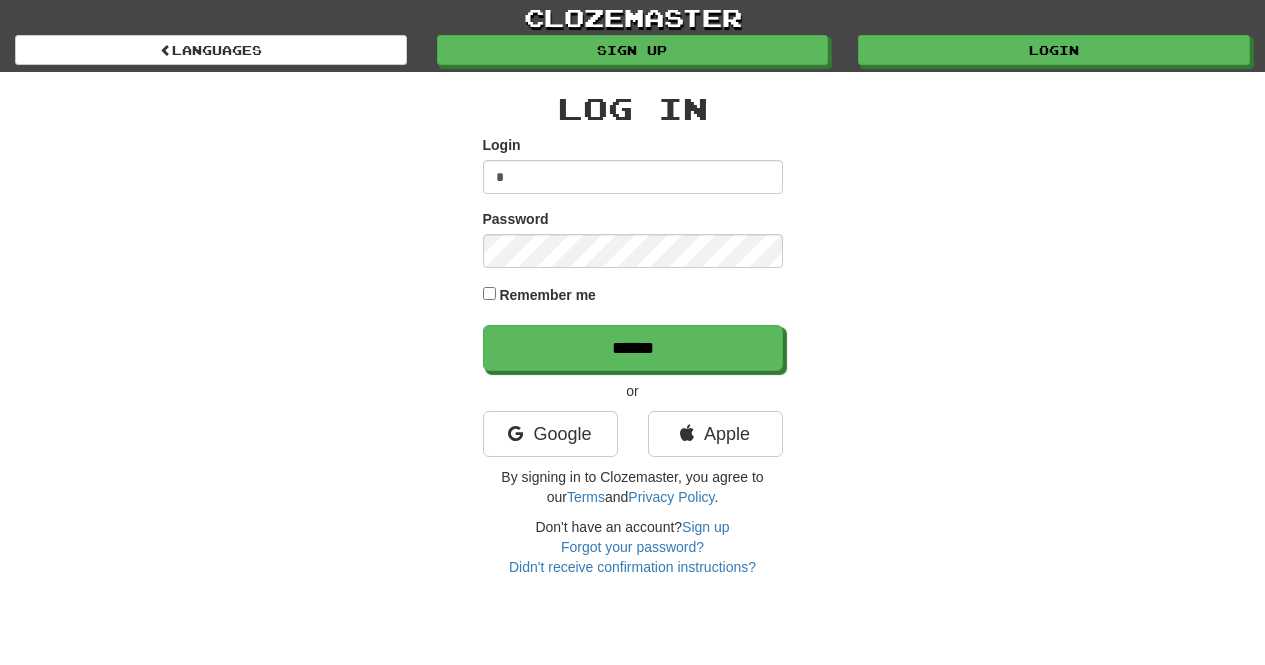 scroll, scrollTop: 0, scrollLeft: 0, axis: both 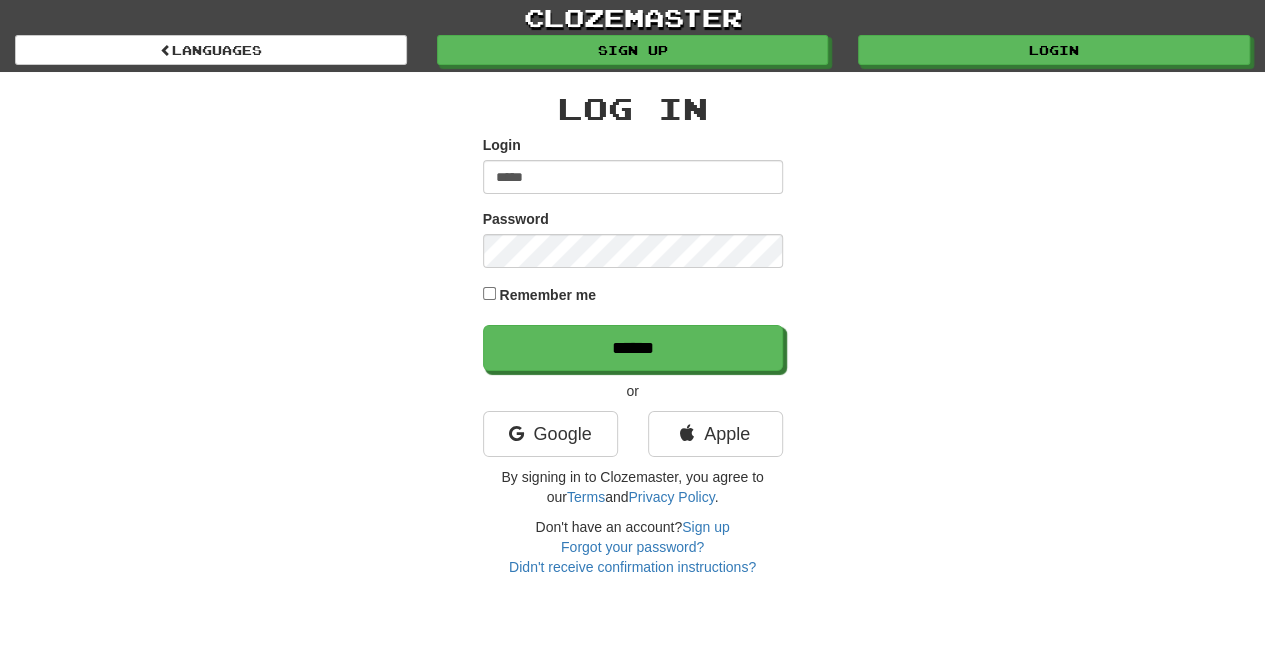 type on "*****" 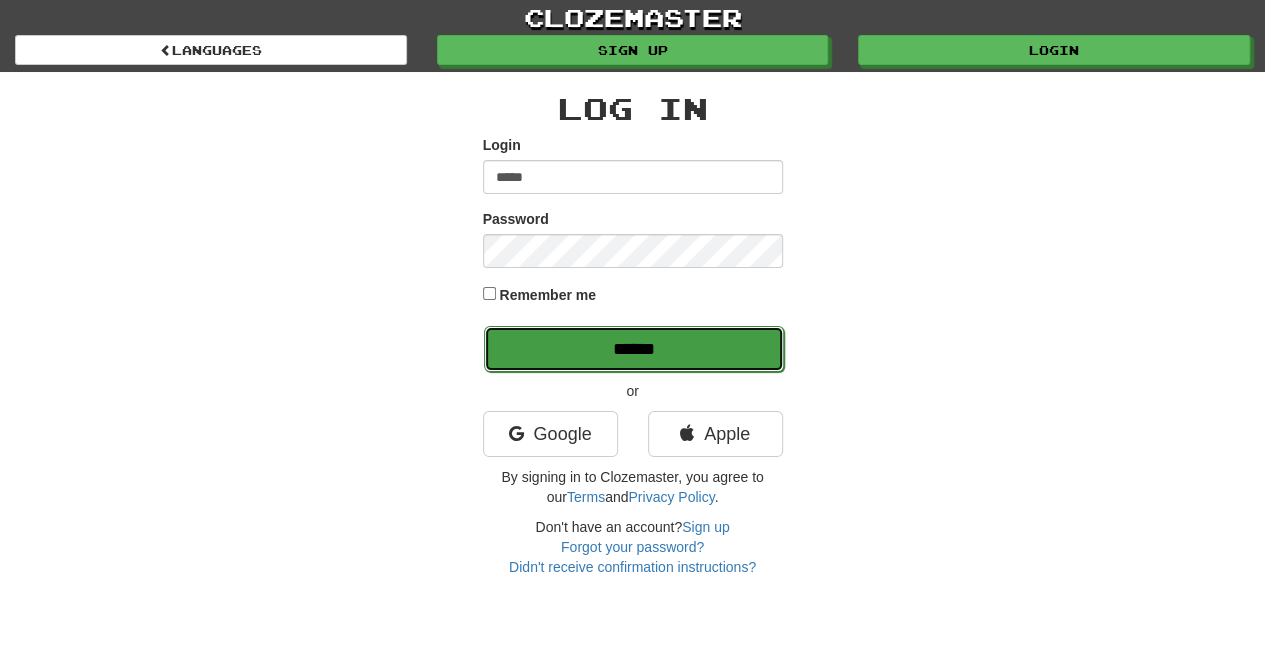 click on "******" at bounding box center (634, 349) 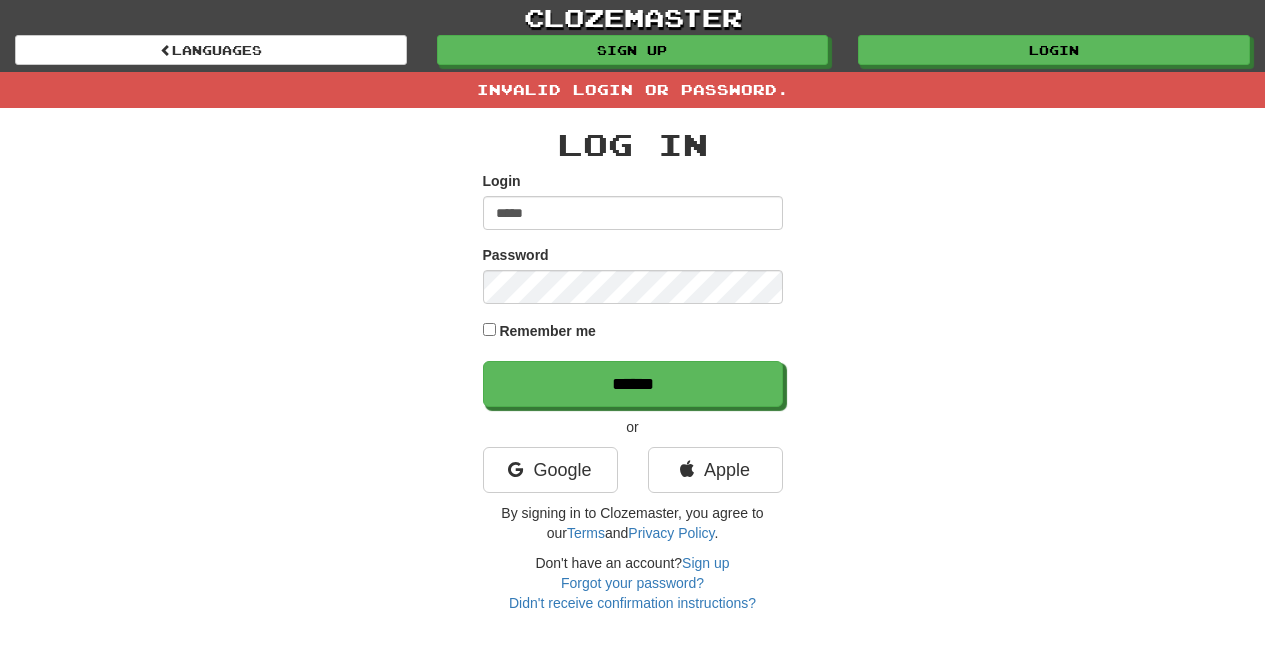 scroll, scrollTop: 0, scrollLeft: 0, axis: both 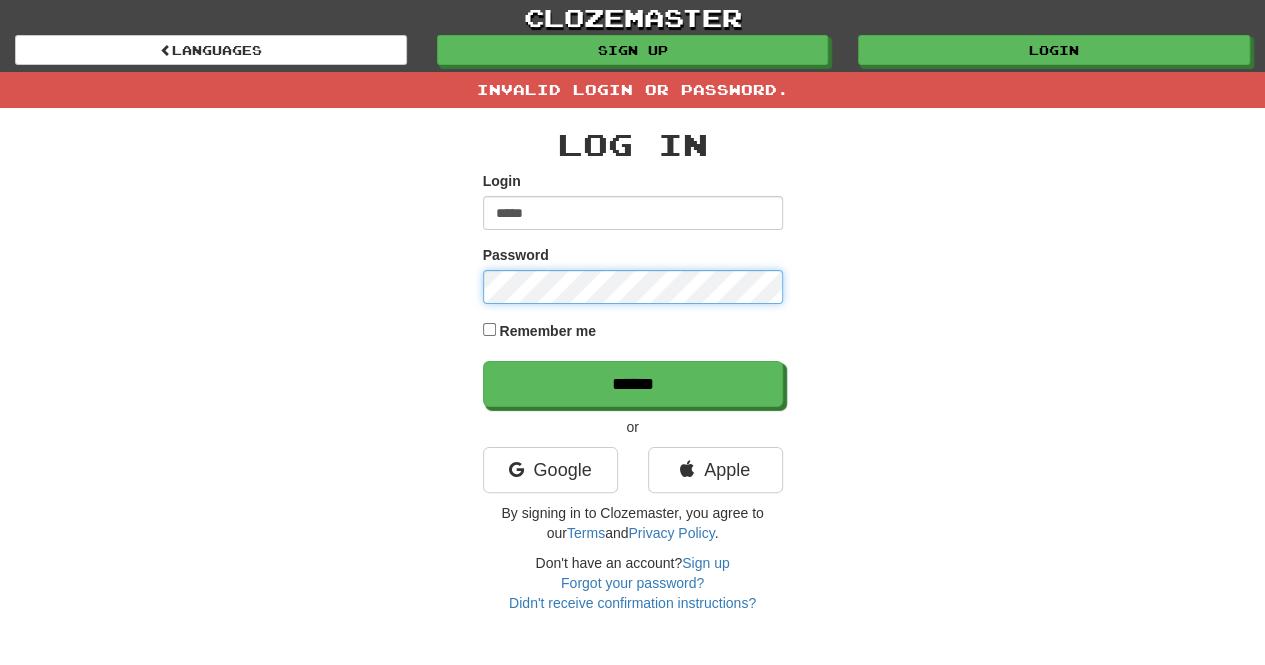 click on "******" at bounding box center [633, 384] 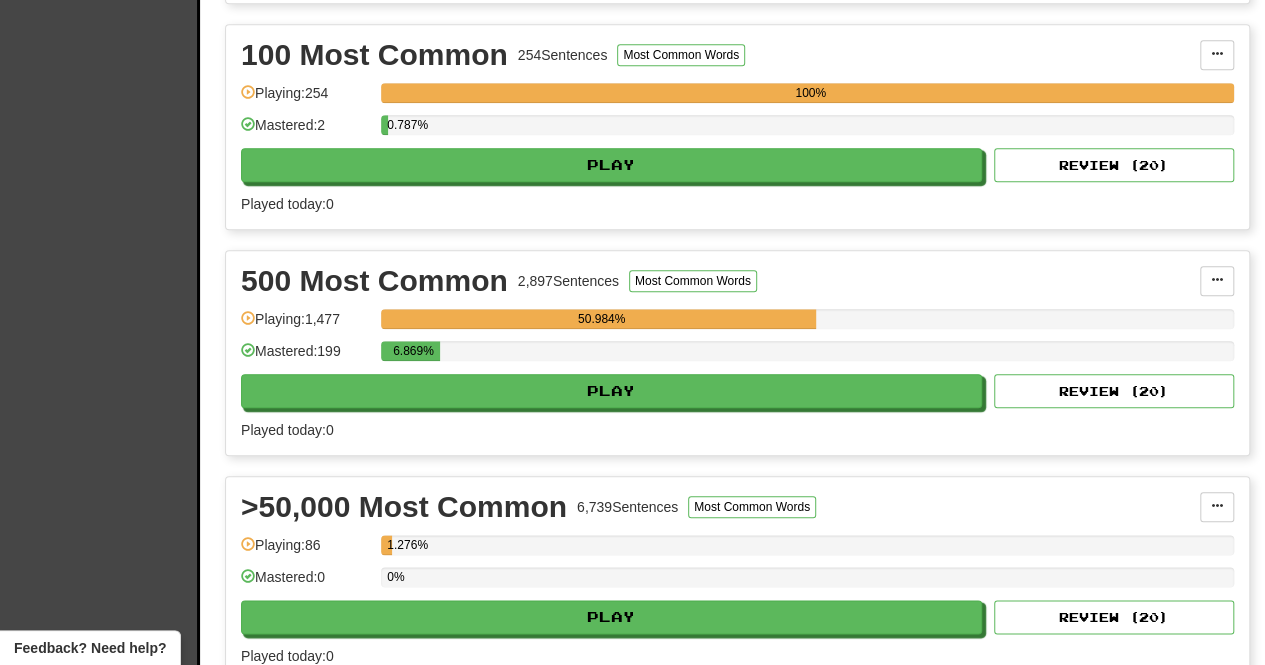 scroll, scrollTop: 890, scrollLeft: 0, axis: vertical 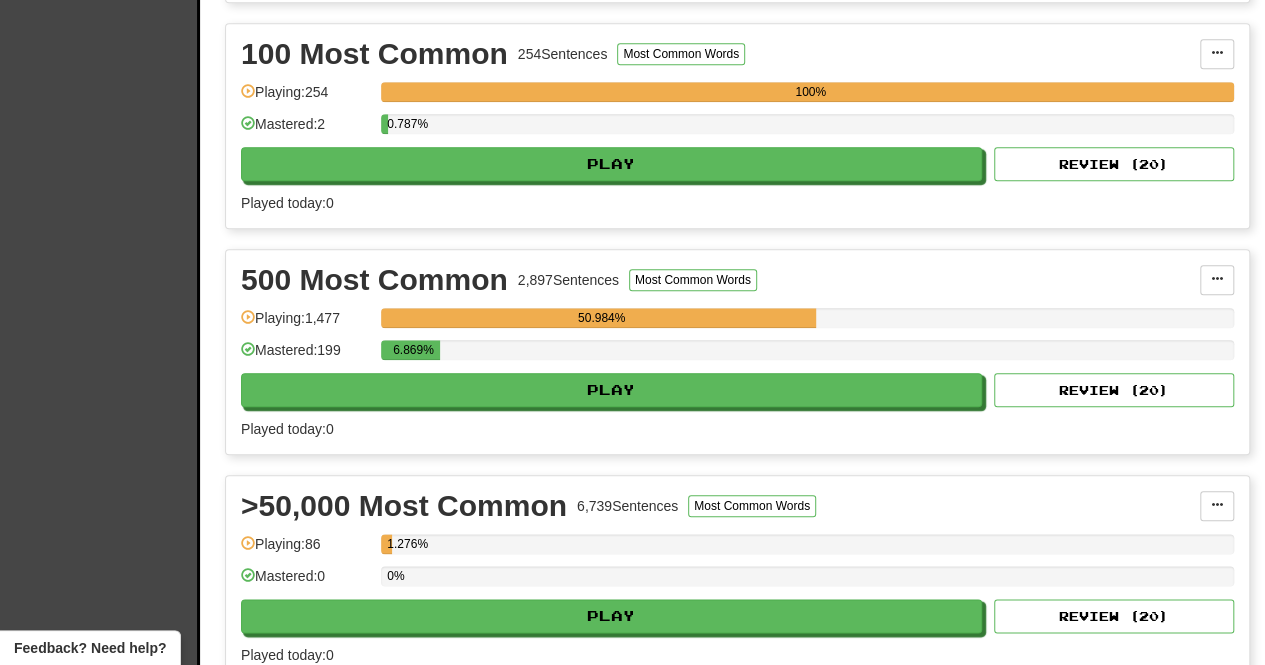 click on "500 Most Common 2,897  Sentences Most Common Words Manage Sentences Unpin from Dashboard  Playing:  1,477 50.984%  Mastered:  199 6.869% Play Review ( 20 ) Played today:  0" at bounding box center (737, 352) 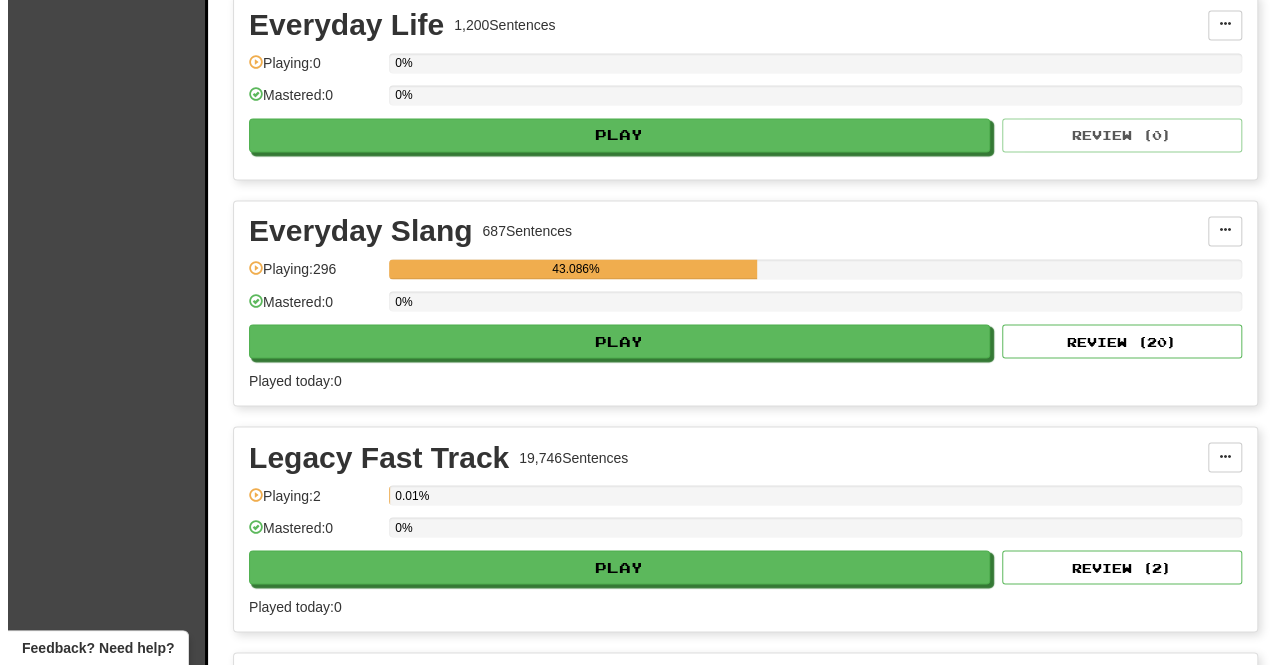scroll, scrollTop: 1598, scrollLeft: 0, axis: vertical 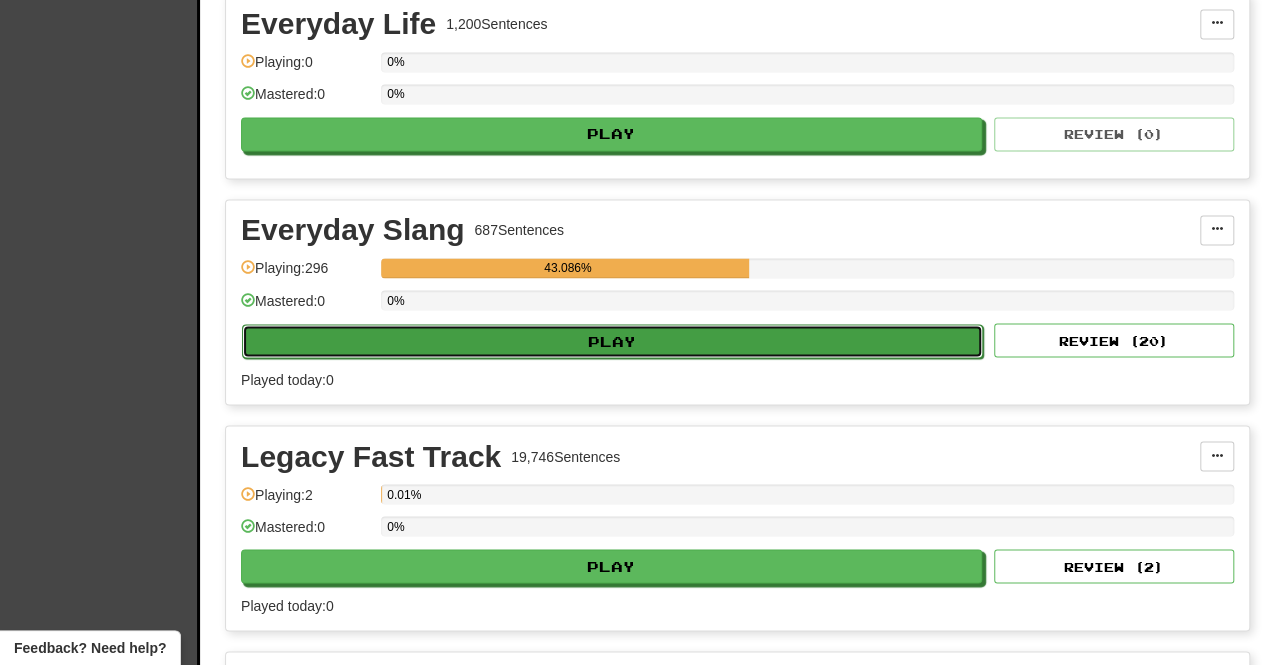click on "Play" at bounding box center (612, 341) 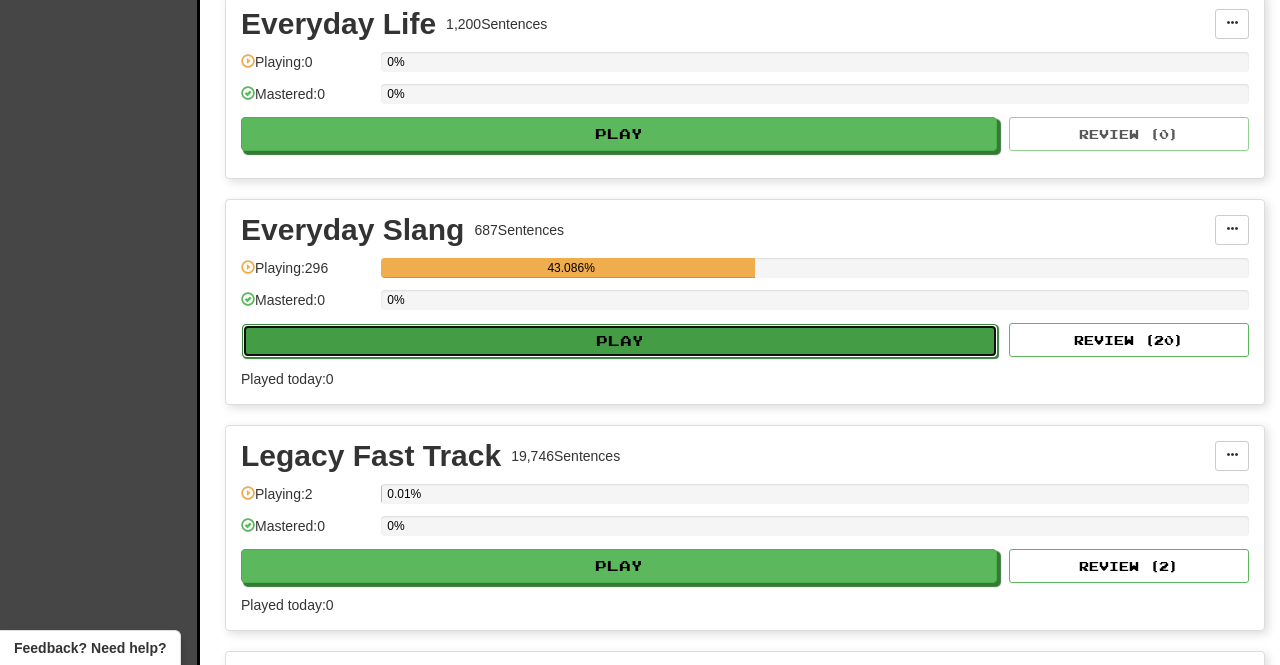 select on "**" 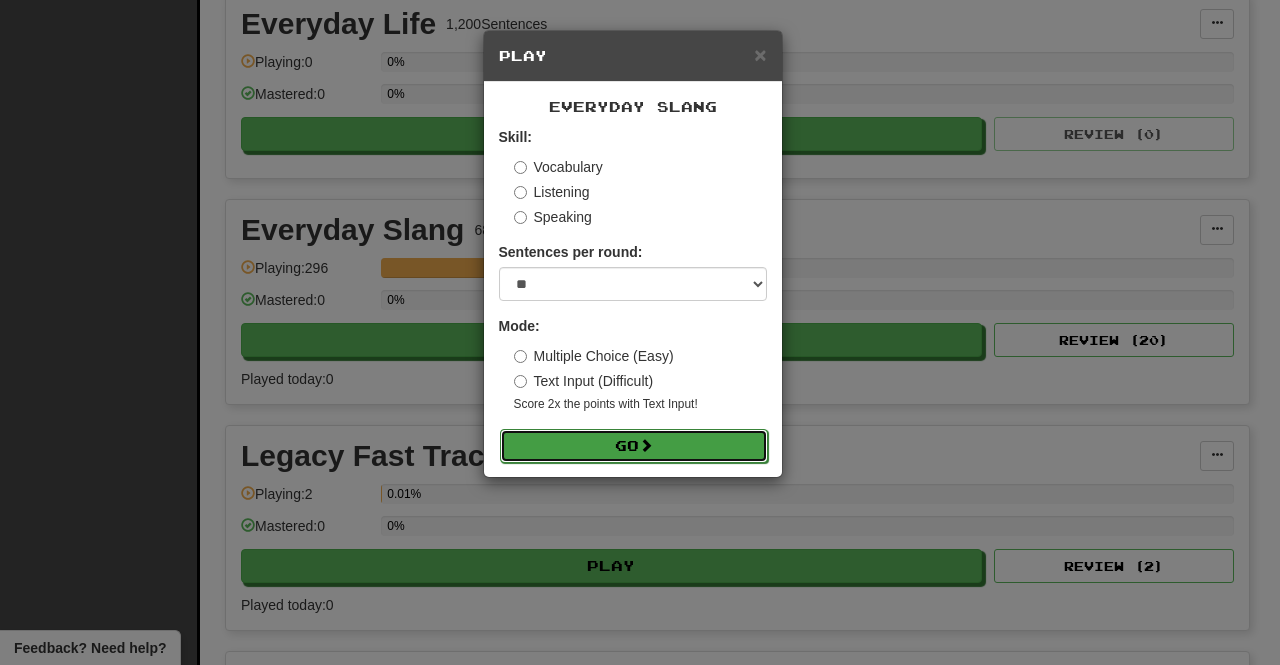 click on "Go" at bounding box center (634, 446) 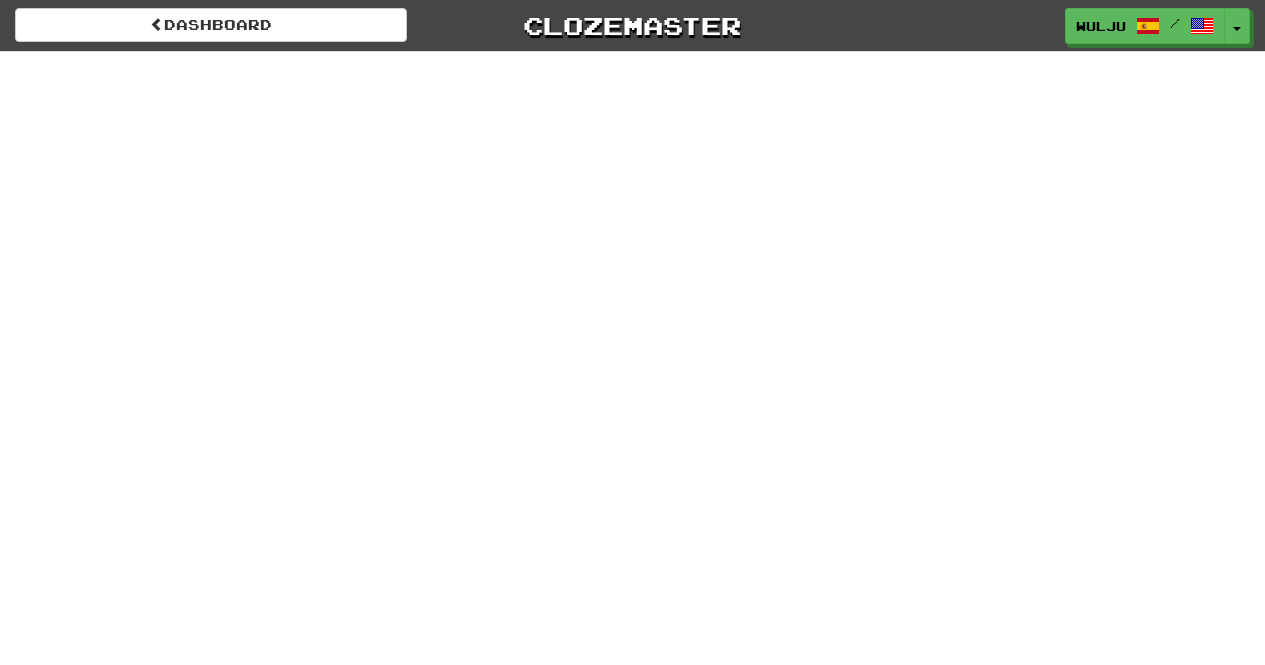 scroll, scrollTop: 0, scrollLeft: 0, axis: both 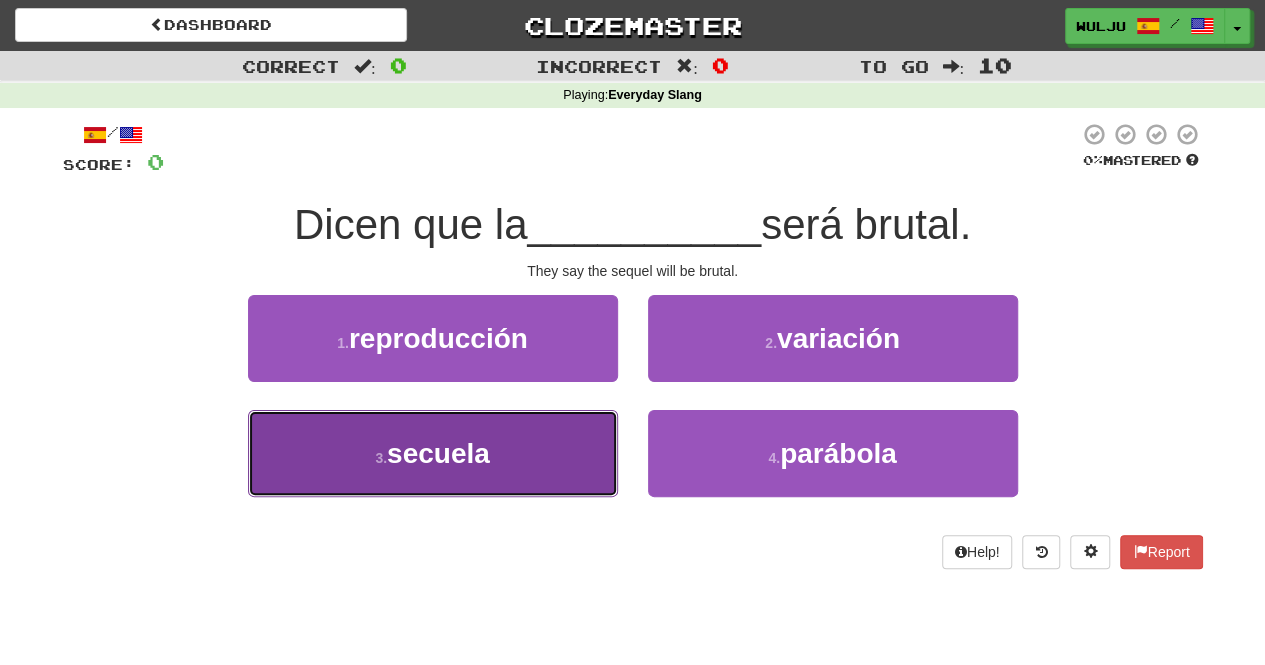 click on "3 .  secuela" at bounding box center [433, 453] 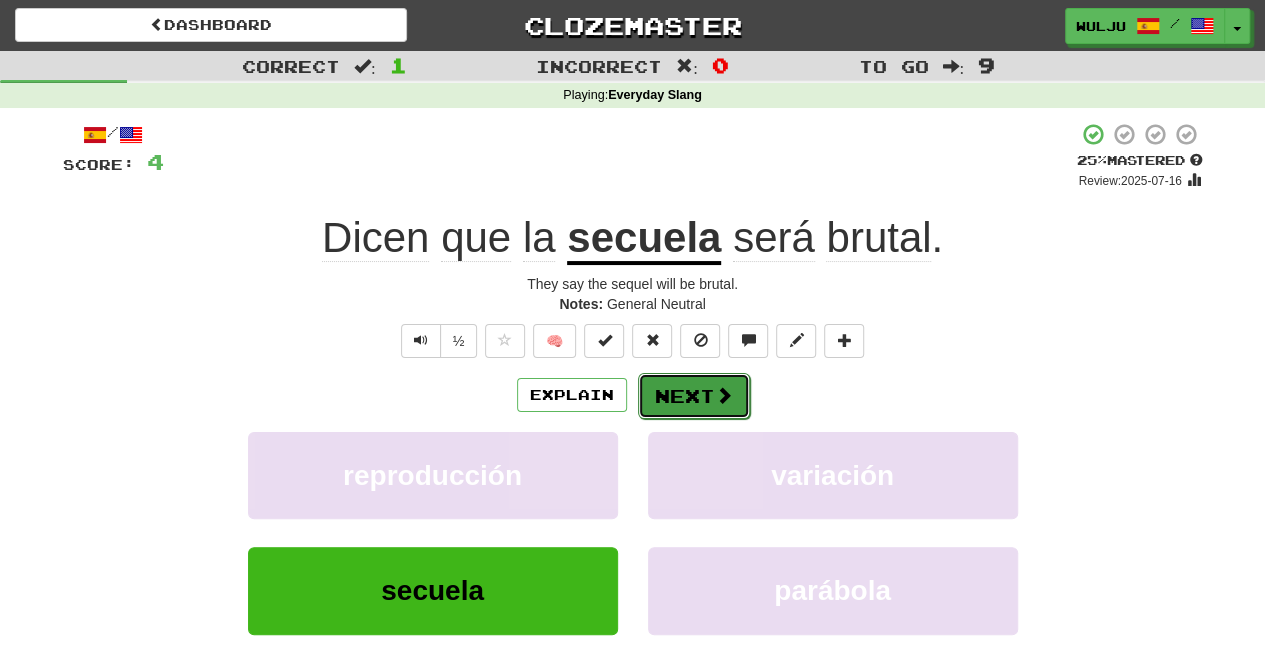 click on "Next" at bounding box center [694, 396] 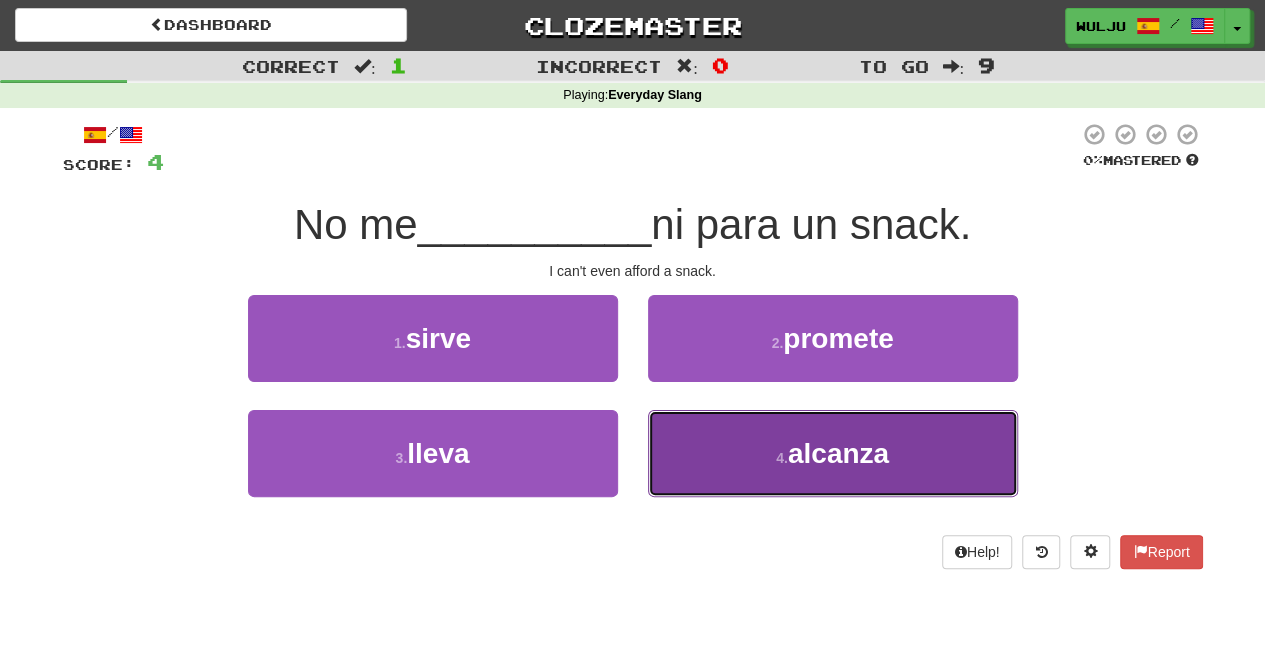 click on "4 .  alcanza" at bounding box center [833, 453] 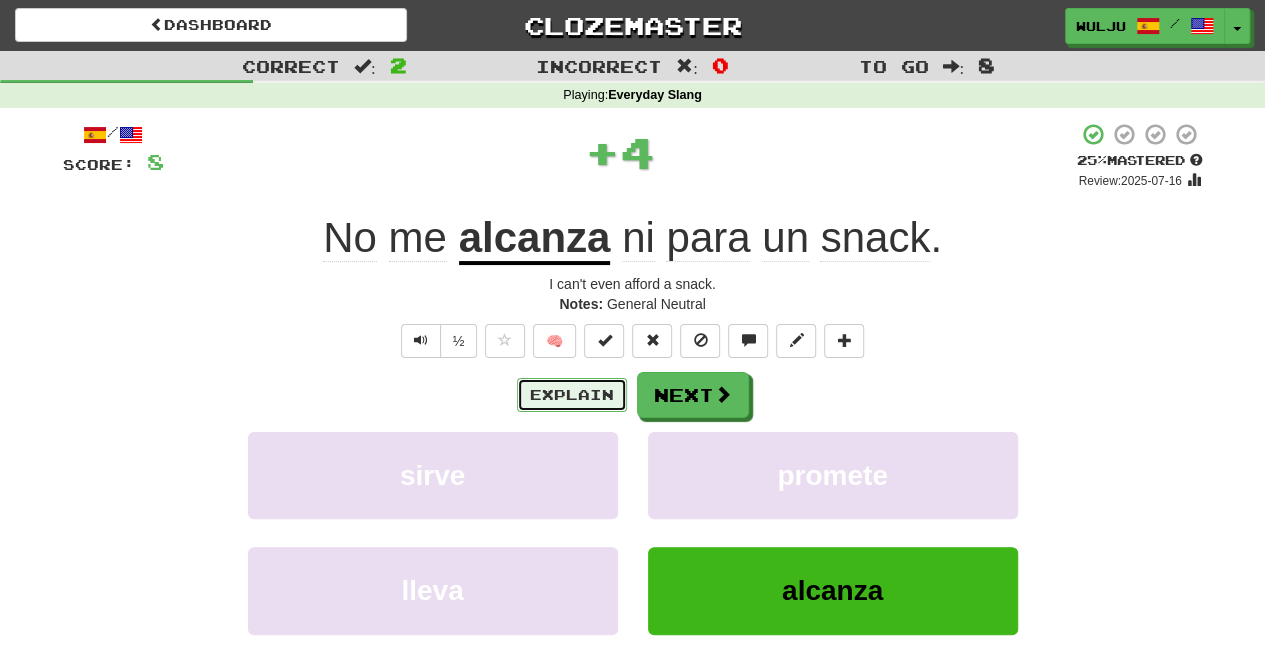 click on "Explain" at bounding box center [572, 395] 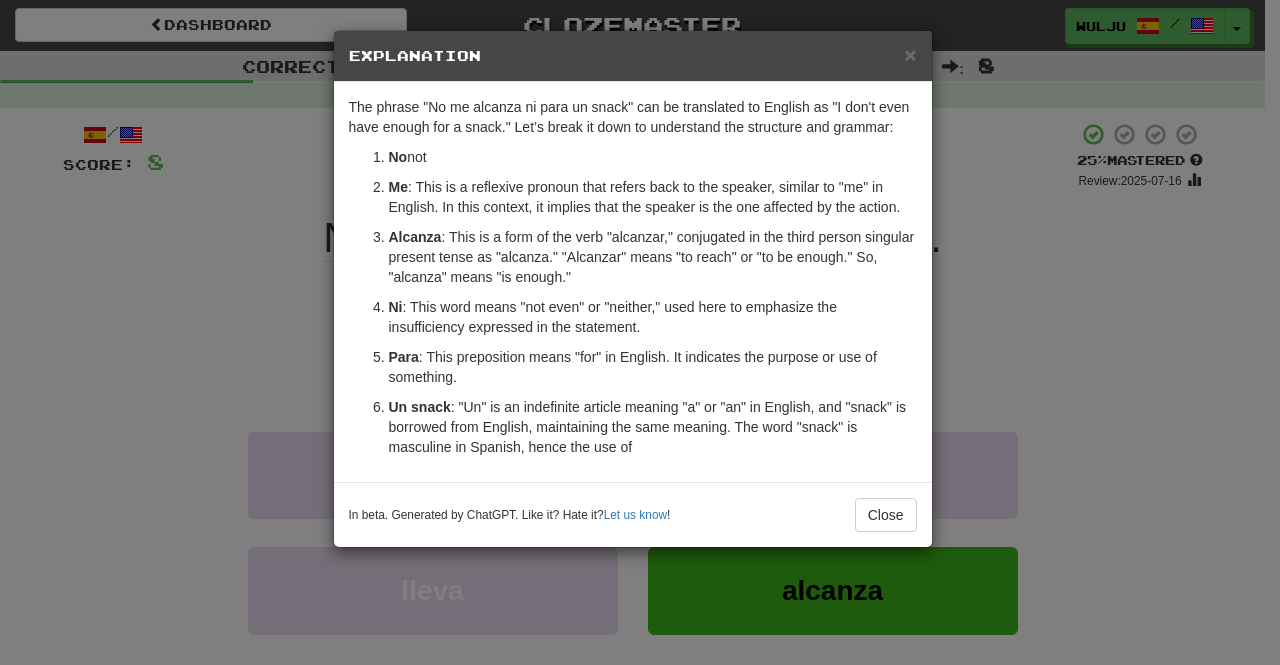 click on "× Explanation The phrase "No me alcanza ni para un snack" can be translated to English as "I don't even have enough for a snack." Let’s break it down to understand the structure and grammar:
No : This word is used to express negation, equivalent to "not" or "no" in English.
Me : This is a reflexive pronoun that refers back to the speaker, similar to "me" in English. In this context, it implies that the speaker is the one affected by the action.
Alcanza : This is a form of the verb "alcanzar," conjugated in the third person singular present tense as "alcanza." "Alcanzar" means "to reach" or "to be enough." So, "alcanza" means "is enough."
Ni : This word means "not even" or "neither," used here to emphasize the insufficiency expressed in the statement.
Para : This preposition means "for" in English. It indicates the purpose or use of something.
Un snack
In beta. Generated by ChatGPT. Like it? Hate it?  Let us know ! Close" at bounding box center (640, 332) 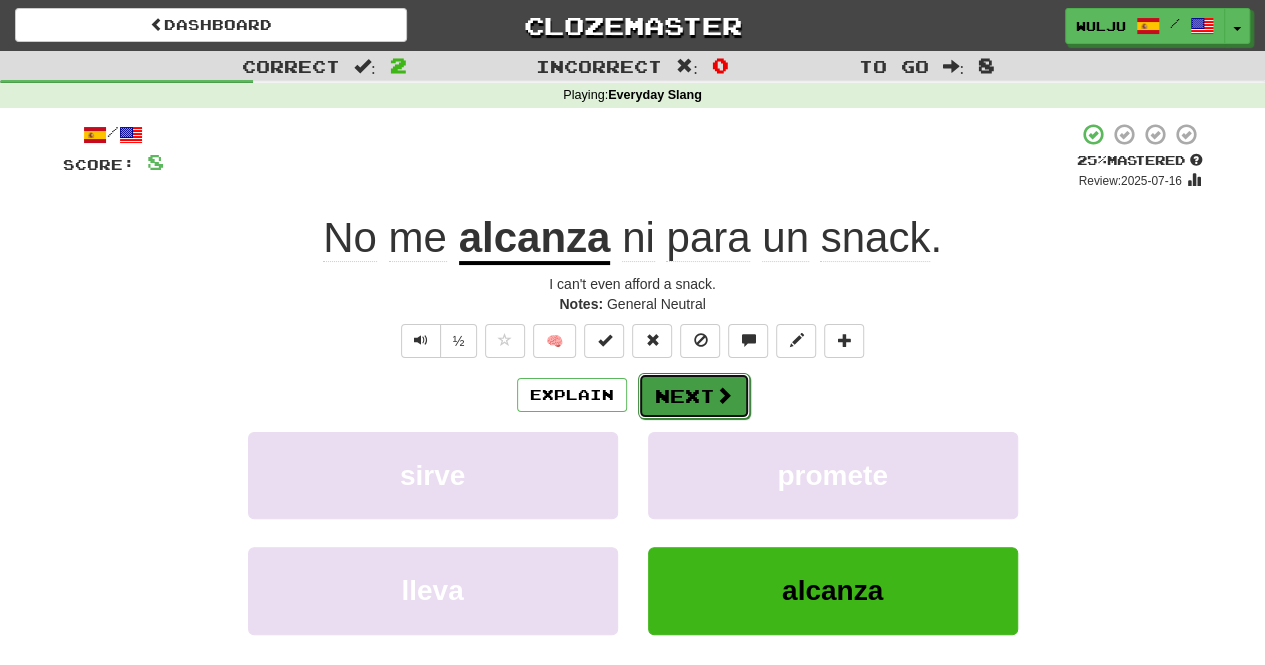 click on "Next" at bounding box center [694, 396] 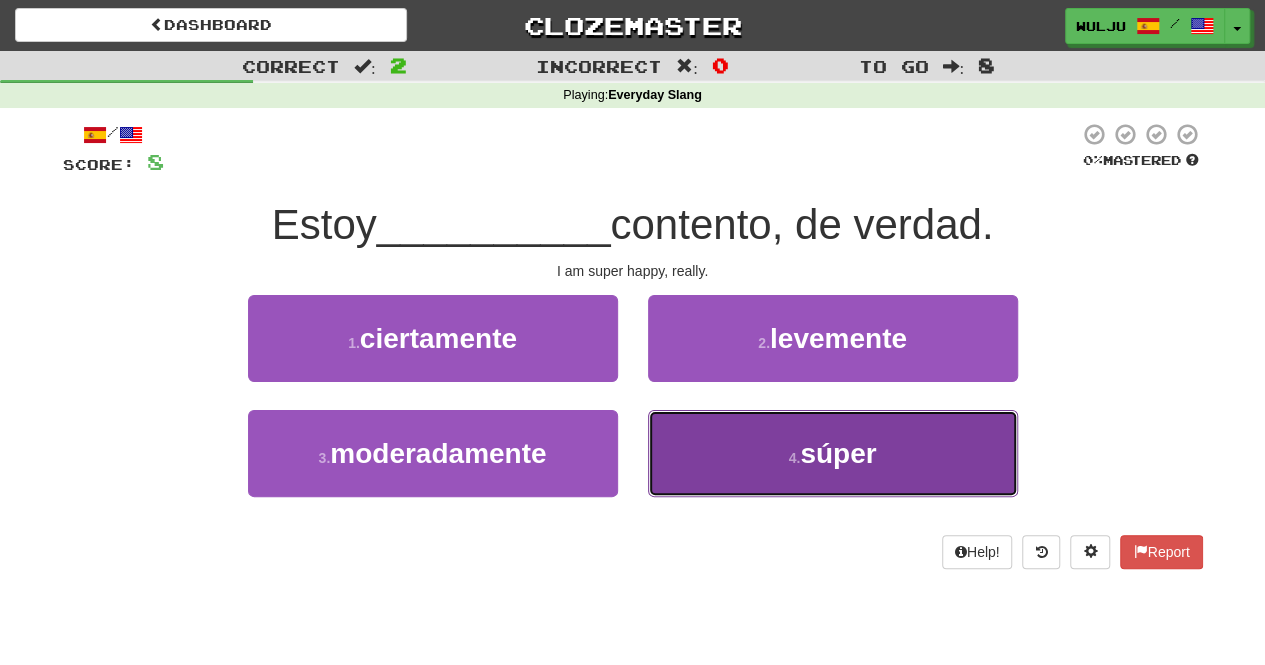 click on "4 .  súper" at bounding box center (833, 453) 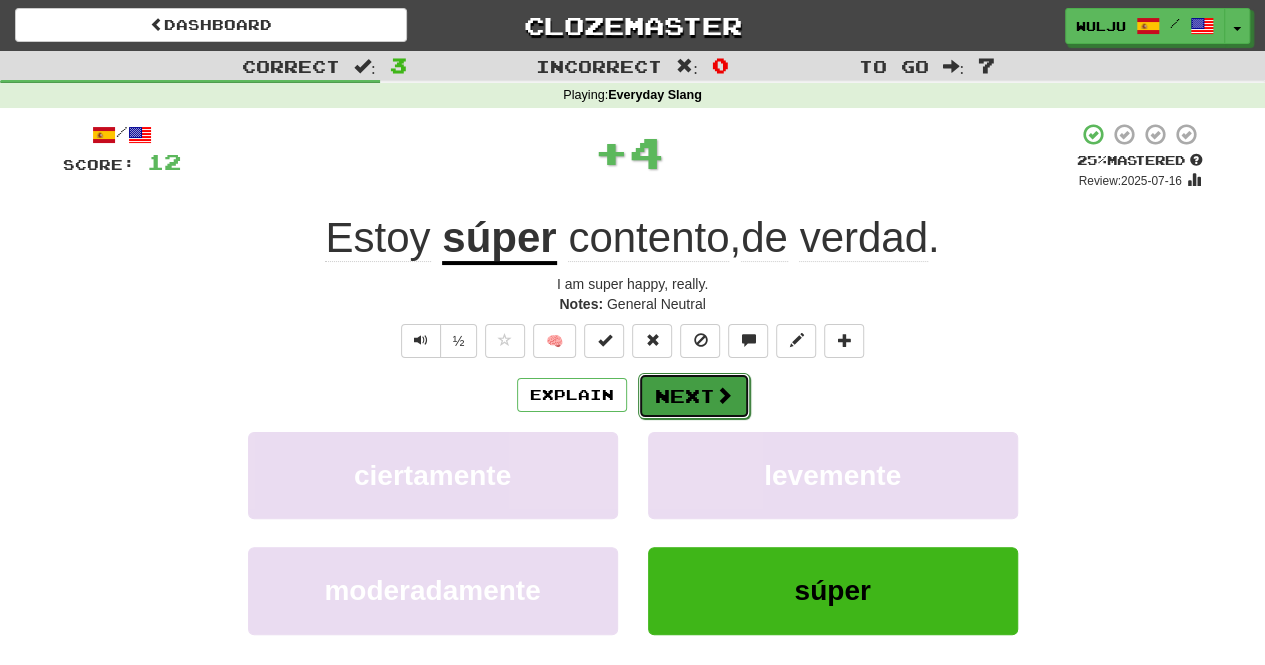 click on "Next" at bounding box center (694, 396) 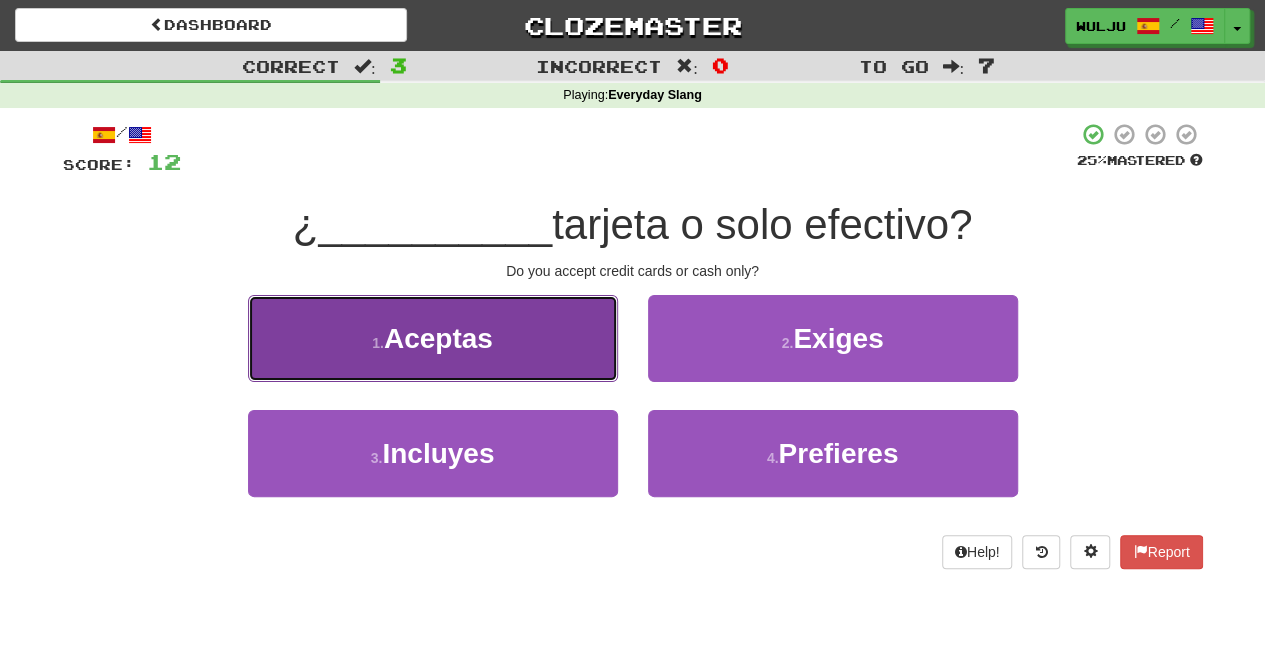 click on "Aceptas" at bounding box center [438, 338] 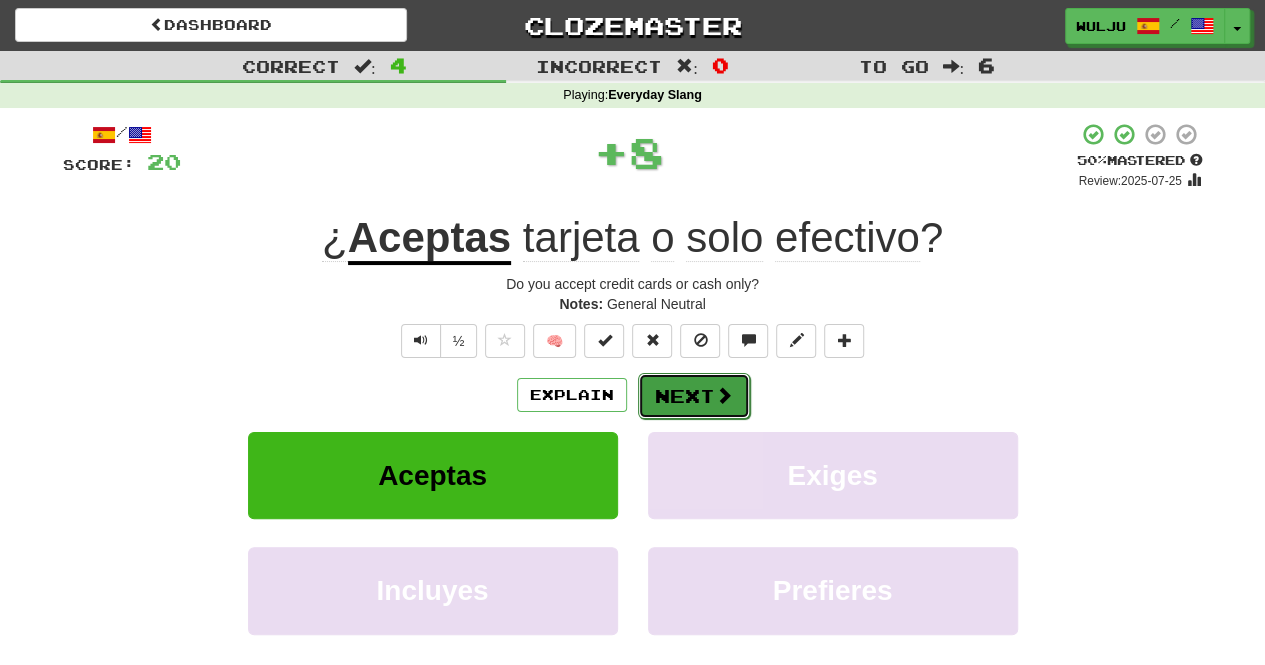 click on "Next" at bounding box center (694, 396) 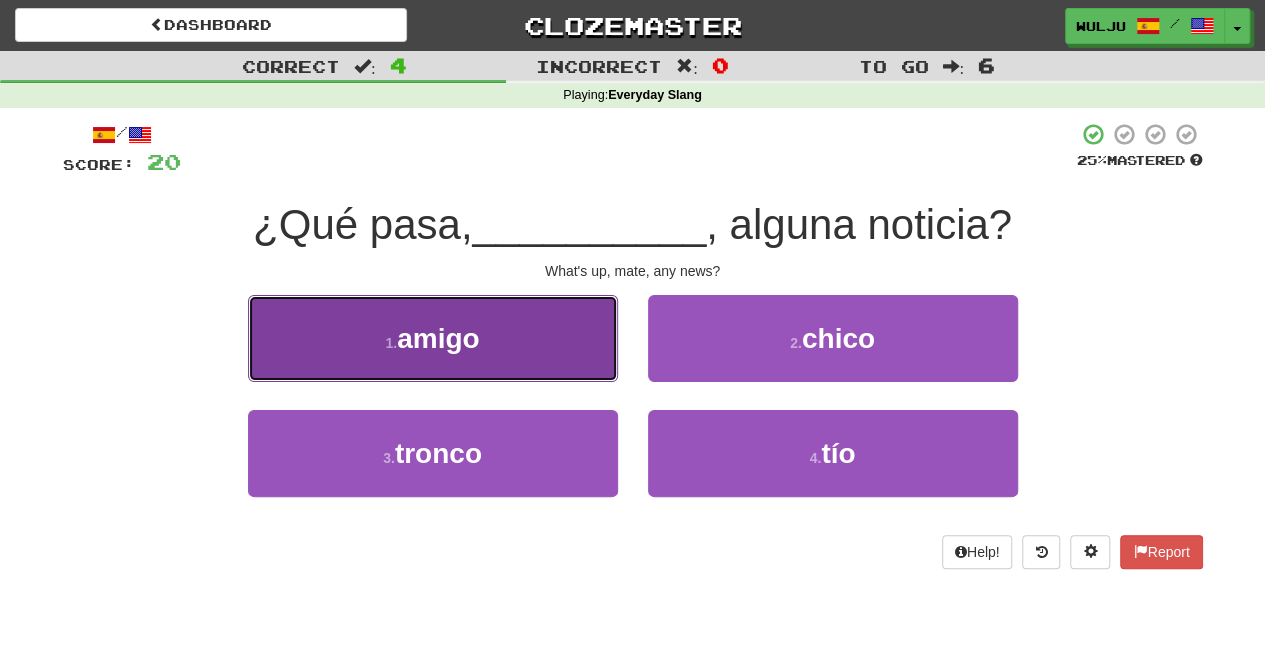 click on "1 .  amigo" at bounding box center (433, 338) 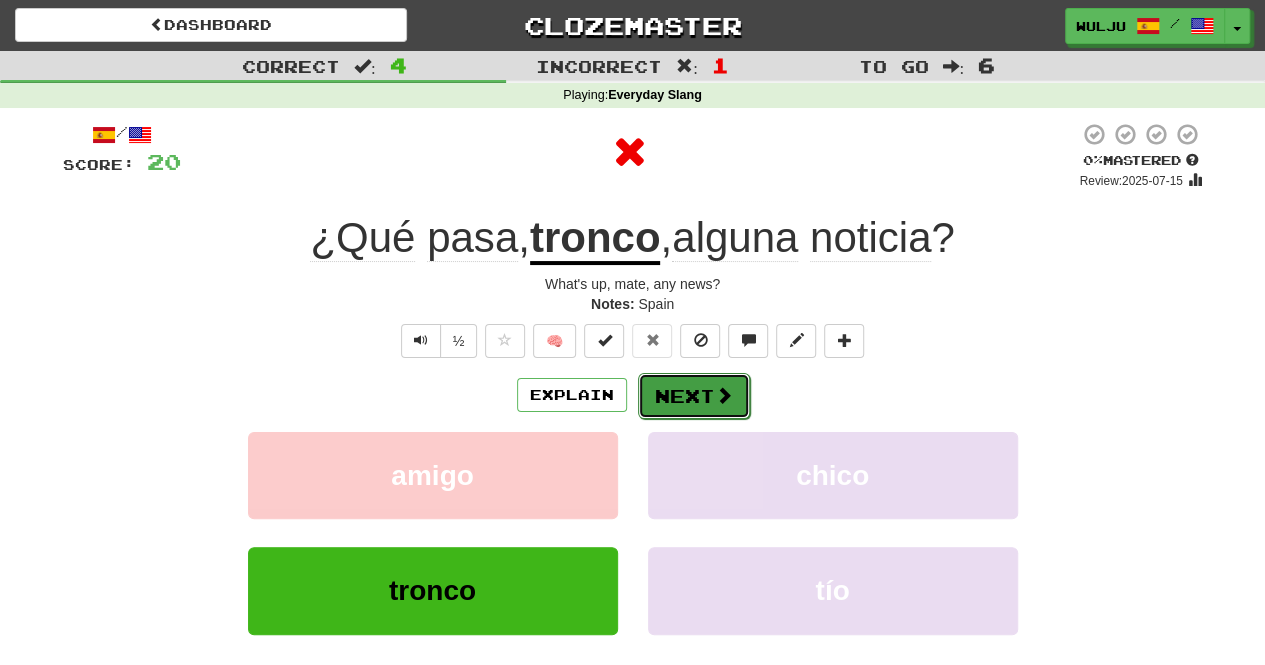 click at bounding box center (724, 395) 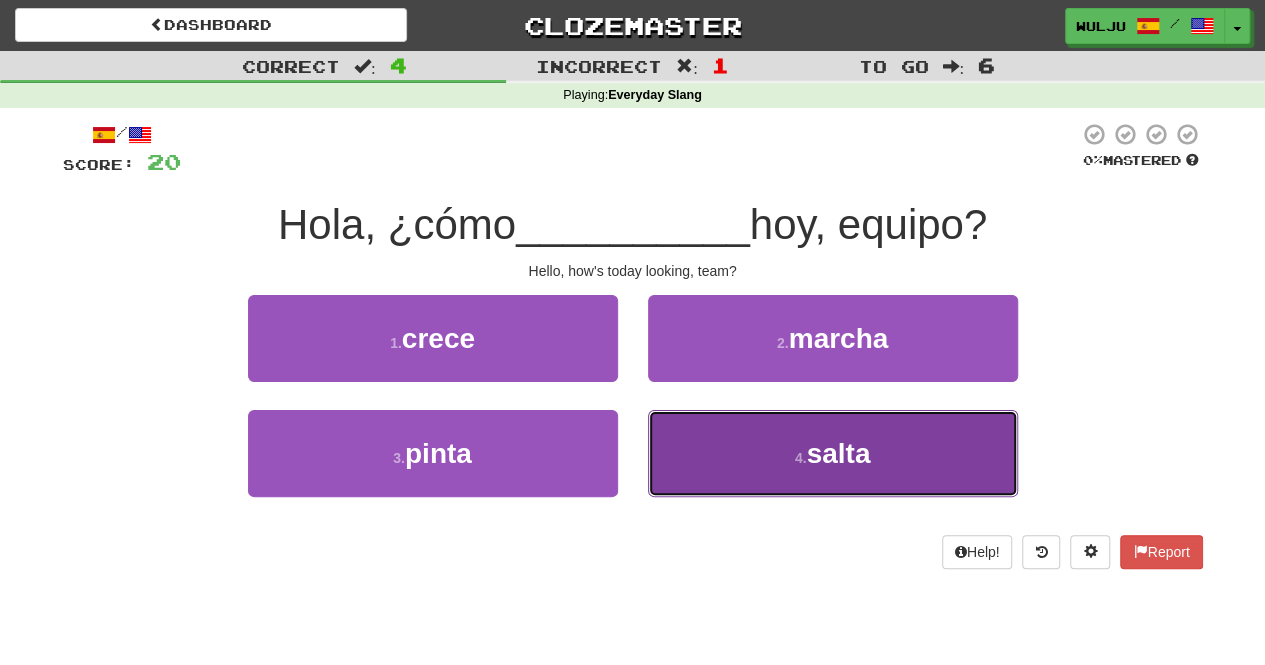 click on "4 .  salta" at bounding box center [833, 453] 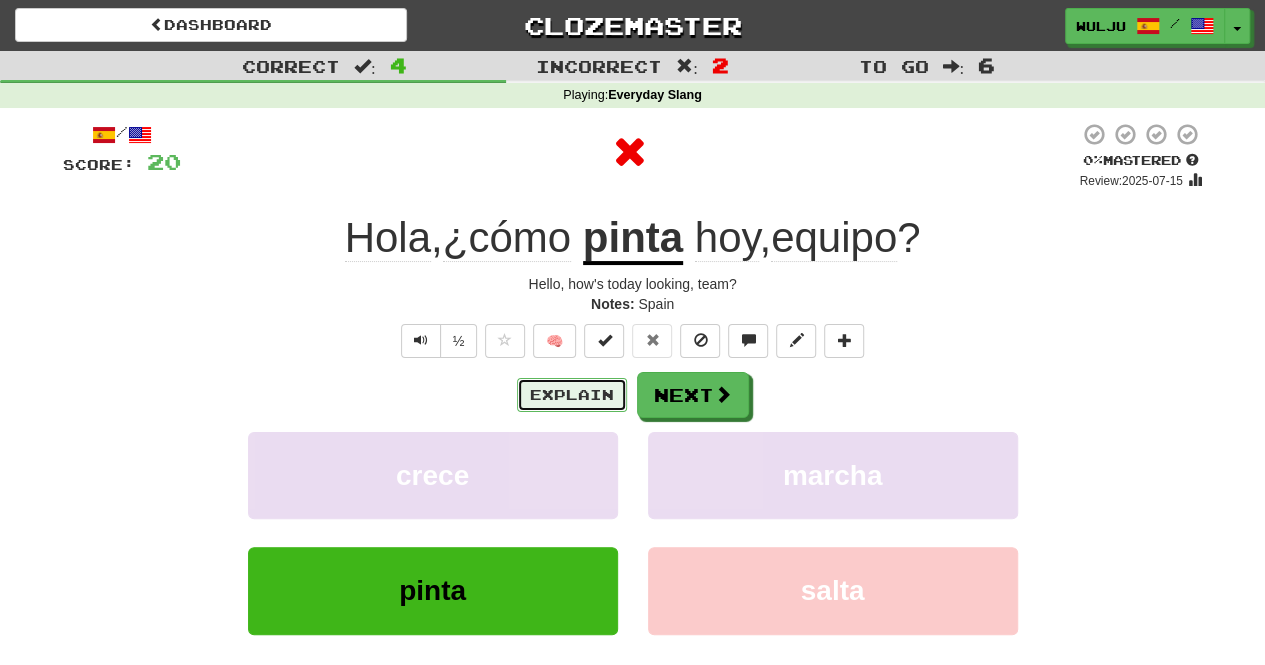 click on "Explain" at bounding box center (572, 395) 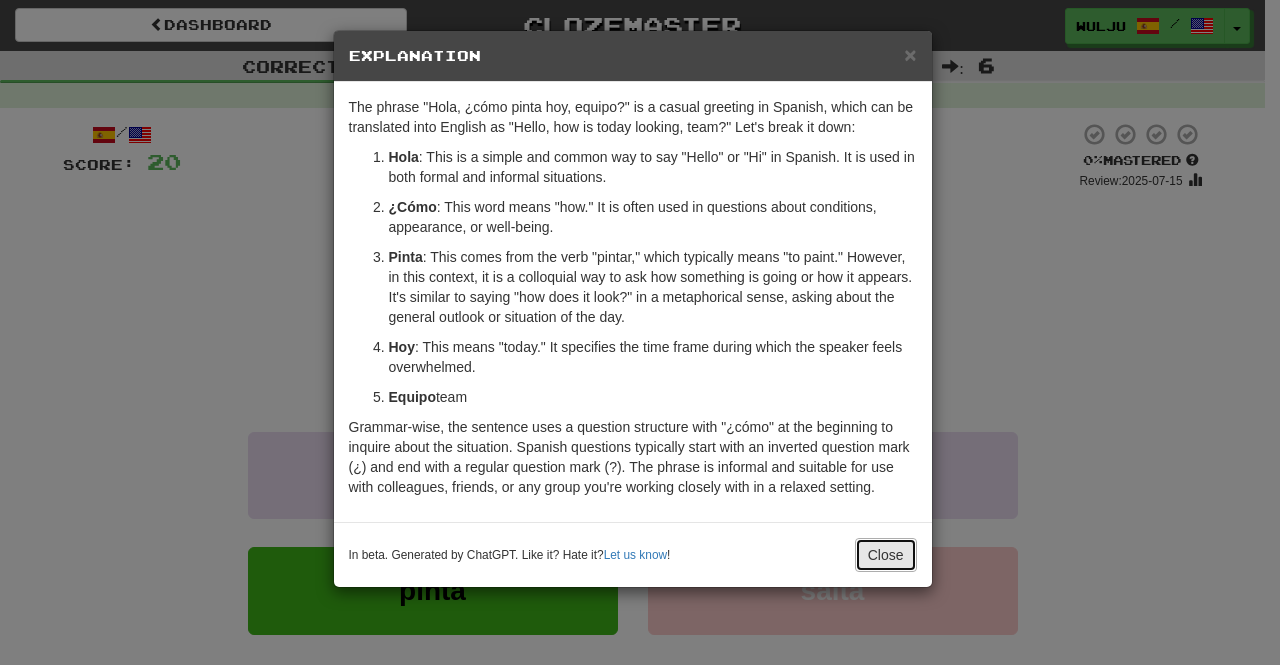click on "Close" at bounding box center (886, 555) 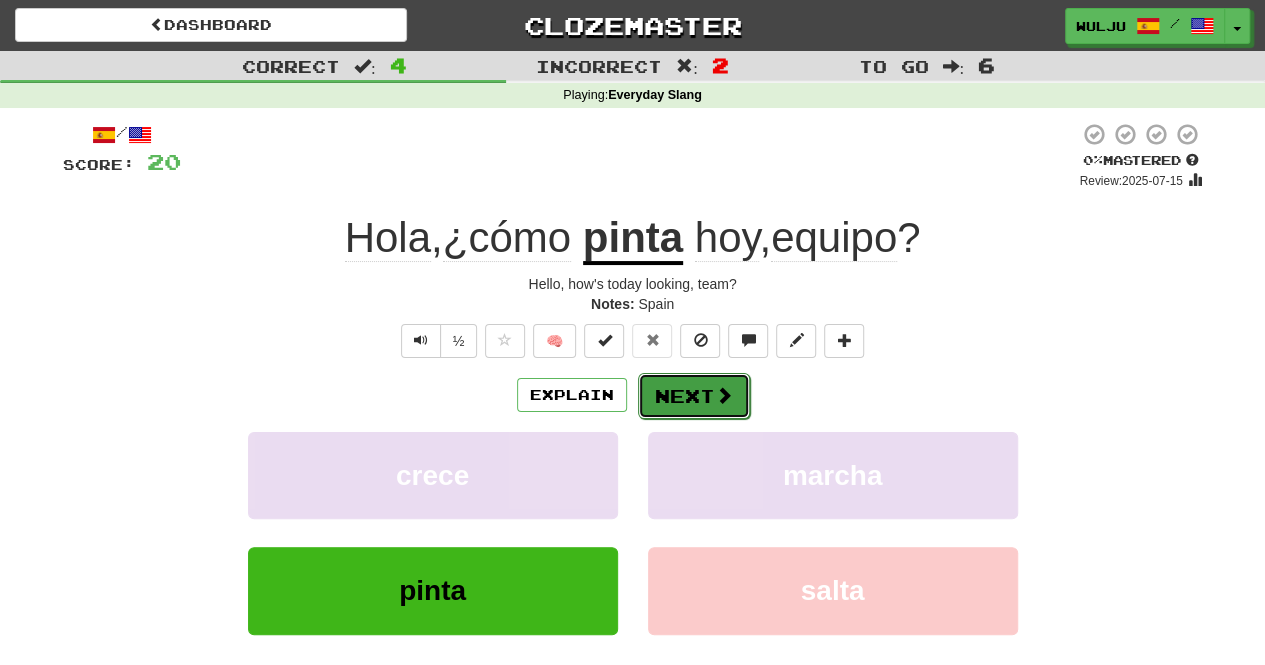 click on "Next" at bounding box center [694, 396] 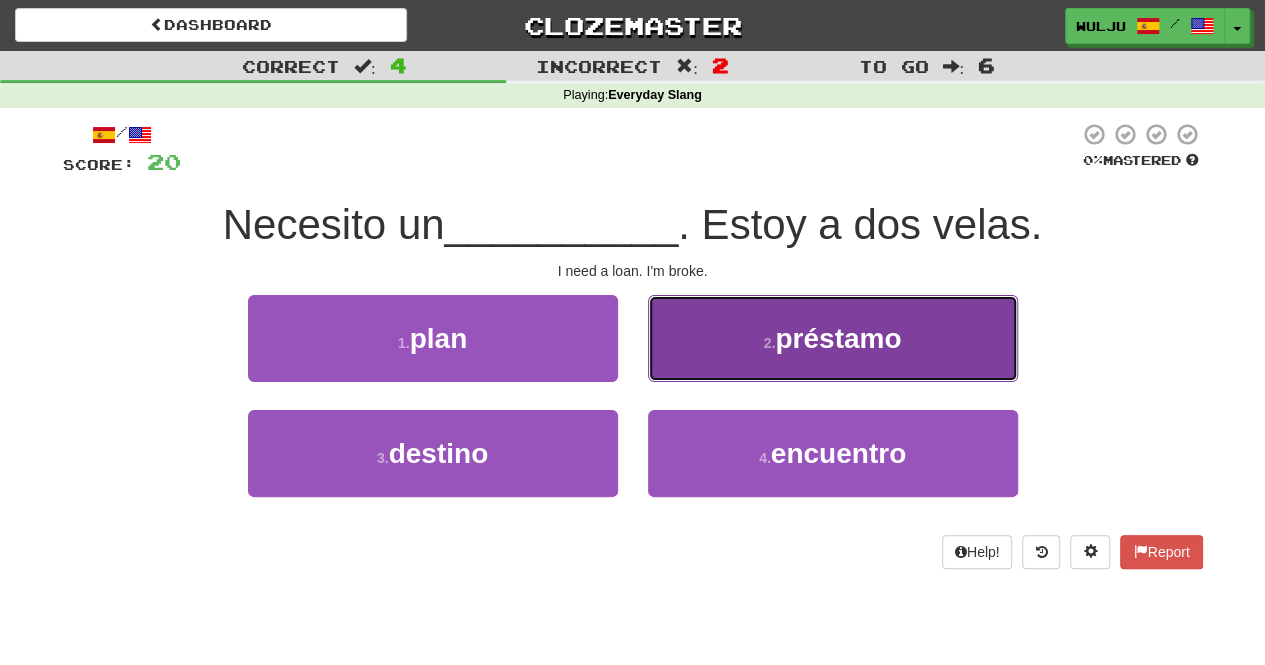 click on "2 .  préstamo" at bounding box center [833, 338] 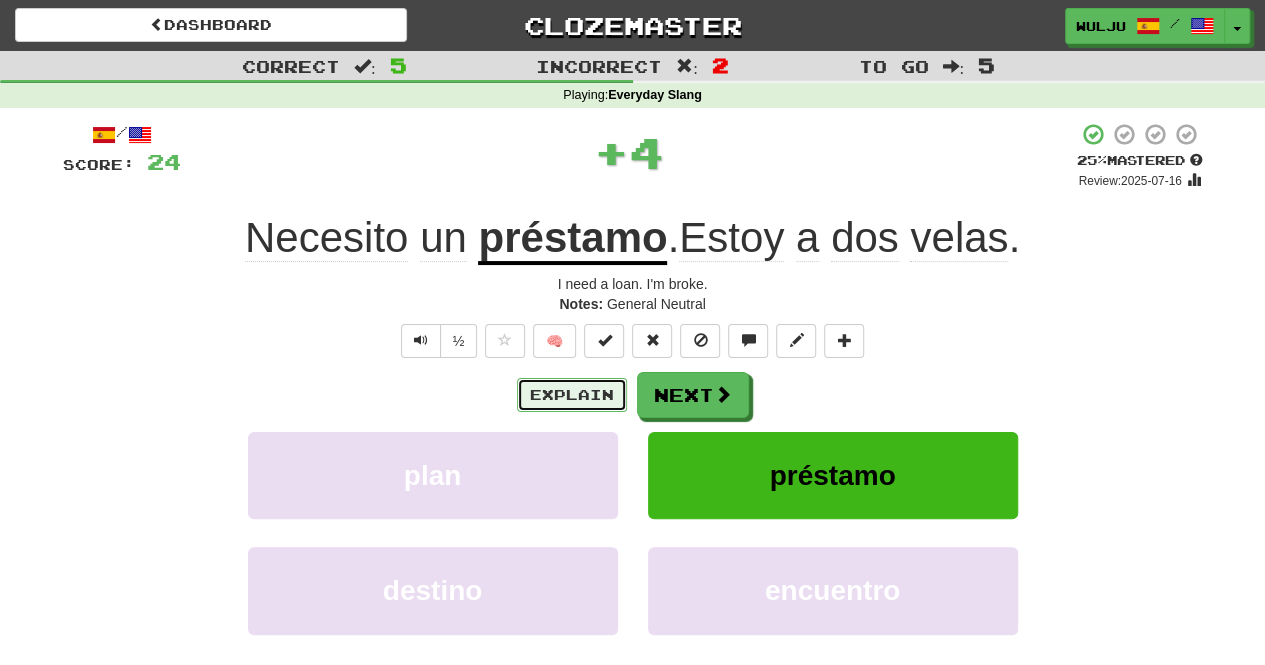 click on "Explain" at bounding box center (572, 395) 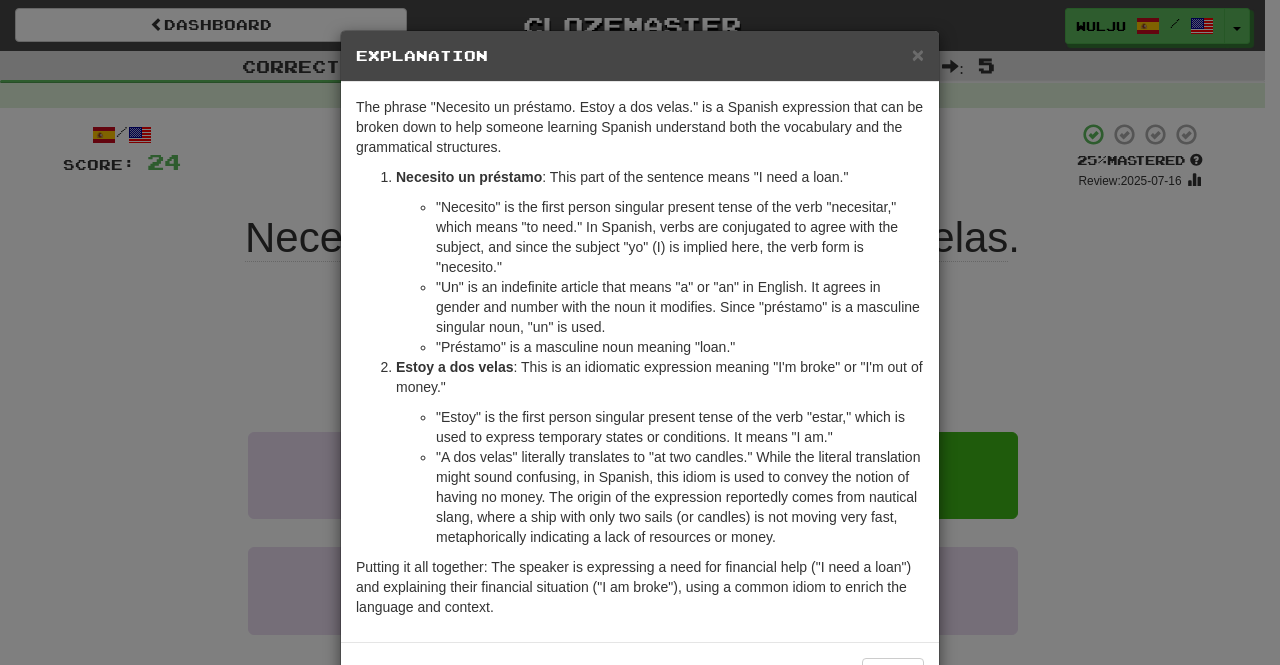 click on "× Explanation The phrase "Necesito un préstamo. Estoy a dos velas." is a Spanish expression that can be broken down to help someone learning Spanish understand both the vocabulary and the grammatical structures. Necesito un préstamo : This part of the sentence means "I need a loan." "Necesito" is the first person singular present tense of the verb "necesitar," which means "to need." In Spanish, verbs are conjugated to agree with the subject, and since the subject "yo" (I) is implied here, the verb form is "necesito." "Un" is an indefinite article that means "a" or "an" in English. It agrees in gender and number with the noun it modifies. Since "préstamo" is a masculine singular noun, "un" is used. "Préstamo" is a masculine noun meaning "loan." Estoy a dos velas : This is an idiomatic expression meaning "I'm broke" or "I'm out of money." In beta. Generated by ChatGPT. Like it? Hate it? Let us know ! Close" at bounding box center [640, 332] 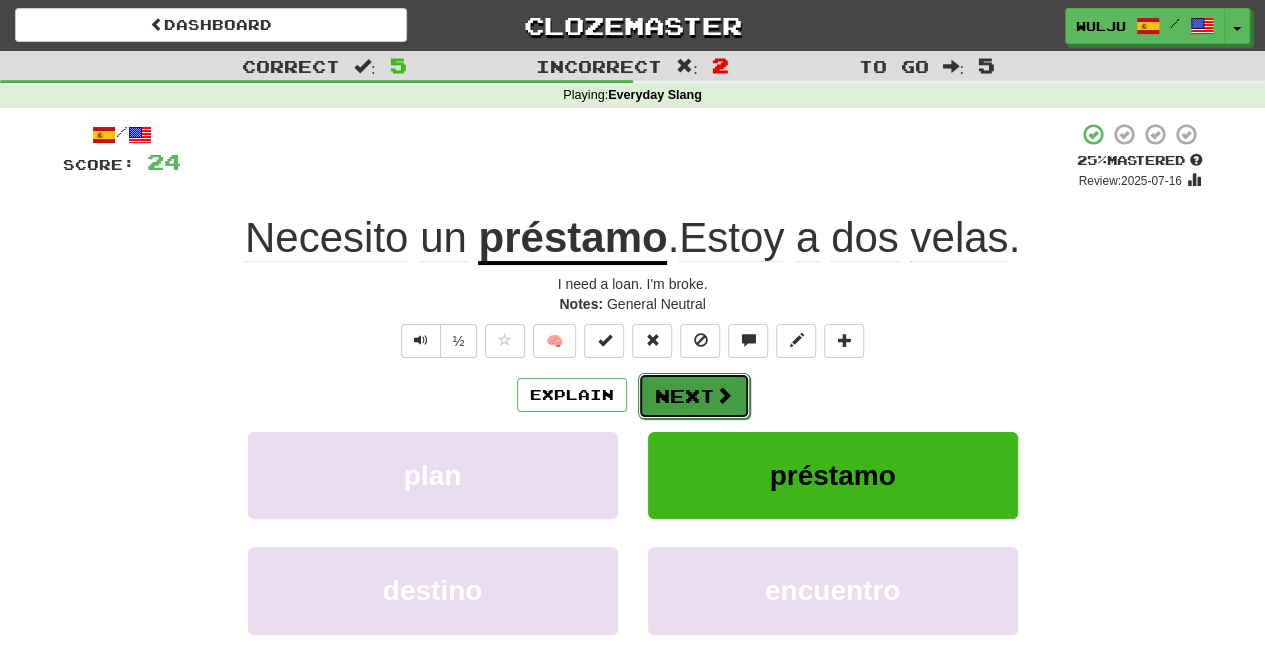 click on "Next" at bounding box center (694, 396) 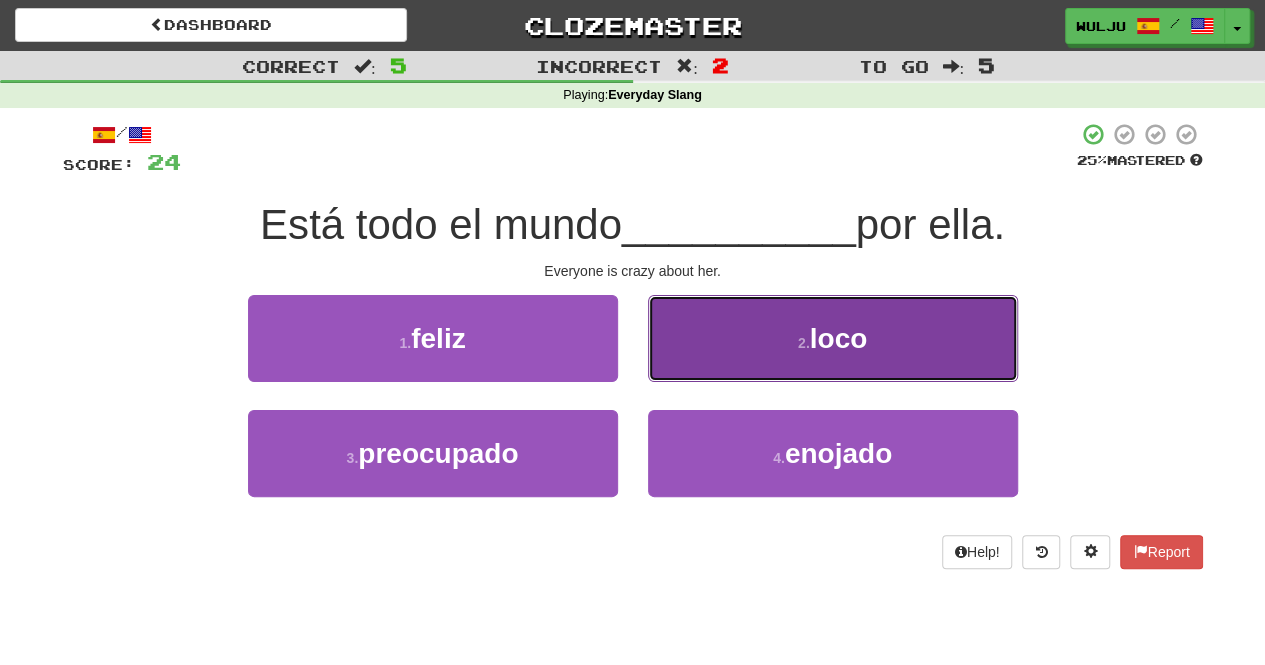 click on "2 .  loco" at bounding box center [833, 338] 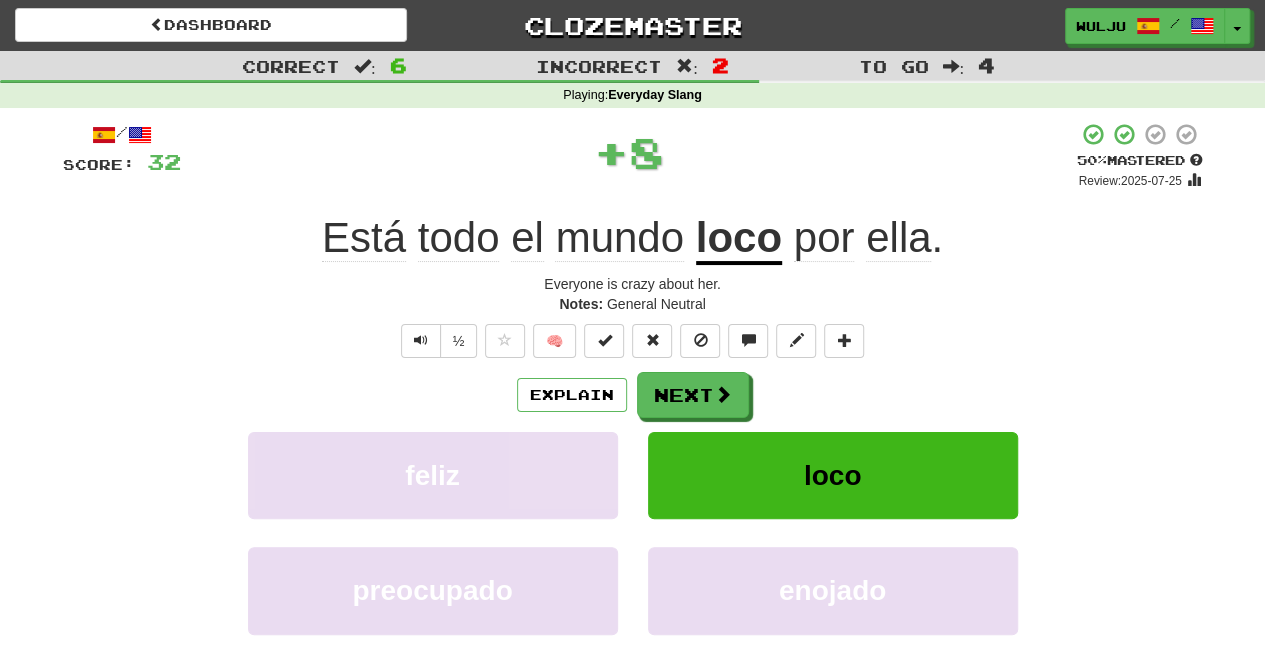 click on "/  Score:   32 + 8 50 %  Mastered Review:  2025-07-25 Está   todo   el   mundo   loco   por   ella . Everyone is crazy about her. Notes:   General Neutral ½ 🧠 Explain Next feliz loco preocupado enojado Learn more: feliz loco preocupado enojado  Help!  Report" at bounding box center (633, 429) 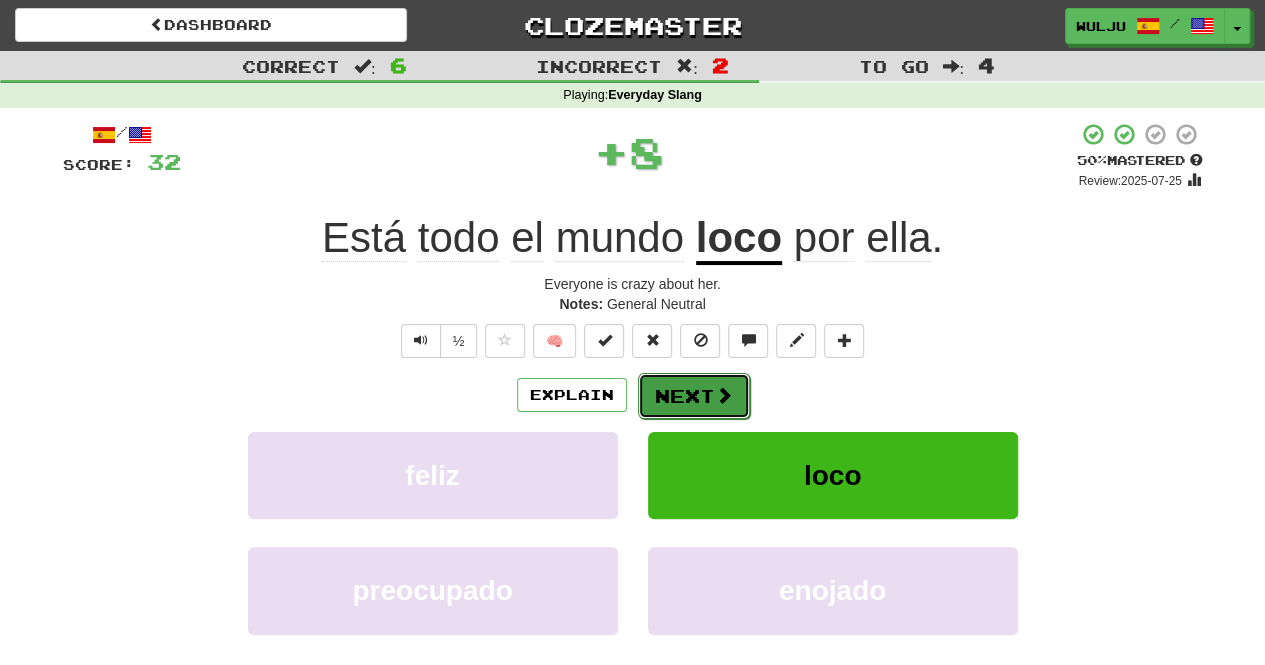 click on "Next" at bounding box center [694, 396] 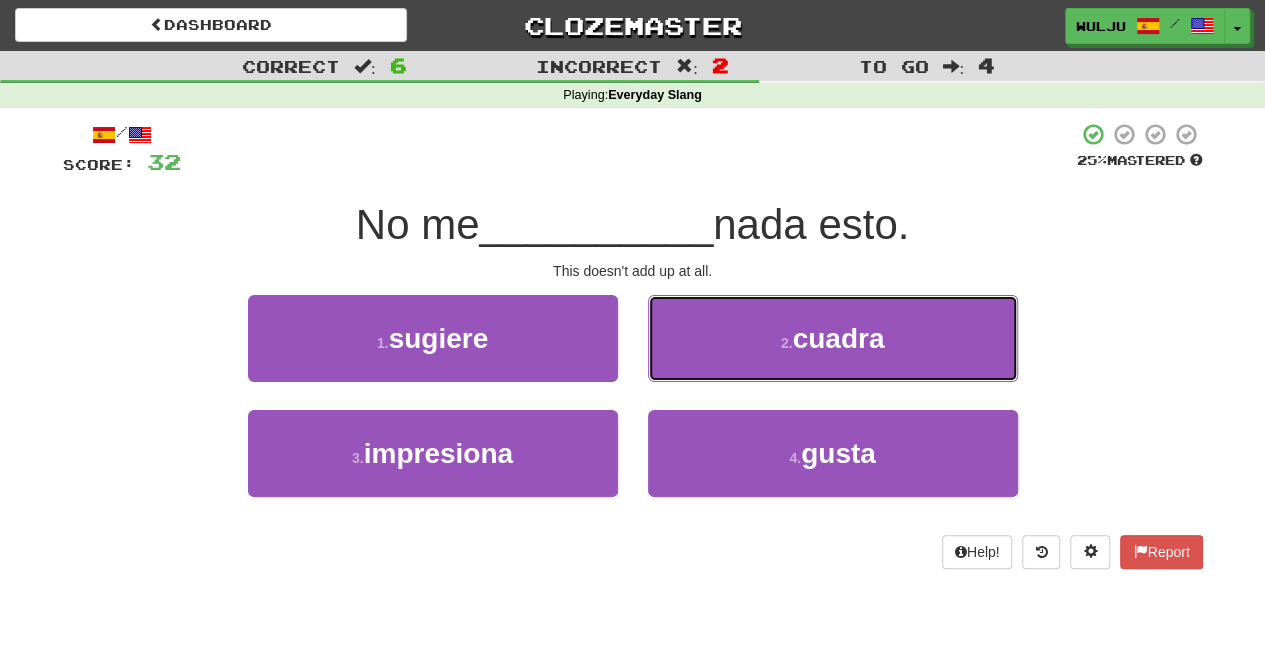 click on "2 .  cuadra" at bounding box center (833, 338) 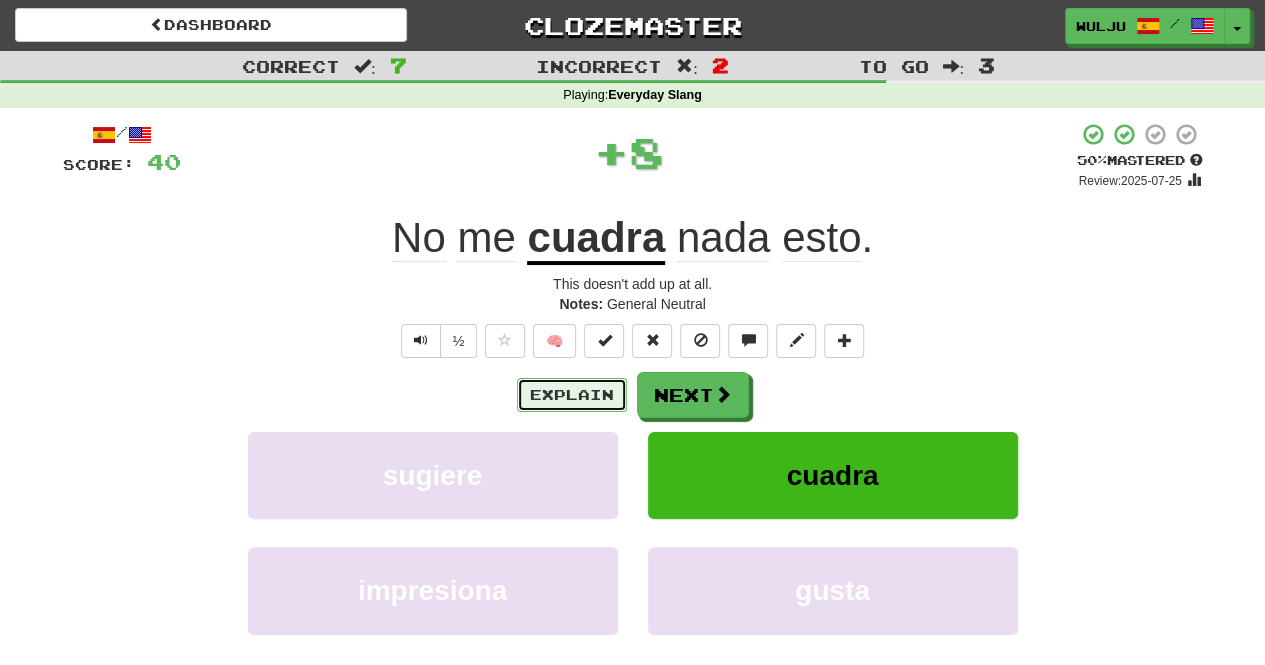 click on "Explain" at bounding box center [572, 395] 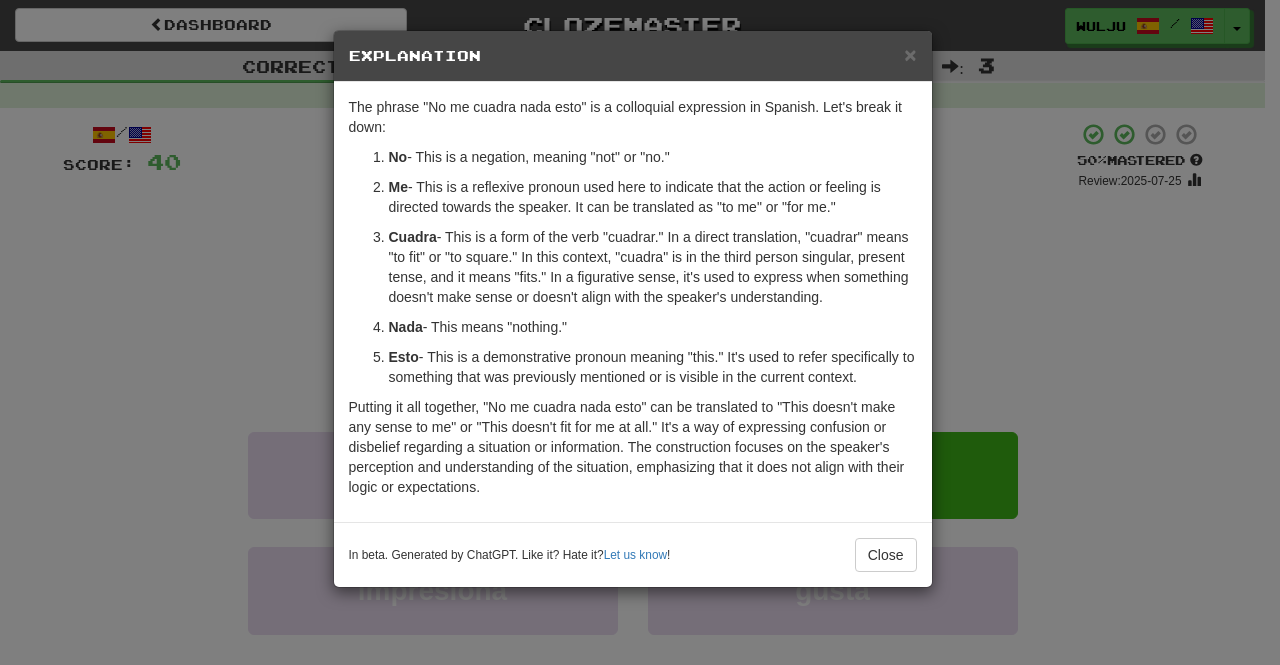 click on "× Explanation The phrase "No me cuadra nada esto" is a colloquial expression in Spanish. Let's break it down:
No  - This is a negation, meaning "not" or "no."
Me  - This is a reflexive pronoun used here to indicate that the action or feeling is directed towards the speaker. It can be translated as "to me" or "for me."
Cuadra  - This is a form of the verb "cuadrar." In a direct translation, "cuadrar" means "to fit" or "to square." In this context, "cuadra" is in the third person singular, present tense, and it means "fits." In a figurative sense, it's used to express when something doesn't make sense or doesn't align with the speaker's understanding.
Nada  - This means "nothing."
Esto  - This is a demonstrative pronoun meaning "this." It's used to refer specifically to something that was previously mentioned or is visible in the current context.
In beta. Generated by ChatGPT. Like it? Hate it?  Let us know ! Close" at bounding box center [640, 332] 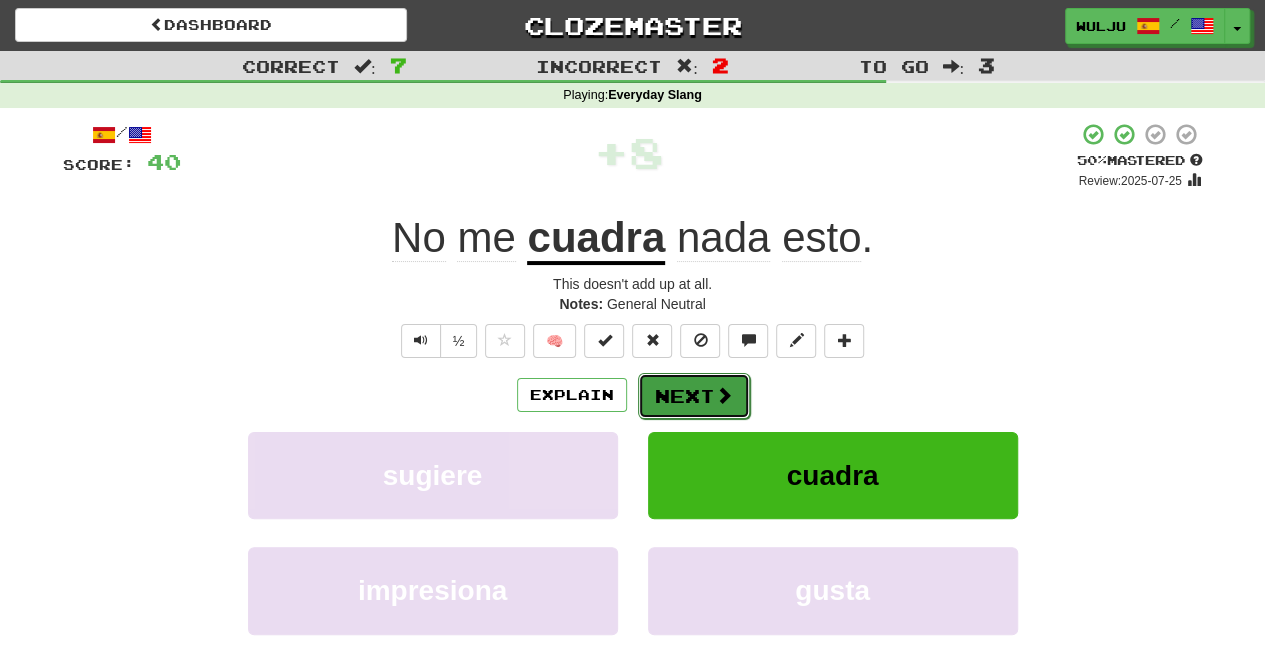 click on "Next" at bounding box center [694, 396] 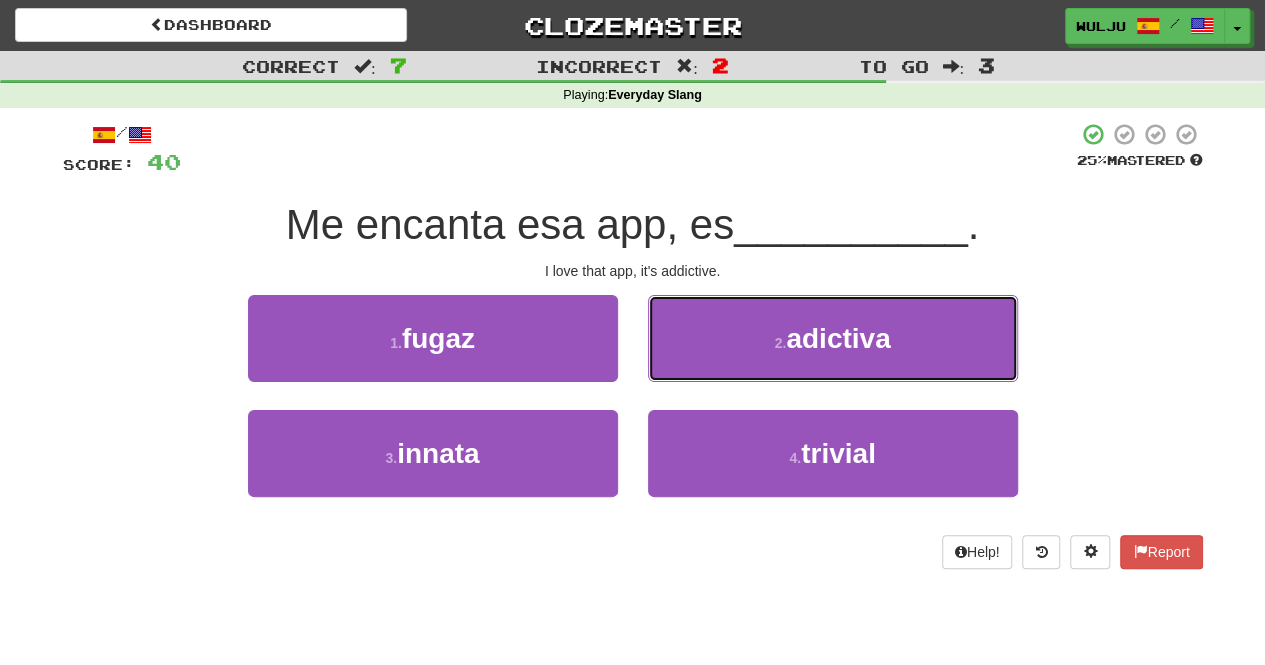 click on "2 .  adictiva" at bounding box center [833, 338] 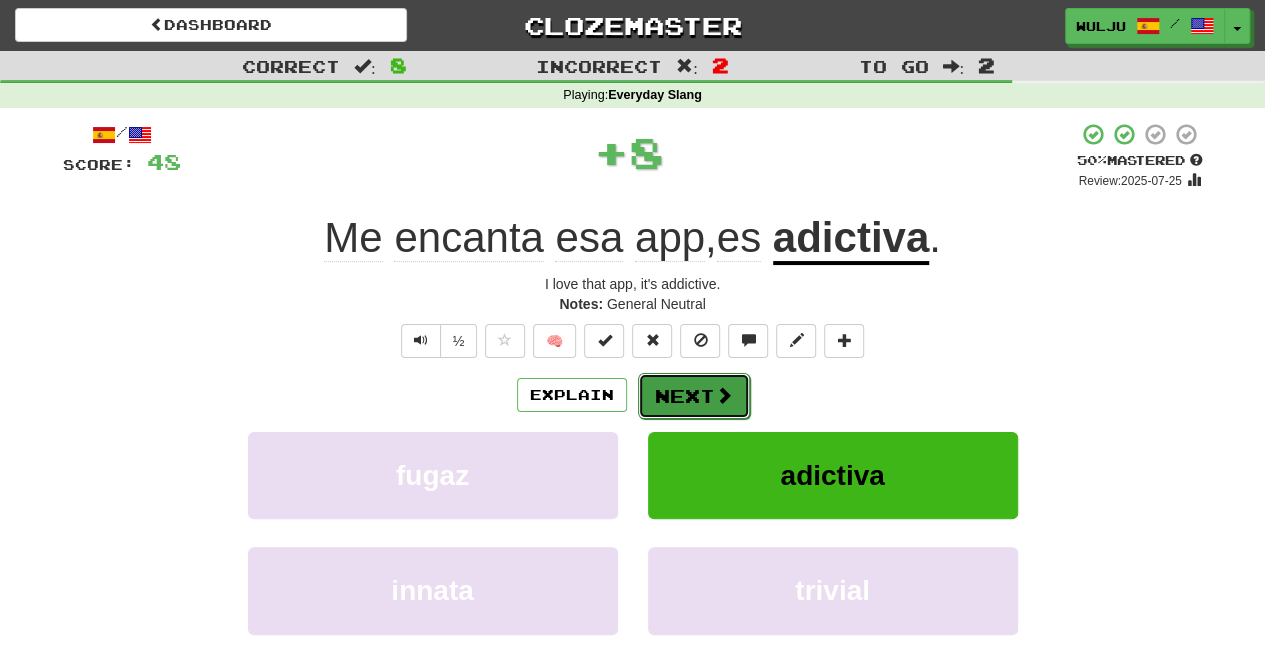 click at bounding box center [724, 395] 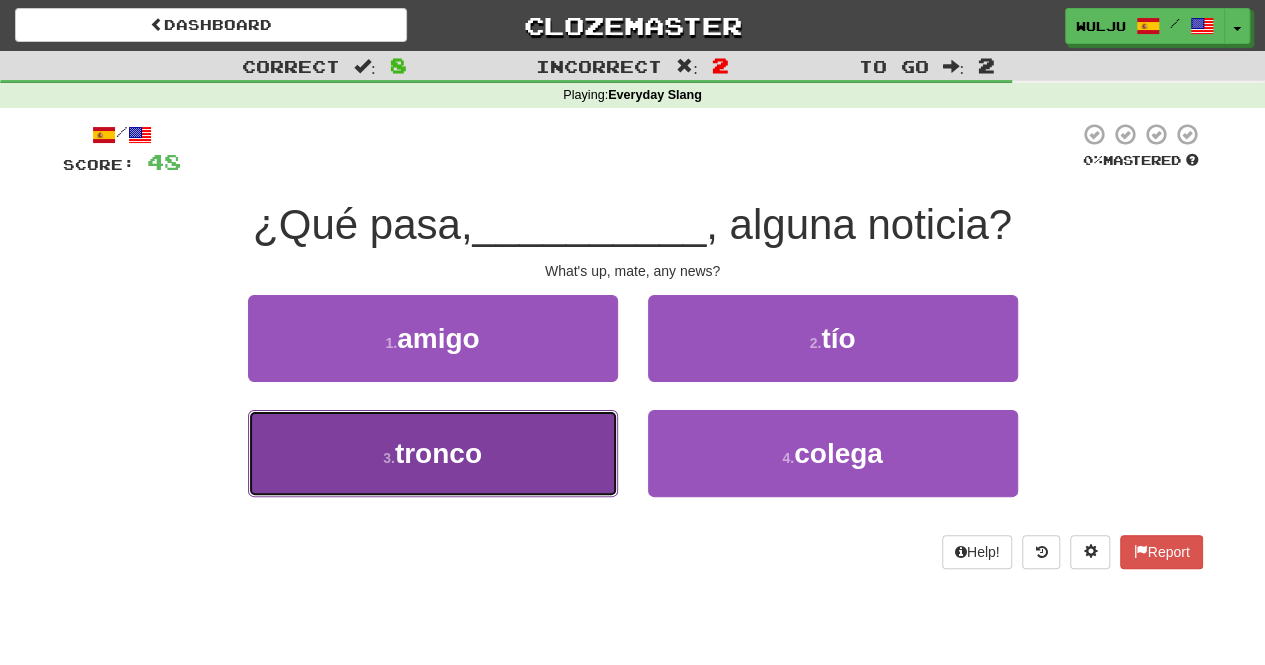 click on "3 .  tronco" at bounding box center (433, 453) 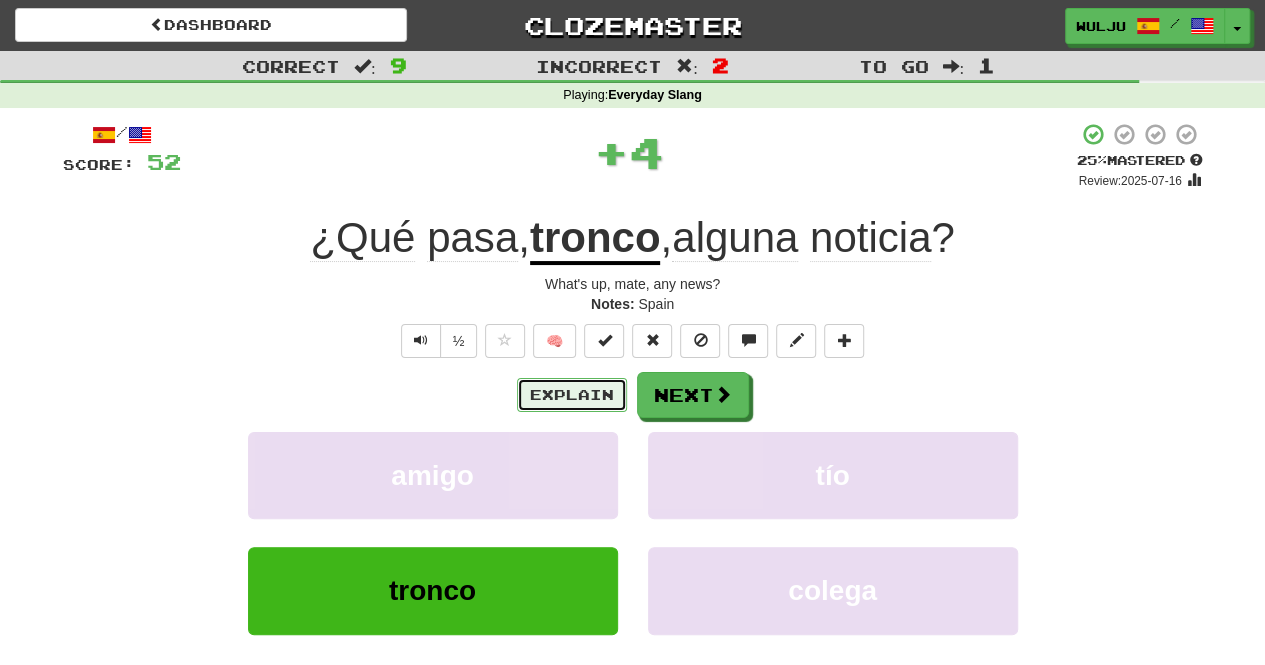 click on "Explain" at bounding box center (572, 395) 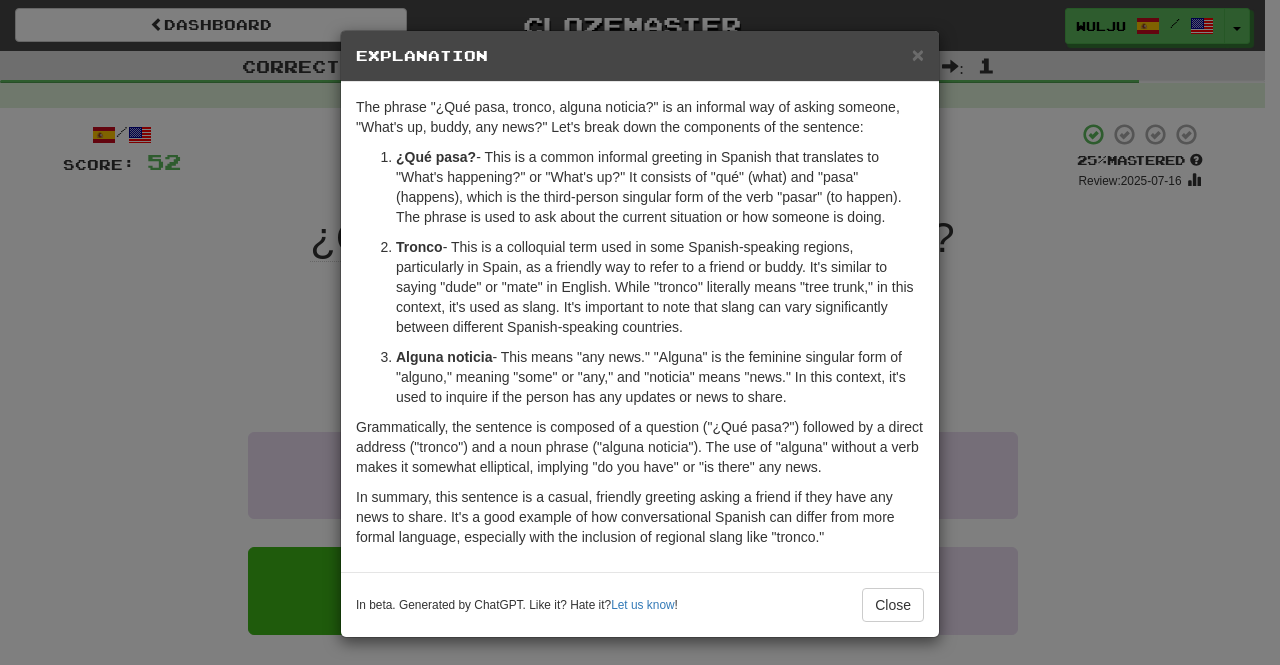 click on "What's up, buddy, any news?" at bounding box center (640, 332) 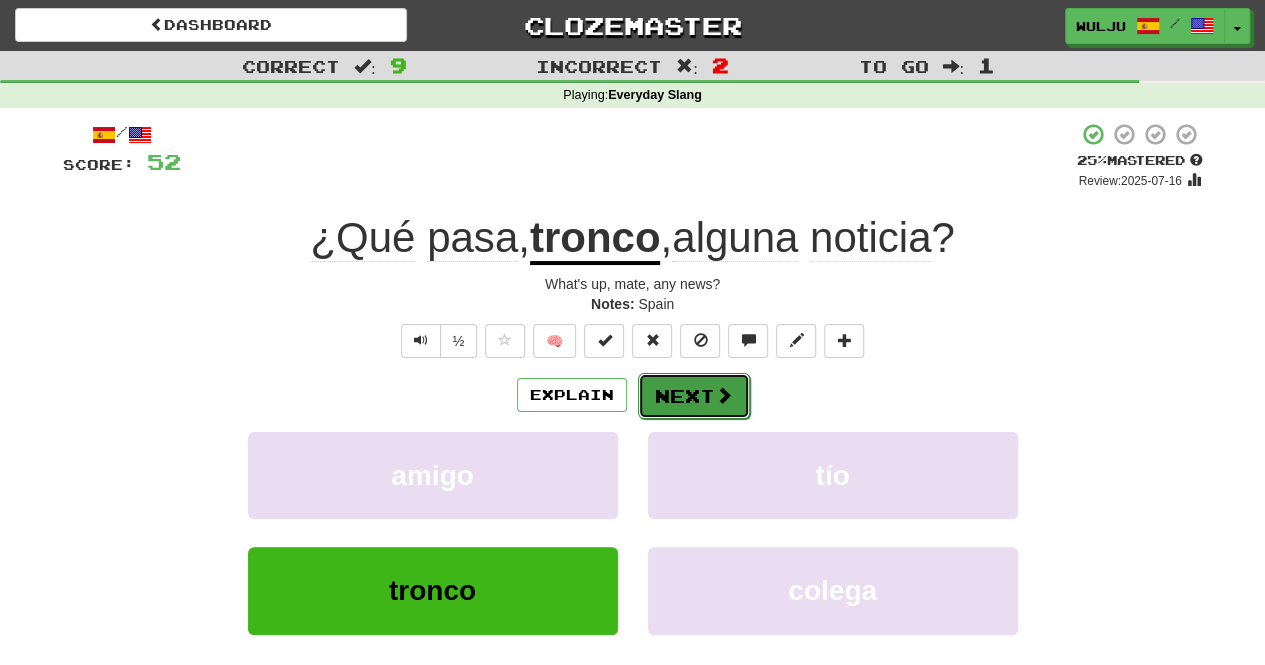 click on "Next" at bounding box center (694, 396) 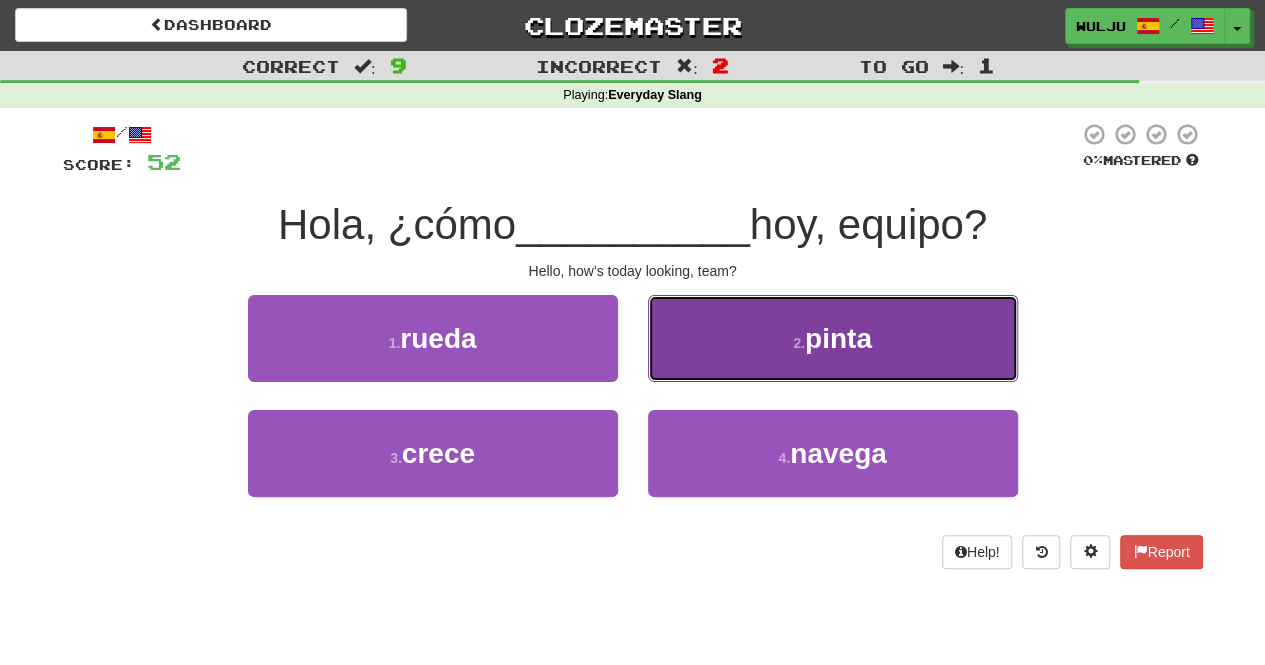 click on "2 .  pinta" at bounding box center [833, 338] 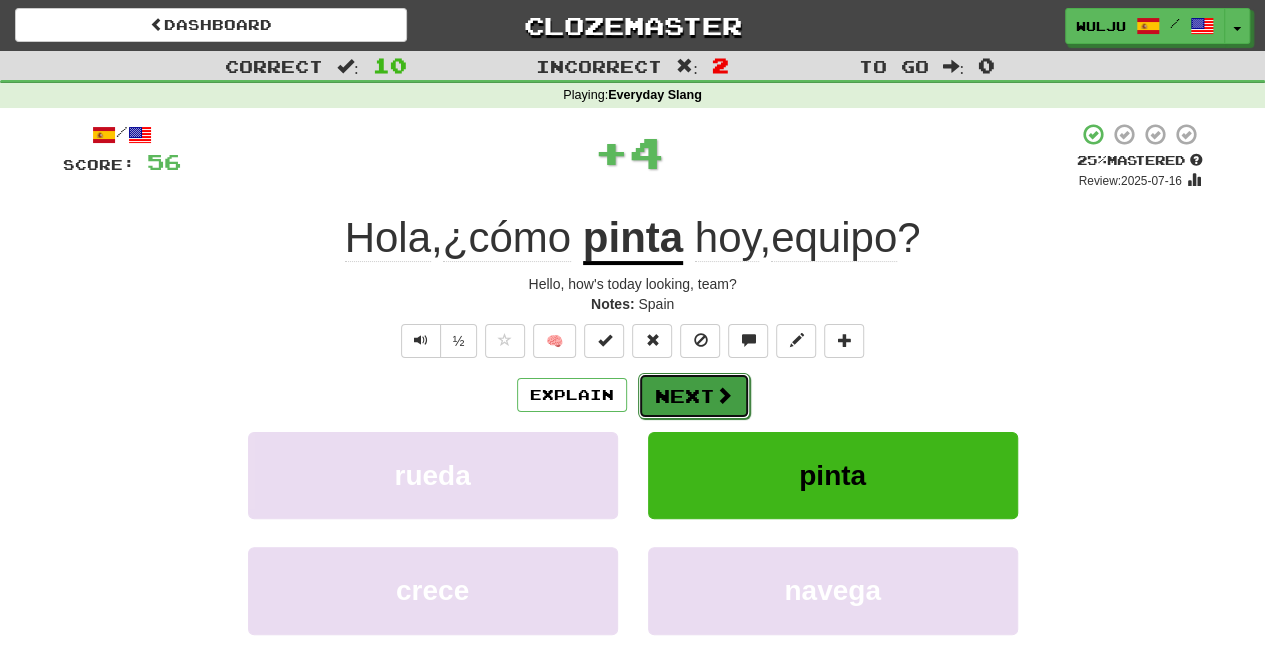 click at bounding box center (724, 395) 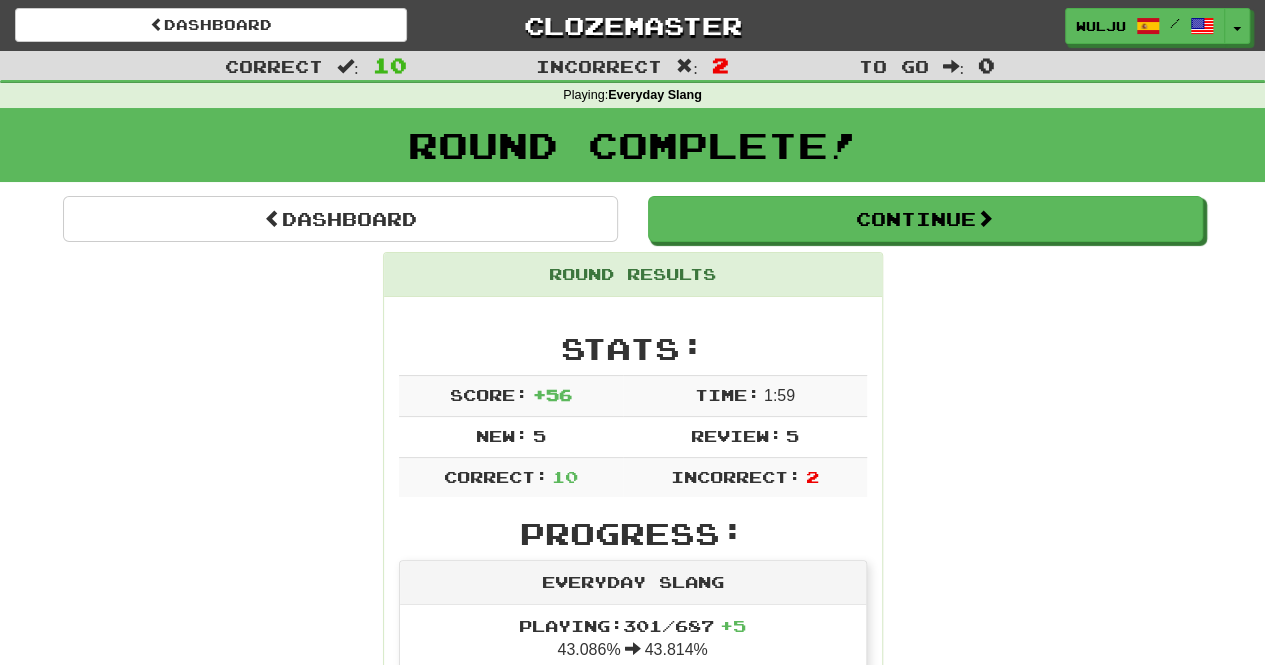 click on "Round Results Stats: Score:   + 56 Time:   1 : 59 New:   5 Review:   5 Correct:   10 Incorrect:   2 Progress: Everyday Slang Playing:  301  /  687 + 5 43.086% 43.814% Mastered:  0  /  687 0% Ready for Review:  13  /  Level:  49 922  points to level  50  - keep going! Ranked:  236 th  this week ( 4  points to  235 th ) Sentences:  Report Dicen que la  secuela  será brutal. They say the sequel will be brutal.  Report No me  alcanza  ni para un snack. I can't even afford a snack.  Report Estoy  súper  contento, de verdad. I am super happy, really.  Report ¿ Aceptas  tarjeta o solo efectivo? Do you accept credit cards or cash only?  Report ¿Qué pasa,  tronco , alguna noticia? What's up, mate, any news?  Report Hola, ¿cómo  pinta  hoy, equipo? Hello, how's today looking, team?  Report Necesito un  préstamo . Estoy a dos velas. I need a loan. I'm broke.  Report Está todo el mundo  loco  por ella. Everyone is crazy about her.  Report No me  cuadra  nada esto. This doesn't add up at all.  Report adictiva ." at bounding box center [633, 1116] 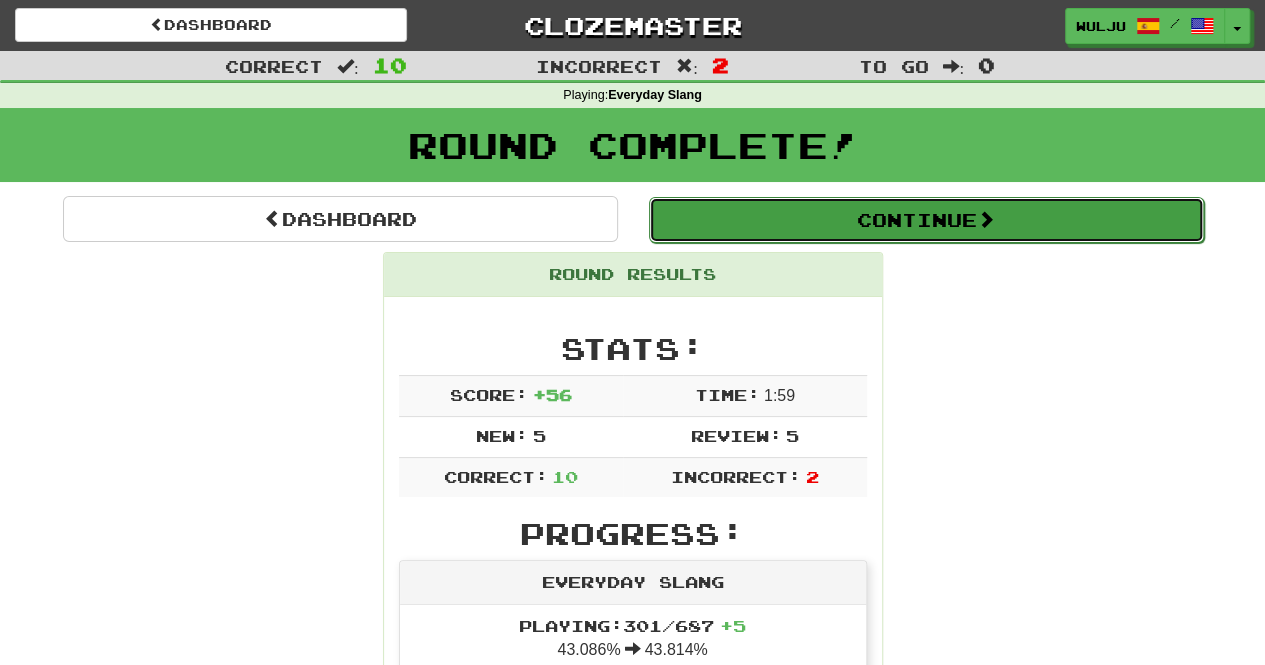 click on "Continue" at bounding box center (926, 220) 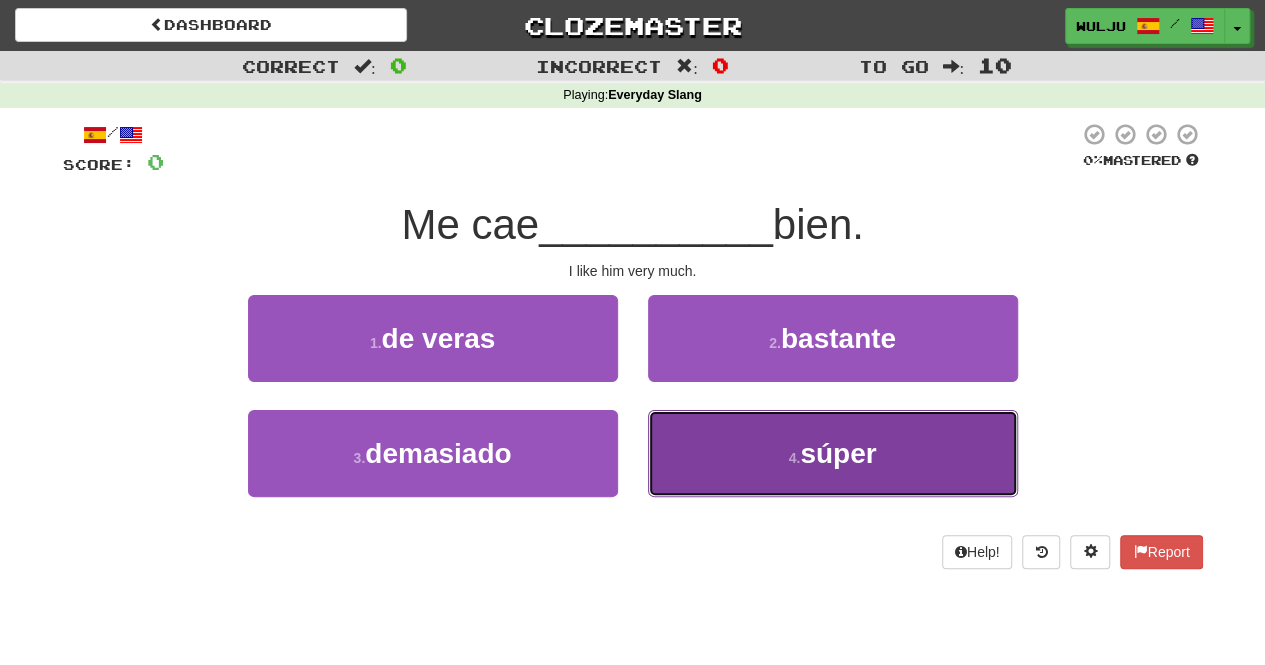 click on "4 .  súper" at bounding box center [833, 453] 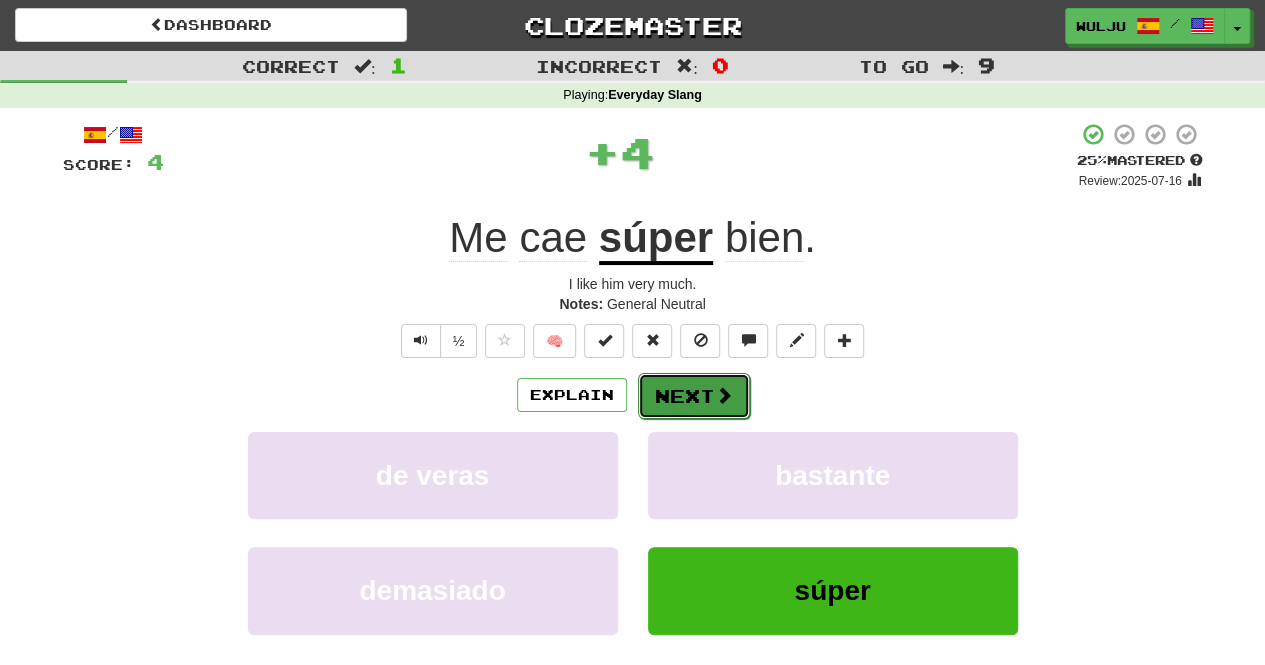 click on "Next" at bounding box center [694, 396] 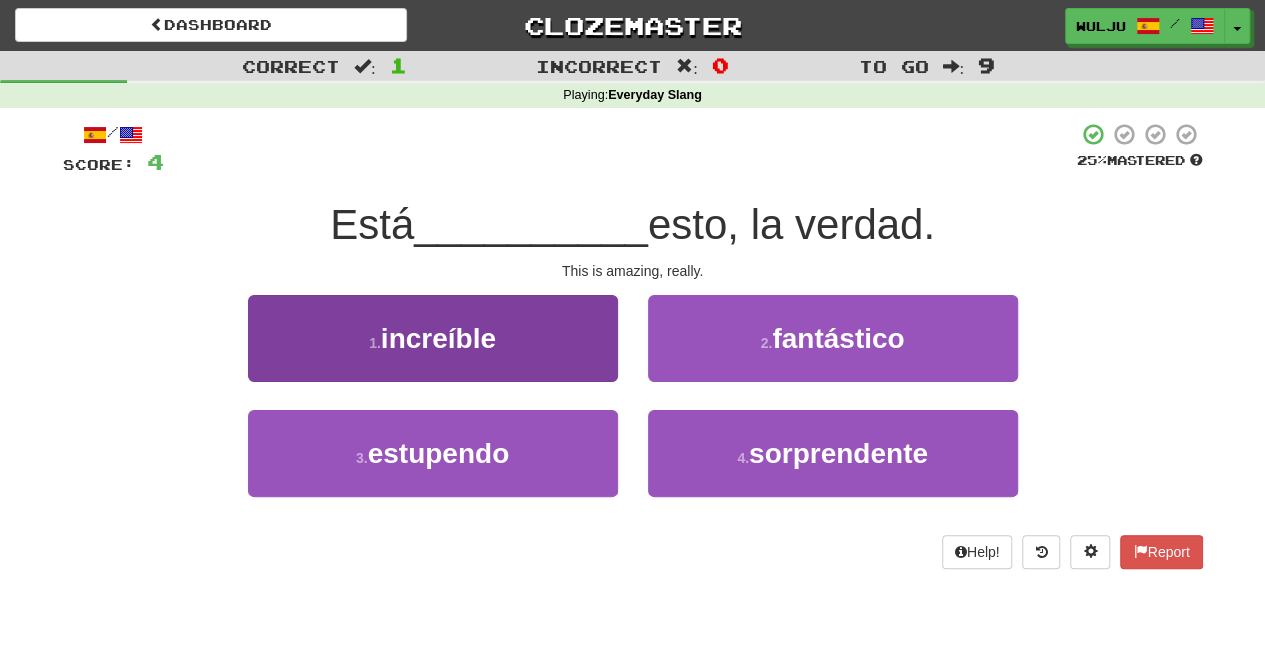 drag, startPoint x: 638, startPoint y: 365, endPoint x: 612, endPoint y: 362, distance: 26.172504 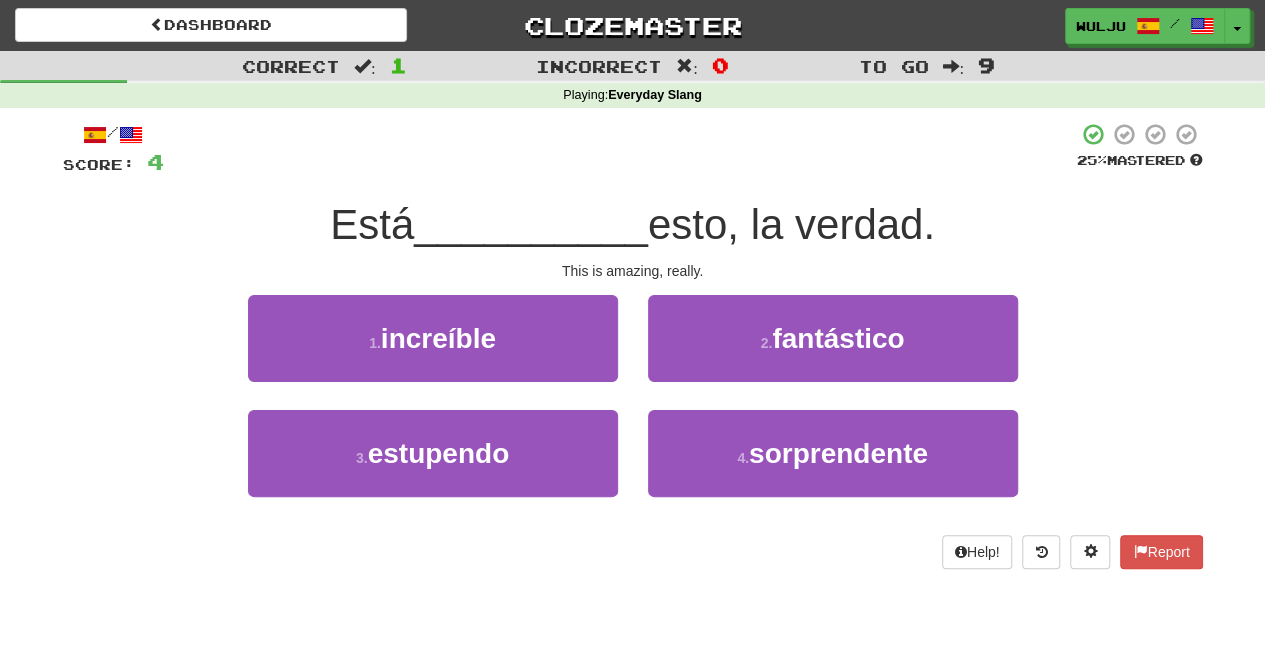 drag, startPoint x: 612, startPoint y: 362, endPoint x: 661, endPoint y: 396, distance: 59.64059 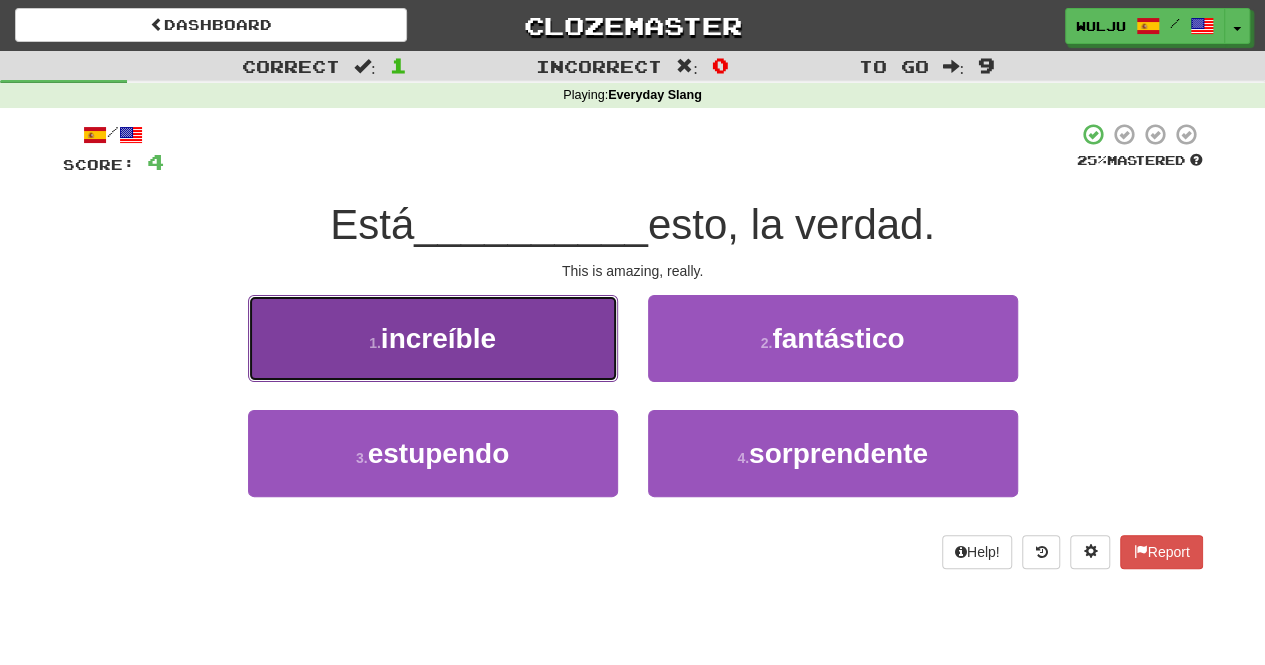 click on "1 .  increíble" at bounding box center (433, 338) 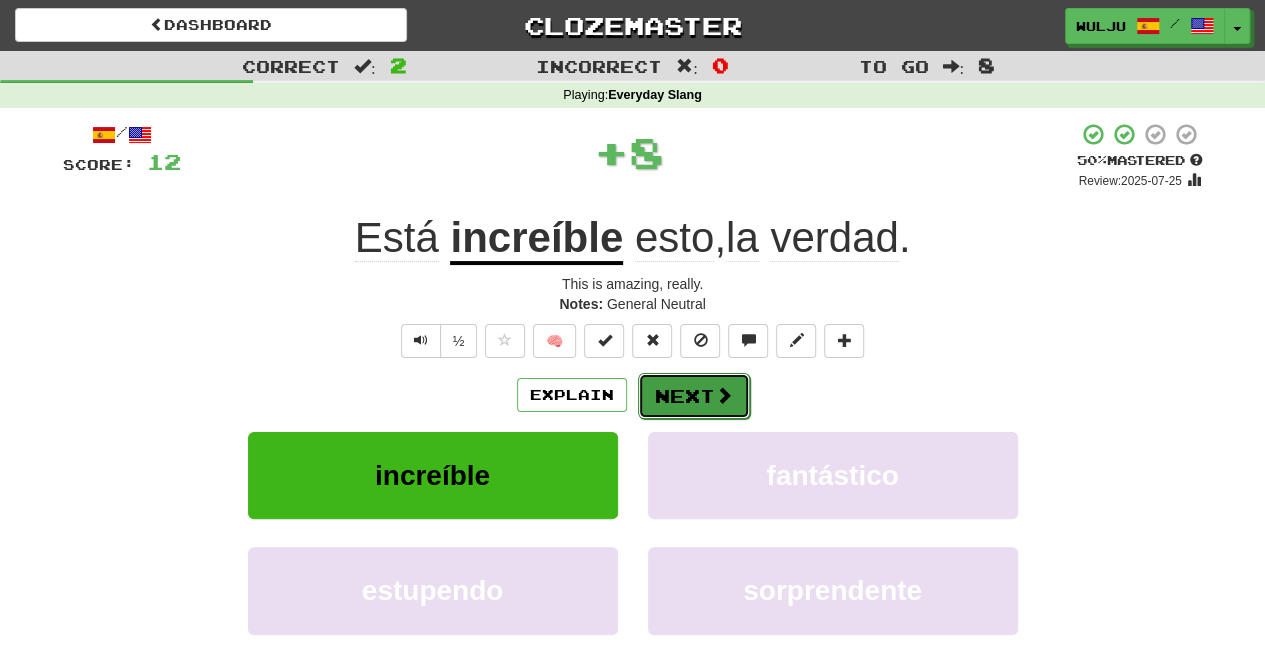 click on "Next" at bounding box center [694, 396] 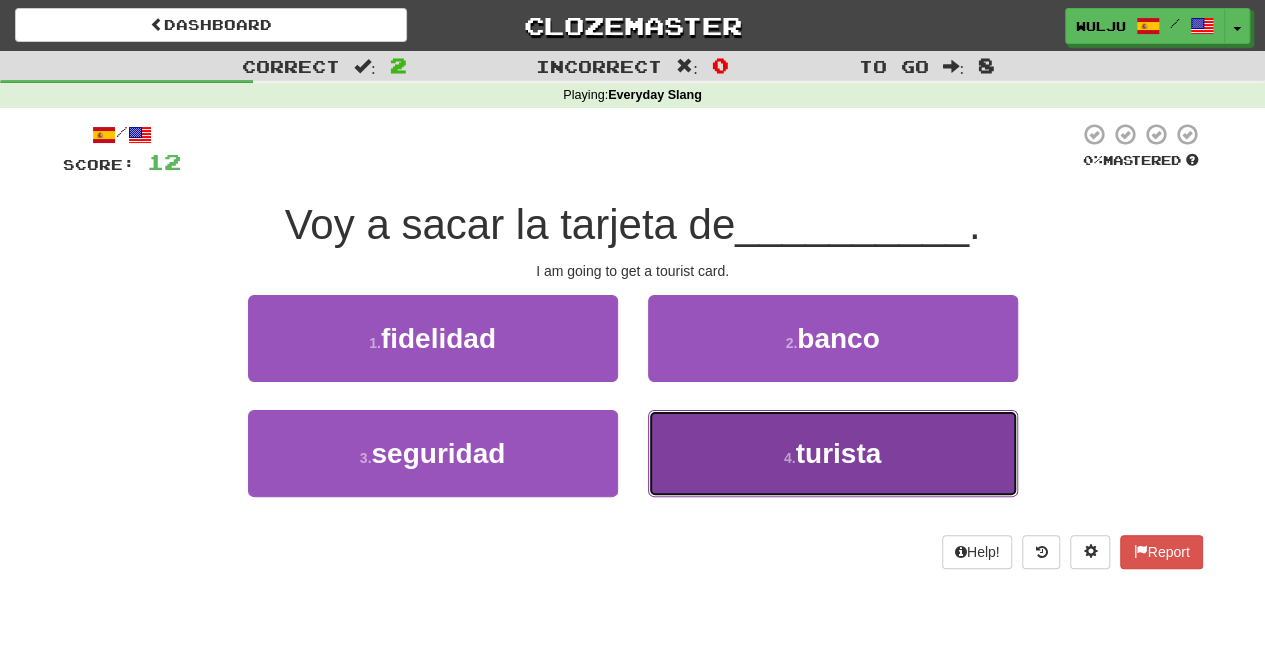 click on "4 .  turista" at bounding box center [833, 453] 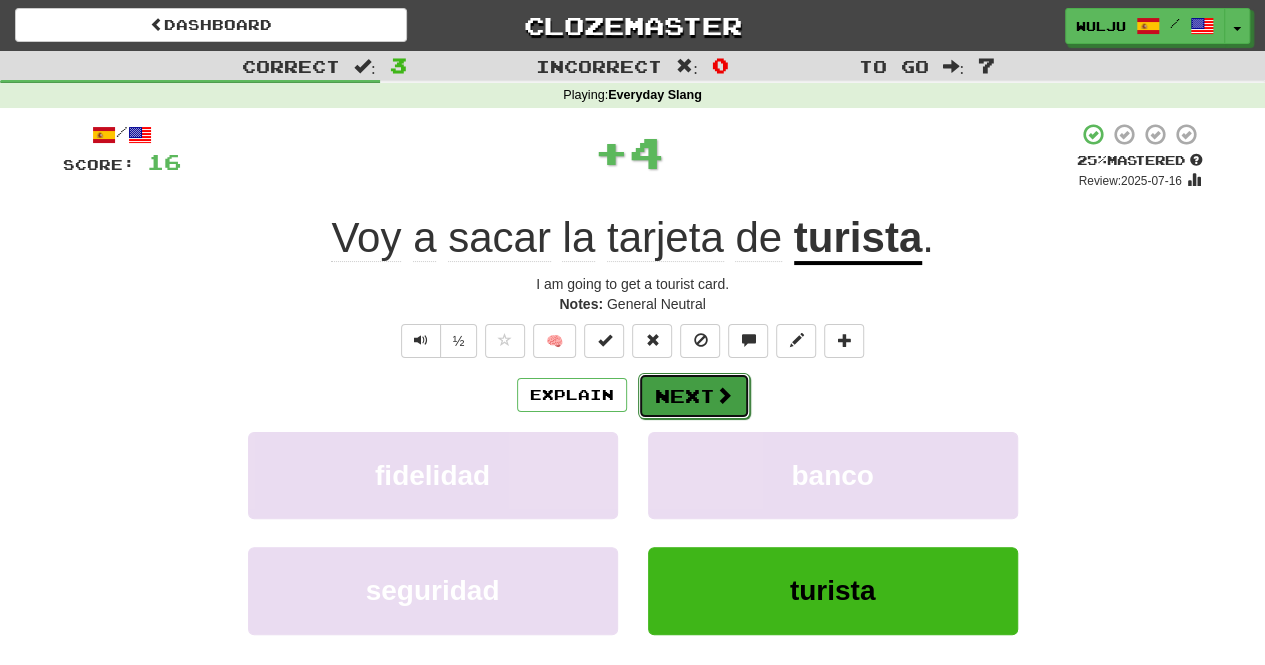 drag, startPoint x: 721, startPoint y: 405, endPoint x: 706, endPoint y: 397, distance: 17 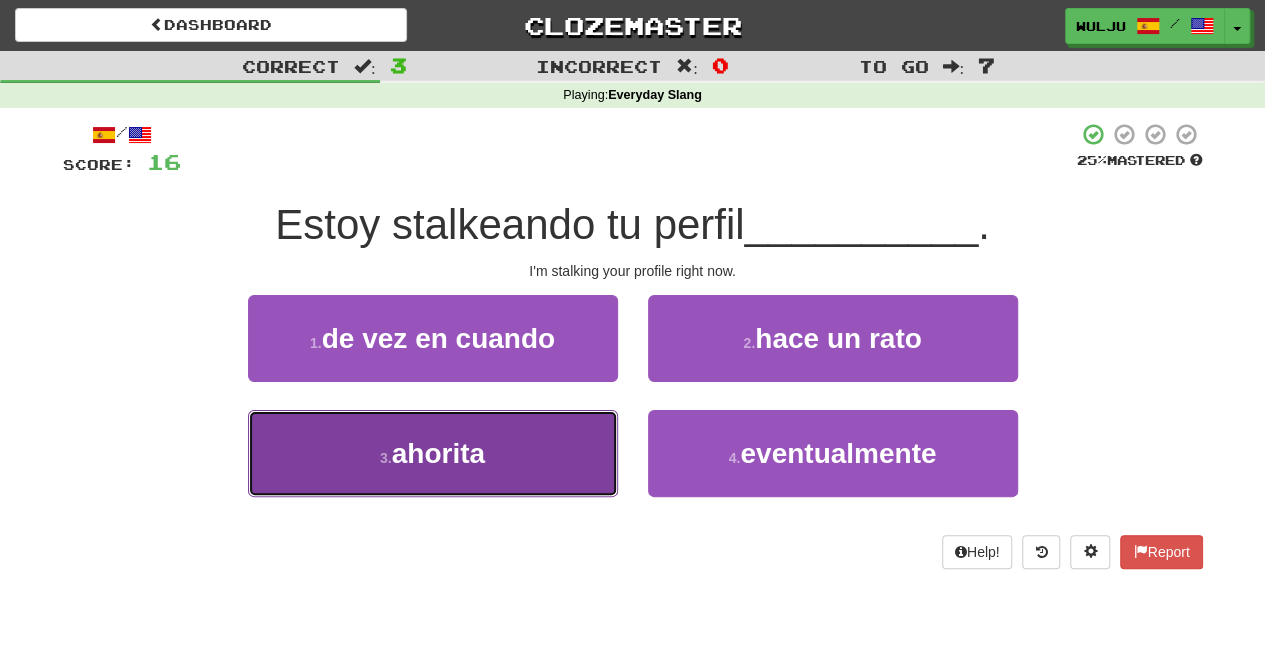 click on "3 .  ahorita" at bounding box center [433, 453] 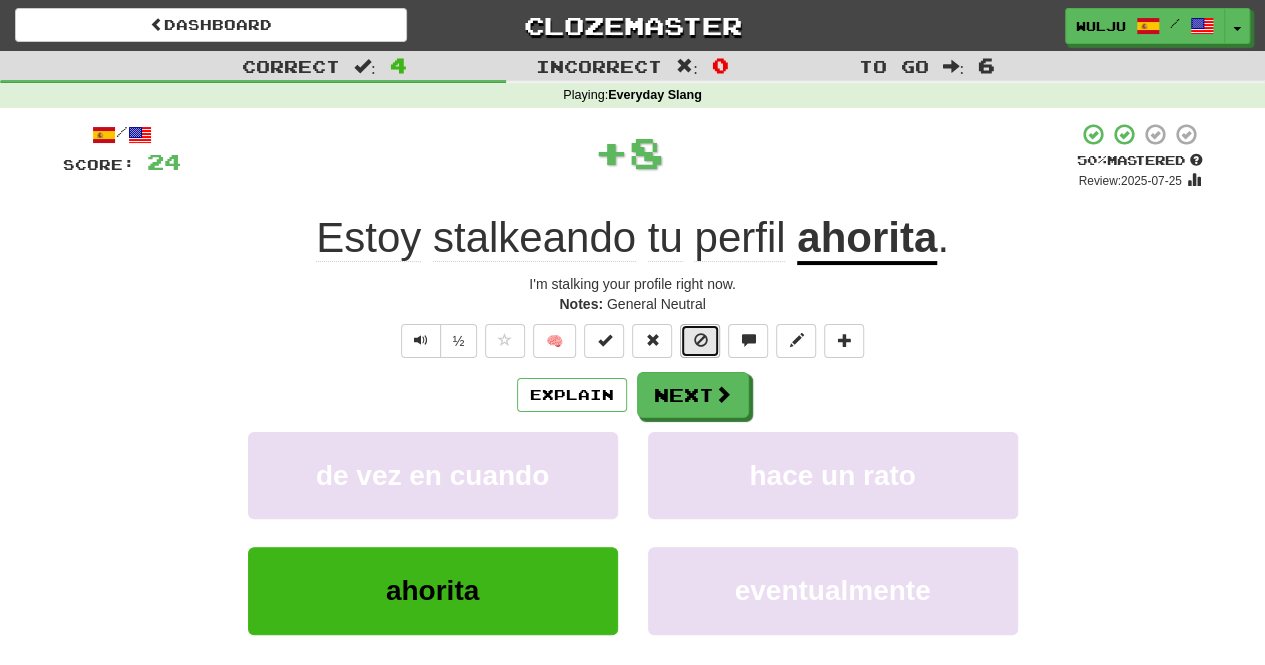 click at bounding box center [700, 341] 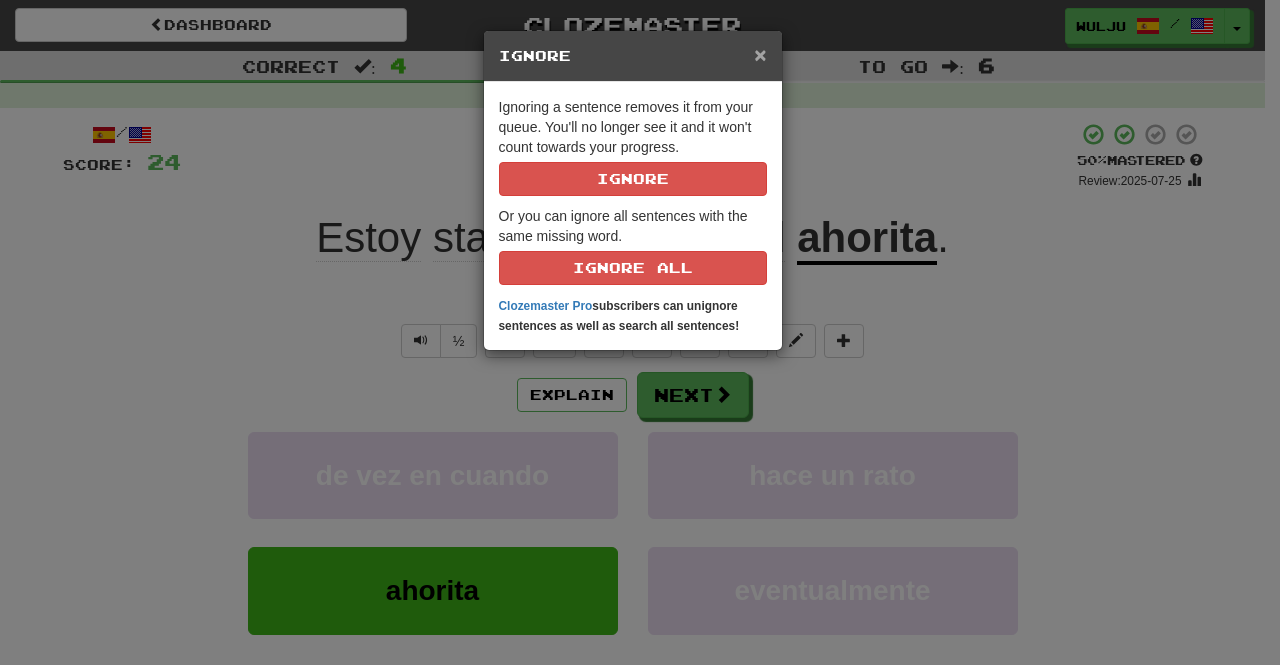 click on "×" at bounding box center [760, 54] 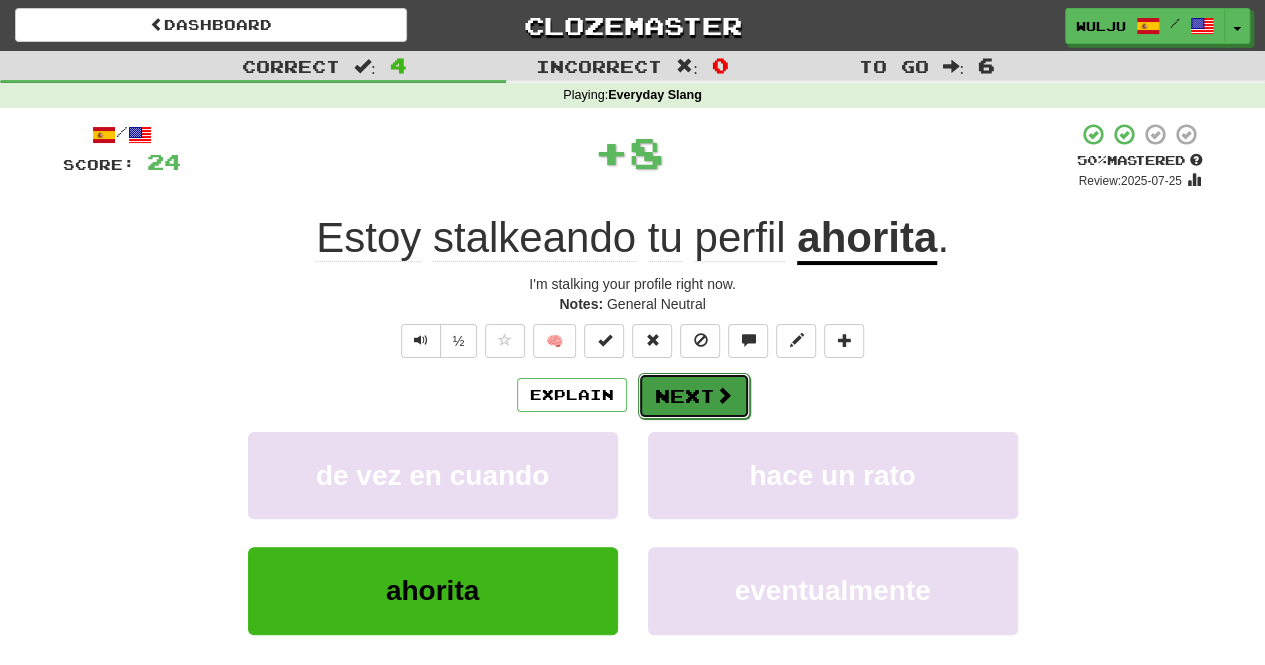 click on "Next" at bounding box center [694, 396] 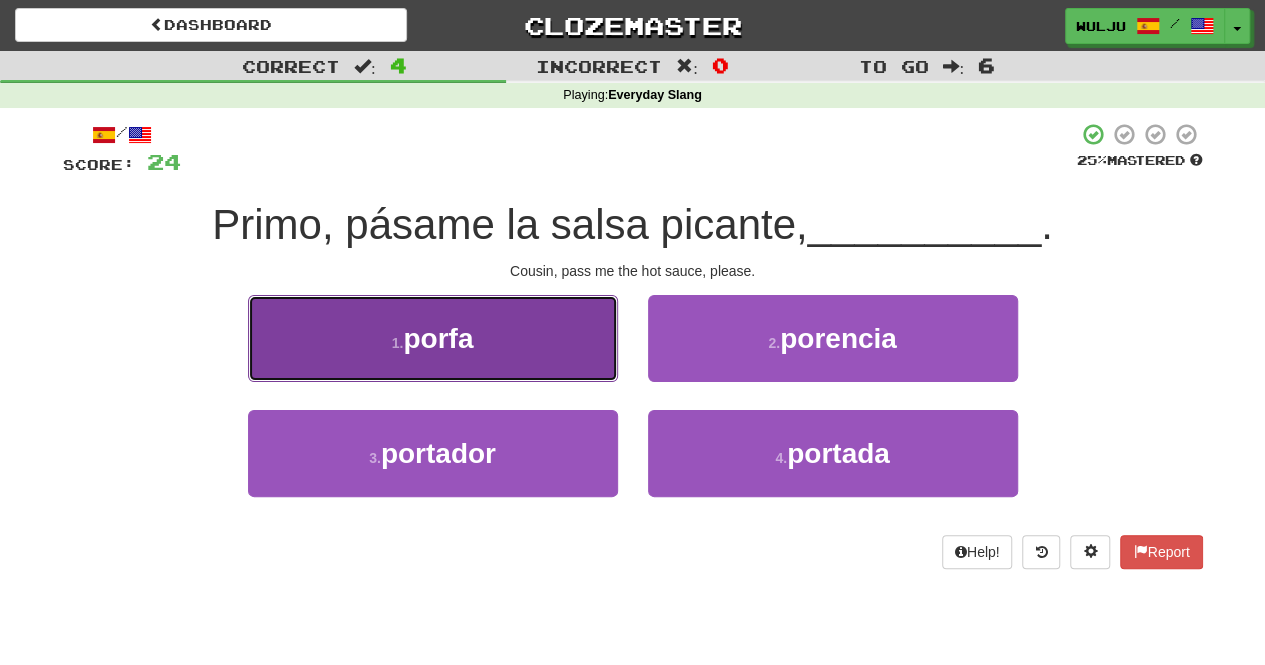 click on "1 .  porfa" at bounding box center [433, 338] 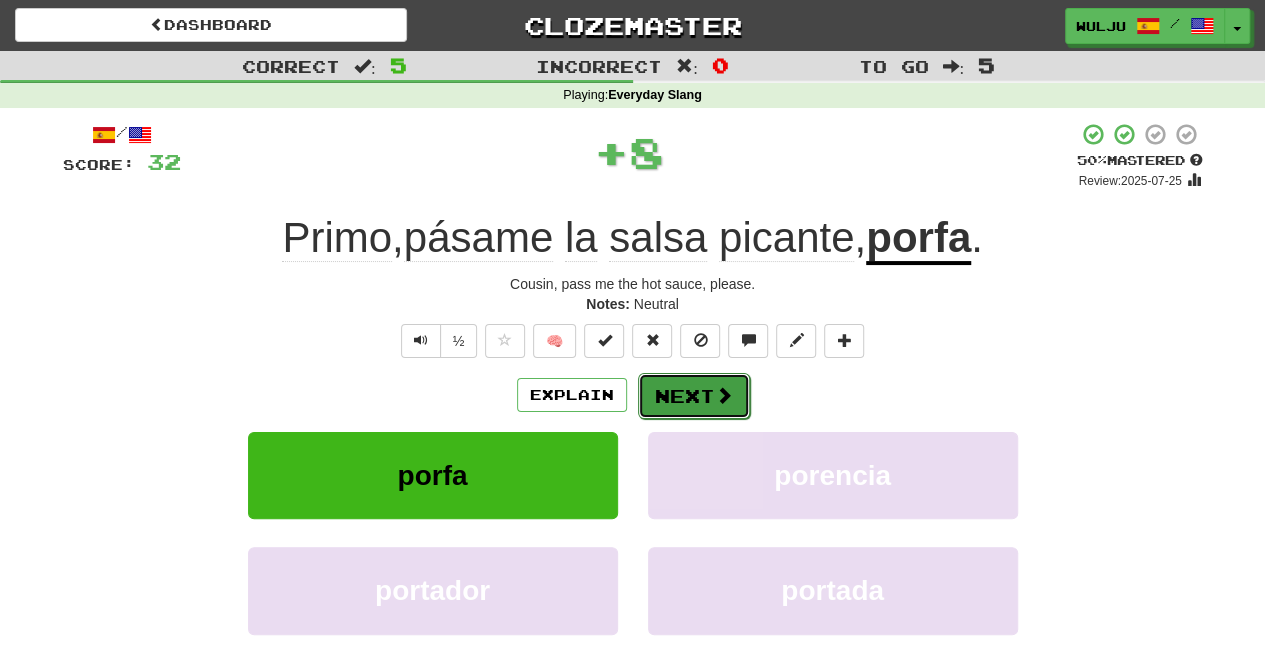click on "Next" at bounding box center (694, 396) 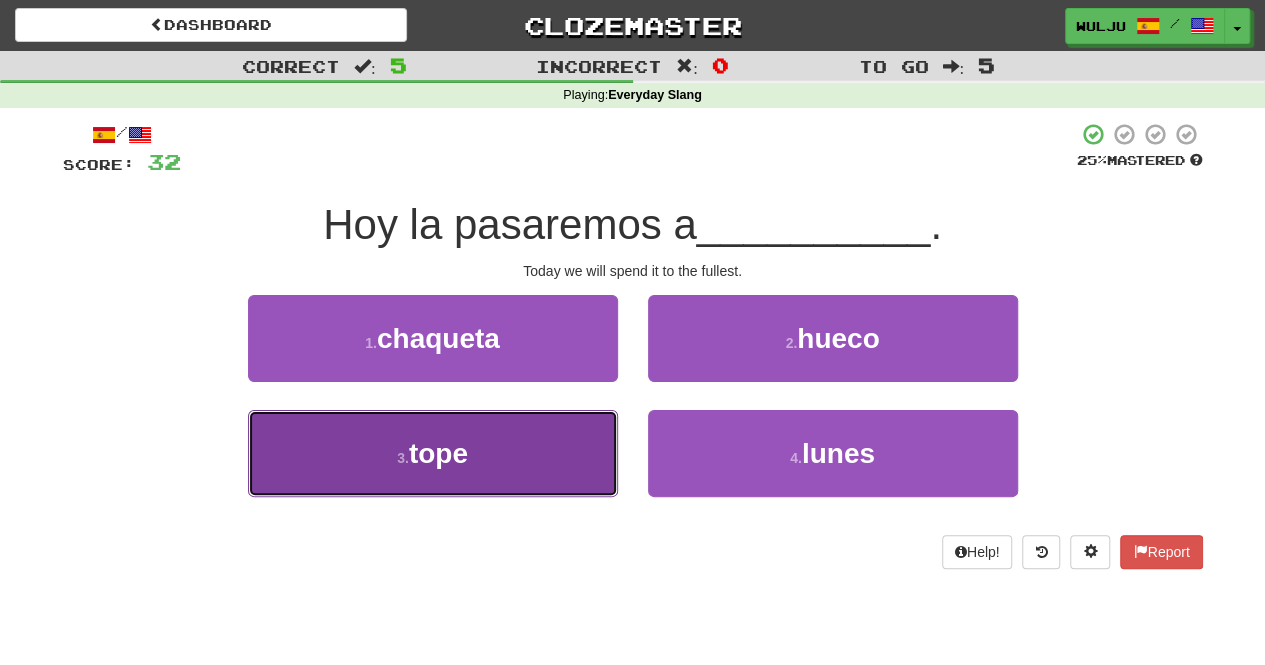 click on "3 .  tope" at bounding box center (433, 453) 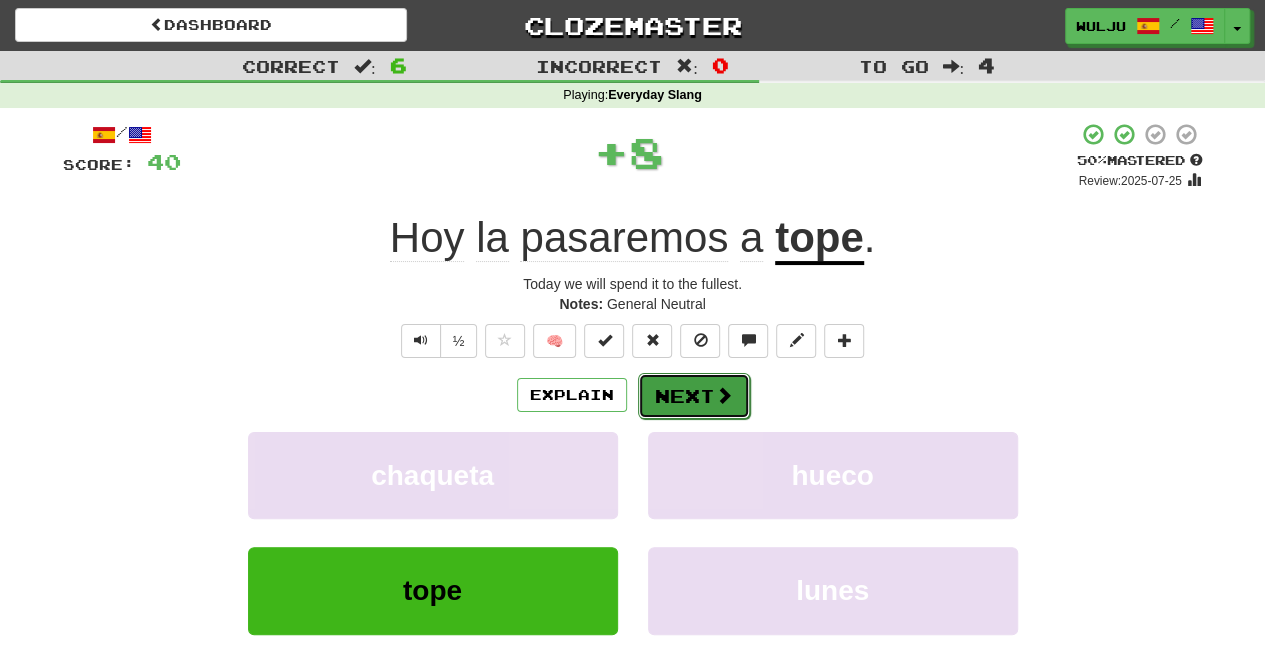 click on "Next" at bounding box center [694, 396] 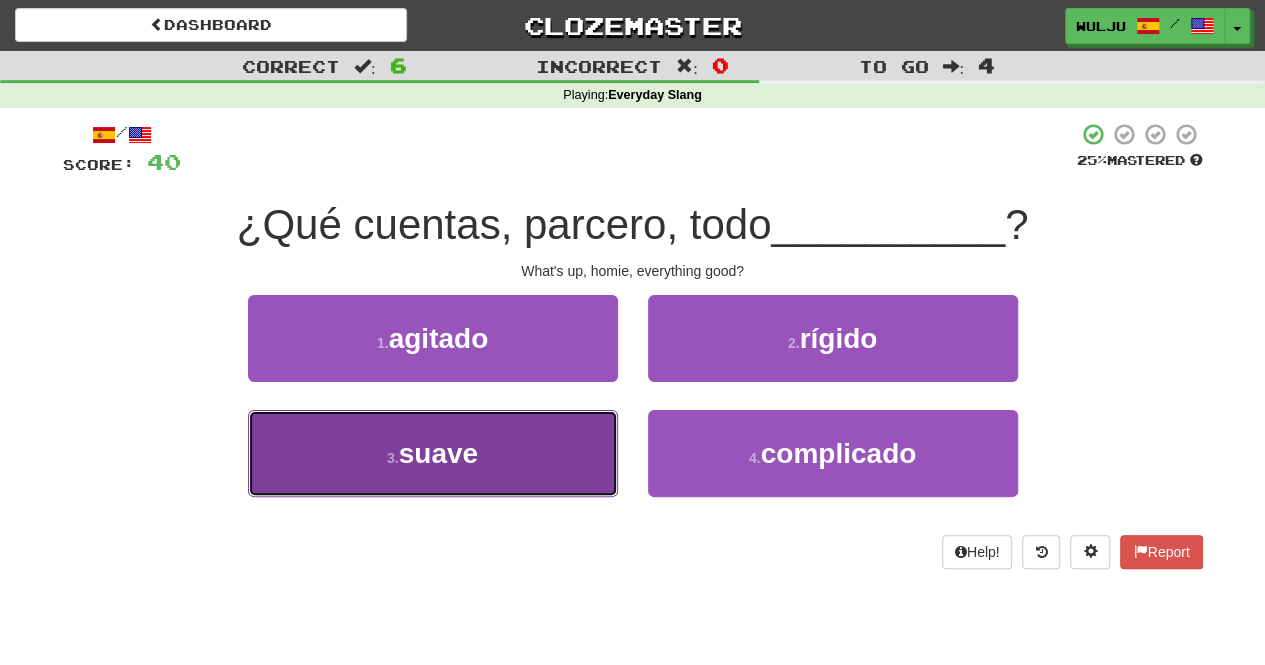 click on "3 .  suave" at bounding box center [433, 453] 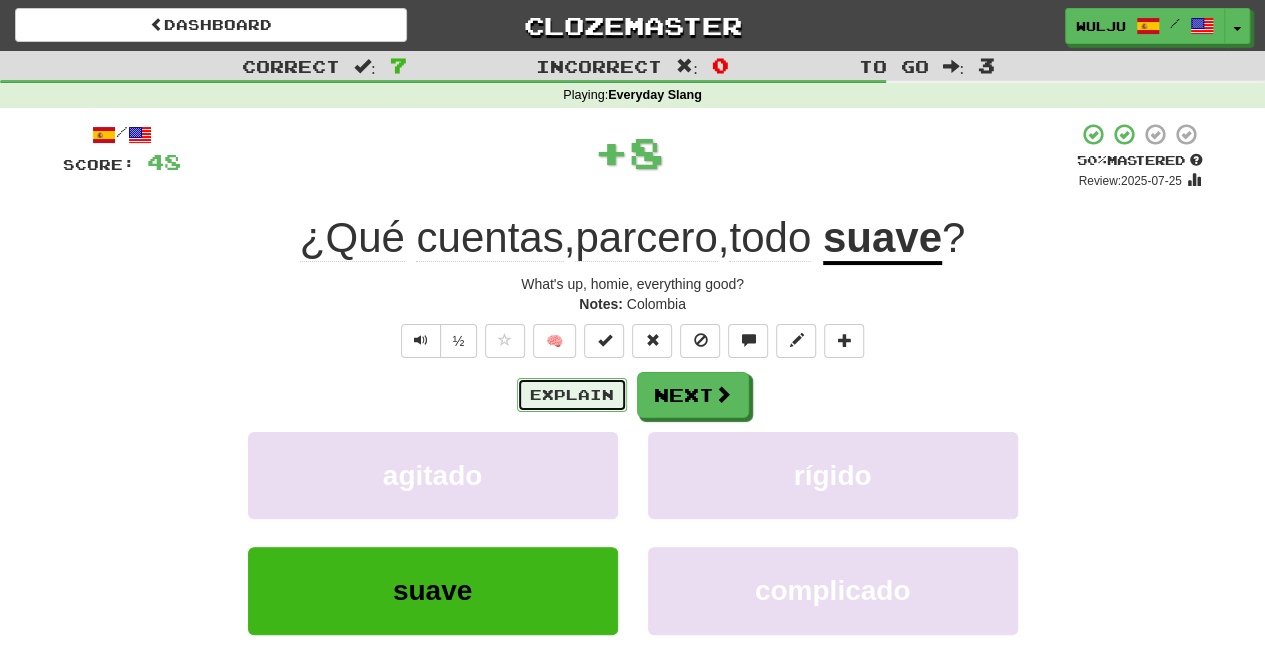 click on "Explain" at bounding box center [572, 395] 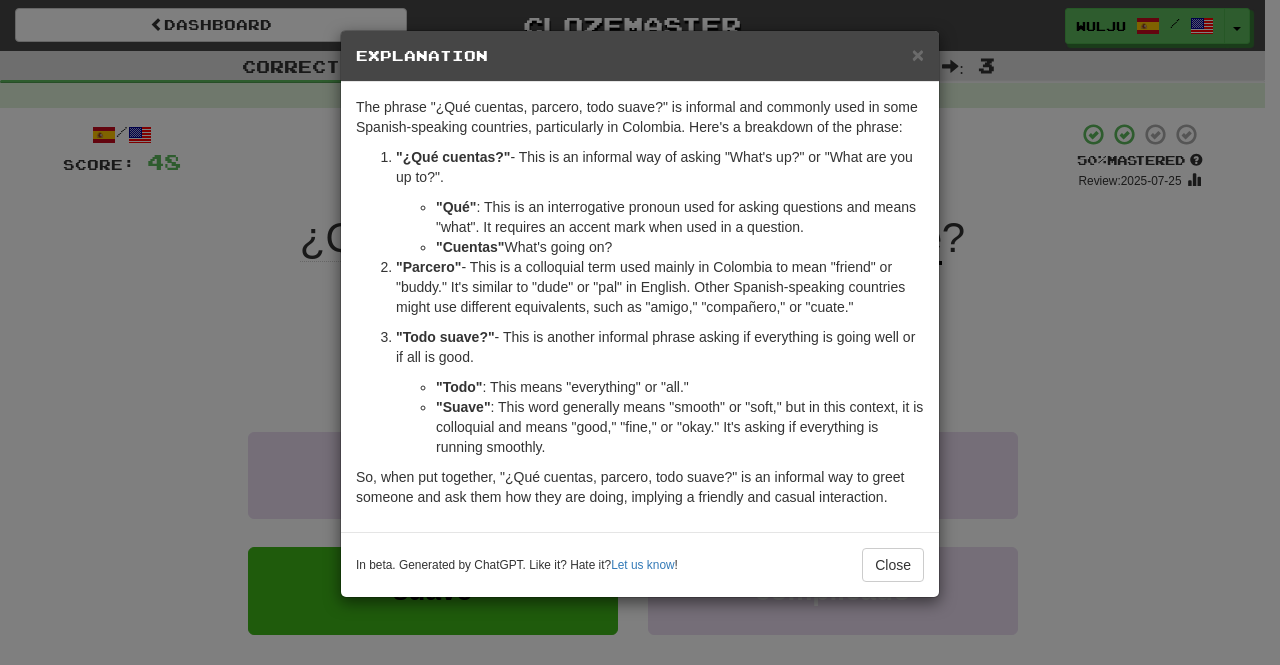 click on "× Explanation The phrase "¿Qué cuentas, parcero, todo suave?" is informal and commonly used in some Spanish-speaking countries, particularly in Colombia. Here's a breakdown of the phrase:
"¿Qué cuentas?"  - This is an informal way of asking "What's up?" or "What are you up to?".
"Qué" : This is an interrogative pronoun used for asking questions and means "what". It requires an accent mark when used in a question.
"Cuentas" : This comes from the verb "contar," which can mean "to tell" or "to count." In this context, "cuentas" is the second person singular (tú) present tense form, meaning "you tell" or "you count." So, "¿Qué cuentas?" is literally asking, "What do you tell?" or, more loosely, "What’s going on?"
"Parcero"  - This is a colloquial term used mainly in Colombia to mean "friend" or "buddy." It's similar to "dude" or "pal" in English. Other Spanish-speaking countries might use different equivalents, such as "amigo," "compañero," or "cuate."
"Todo suave?"" at bounding box center [640, 332] 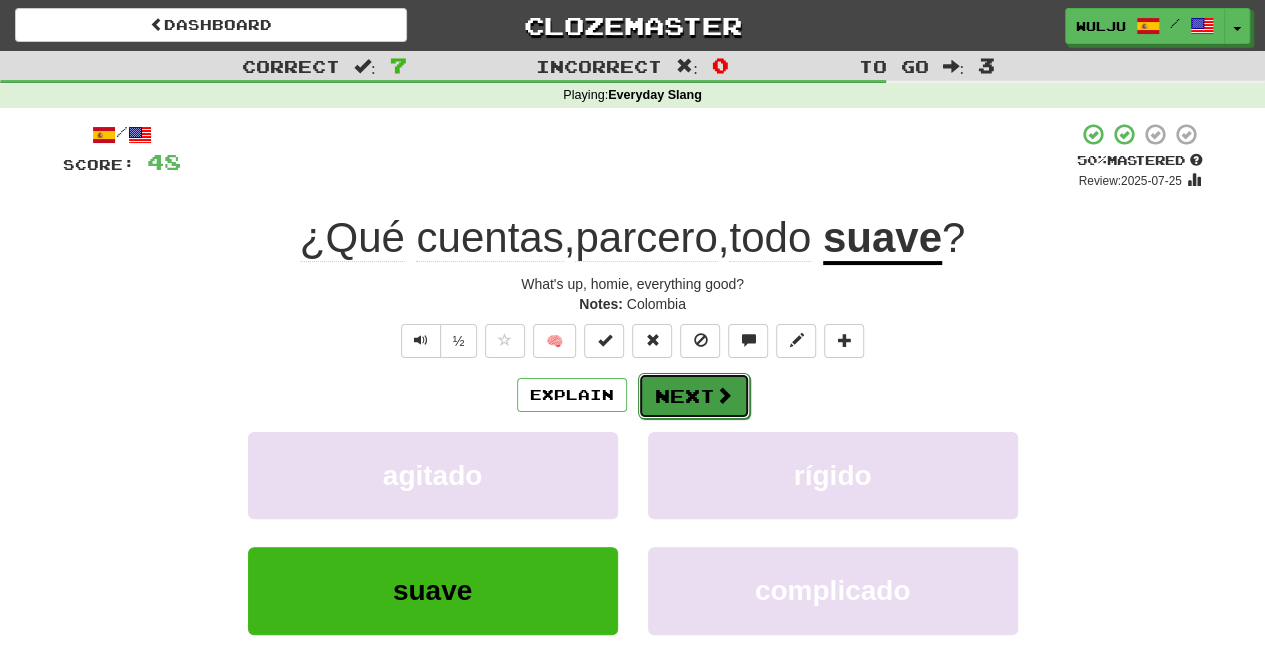 click on "Next" at bounding box center [694, 396] 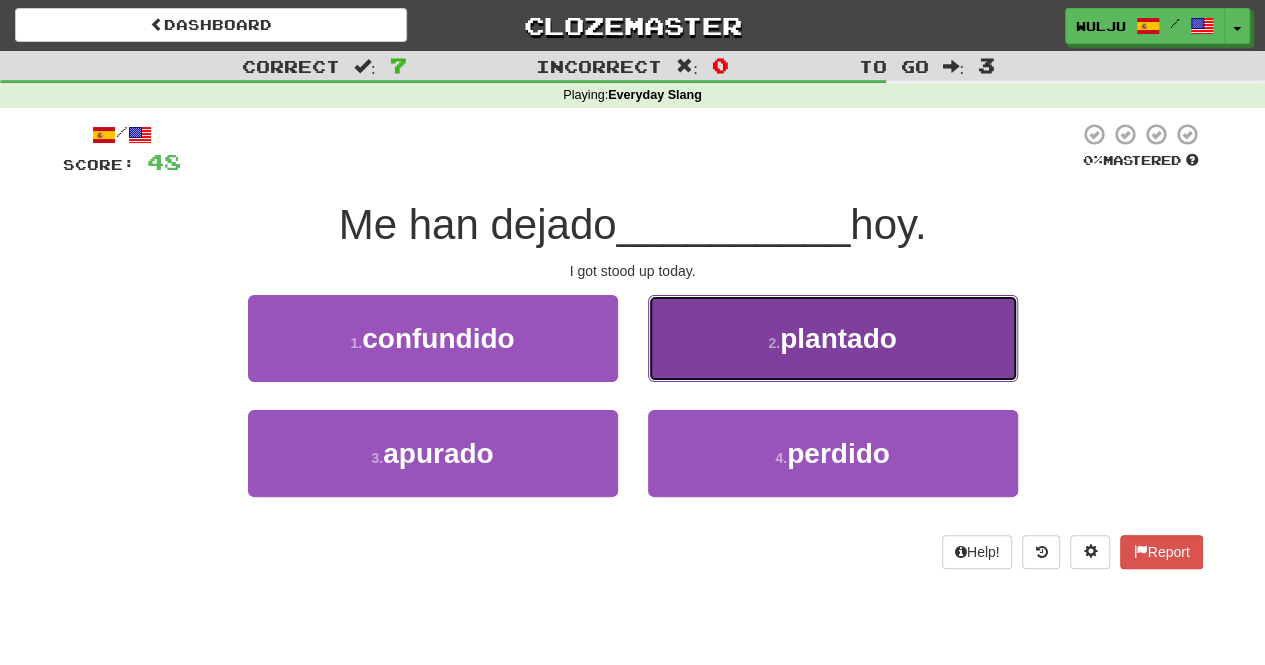 click on "2 .  plantado" at bounding box center [833, 338] 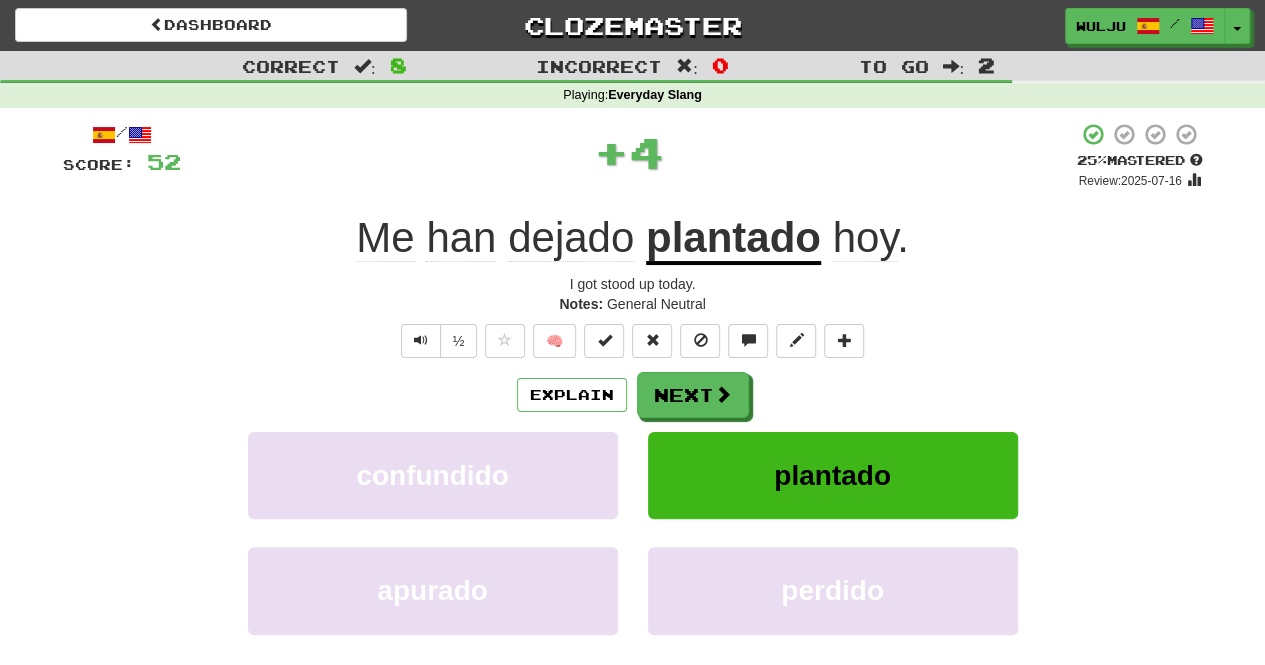 click on "Explain Next" at bounding box center [633, 395] 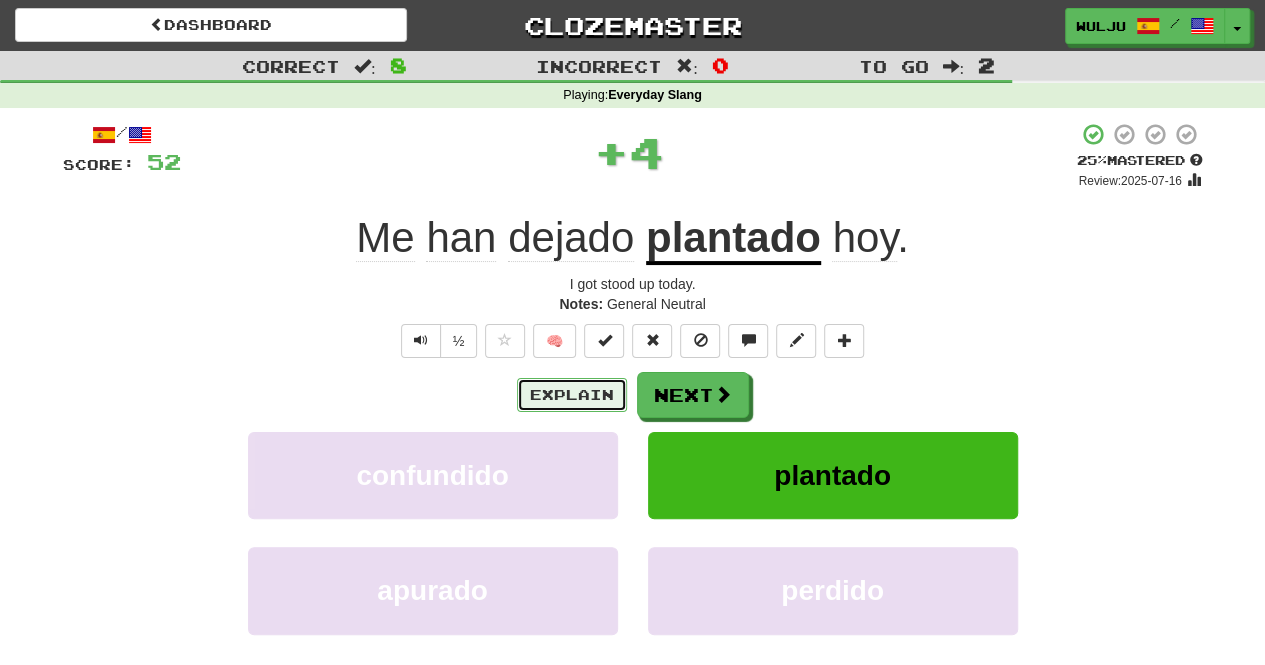 click on "Explain" at bounding box center (572, 395) 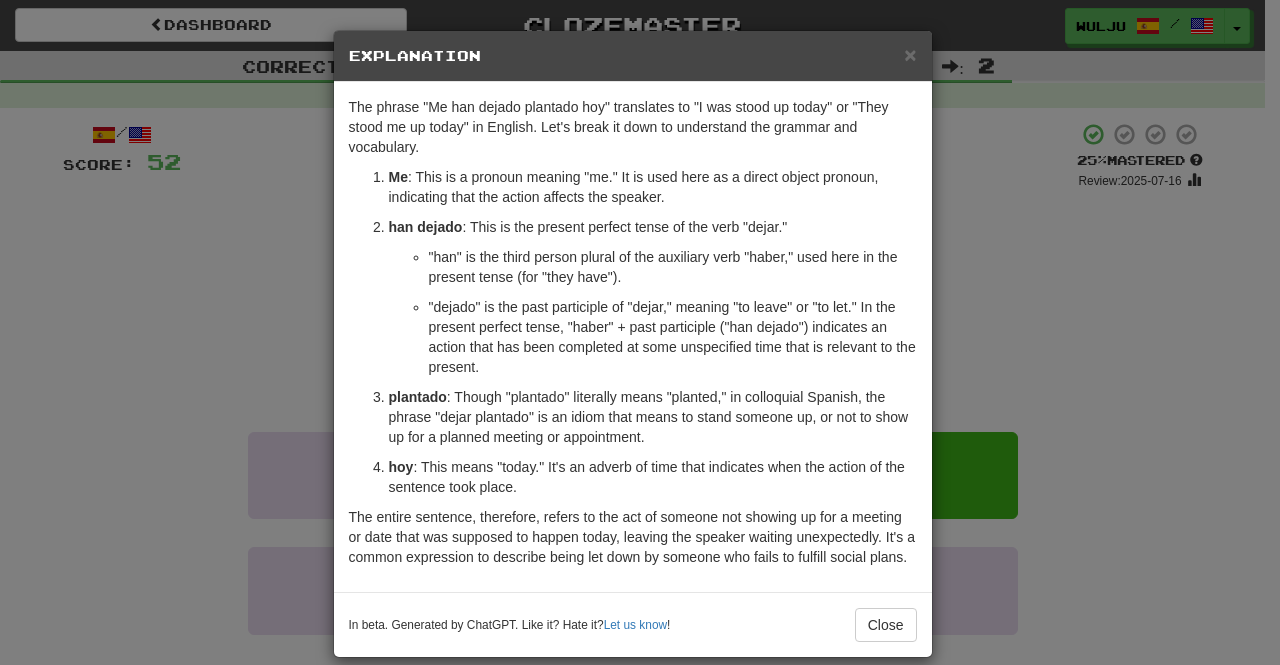 click on "× Explanation The phrase "Me han dejado plantado hoy" translates to "I was stood up today" or "They stood me up today" in English. Let's break it down to understand the grammar and vocabulary.
Me : This is a pronoun meaning "me." It is used here as a direct object pronoun, indicating that the action affects the speaker.
han dejado : This is the present perfect tense of the verb "dejar."
"han" is the third person plural of the auxiliary verb "haber," used here in the present tense (for "they have").
"dejado" is the past participle of "dejar," meaning "to leave" or "to let." In the present perfect tense, "haber" + past participle ("han dejado") indicates an action that has been completed at some unspecified time that is relevant to the present.
plantado : Though "plantado" literally means "planted," in colloquial Spanish, the phrase "dejar plantado" is an idiom that means to stand someone up, or not to show up for a planned meeting or appointment.
hoy
Let us know !" at bounding box center [640, 332] 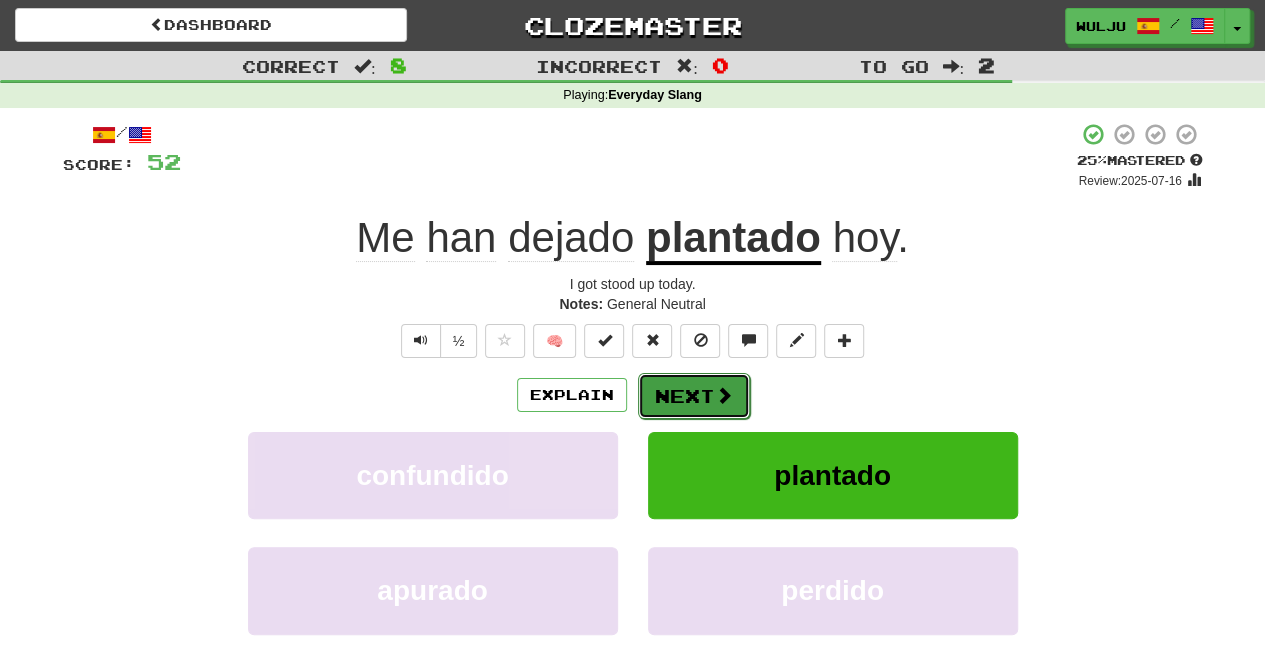 click on "Next" at bounding box center (694, 396) 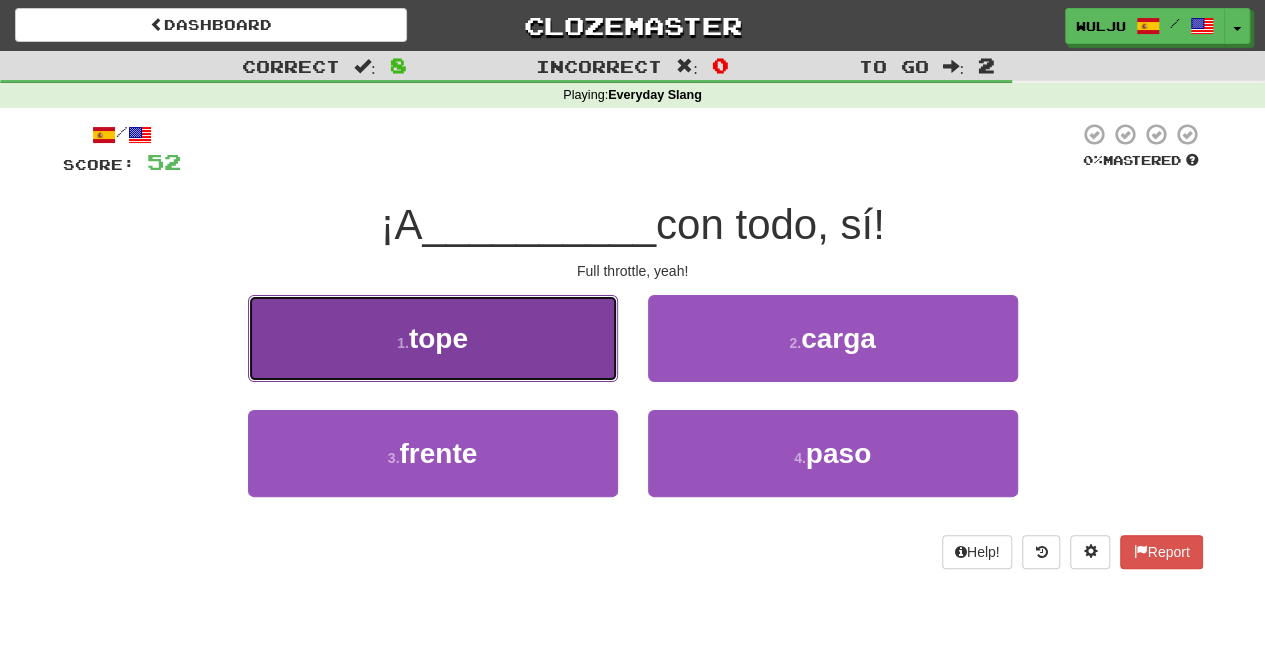 click on "1 . tope" at bounding box center (433, 338) 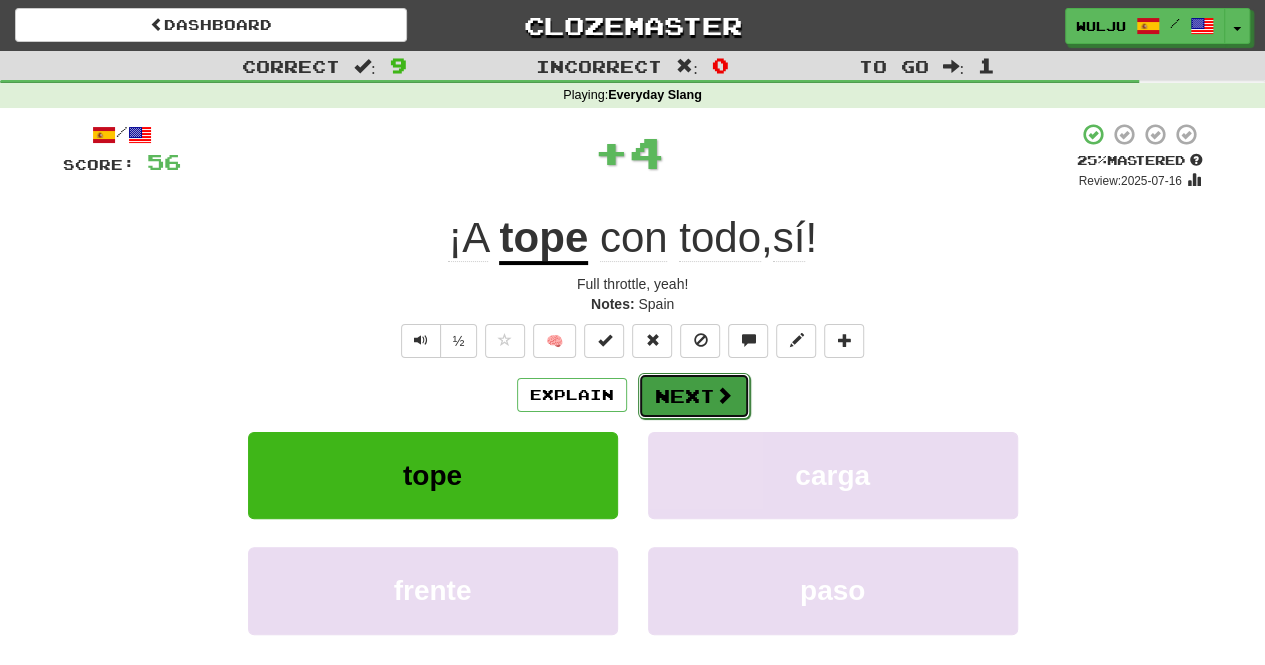 click on "Next" at bounding box center (694, 396) 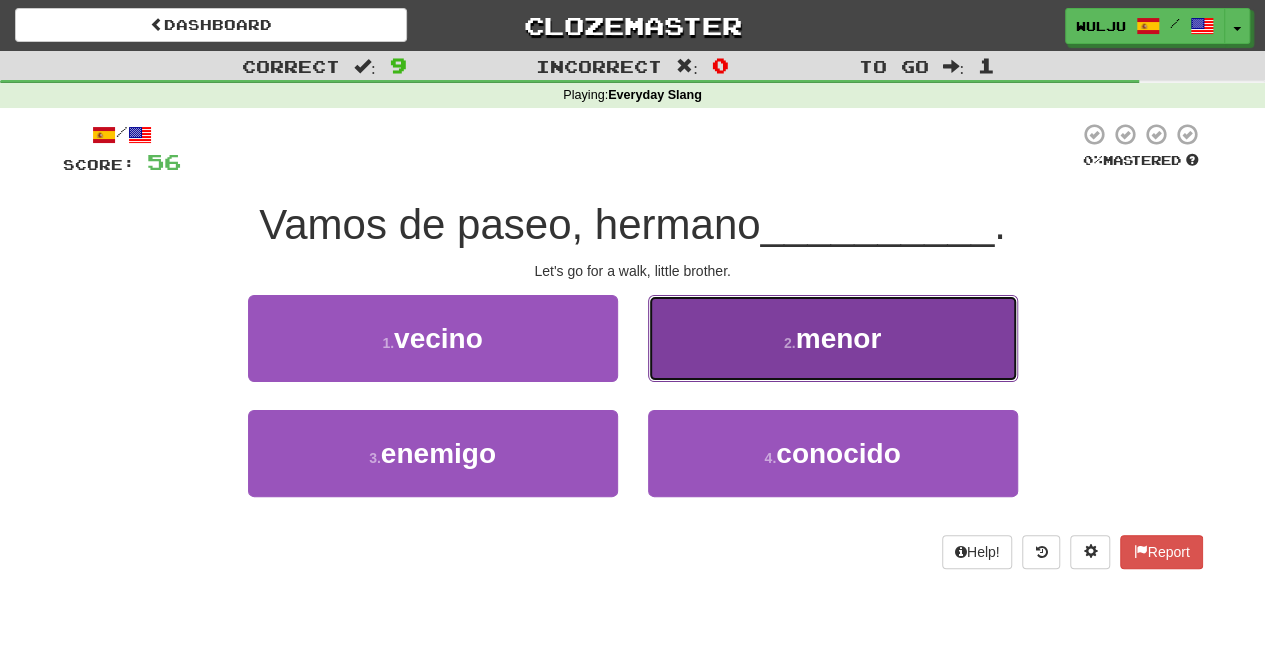 click on "2 .  menor" at bounding box center [833, 338] 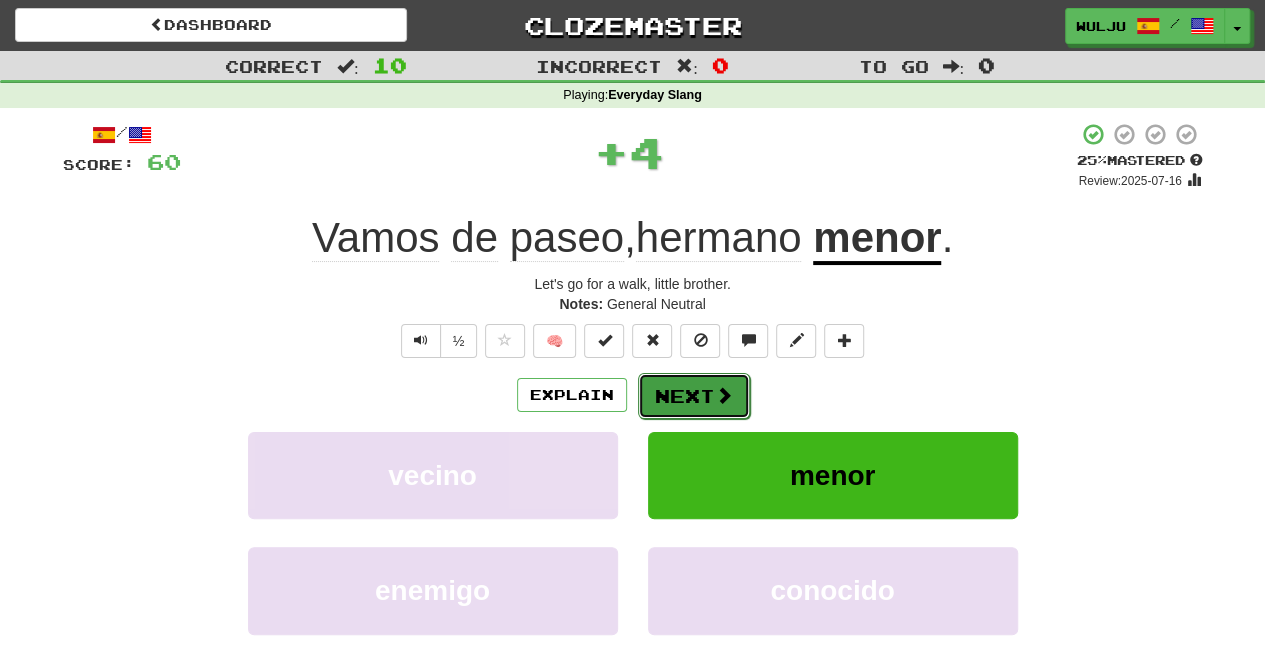 click on "Next" at bounding box center (694, 396) 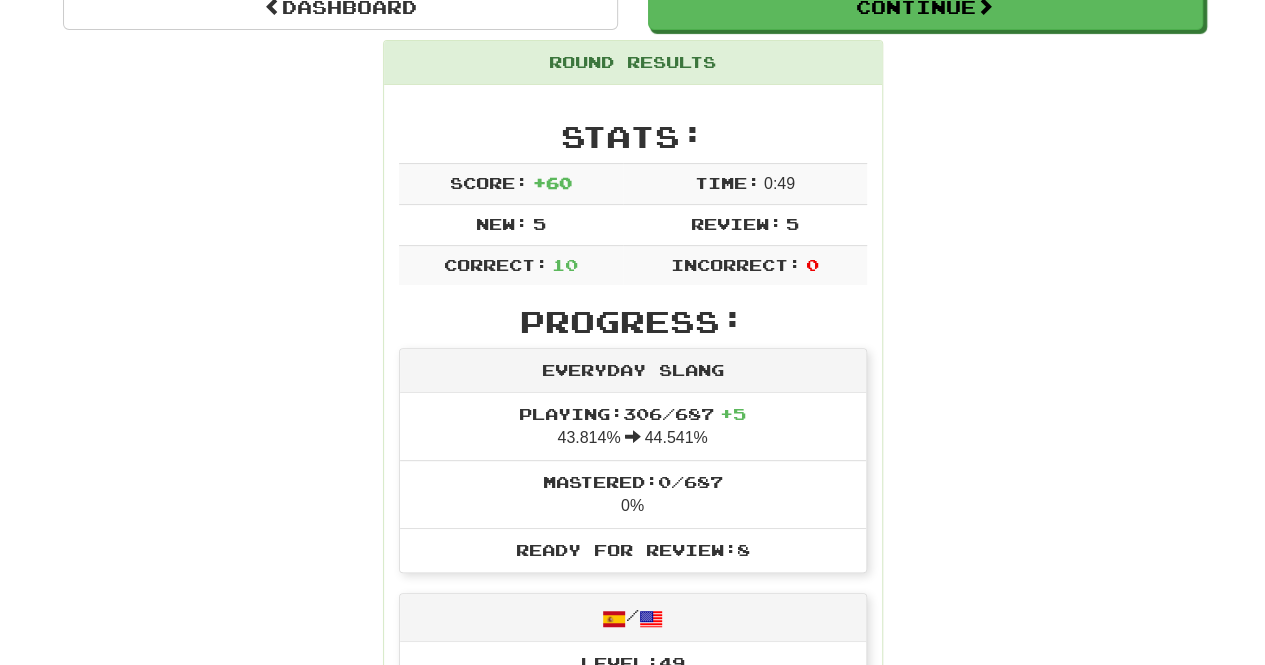 scroll, scrollTop: 0, scrollLeft: 0, axis: both 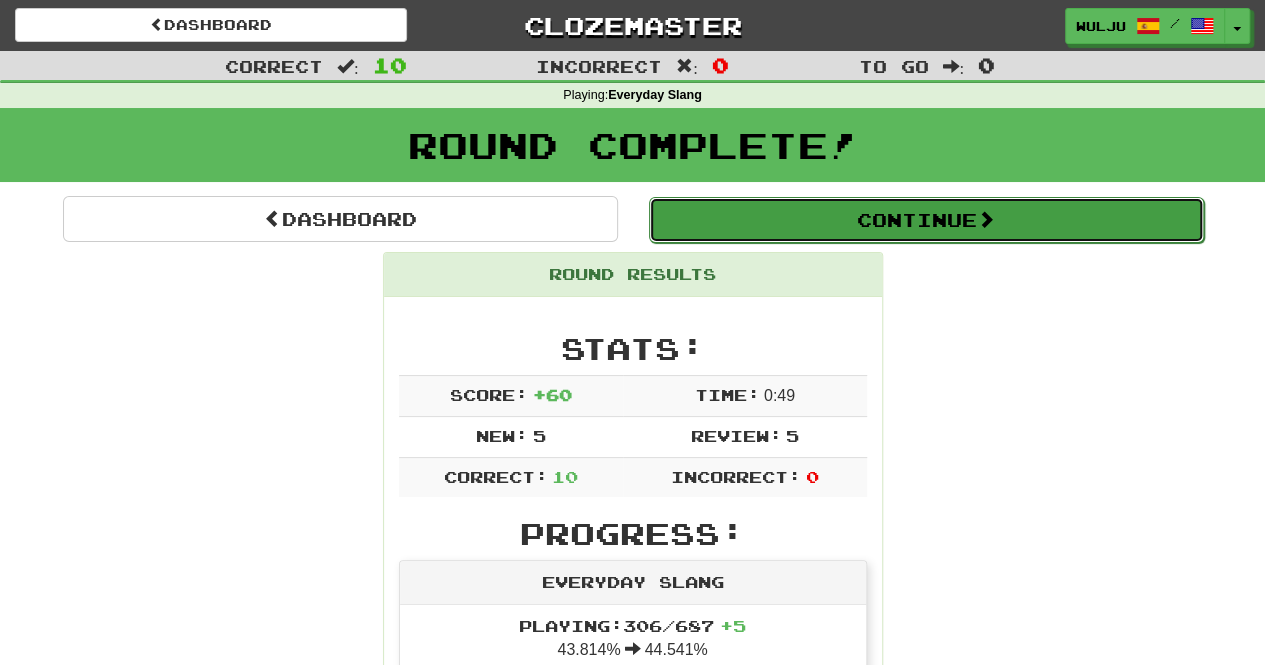 click on "Continue" at bounding box center (926, 220) 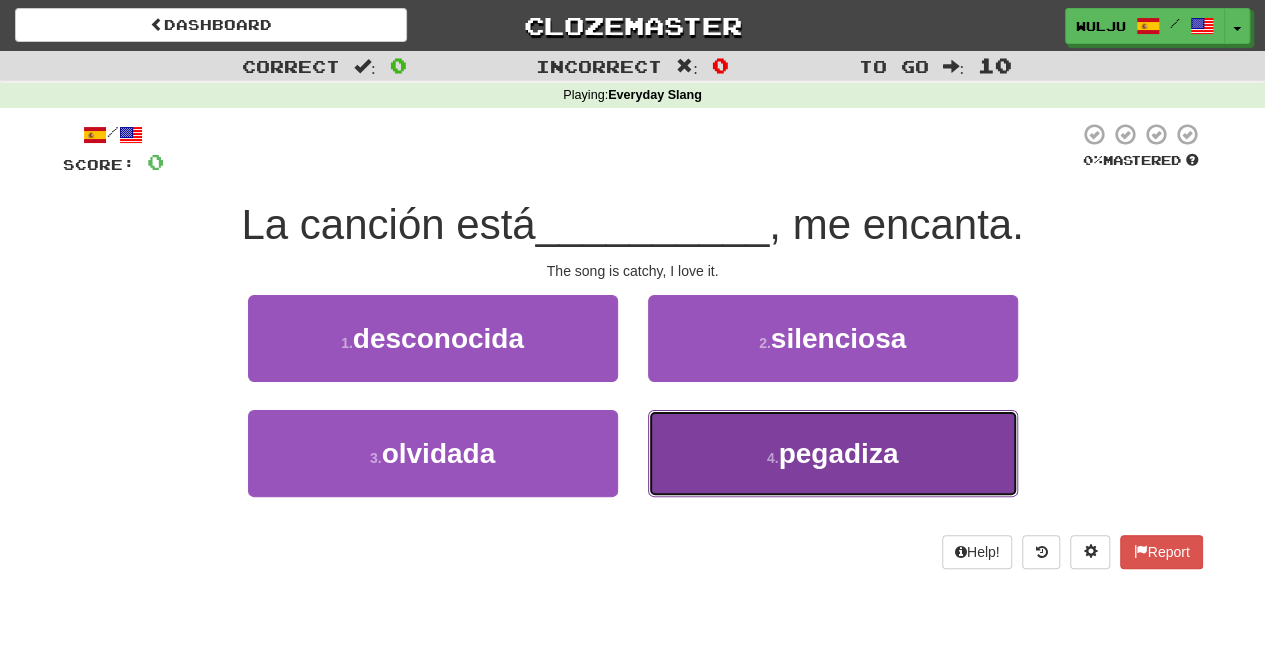 click on "4 . pegadiza" at bounding box center (833, 453) 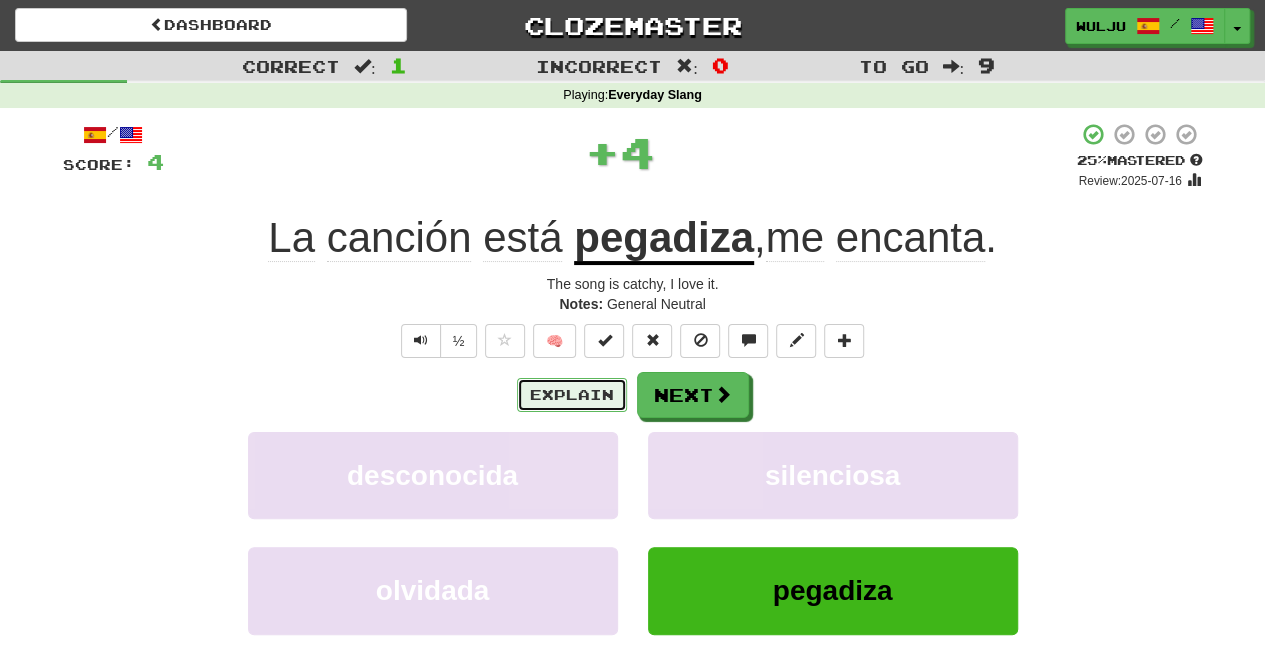 click on "Explain" at bounding box center (572, 395) 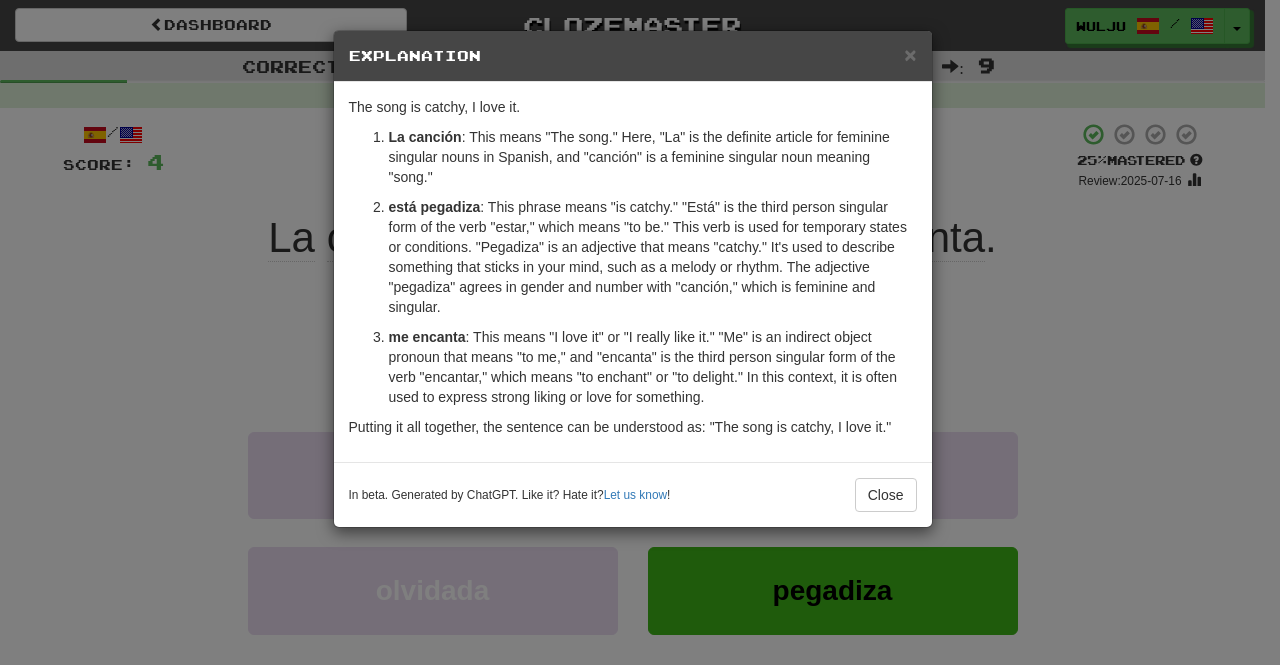 click on "× Explanation The sentence "La canción está pegadiza, me encanta." can be broken down as follows: La canción : This means "The song." Here, "La" is the definite article for feminine singular nouns in Spanish, and "canción" is a feminine singular noun meaning "song." está pegadiza : This phrase means "is catchy." "Está" is the third person singular form of the verb "estar," which means "to be." This verb is used for temporary states or conditions. "Pegadiza" is an adjective that means "catchy." It's used to describe something that sticks in your mind, such as a melody or rhythm. The adjective "pegadiza" agrees in gender and number with "canción," which is feminine and singular. me encanta : This means "I love it" or "I really like it." "Me" is an indirect object pronoun that means "to me," and "encanta" is the third person singular form of the verb "encantar," which means "to enchant" or "to delight." In this context, it is often used to express strong liking or love for something." at bounding box center (640, 332) 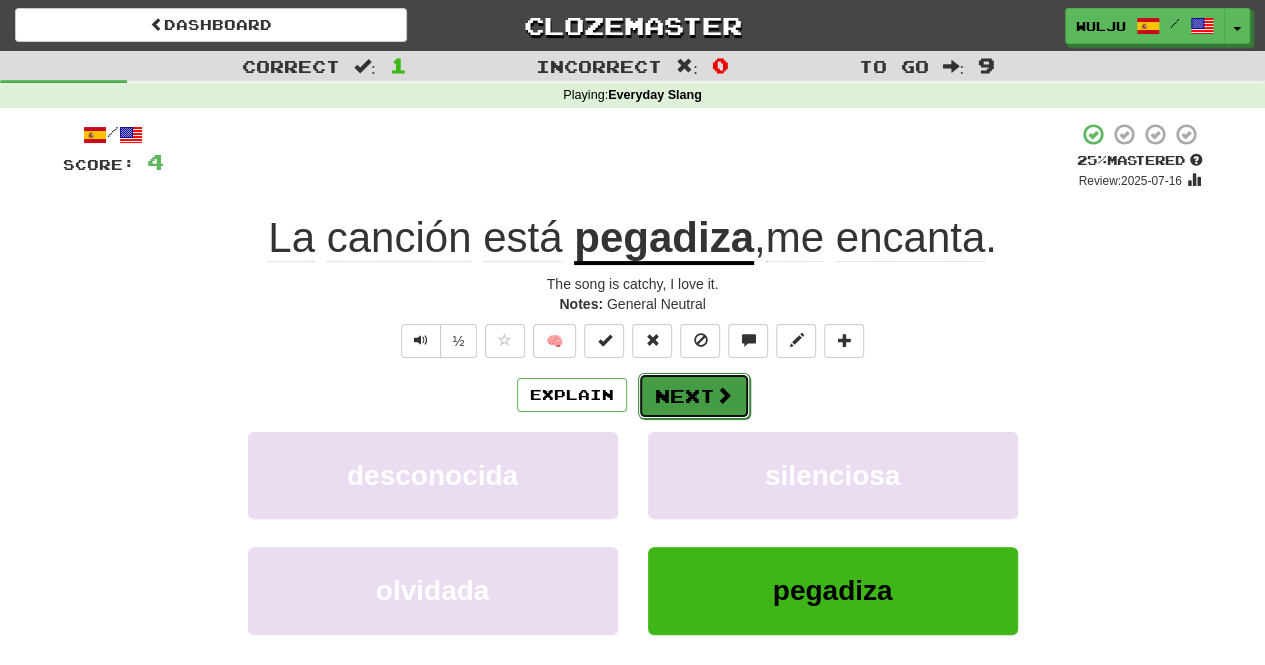 click on "Next" at bounding box center (694, 396) 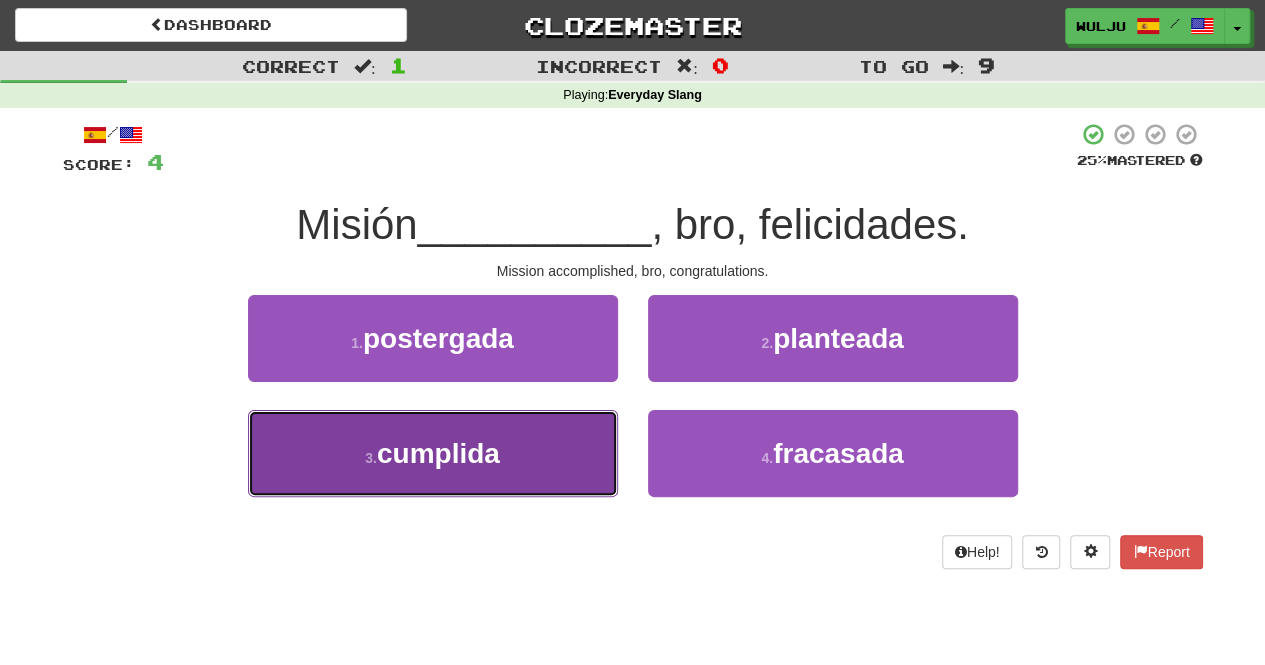 click on "3 .  cumplida" at bounding box center [433, 453] 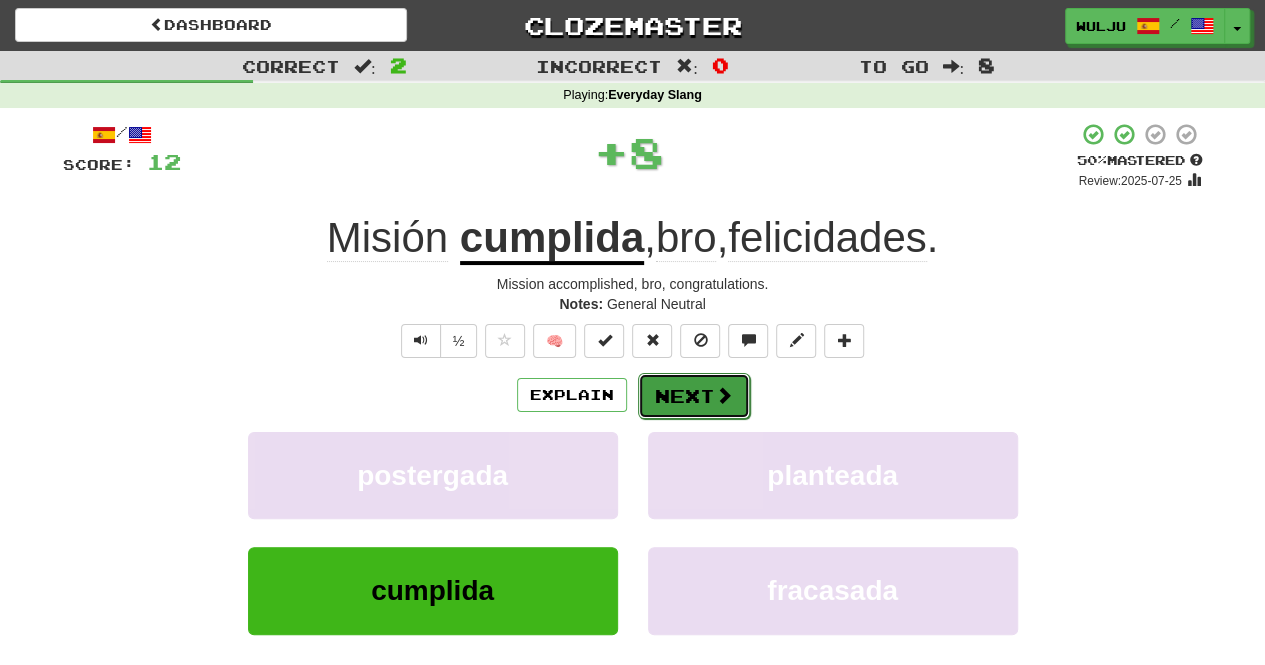 click on "Next" at bounding box center [694, 396] 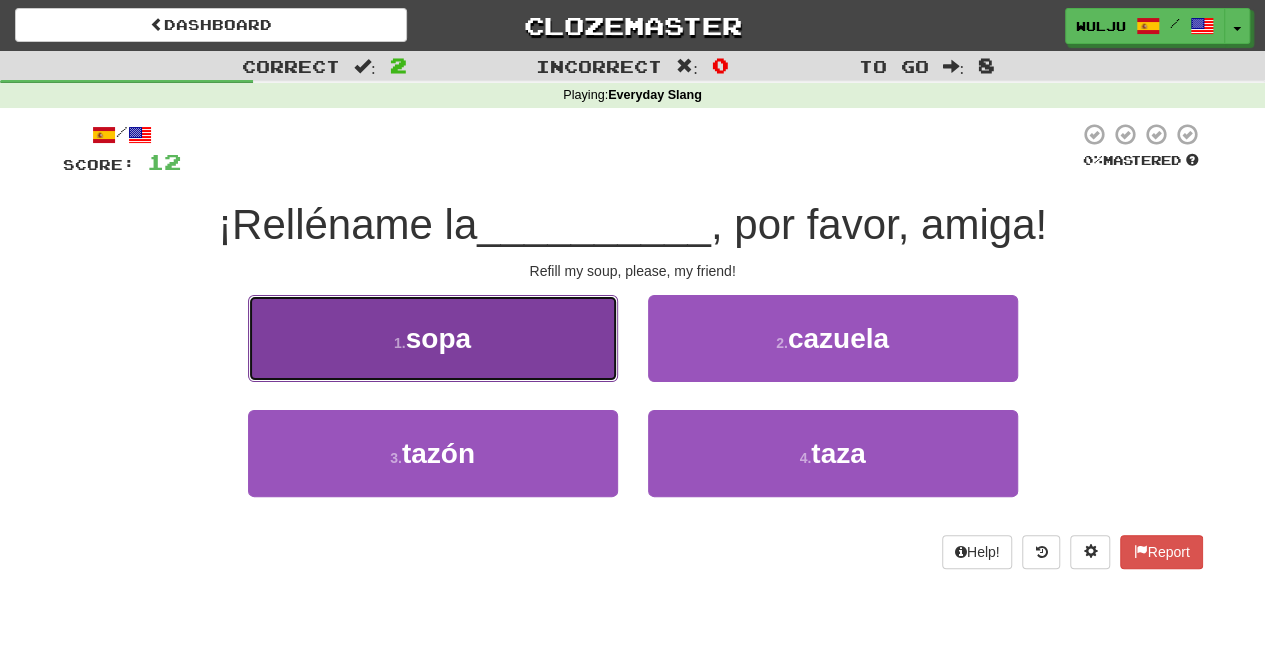 click on "1 .  sopa" at bounding box center (433, 338) 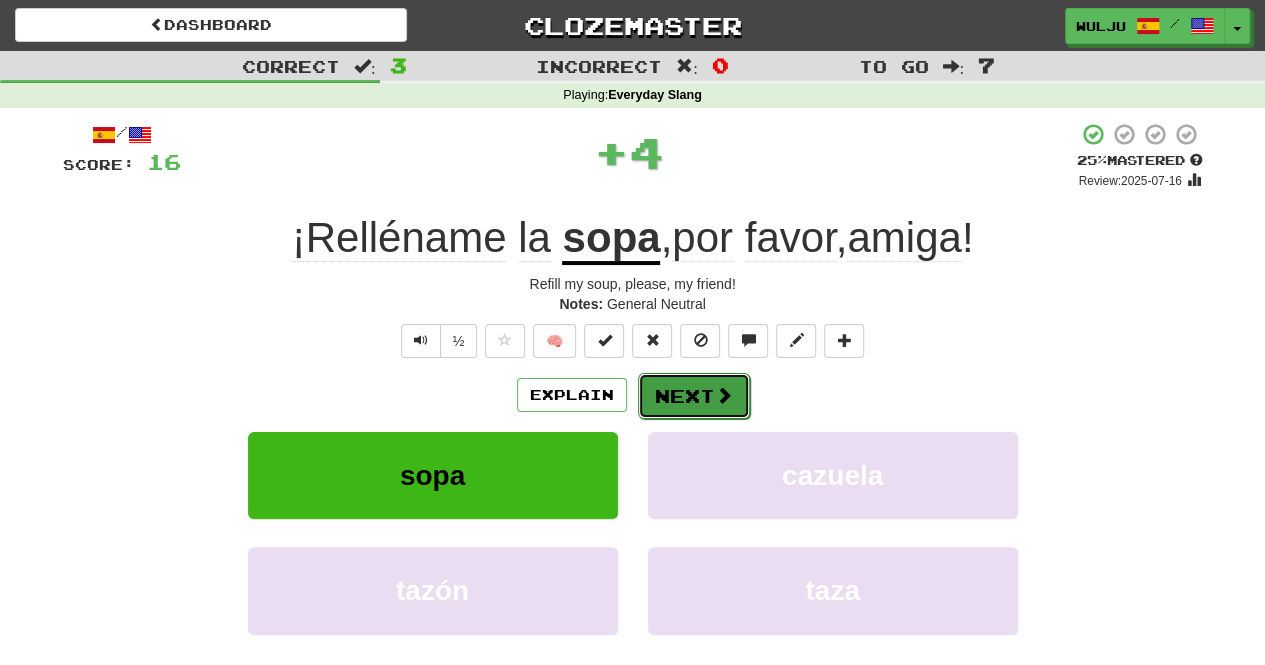 click on "Next" at bounding box center (694, 396) 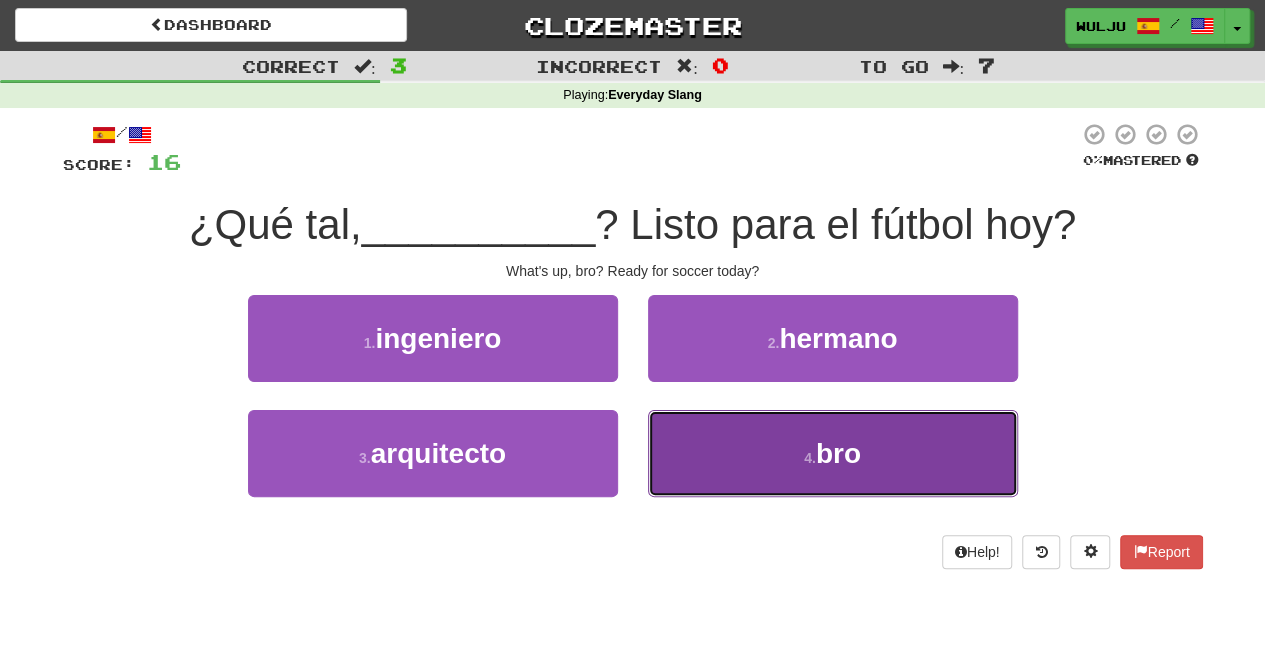 click on "4 .  bro" at bounding box center [833, 453] 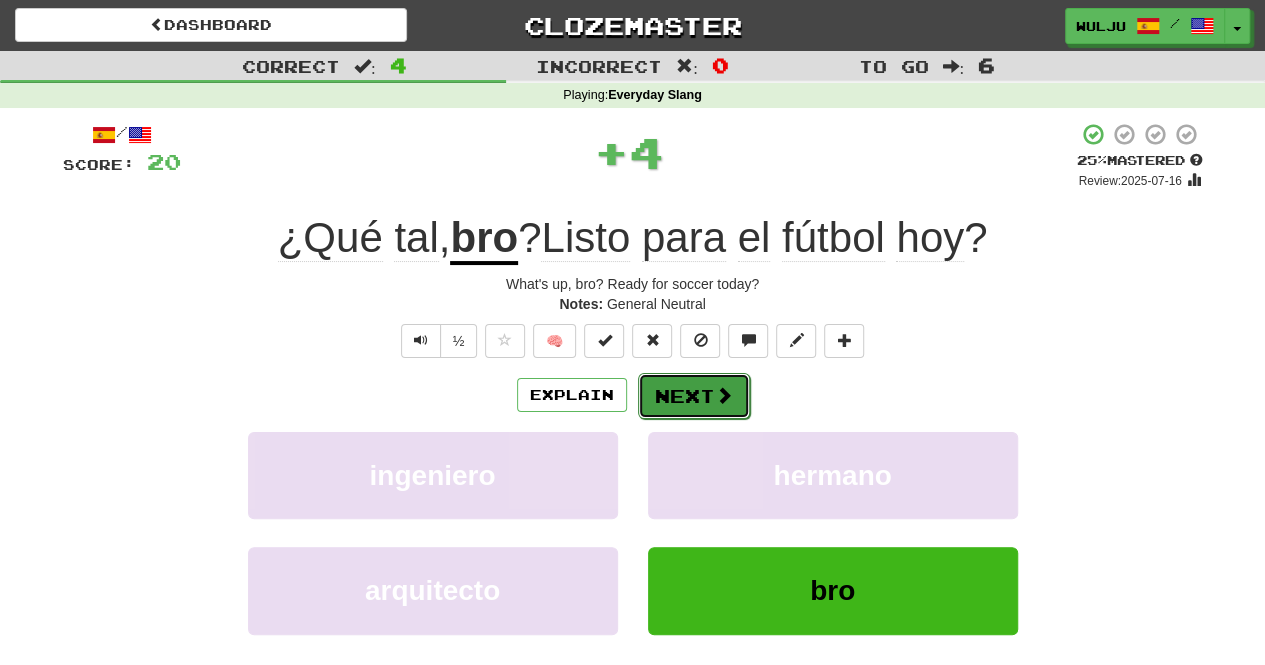 click at bounding box center [724, 395] 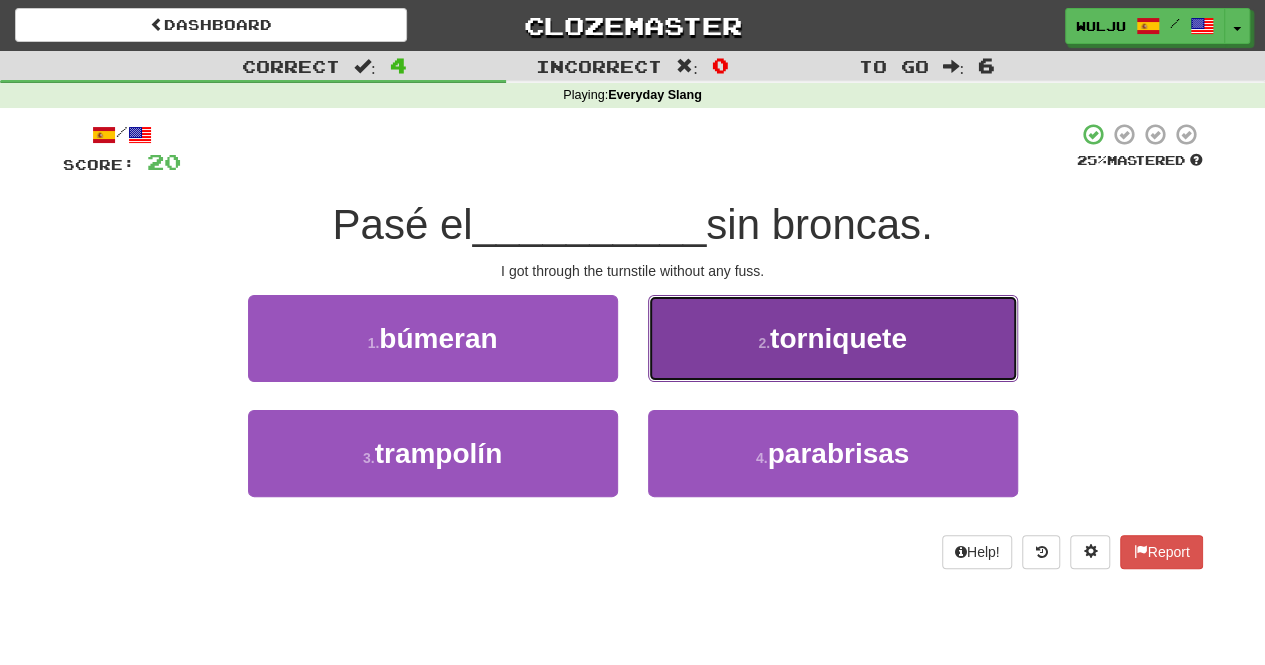 click on "2 .  torniquete" at bounding box center [833, 338] 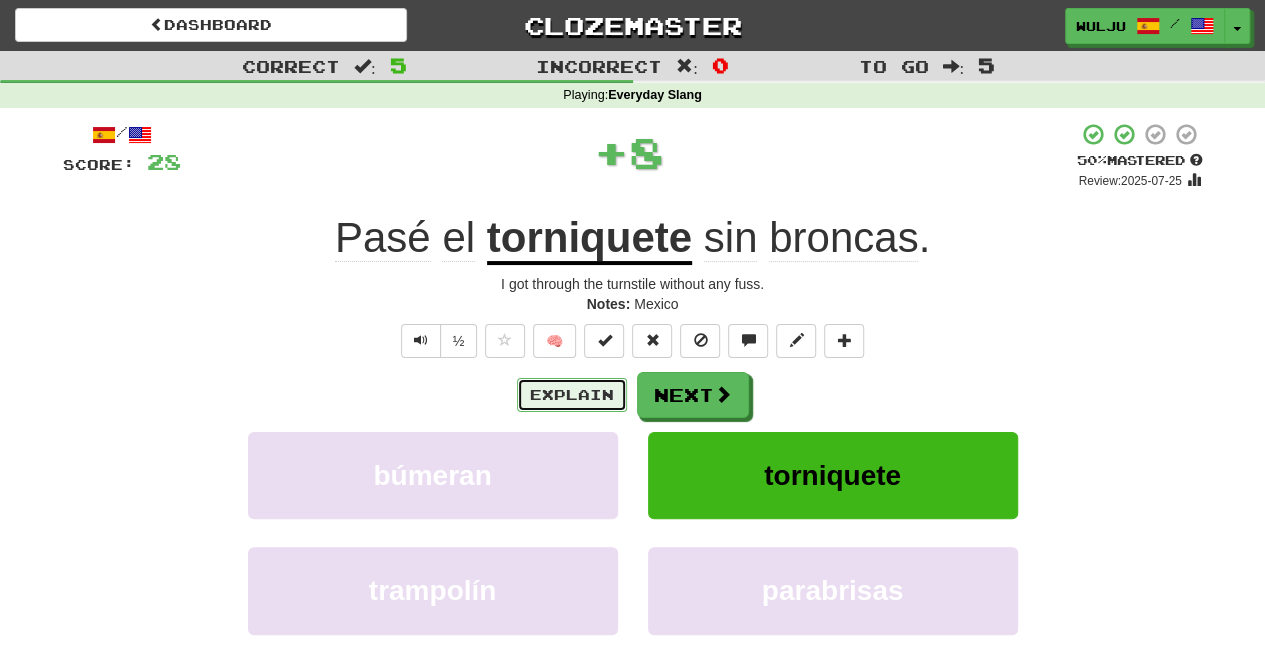 click on "Explain" at bounding box center [572, 395] 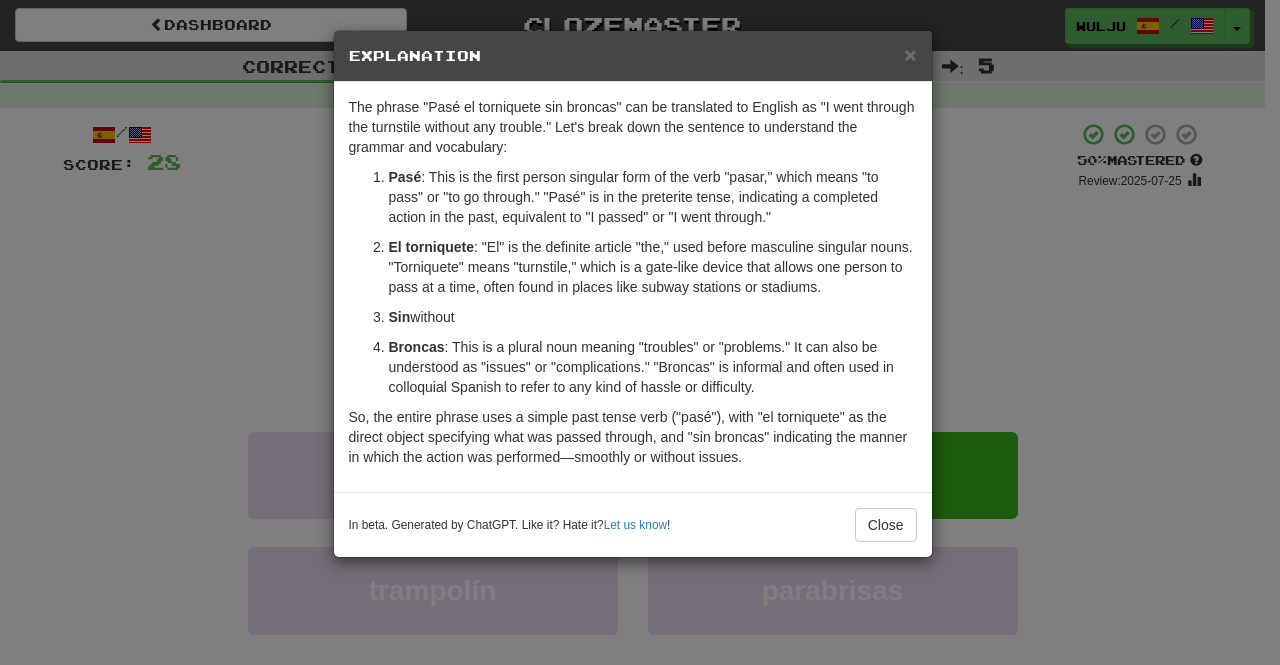 click on "× Explanation The phrase "Pasé el torniquete sin broncas" can be translated to English as "I went through the turnstile without any trouble." Let's break down the sentence to understand the grammar and vocabulary:
Pasé : This is the first person singular form of the verb "pasar," which means "to pass" or "to go through." "Pasé" is in the preterite tense, indicating a completed action in the past, equivalent to "I passed" or "I went through."
El torniquete : "El" is the definite article "the," used before masculine singular nouns. "Torniquete" means "turnstile," which is a gate-like device that allows one person to pass at a time, often found in places like subway stations or stadiums.
Sin : This preposition means "without."
Broncas : This is a plural noun meaning "troubles" or "problems." It can also be understood as "issues" or "complications." "Broncas" is informal and often used in colloquial Spanish to refer to any kind of hassle or difficulty.
Let us know ! Close" at bounding box center (640, 332) 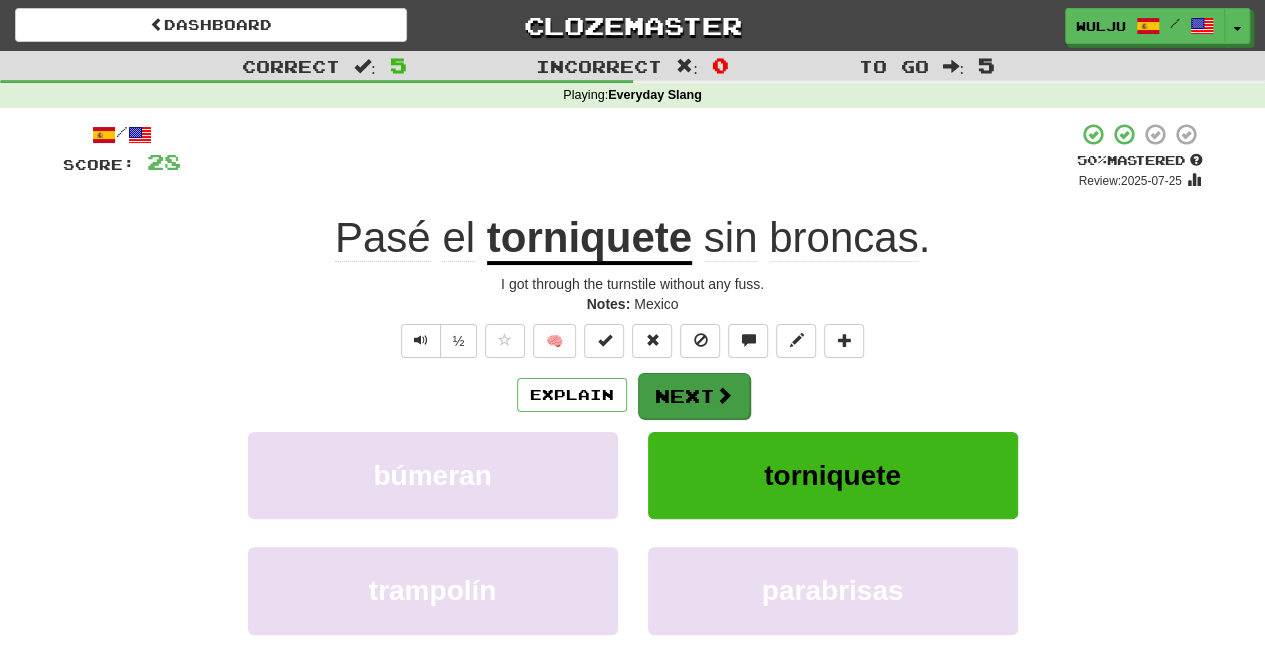 drag, startPoint x: 733, startPoint y: 361, endPoint x: 732, endPoint y: 375, distance: 14.035668 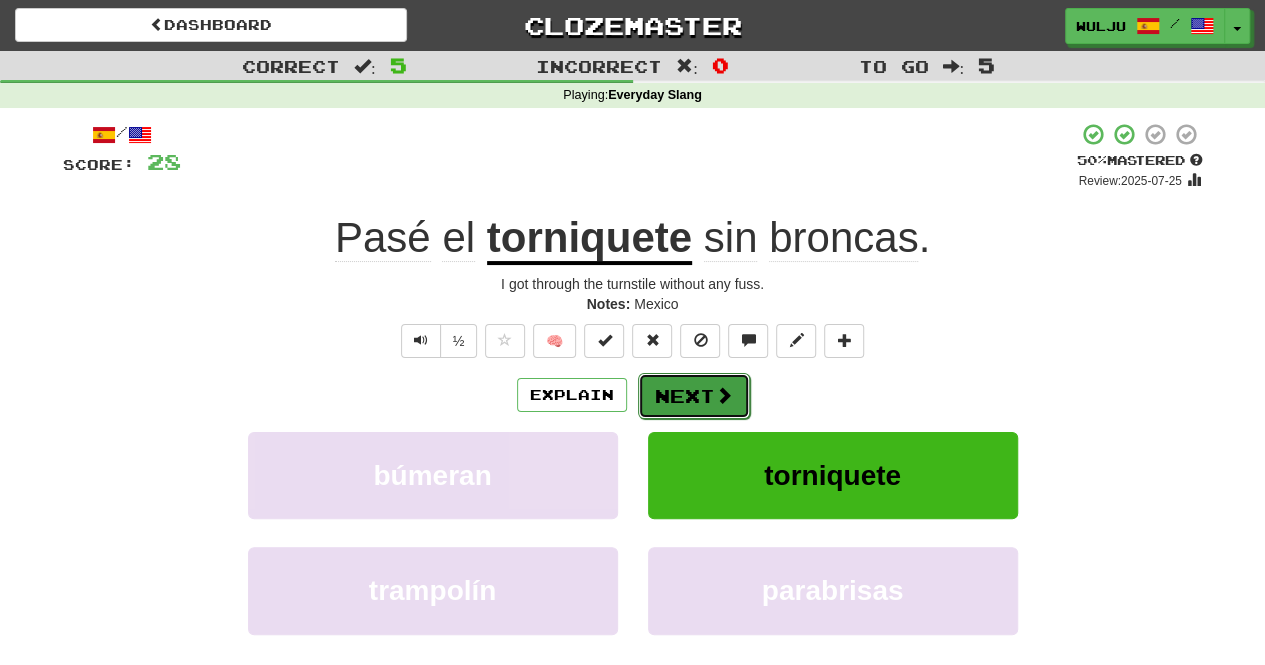 click on "Next" at bounding box center (694, 396) 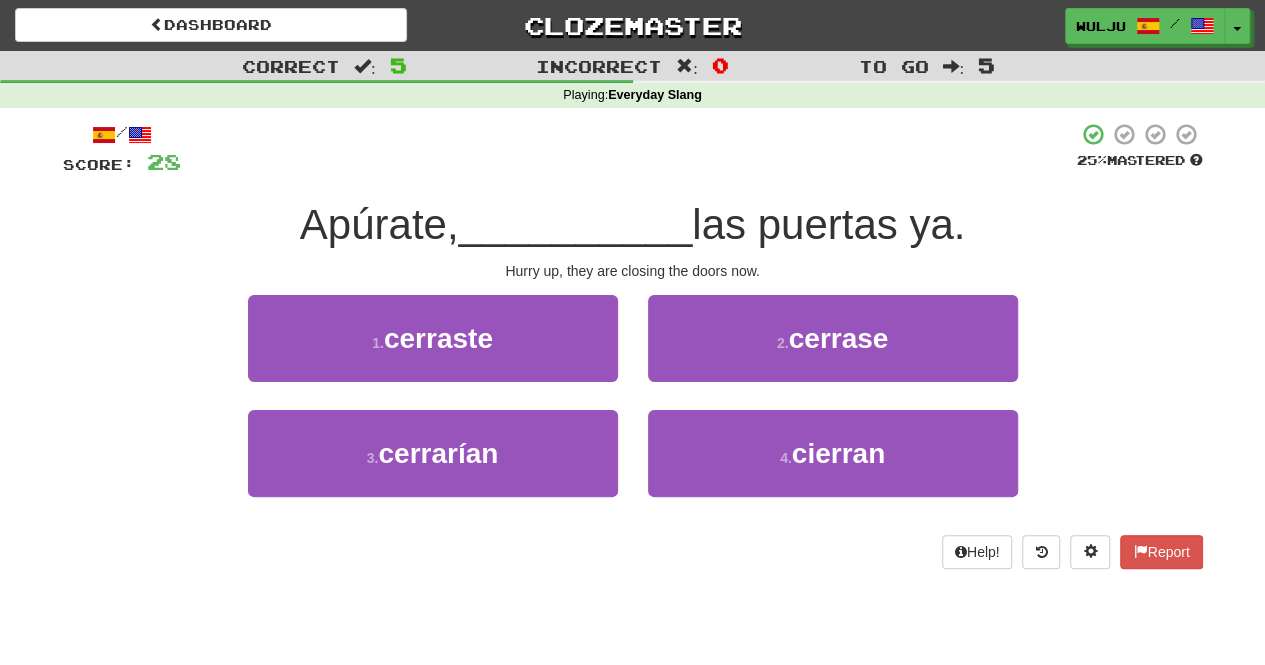 click at bounding box center [629, 149] 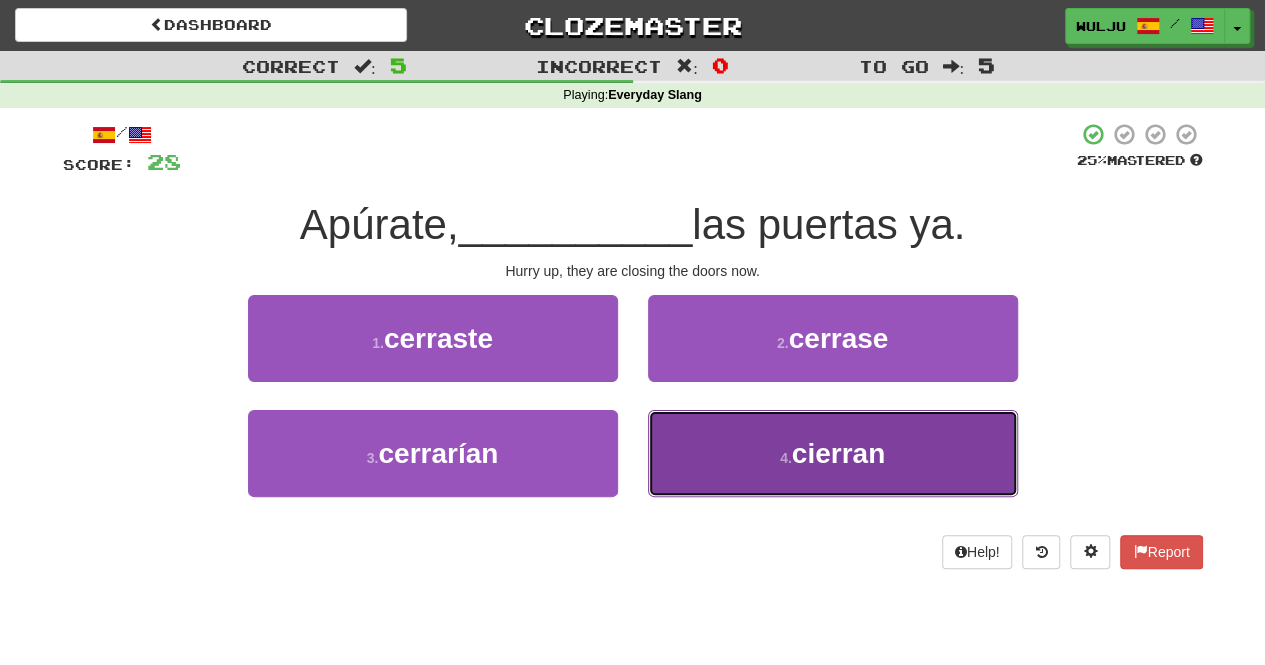 click on "4 .  cierran" at bounding box center (833, 453) 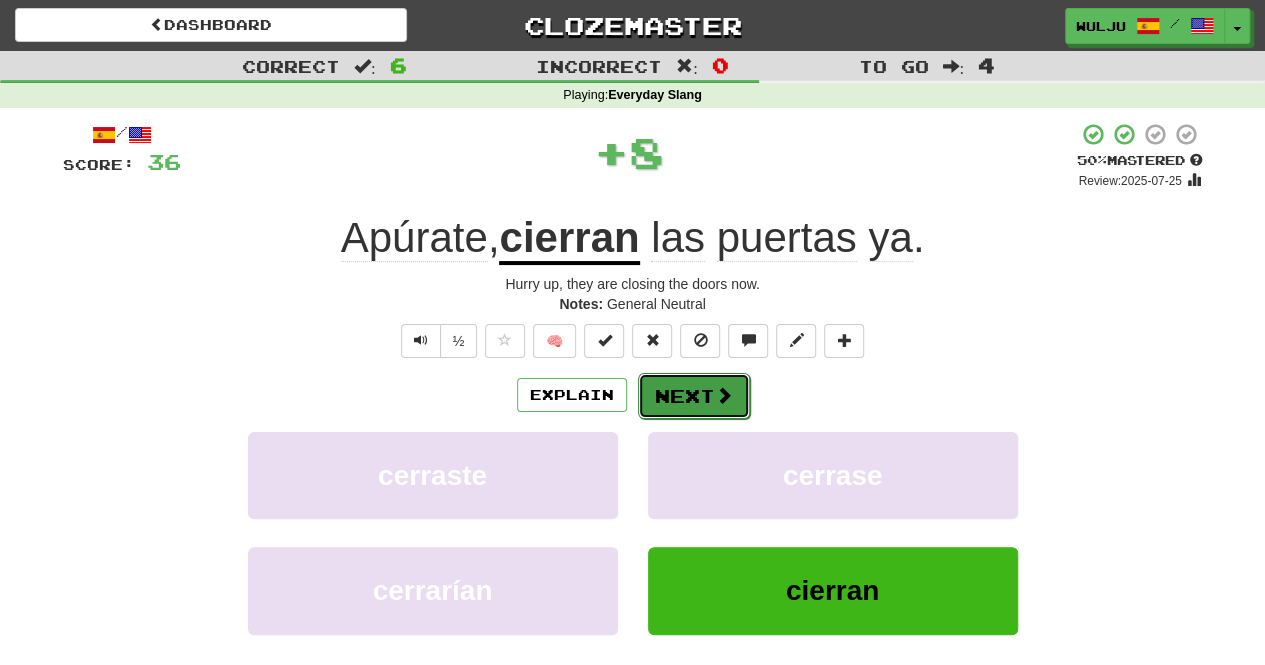 click on "Next" at bounding box center [694, 396] 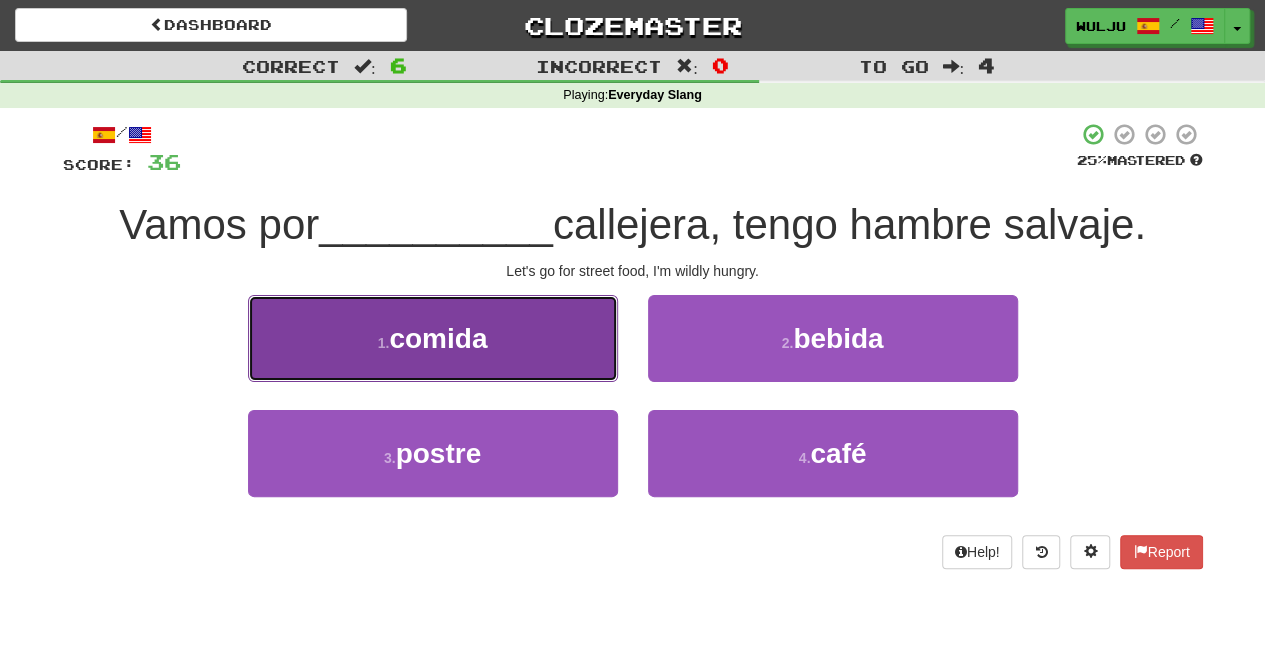click on "1 .  comida" at bounding box center [433, 338] 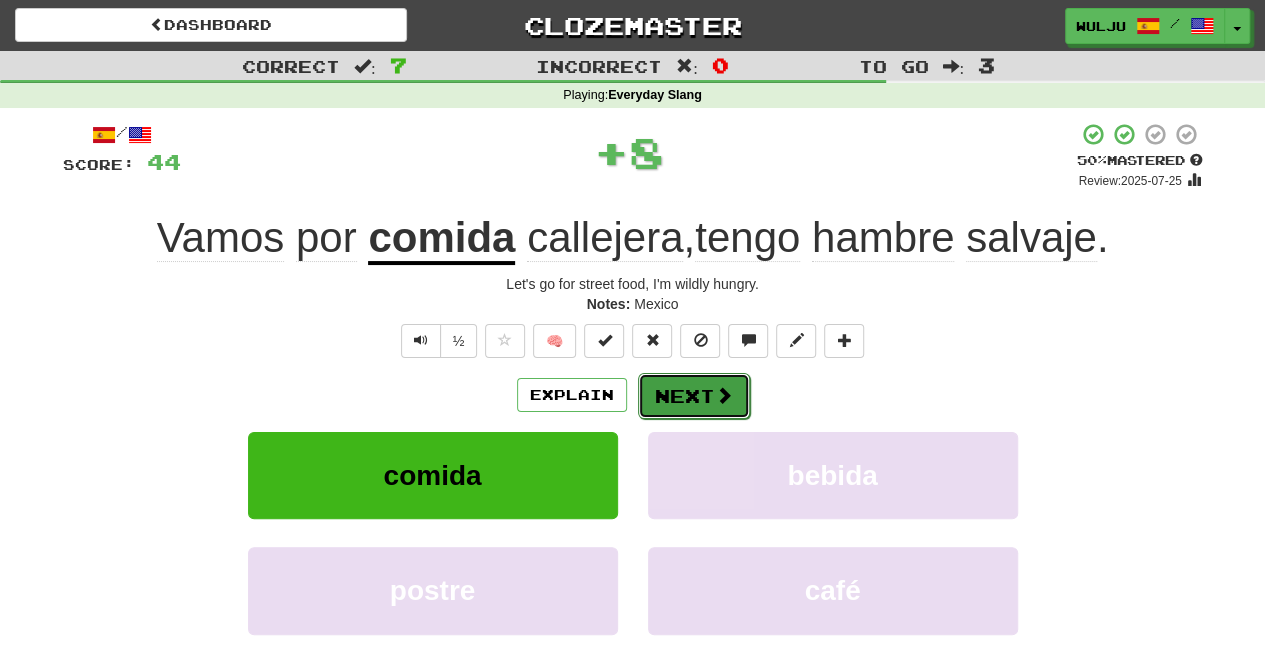 click at bounding box center [724, 395] 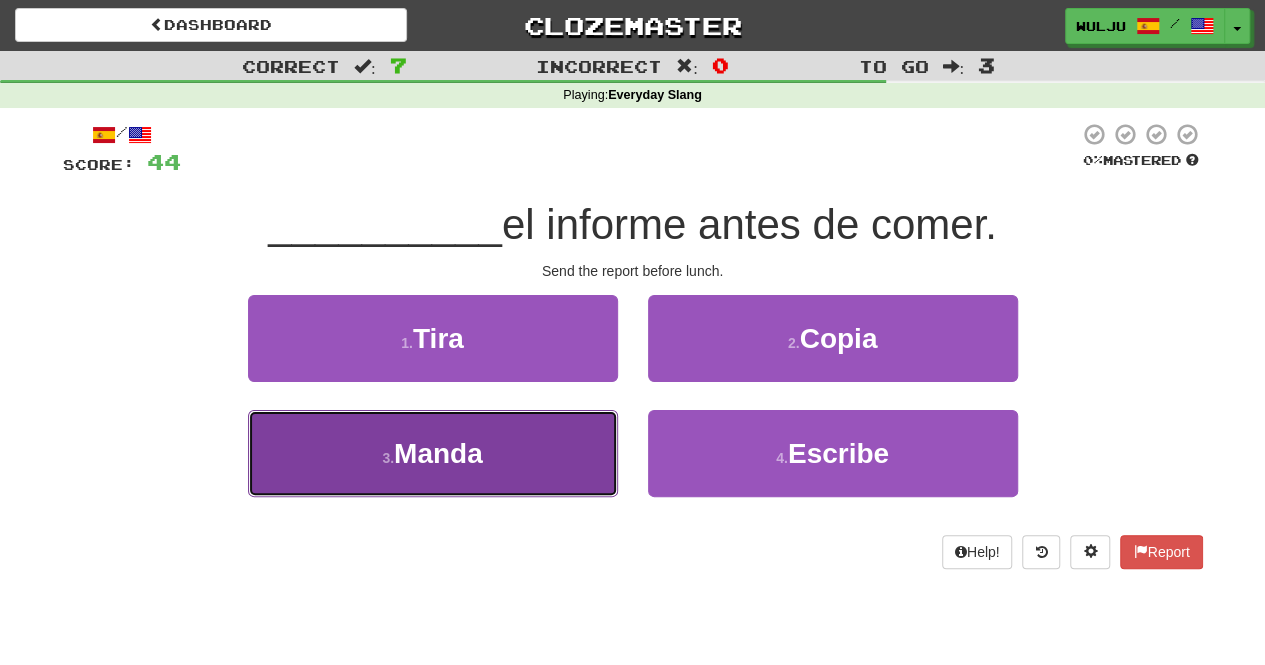 click on "3 .  Manda" at bounding box center (433, 453) 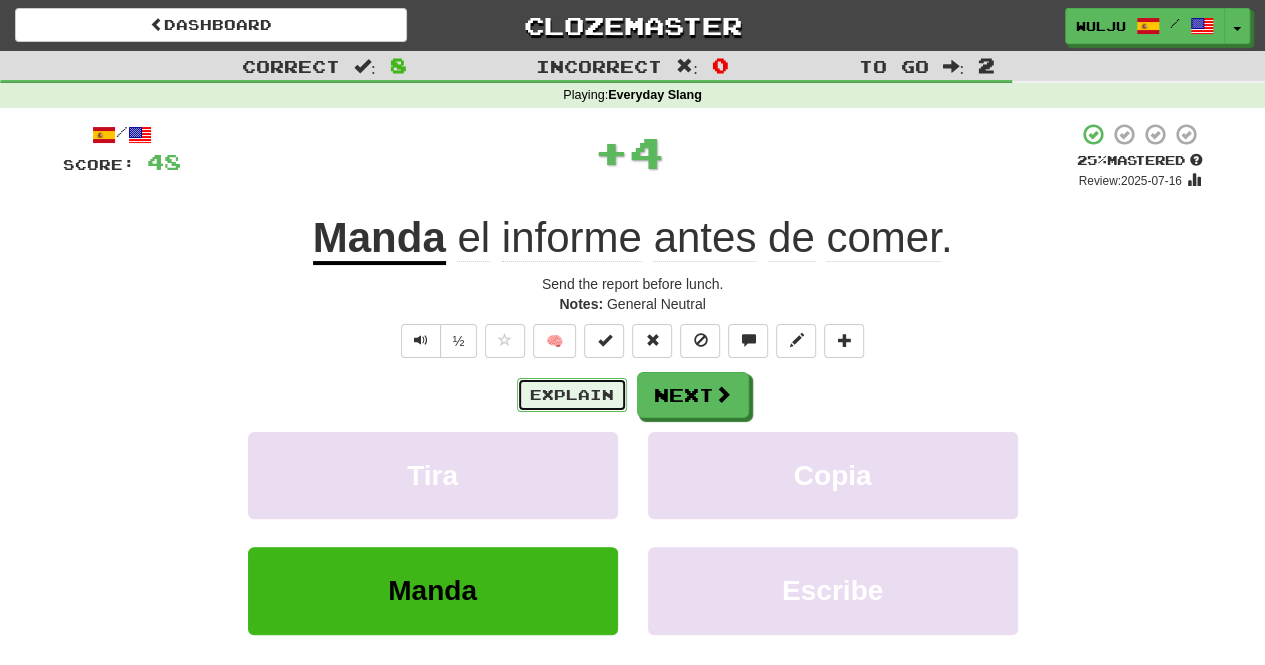 click on "Explain" at bounding box center [572, 395] 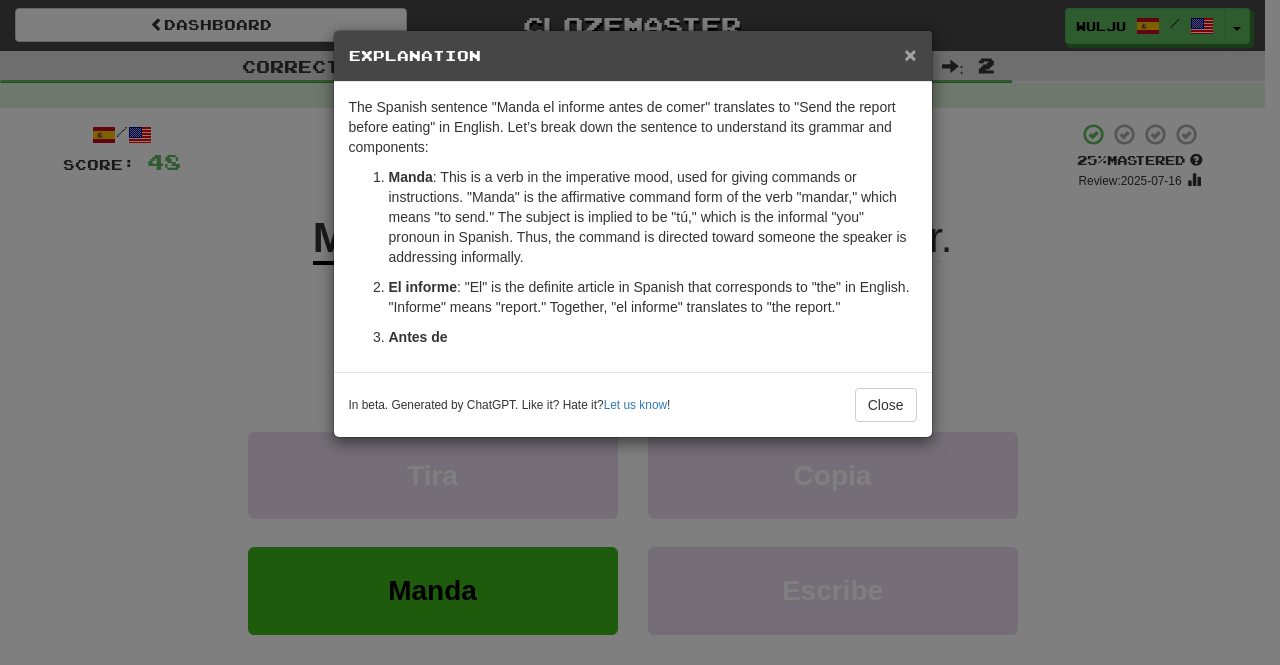 click on "×" at bounding box center (910, 54) 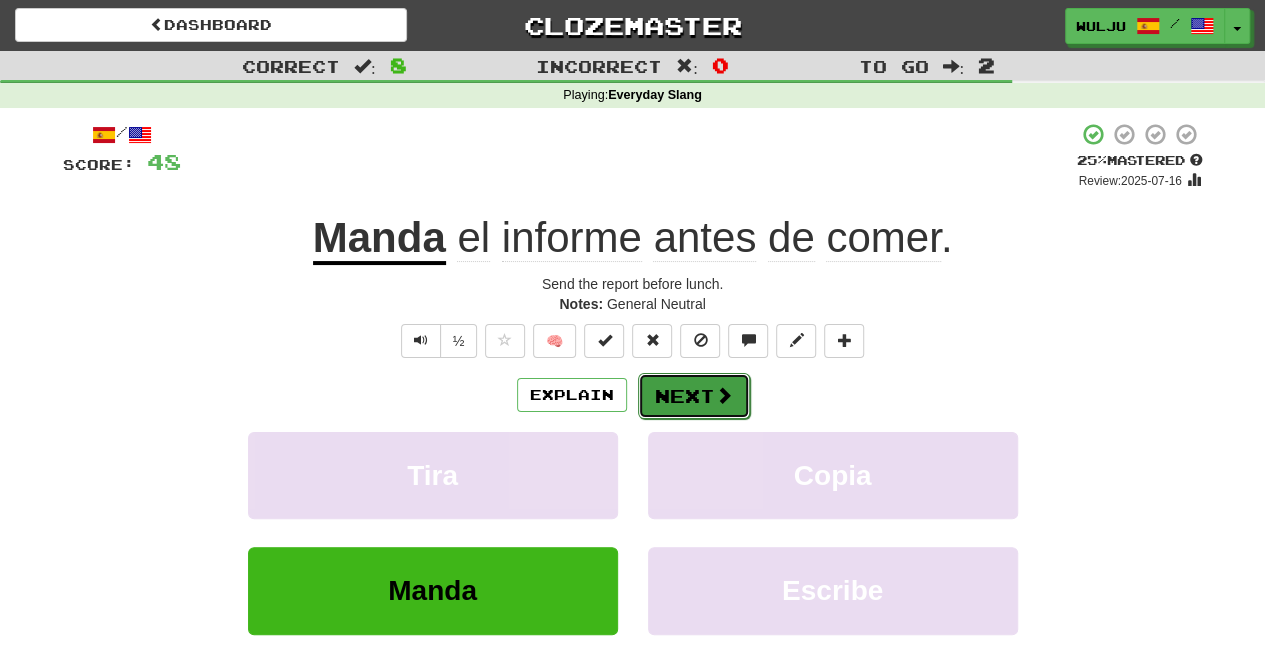 click on "Next" at bounding box center [694, 396] 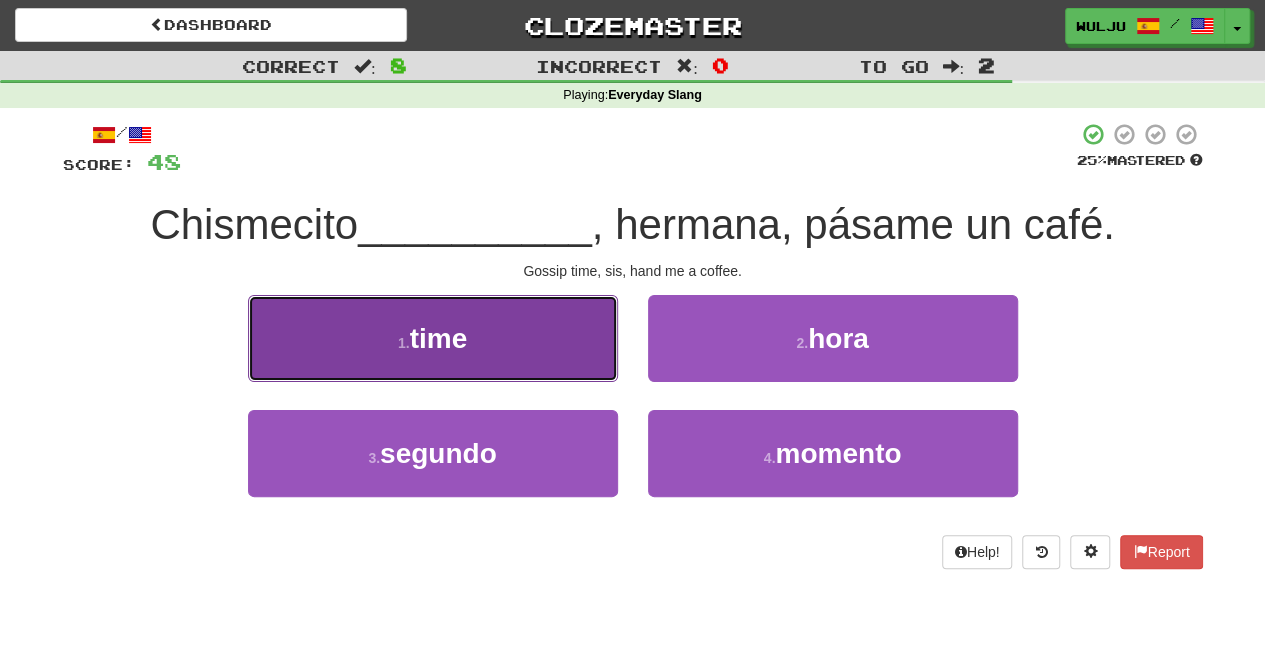 click on "1 .  time" at bounding box center (433, 338) 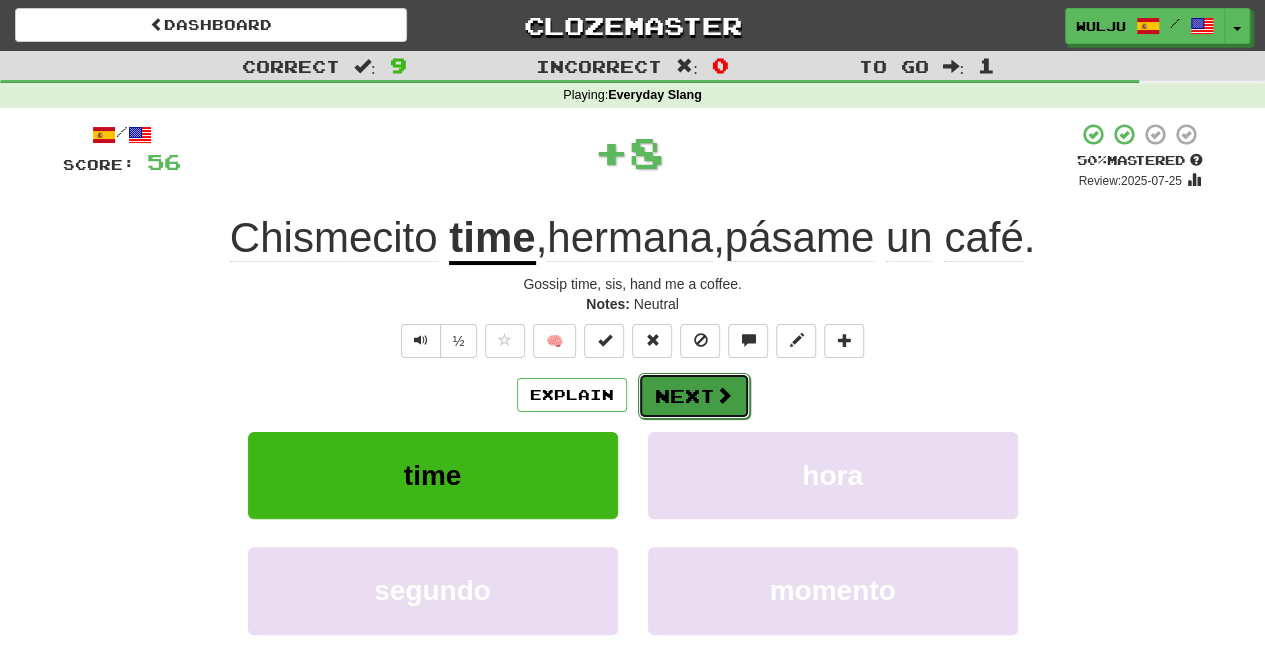 click on "Next" at bounding box center [694, 396] 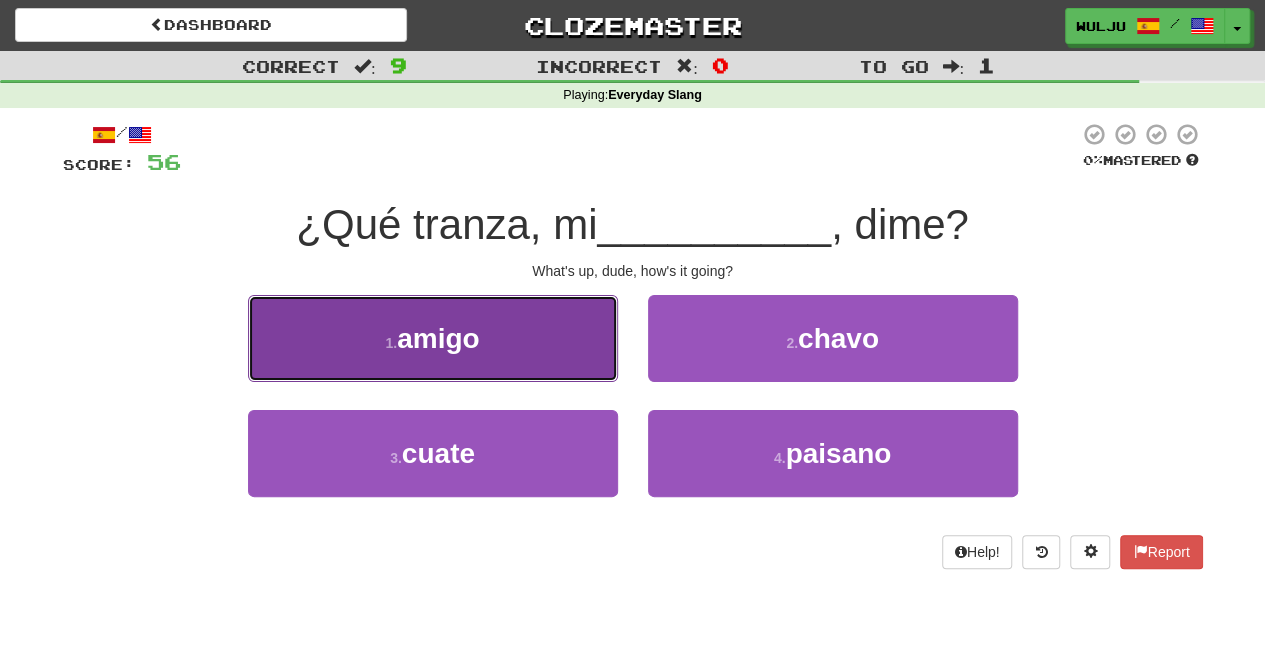 click on "1 .  amigo" at bounding box center [433, 338] 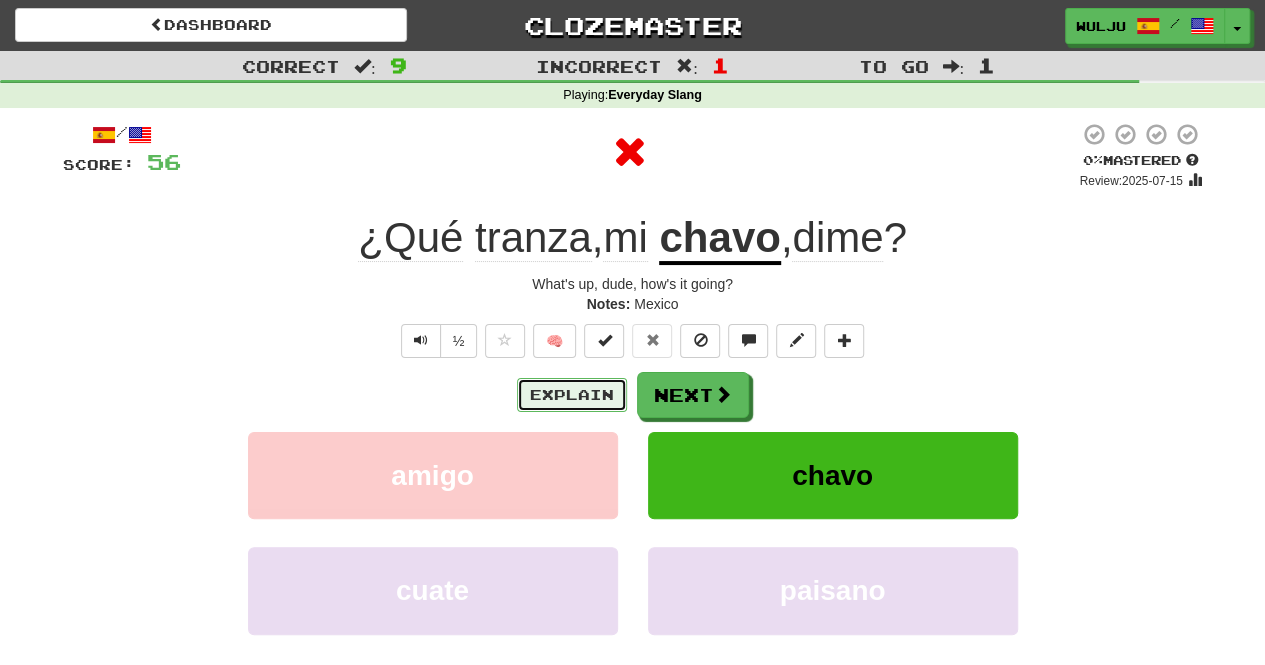 click on "Explain" at bounding box center [572, 395] 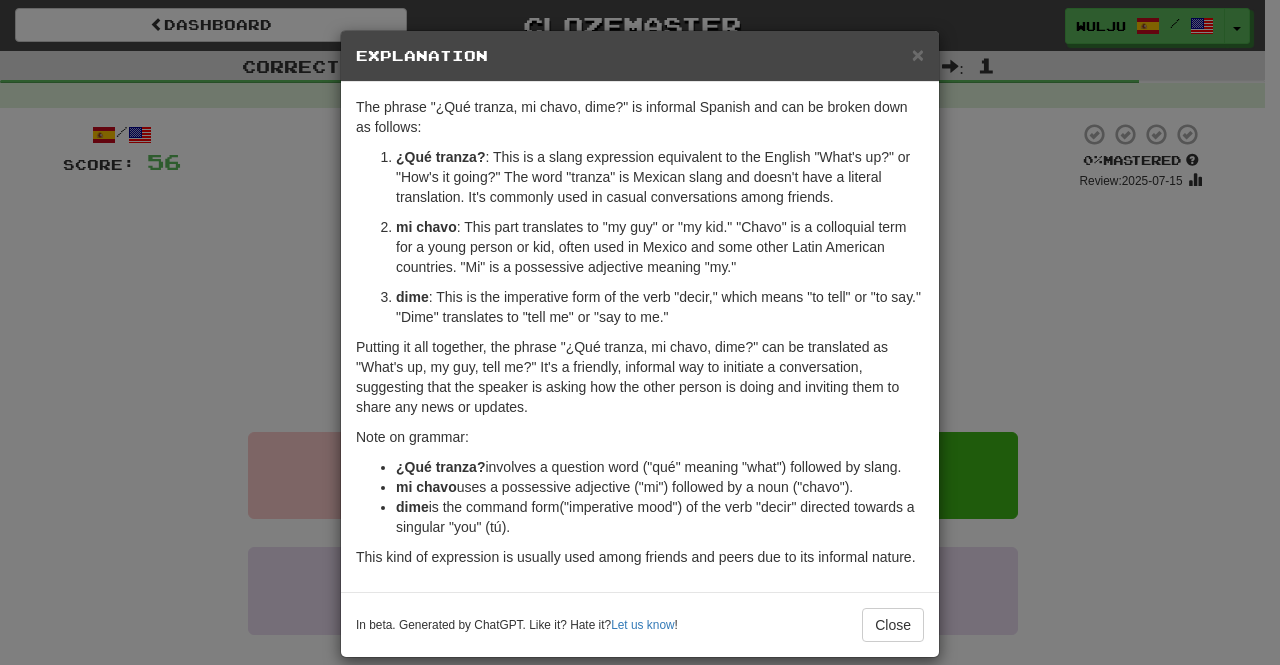 click on "× Explanation The phrase "¿Qué tranza, mi chavo, dime?" is informal Spanish and can be broken down as follows:
¿Qué tranza? : This is a slang expression equivalent to the English "What's up?" or "How's it going?" The word "tranza" is Mexican slang and doesn't have a literal translation. It's commonly used in casual conversations among friends.
mi chavo : This part translates to "my guy" or "my kid." "Chavo" is a colloquial term for a young person or kid, often used in Mexico and some other Latin American countries. "Mi" is a possessive adjective meaning "my."
dime : This is the imperative form of the verb "decir," which means "to tell" or "to say." "Dime" translates to "tell me" or "say to me."
Note on grammar:
¿Qué tranza?  involves a question word ("qué" meaning "what") followed by slang.
mi chavo  uses a possessive adjective ("mi") followed by a noun ("chavo").
dime  is the command form("imperative mood") of the verb "decir" directed towards a singular "you" (tú)." at bounding box center (640, 332) 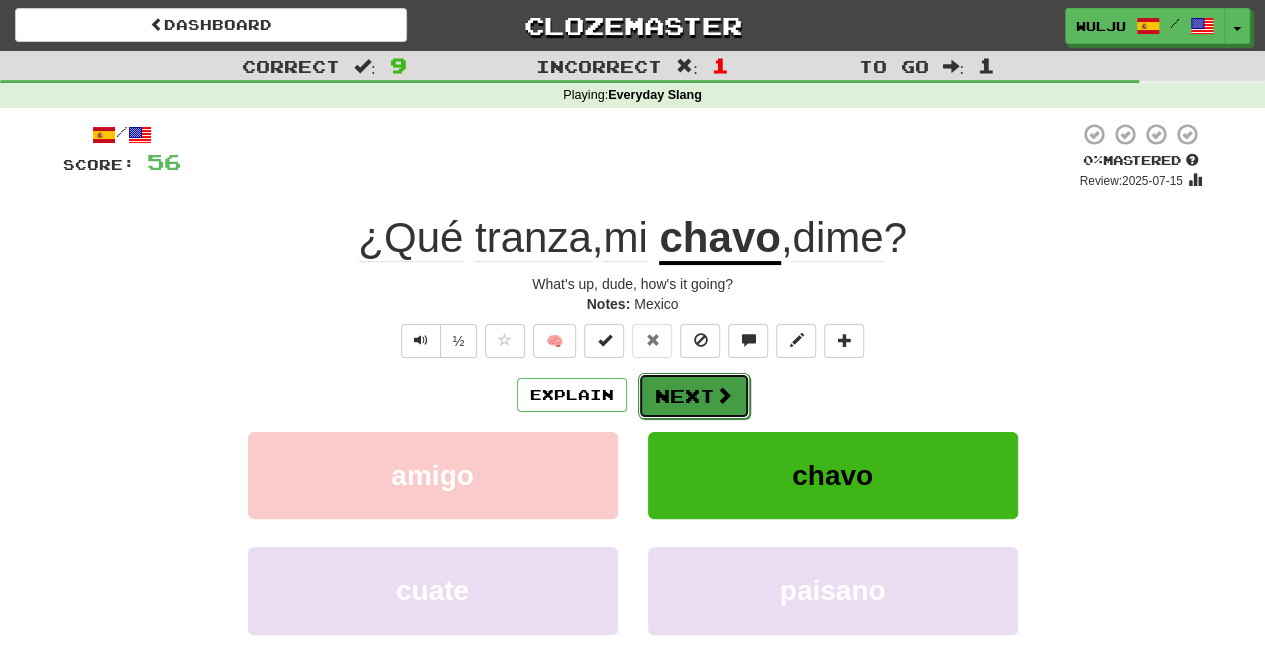 click on "Next" at bounding box center [694, 396] 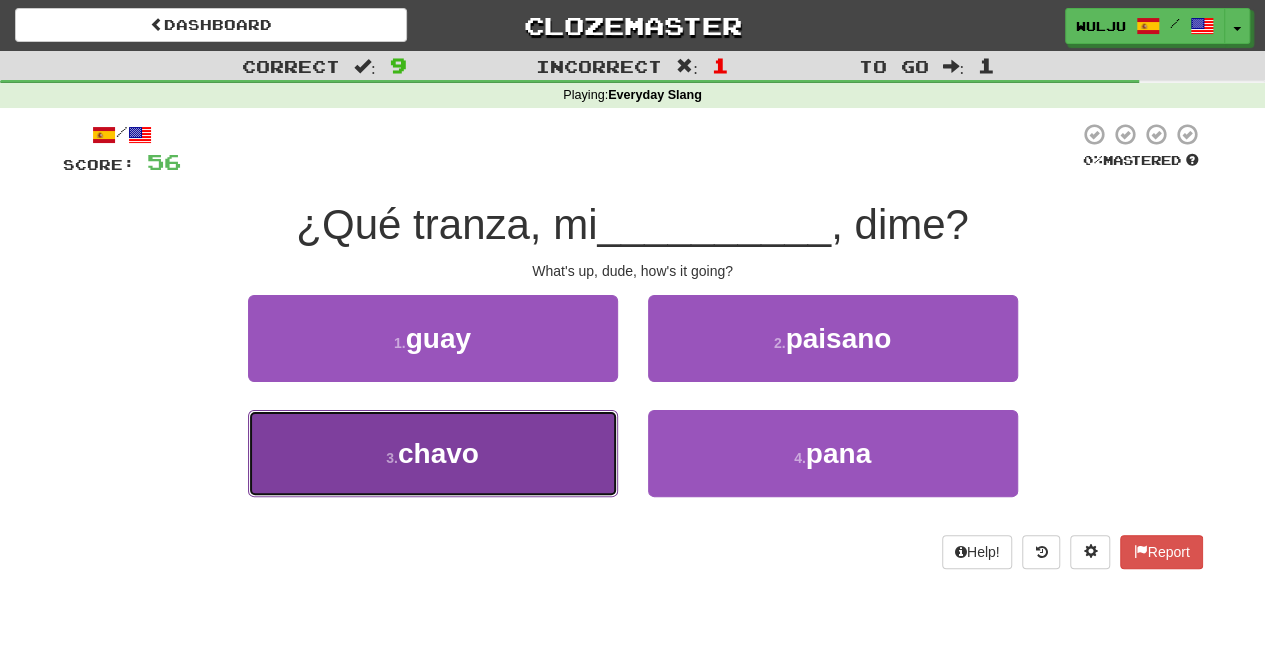 click on "3 .  chavo" at bounding box center [433, 453] 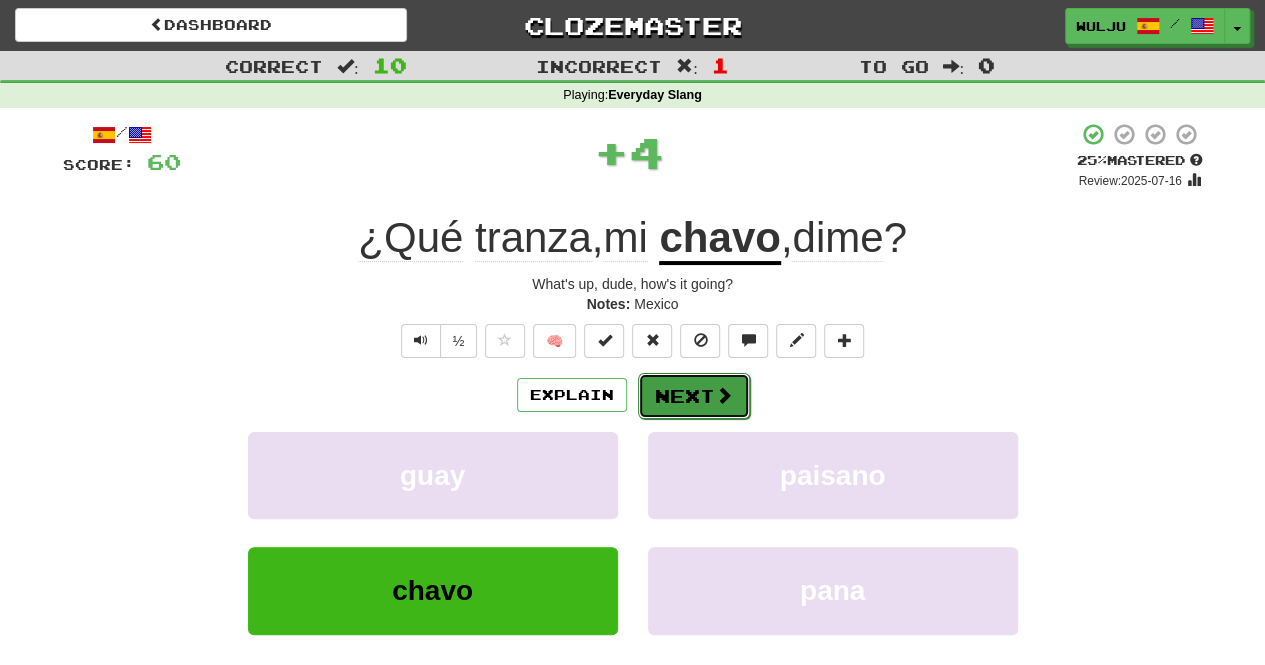 click on "Next" at bounding box center [694, 396] 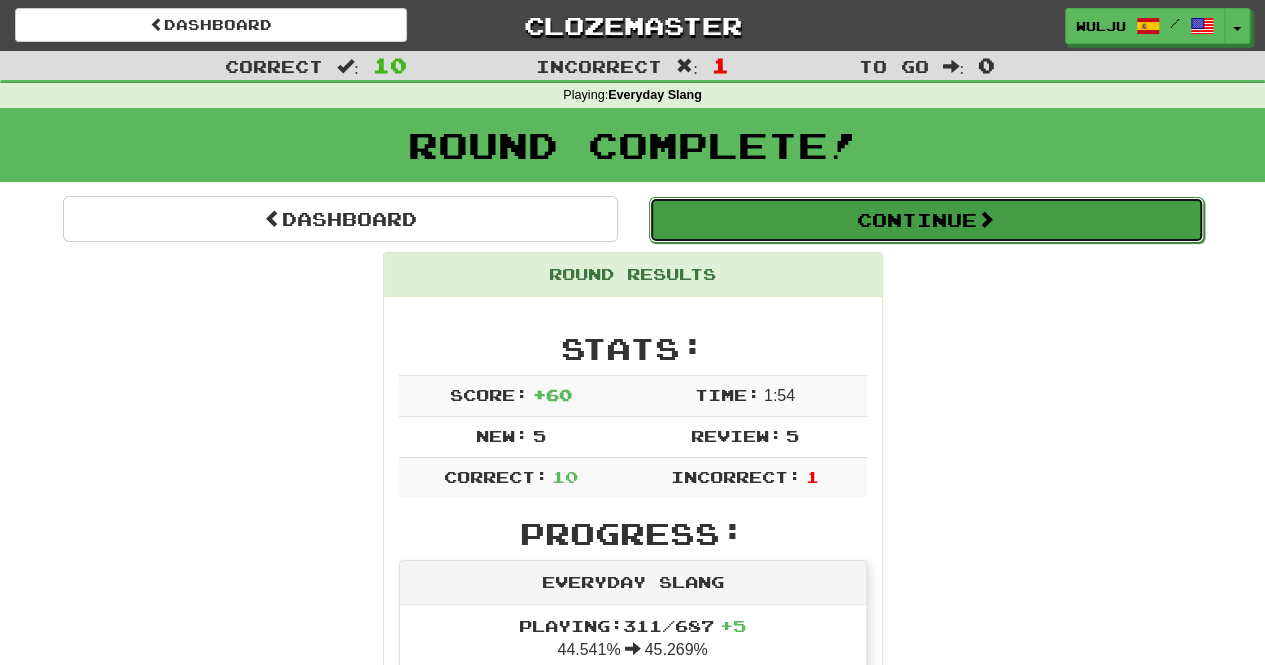 click on "Continue" at bounding box center [926, 220] 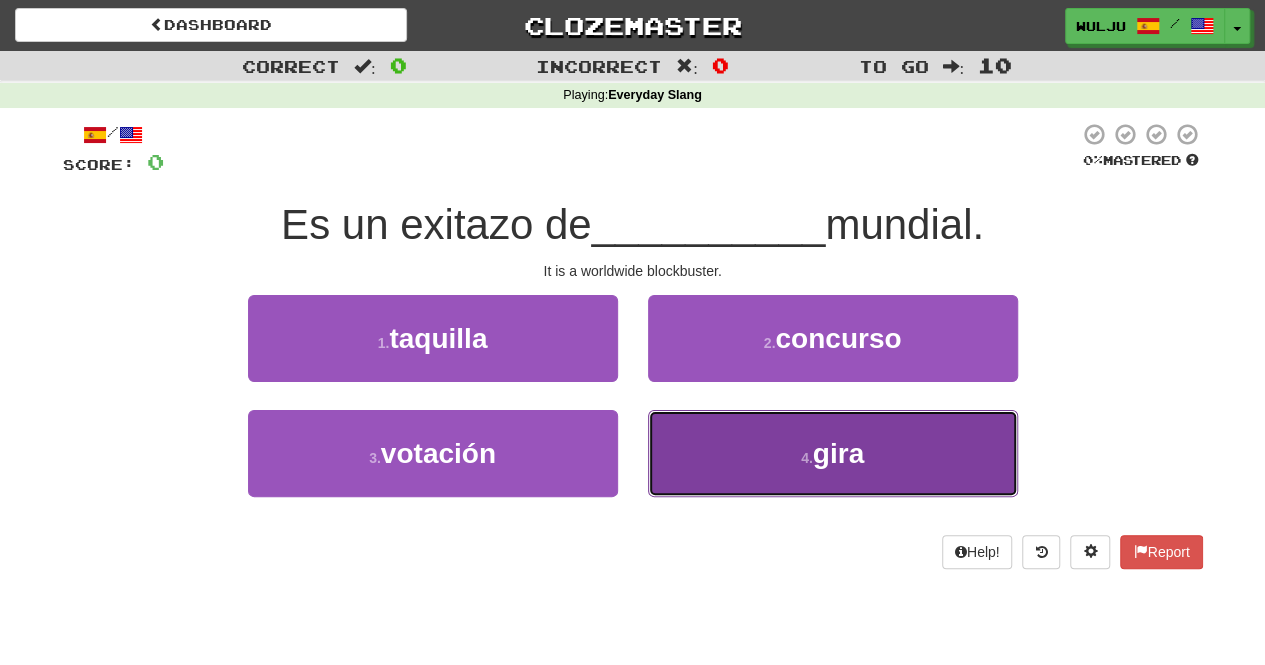 click on "4 .  gira" at bounding box center [833, 453] 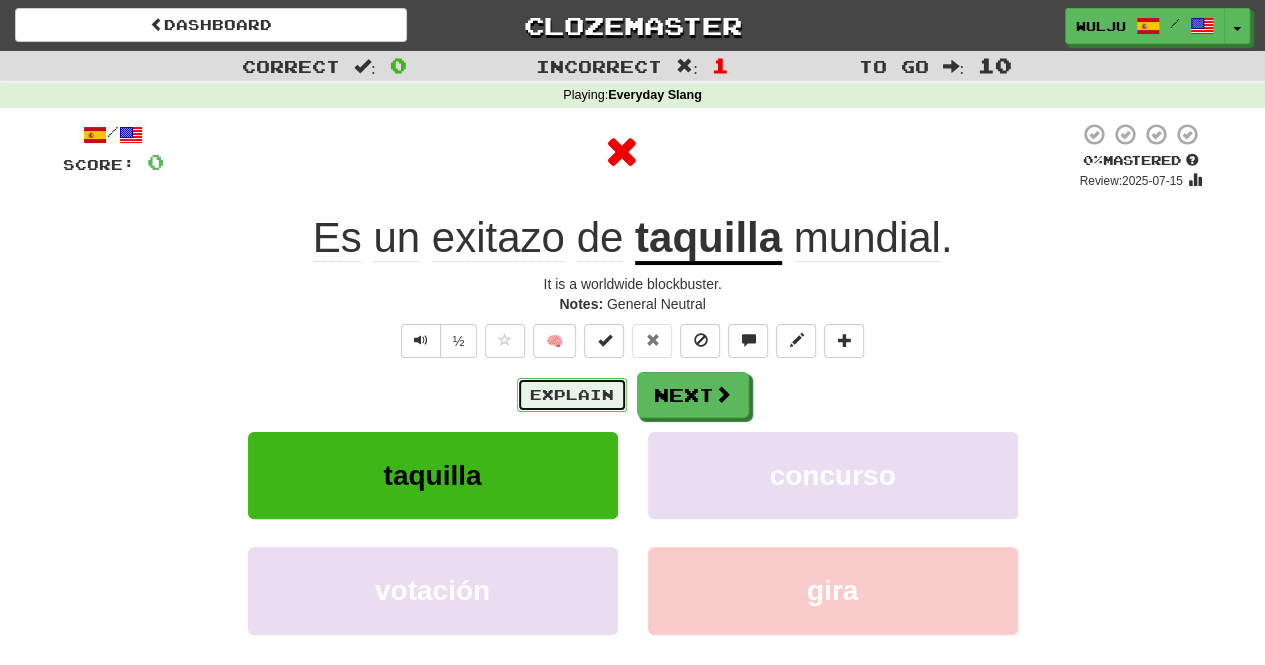 click on "Explain" at bounding box center (572, 395) 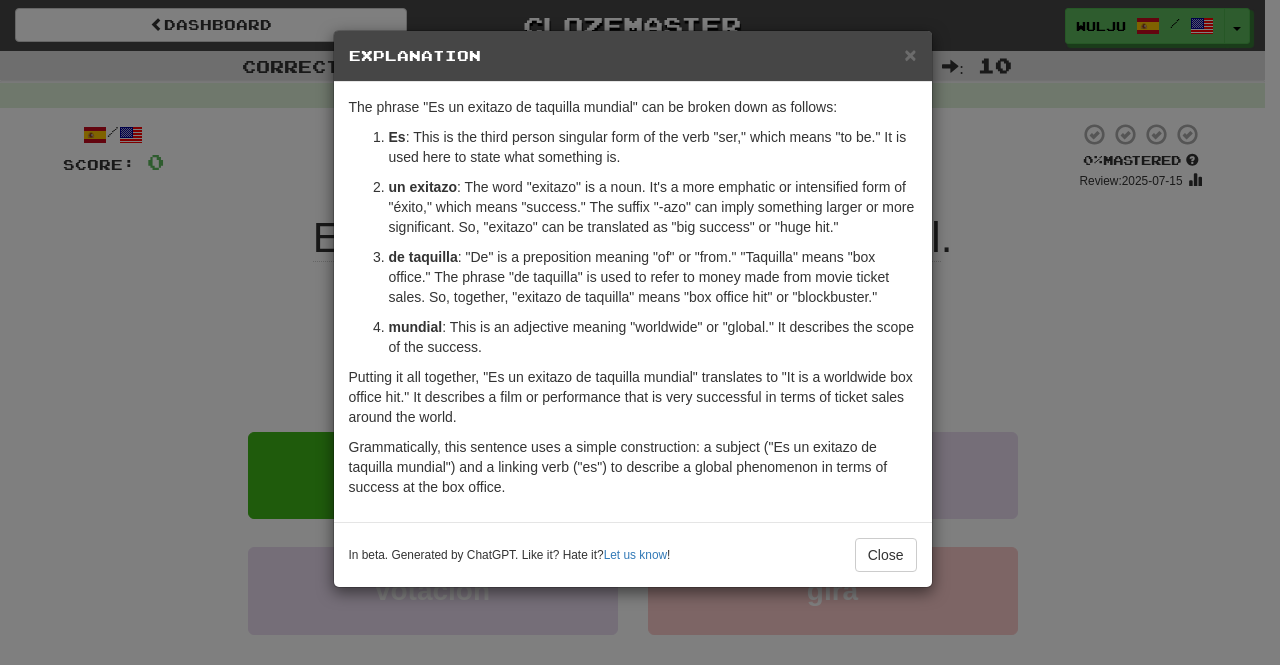 click on "× Explanation The phrase "Es un exitazo de taquilla mundial" can be broken down as follows:
Es : This is the third person singular form of the verb "ser," which means "to be." It is used here to state what something is.
un exitazo : The word "exitazo" is a noun. It's a more emphatic or intensified form of "éxito," which means "success." The suffix "-azo" can imply something larger or more significant. So, "exitazo" can be translated as "big success" or "huge hit."
de taquilla : "De" is a preposition meaning "of" or "from." "Taquilla" means "box office." The phrase "de taquilla" is used to refer to money made from movie ticket sales. So, together, "exitazo de taquilla" means "box office hit" or "blockbuster."
mundial : This is an adjective meaning "worldwide" or "global." It describes the scope of the success.
In beta. Generated by ChatGPT. Like it? Hate it?  Let us know ! Close" at bounding box center [640, 332] 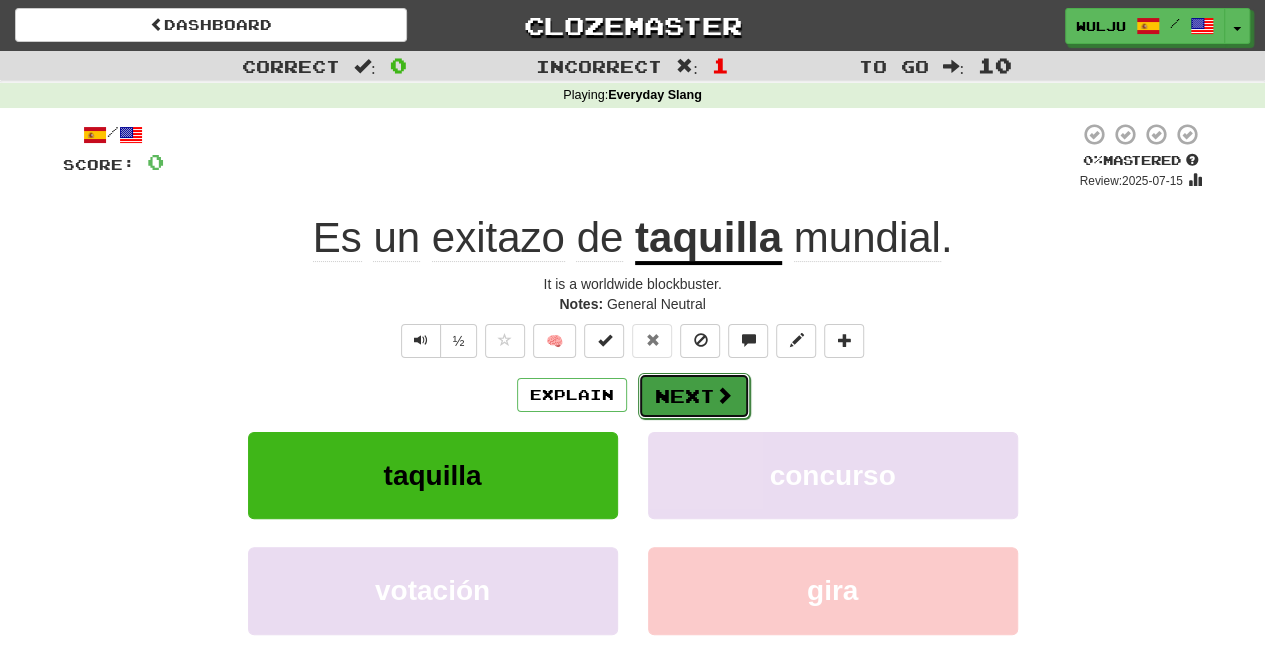 click at bounding box center [724, 395] 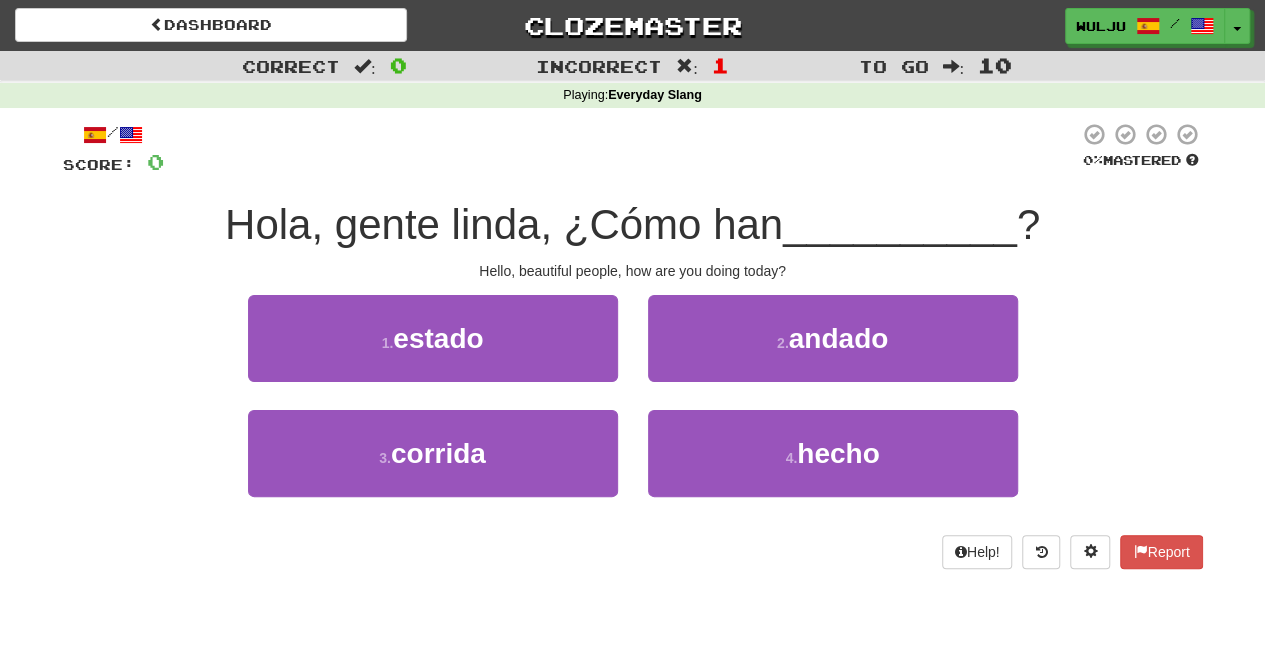 click on "/ Score: 0 0 % Mastered Hola, gente linda, ¿Cómo han __________ ? Hello, beautiful people, how are you doing today? 1 . estado 2 . andado 3 . corrida 4 . hecho Help! Report" at bounding box center (633, 345) 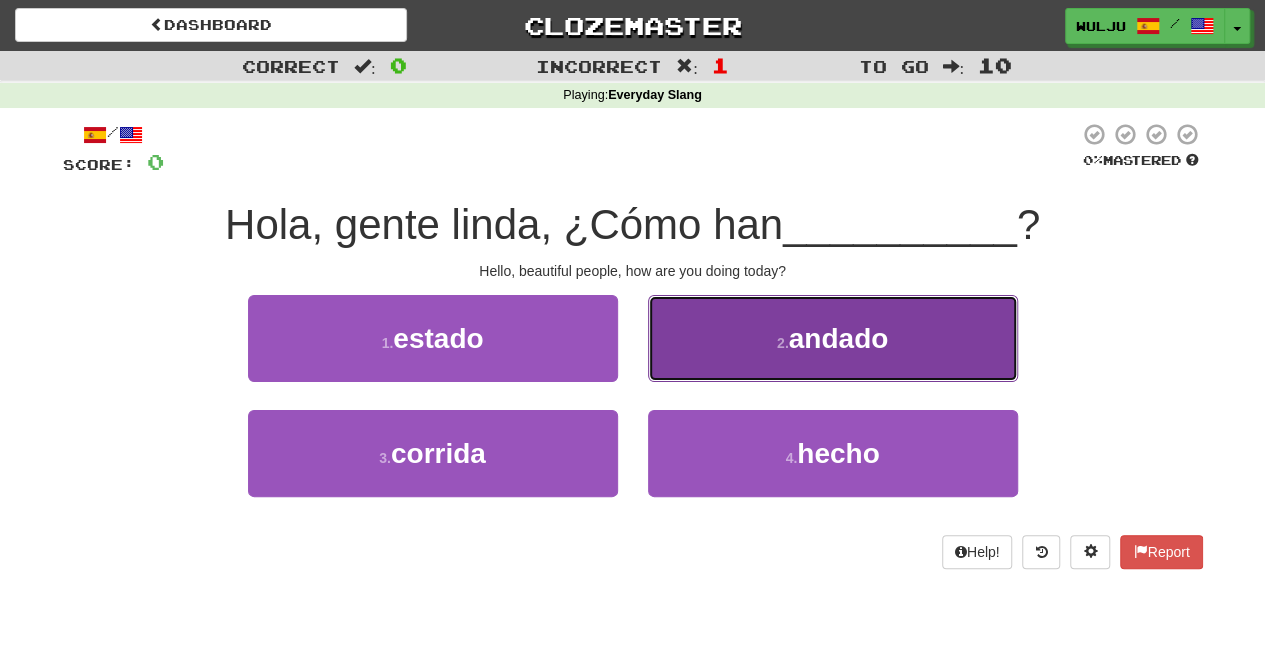 click on "2 .  andado" at bounding box center [833, 338] 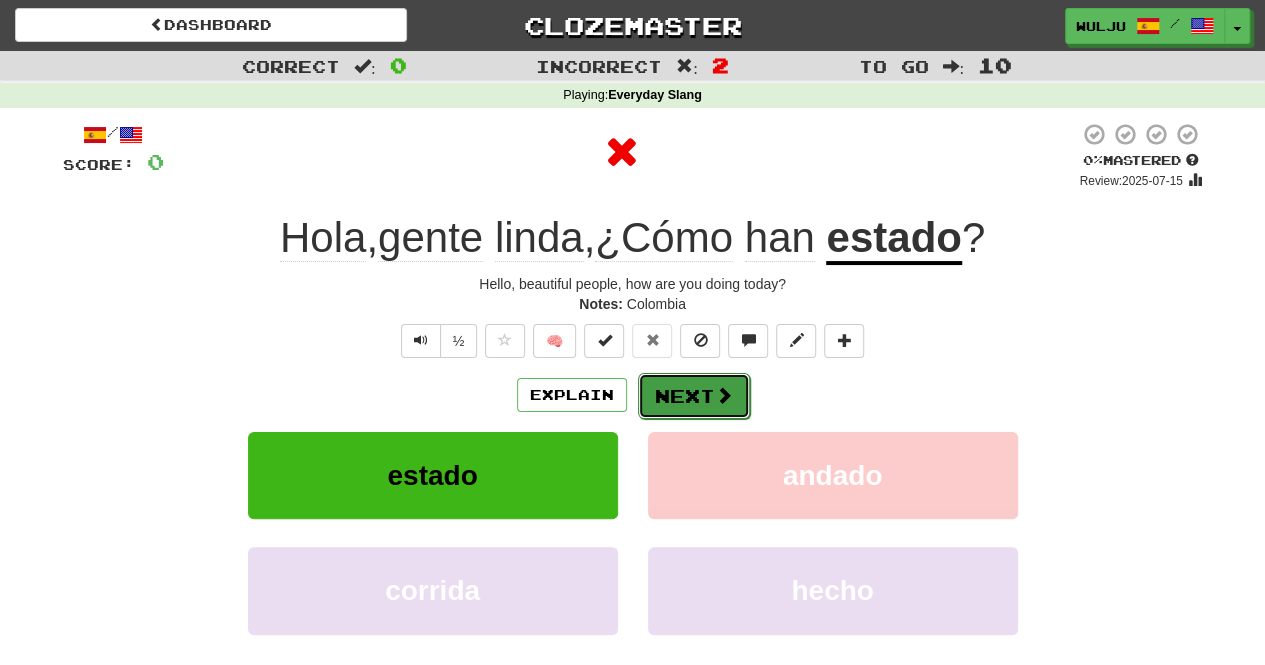 click at bounding box center [724, 395] 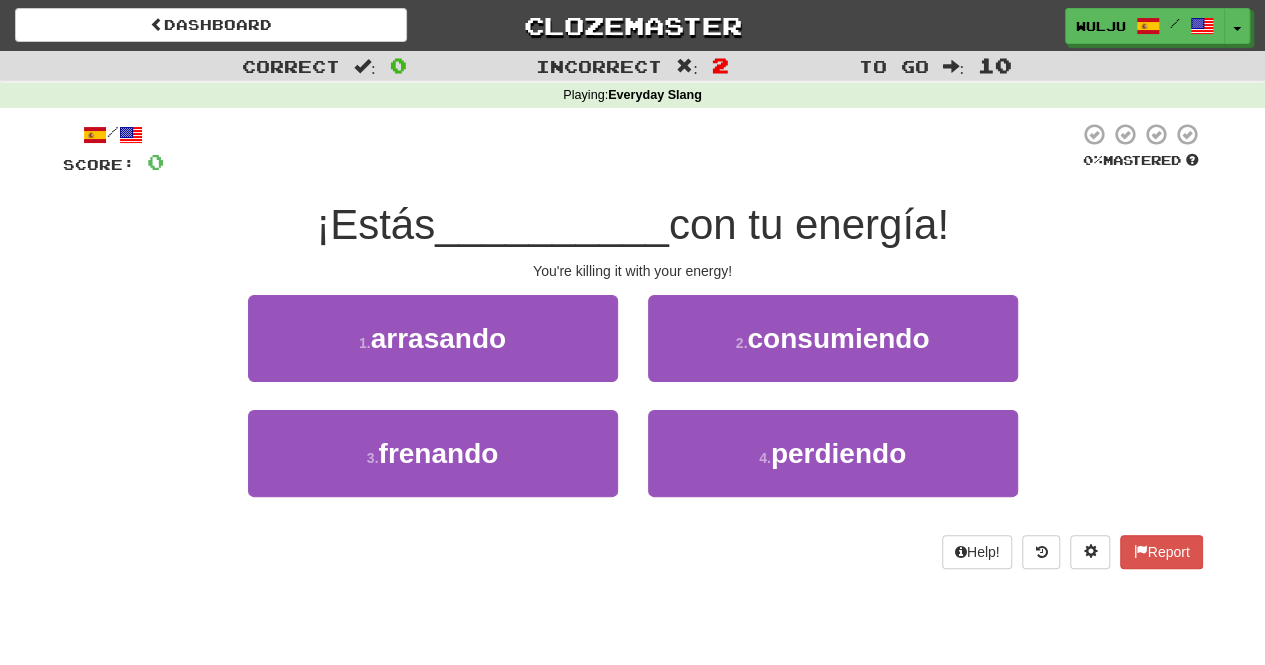 click on "1 .  arrasando" at bounding box center (433, 352) 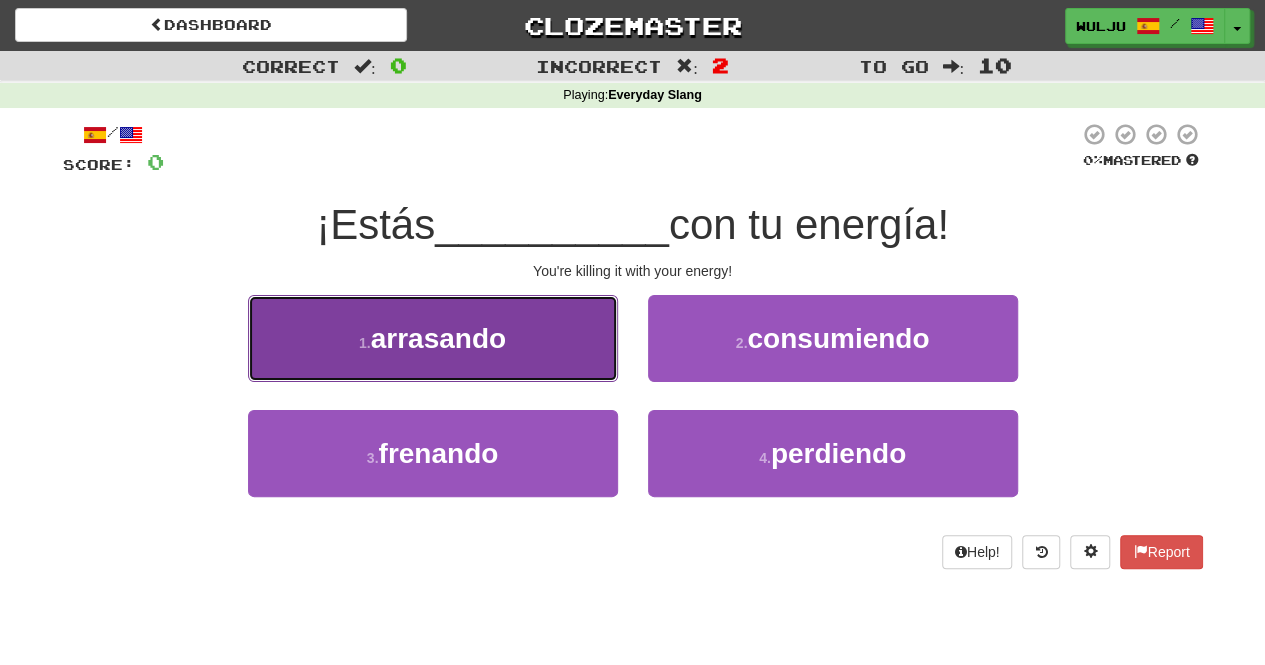 drag, startPoint x: 581, startPoint y: 360, endPoint x: 538, endPoint y: 351, distance: 43.931767 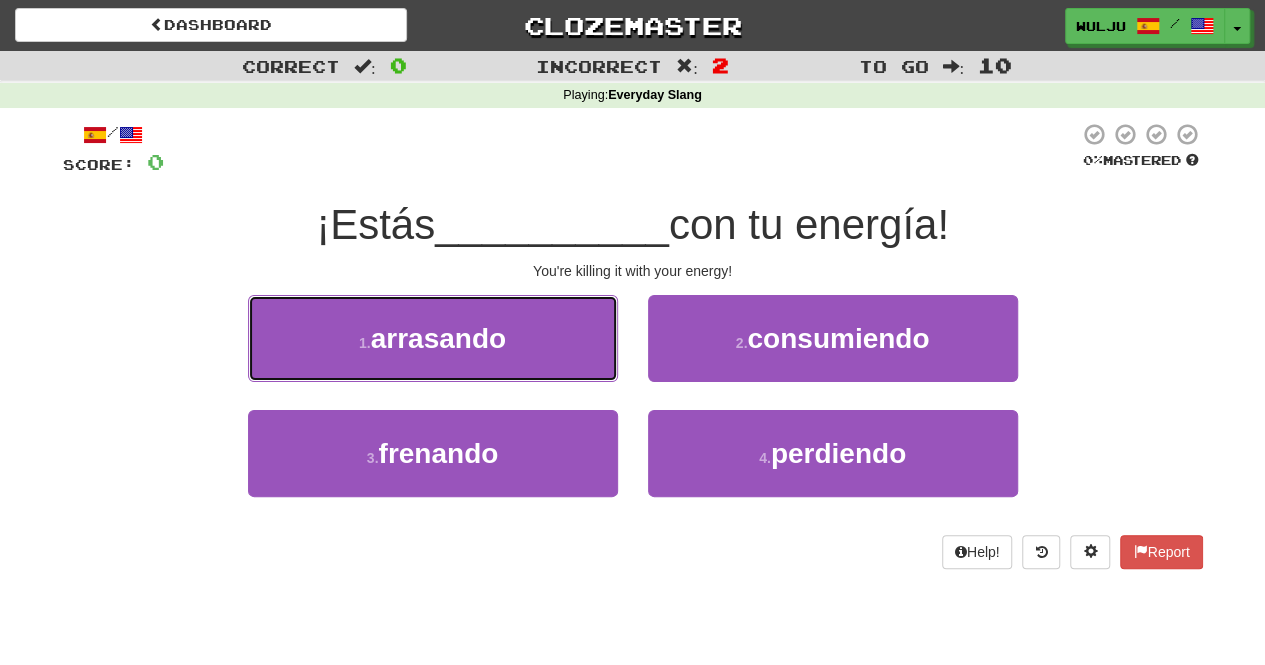 drag, startPoint x: 538, startPoint y: 351, endPoint x: 409, endPoint y: 365, distance: 129.75746 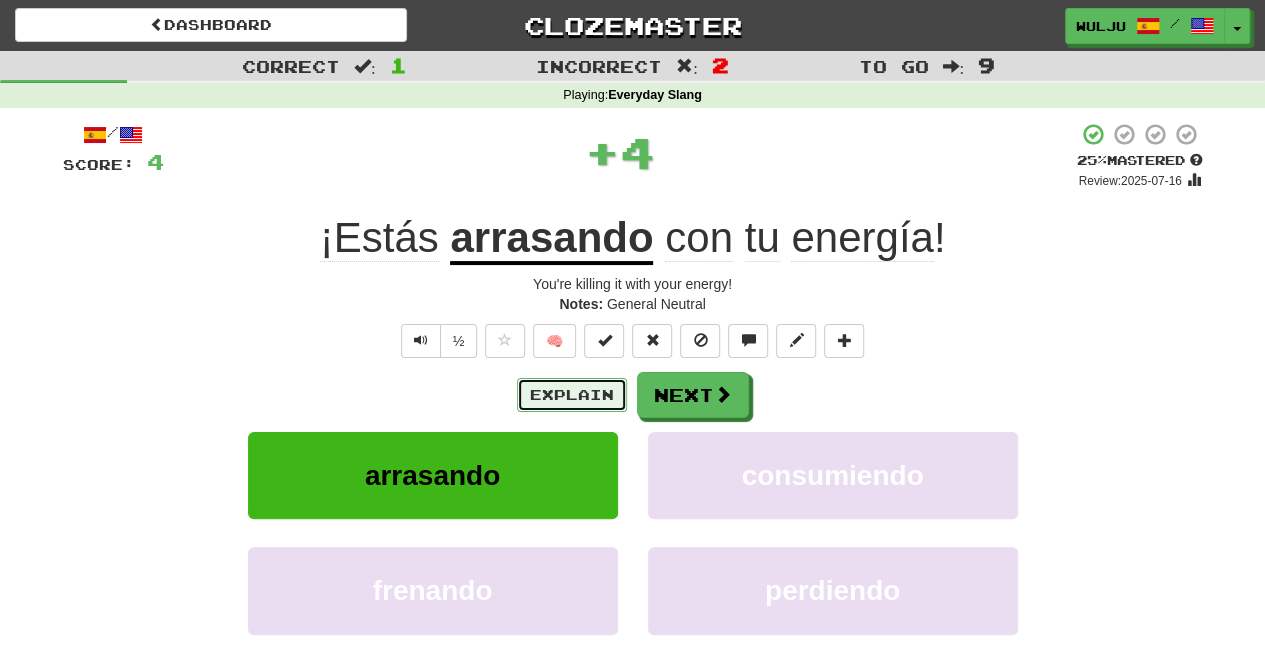 click on "Explain" at bounding box center [572, 395] 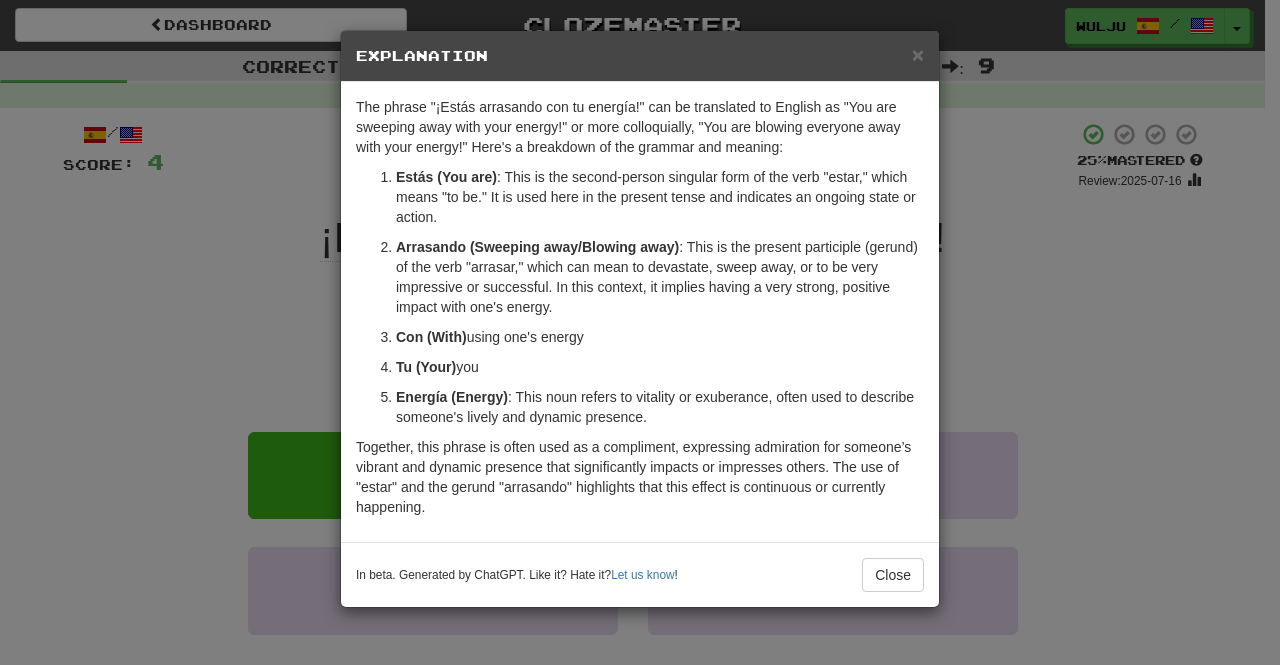 click on "Arrasando (Sweeping away/Blowing away) : This is the present participle (gerund) of the verb "arrasar," which can mean to devastate, sweep away, or to be very impressive or successful. In this context, it implies having a very strong, positive impact with one's energy." at bounding box center [660, 277] 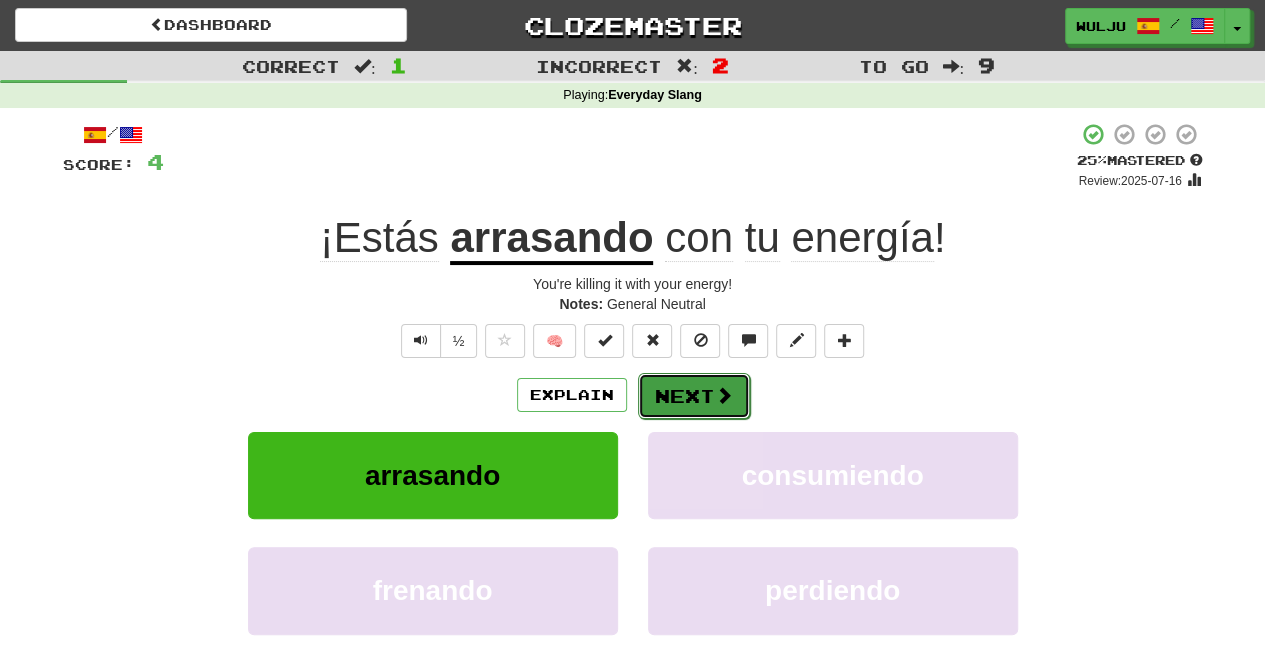 click on "Next" at bounding box center [694, 396] 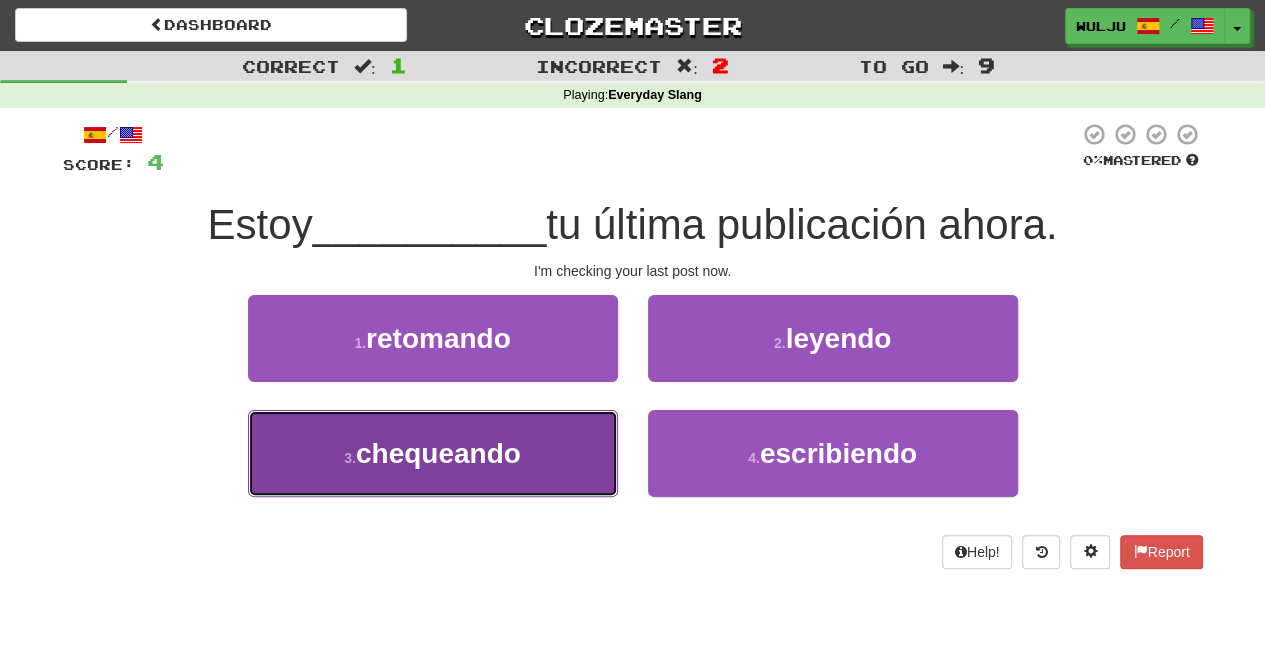 click on "3 .  chequeando" at bounding box center (433, 453) 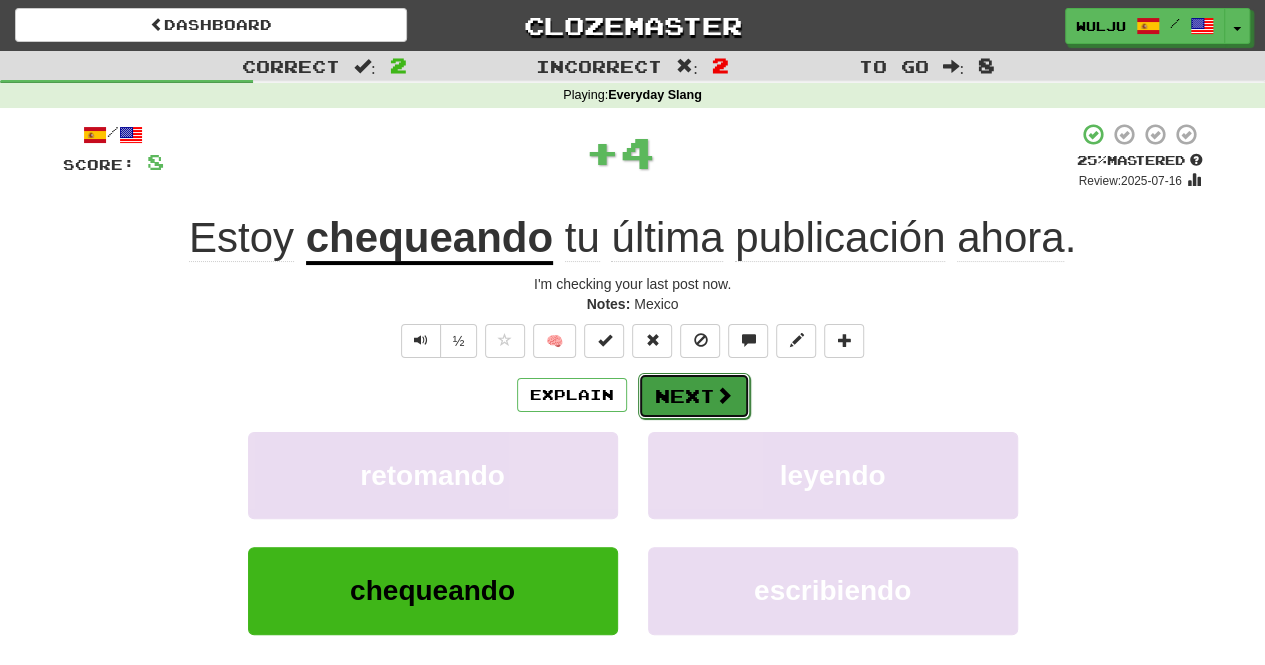 click on "Next" at bounding box center [694, 396] 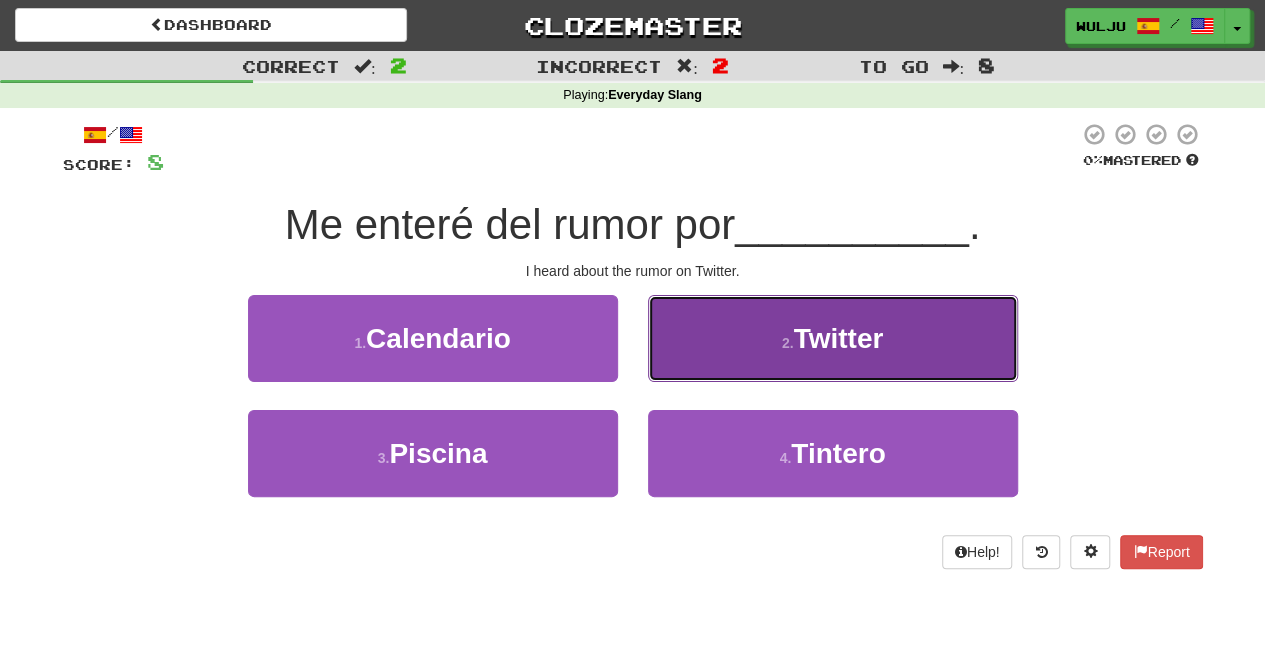 click on "2 .  Twitter" at bounding box center [833, 338] 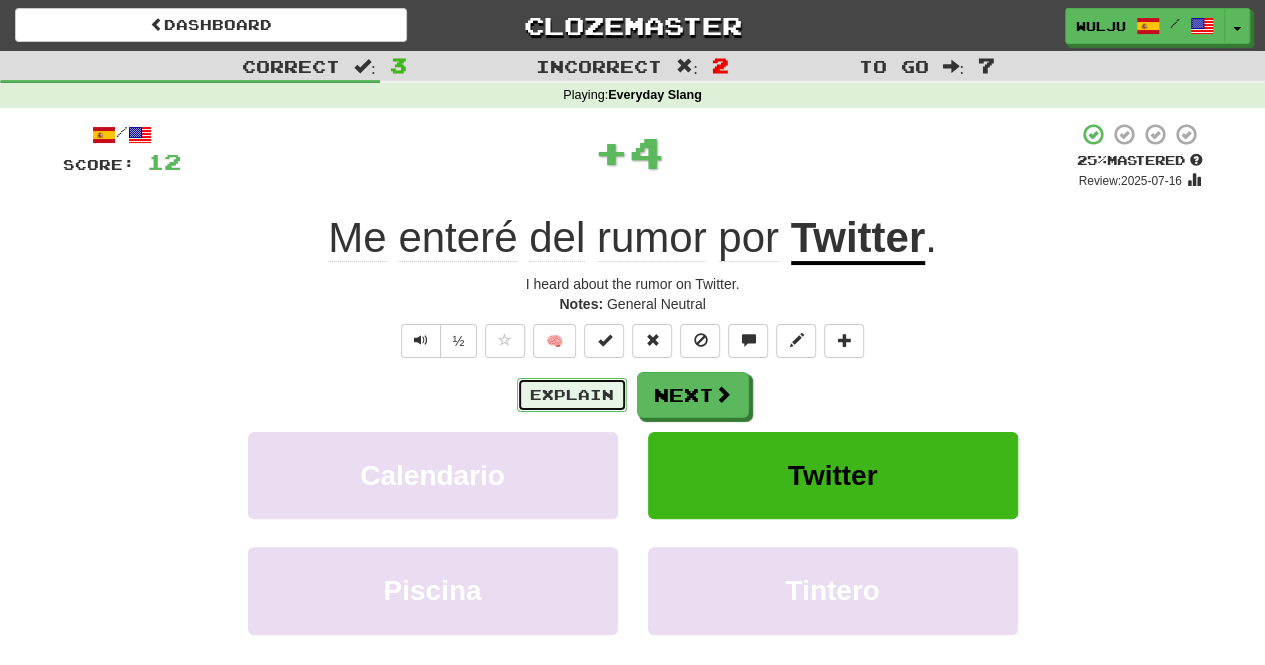 click on "Explain" at bounding box center (572, 395) 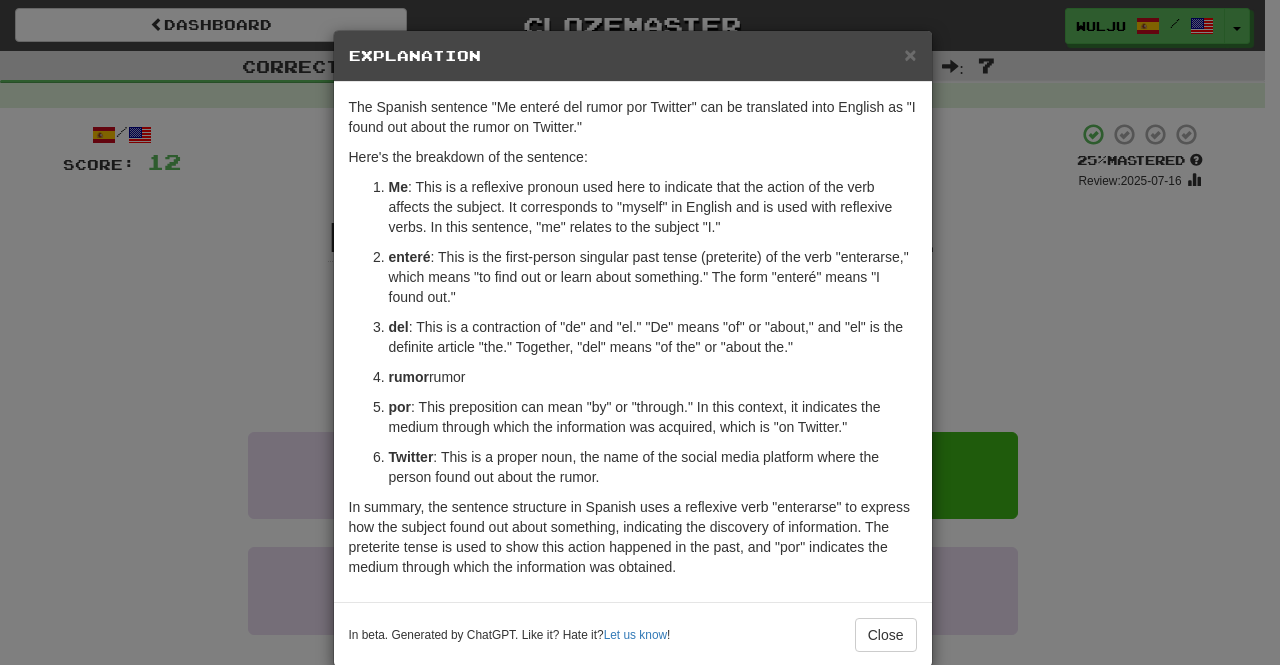 click on "× Explanation The Spanish sentence "Me enteré del rumor por Twitter" can be translated into English as "I found out about the rumor on Twitter."
Here's the breakdown of the sentence:
Me : This is a reflexive pronoun used here to indicate that the action of the verb affects the subject. It corresponds to "myself" in English and is used with reflexive verbs. In this sentence, "me" relates to the subject "I."
enteré : This is the first-person singular past tense (preterite) of the verb "enterarse," which means "to find out or learn about something." The form "enteré" means "I found out."
del : This is a contraction of "de" and "el." "De" means "of" or "about," and "el" is the definite article "the." Together, "del" means "of the" or "about the."
rumor : This word means "rumor," just as it does in English. It is a masculine noun, which is why the definite article "el" is used in the contraction "del."
por
Twitter
In beta. Generated by ChatGPT. Like it? Hate it?  !" at bounding box center [640, 332] 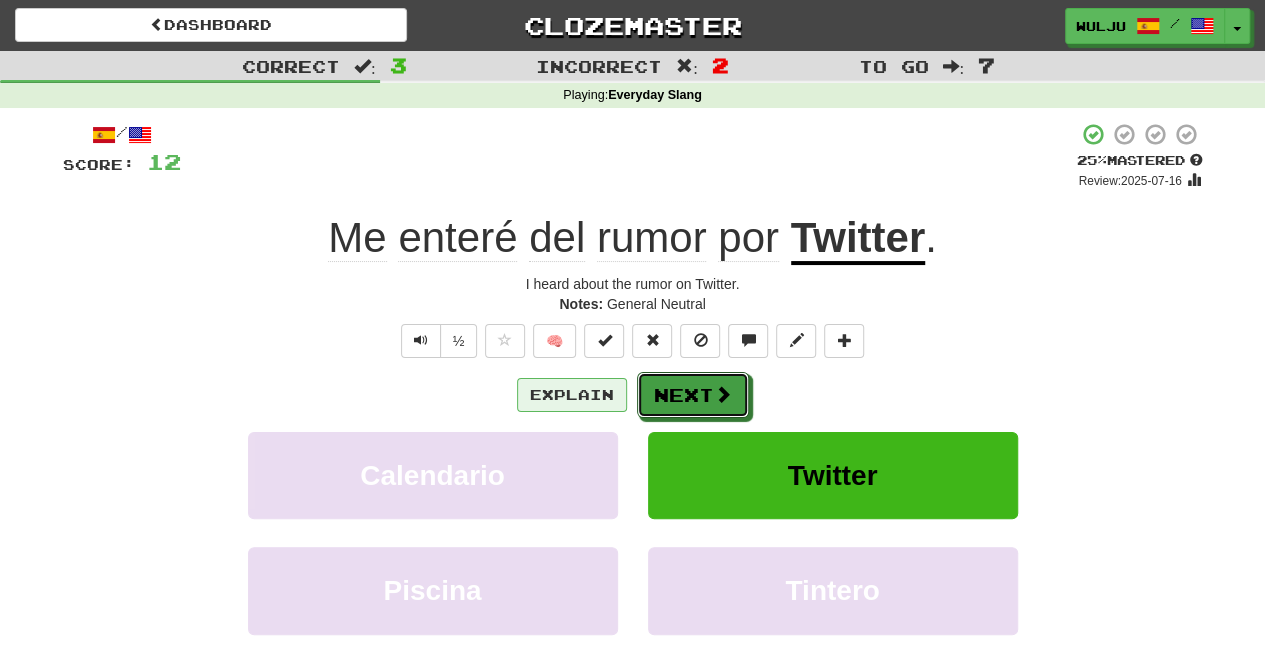 drag, startPoint x: 716, startPoint y: 389, endPoint x: 591, endPoint y: 391, distance: 125.016 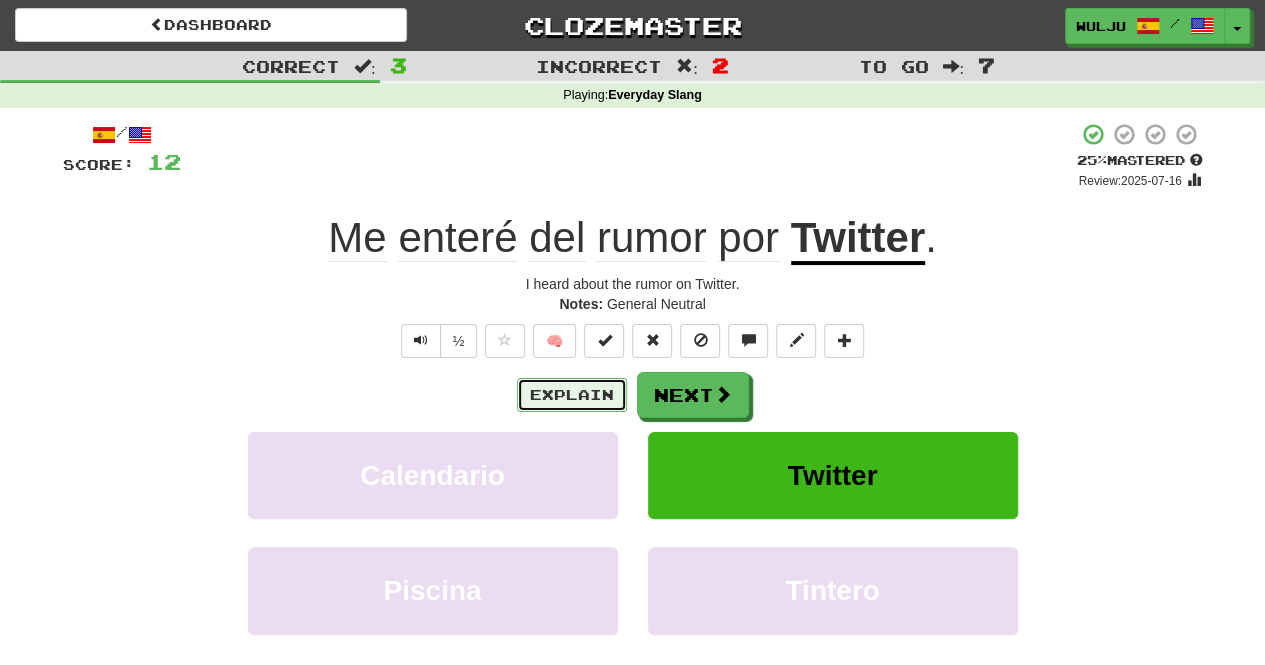 click on "Explain" at bounding box center (572, 395) 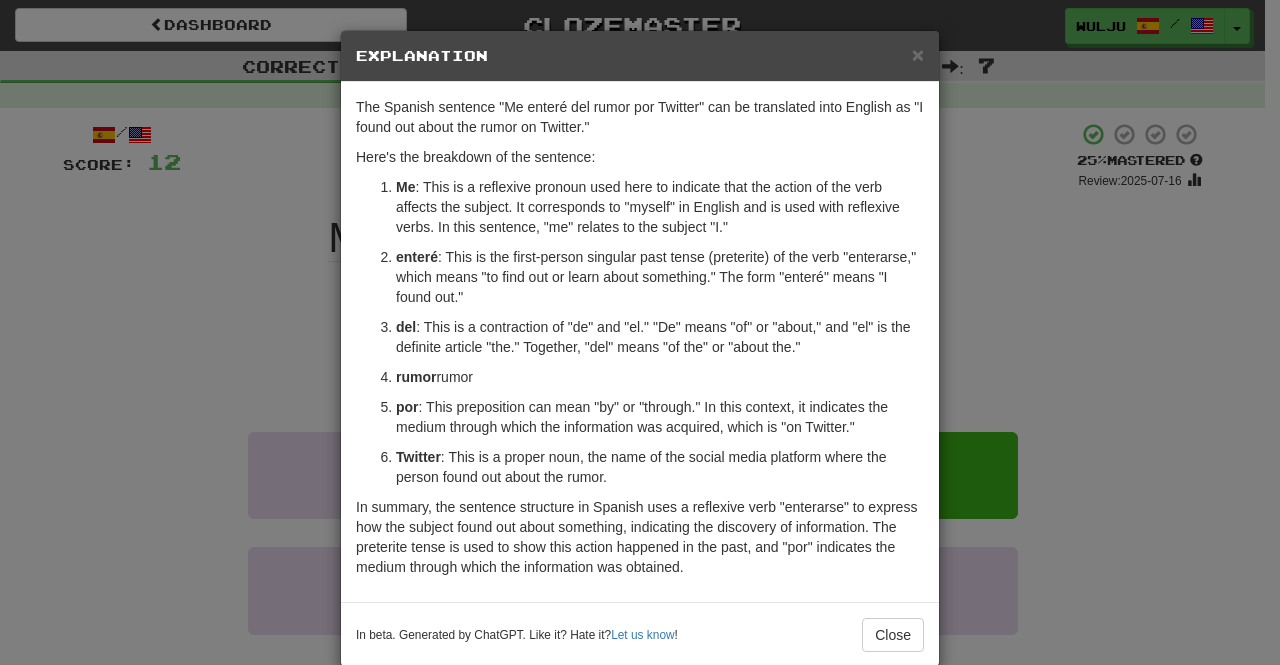 click on "× Explanation The Spanish sentence "Me enteré del rumor por Twitter" can be translated into English as "I found out about the rumor on Twitter."
Here's the breakdown of the sentence:
Me : This is a reflexive pronoun used here to indicate that the action of the verb affects the subject. It corresponds to "myself" in English and is used with reflexive verbs. In this sentence, "me" relates to the subject "I."
enteré : This is the first-person singular past tense (preterite) of the verb "enterarse," which means "to find out or learn about something." The form "enteré" means "I found out."
del : This is a contraction of "de" and "el." "De" means "of" or "about," and "el" is the definite article "the." Together, "del" means "of the" or "about the."
rumor : This word means "rumor," just as it does in English. It is a masculine noun, which is why the definite article "el" is used in the contraction "del."
por
Twitter
In beta. Generated by ChatGPT. Like it? Hate it?  !" at bounding box center (640, 332) 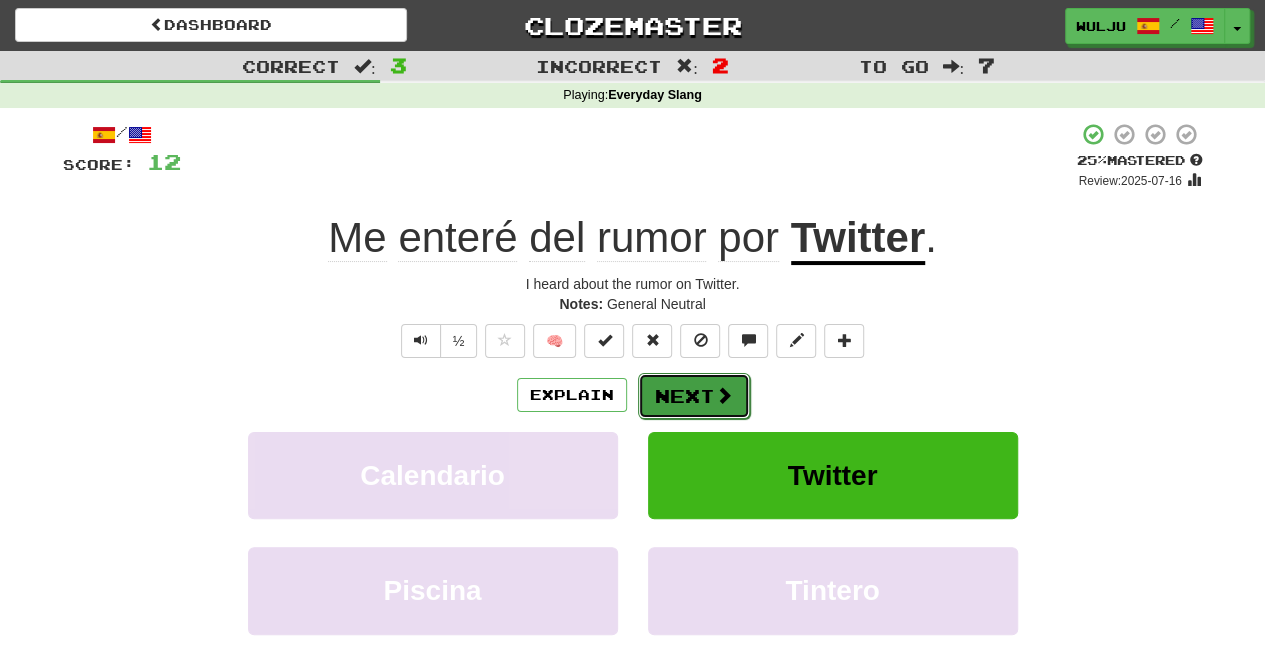 click on "Next" at bounding box center (694, 396) 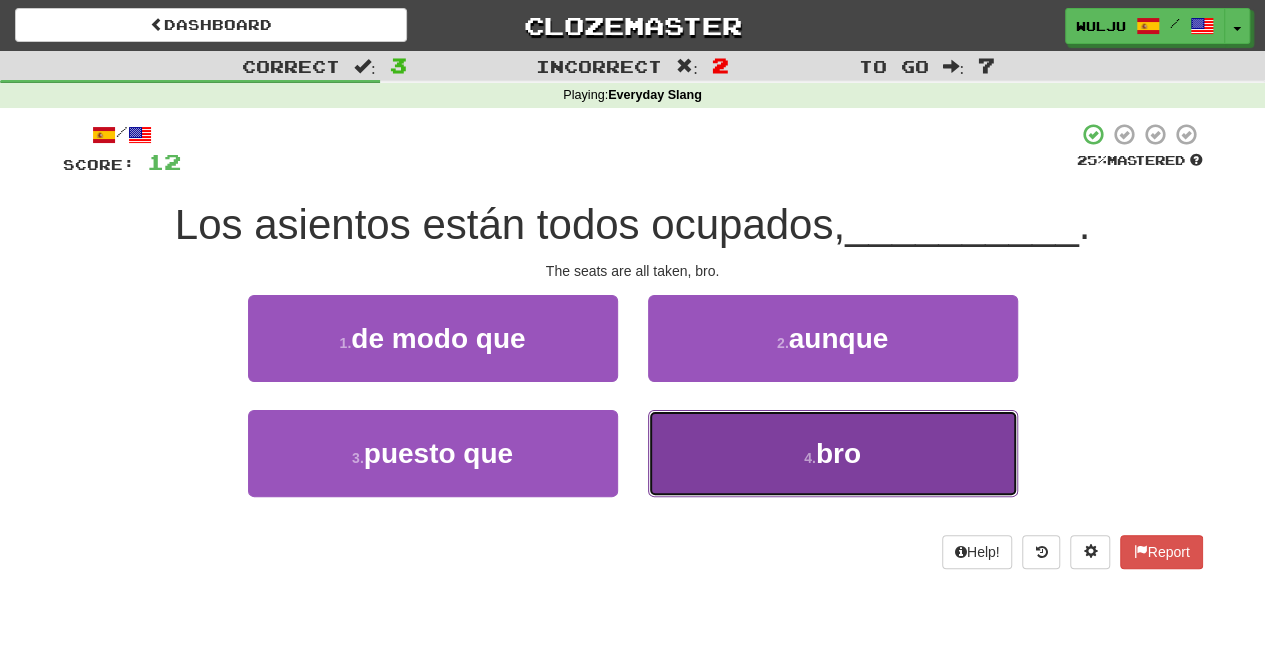 click on "4 .  bro" at bounding box center (833, 453) 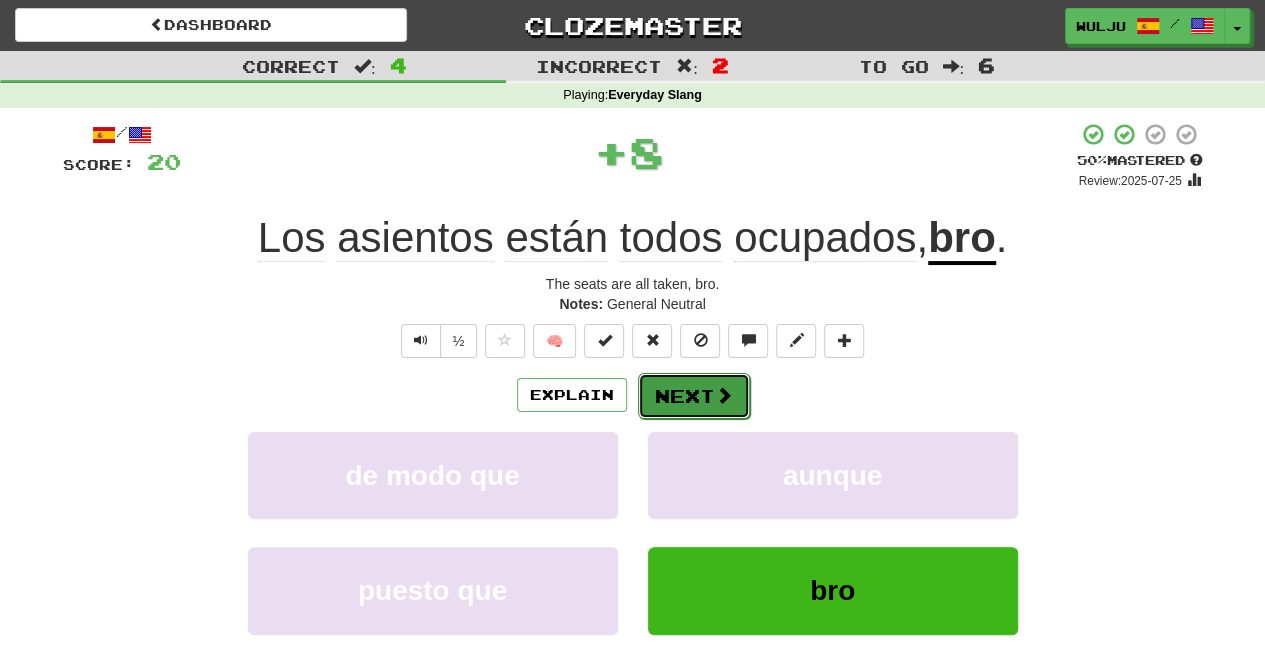 click at bounding box center (724, 395) 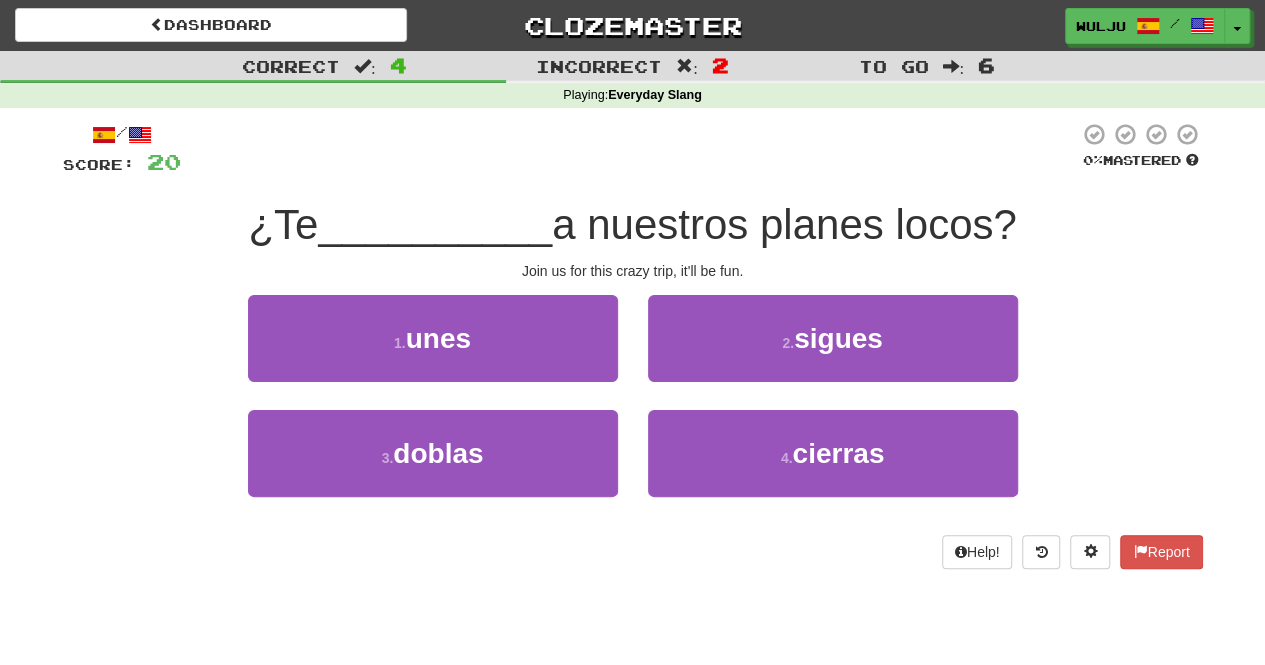 click on "1 .  unes" at bounding box center (433, 352) 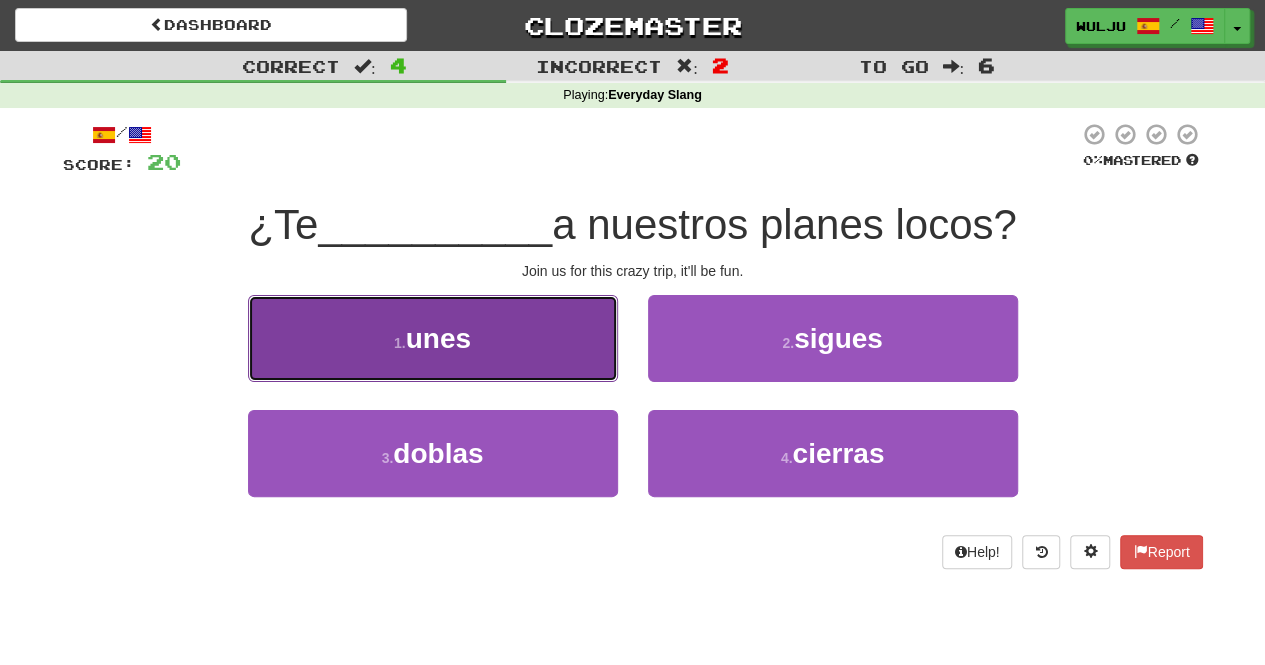 click on "1 .  unes" at bounding box center (433, 338) 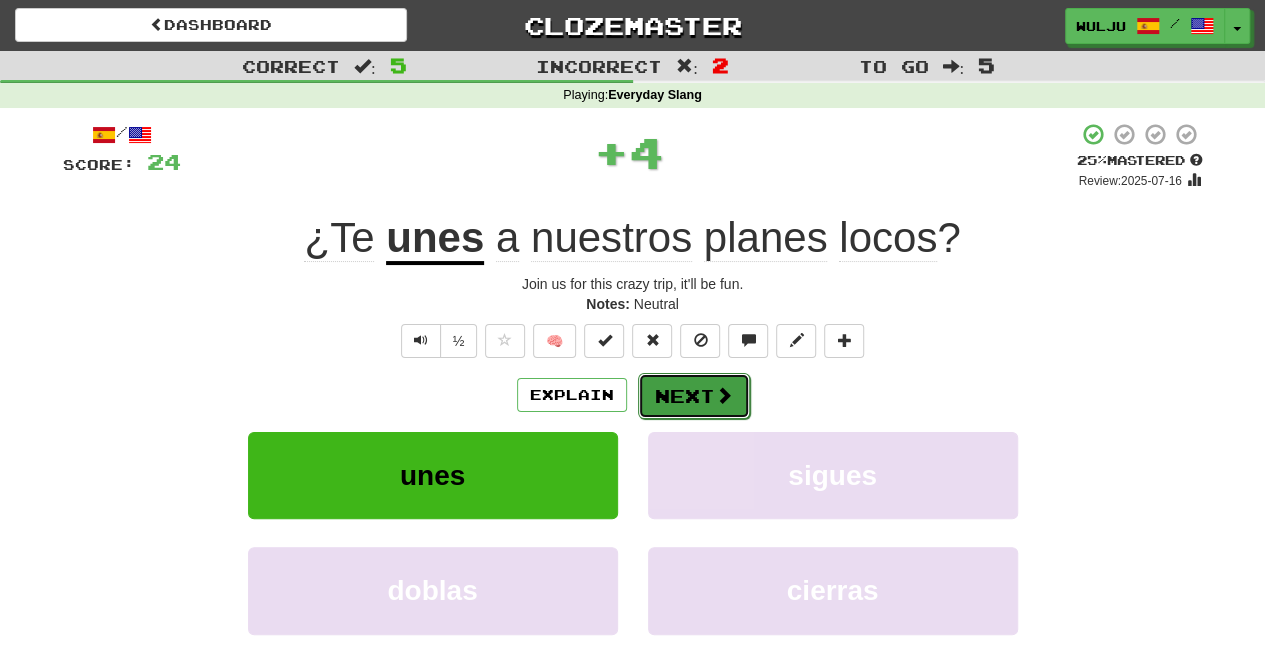 click at bounding box center (724, 395) 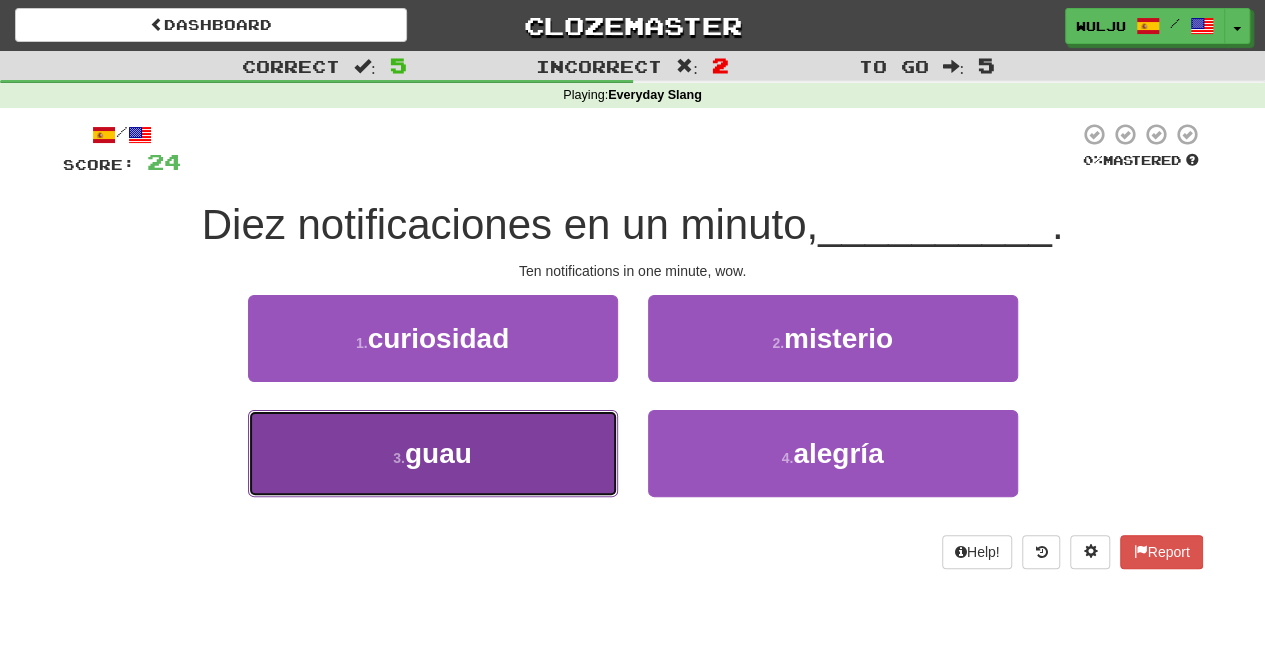 click on "3 .  guau" at bounding box center [433, 453] 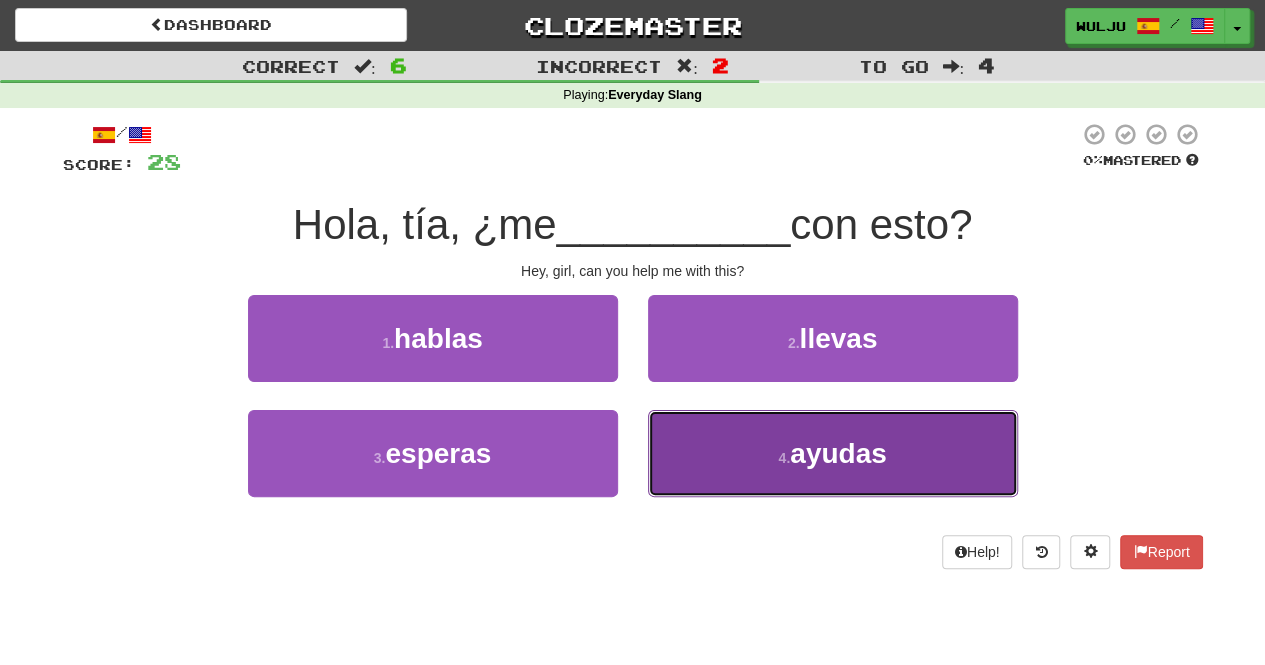click on "4 .  ayudas" at bounding box center [833, 453] 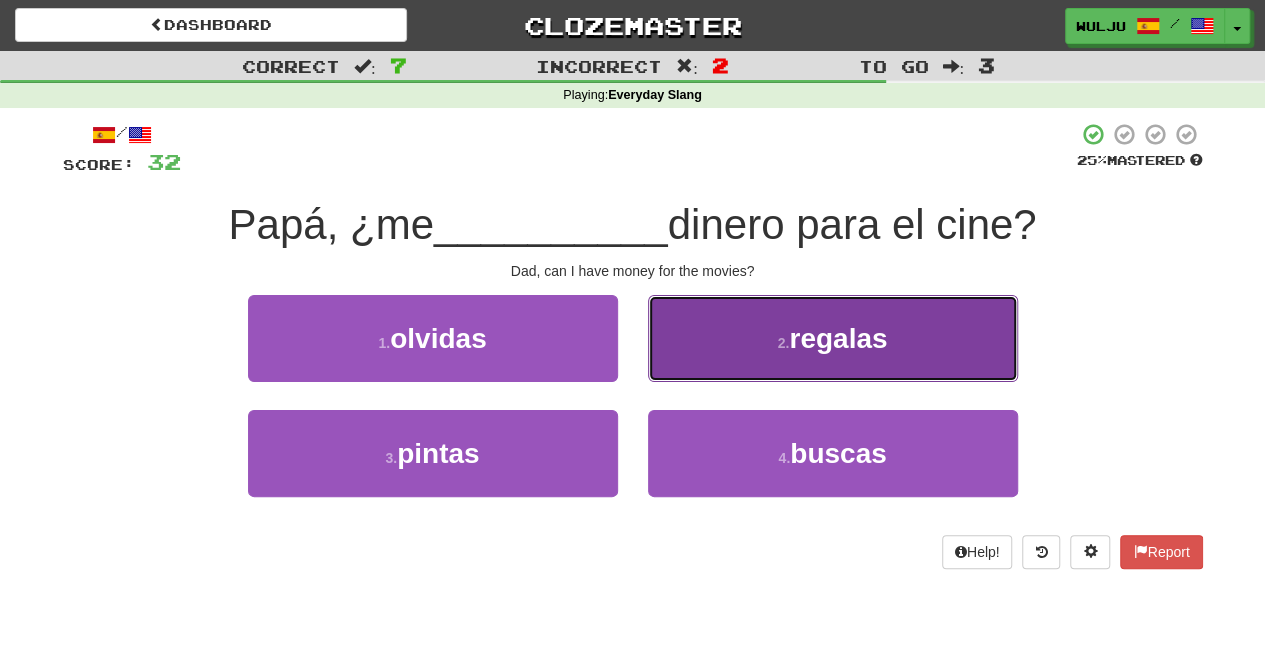 click on "2 .  regalas" at bounding box center (833, 338) 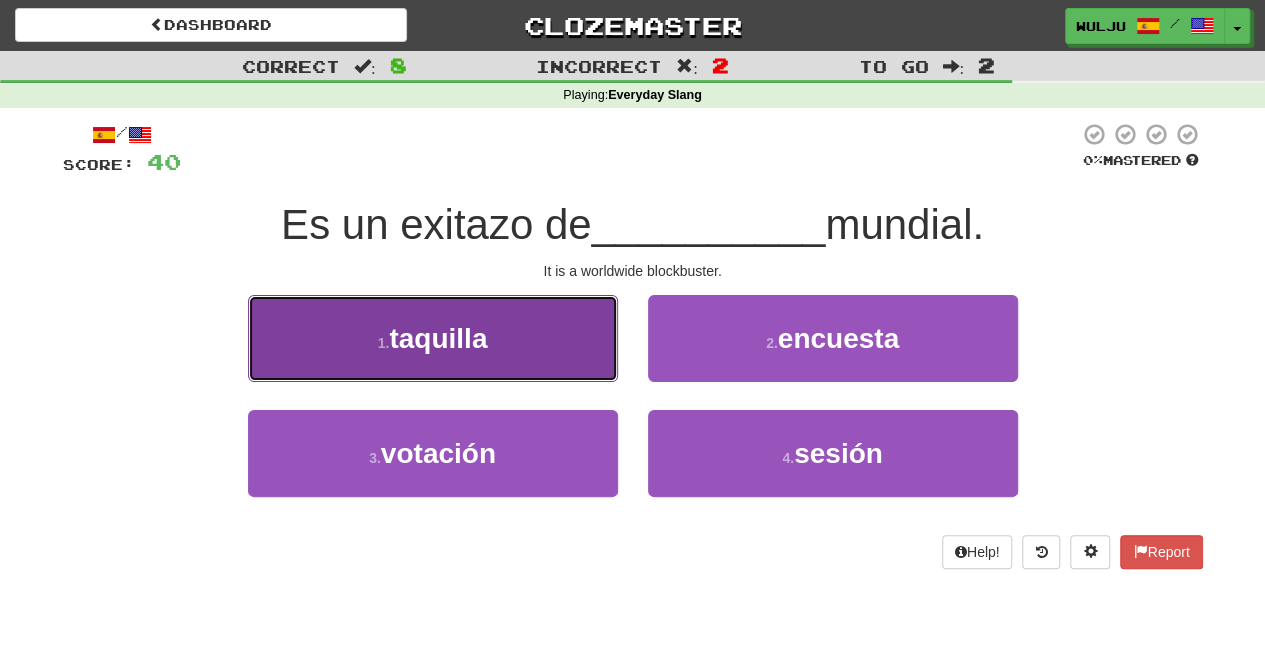 click on "1 .  taquilla" at bounding box center (433, 338) 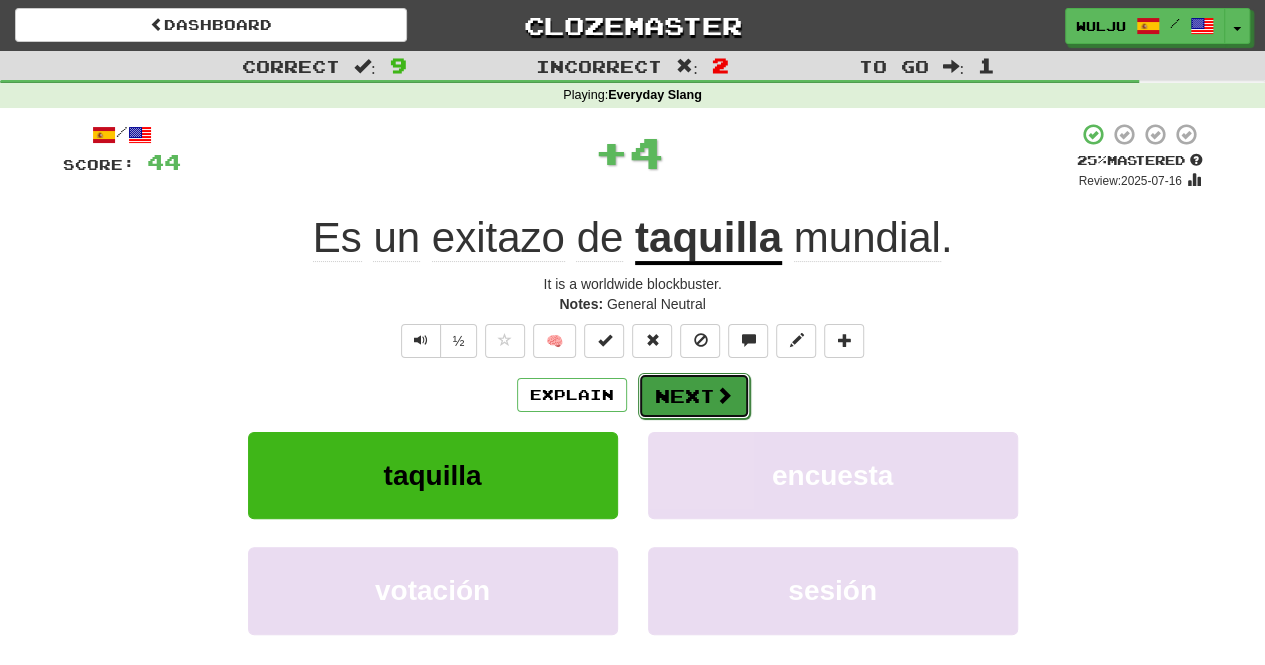 click on "Next" at bounding box center [694, 396] 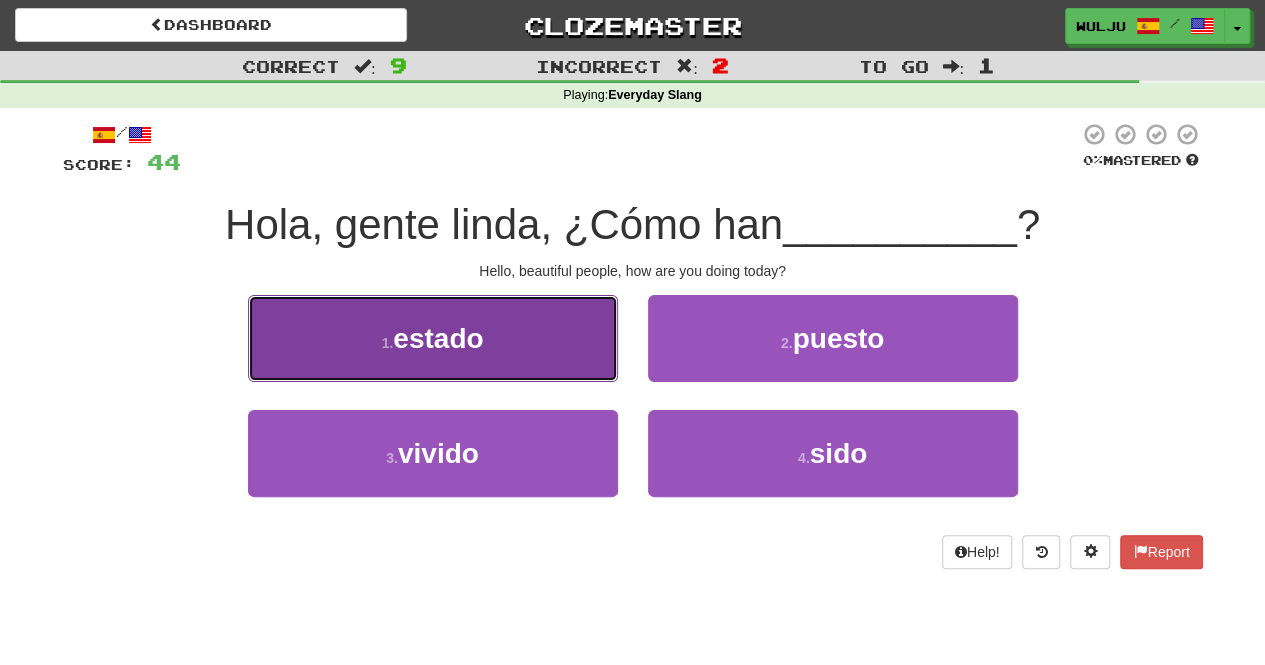 click on "1 .  estado" at bounding box center [433, 338] 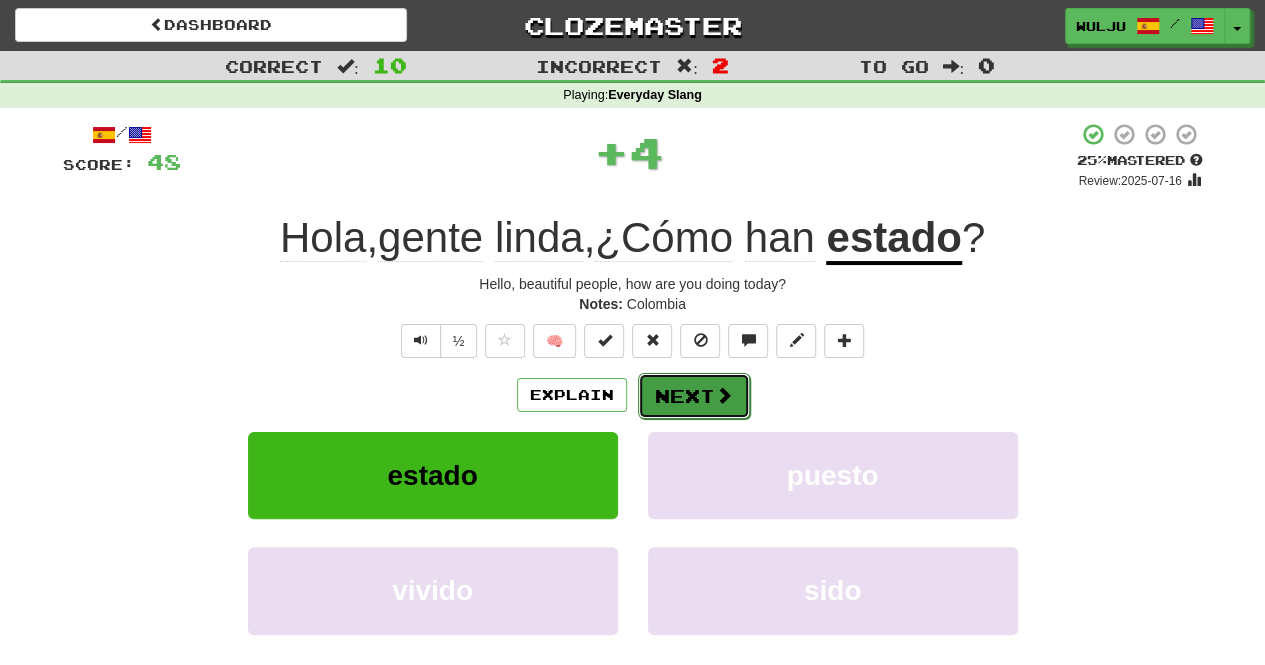click on "Next" at bounding box center [694, 396] 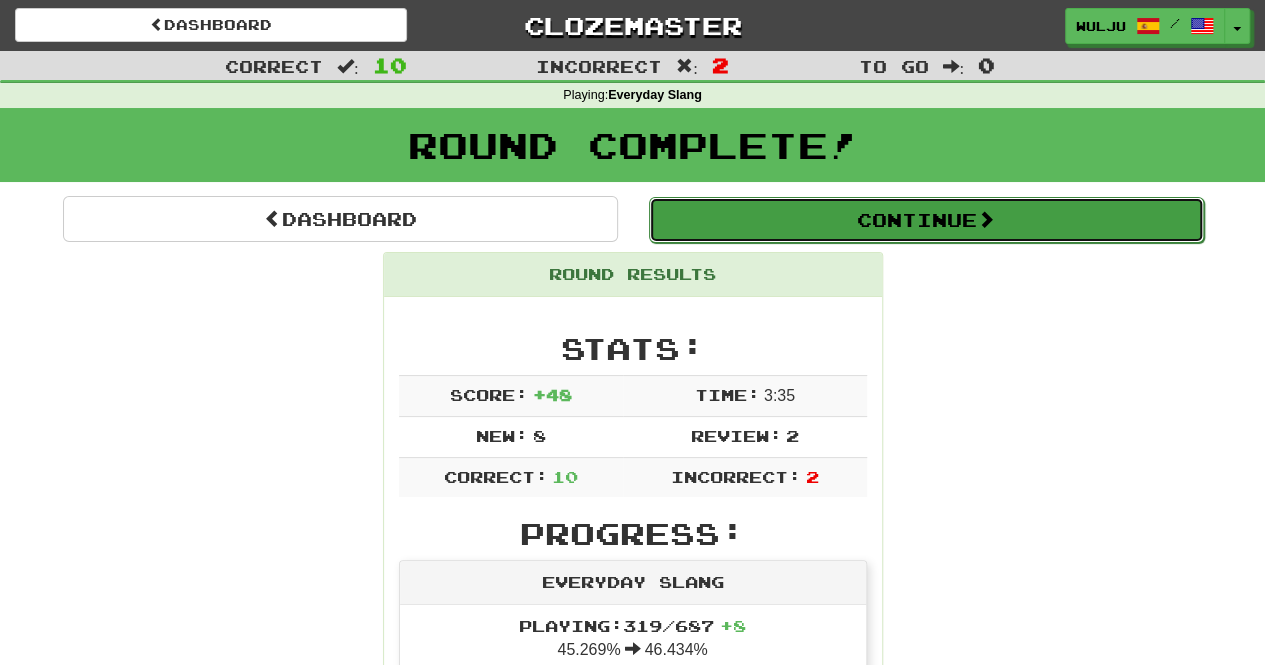 click on "Continue" at bounding box center [926, 220] 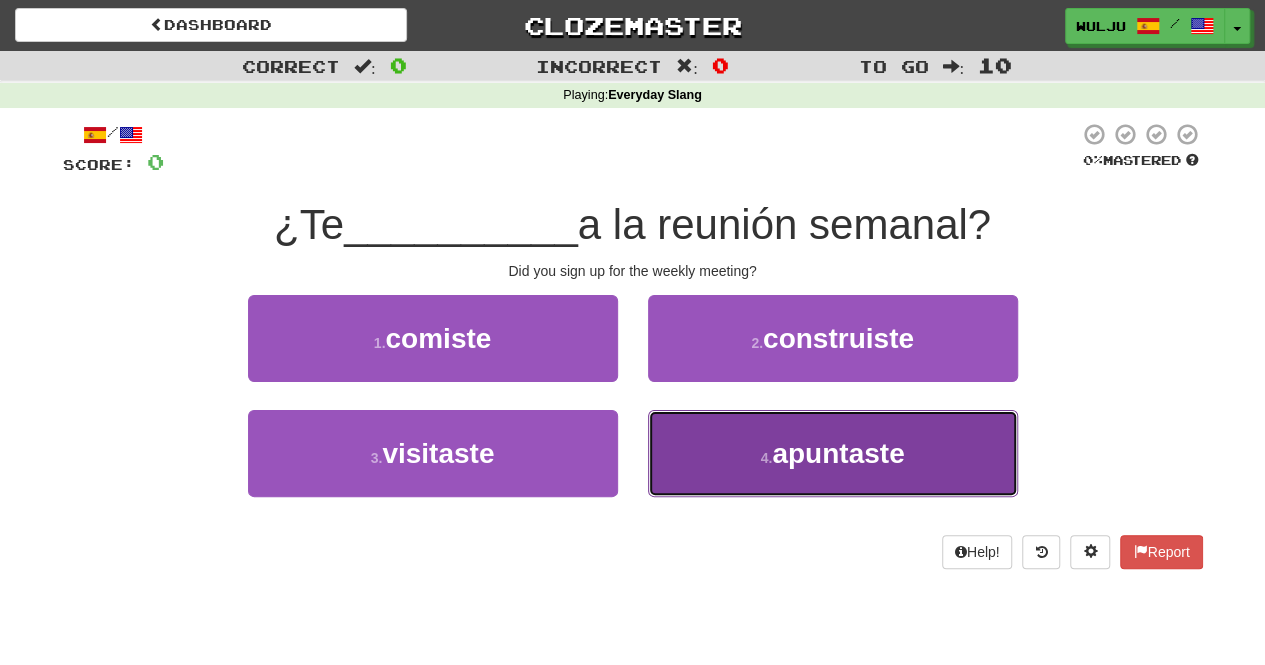 click on "4 .  apuntaste" at bounding box center (833, 453) 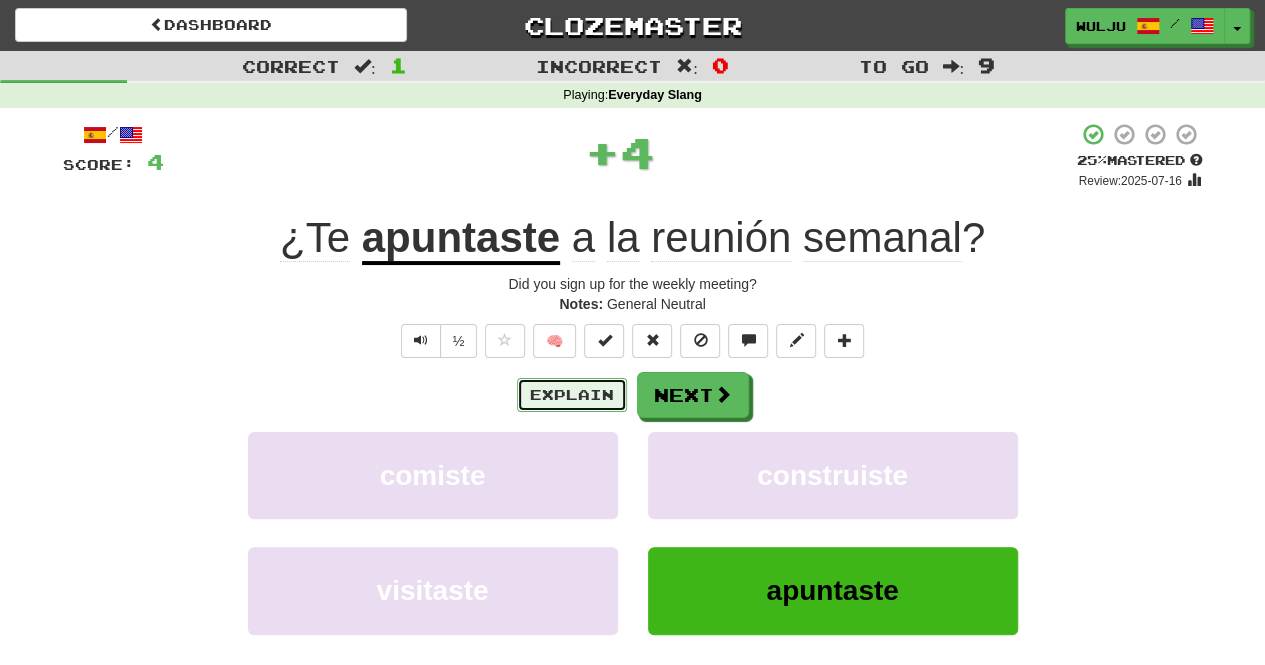 click on "Explain" at bounding box center [572, 395] 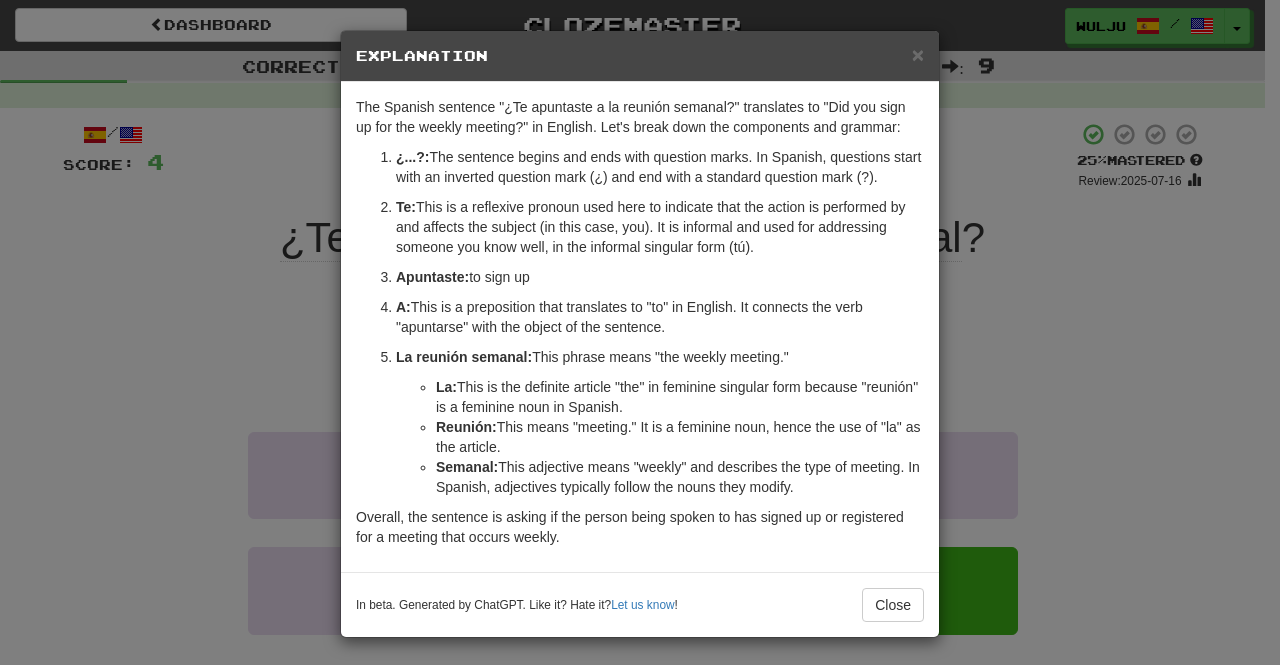 click on "× Explanation The Spanish sentence "¿Te apuntaste a la reunión semanal?" translates to "Did you sign up for the weekly meeting?" in English. Let's break down the components and grammar:
¿...?:  The sentence begins and ends with question marks. In Spanish, questions start with an inverted question mark (¿) and end with a standard question mark (?).
Te:  This is a reflexive pronoun used here to indicate that the action is performed by and affects the subject (in this case, you). It is informal and used for addressing someone you know well, in the informal singular form (tú).
Apuntaste:  This is the past tense (specifically the preterite) form of the verb "apuntarse," meaning "to sign up" or "to enroll." The preterite tense is used in Spanish to talk about actions that are completed and took place at a specific point in the past. The "-aste" ending is used for "-ar" verbs in the second person singular.
A:
La reunión semanal:  This phrase means "the weekly meeting."
La:" at bounding box center (640, 332) 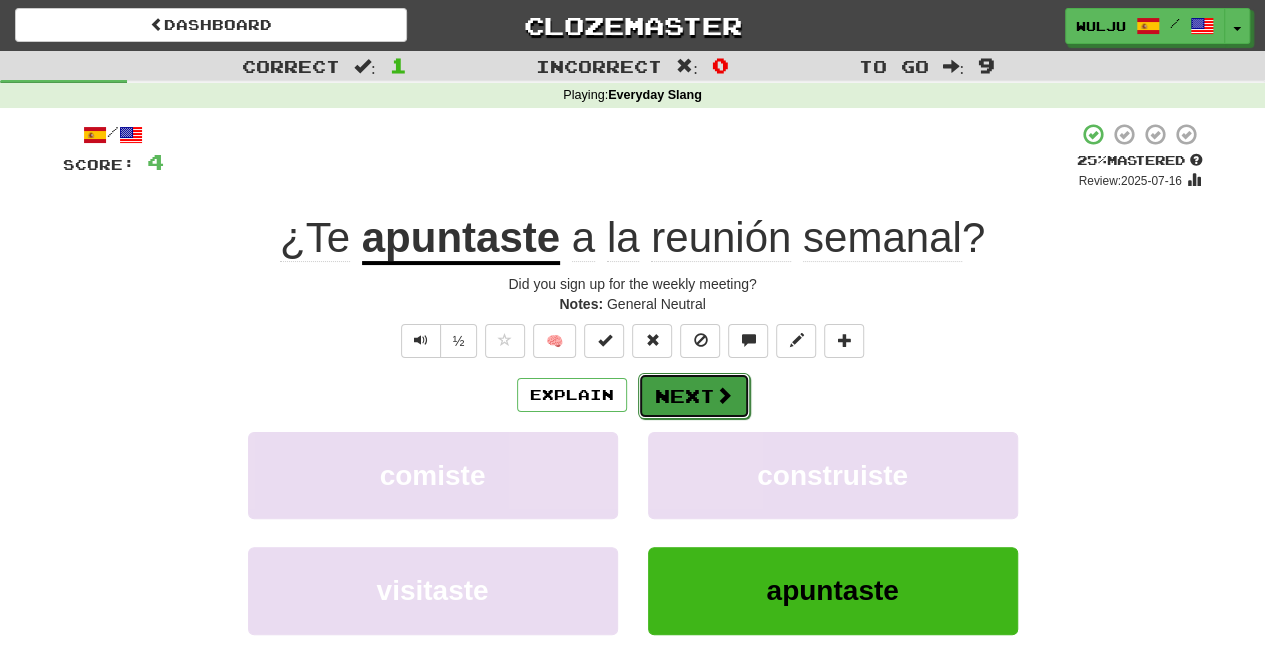 click on "Next" at bounding box center [694, 396] 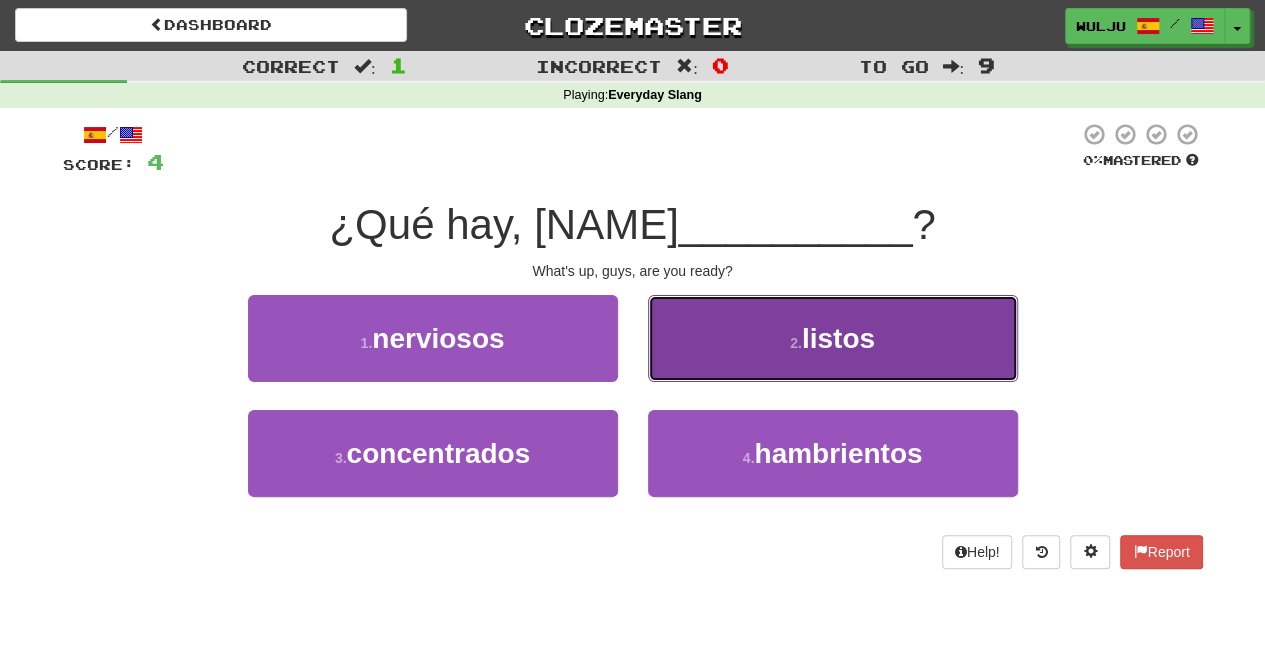 click on "2 .  listos" at bounding box center (833, 338) 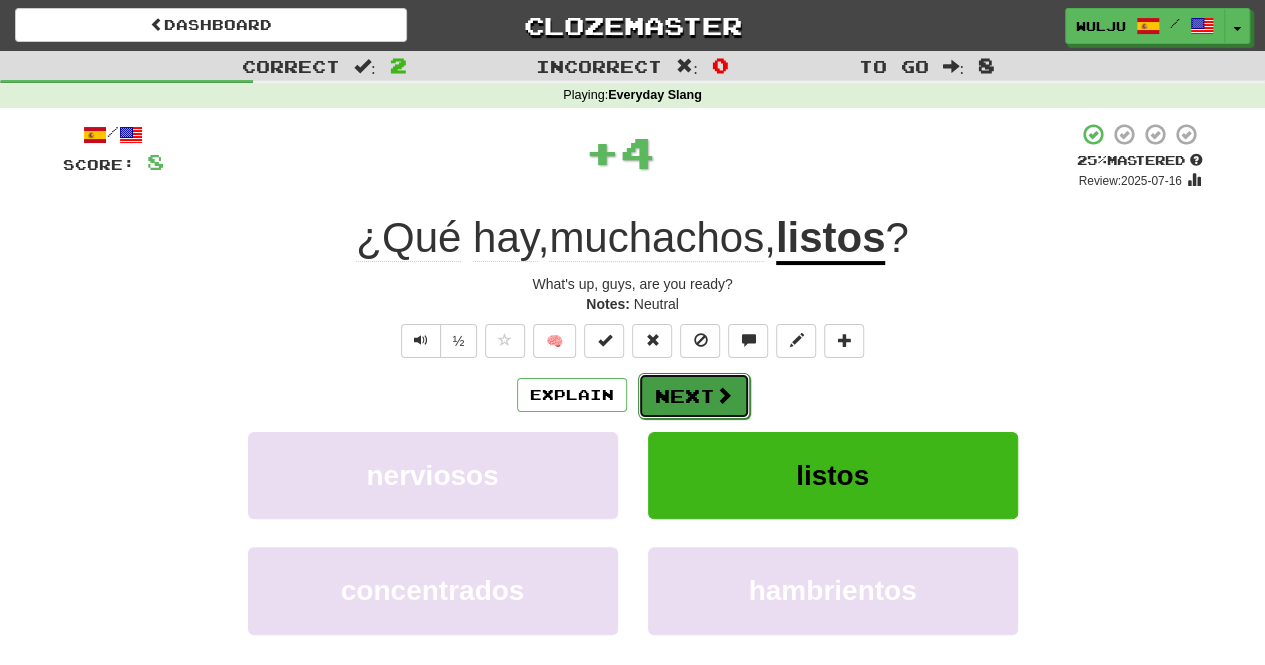click on "Next" at bounding box center (694, 396) 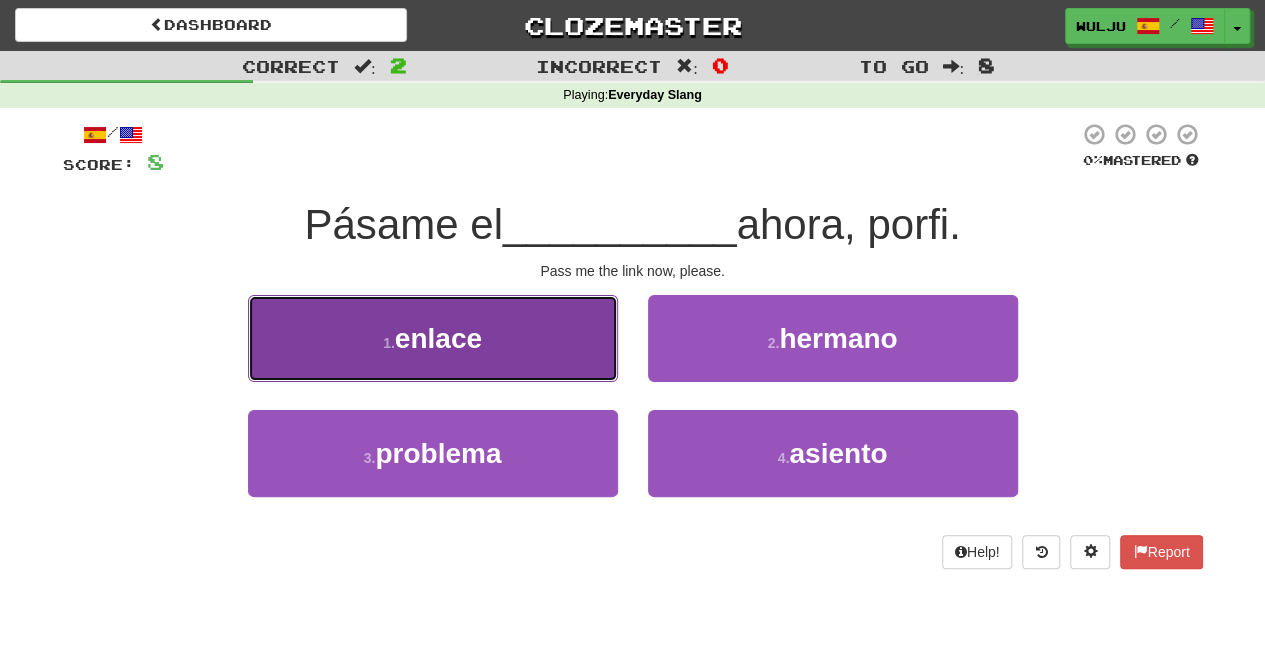 click on "1 .  enlace" at bounding box center [433, 338] 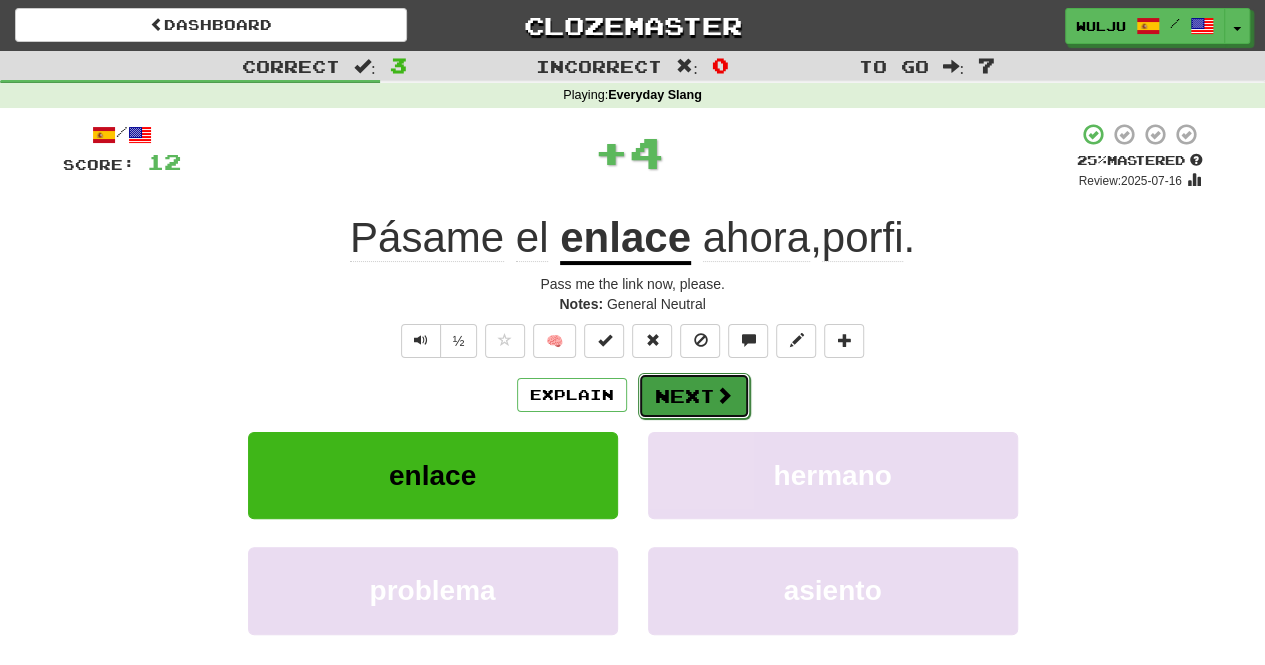 click on "Next" at bounding box center (694, 396) 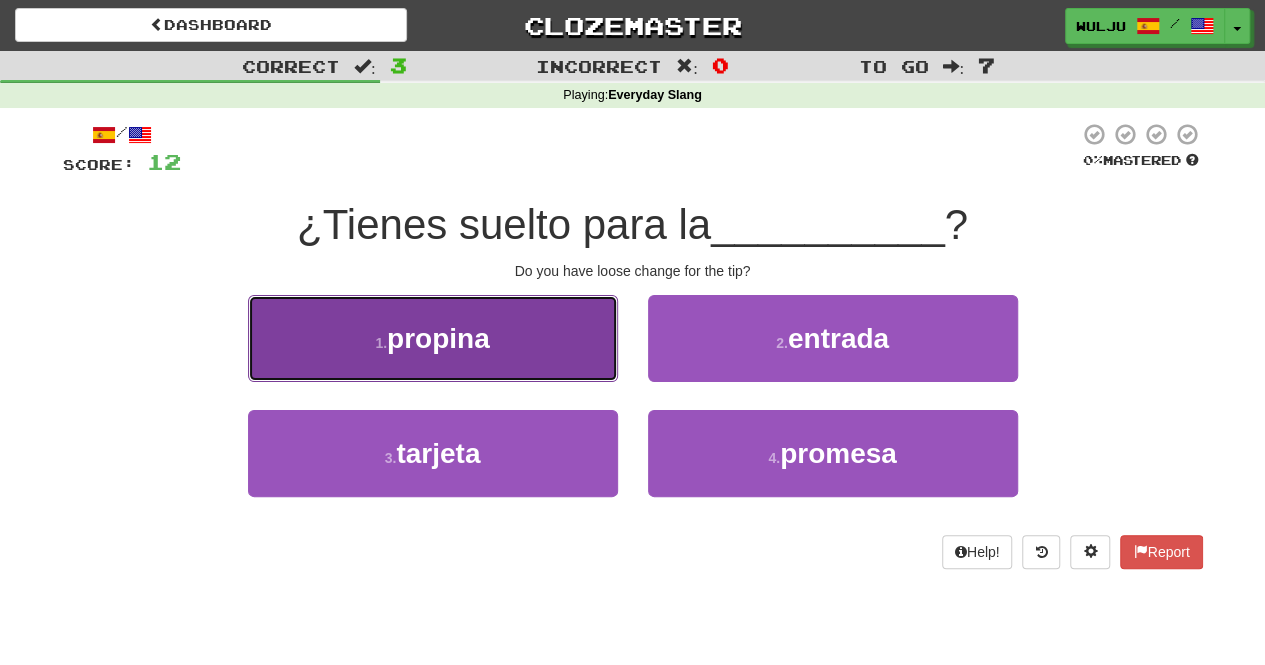click on "tip" at bounding box center (433, 338) 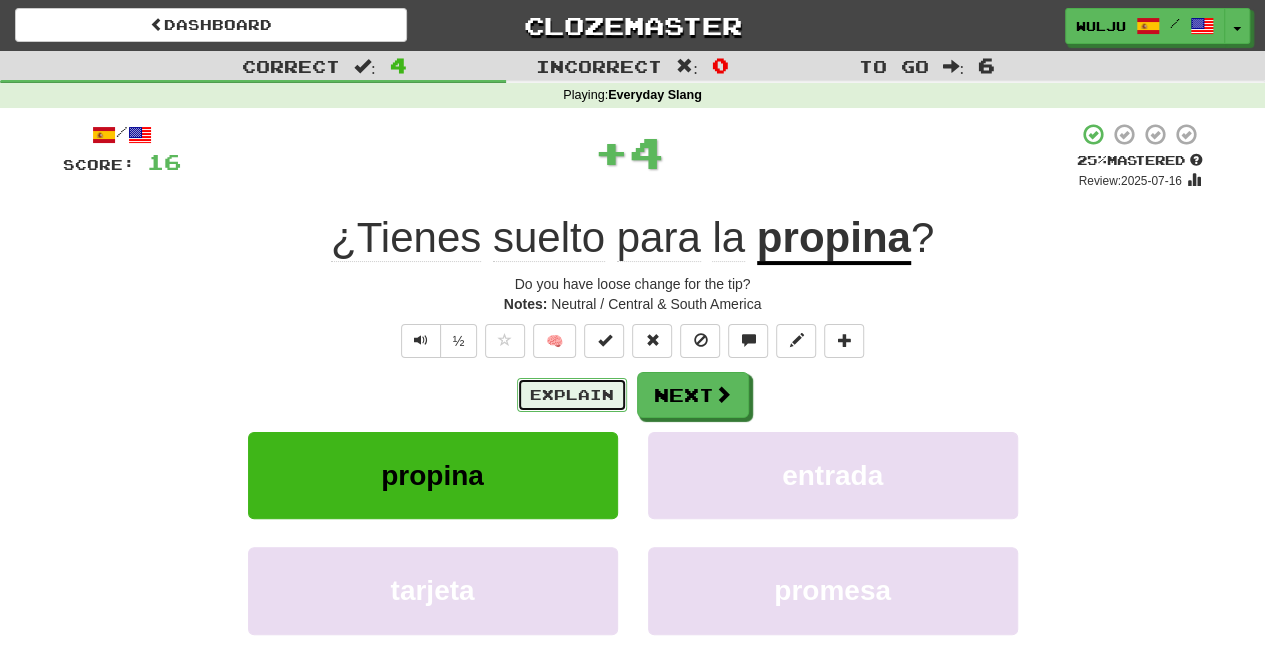 click on "Explain" at bounding box center [572, 395] 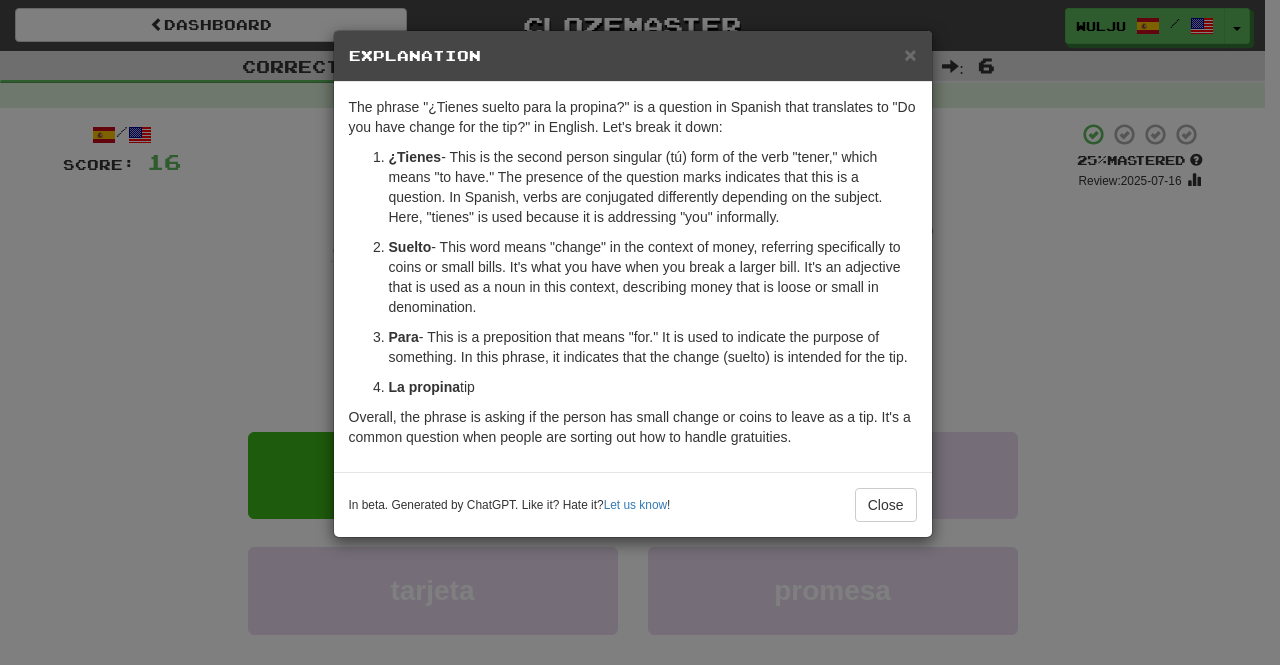 click on "× Explanation The phrase "¿Tienes suelto para la propina?" is a question in Spanish that translates to "Do you have change for the tip?" in English. Let's break it down:
¿Tienes  - This is the second person singular (tú) form of the verb "tener," which means "to have." The presence of the question marks indicates that this is a question. In Spanish, verbs are conjugated differently depending on the subject. Here, "tienes" is used because it is addressing "you" informally.
Suelto  - This word means "change" in the context of money, referring specifically to coins or small bills. It's what you have when you break a larger bill. It's an adjective that is used as a noun in this context, describing money that is loose or small in denomination.
Para  - This is a preposition that means "for." It is used to indicate the purpose of something. In this phrase, it indicates that the change (suelto) is intended for the tip.
La propina
In beta. Generated by ChatGPT. Like it? Hate it?  !" at bounding box center [640, 332] 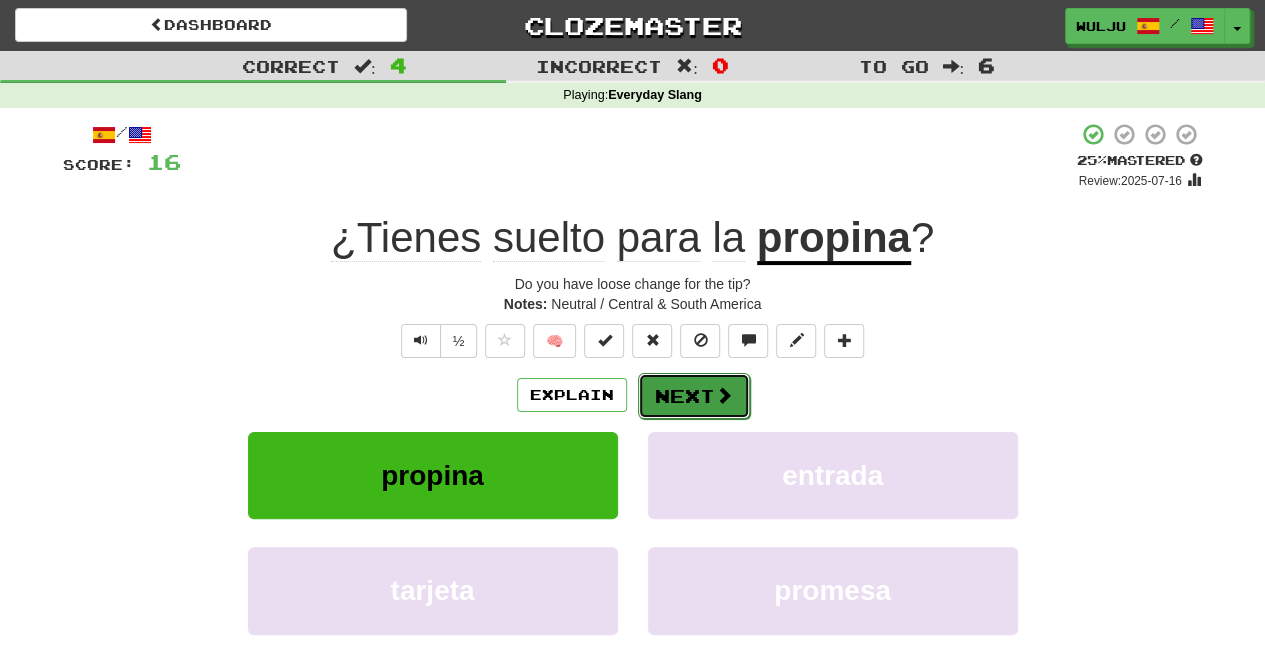 click on "Next" at bounding box center [694, 396] 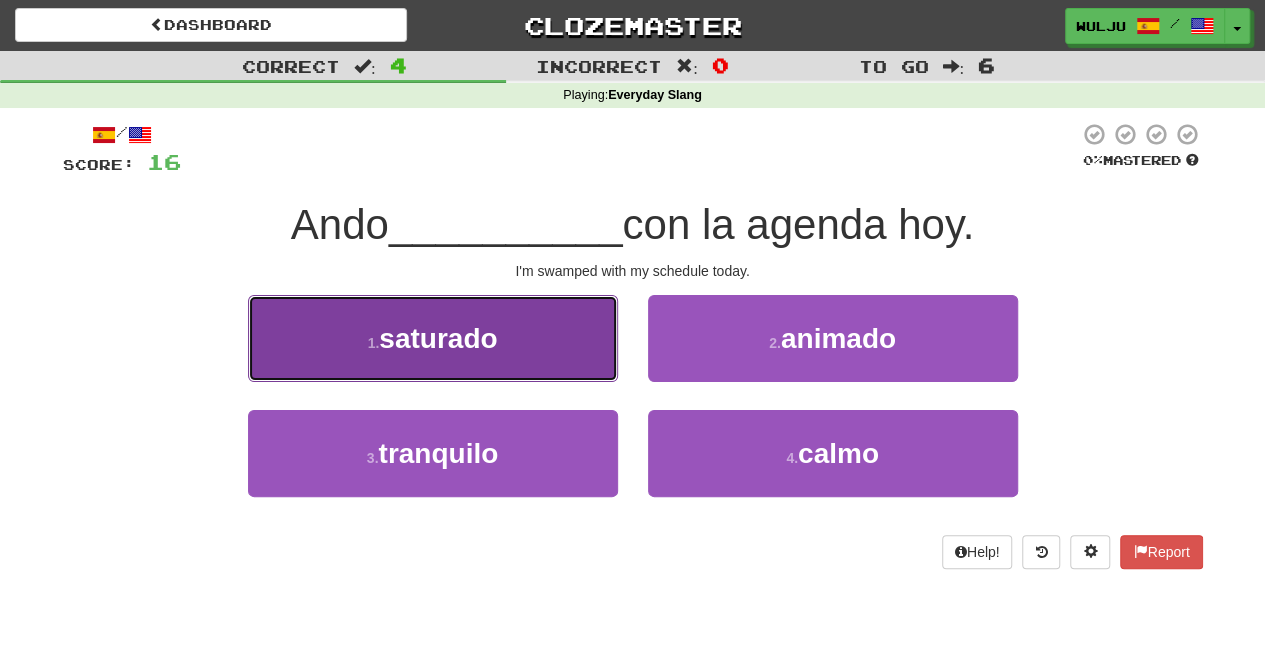 click on "1 .  saturado" at bounding box center (433, 338) 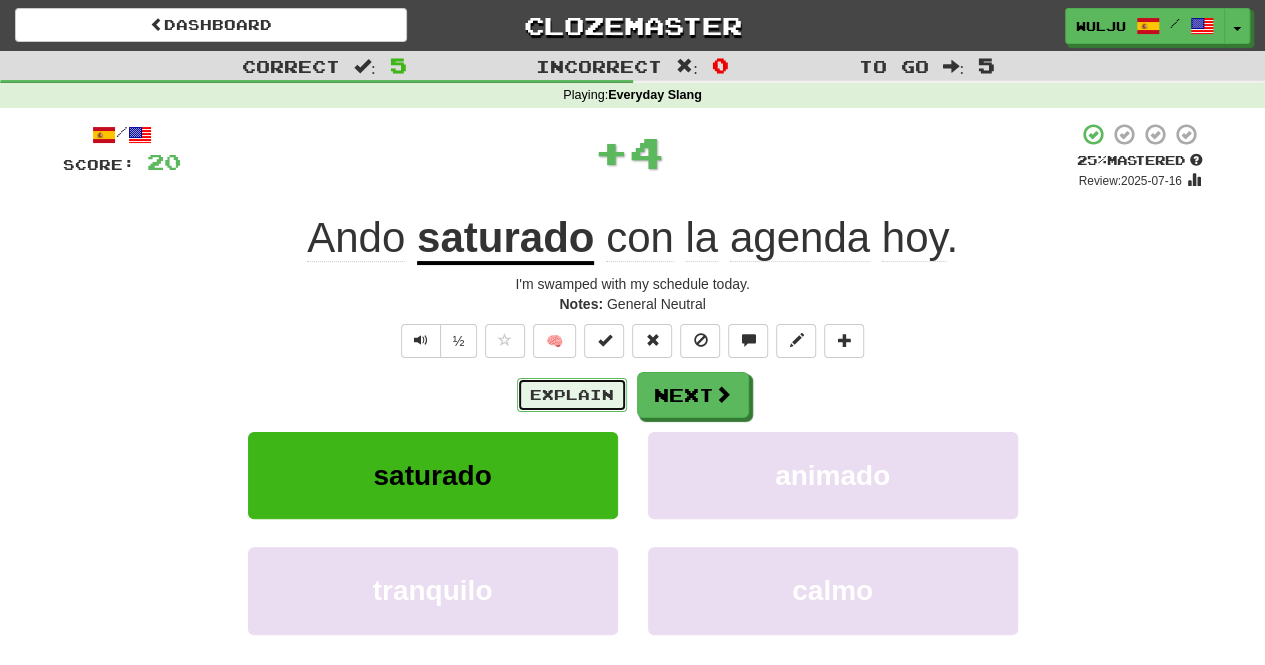 click on "Explain" at bounding box center (572, 395) 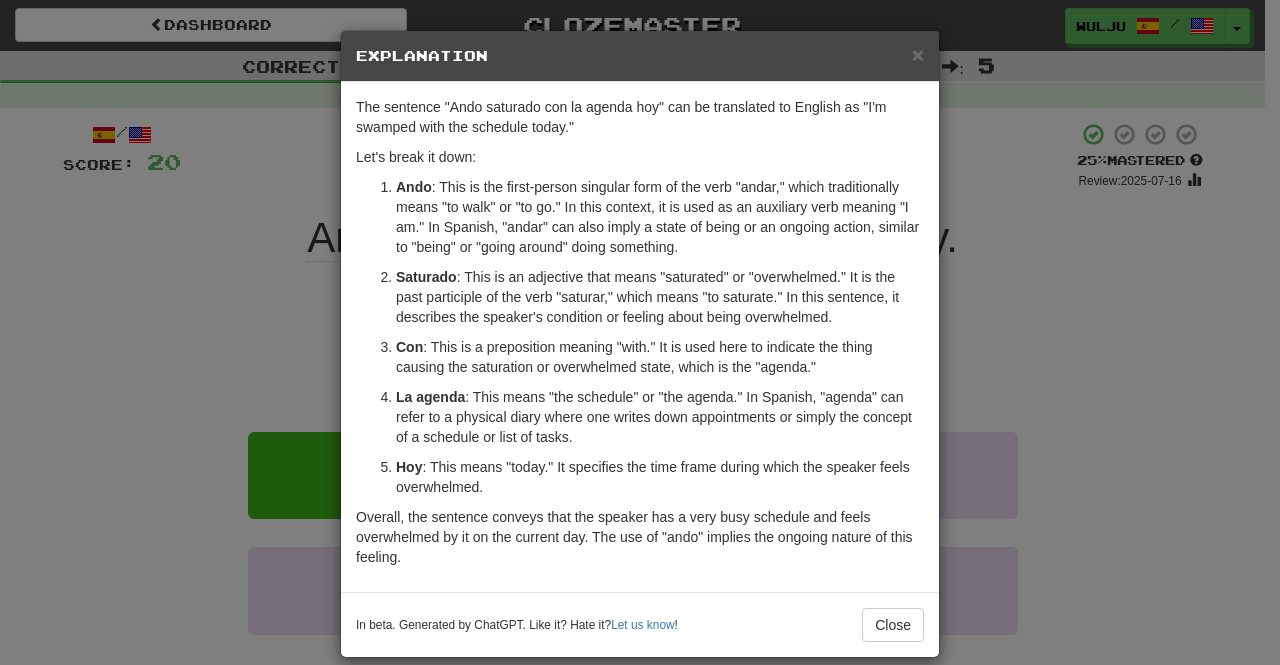 click on "× Explanation The sentence "Ando saturado con la agenda hoy" can be translated to English as "I'm swamped with the schedule today."
Let's break it down:
Ando : This is the first-person singular form of the verb "andar," which traditionally means "to walk" or "to go." In this context, it is used as an auxiliary verb meaning "I am." In Spanish, "andar" can also imply a state of being or an ongoing action, similar to "being" or "going around" doing something.
Saturado : This is an adjective that means "saturated" or "overwhelmed." It is the past participle of the verb "saturar," which means "to saturate." In this sentence, it describes the speaker's condition or feeling about being overwhelmed.
Con : This is a preposition meaning "with." It is used here to indicate the thing causing the saturation or overwhelmed state, which is the "agenda."
La agenda
Hoy : This means "today." It specifies the time frame during which the speaker feels overwhelmed.
Let us know ! Close" at bounding box center [640, 332] 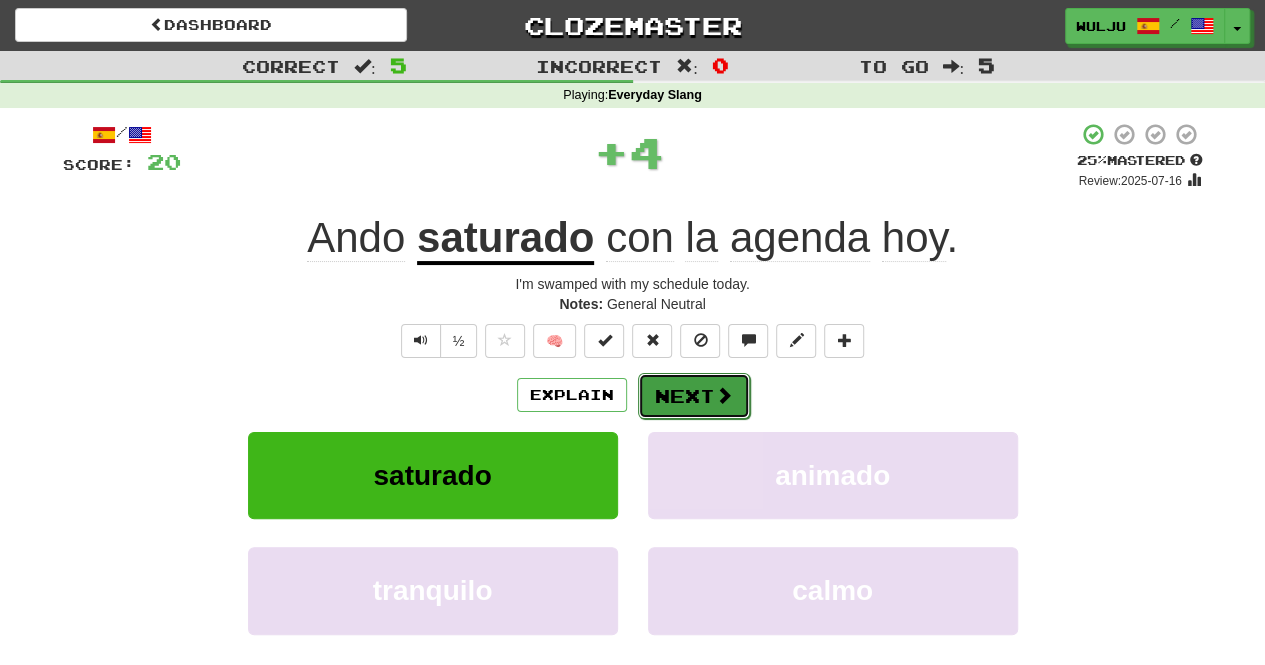 click on "Next" at bounding box center [694, 396] 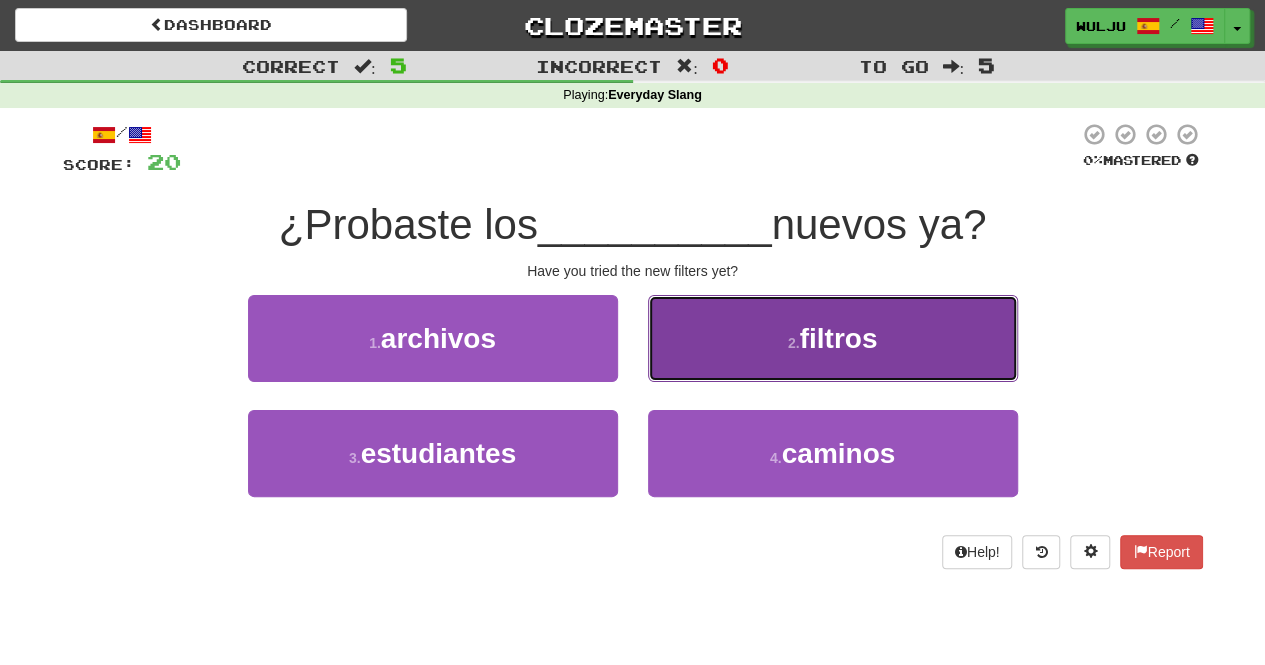 click on "2 .  filtros" at bounding box center [833, 338] 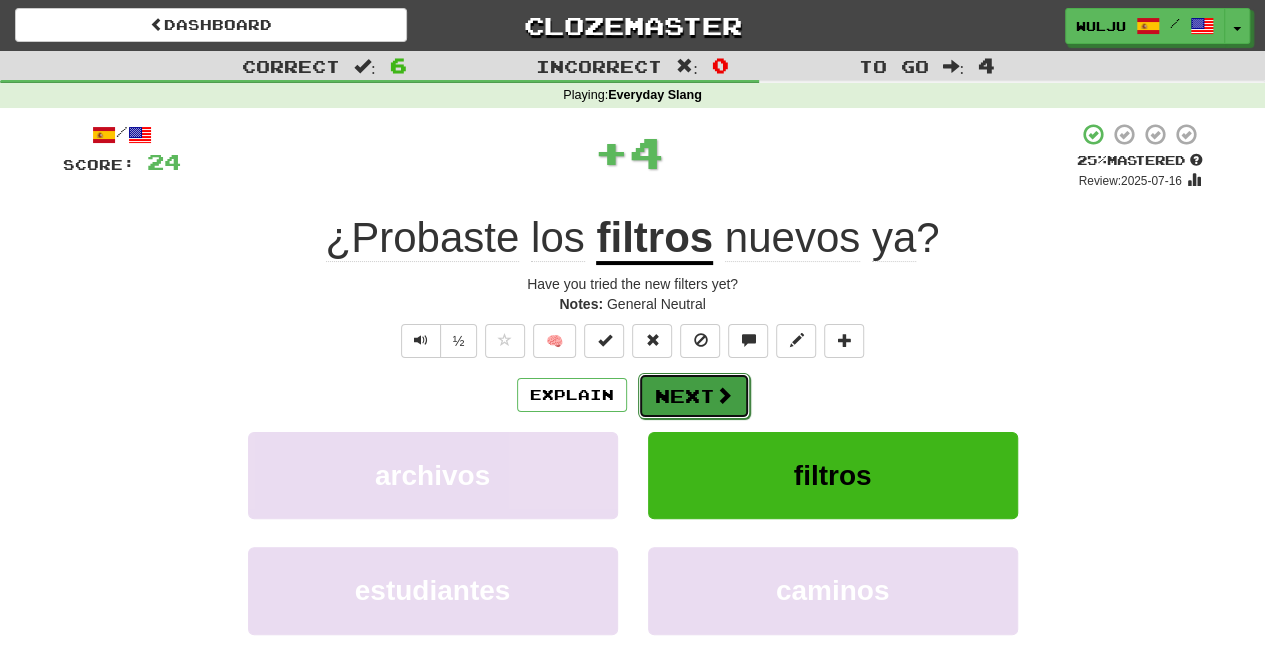 click on "Next" at bounding box center [694, 396] 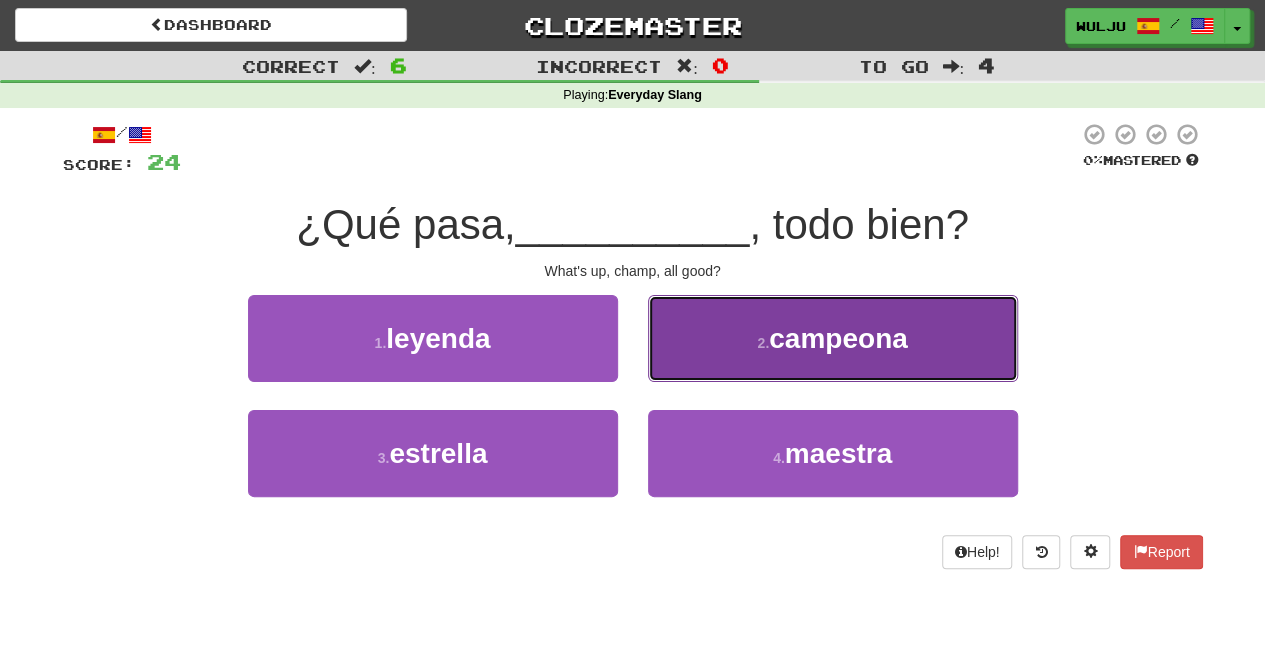 click on "campeona" at bounding box center (838, 338) 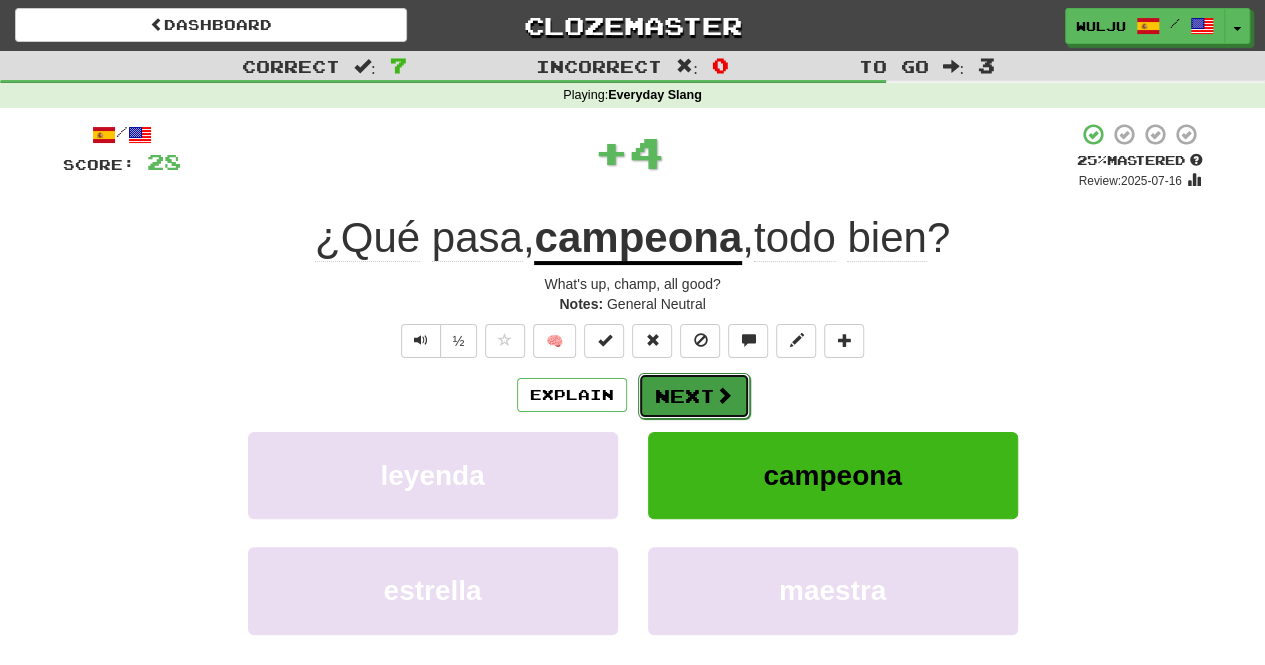 click on "Next" at bounding box center [694, 396] 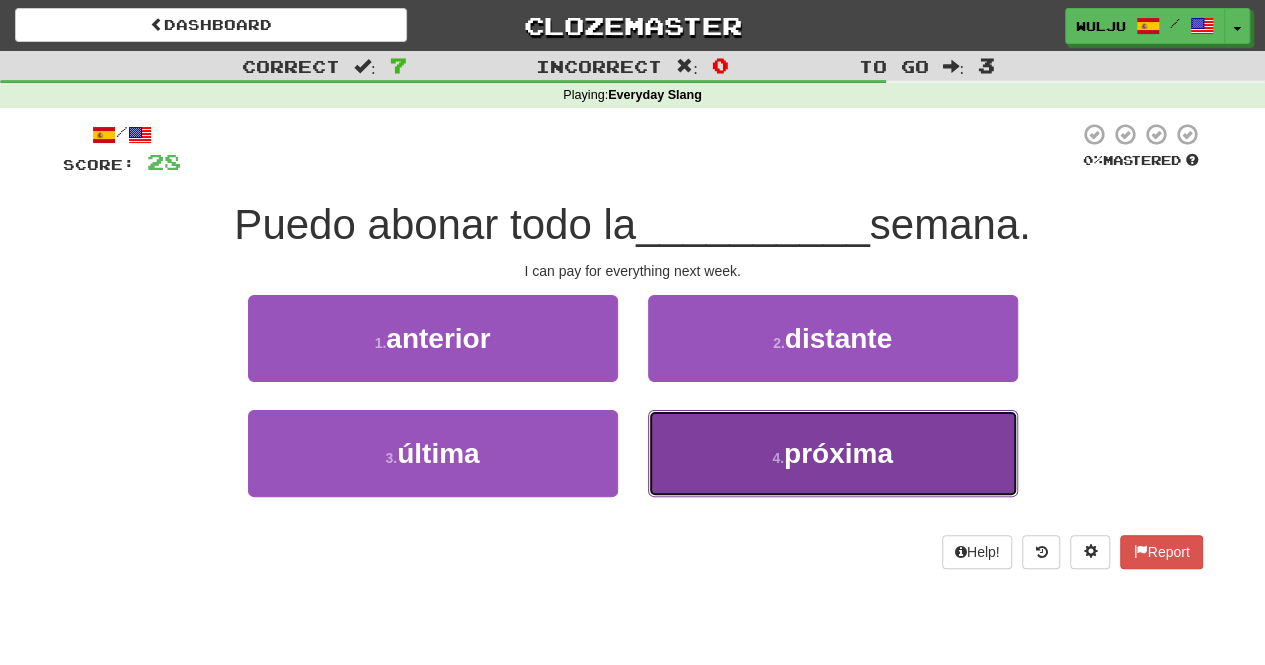 click on "4 .  próxima" at bounding box center (833, 453) 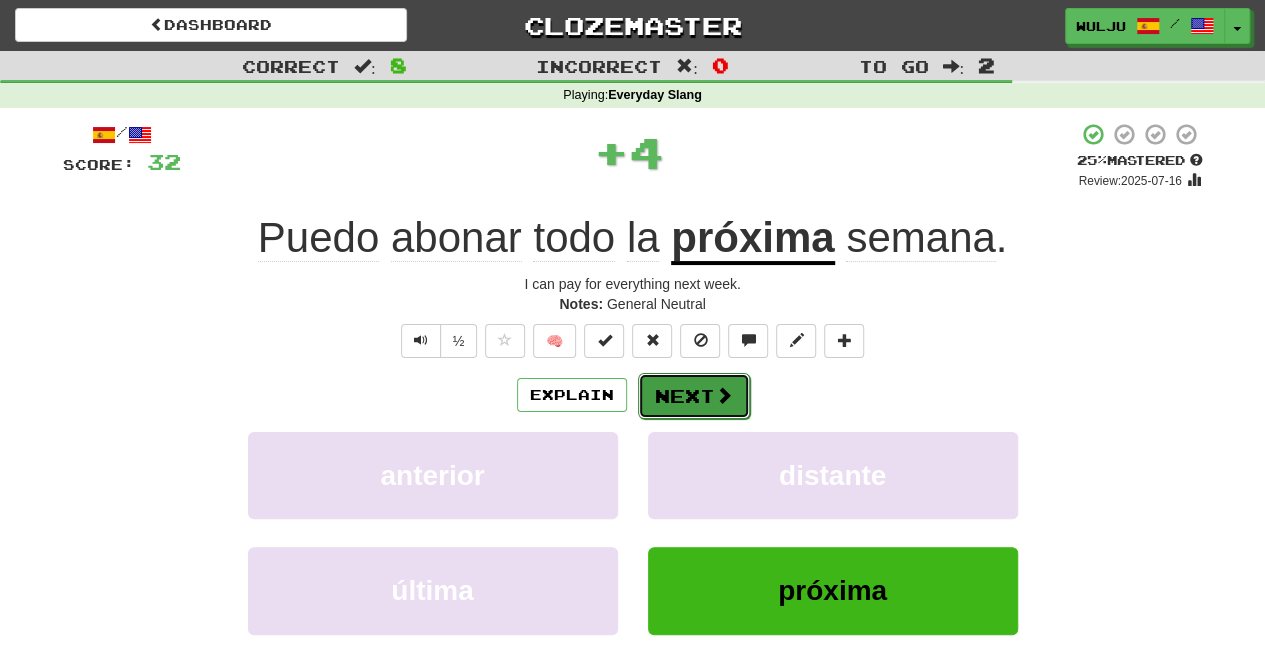 click on "Next" at bounding box center [694, 396] 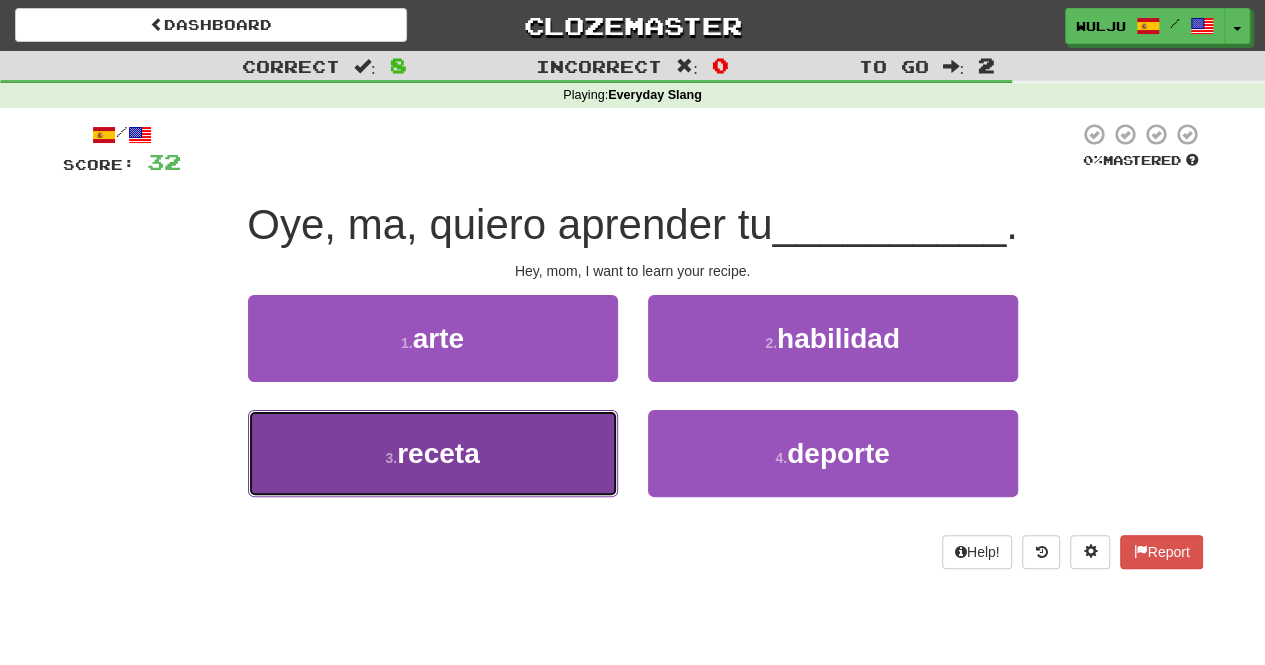 click on "3 .  receta" at bounding box center [433, 453] 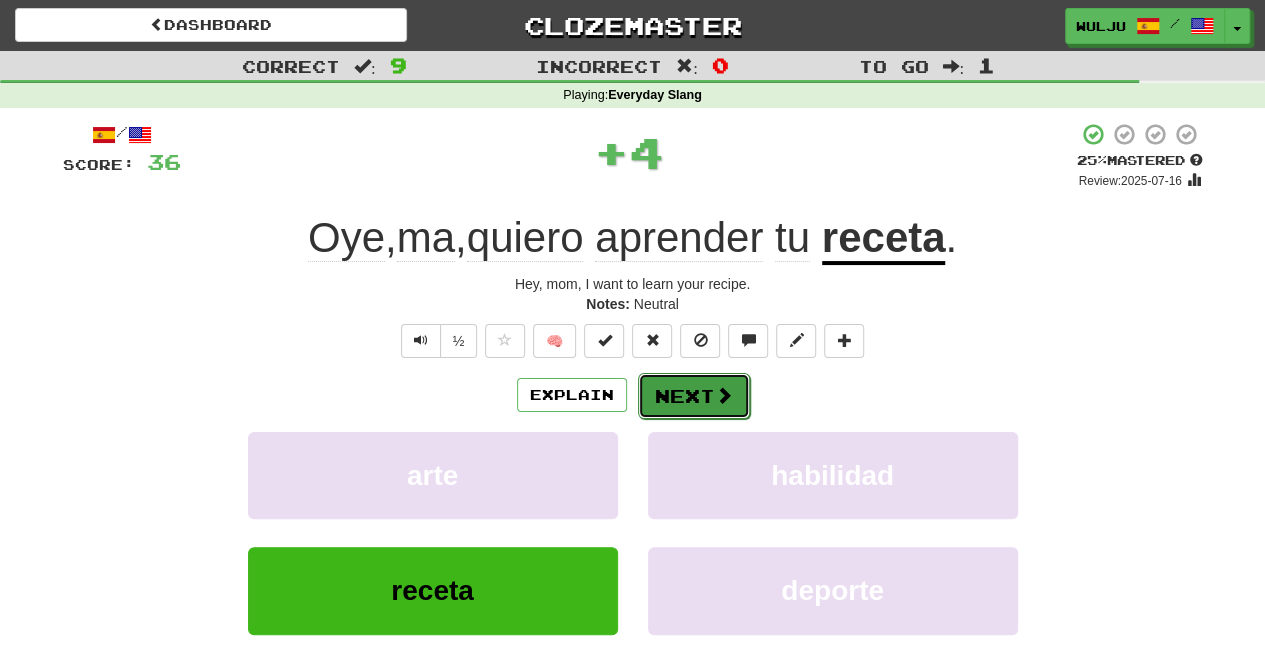 click on "Next" at bounding box center [694, 396] 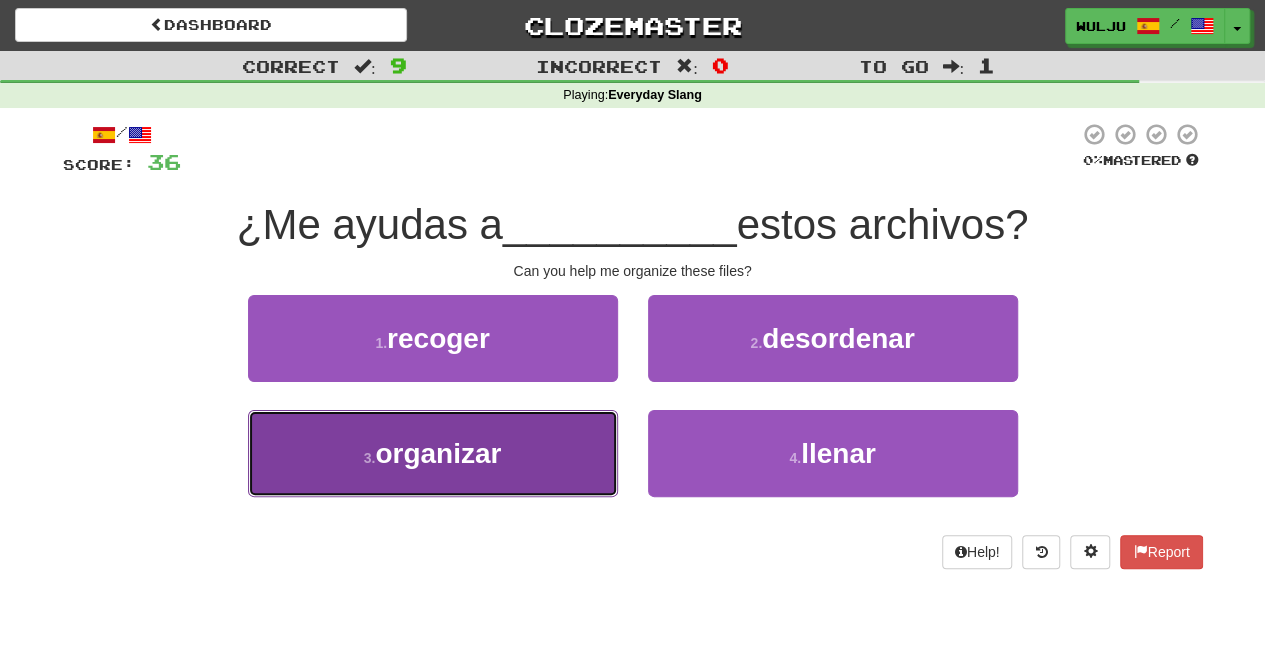 click on "3 .  organizar" at bounding box center [433, 453] 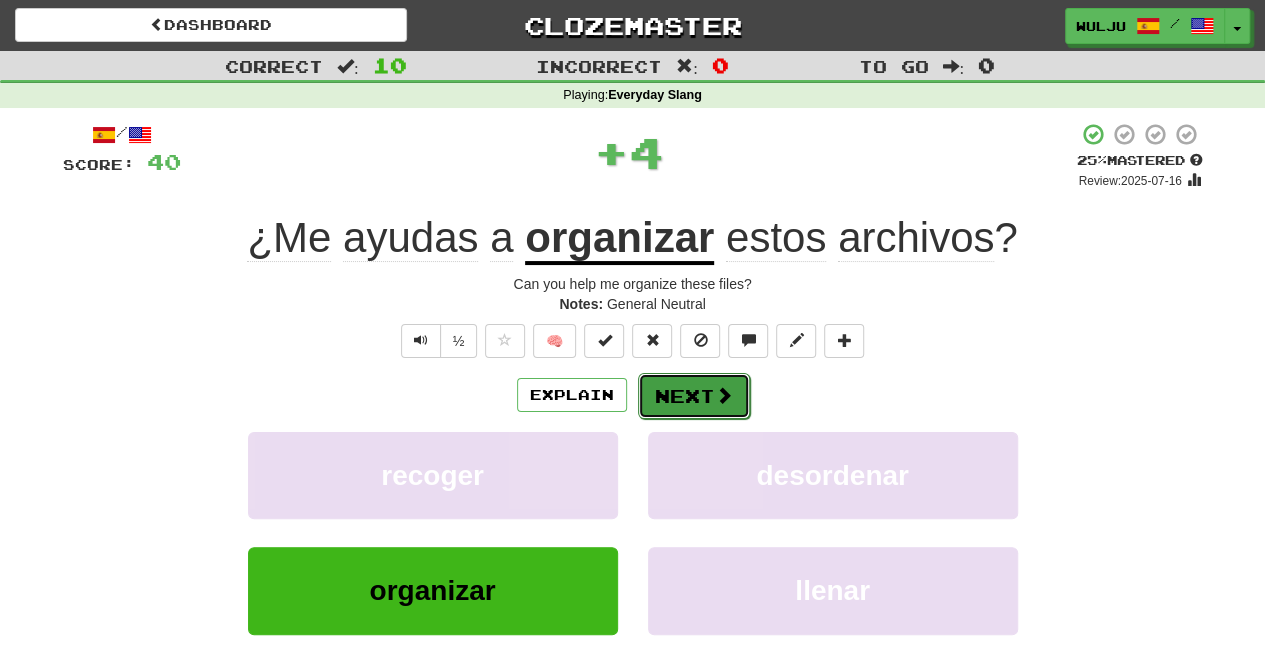 click on "Next" at bounding box center [694, 396] 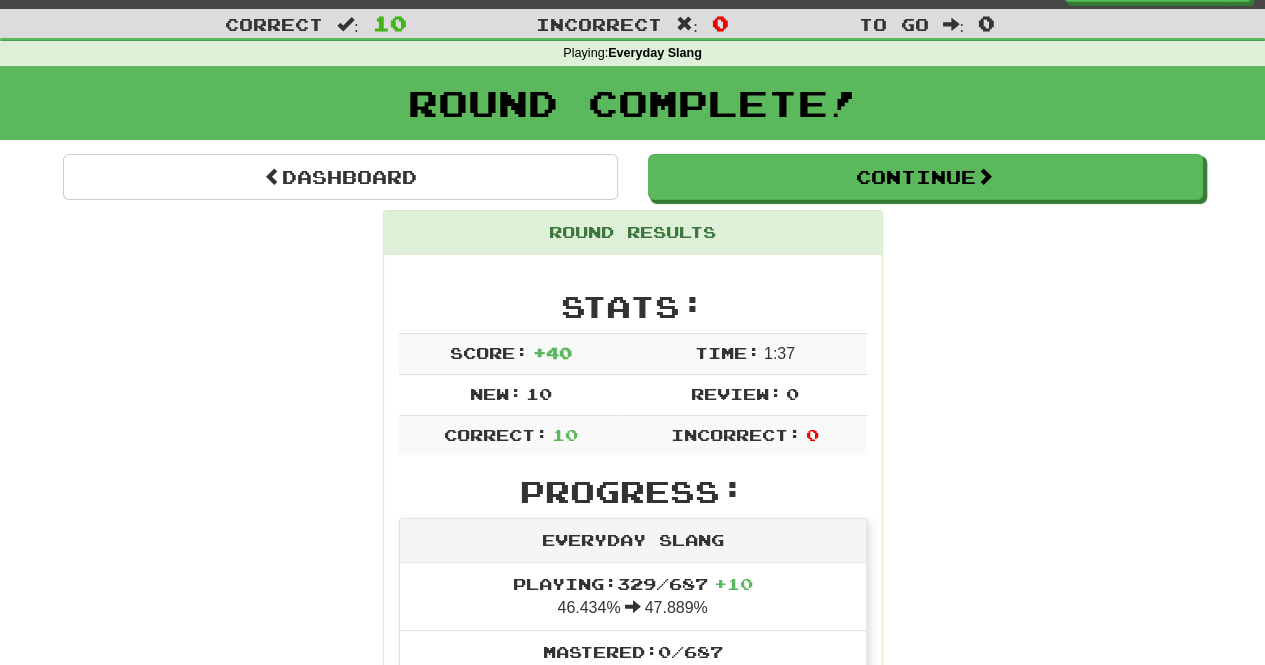 scroll, scrollTop: 41, scrollLeft: 0, axis: vertical 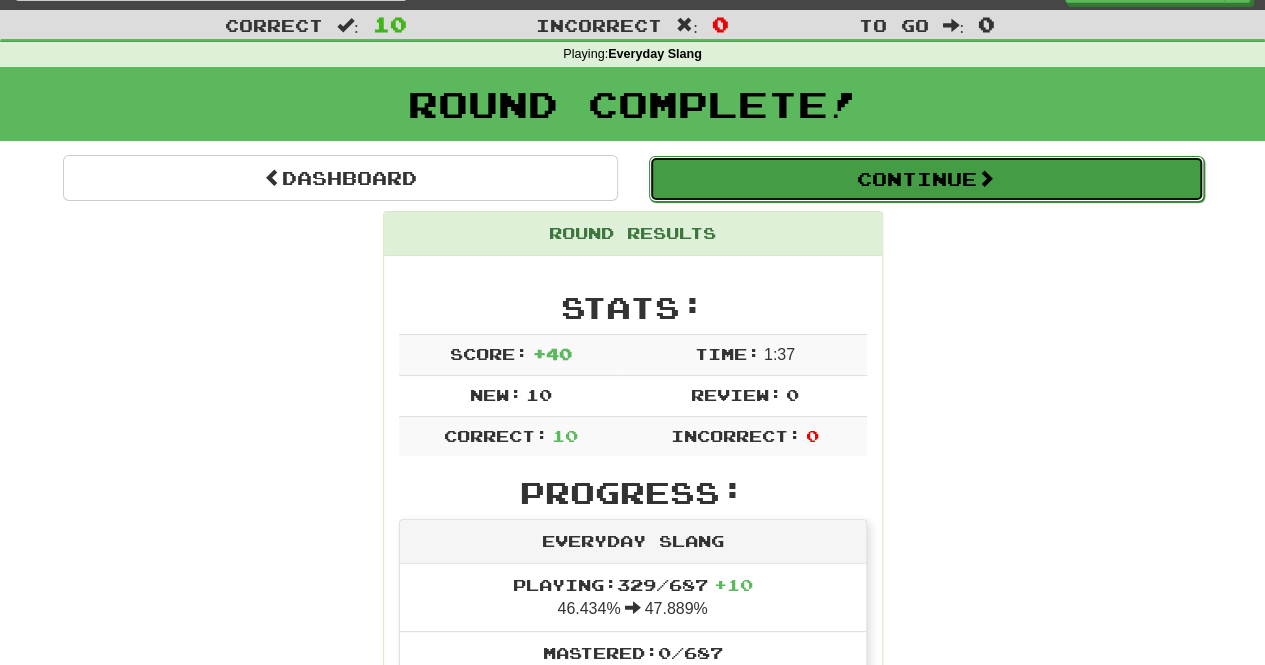 click on "Continue" at bounding box center [926, 179] 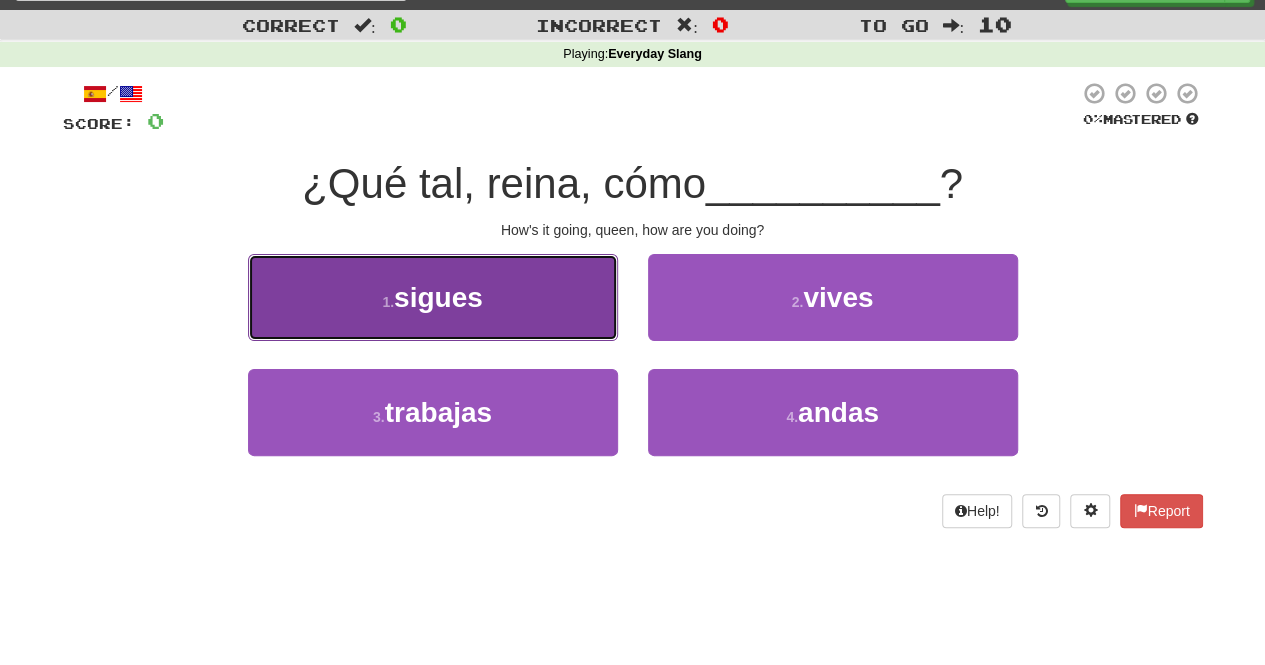 click on "1 . sigues" at bounding box center [433, 297] 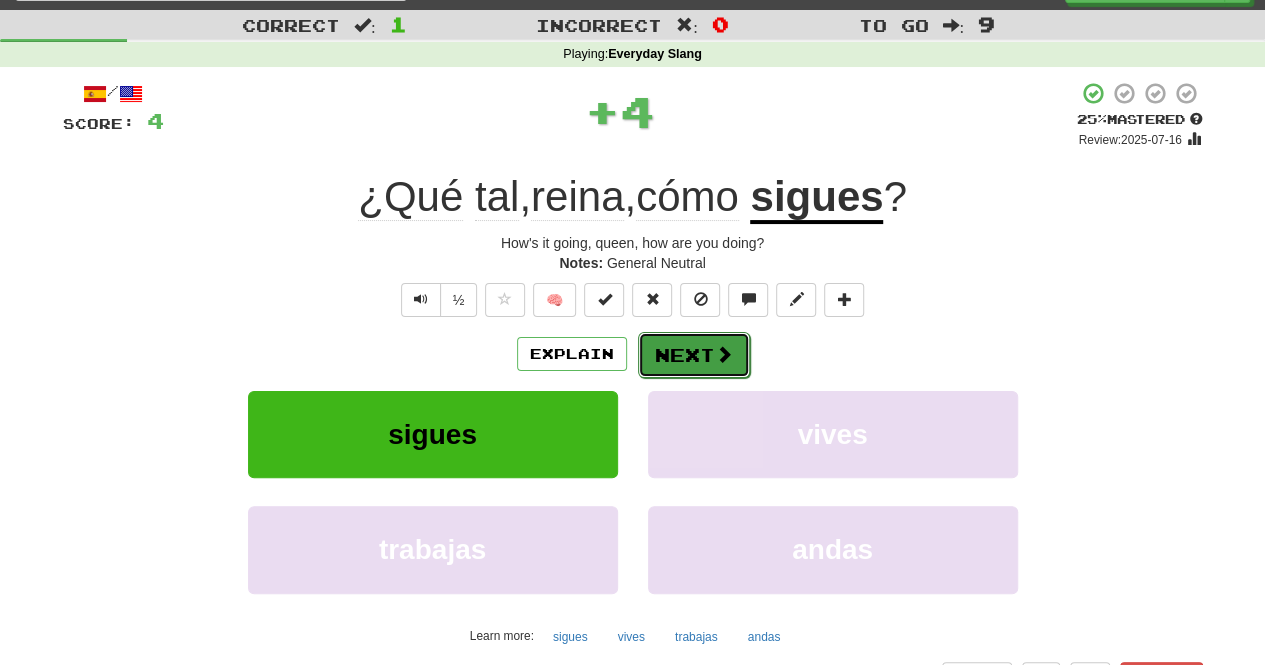 click on "Next" at bounding box center [694, 355] 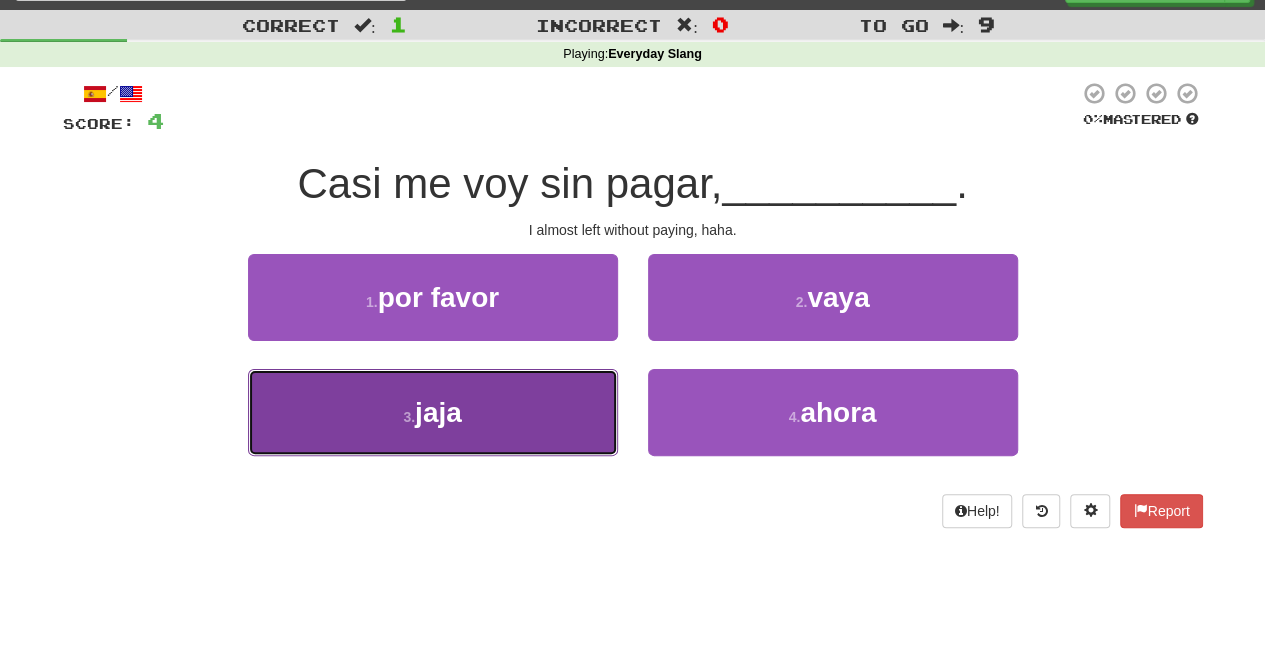 click on "3 .  jaja" at bounding box center (433, 412) 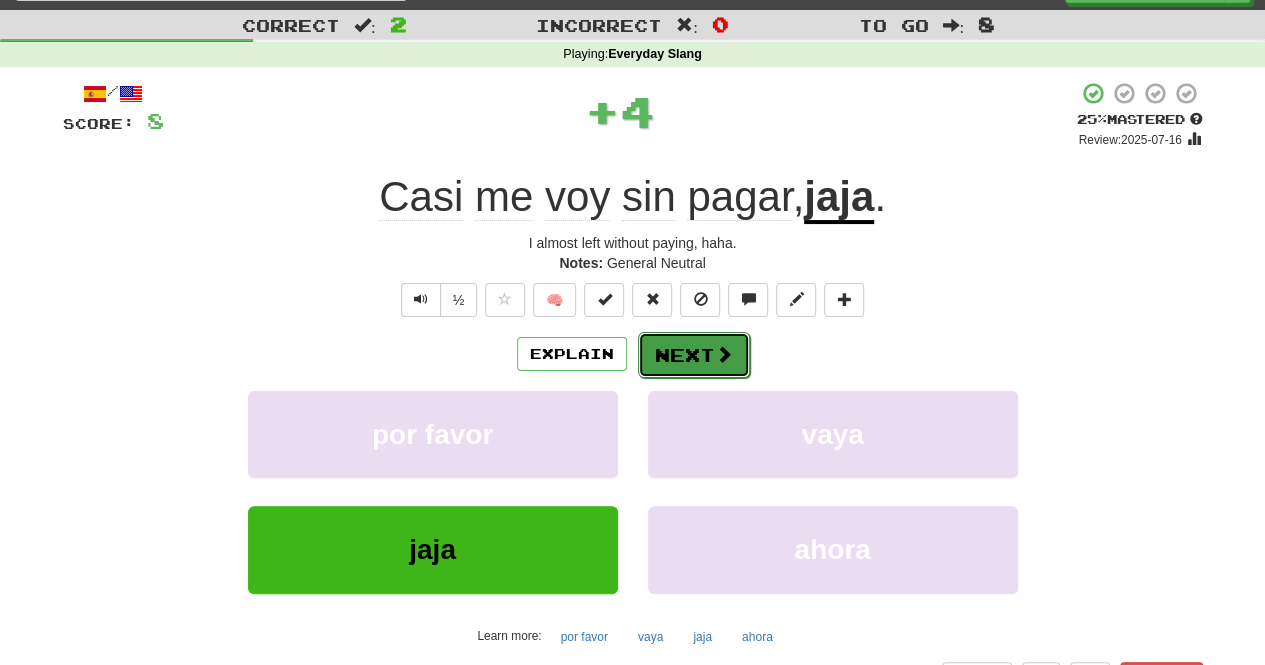 click on "Next" at bounding box center [694, 355] 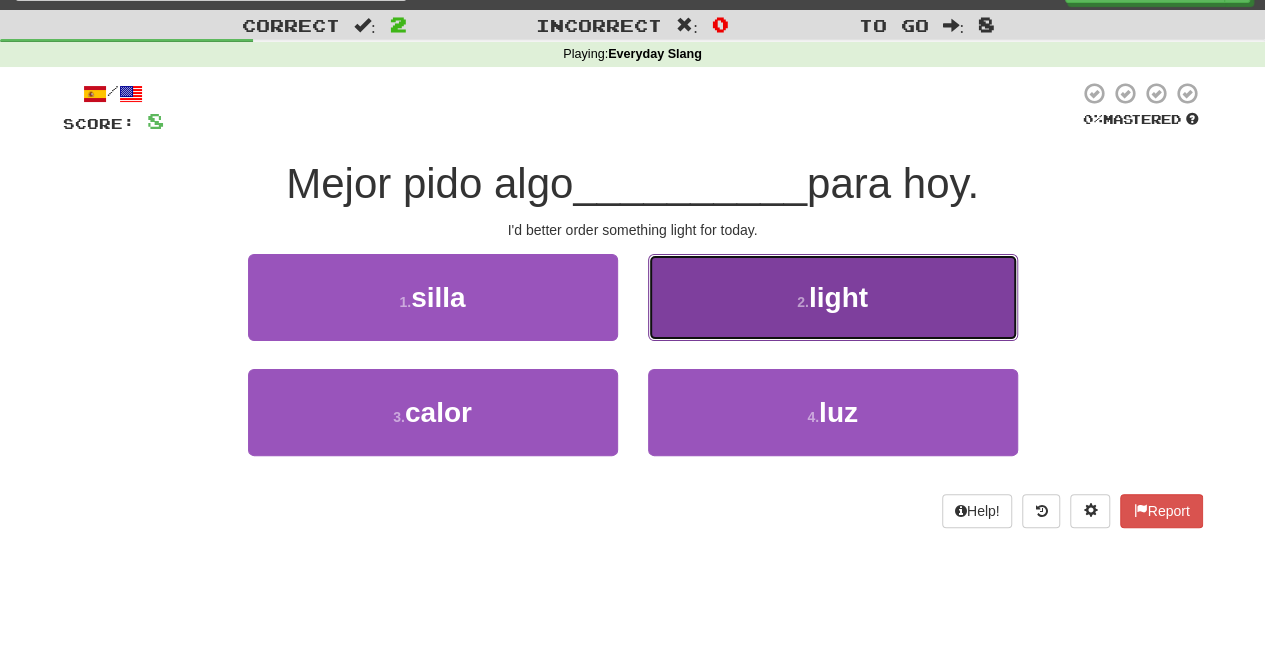 click on "2 .  light" at bounding box center [833, 297] 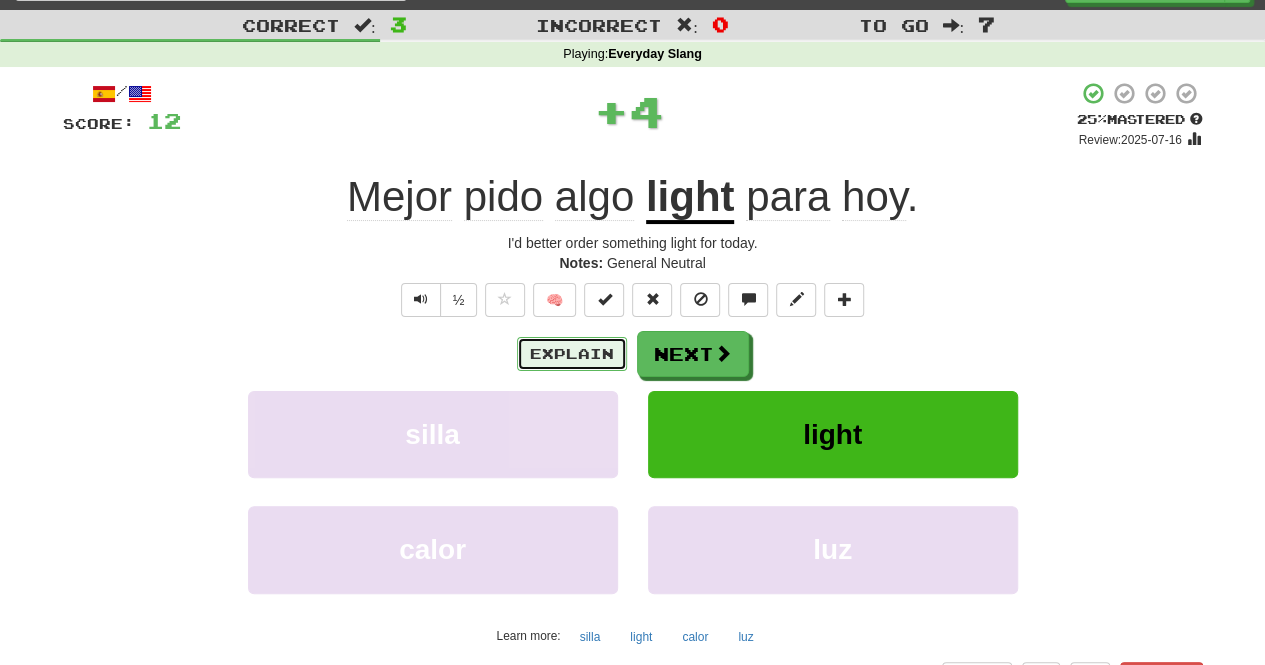 click on "Explain" at bounding box center [572, 354] 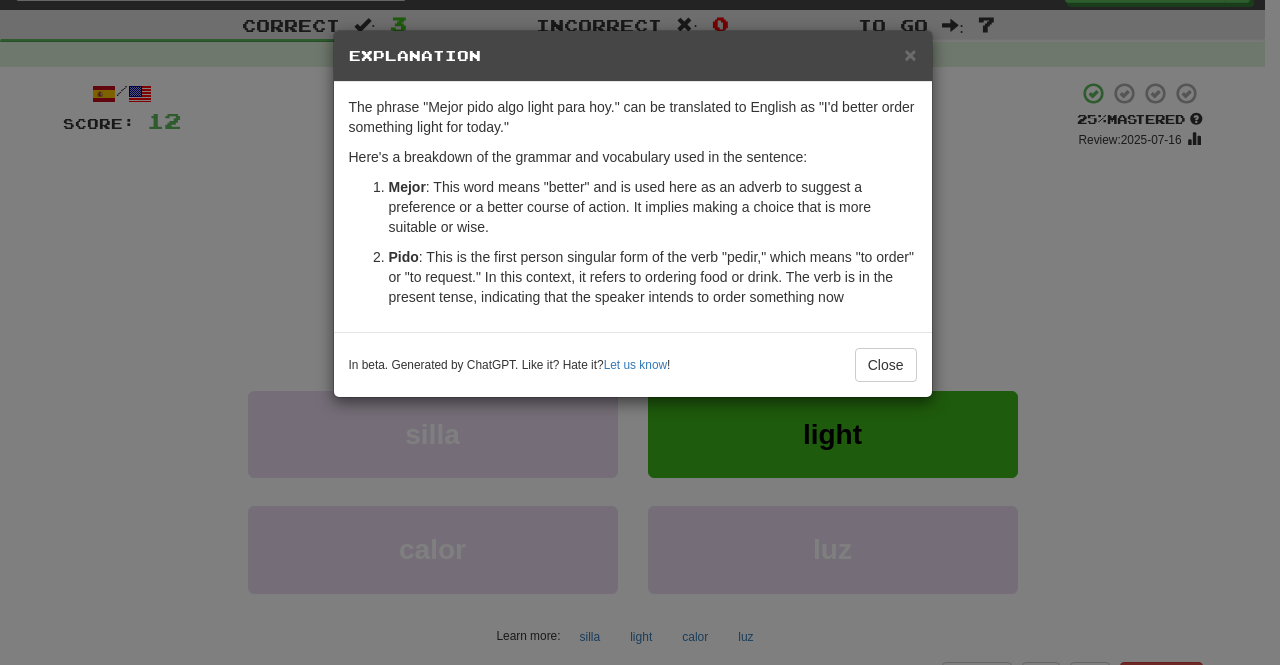 click on "× Explanation The phrase "Mejor pido algo light para hoy." can be translated to English as "I'd better order something light for today."
Here's a breakdown of the grammar and vocabulary used in the sentence:
Mejor : This word means "better" and is used here as an adverb to suggest a preference or a better course of action. It implies making a choice that is more suitable or wise.
Pido : This is the first person singular form of the verb "pedir," which means "to order" or "to request." In this context, it refers to ordering food or drink. The verb is in the present tense, indicating that the speaker intends to order something now
In beta. Generated by ChatGPT. Like it? Hate it?  Let us know ! Close" at bounding box center [640, 332] 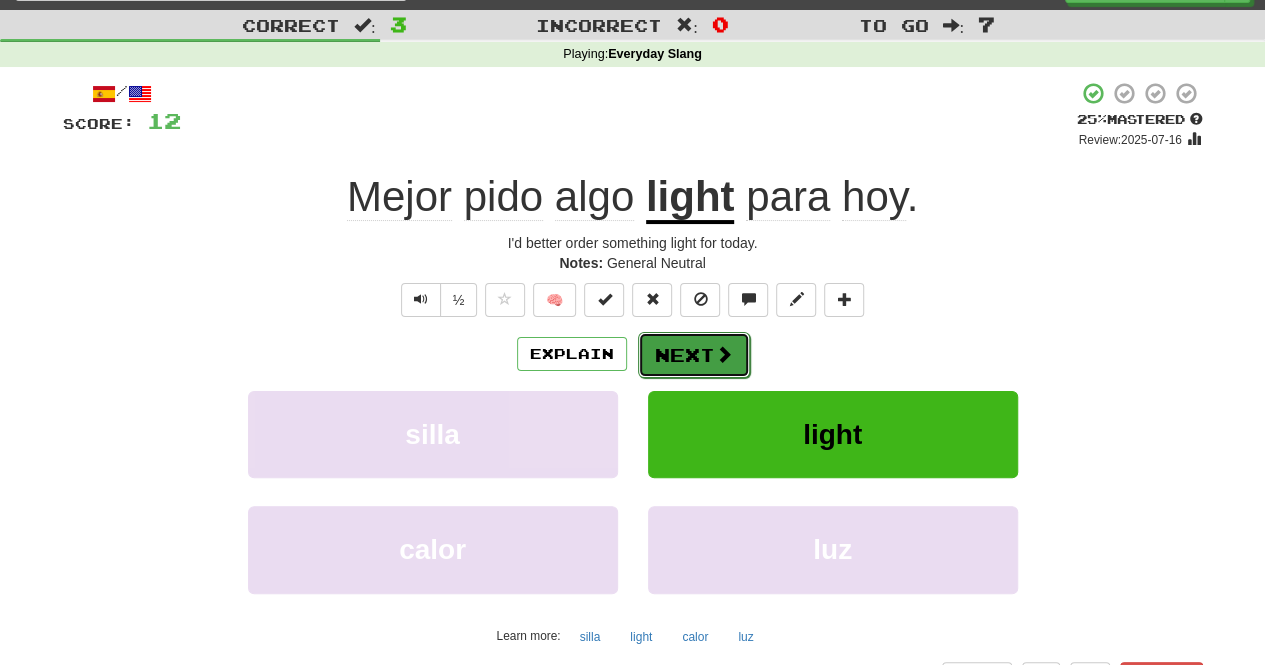 click on "Next" at bounding box center (694, 355) 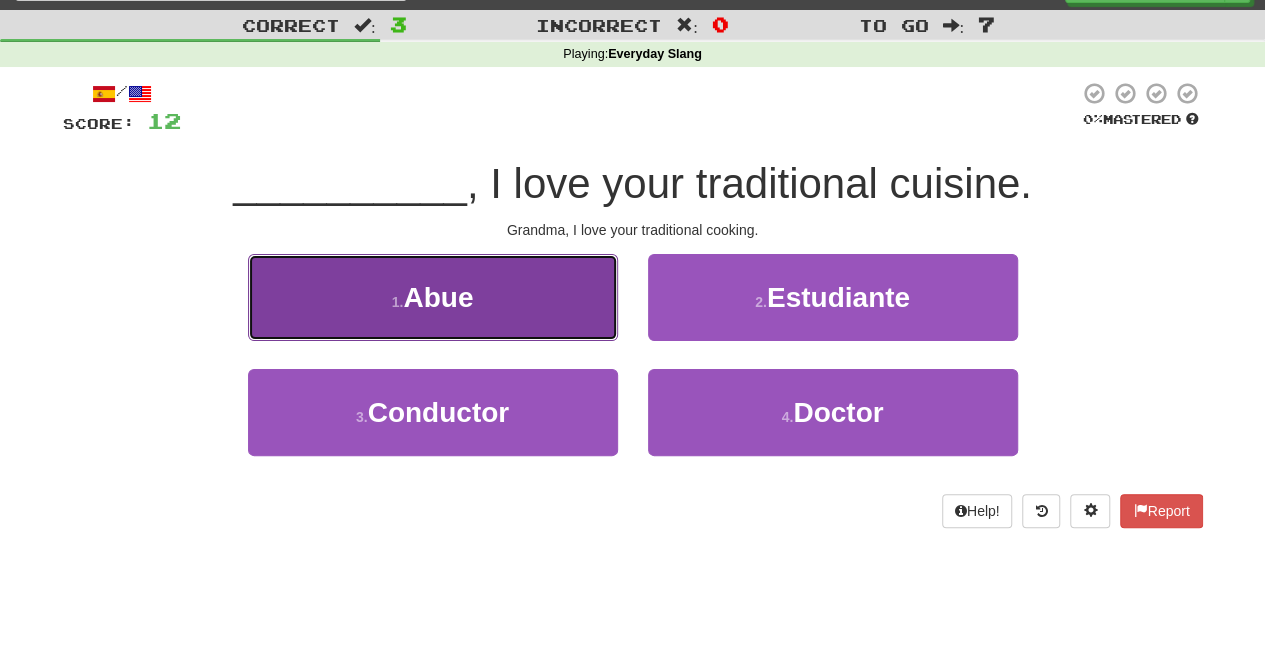 click on "1 .  Abue" at bounding box center [433, 297] 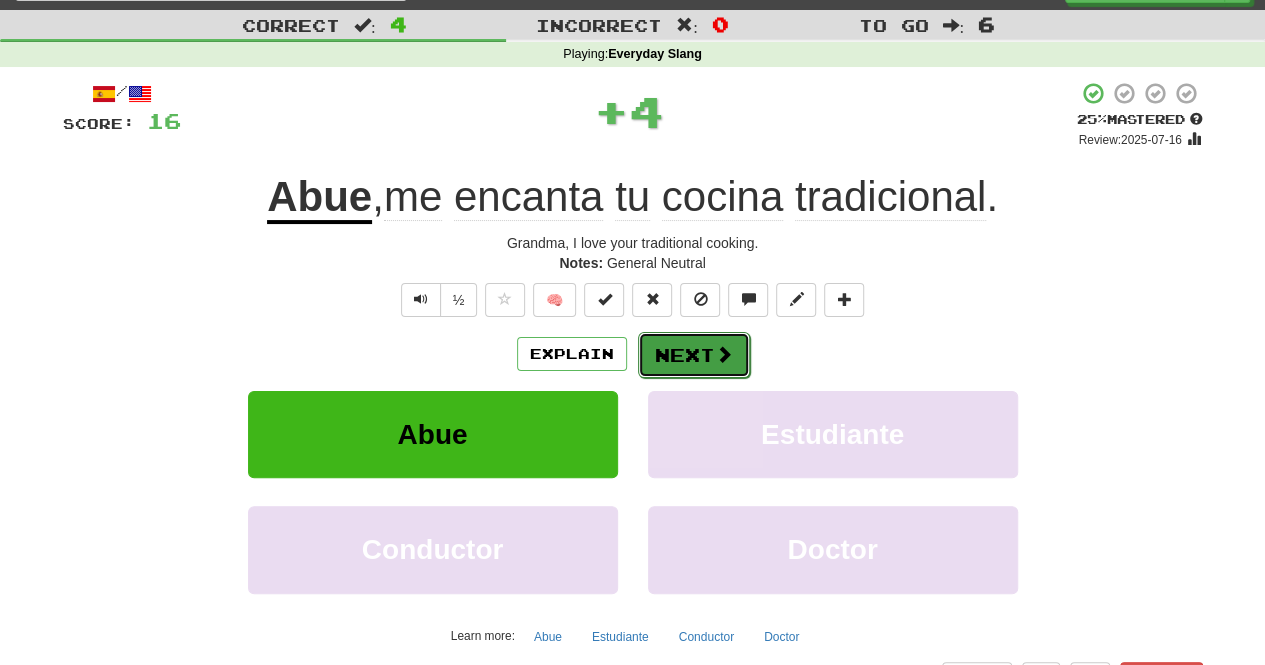 click on "Next" at bounding box center (694, 355) 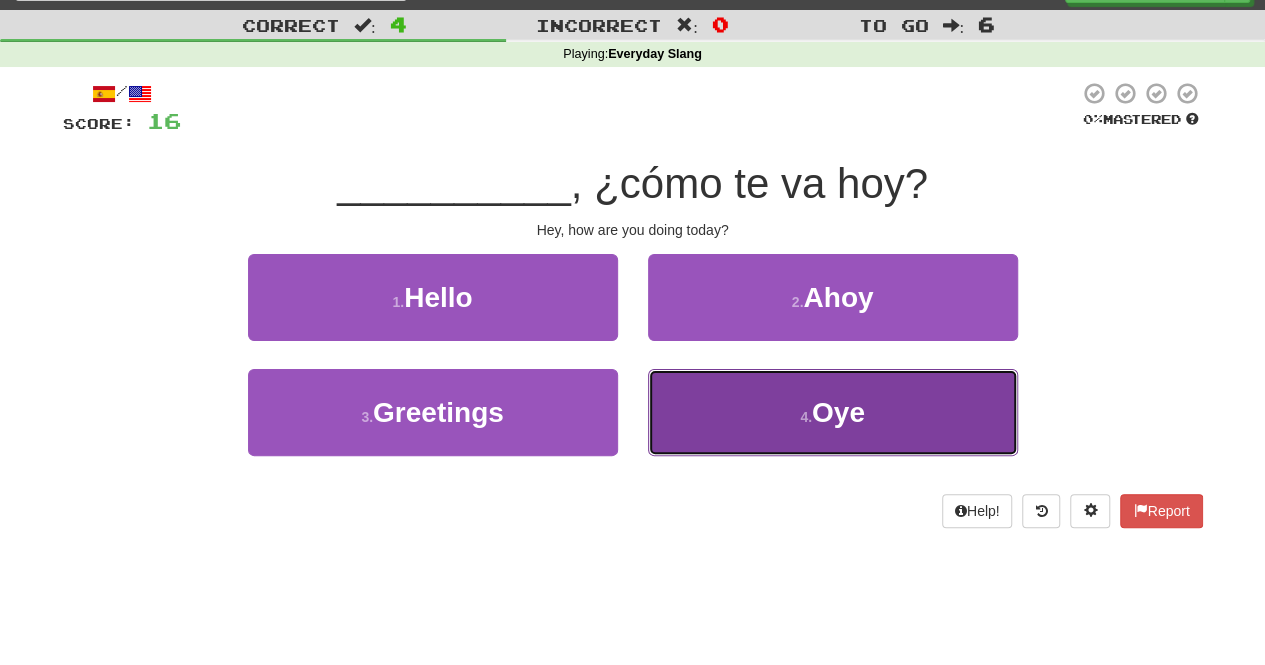 click on "4 . Oye" at bounding box center (833, 412) 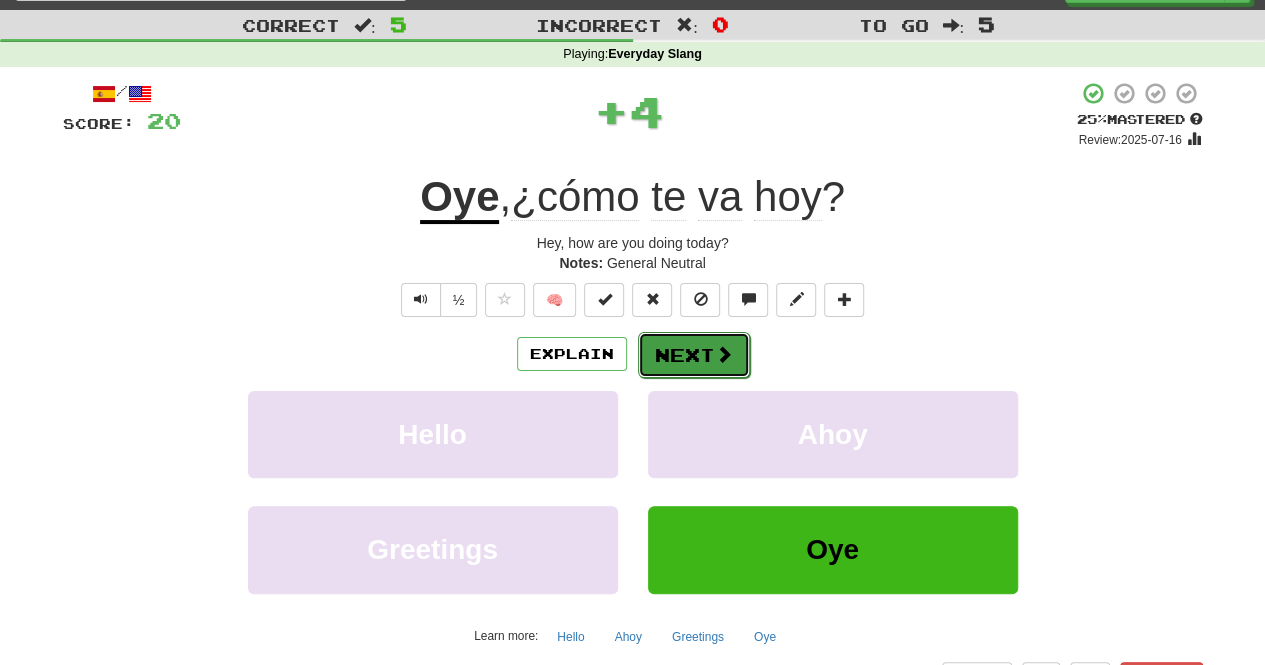 click on "Next" at bounding box center (694, 355) 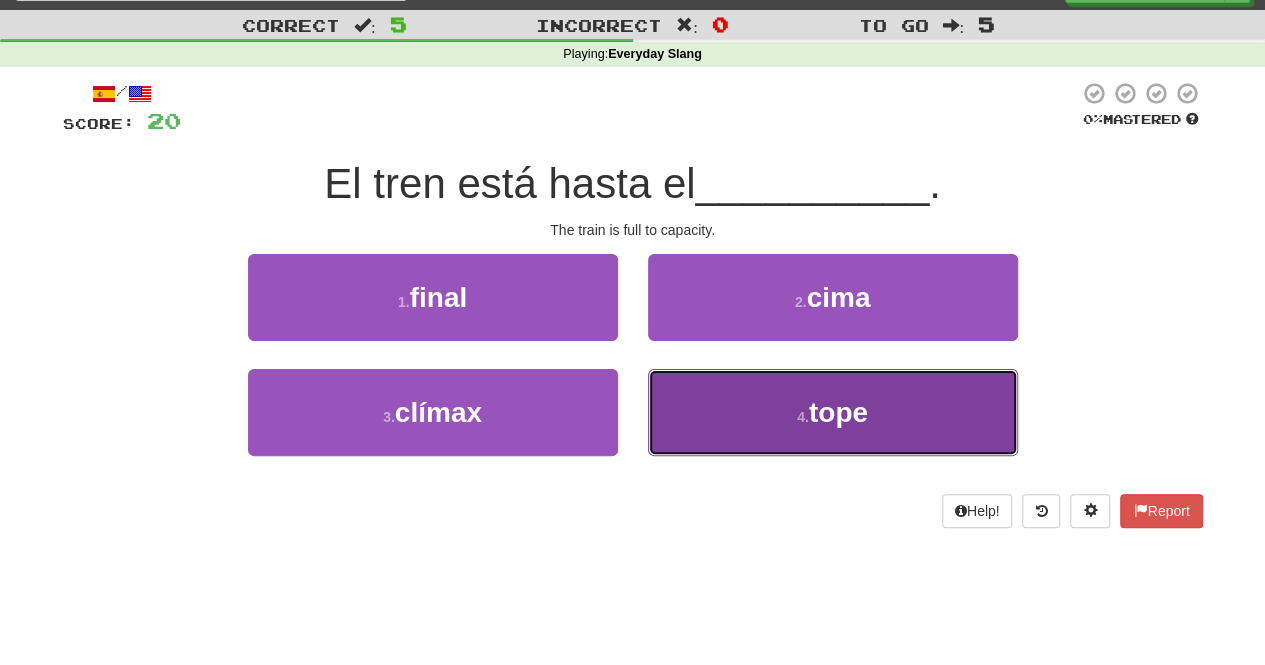 click on "4 . tope" at bounding box center (833, 412) 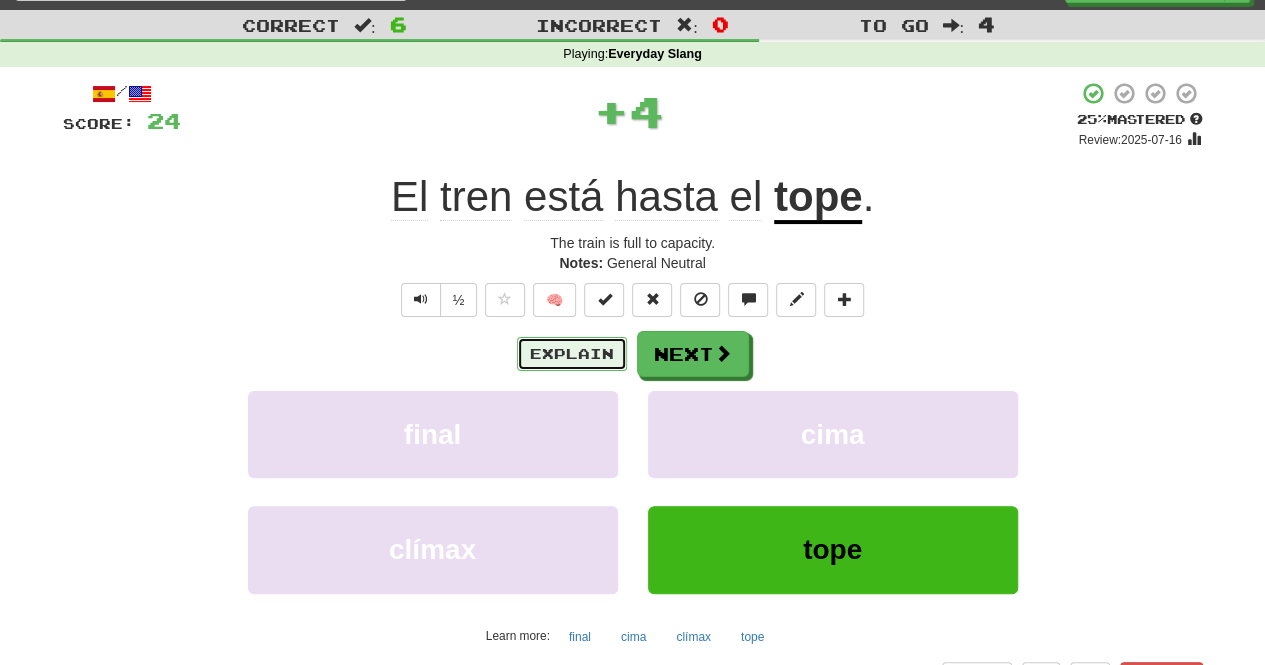 click on "Explain" at bounding box center (572, 354) 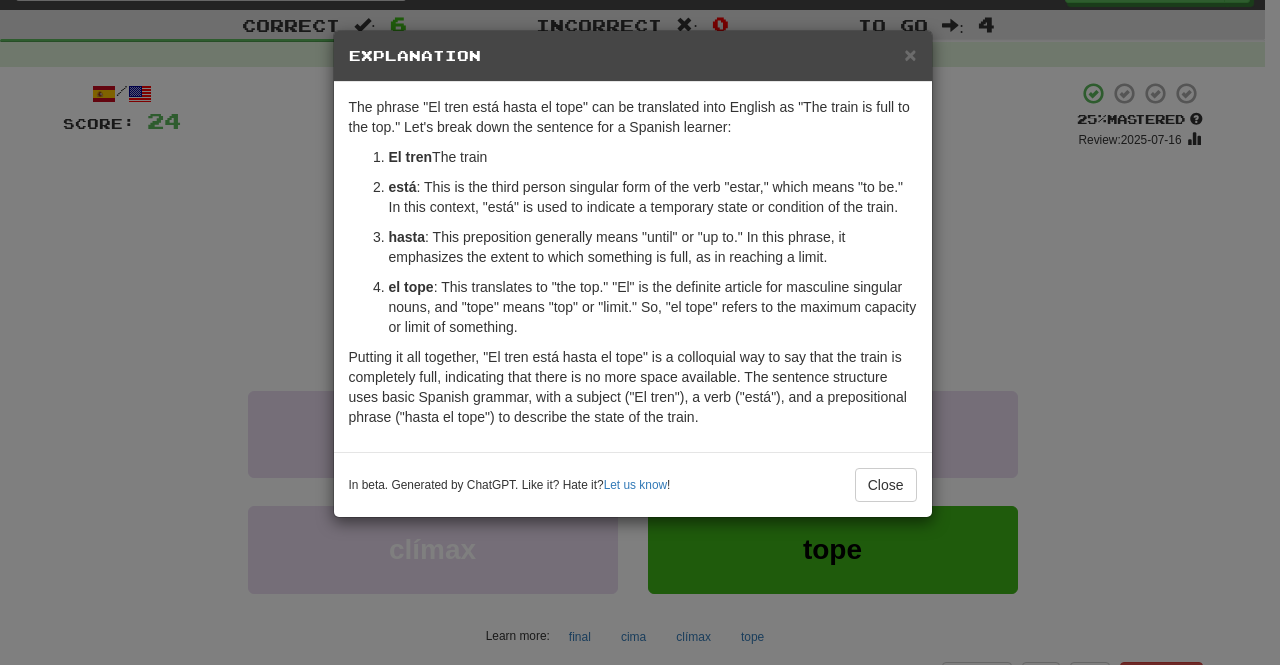 click on "× Explanation The phrase "El tren está hasta el tope" can be translated into English as "The train is full to the top." Let's break down the sentence for a Spanish learner:
El tren : This means "The train." "El" is the definite article for masculine singular nouns, and "tren" is a masculine noun that means "train."
está : This is the third person singular form of the verb "estar," which means "to be." In this context, "está" is used to indicate a temporary state or condition of the train.
hasta : This preposition generally means "until" or "up to." In this phrase, it emphasizes the extent to which something is full, as in reaching a limit.
el tope : This translates to "the top." "El" is the definite article for masculine singular nouns, and "tope" means "top" or "limit." So, "el tope" refers to the maximum capacity or limit of something.
In beta. Generated by ChatGPT. Like it? Hate it?  Let us know ! Close" at bounding box center (640, 332) 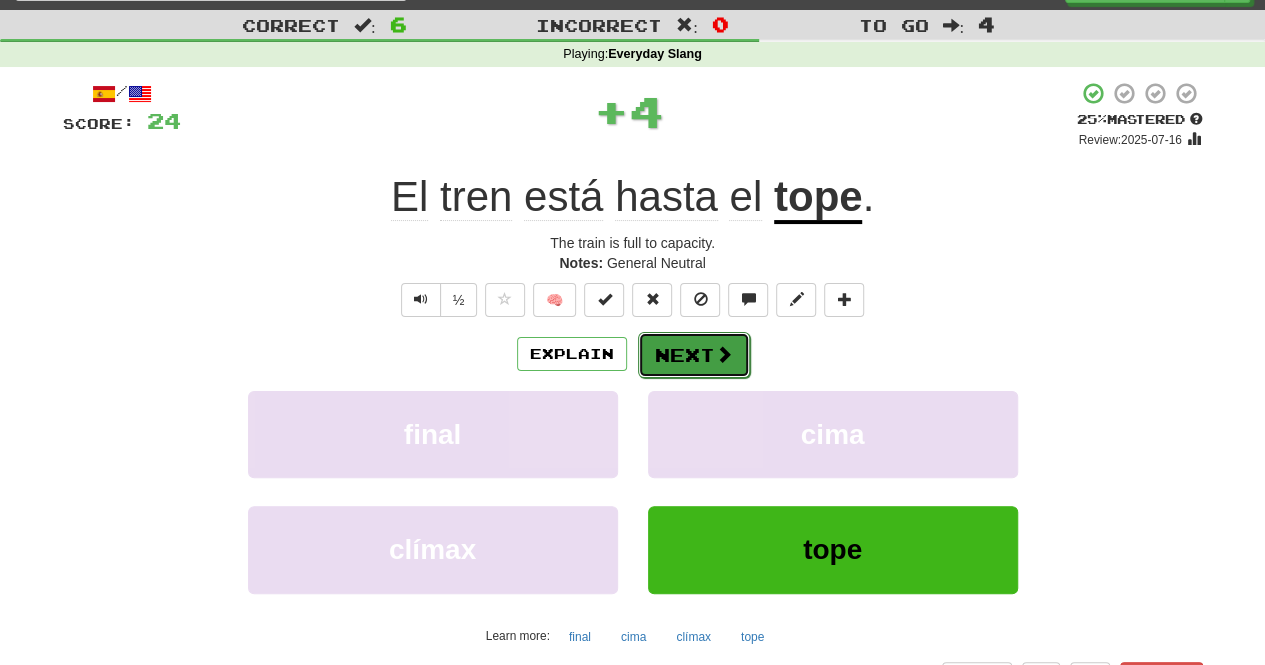 click at bounding box center [724, 354] 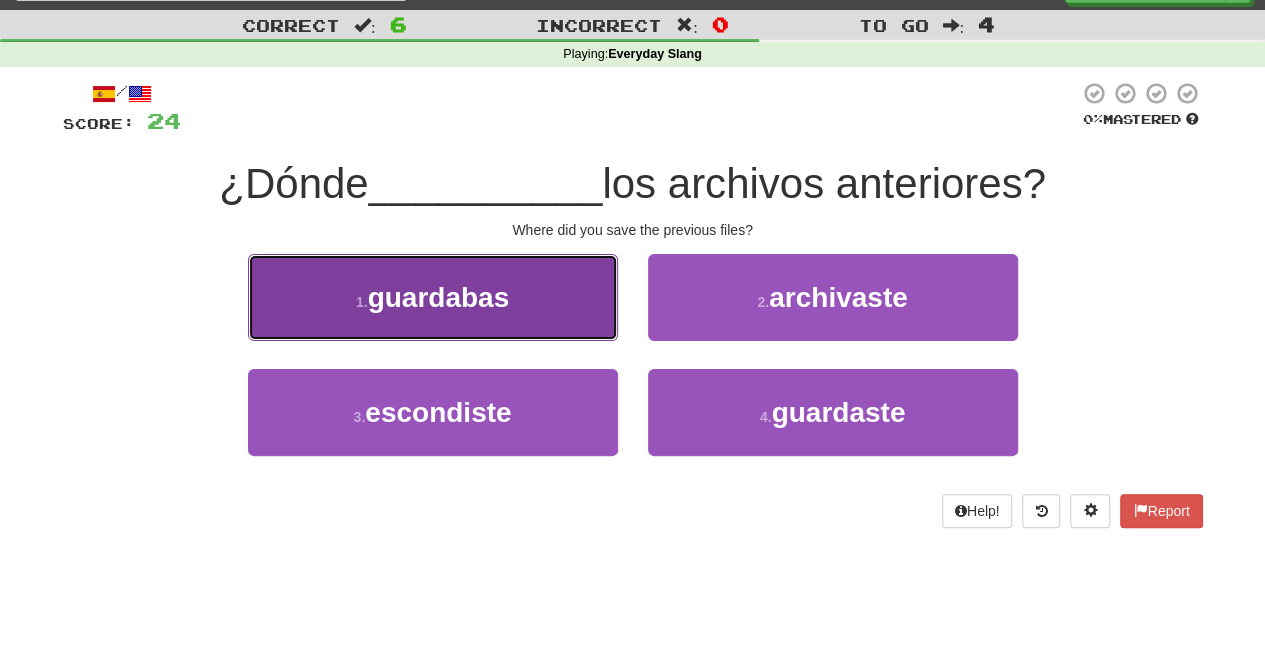 click on "1 .  guardabas" at bounding box center [433, 297] 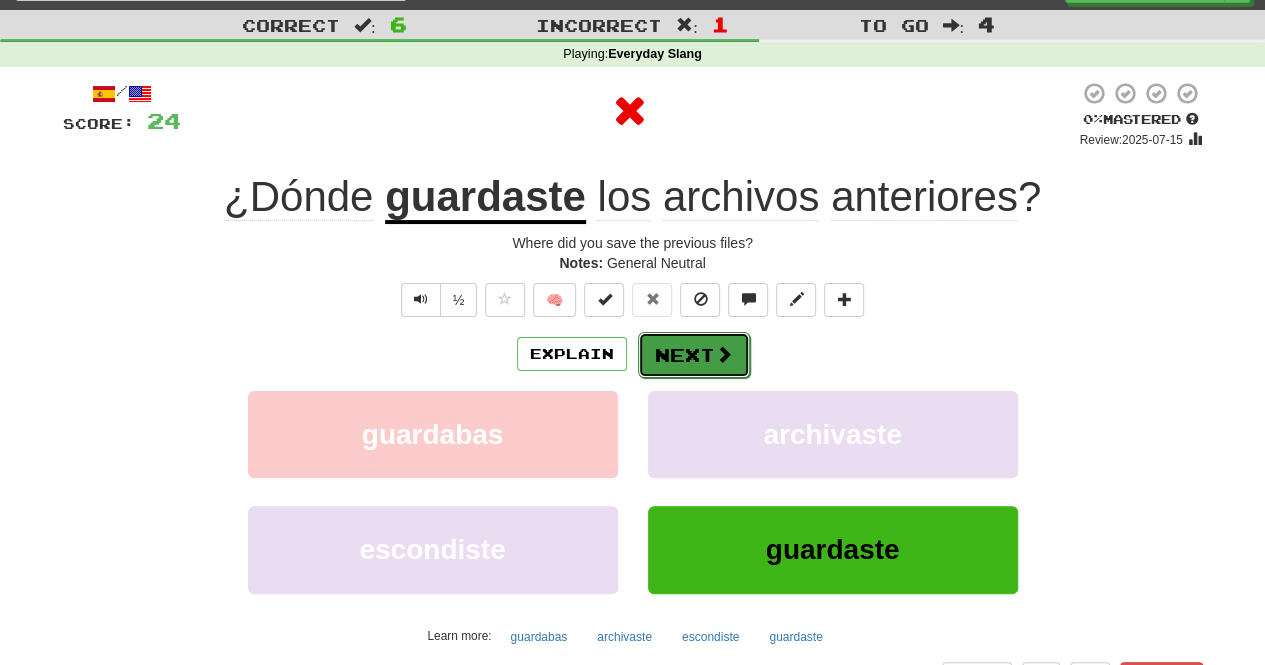 click on "Next" at bounding box center [694, 355] 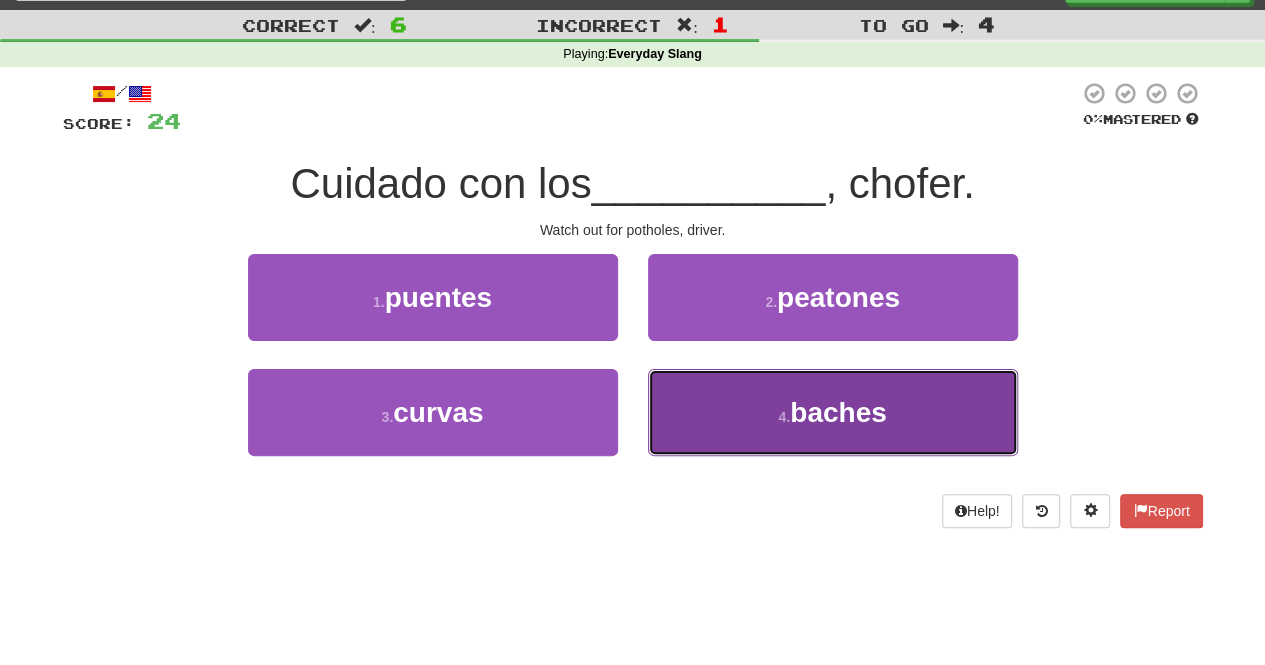 click on "4 ." at bounding box center (784, 417) 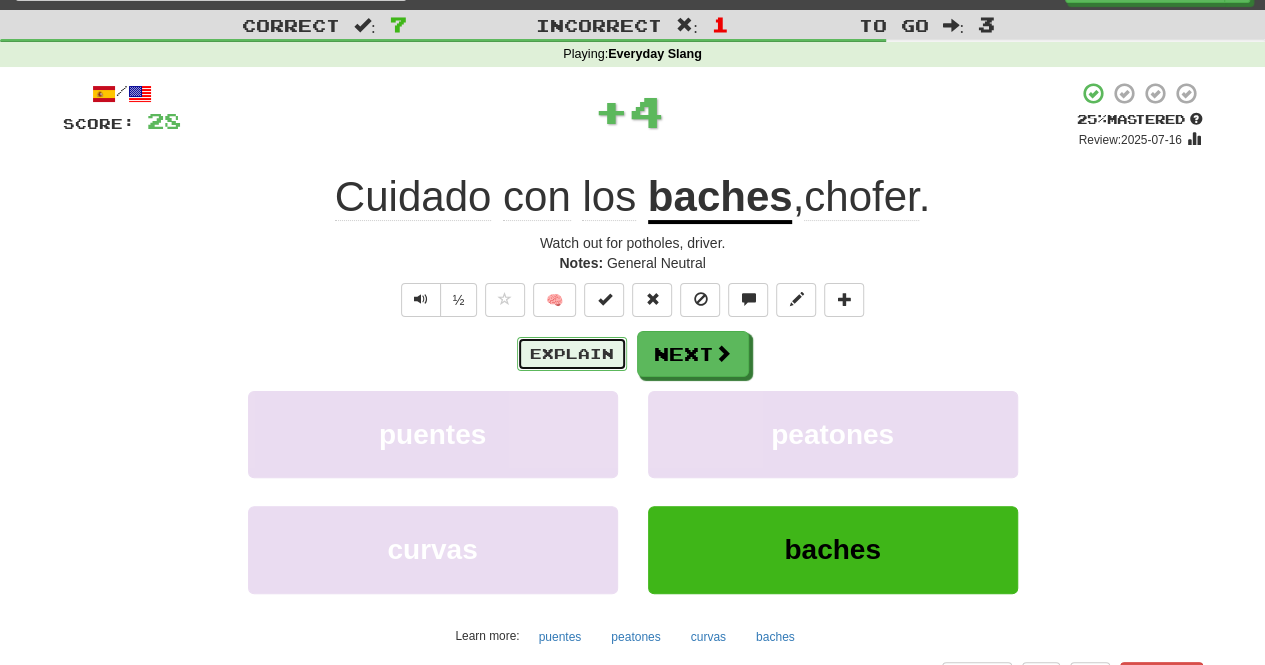click on "Explain" at bounding box center [572, 354] 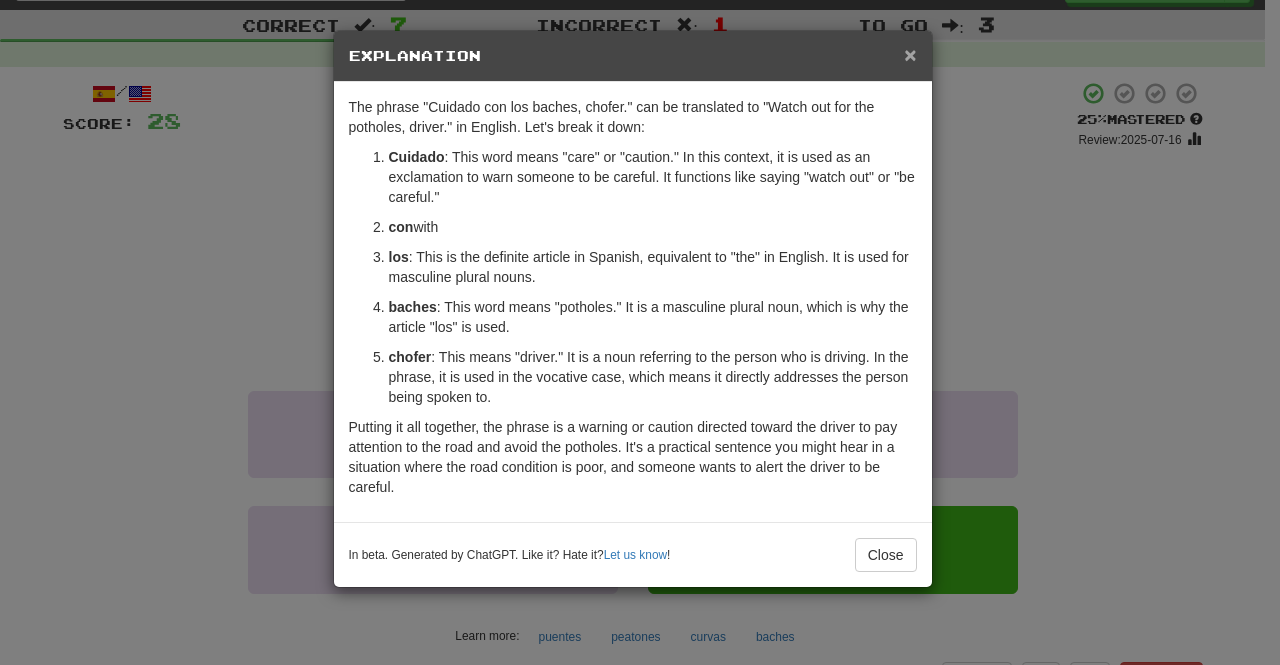 click on "×" at bounding box center (910, 54) 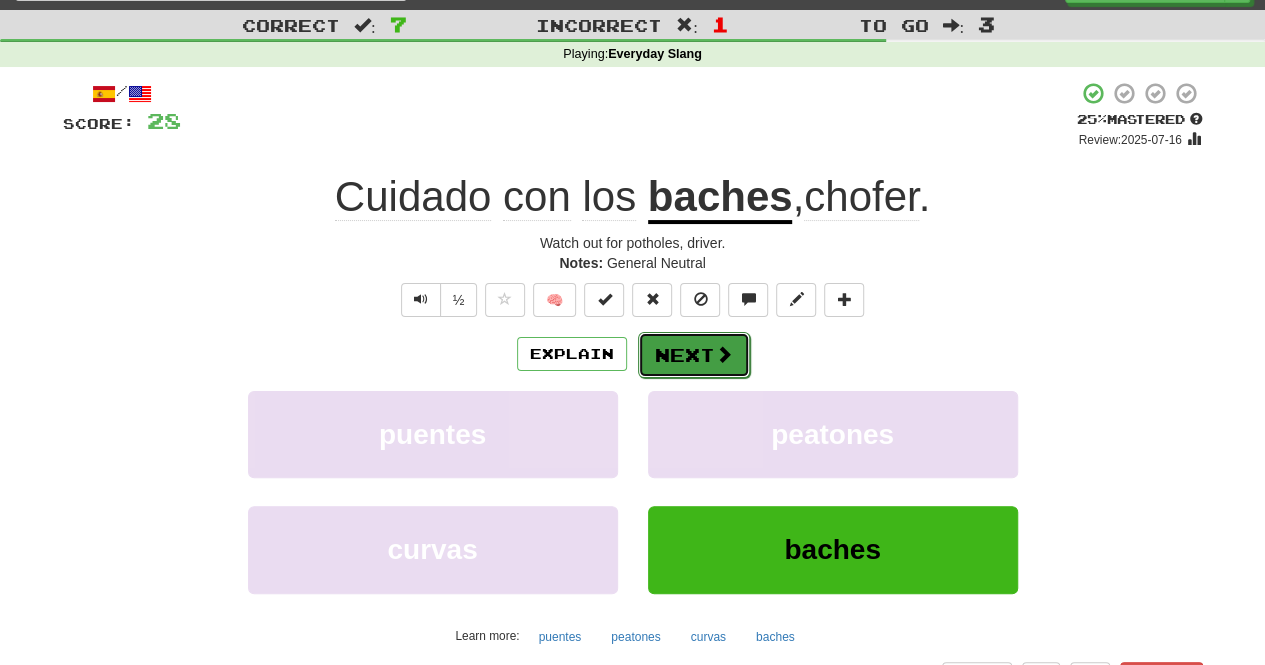 click on "Next" at bounding box center (694, 355) 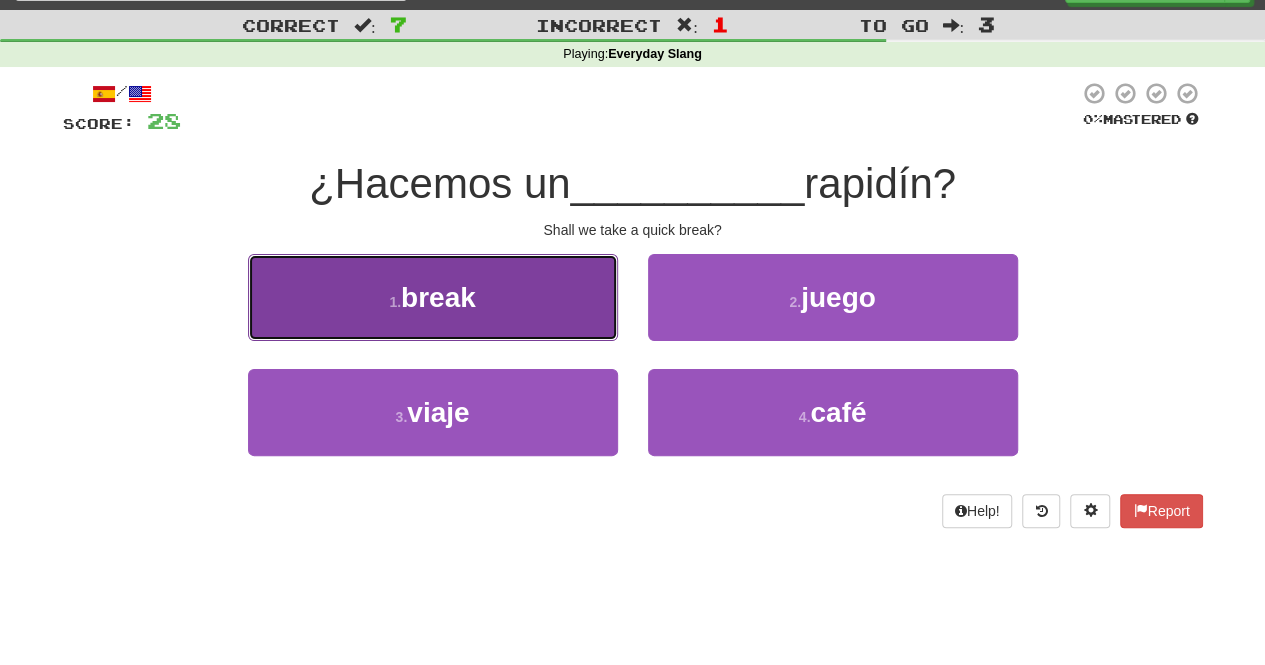 click on "1 .  break" at bounding box center (433, 297) 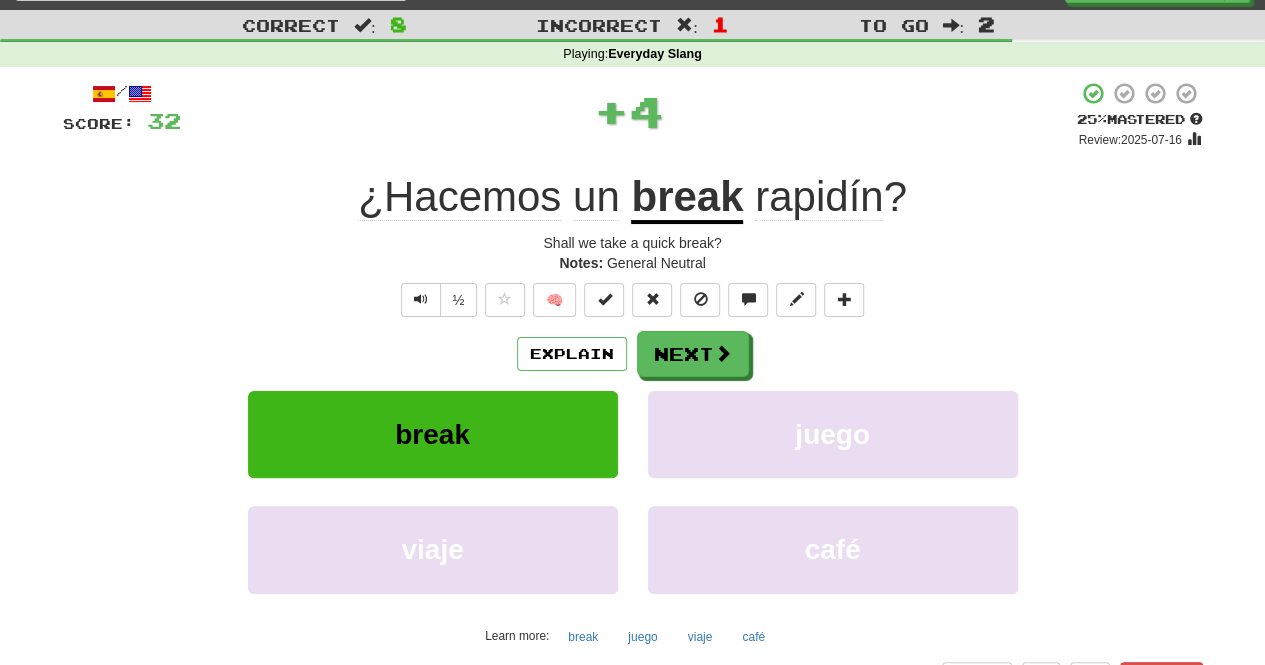 click on "Explain Next" at bounding box center [633, 354] 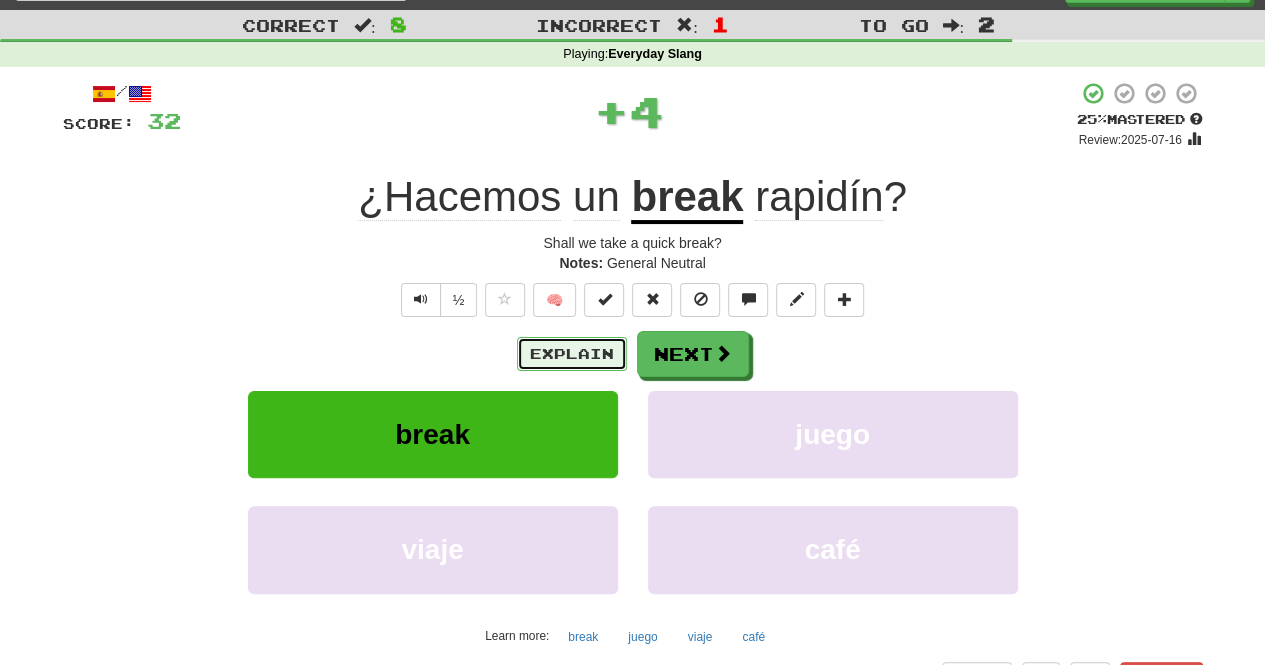 click on "Explain" at bounding box center (572, 354) 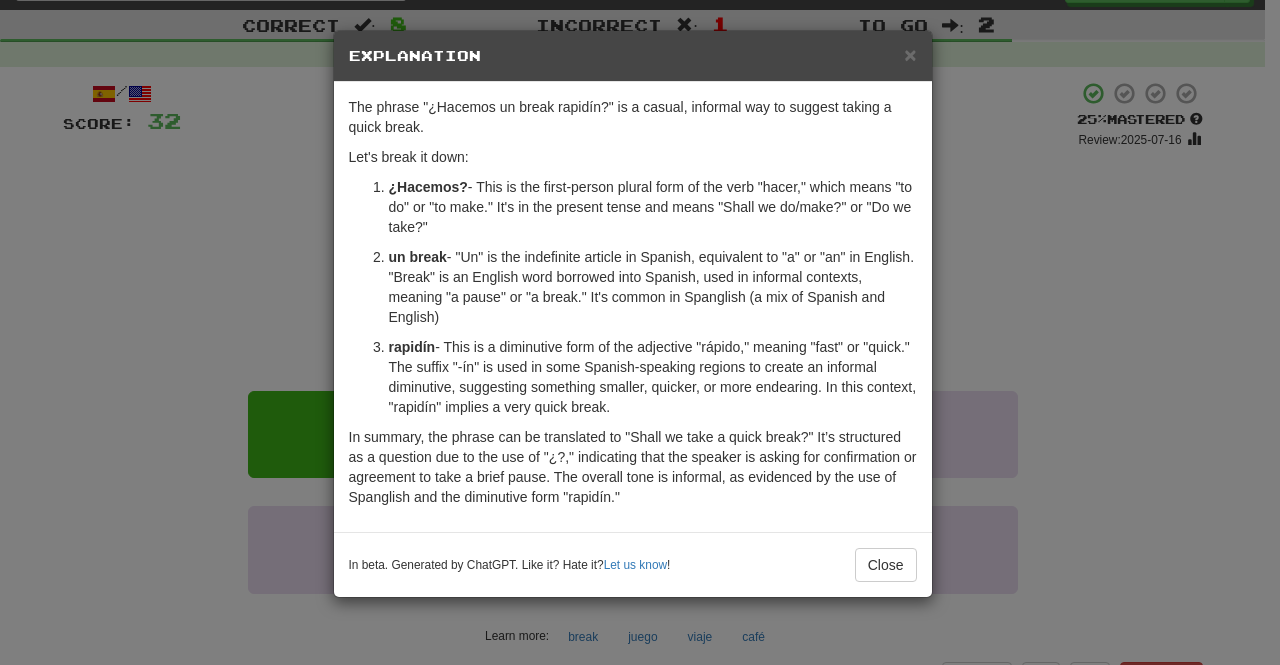 click on "× Explanation" at bounding box center [633, 56] 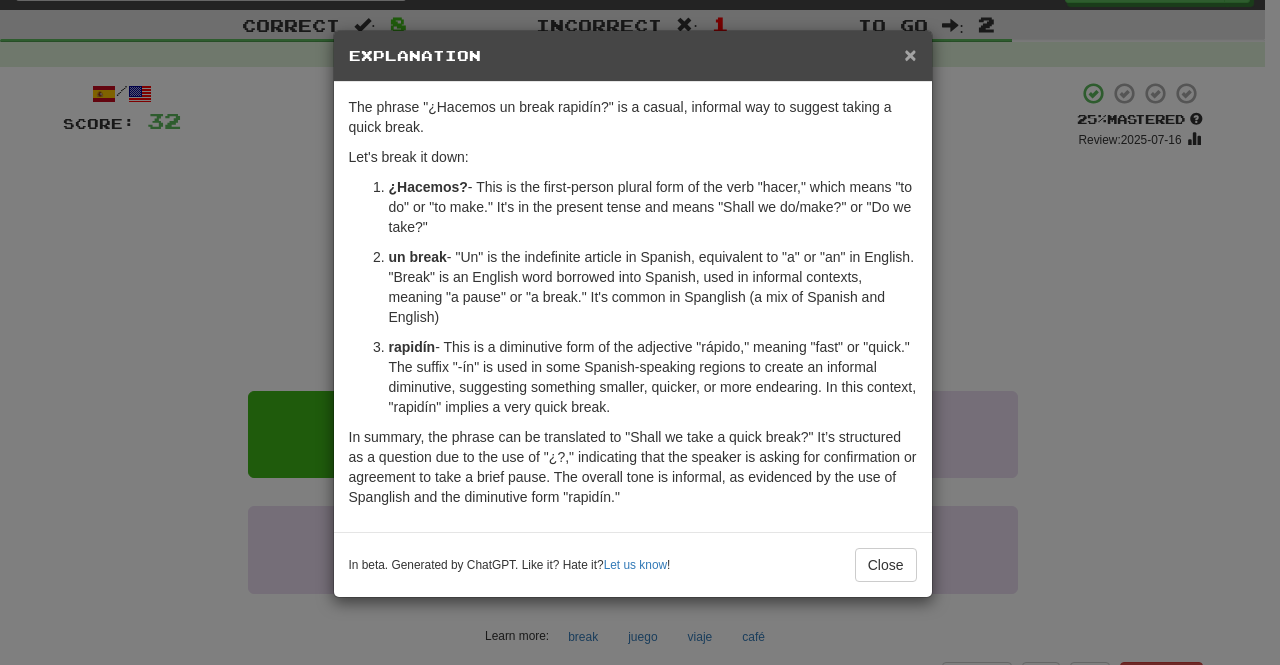click on "×" at bounding box center [910, 54] 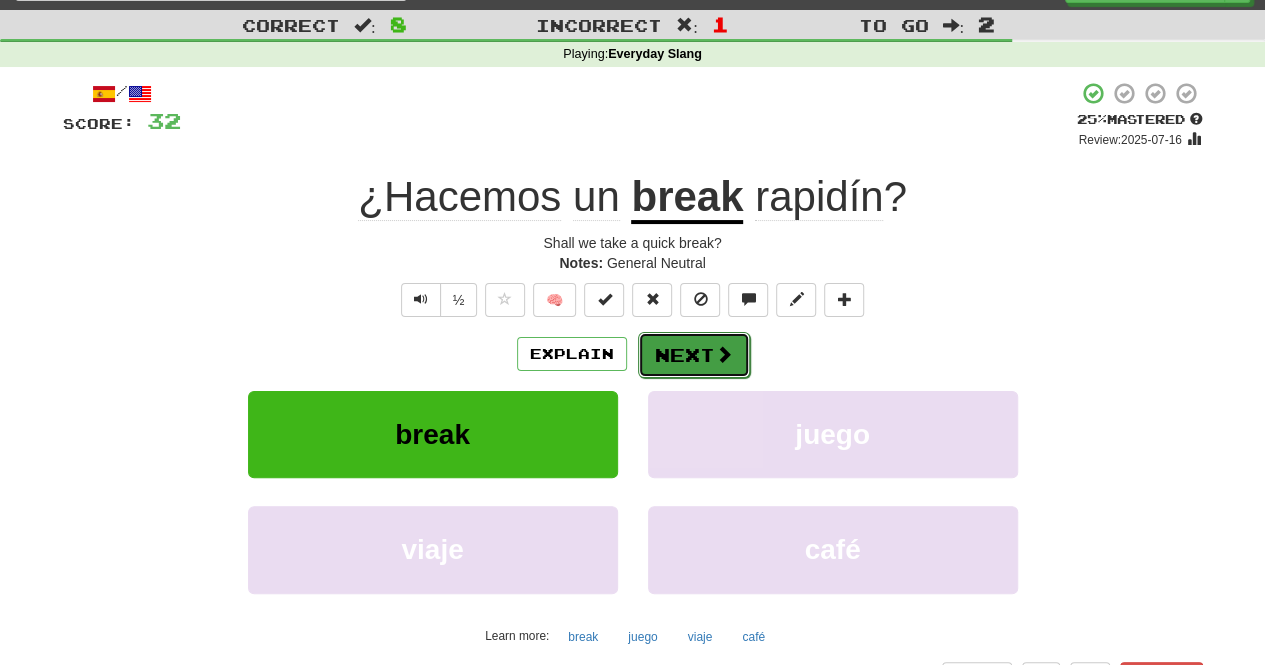 click on "Next" at bounding box center [694, 355] 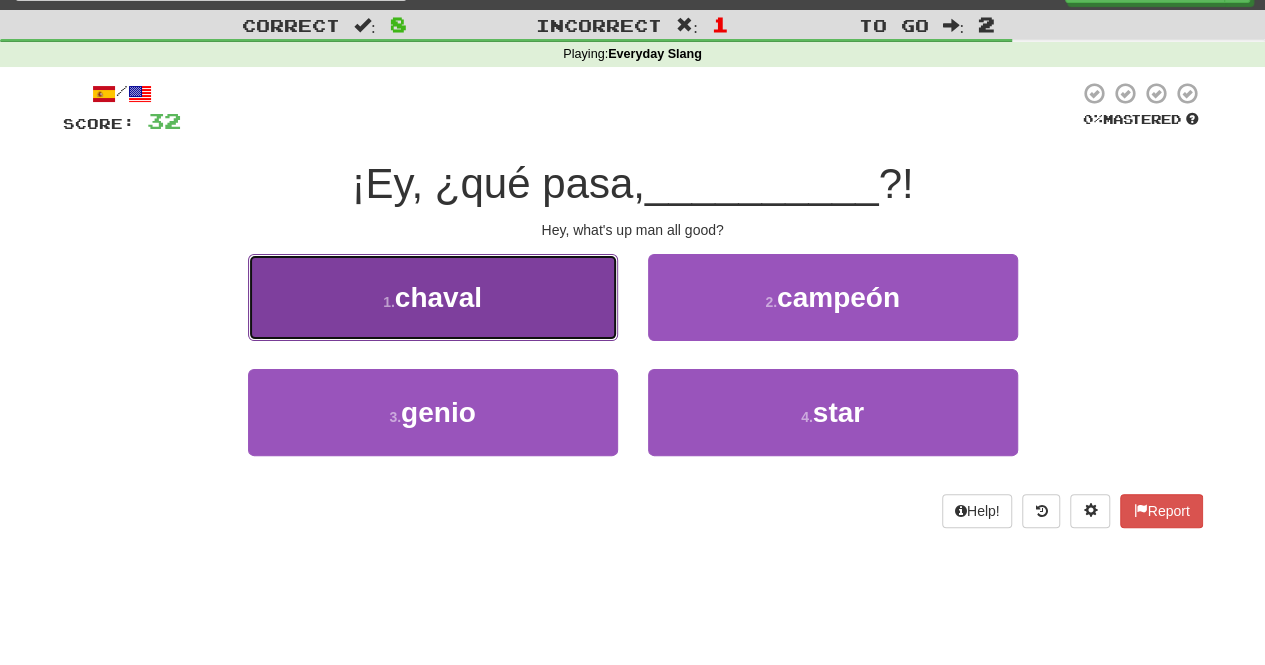 click on "1 .  chaval" at bounding box center [433, 297] 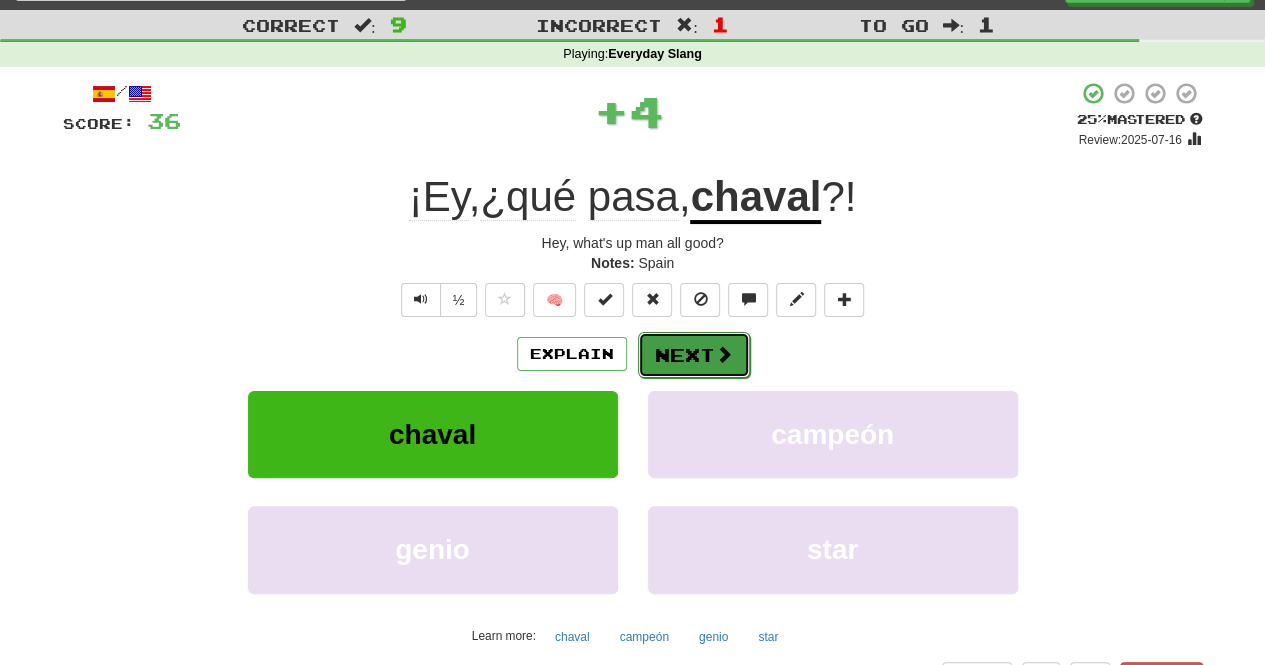 click on "Next" at bounding box center [694, 355] 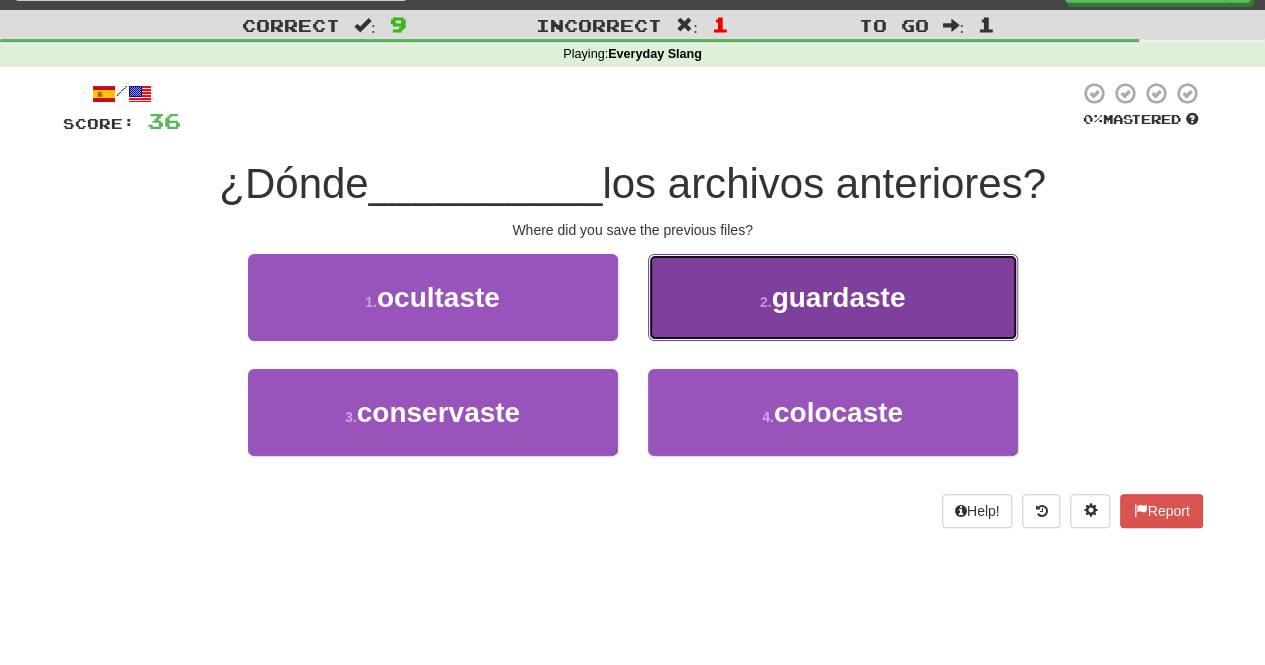 click on "2 .  guardaste" at bounding box center (833, 297) 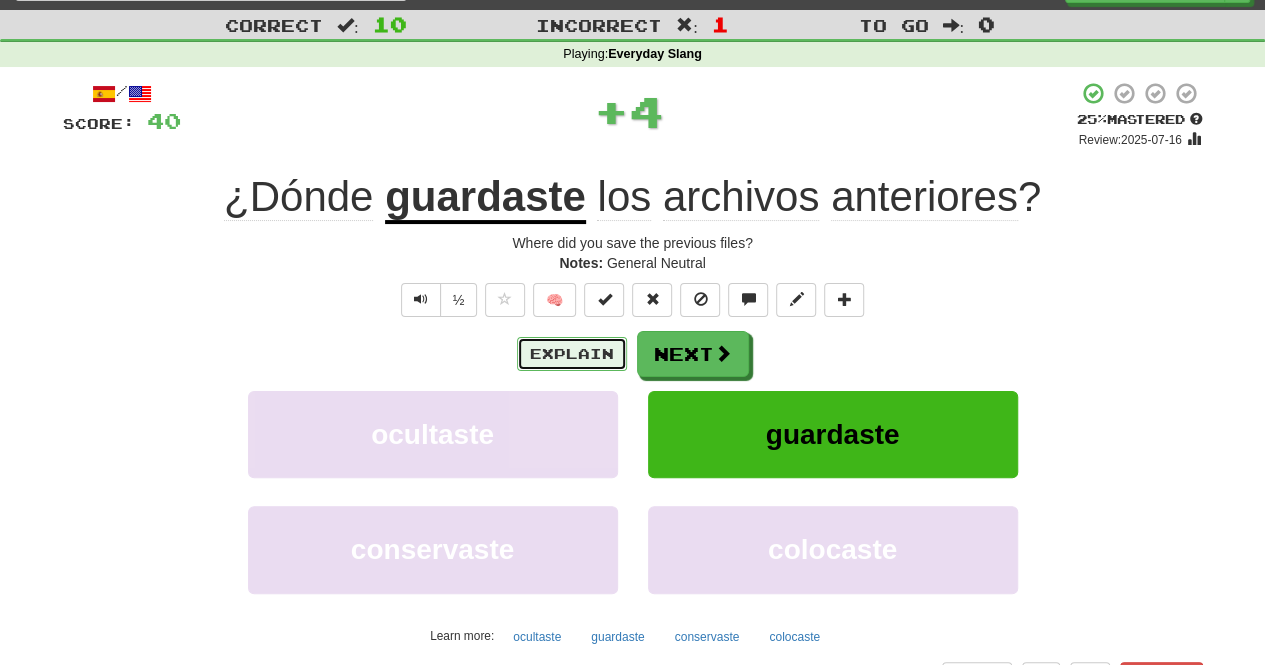 click on "Explain" at bounding box center [572, 354] 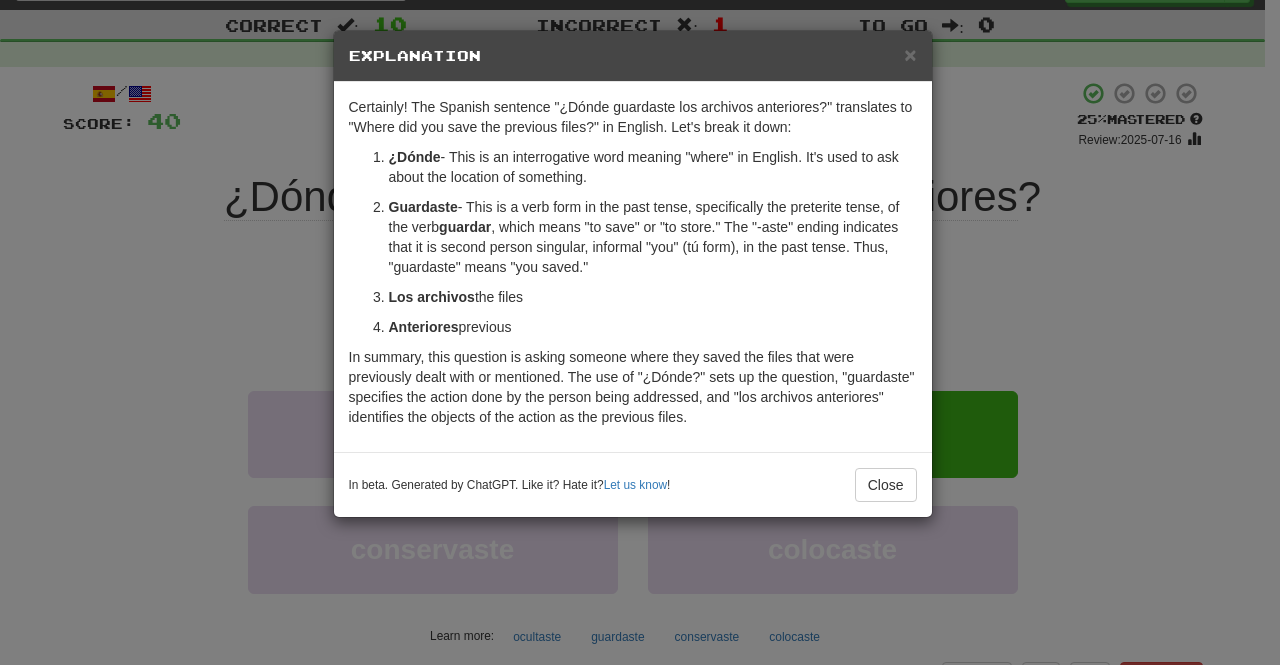 click on "Where did you save the previous files?" at bounding box center (640, 332) 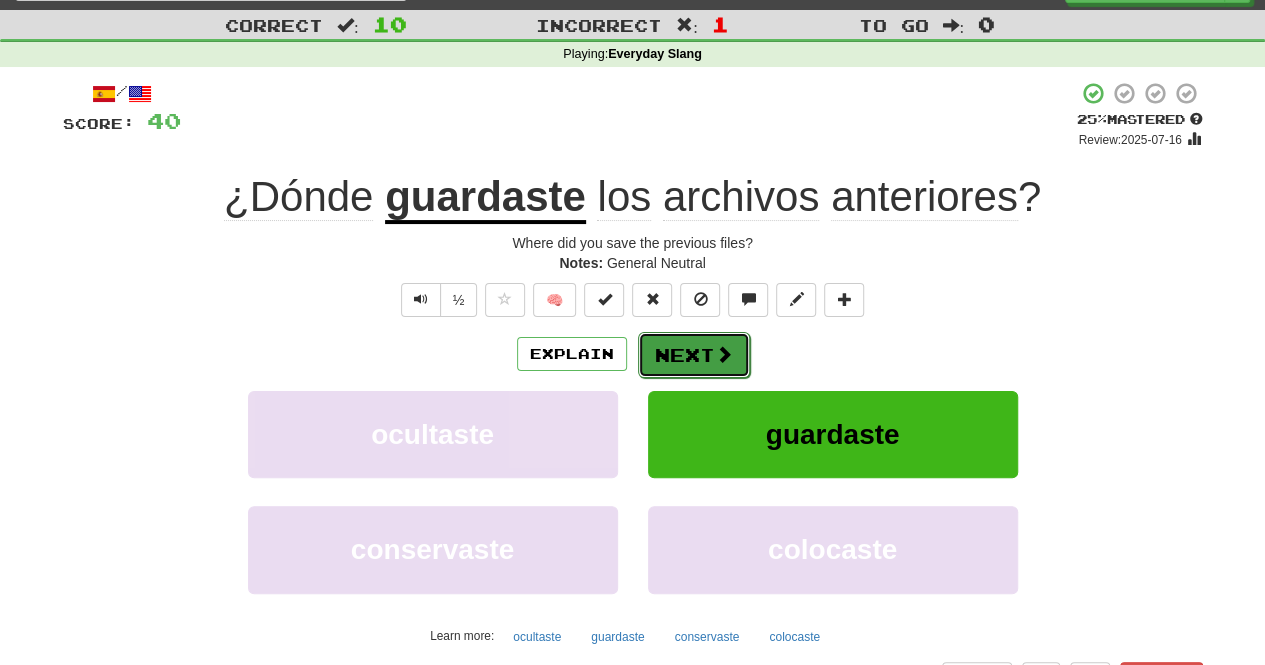 click on "Next" at bounding box center (694, 355) 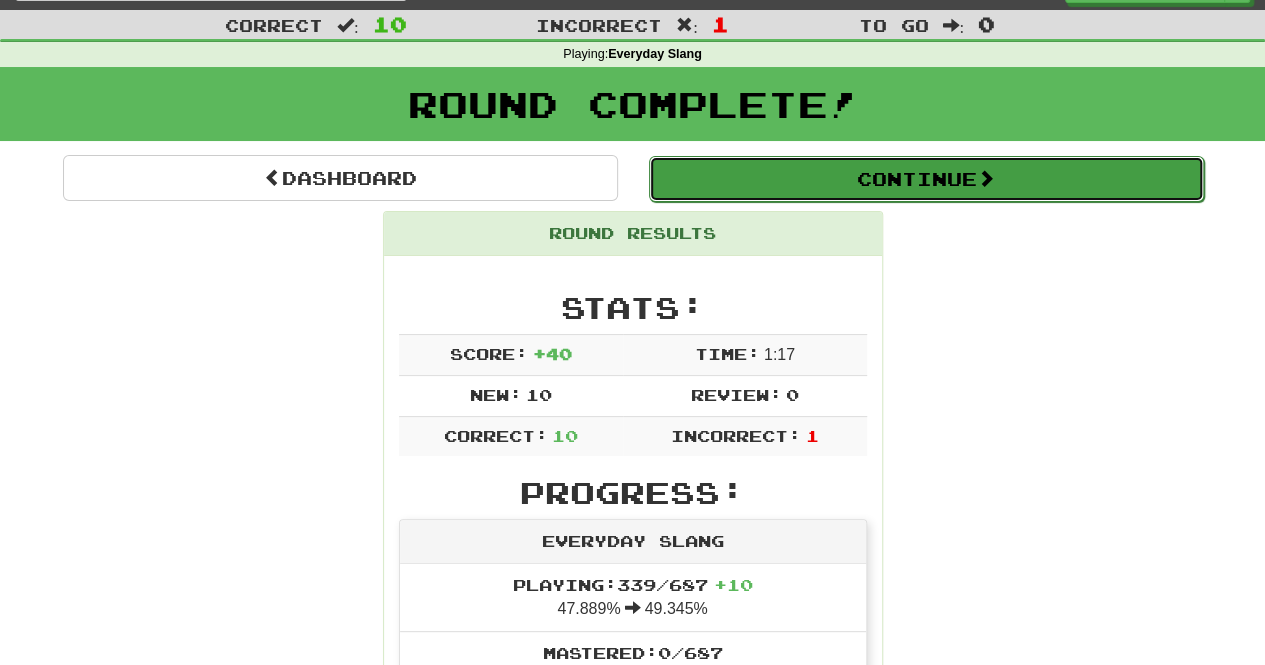 click on "Continue" at bounding box center [926, 179] 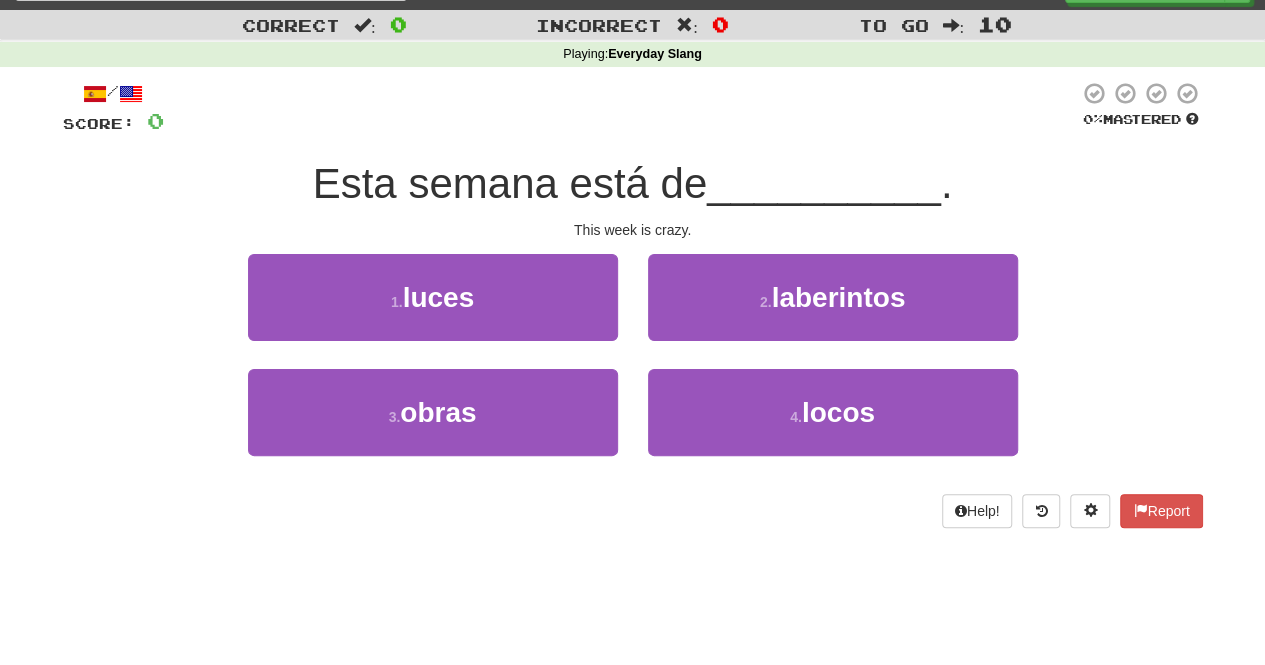 click on "__________" at bounding box center [824, 183] 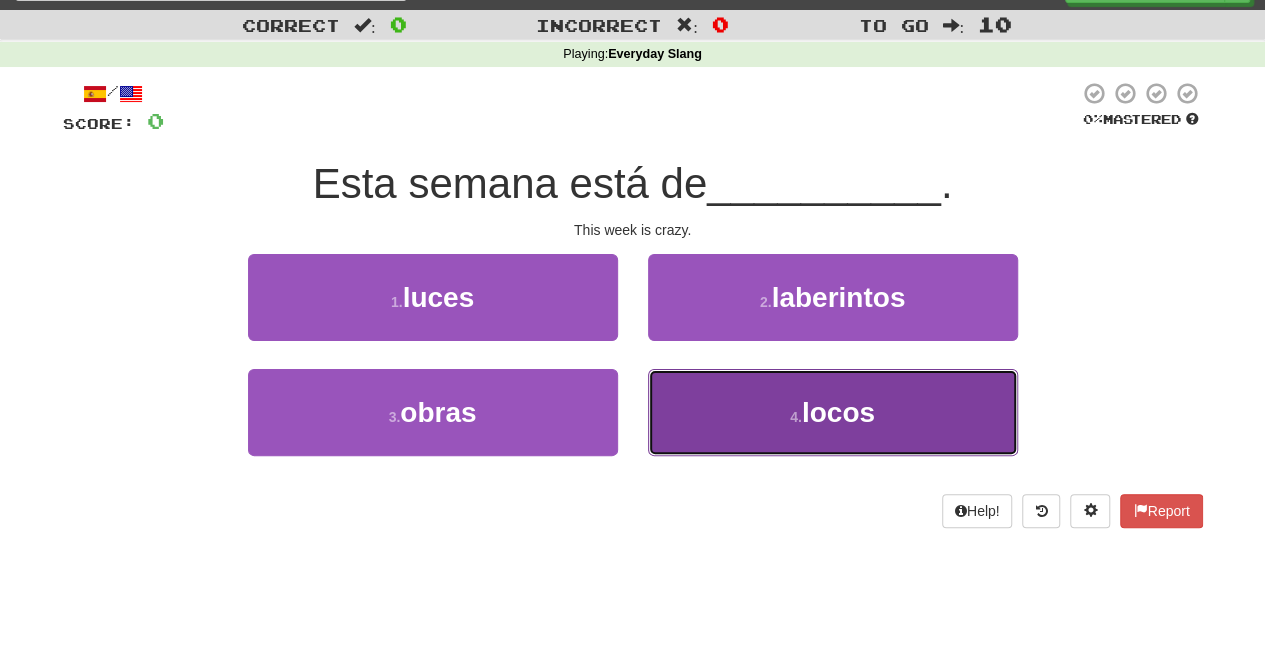 click on "4 . locos" at bounding box center (833, 412) 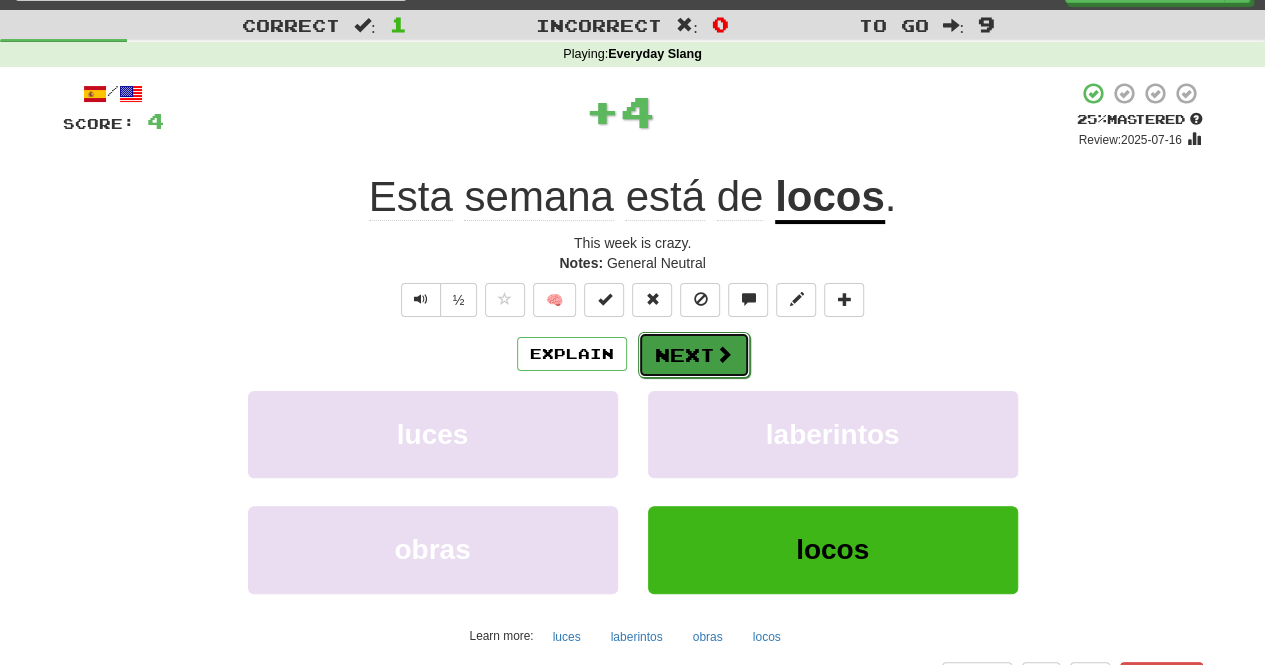 click on "Next" at bounding box center (694, 355) 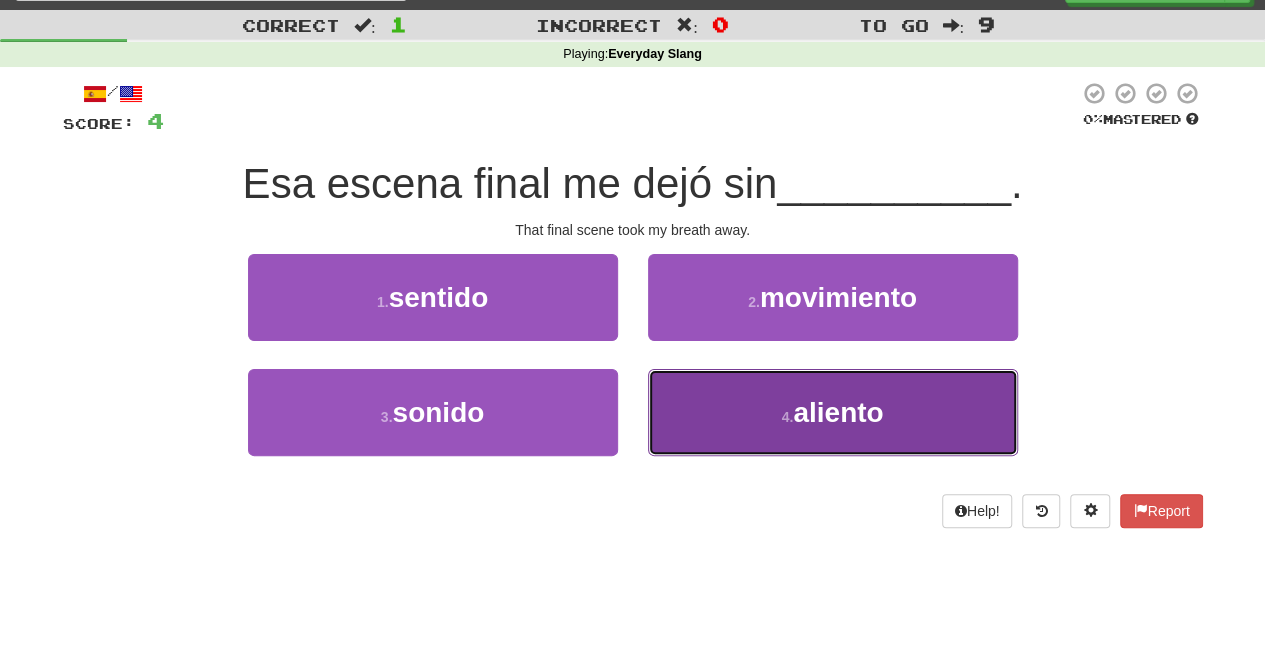 click on "4 .  aliento" at bounding box center (833, 412) 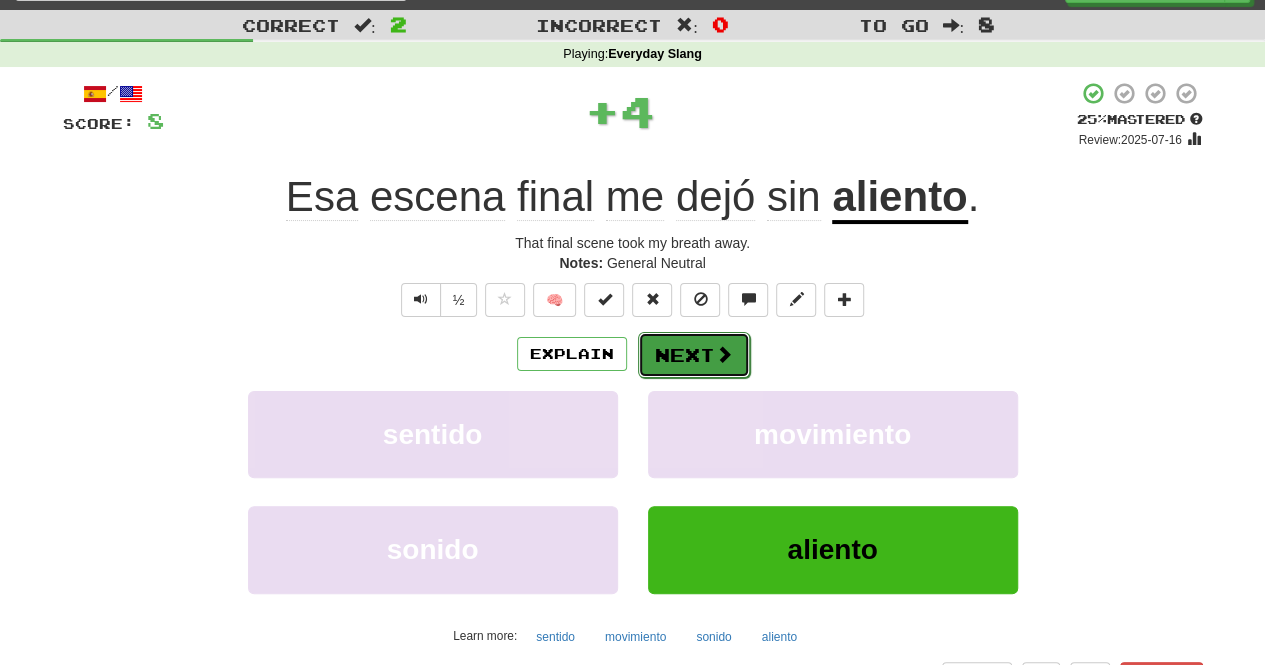 click on "Next" at bounding box center [694, 355] 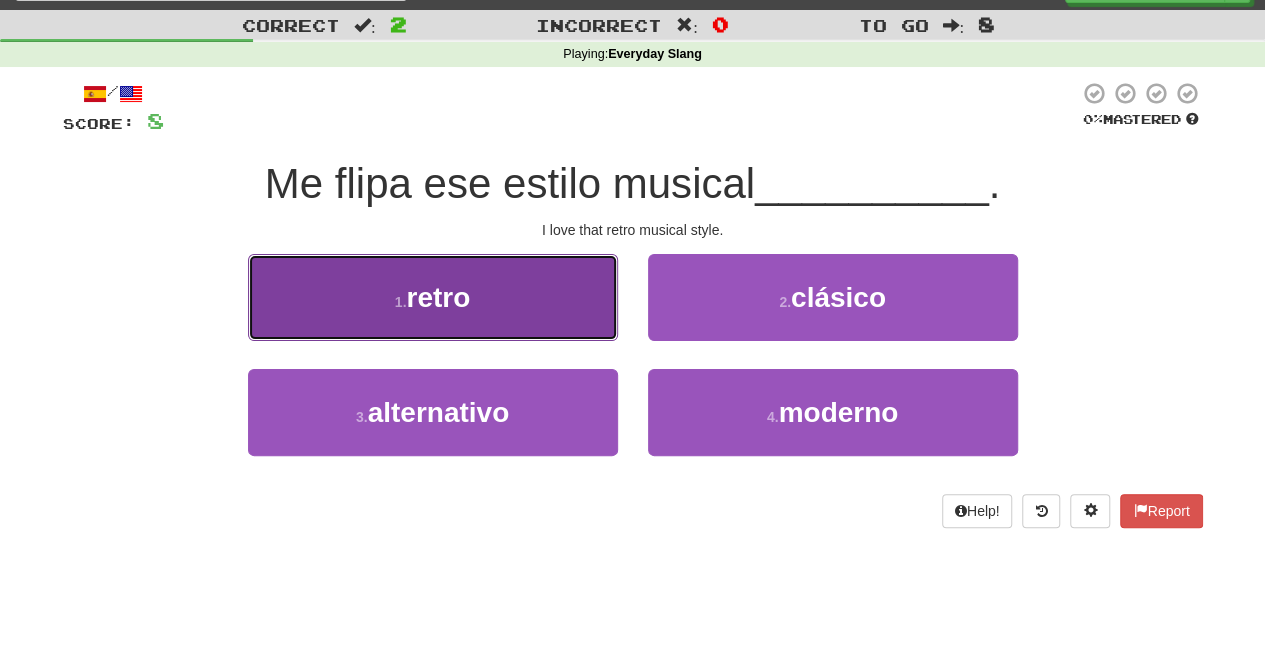 click on "1 .  retro" at bounding box center (433, 297) 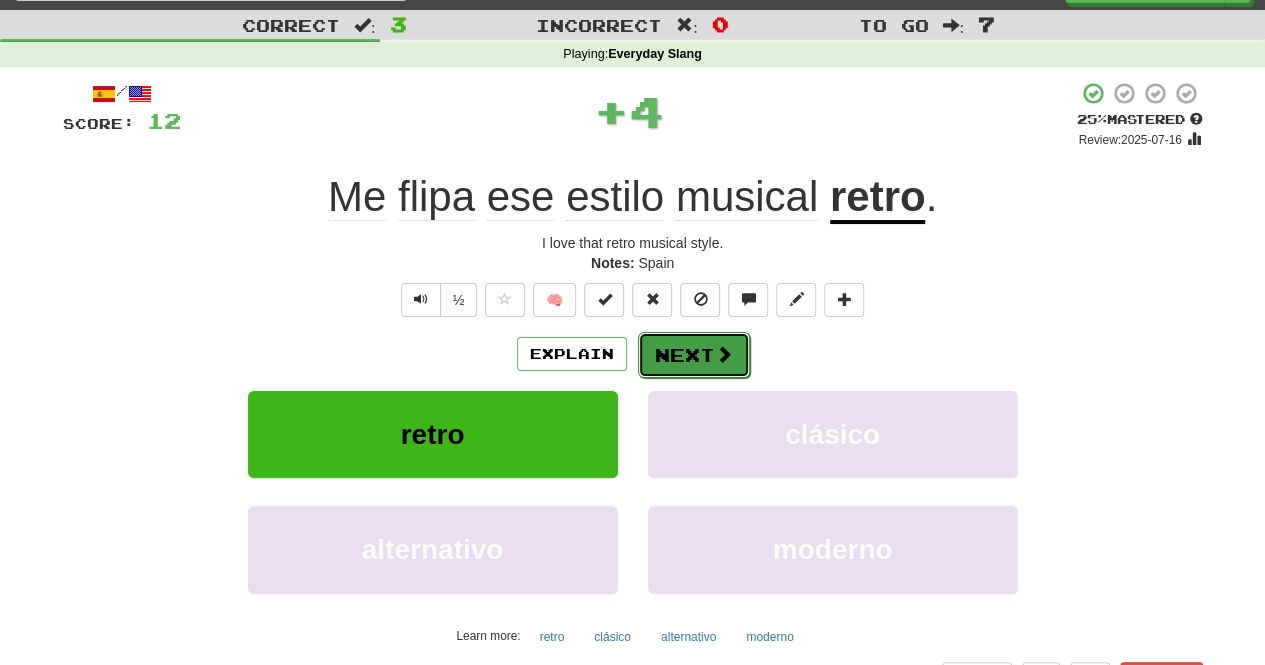 click on "Next" at bounding box center [694, 355] 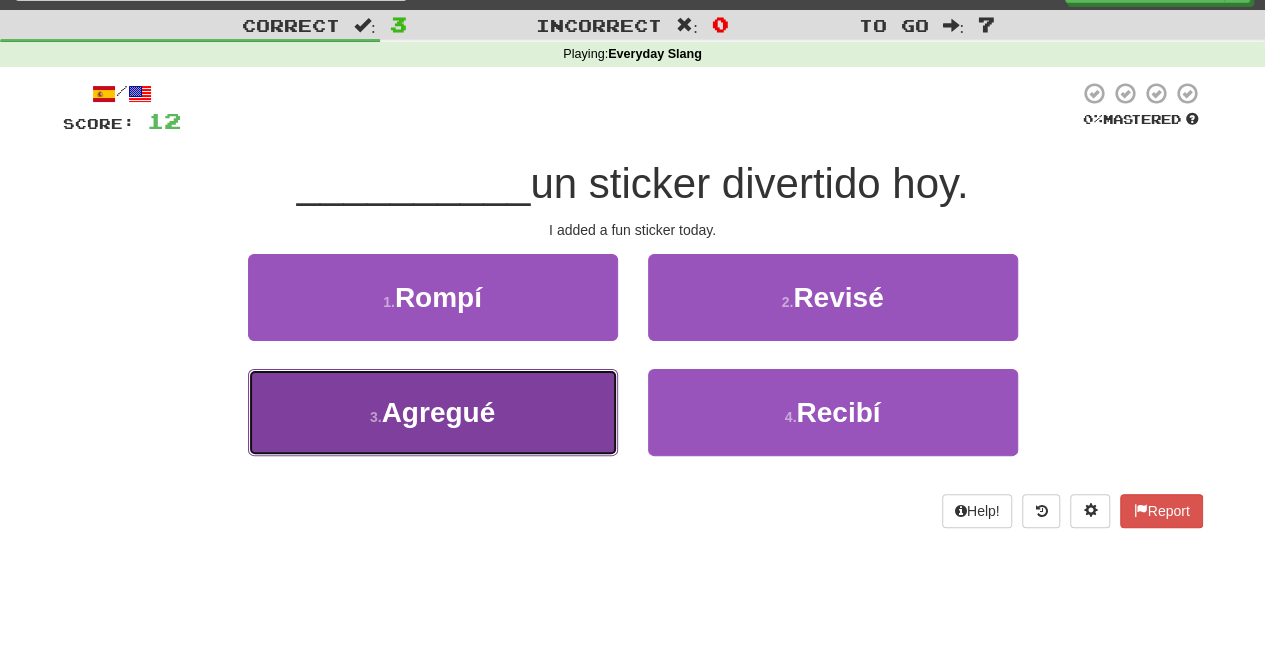 click on "3 .  Agregué" at bounding box center (433, 412) 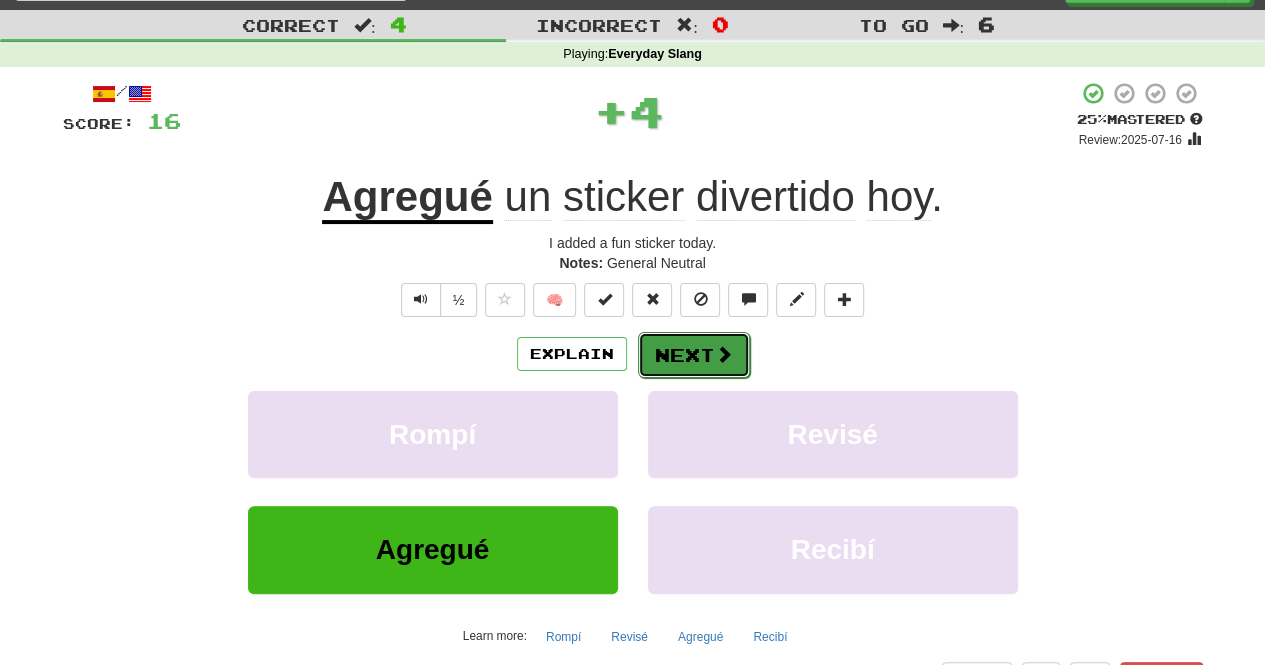 click on "Next" at bounding box center (694, 355) 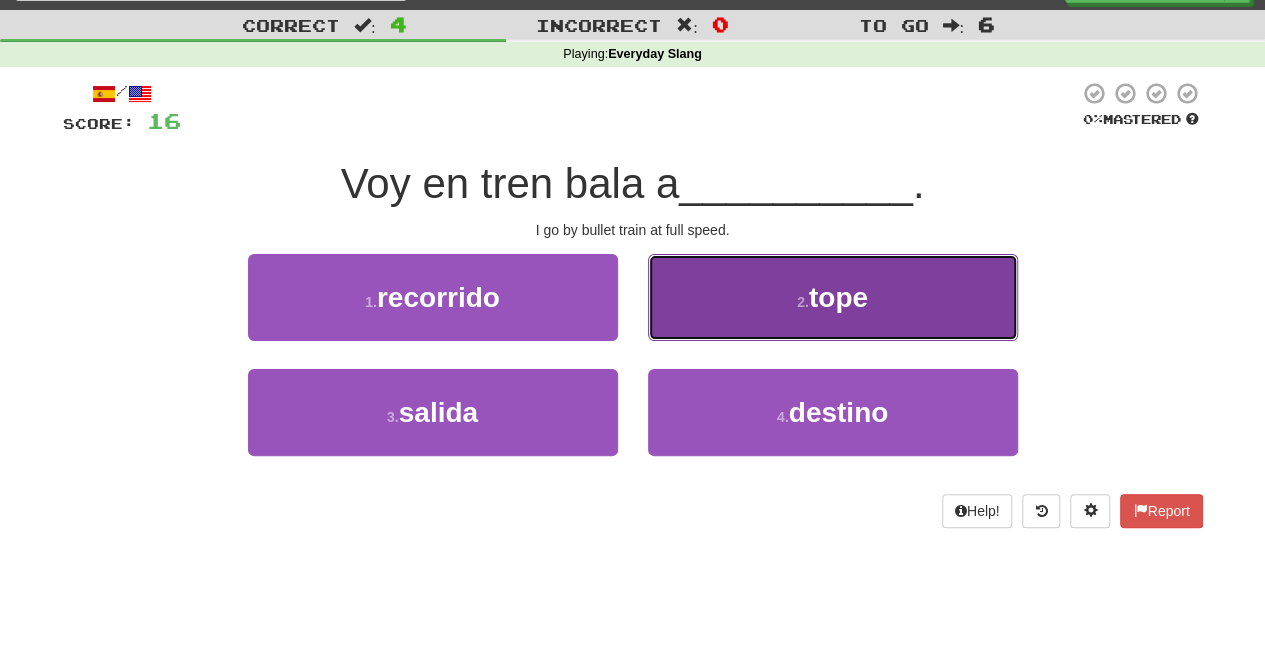 click on "2 .  tope" at bounding box center (833, 297) 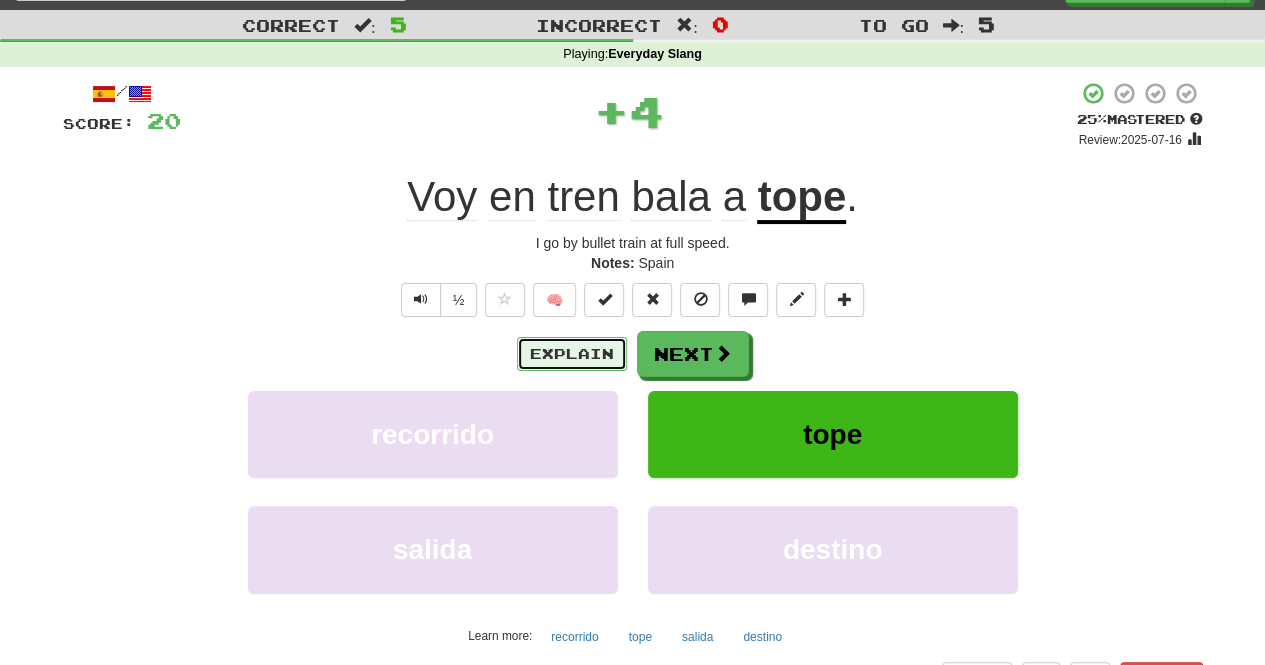 click on "Explain" at bounding box center [572, 354] 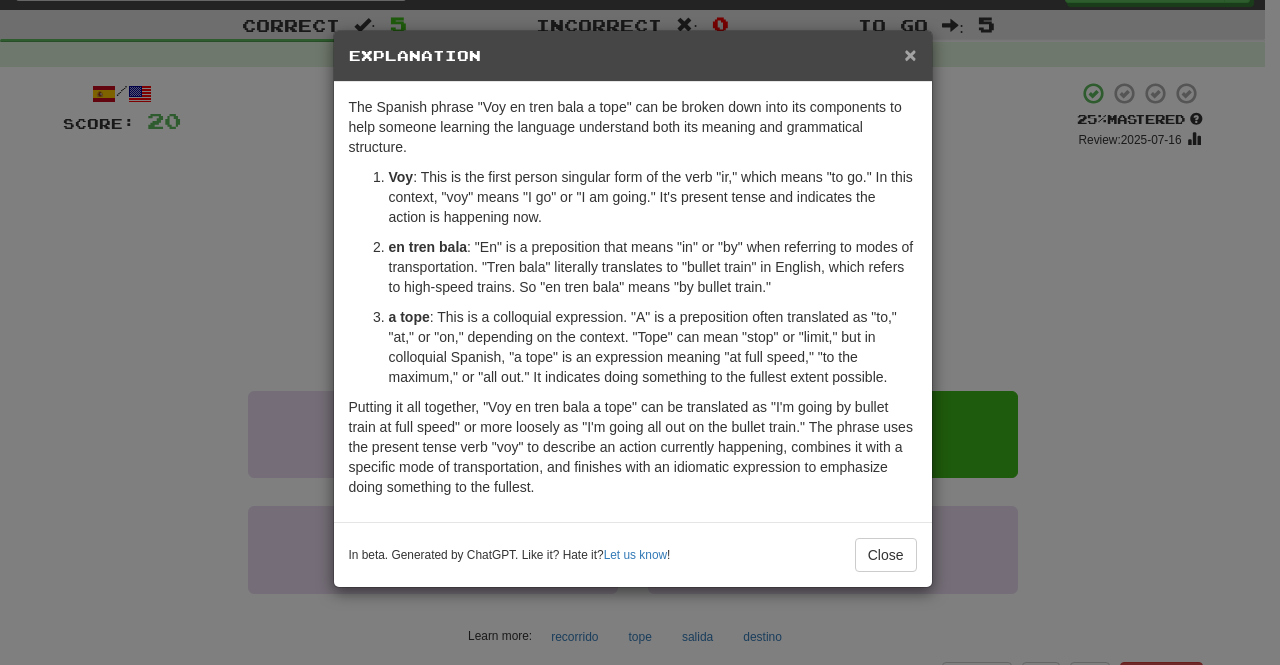 click on "×" at bounding box center [910, 54] 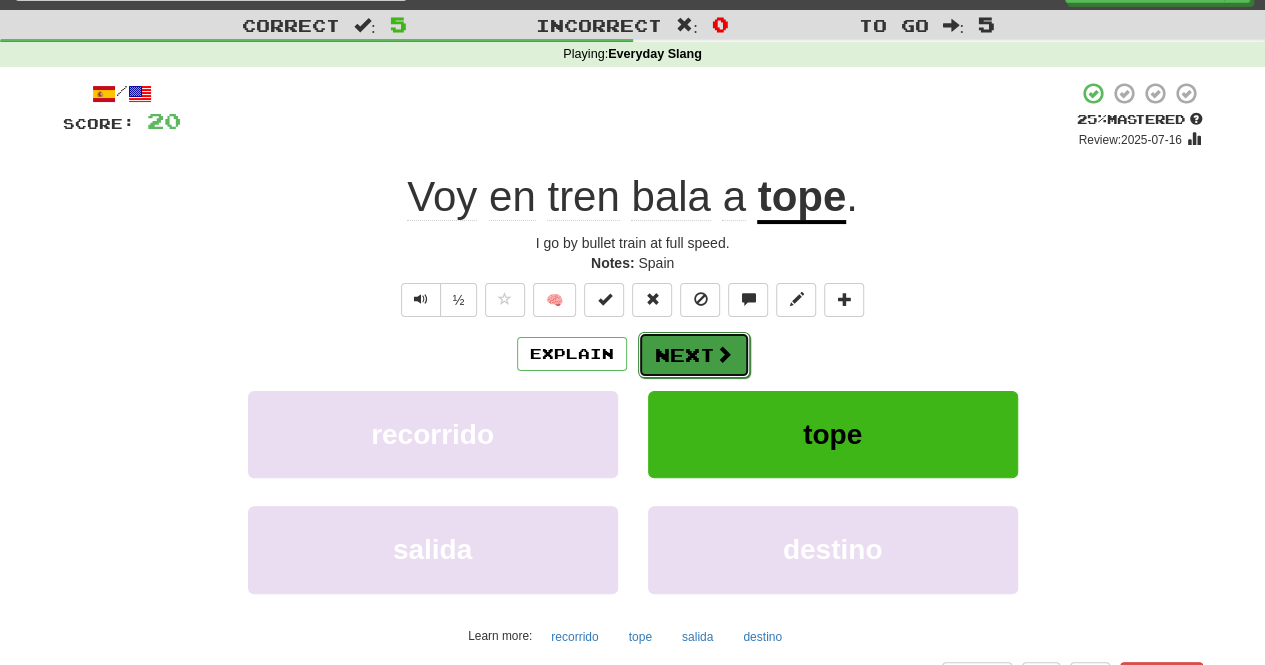 click on "Next" at bounding box center [694, 355] 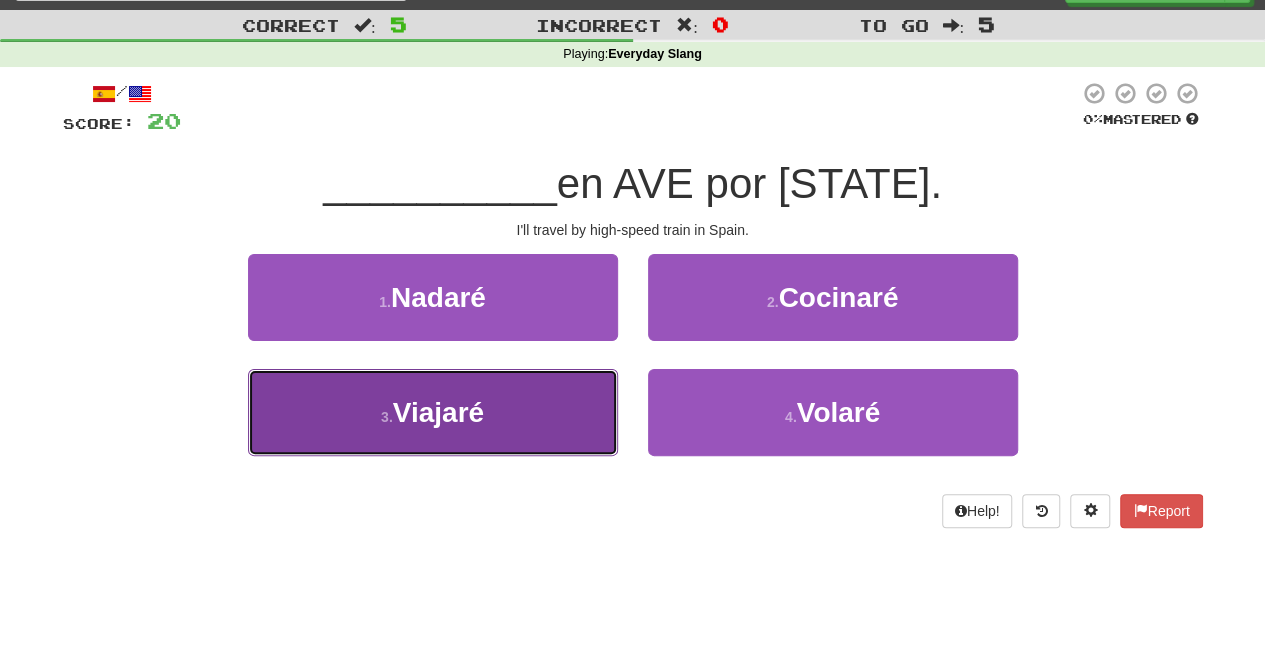 click on "3 .  Viajaré" at bounding box center [433, 412] 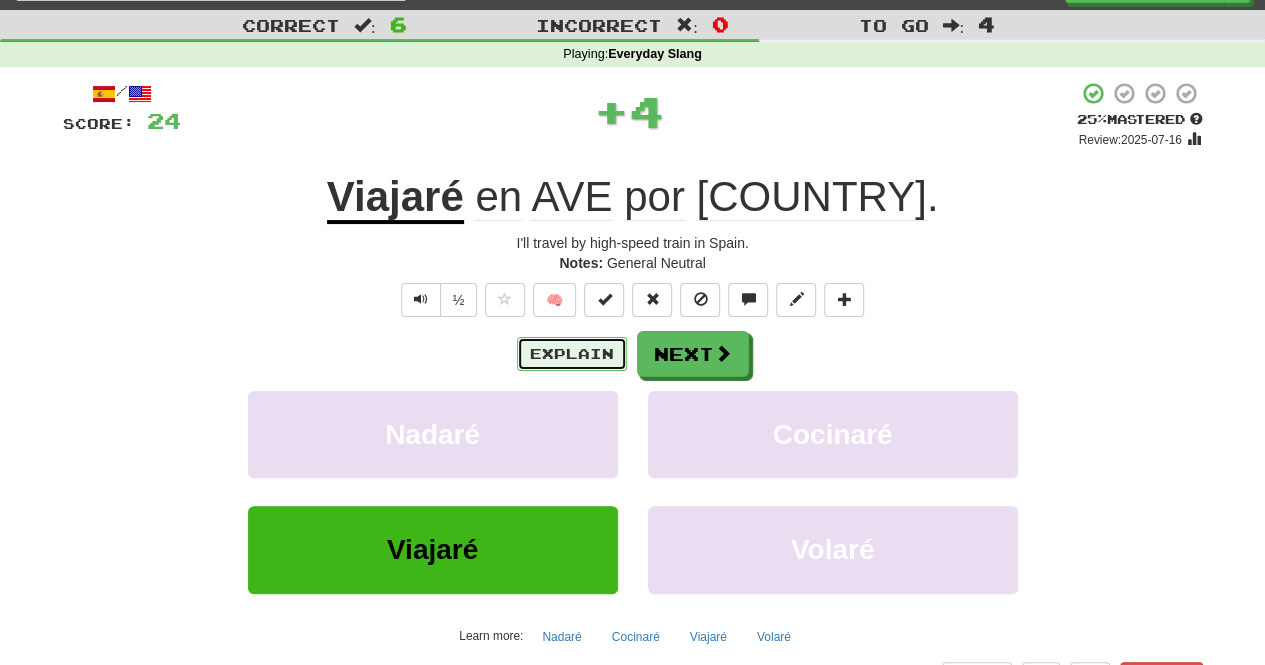 click on "Explain" at bounding box center [572, 354] 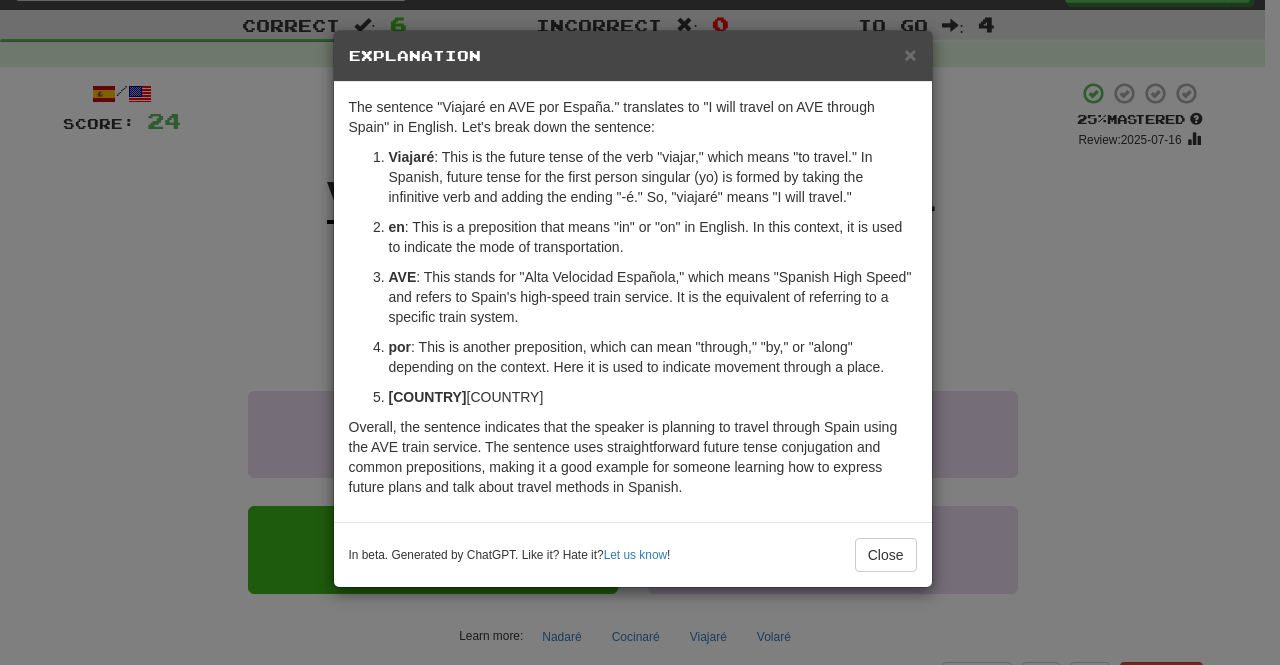 click on "× Explanation The sentence "Viajaré en AVE por España." translates to "I will travel on AVE through Spain" in English. Let's break down the sentence:
Viajaré : This is the future tense of the verb "viajar," which means "to travel." In Spanish, future tense for the first person singular (yo) is formed by taking the infinitive verb and adding the ending "-é." So, "viajaré" means "I will travel."
en : This is a preposition that means "in" or "on" in English. In this context, it is used to indicate the mode of transportation.
AVE : This stands for "Alta Velocidad Española," which means "Spanish High Speed" and refers to Spain's high-speed train service. It is the equivalent of referring to a specific train system.
por : This is another preposition, which can mean "through," "by," or "along" depending on the context. Here it is used to indicate movement through a place.
España : This translates to "Spain" in English, referring to the country.
Let us know ! Close" at bounding box center [640, 332] 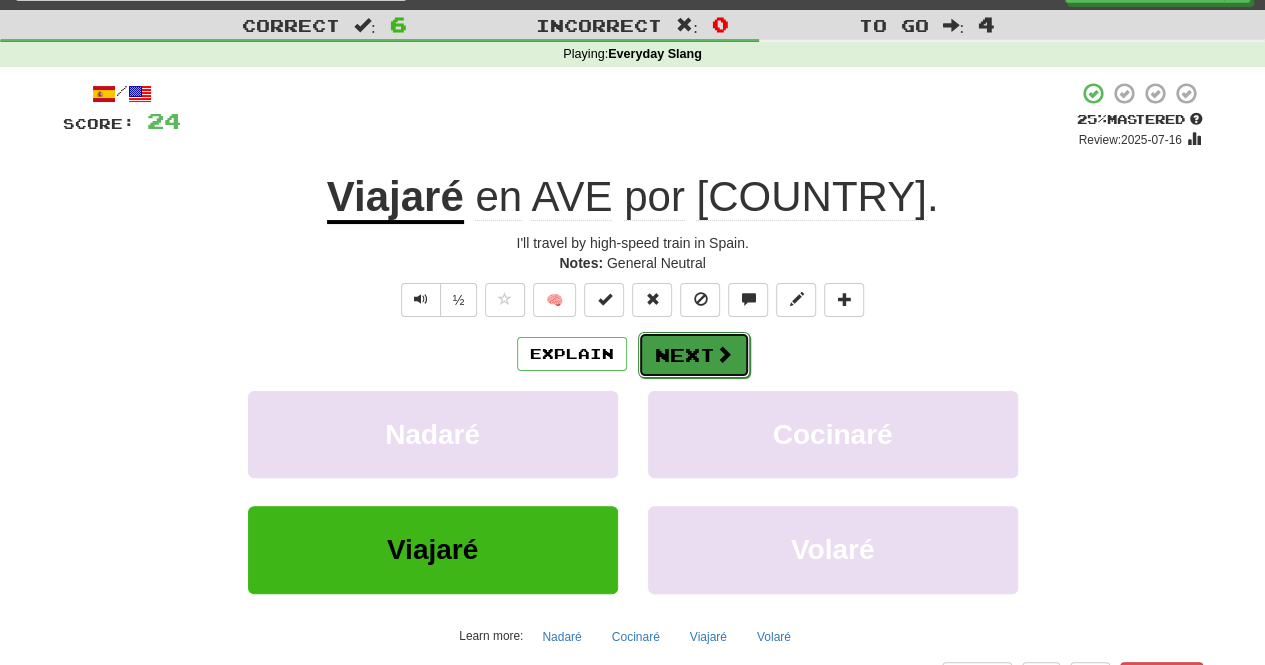 click on "Next" at bounding box center (694, 355) 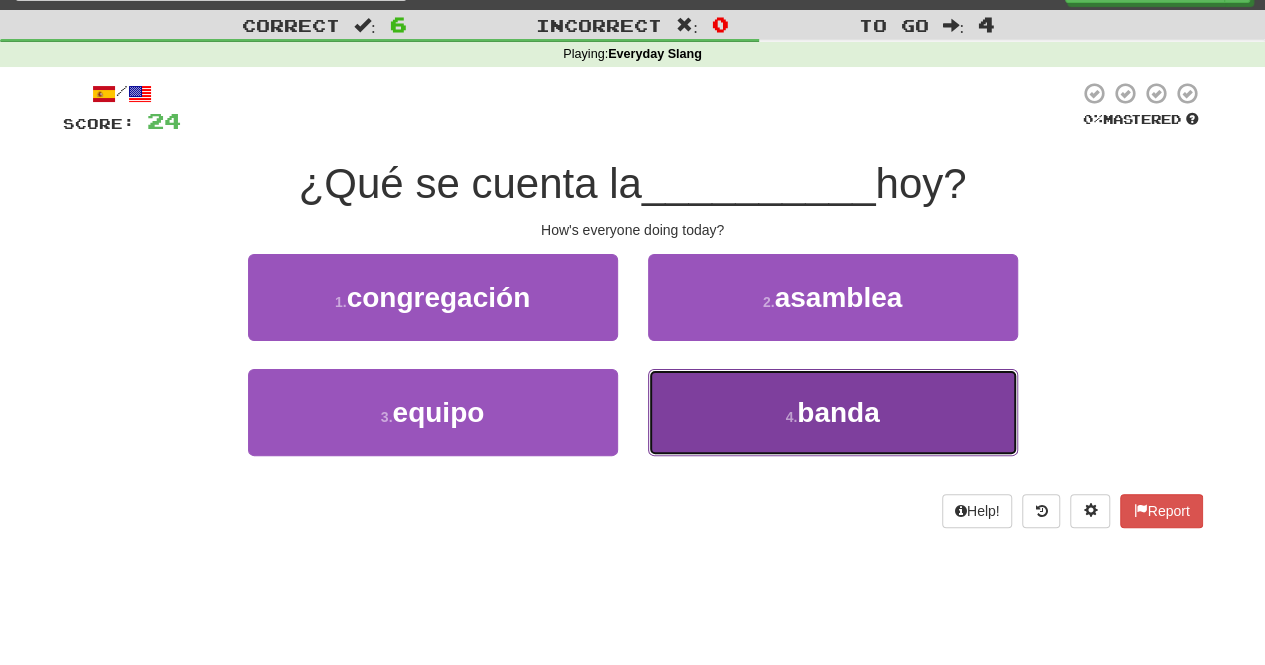 click on "4 . banda" at bounding box center (833, 412) 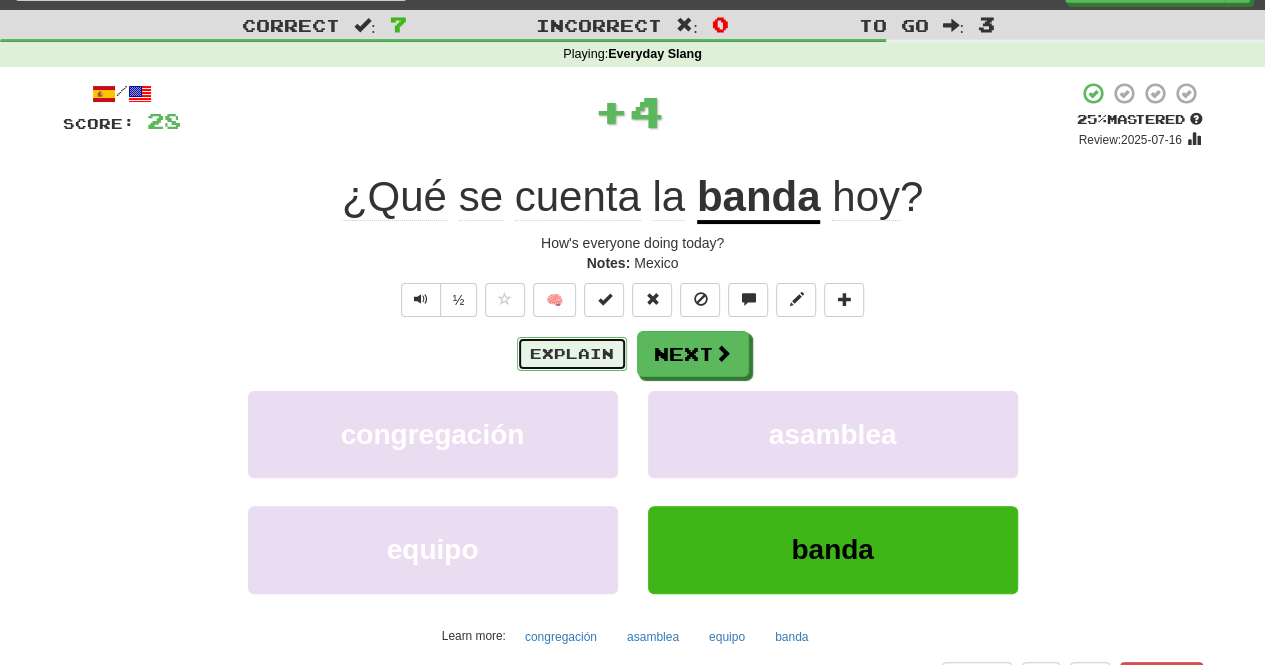 click on "Explain" at bounding box center (572, 354) 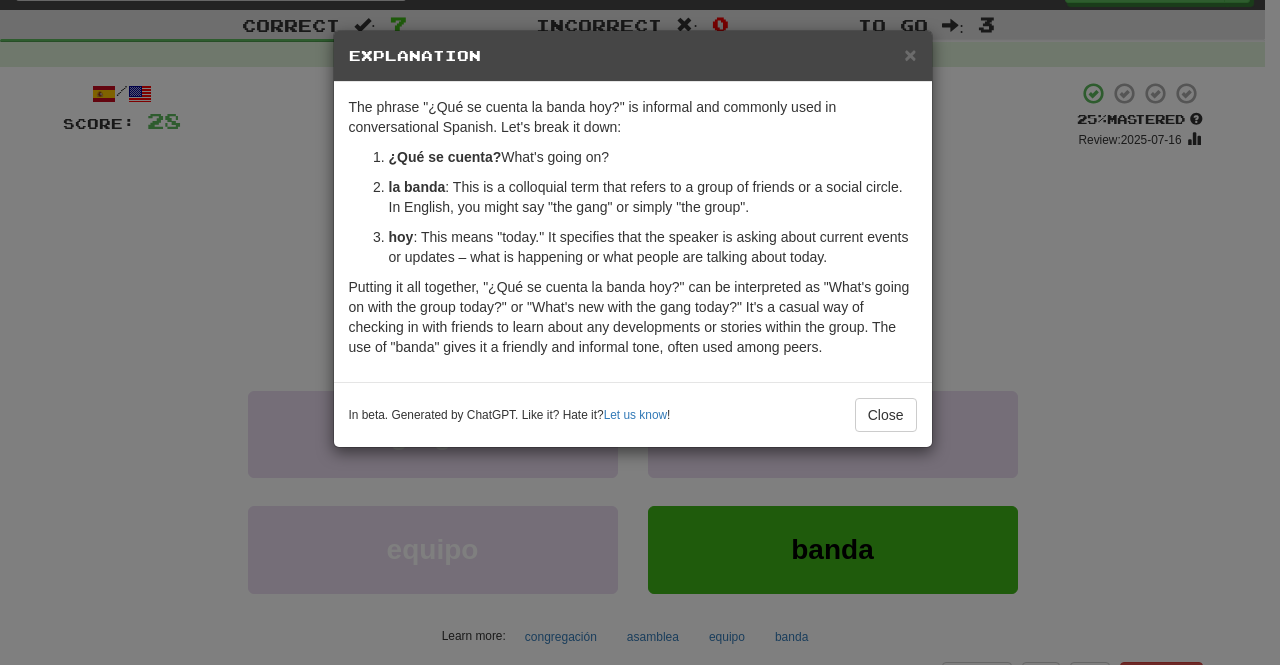 click on "× Explanation The phrase "¿Qué se cuenta la banda hoy?" is informal and commonly used in conversational Spanish. Let's break it down:
¿Qué se cuenta? : This part of the phrase can be translated literally as "What is told?" or more naturally as "What's going on?" or "What's new?". In this context, "se cuenta" is used reflexively to refer to the telling or sharing of news or events. It's a way of asking about happenings or updates.
la banda : This is a colloquial term that refers to a group of friends or a social circle. In English, you might say "the gang" or simply "the group".
hoy : This means "today." It specifies that the speaker is asking about current events or updates – what is happening or what people are talking about today.
In beta. Generated by ChatGPT. Like it? Hate it?  Let us know ! Close" at bounding box center [640, 332] 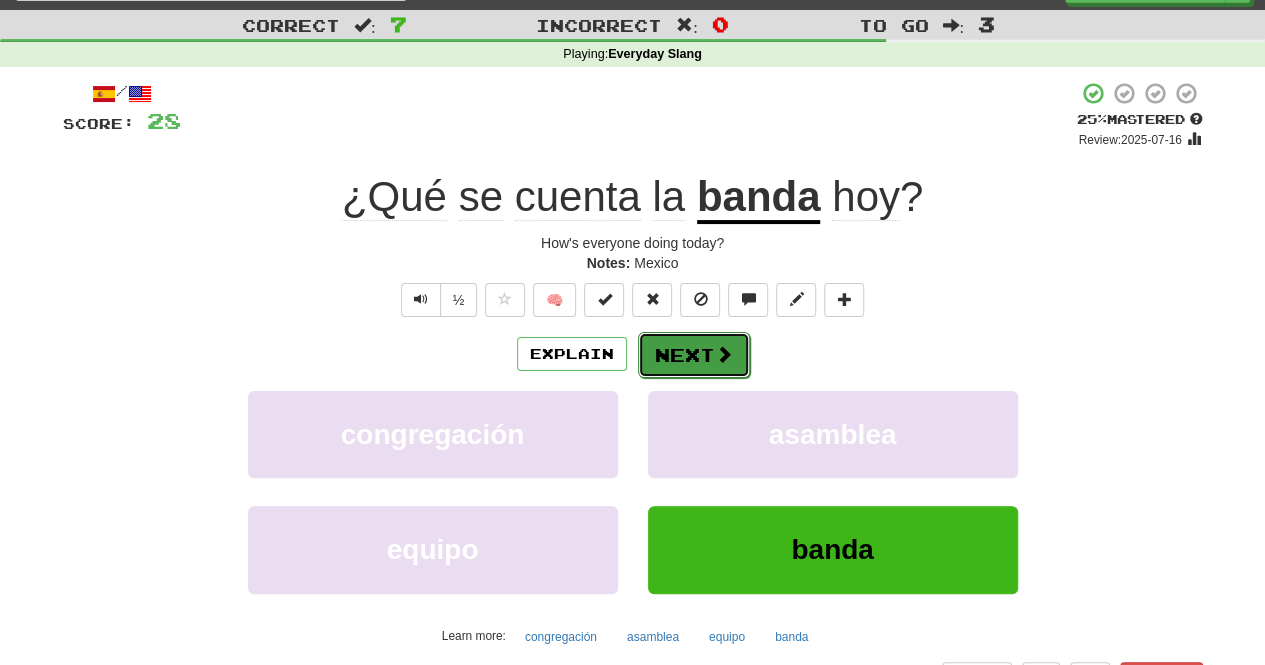 click on "Next" at bounding box center [694, 355] 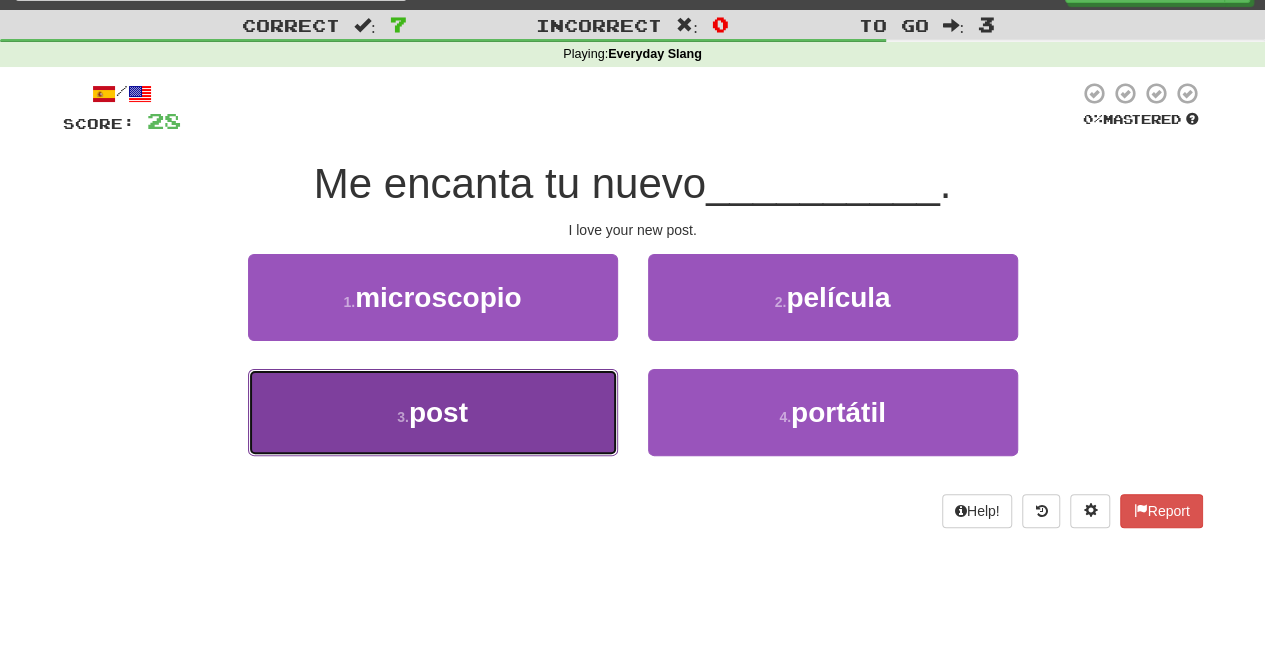 click on "3 .  post" at bounding box center [433, 412] 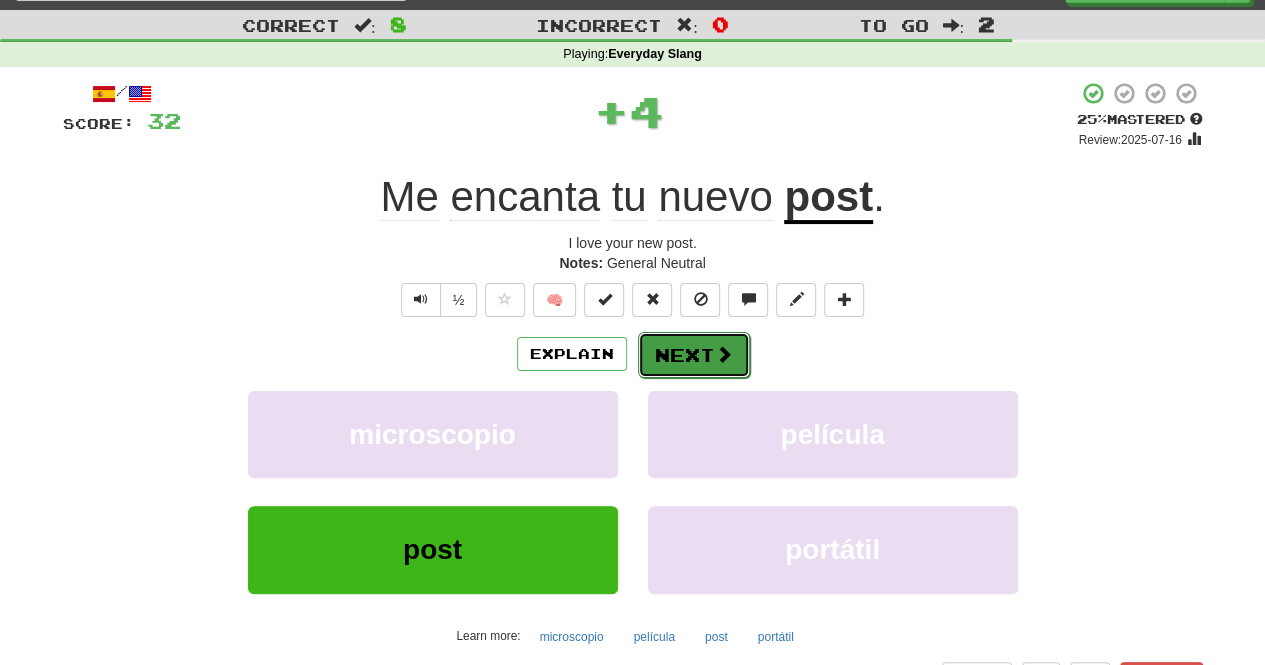 click on "Next" at bounding box center (694, 355) 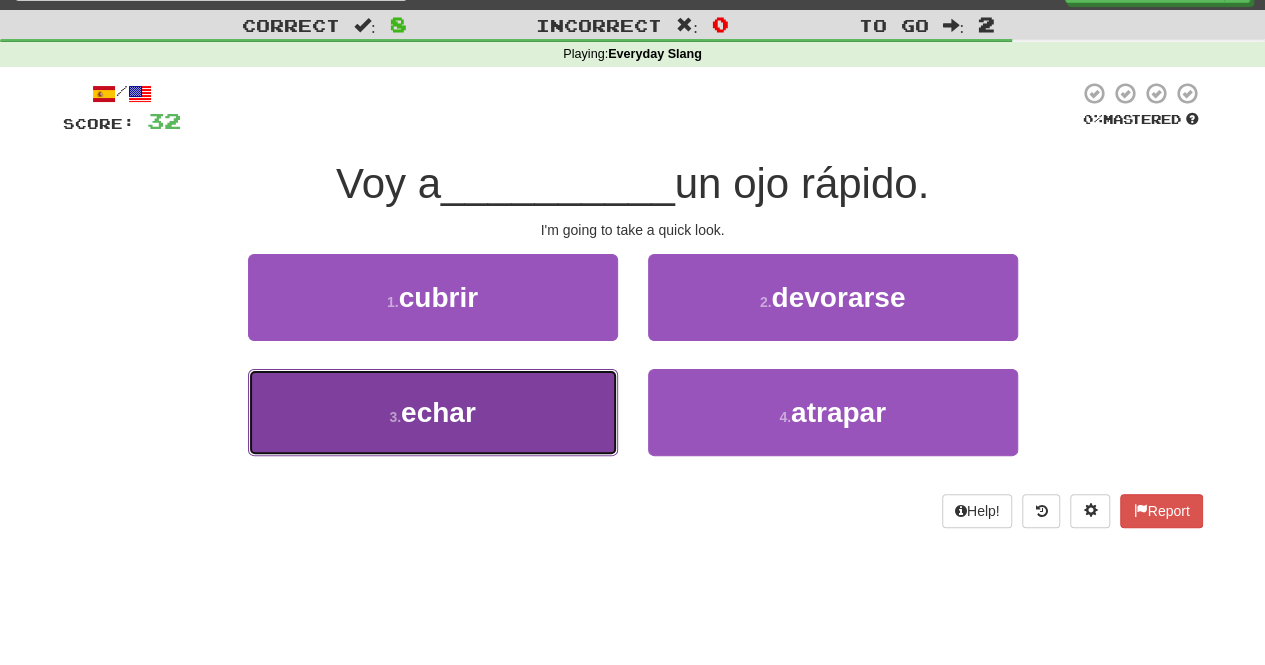 click on "3 .  echar" at bounding box center [433, 412] 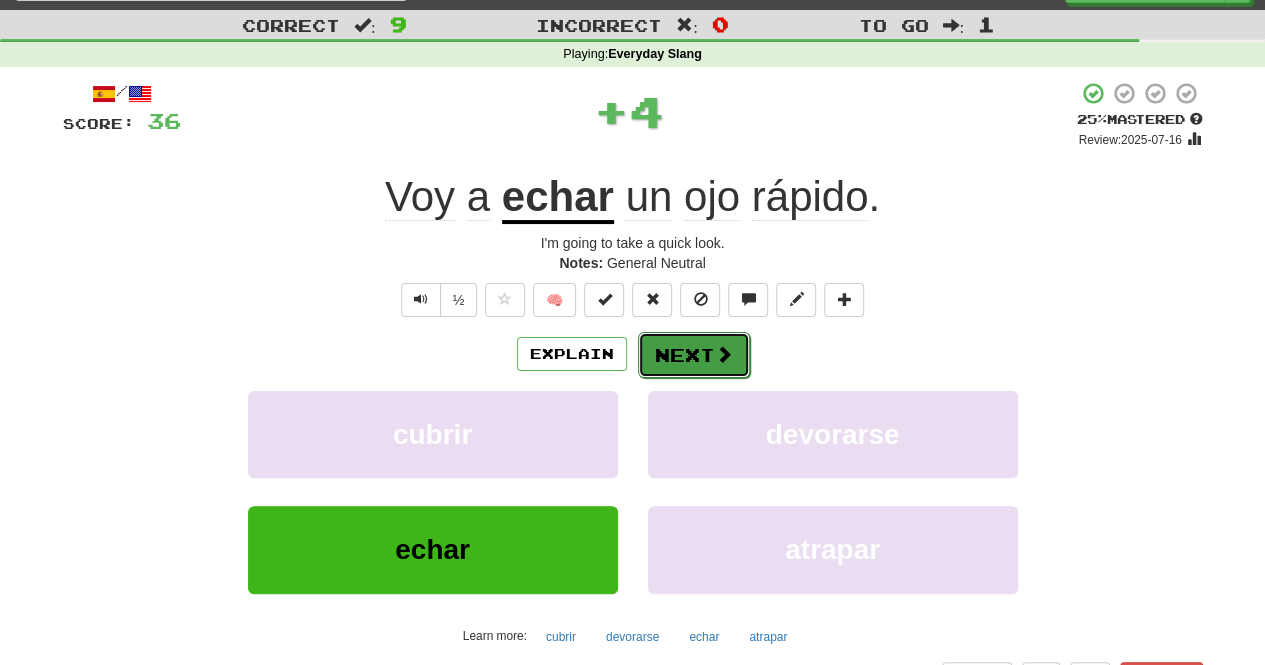 click on "Next" at bounding box center (694, 355) 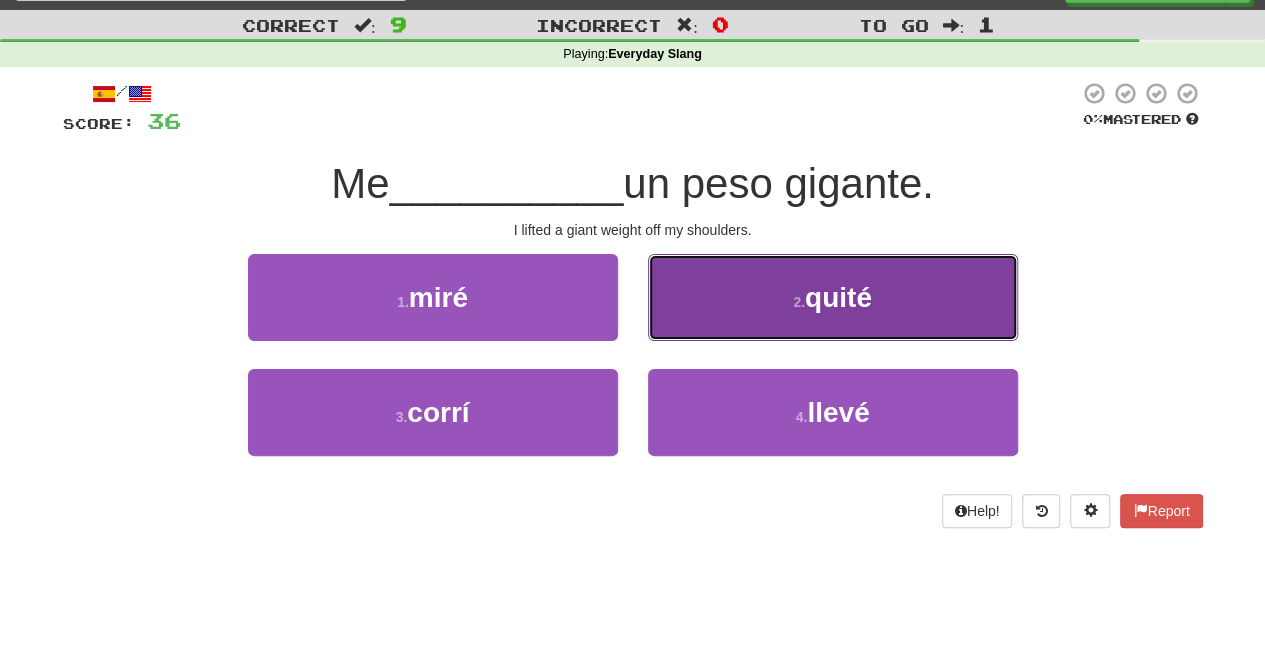 click on "2 .  quité" at bounding box center [833, 297] 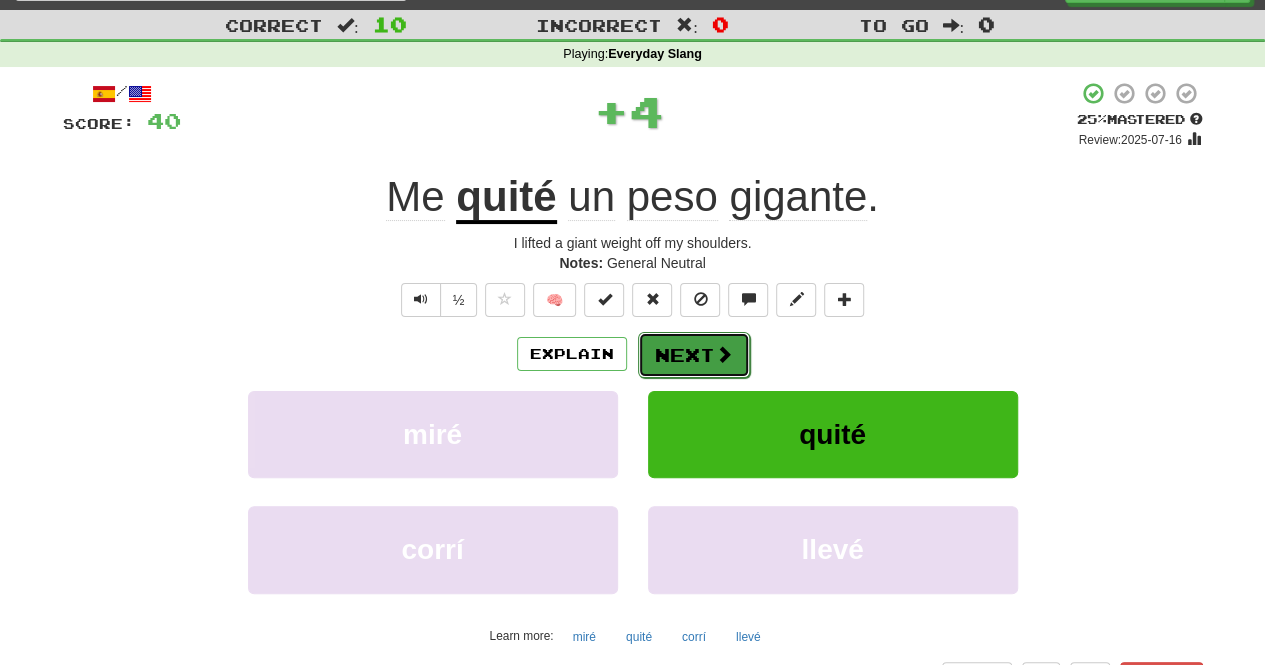 click on "Next" at bounding box center (694, 355) 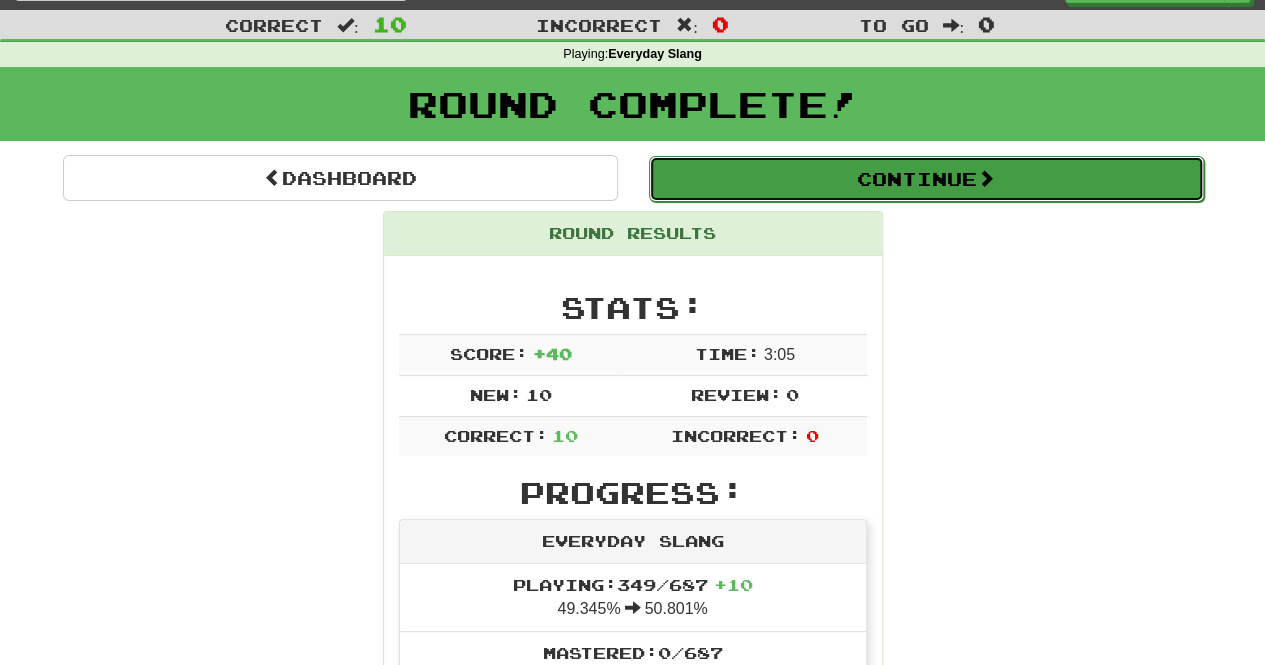click on "Continue" at bounding box center (926, 179) 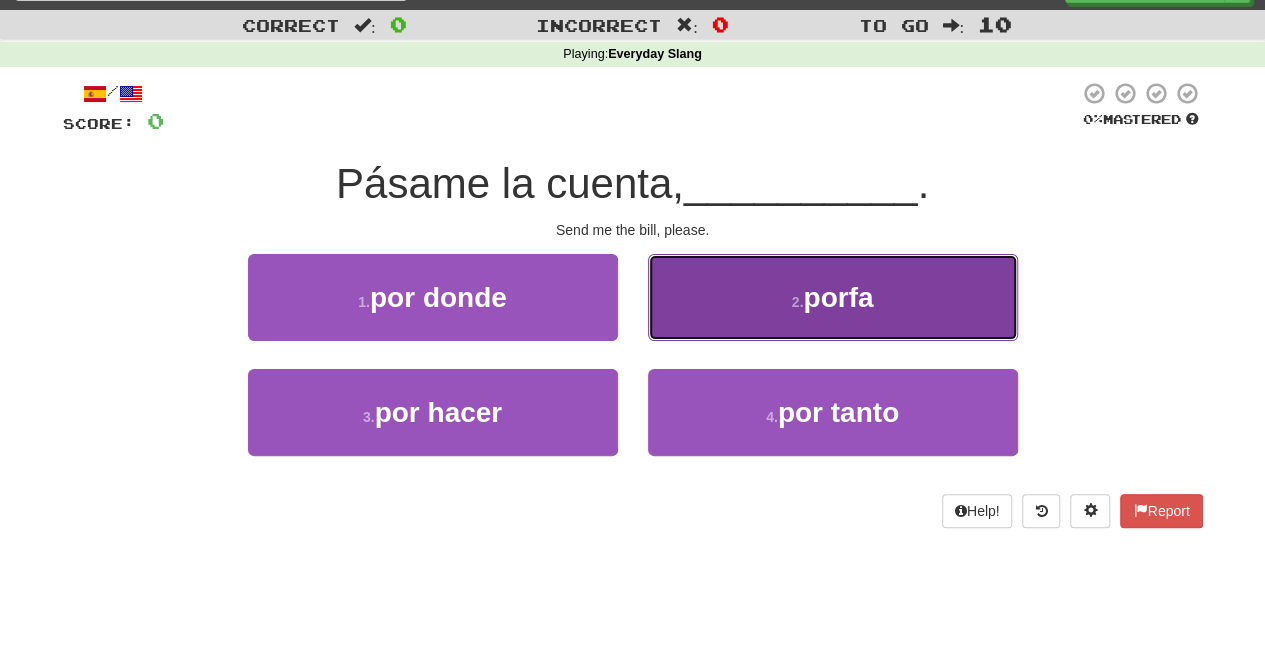click on "2 .  porfa" at bounding box center [833, 297] 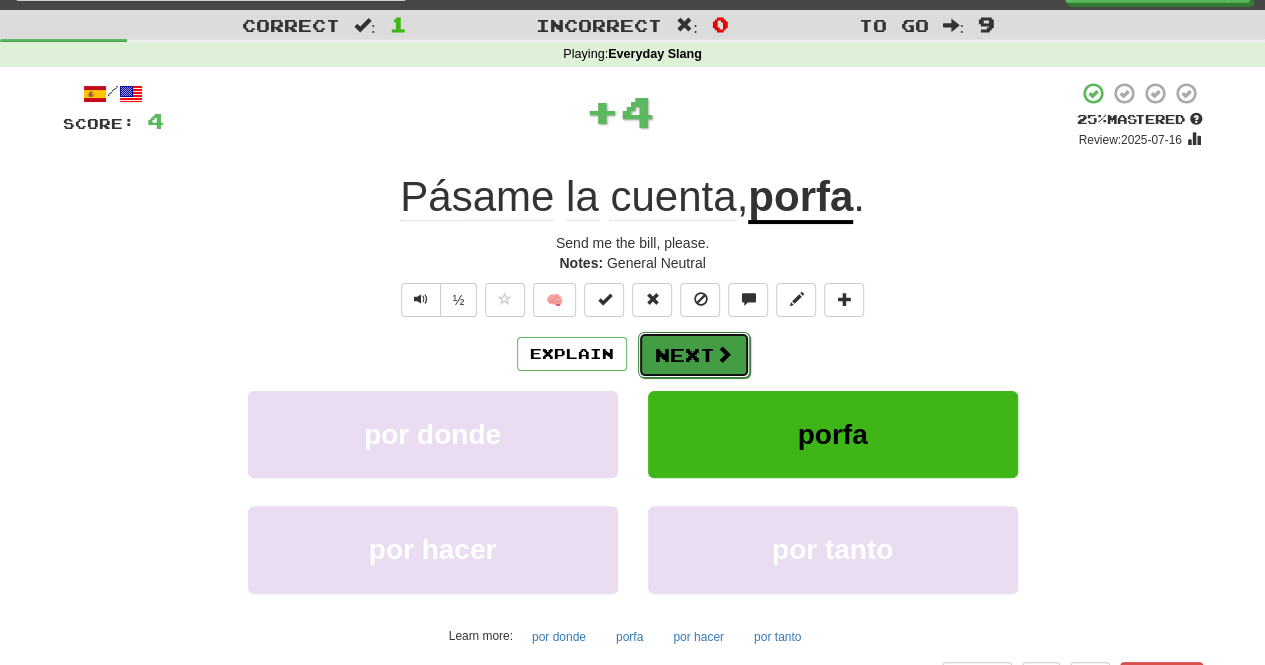 click on "Next" at bounding box center (694, 355) 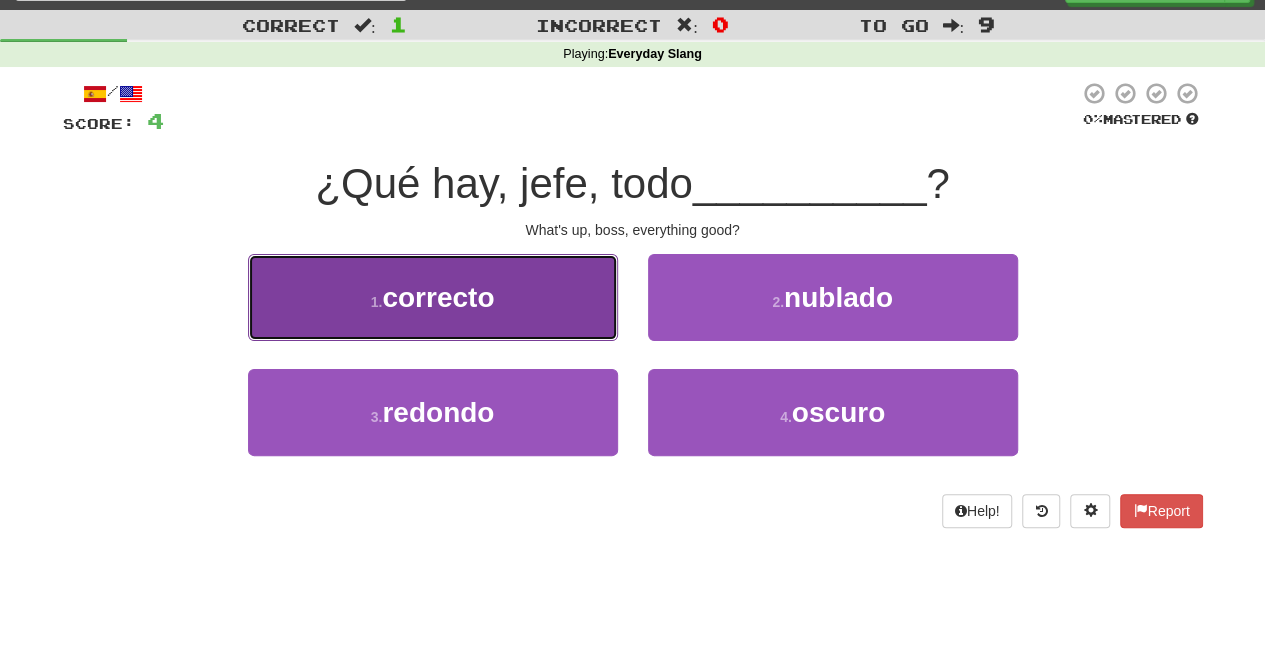 click on "1 .  correcto" at bounding box center (433, 297) 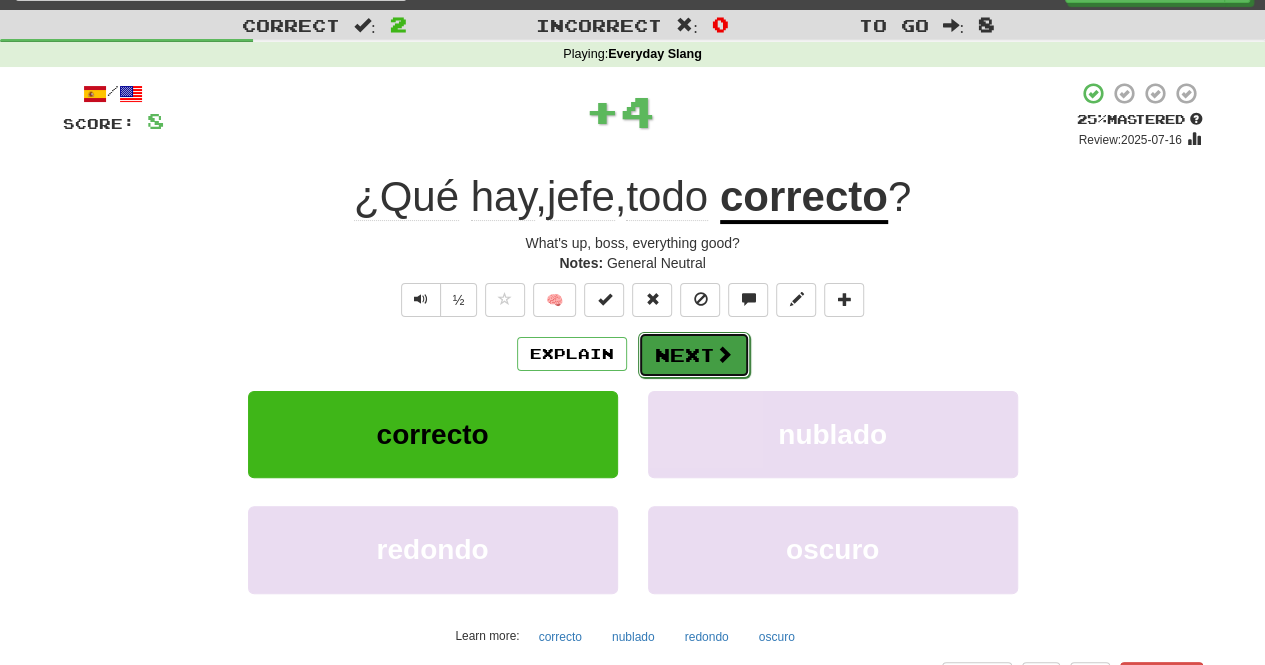 click on "Next" at bounding box center (694, 355) 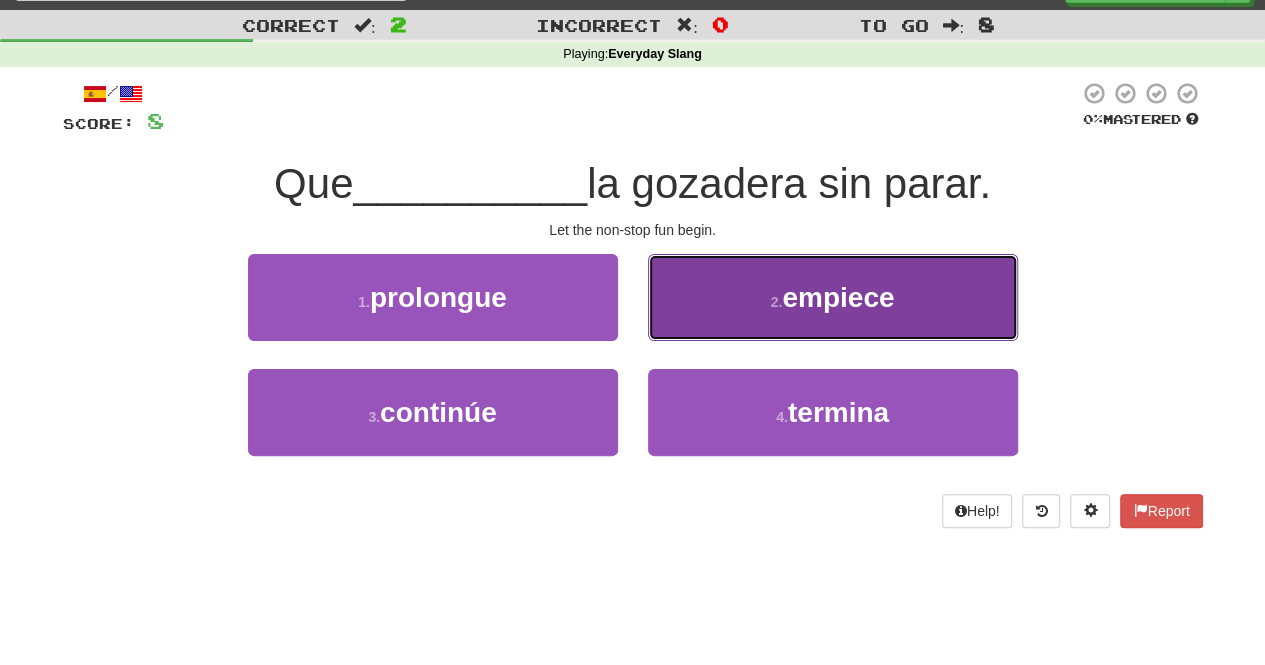 click on "2 . empiece" at bounding box center [833, 297] 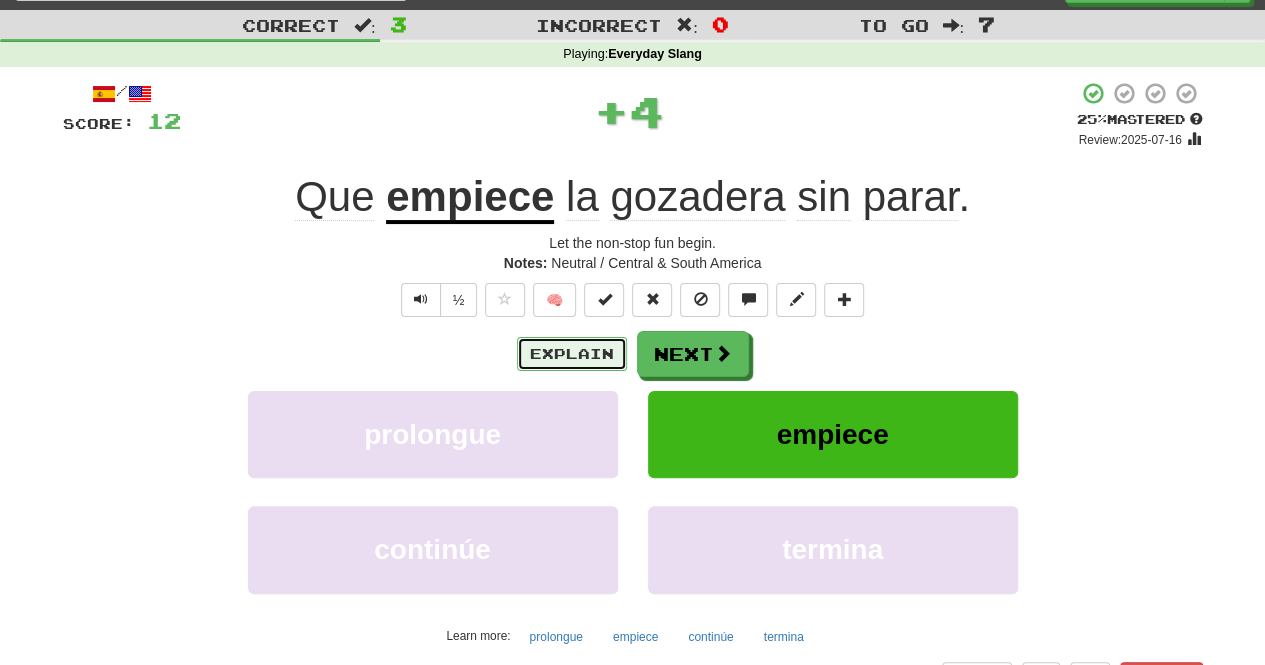 click on "Explain" at bounding box center (572, 354) 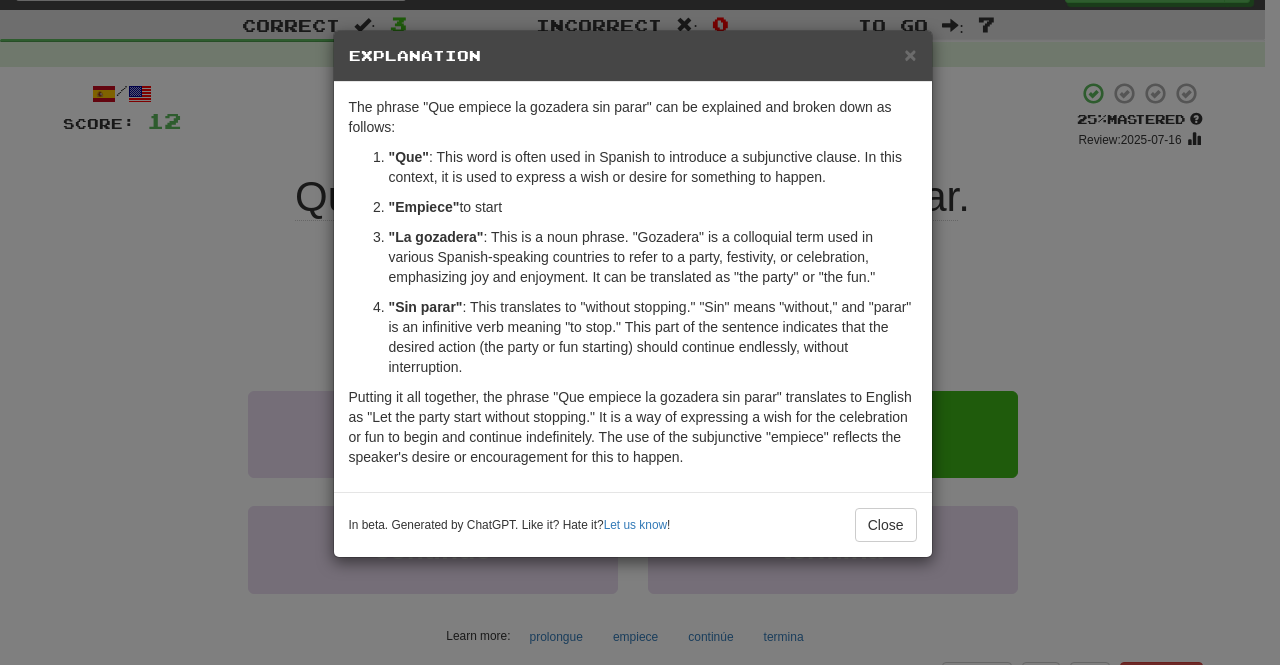 click on "× Explanation The phrase "Que empiece la gozadera sin parar" can be explained and broken down as follows:
"Que" : This word is often used in Spanish to introduce a subjunctive clause. In this context, it is used to express a wish or desire for something to happen.
"Empiece" : This is the subjunctive form of the verb "empezar," which means "to start" or "to begin." The subjunctive mood is used here to express the hope or desire that the action (starting) will take place. The form "empiece" is used for the third person singular (he/she/it), which in this sentence refers to la "gozadera."
"La gozadera" : This is a noun phrase. "Gozadera" is a colloquial term used in various Spanish-speaking countries to refer to a party, festivity, or celebration, emphasizing joy and enjoyment. It can be translated as "the party" or "the fun."
"Sin parar"
In beta. Generated by ChatGPT. Like it? Hate it? Let us know ! Close" at bounding box center (640, 332) 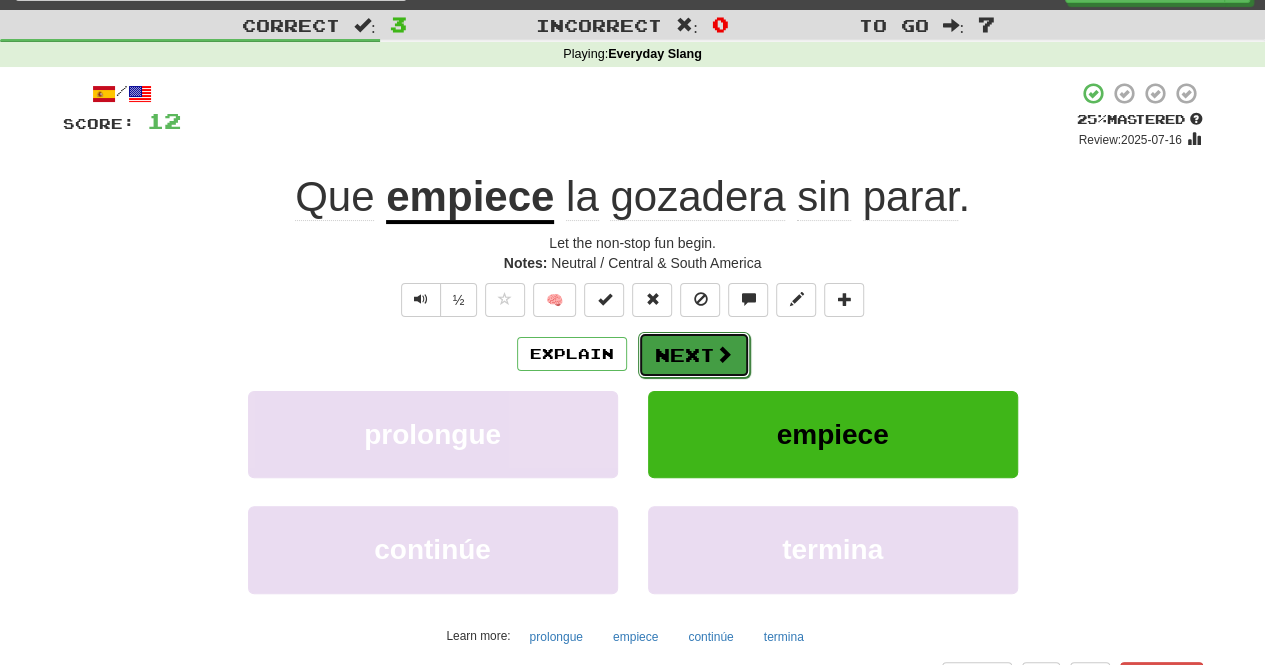 click at bounding box center (724, 354) 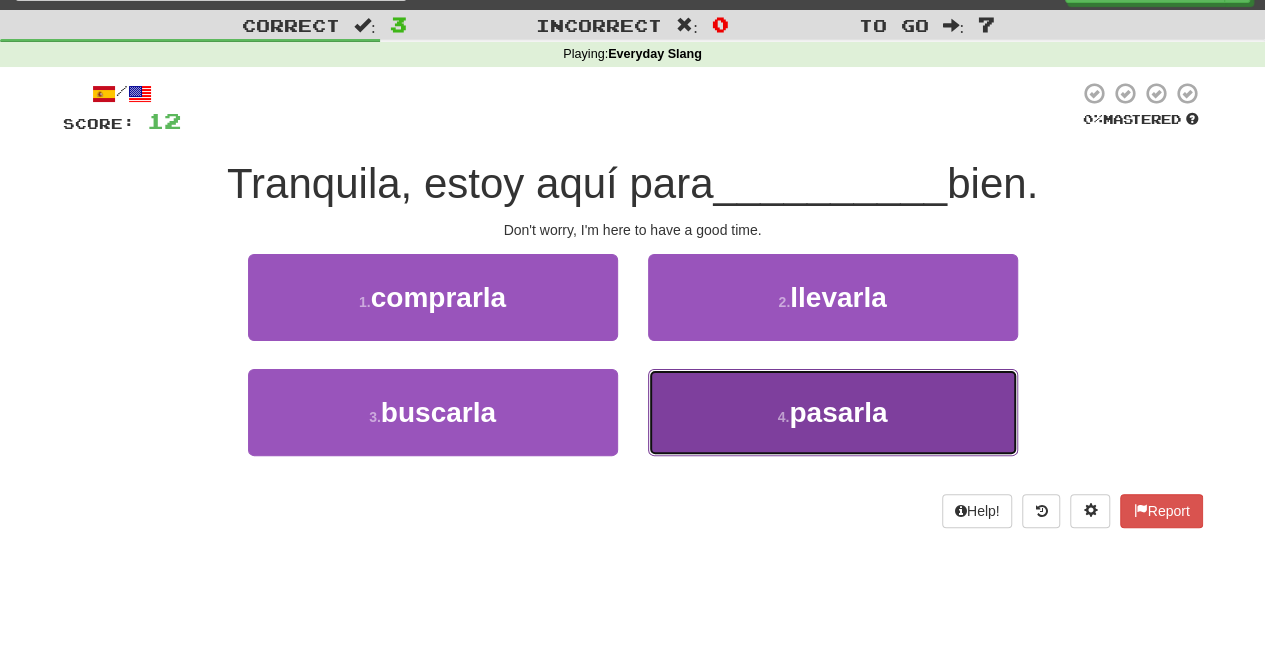 click on "4 .  pasarla" at bounding box center (833, 412) 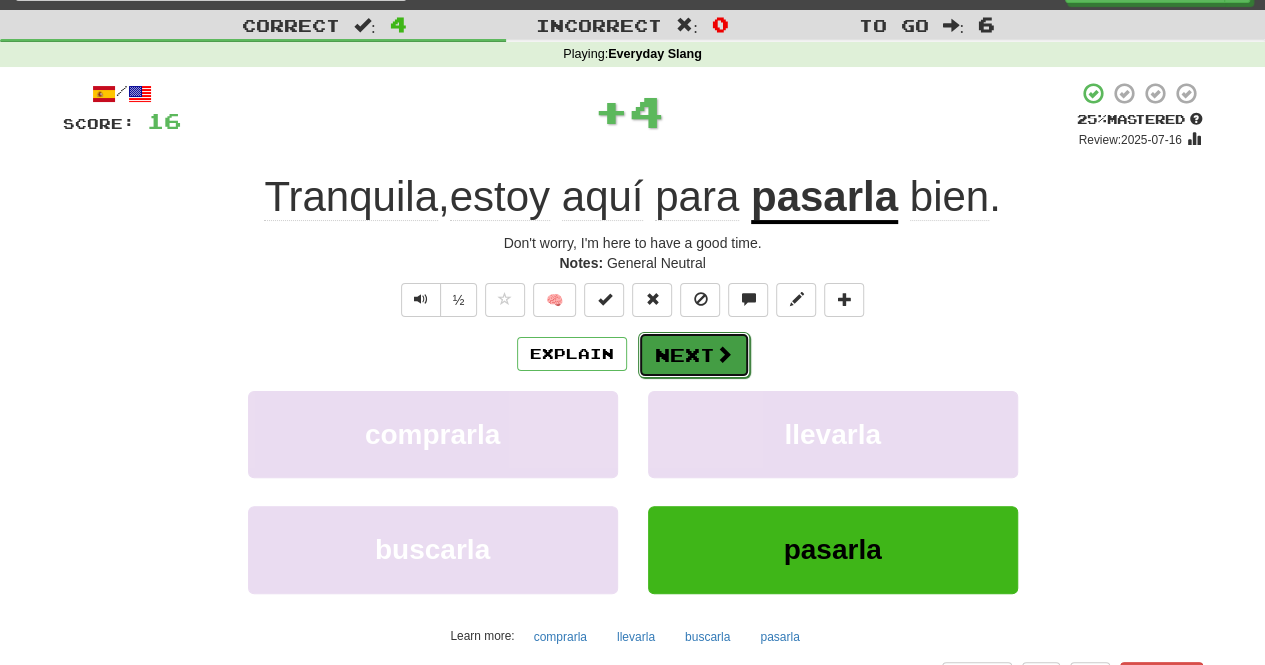 click at bounding box center [724, 354] 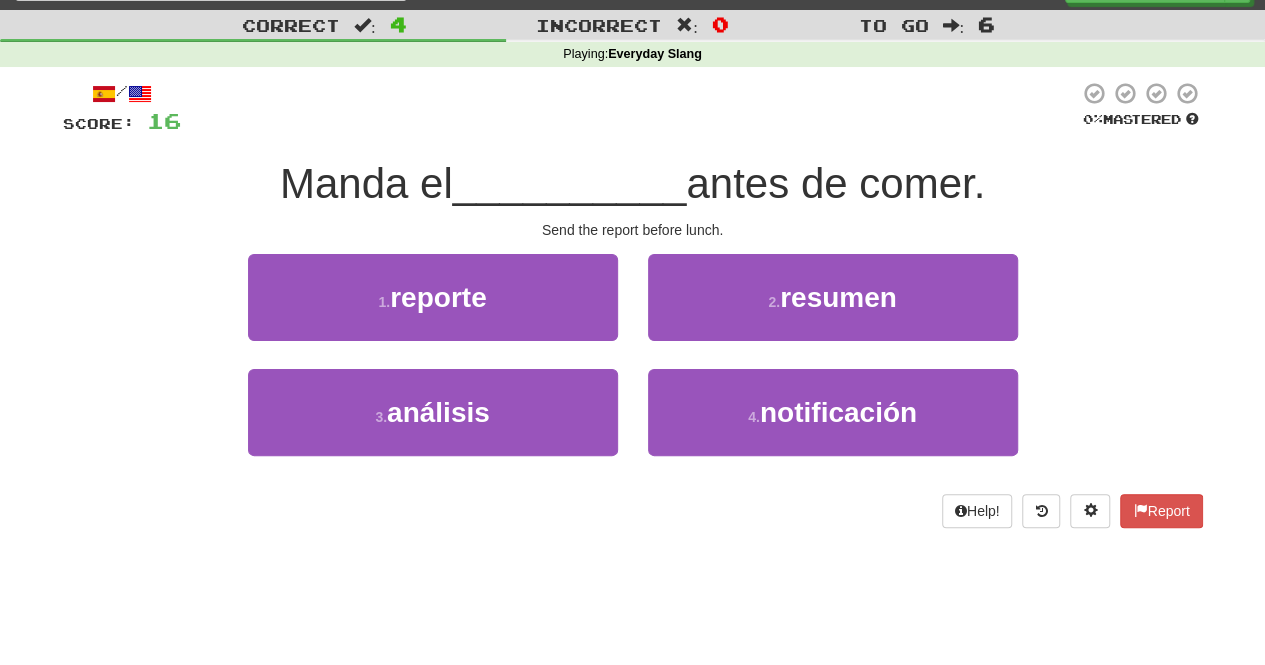 click on "2 . resumen" at bounding box center (833, 311) 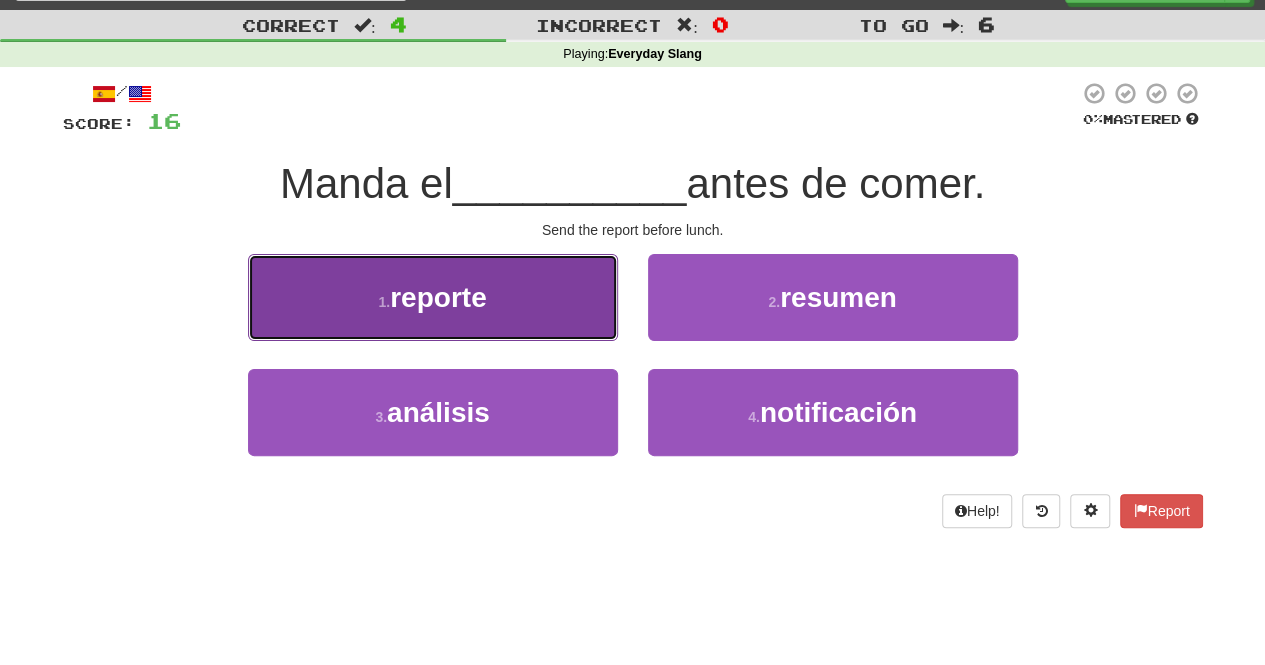 click on "1 .  reporte" at bounding box center (433, 297) 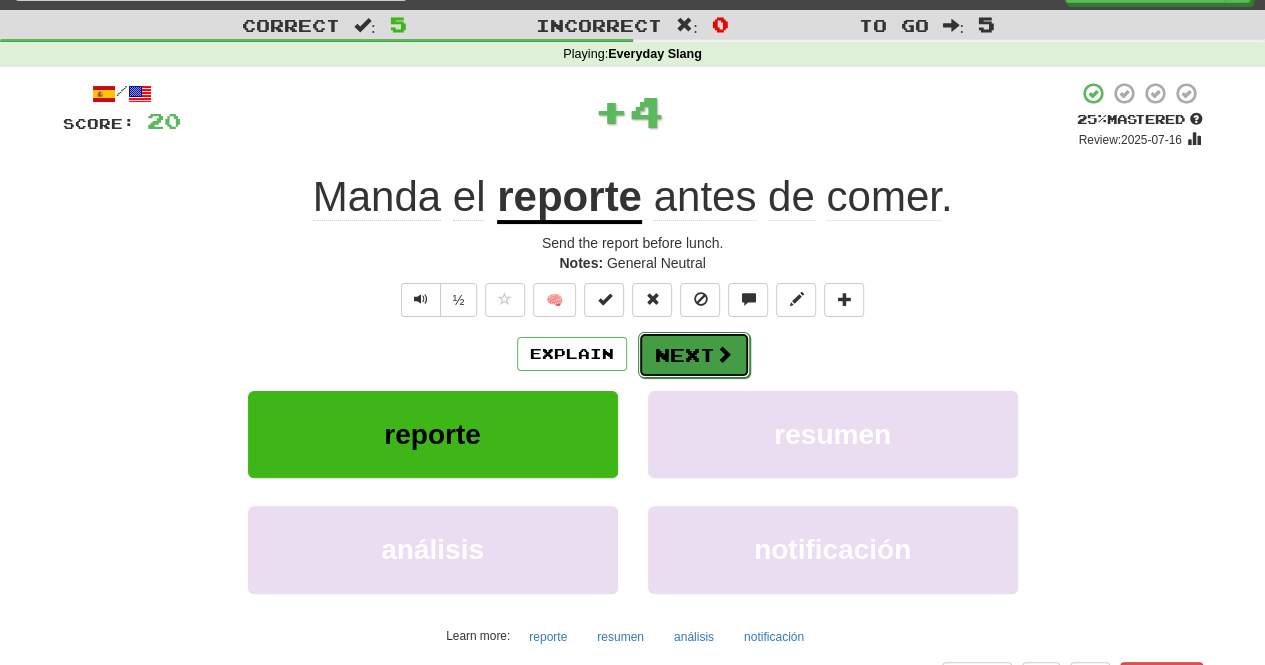 click on "Next" at bounding box center (694, 355) 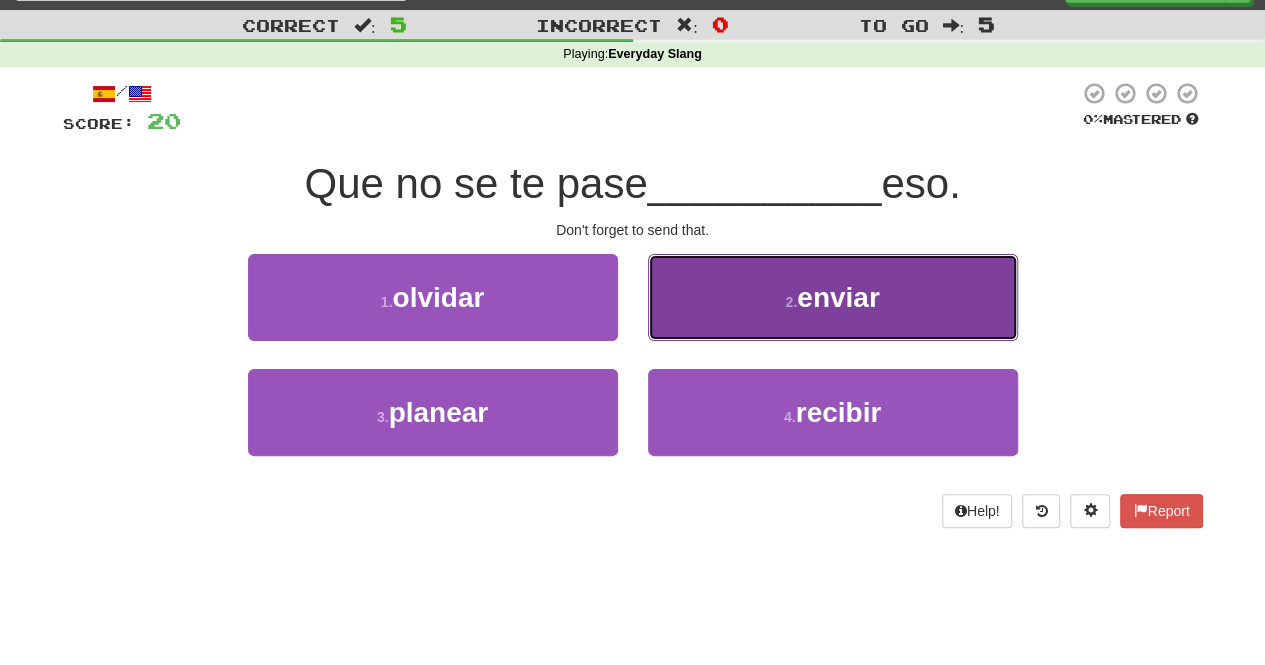 click on "2 .  enviar" at bounding box center [833, 297] 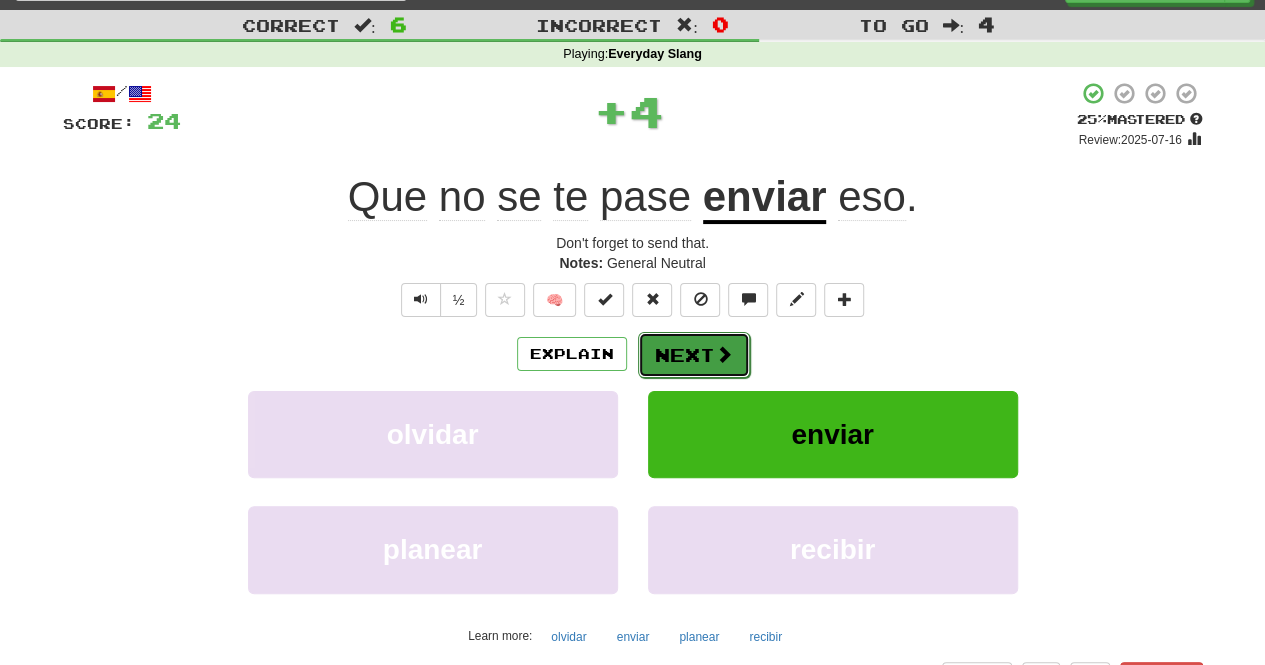 click on "Next" at bounding box center [694, 355] 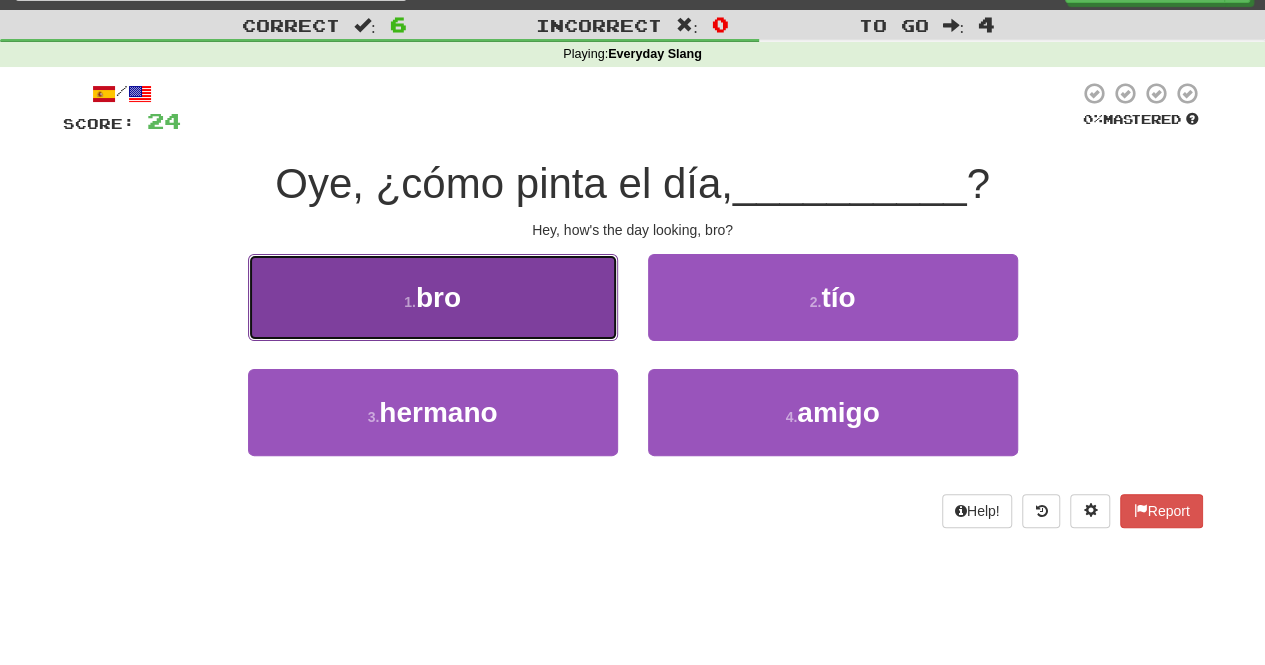 click on "1 .  bro" at bounding box center [433, 297] 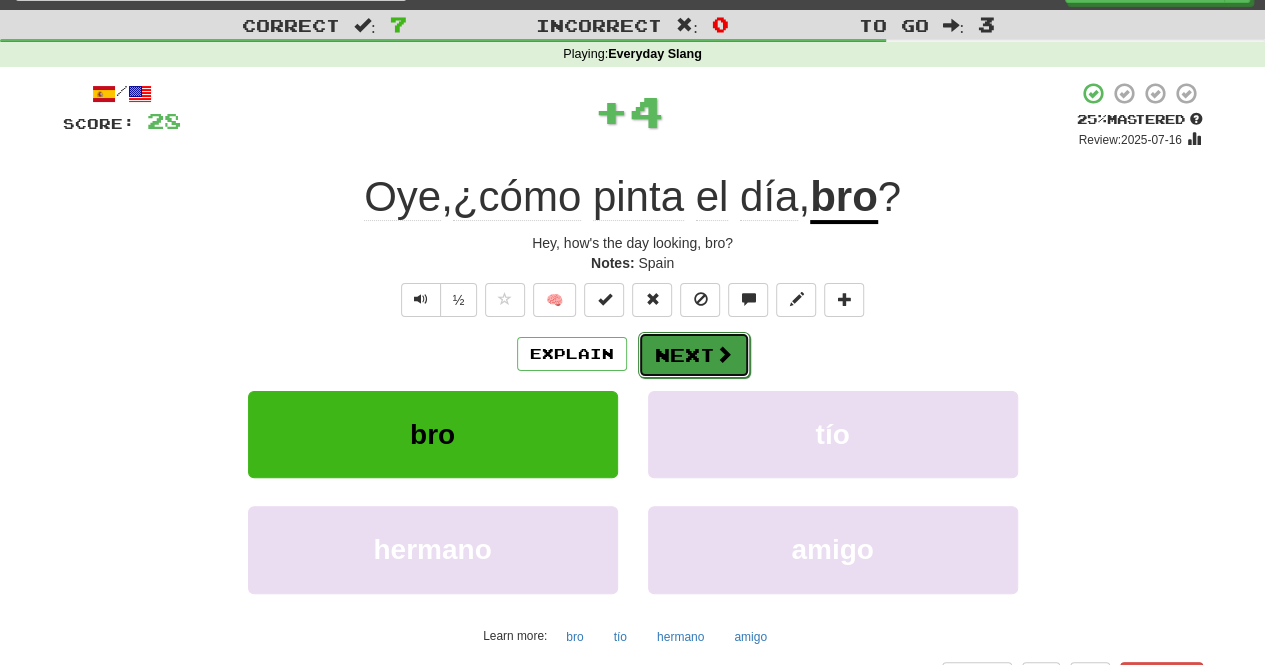 click on "Next" at bounding box center [694, 355] 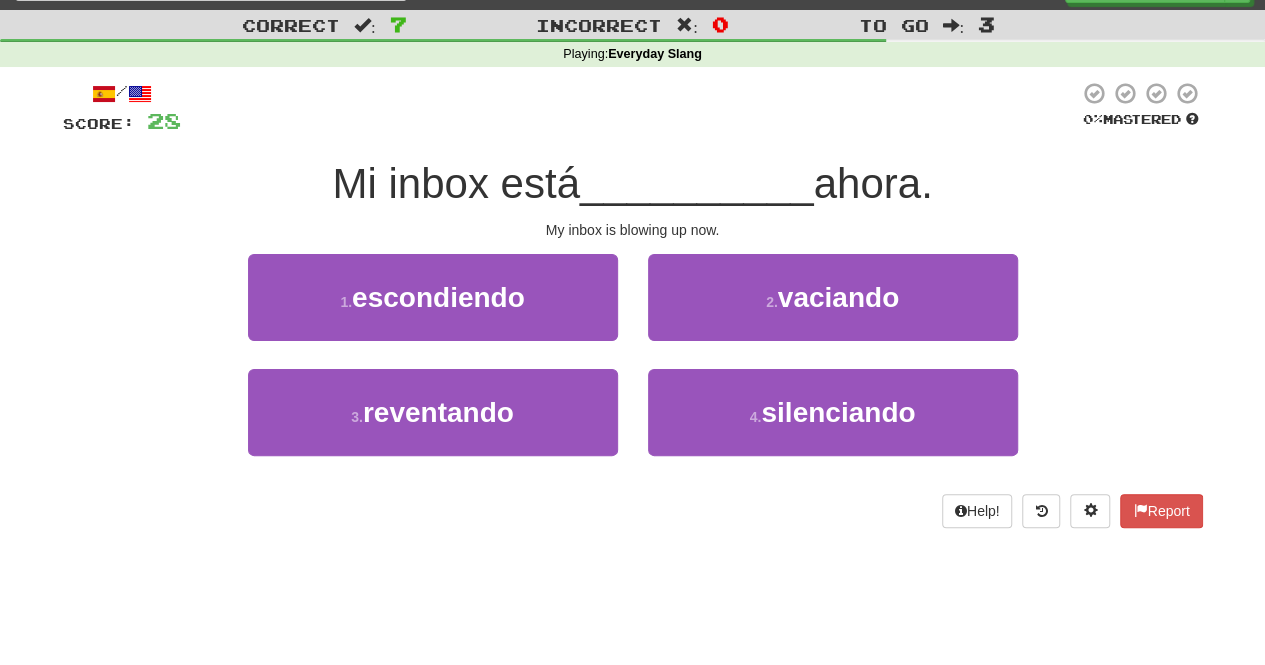 click on "2 .  vaciando" at bounding box center (833, 311) 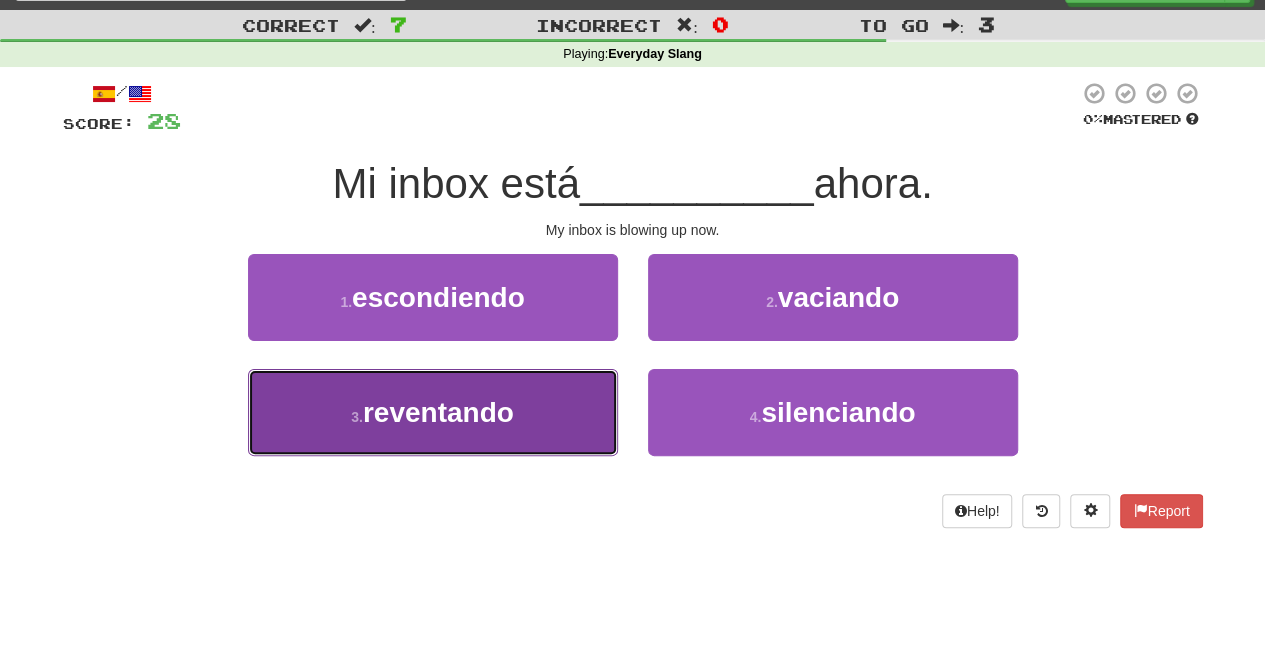 click on "3 .  reventando" at bounding box center [433, 412] 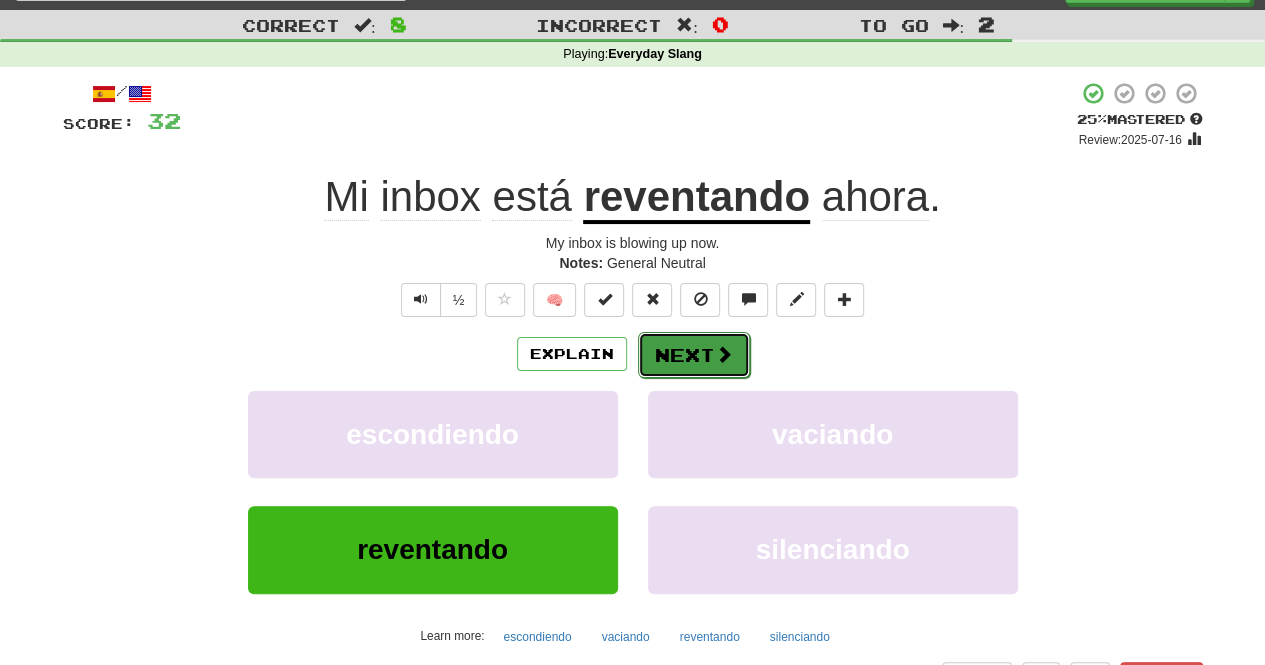 click on "Next" at bounding box center [694, 355] 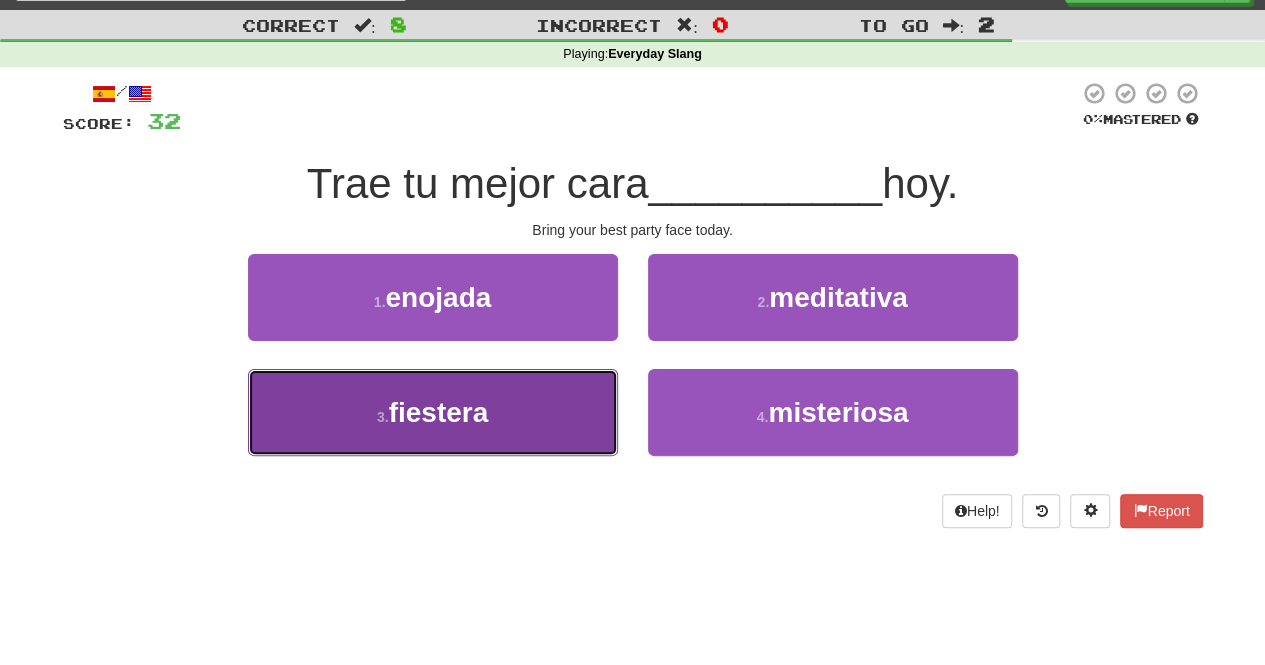 click on "3 .  fiestera" at bounding box center [433, 412] 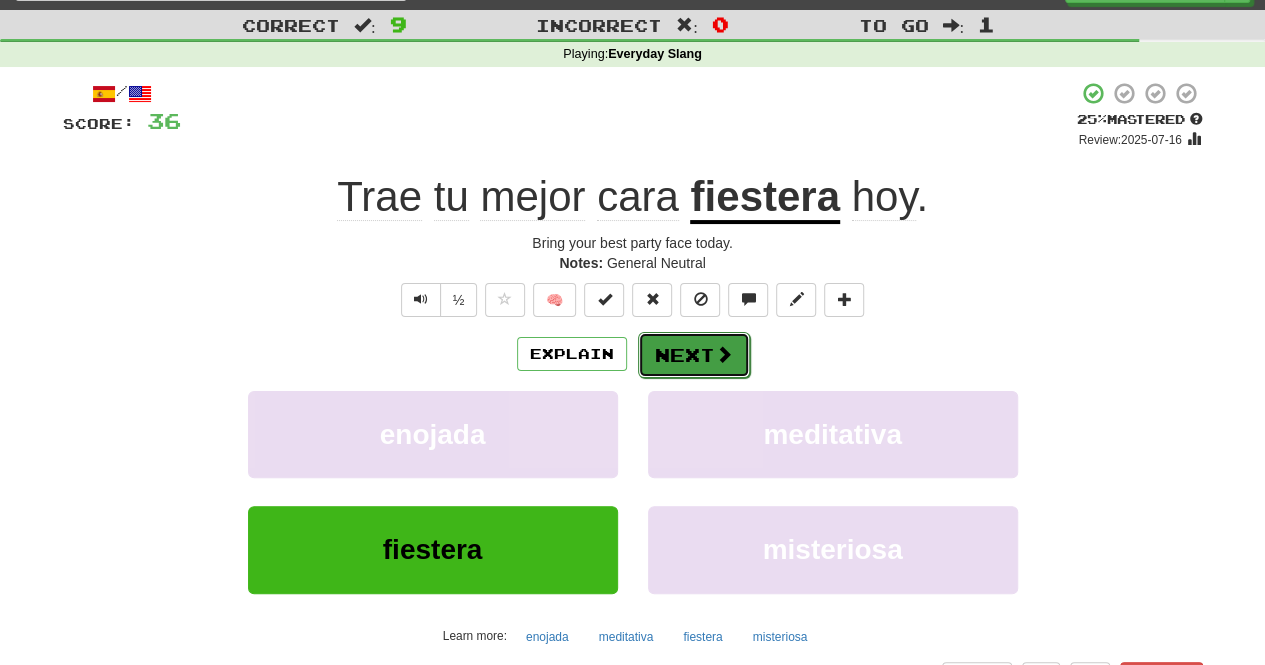 click on "Next" at bounding box center [694, 355] 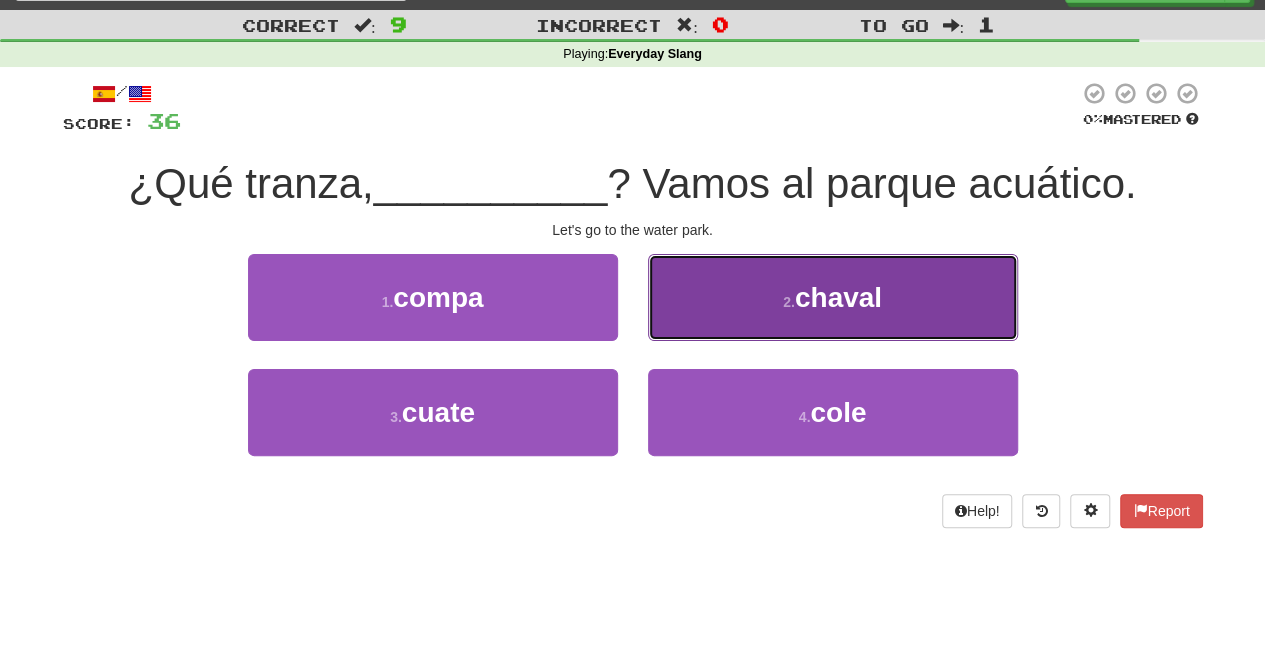 click on "2 .  chaval" at bounding box center [833, 297] 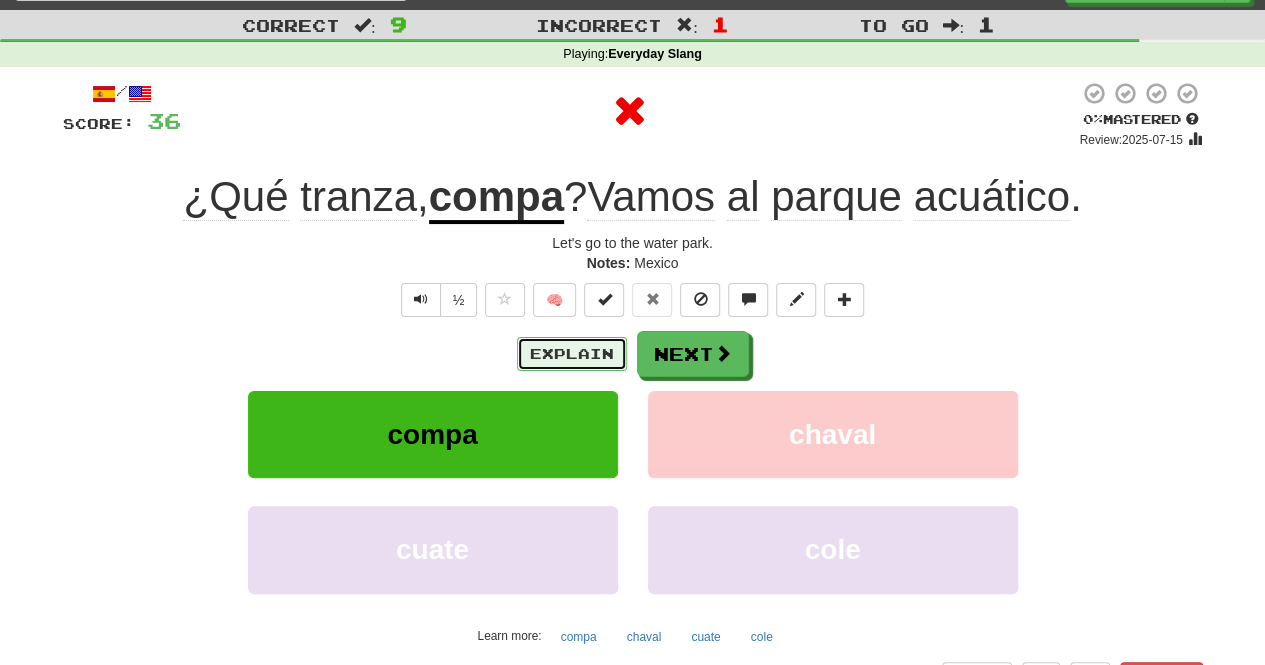 click on "Explain" at bounding box center [572, 354] 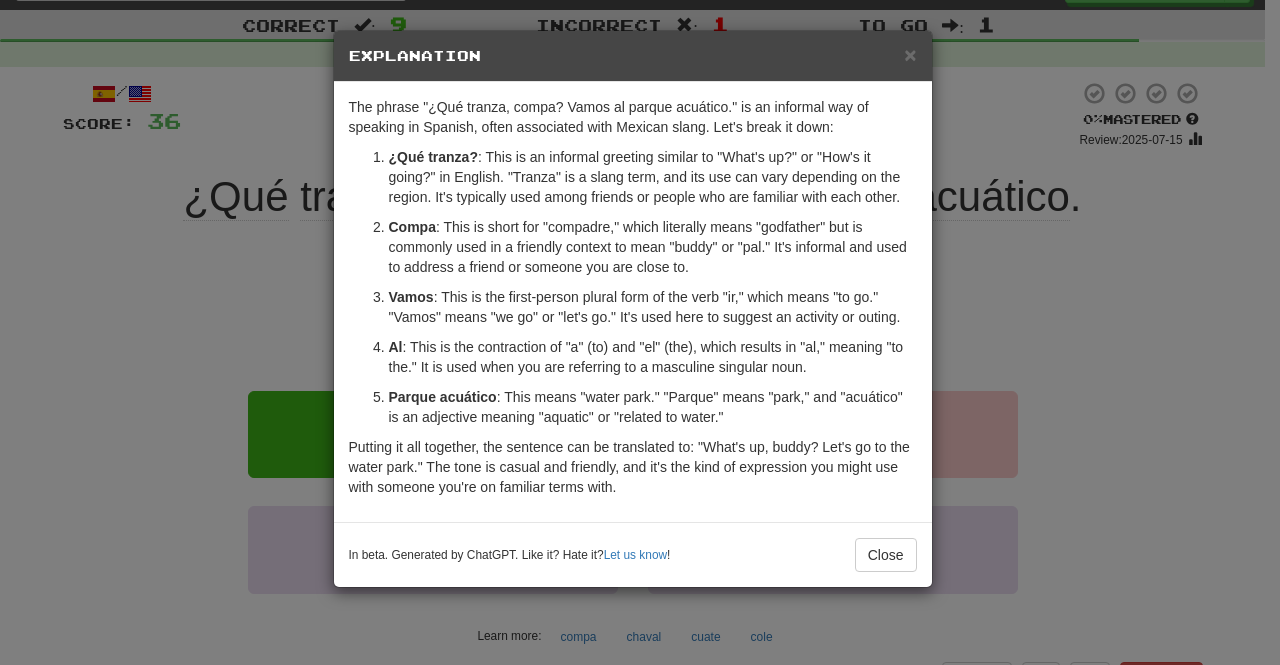 click on "× Explanation The phrase "¿Qué tranza, compa? Vamos al parque acuático." is an informal way of speaking in Spanish, often associated with Mexican slang. Let's break it down:
¿Qué tranza? : This is an informal greeting similar to "What's up?" or "How's it going?" in English. "Tranza" is a slang term, and its use can vary depending on the region. It's typically used among friends or people who are familiar with each other.
Compa : This is short for "compadre," which literally means "godfather" but is commonly used in a friendly context to mean "buddy" or "pal." It's informal and used to address a friend or someone you are close to.
Vamos : This is the first-person plural form of the verb "ir," which means "to go." "Vamos" means "we go" or "let's go." It's used here to suggest an activity or outing.
Al : This is the contraction of "a" (to) and "el" (the), which results in "al," meaning "to the." It is used when you are referring to a masculine singular noun.
Parque acuático" at bounding box center (640, 332) 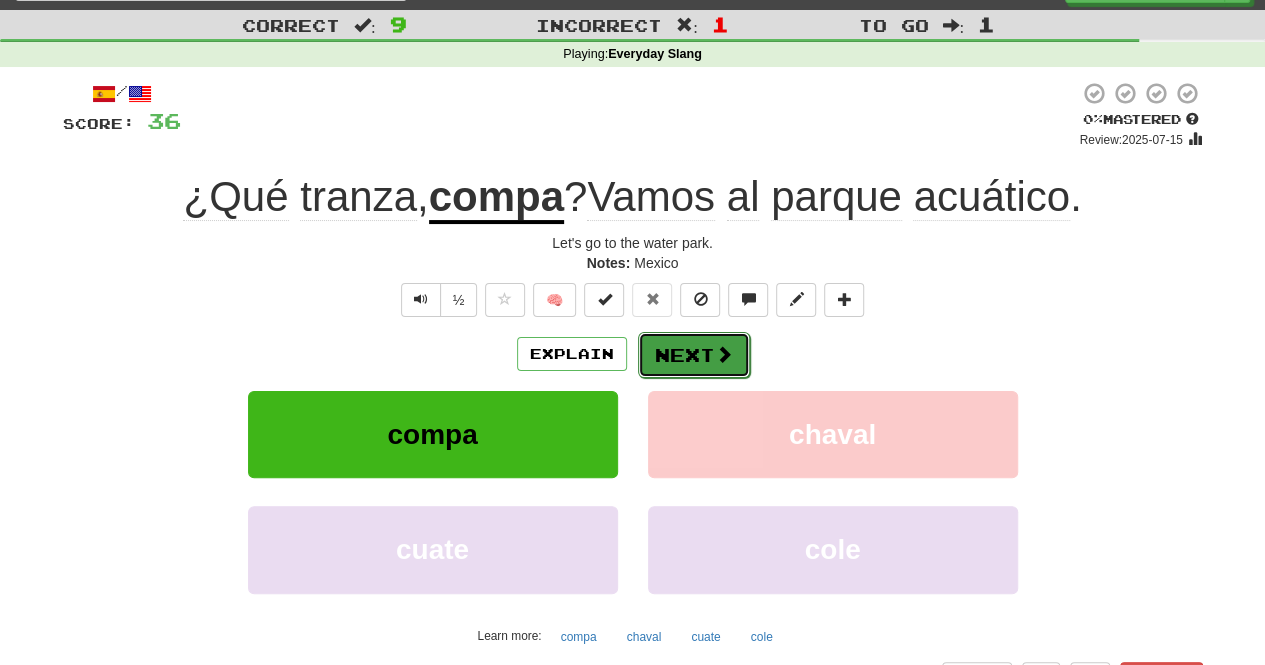click on "Next" at bounding box center (694, 355) 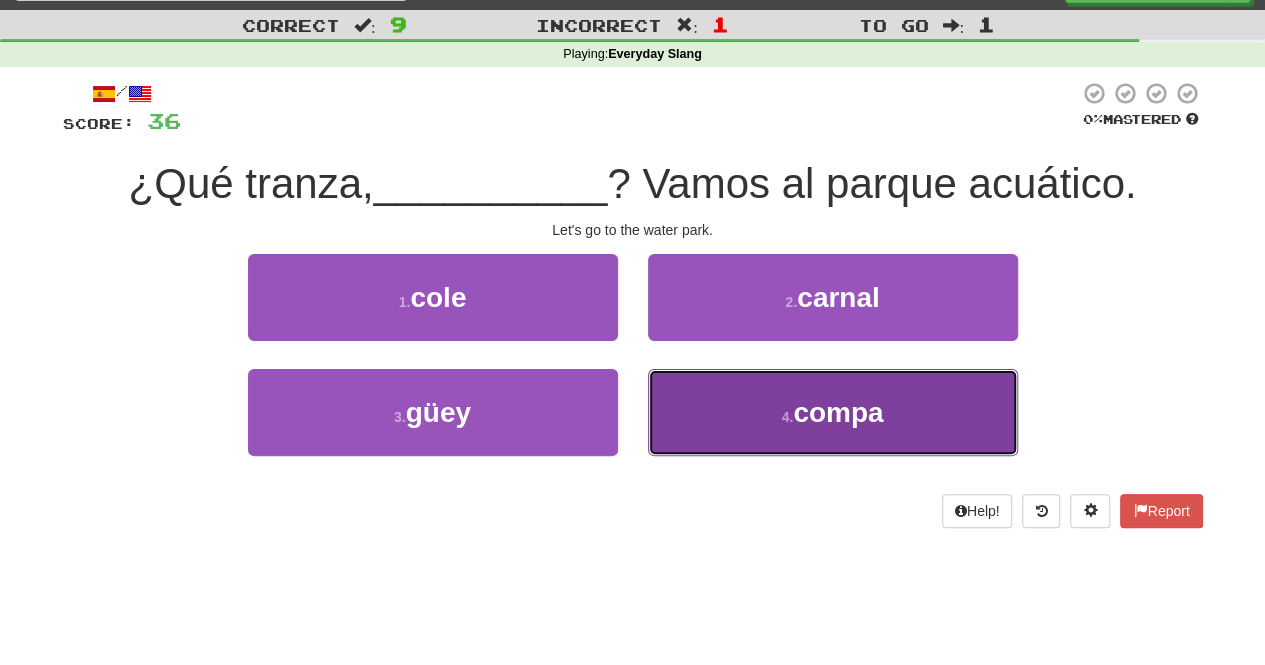 click on "4 .  compa" at bounding box center [833, 412] 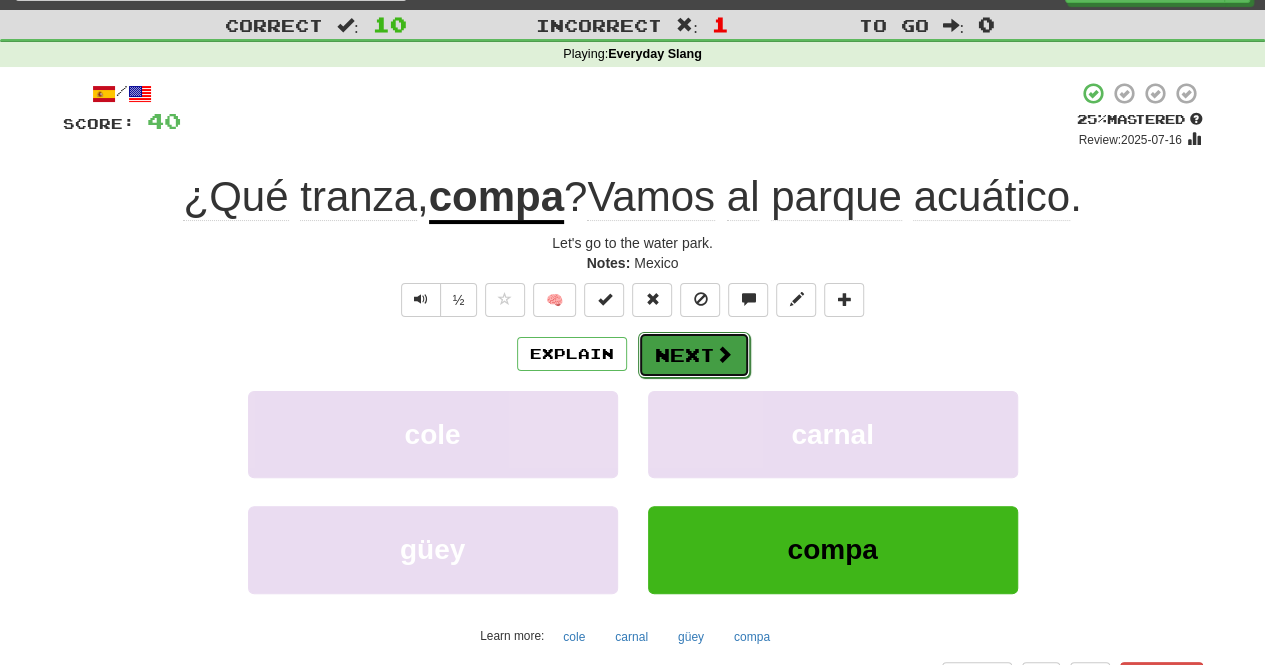 click on "Next" at bounding box center [694, 355] 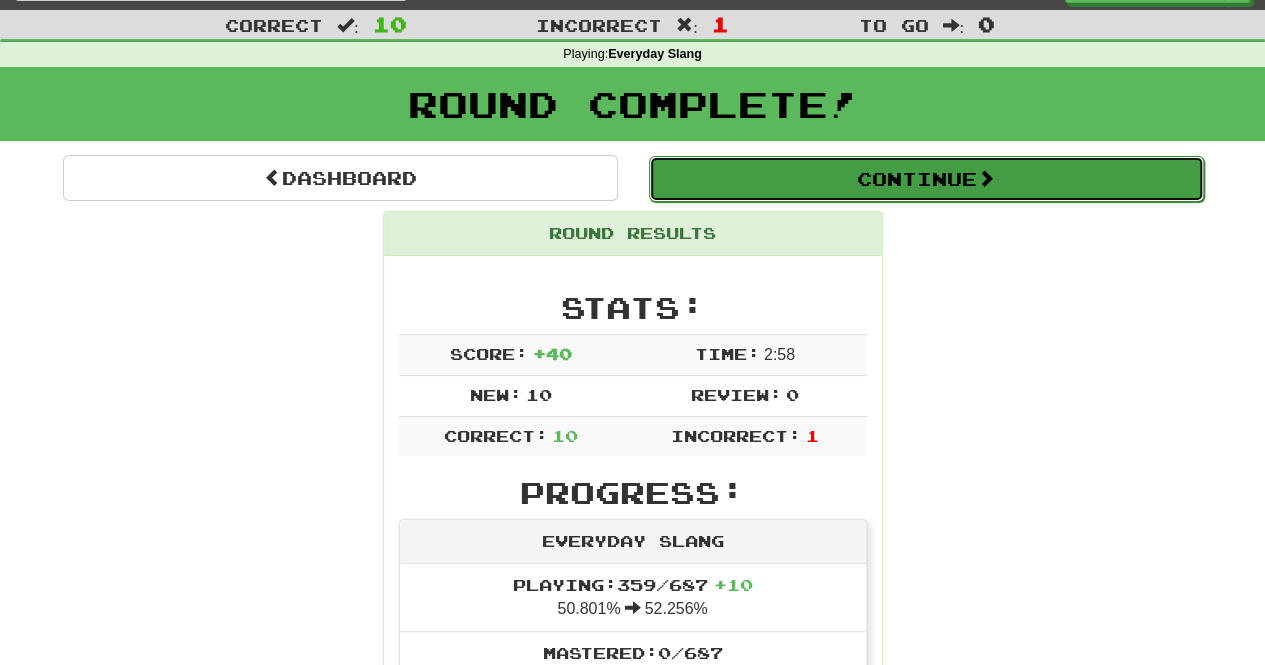 click on "Continue" at bounding box center (925, 178) 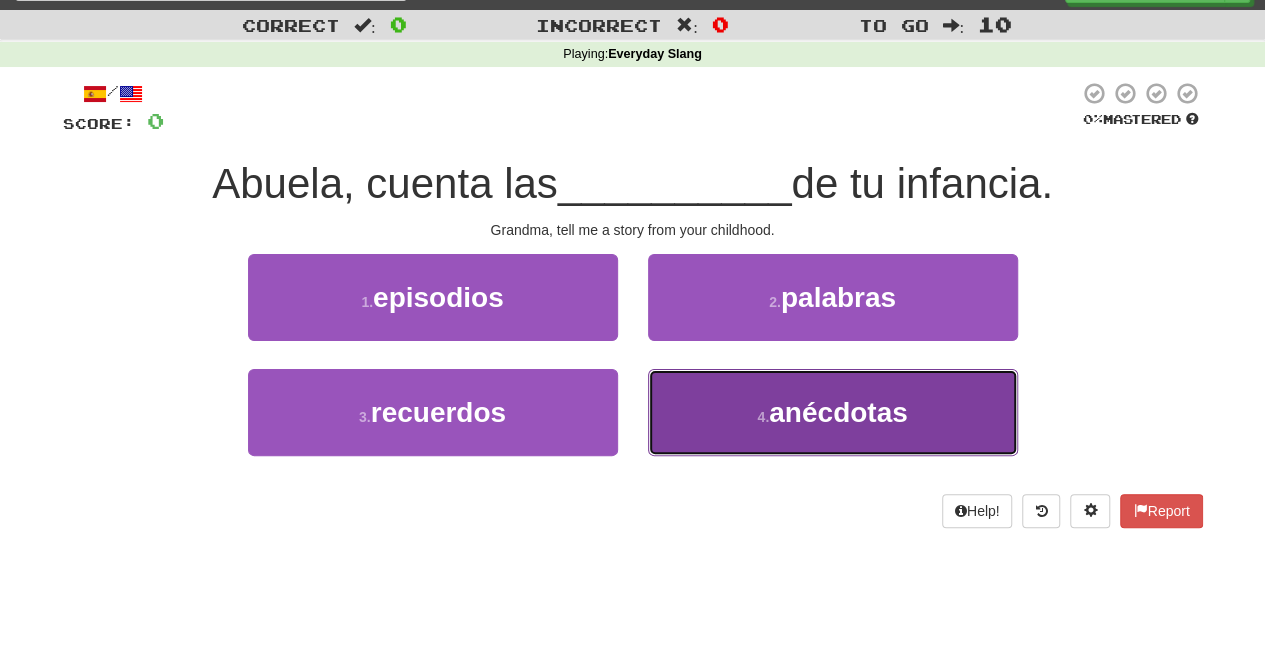click on "4 .  anécdotas" at bounding box center [833, 412] 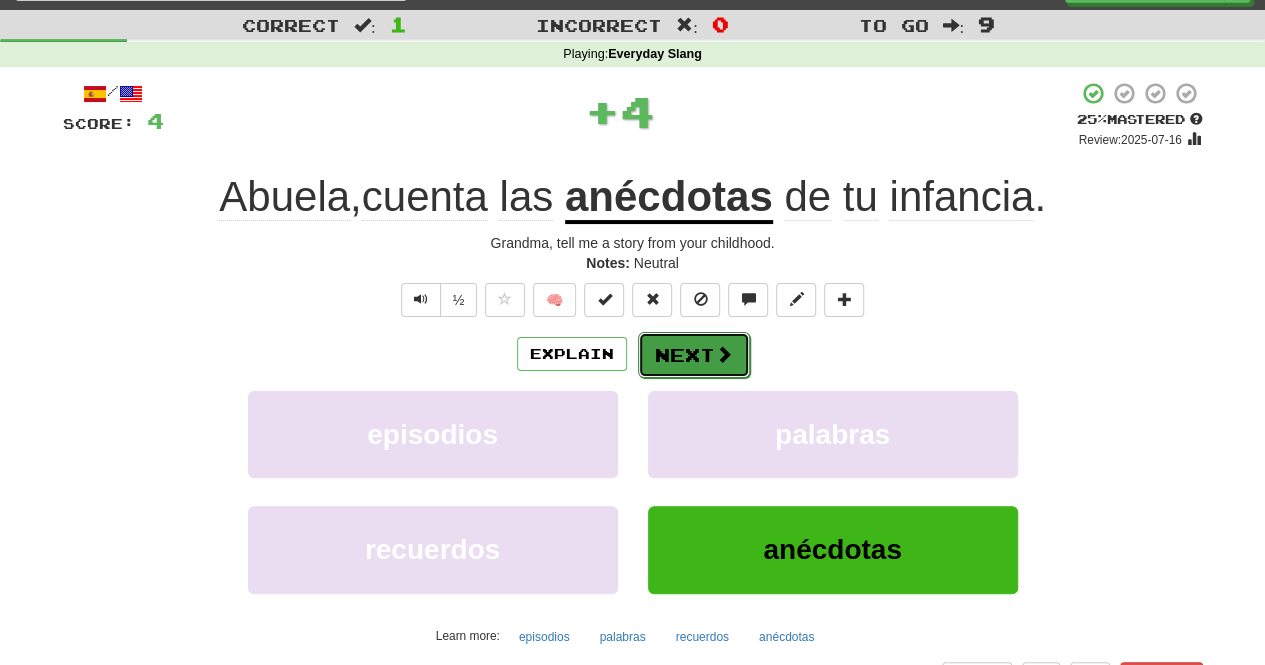 click on "Next" at bounding box center [694, 355] 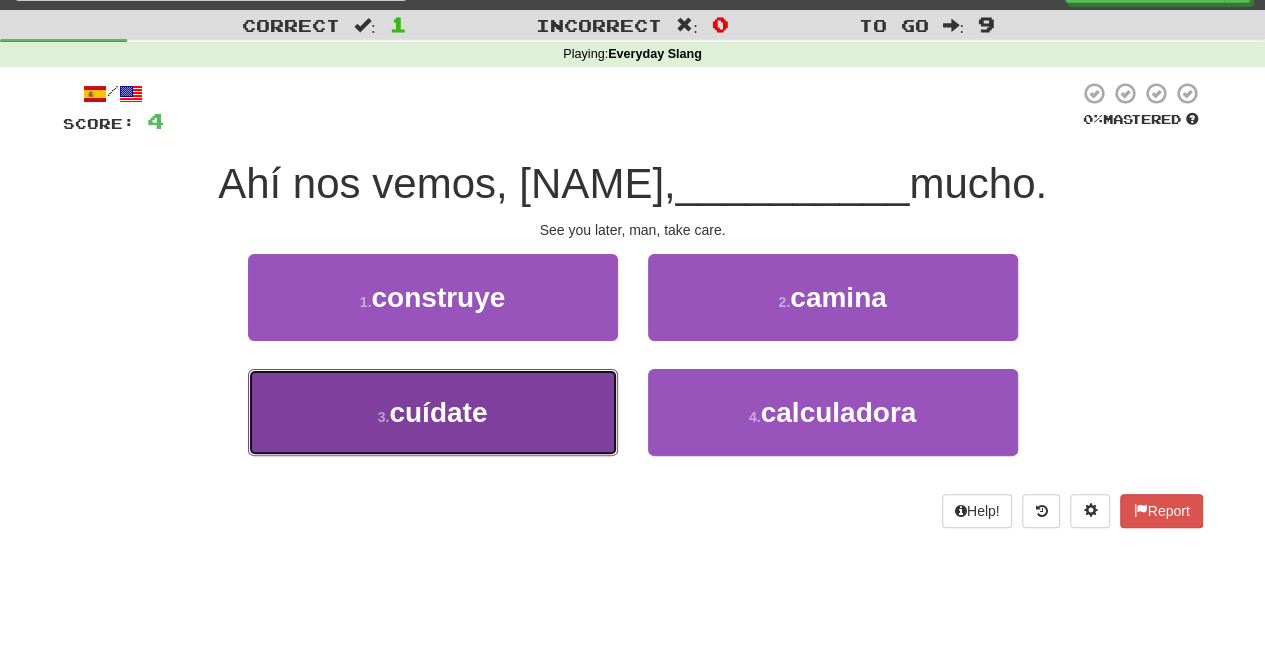 click on "3 .  cuídate" at bounding box center (433, 412) 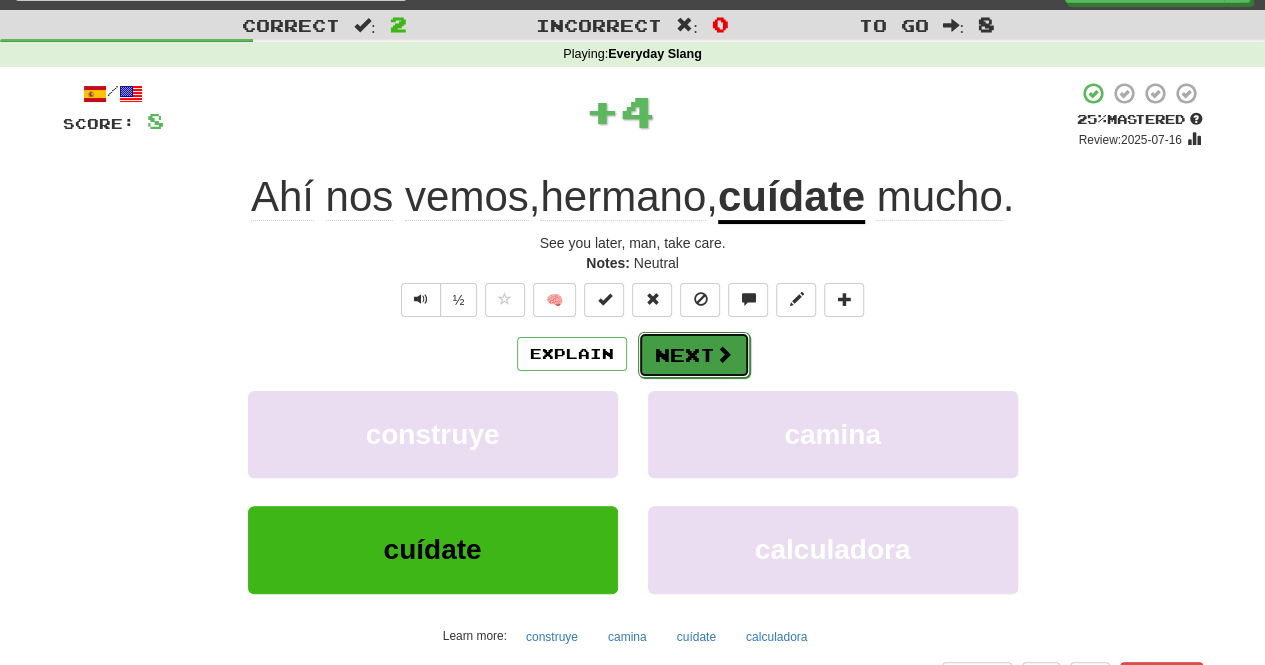 click on "Next" at bounding box center [694, 355] 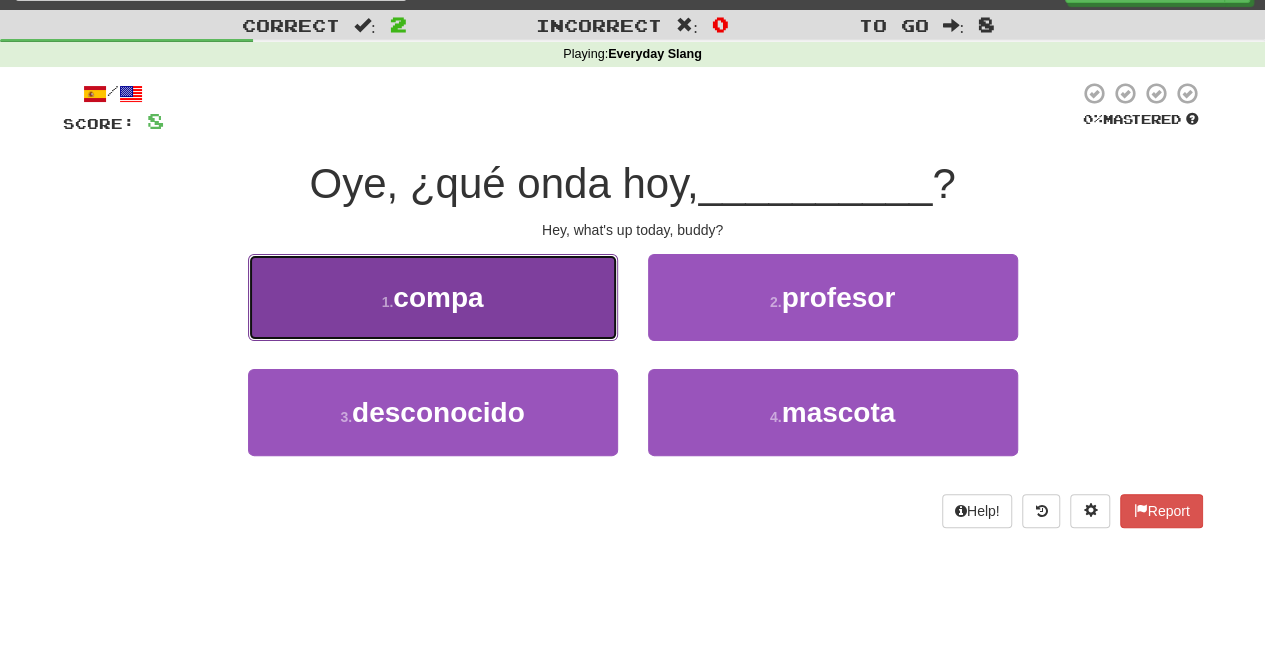 click on "1 .  compa" at bounding box center [433, 297] 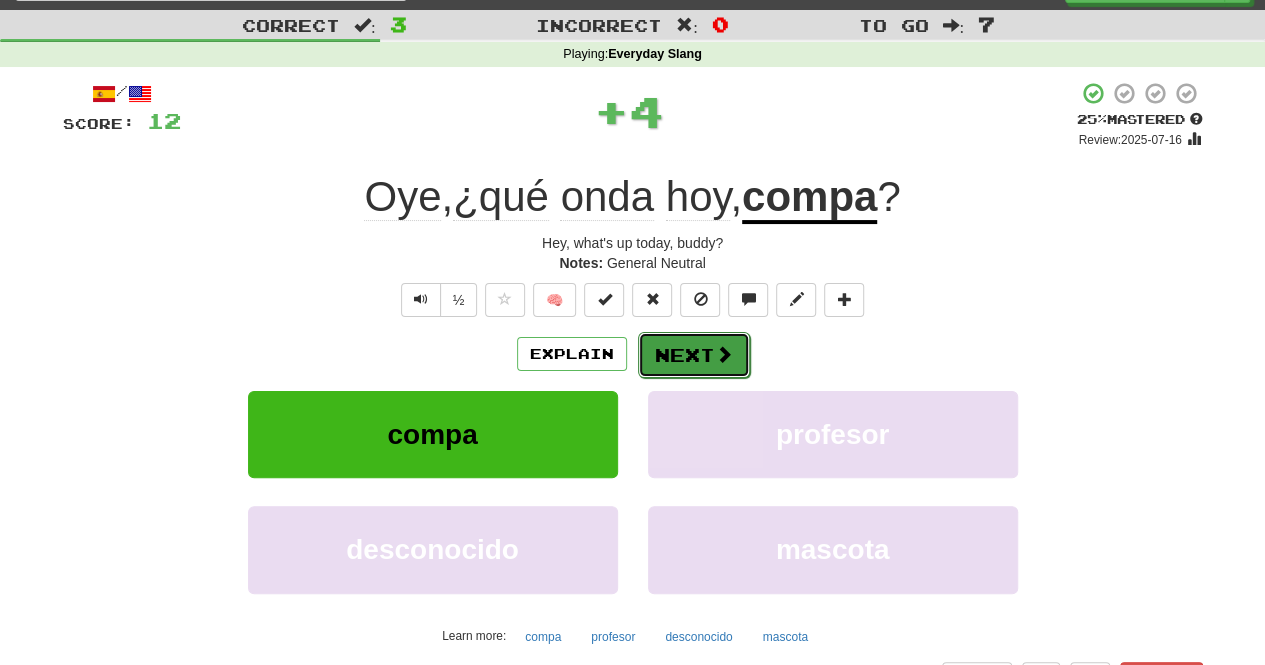 click on "Next" at bounding box center (694, 355) 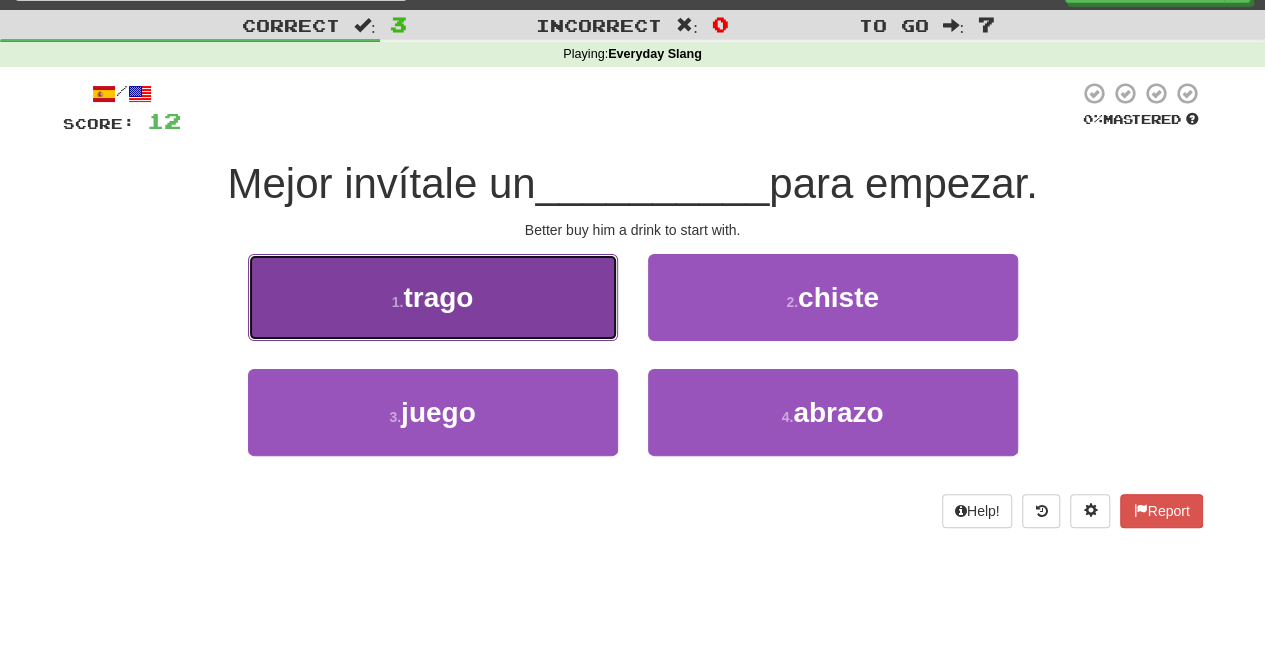 click on "1 .  trago" at bounding box center (433, 297) 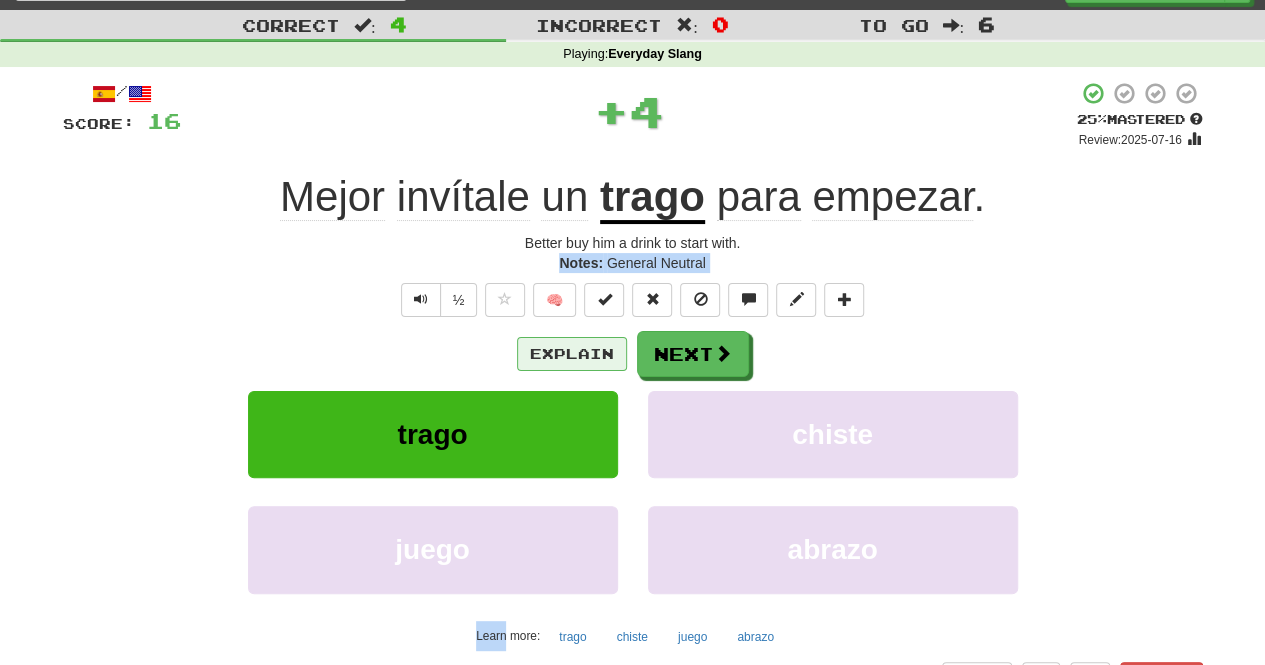 drag, startPoint x: 530, startPoint y: 268, endPoint x: 555, endPoint y: 352, distance: 87.64131 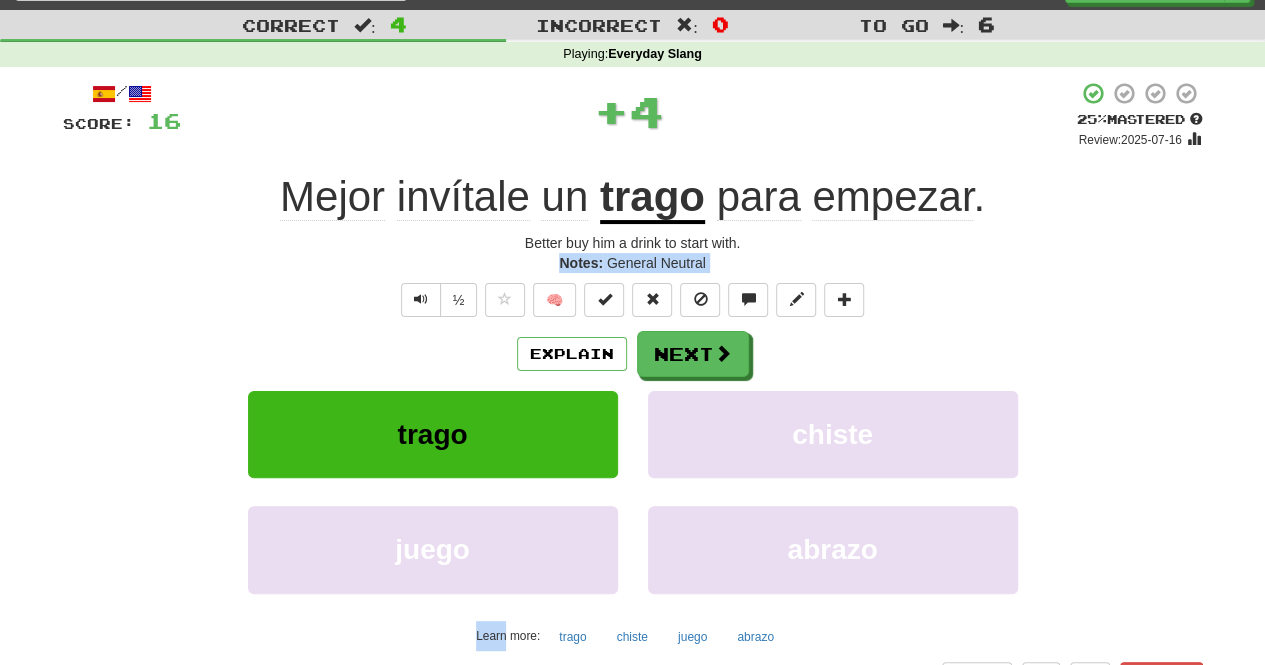 click on "Explain Next" at bounding box center (633, 354) 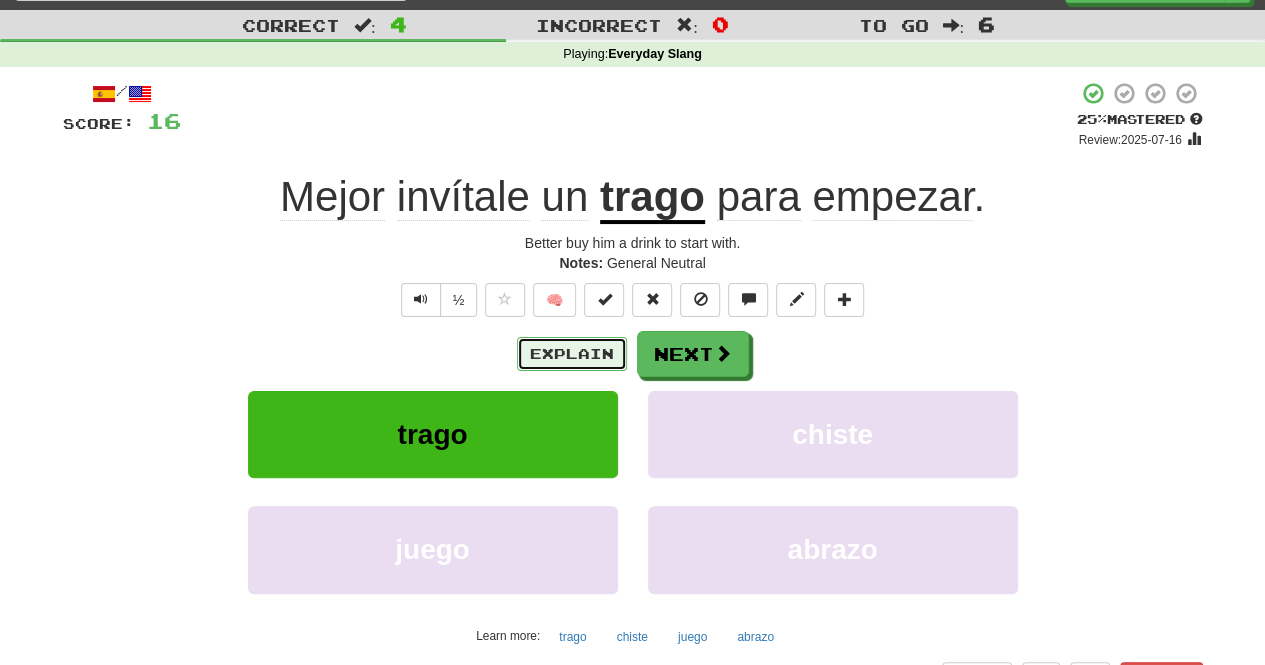 click on "Explain" at bounding box center [572, 354] 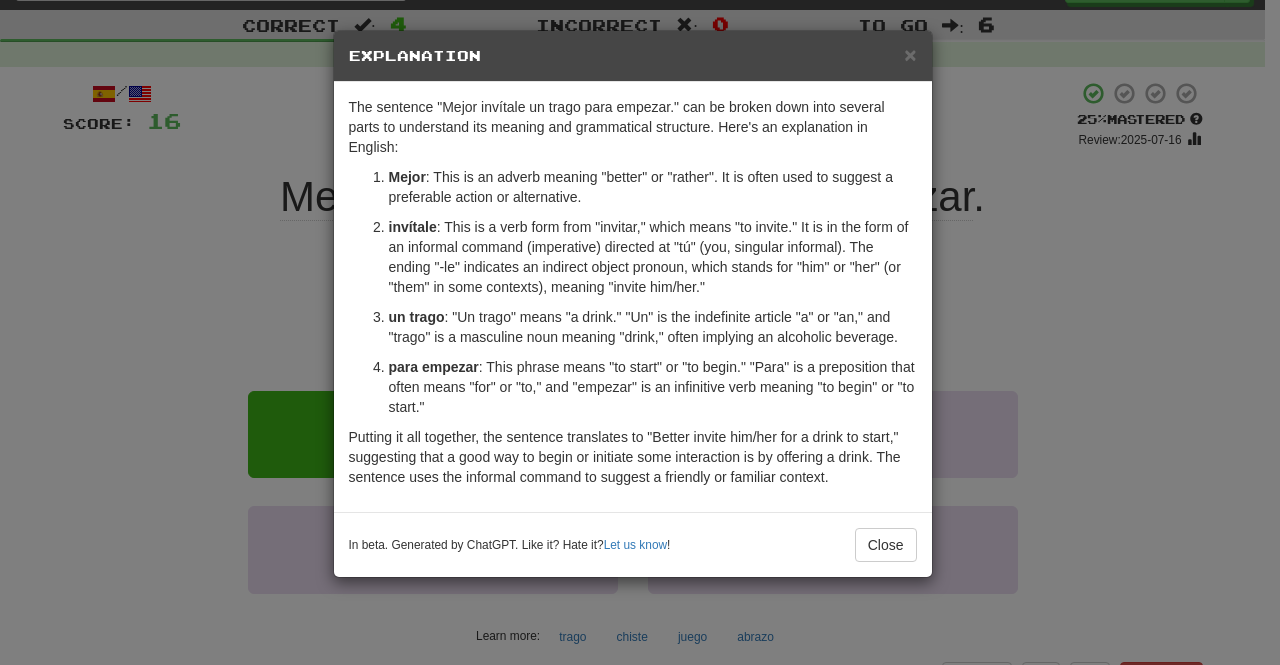 click on "× Explanation The sentence "Mejor invítale un trago para empezar." can be broken down into several parts to understand its meaning and grammatical structure. Here's an explanation in English:
Mejor : This is an adverb meaning "better" or "rather". It is often used to suggest a preferable action or alternative.
invítale : This is a verb form from "invitar," which means "to invite." It is in the form of an informal command (imperative) directed at "tú" (you, singular informal). The ending "-le" indicates an indirect object pronoun, which stands for "him" or "her" (or "them" in some contexts), meaning "invite him/her."
un trago : "Un trago" means "a drink." "Un" is the indefinite article "a" or "an," and "trago" is a masculine noun meaning "drink," often implying an alcoholic beverage.
para empezar : This phrase means "to start" or "to begin." "Para" is a preposition that often means "for" or "to," and "empezar" is an infinitive verb meaning "to begin" or "to start."
Let us know" at bounding box center (640, 332) 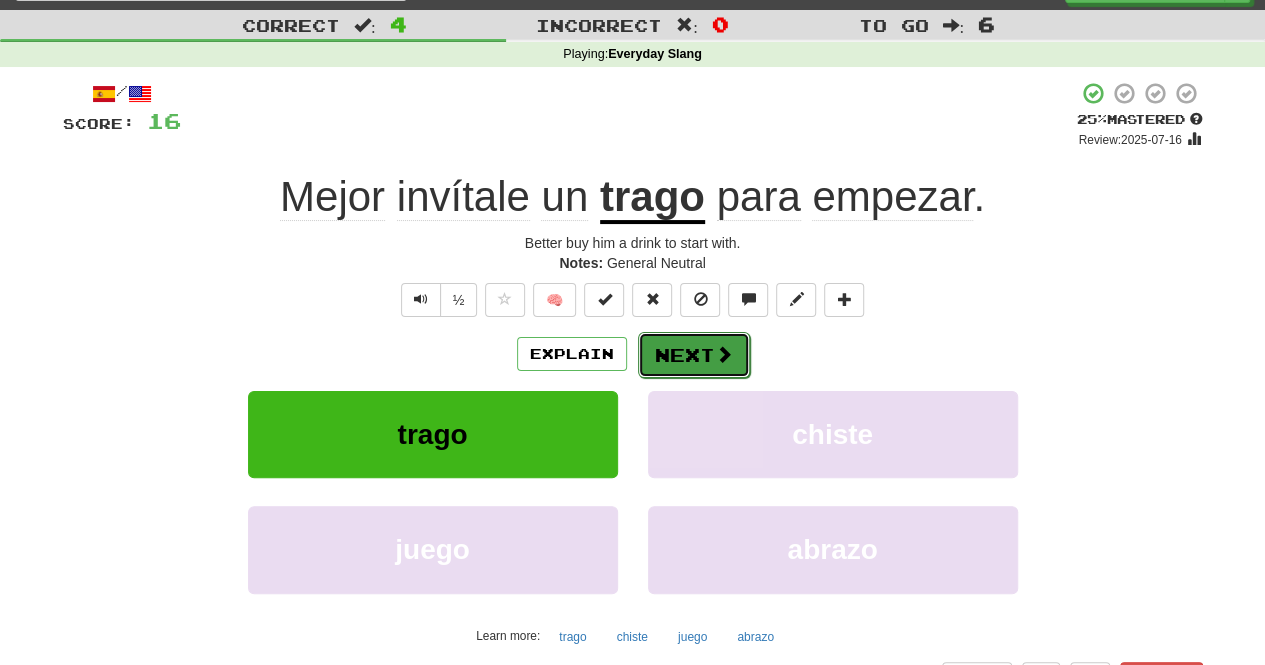 click on "Next" at bounding box center (694, 355) 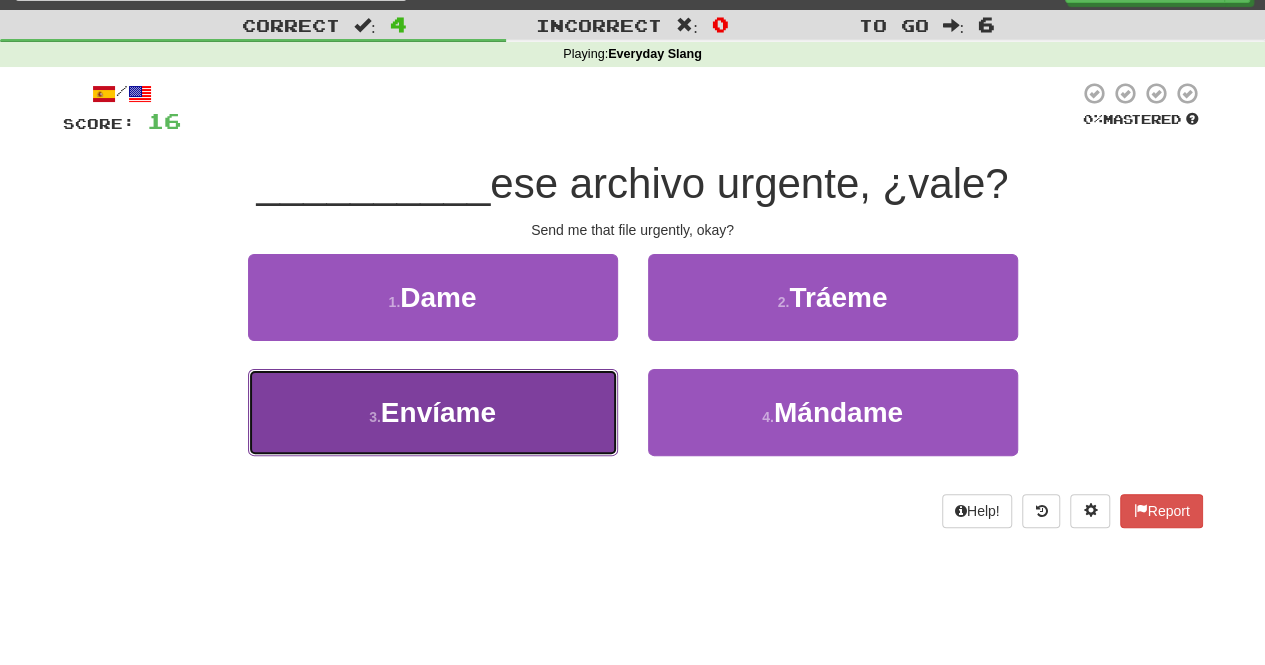 click on "3 .  Envíame" at bounding box center [433, 412] 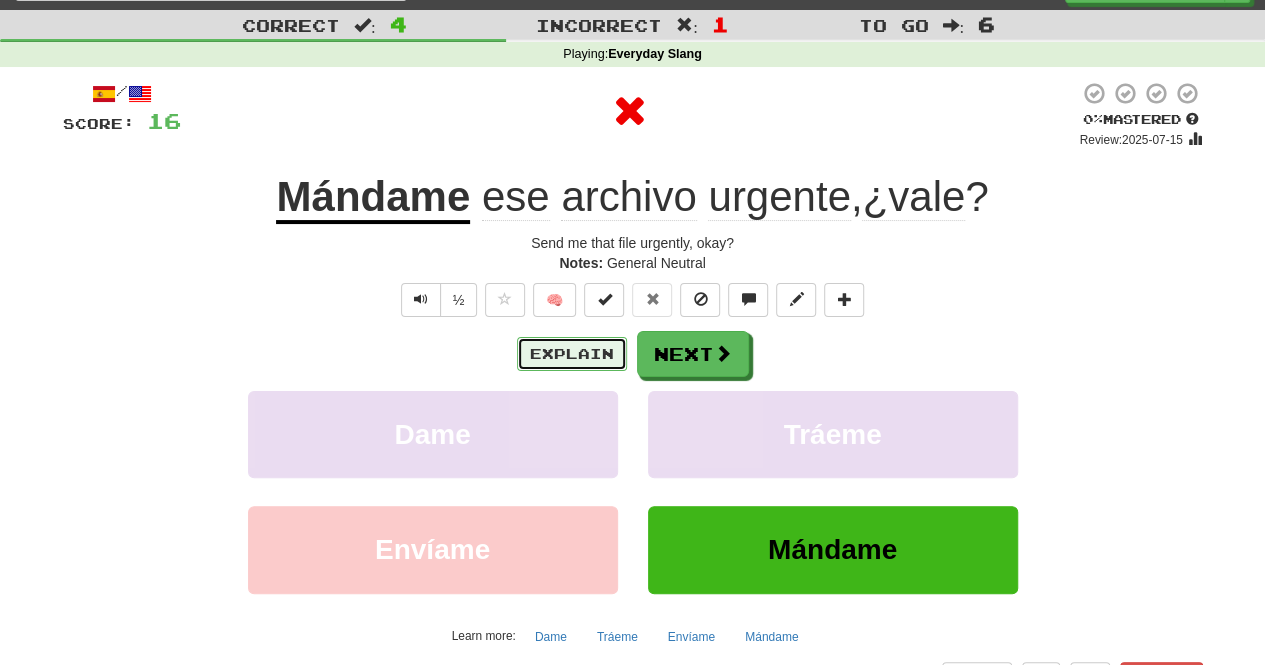 click on "Explain" at bounding box center [572, 354] 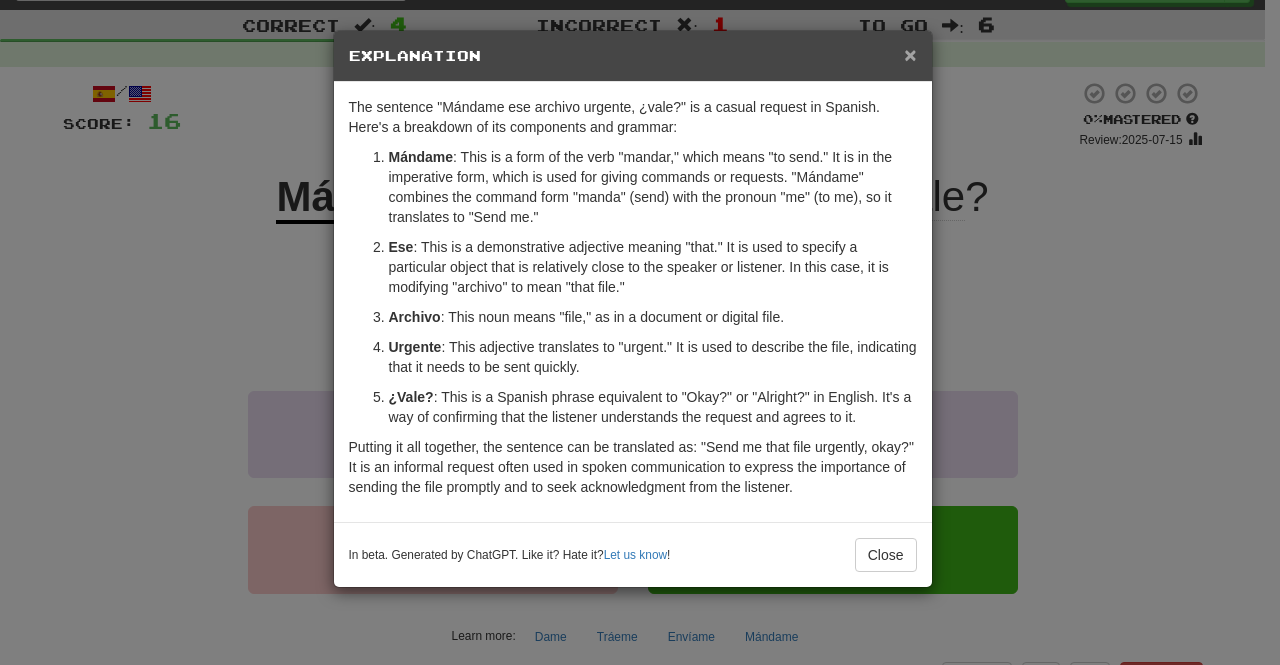 click on "×" at bounding box center (910, 54) 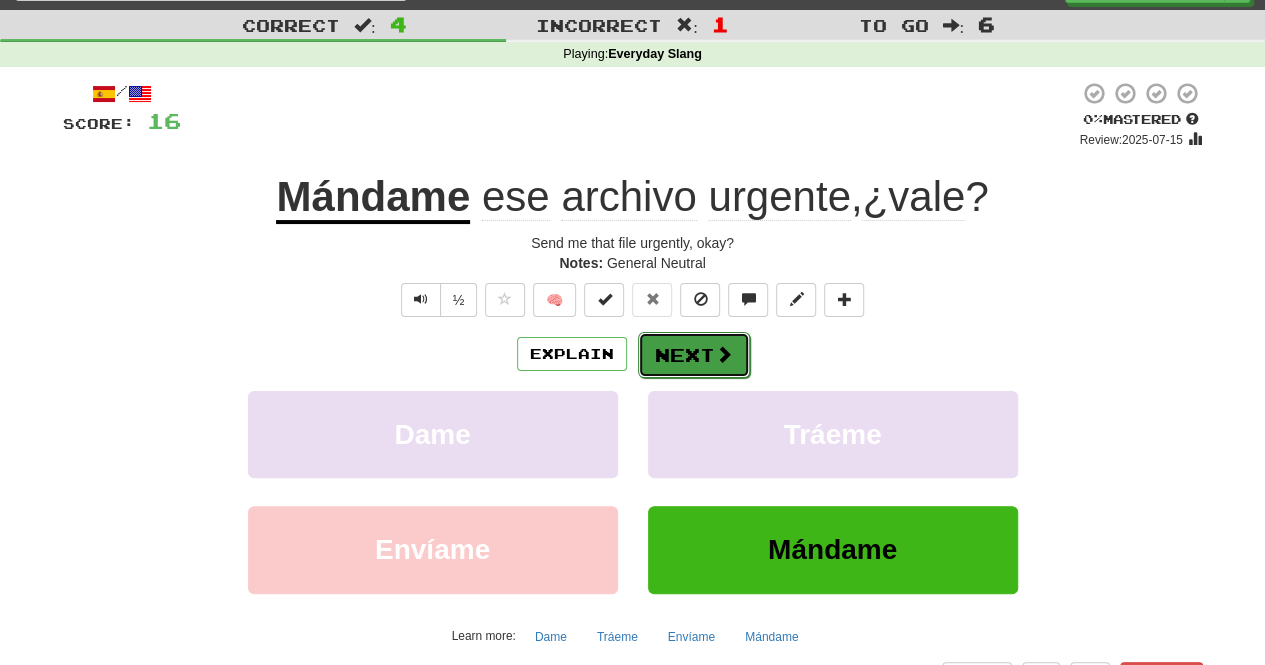 click on "Next" at bounding box center [694, 355] 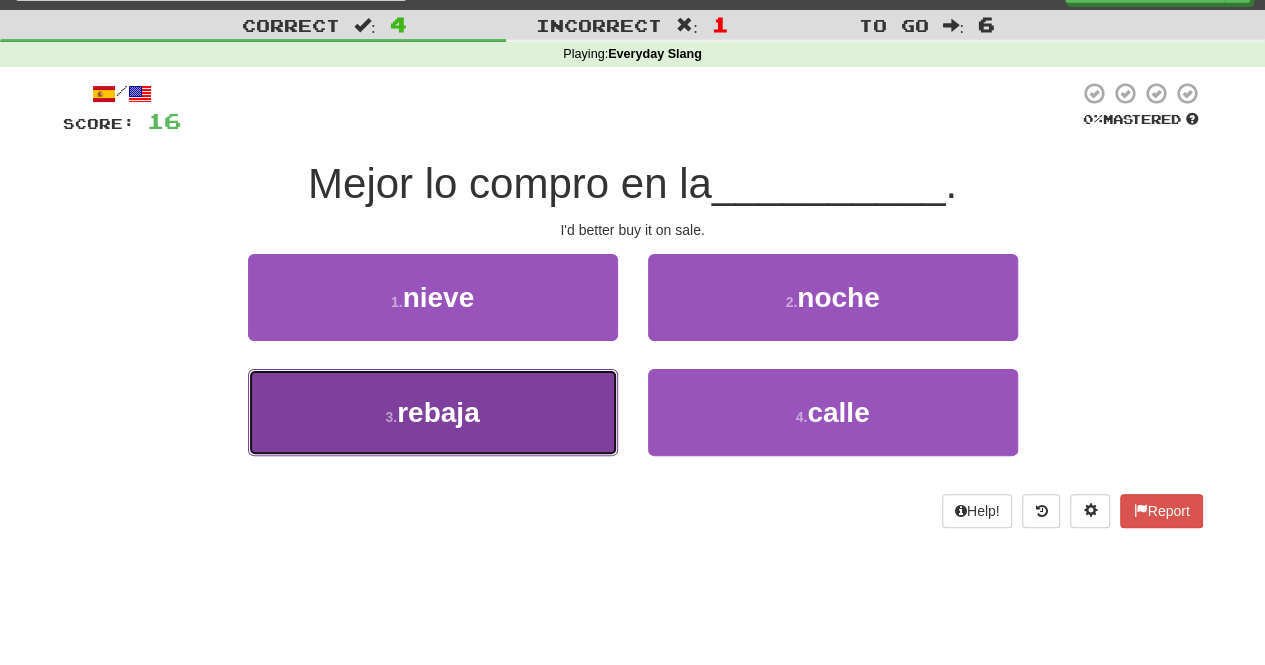click on "3 .  rebaja" at bounding box center [433, 412] 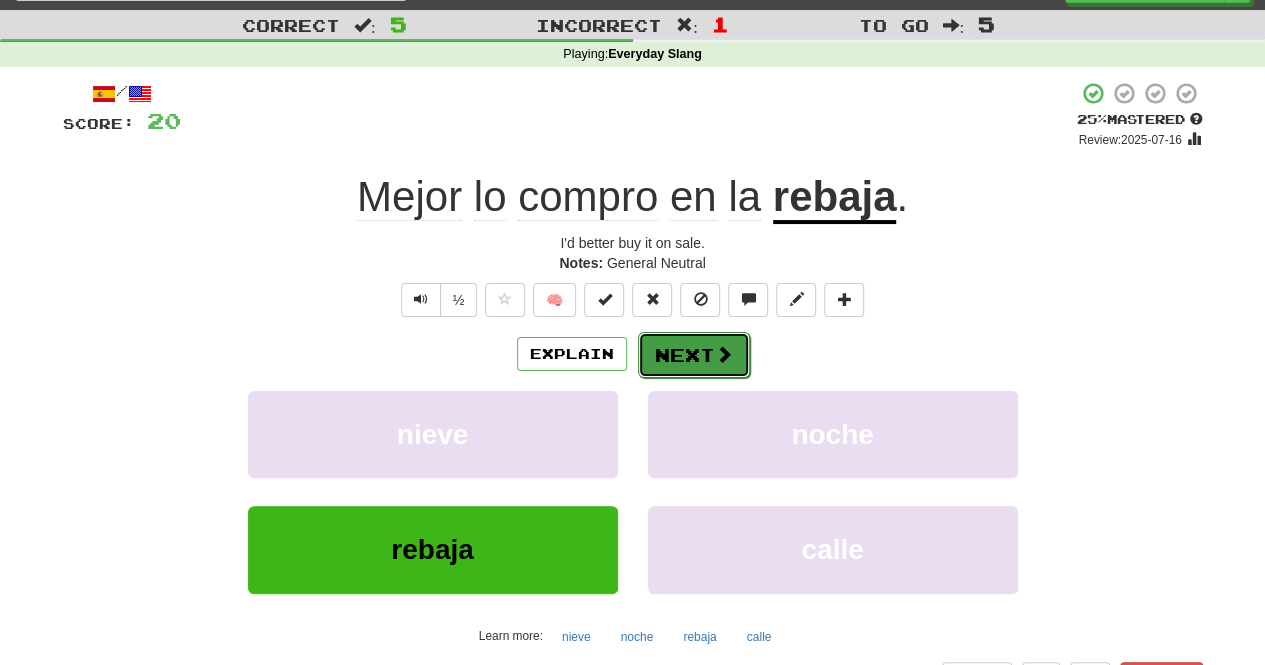 click on "Next" at bounding box center (694, 355) 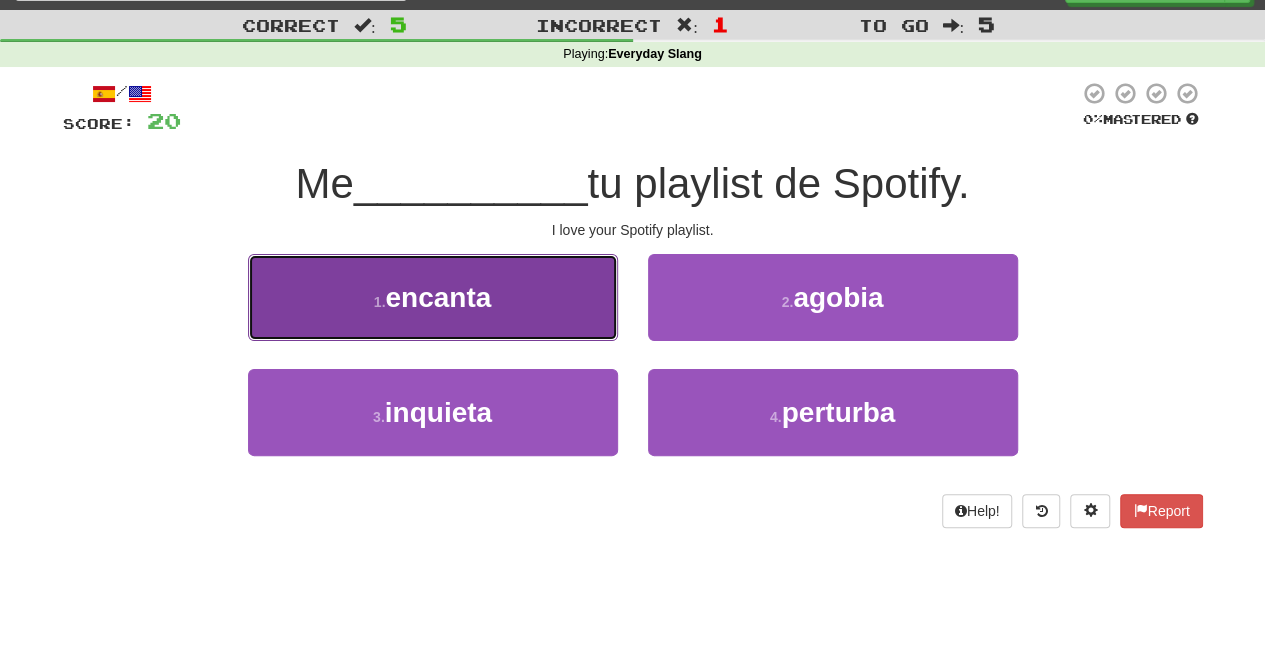 click on "1 .  encanta" at bounding box center [433, 297] 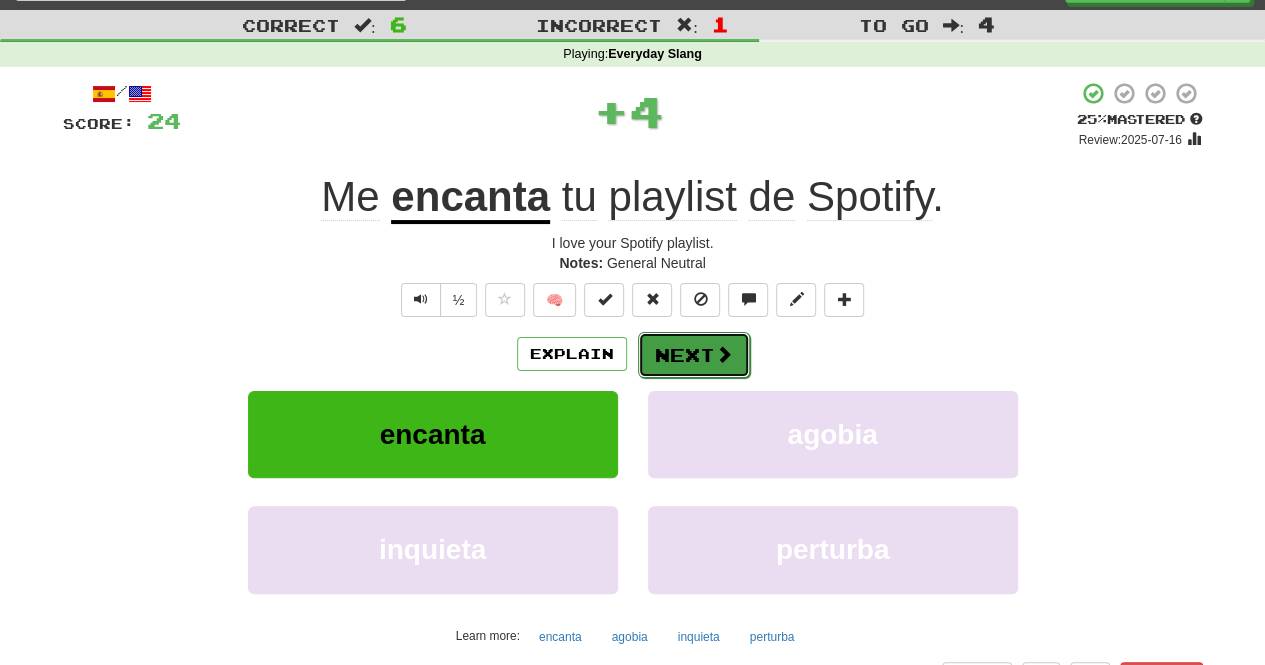 click on "Next" at bounding box center (694, 355) 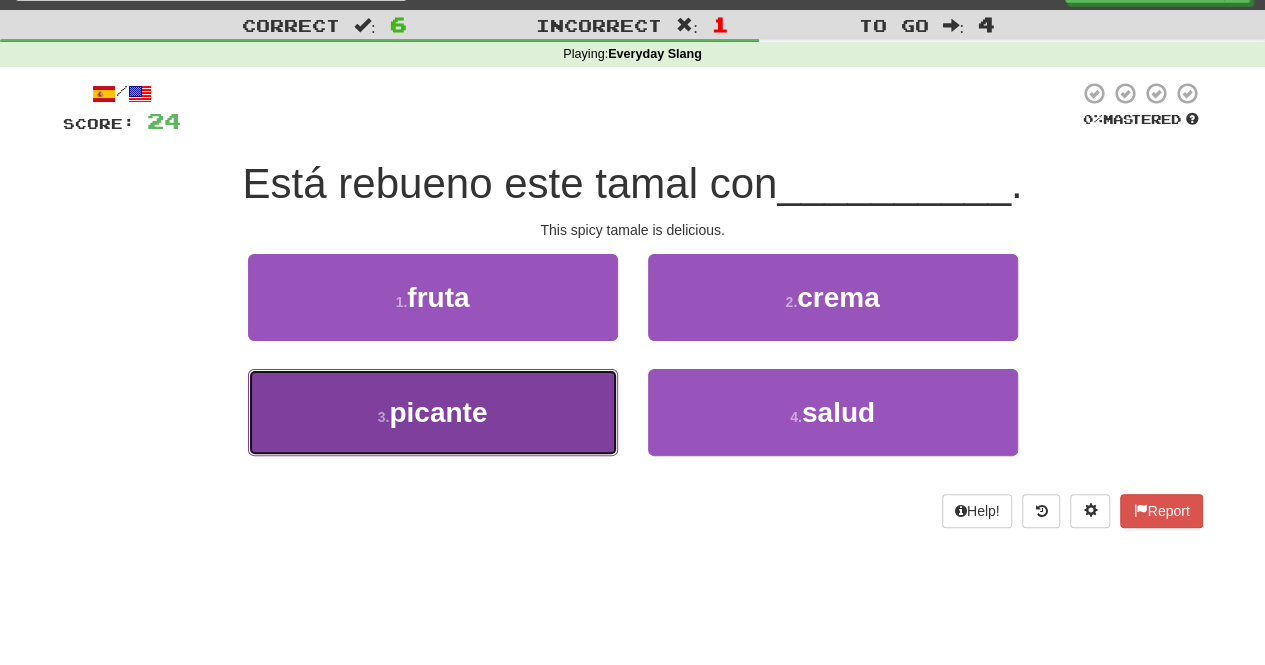 click on "3 .  picante" at bounding box center (433, 412) 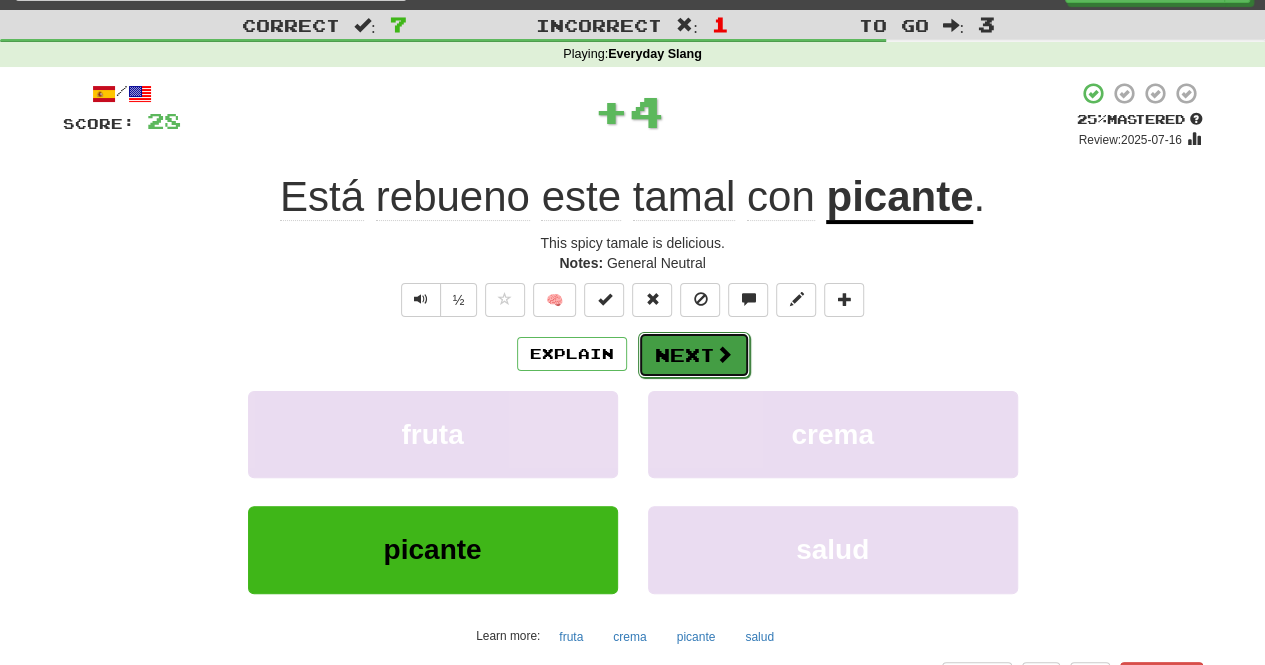 click on "Next" at bounding box center [694, 355] 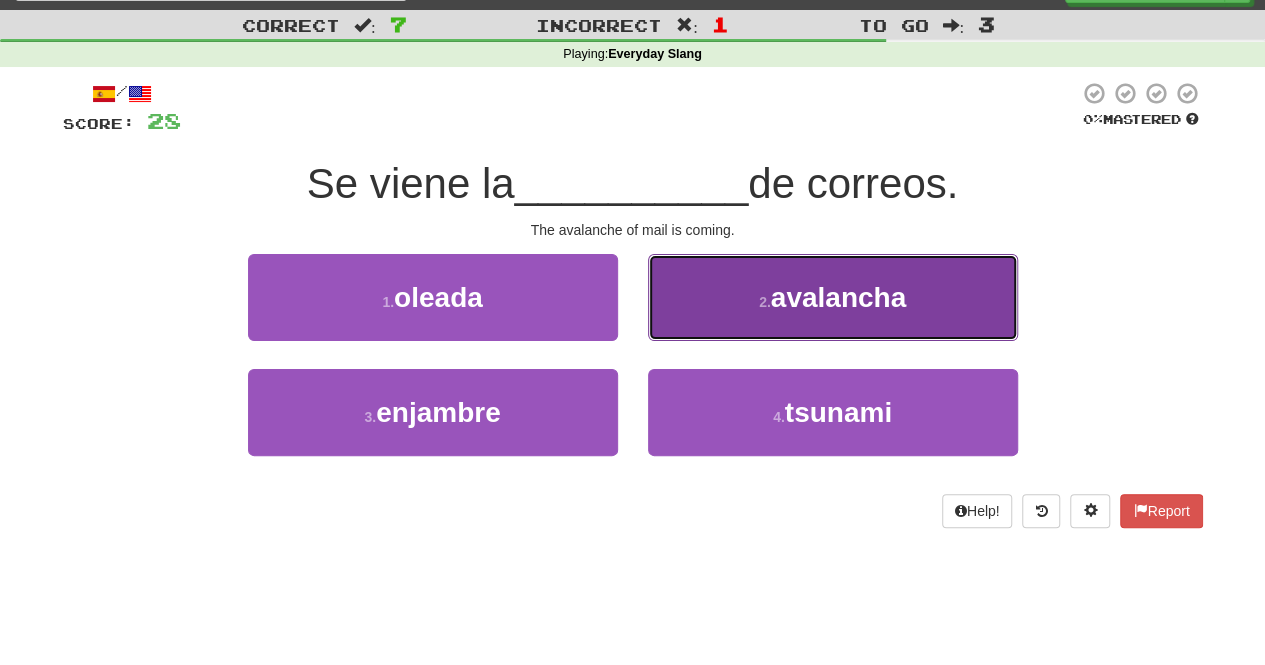 click on "2 .  avalancha" at bounding box center [833, 297] 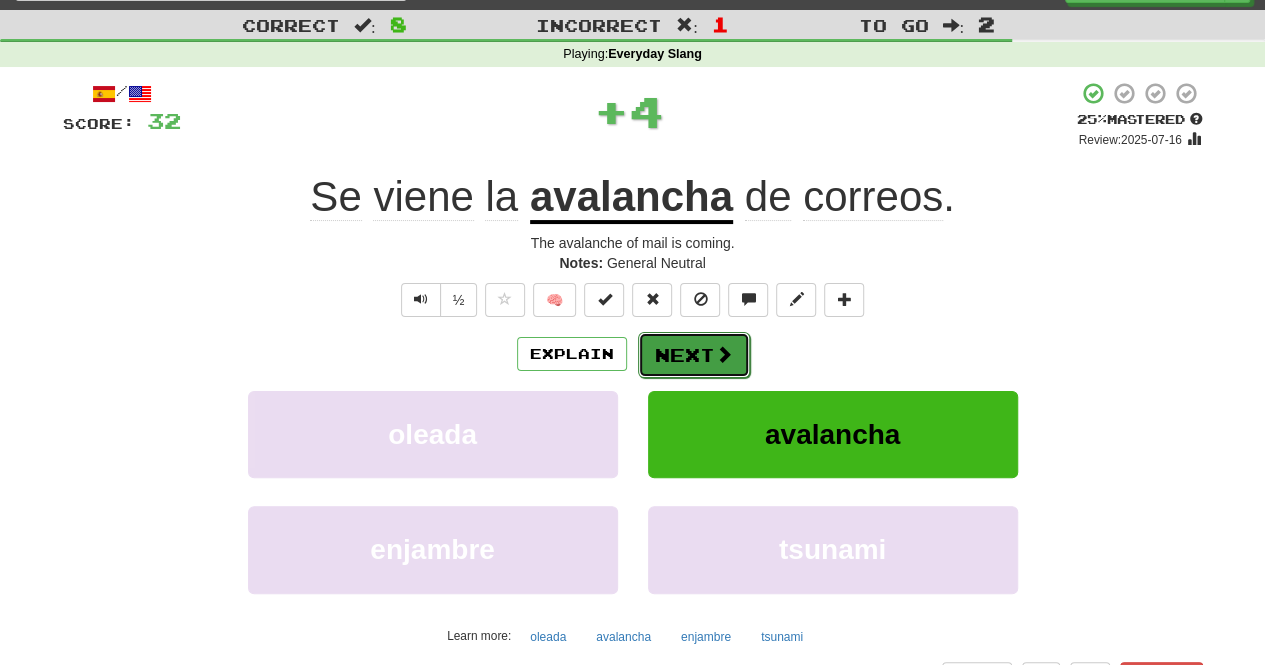click on "Next" at bounding box center (694, 355) 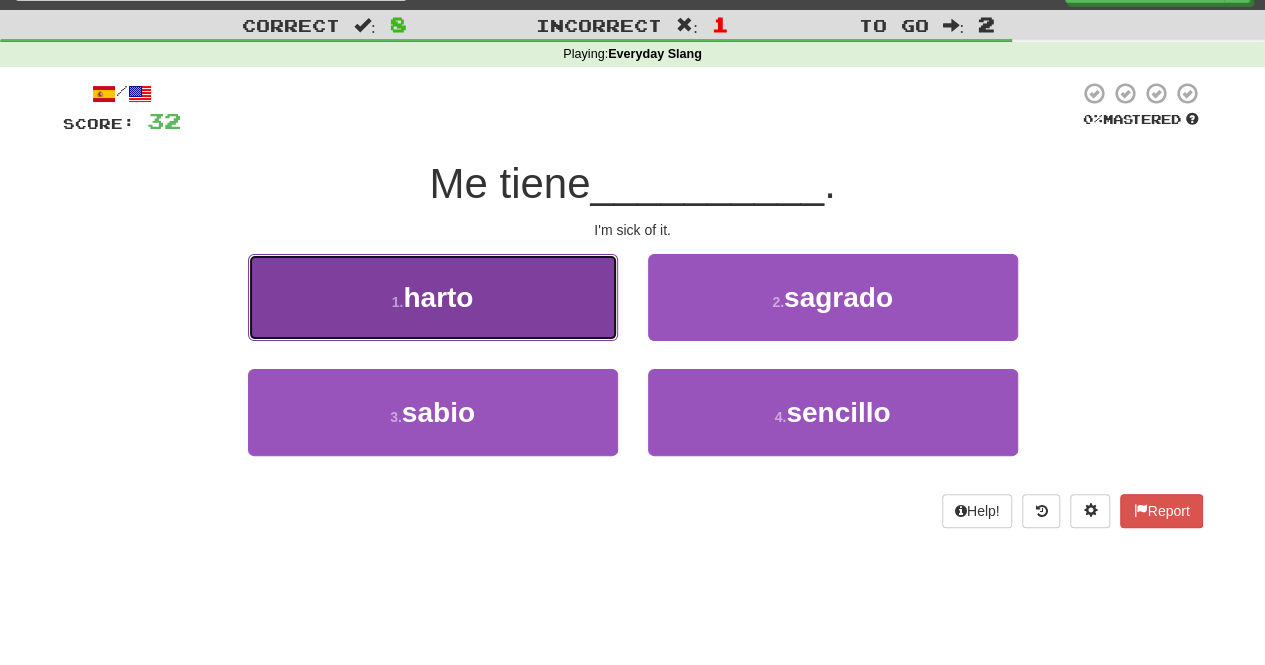 click on "1 .  harto" at bounding box center [433, 297] 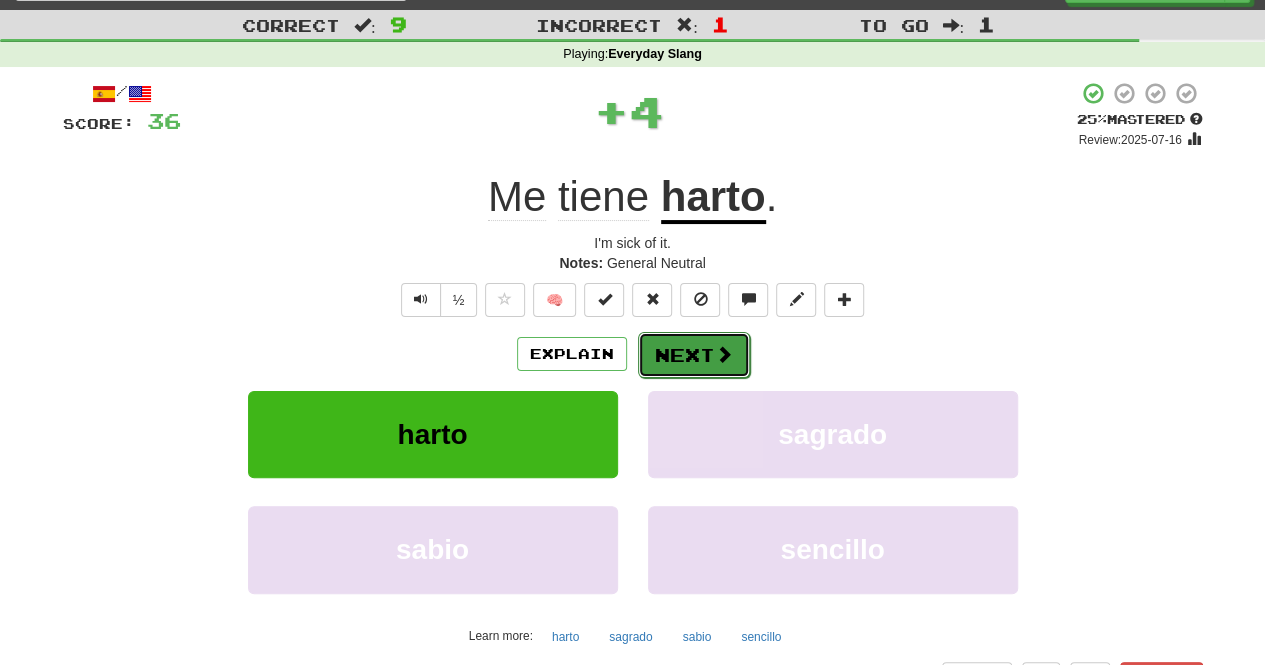 click on "Next" at bounding box center [694, 355] 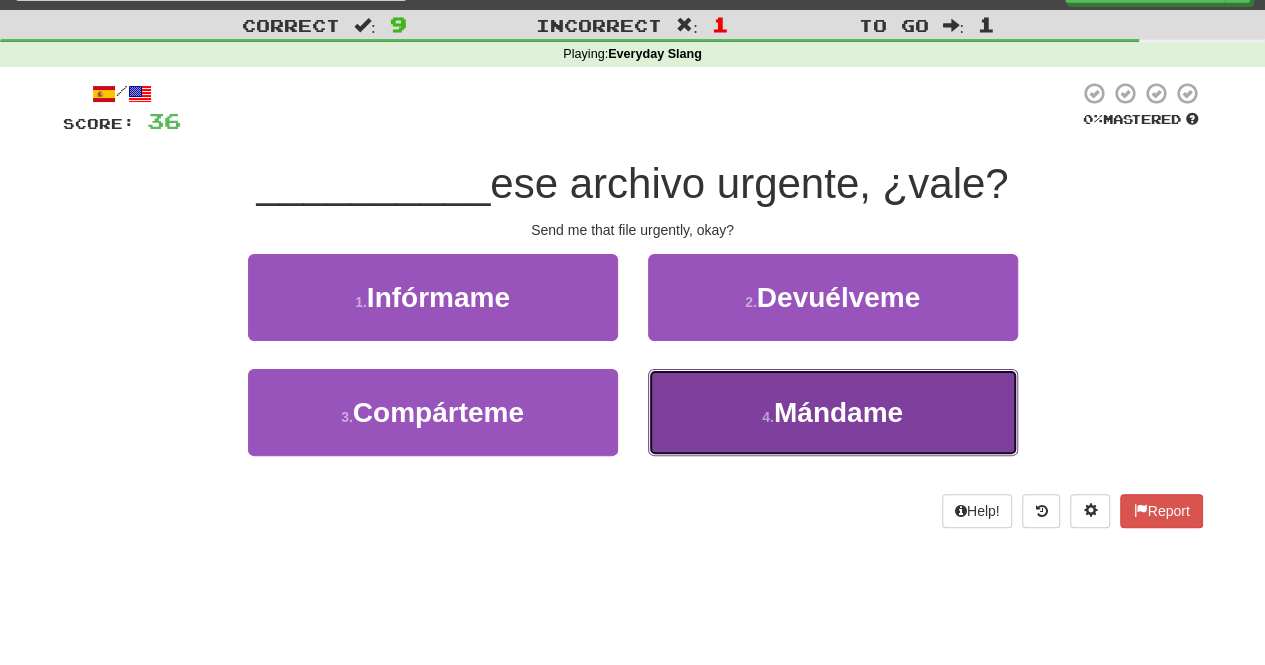 click on "4 . Mándame" at bounding box center (833, 412) 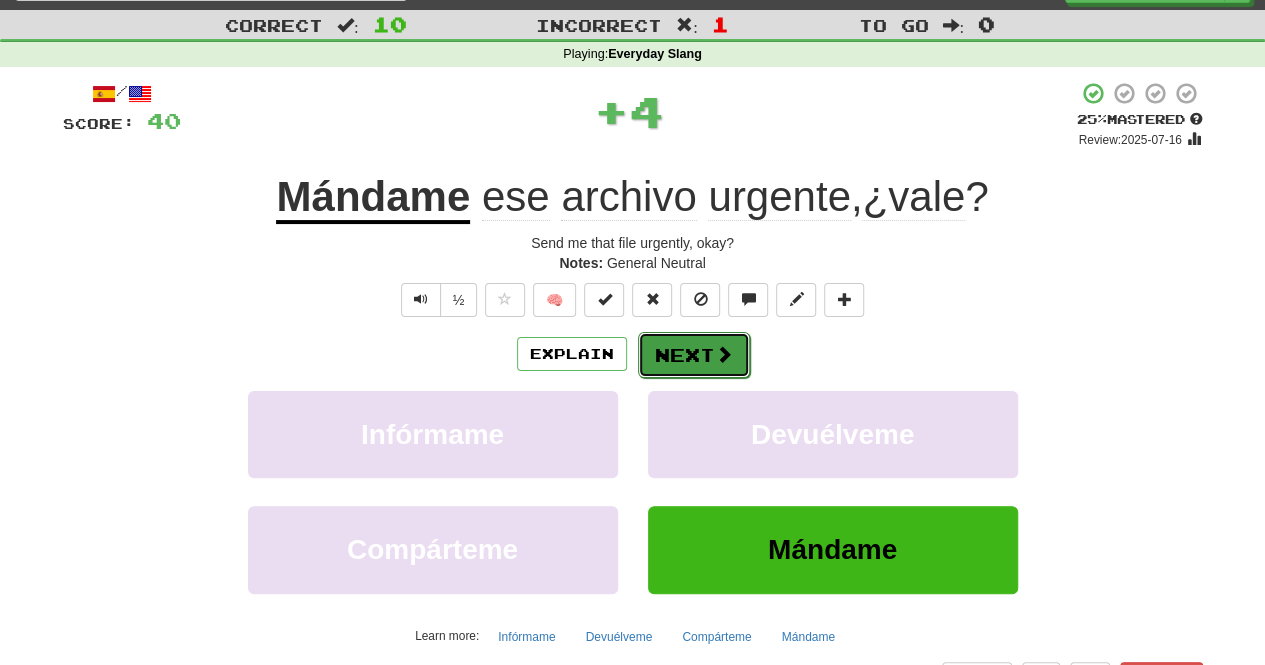 click on "Next" at bounding box center [694, 355] 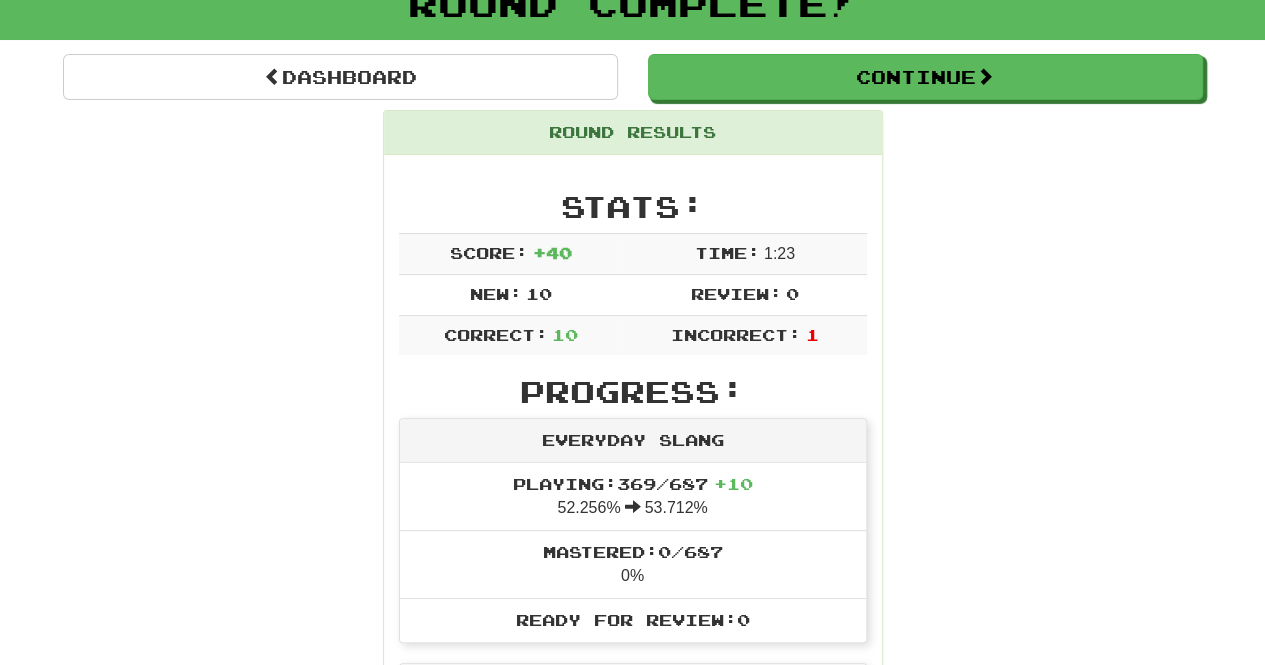 scroll, scrollTop: 143, scrollLeft: 0, axis: vertical 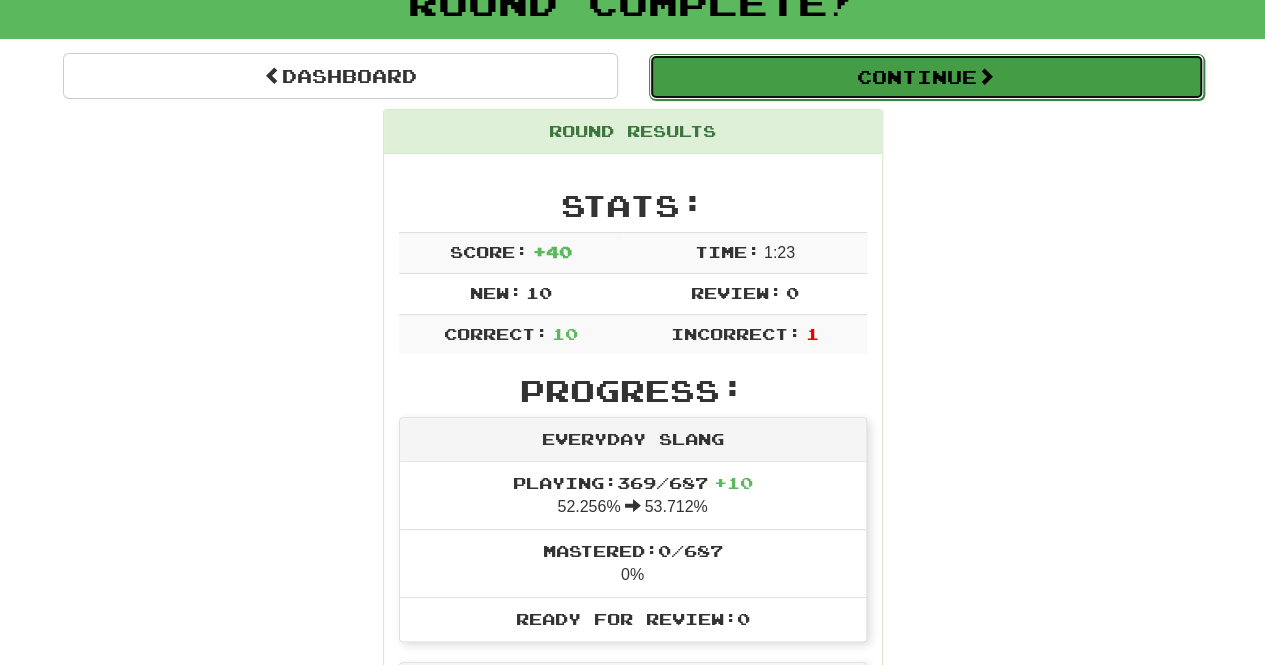 click on "Continue" at bounding box center (926, 77) 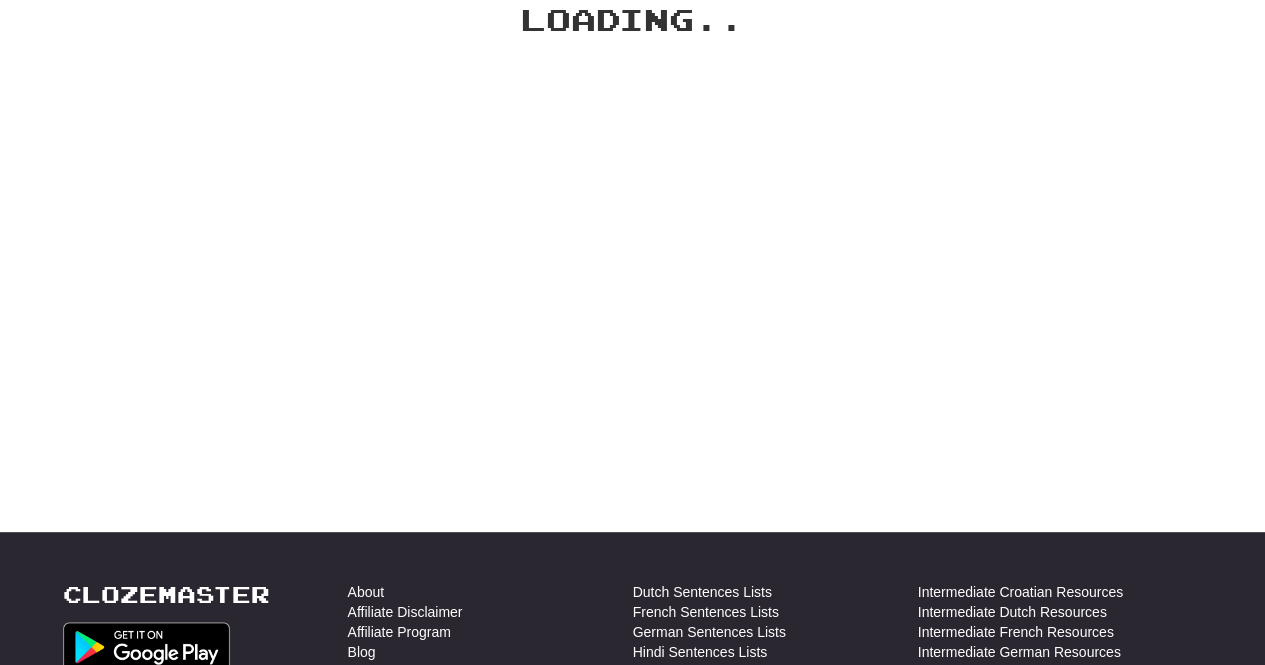 scroll, scrollTop: 143, scrollLeft: 0, axis: vertical 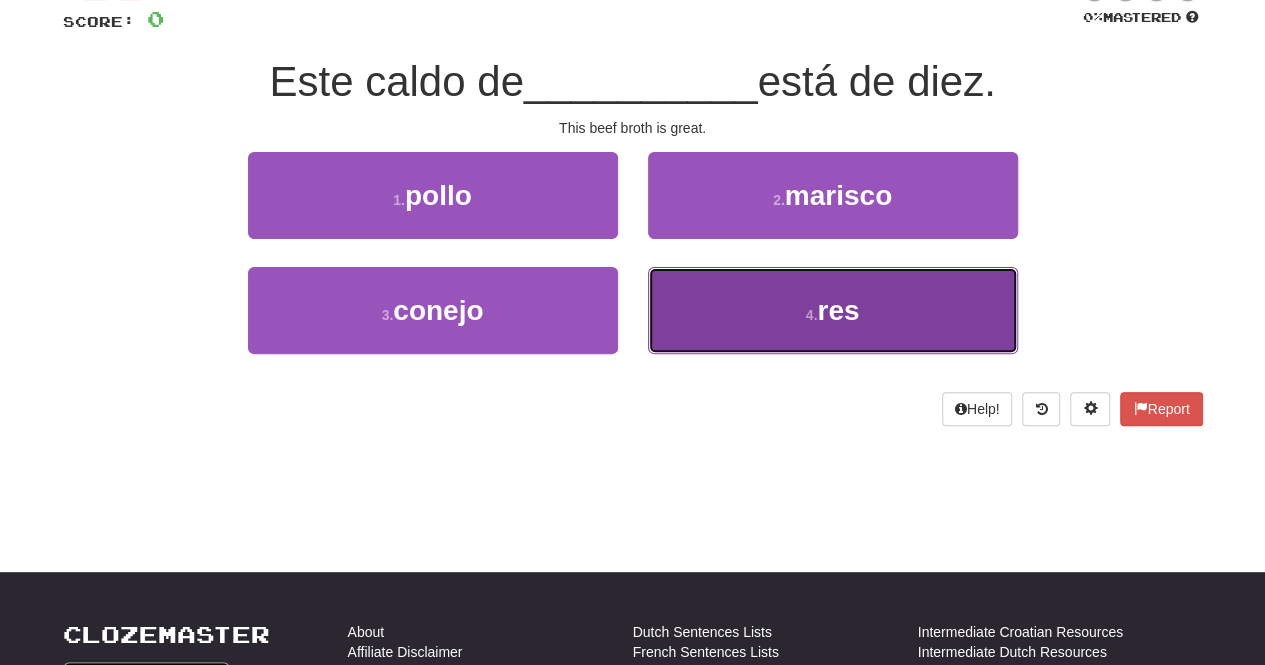 click on "4 .  res" at bounding box center [833, 310] 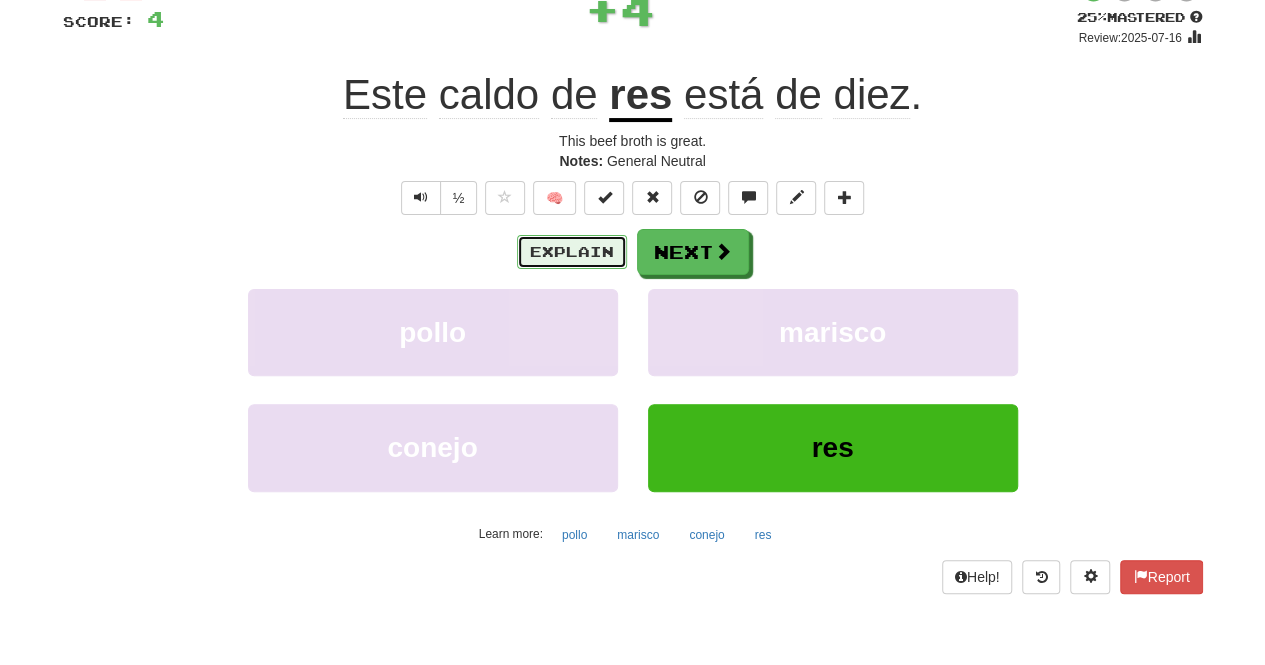 click on "Explain" at bounding box center (572, 252) 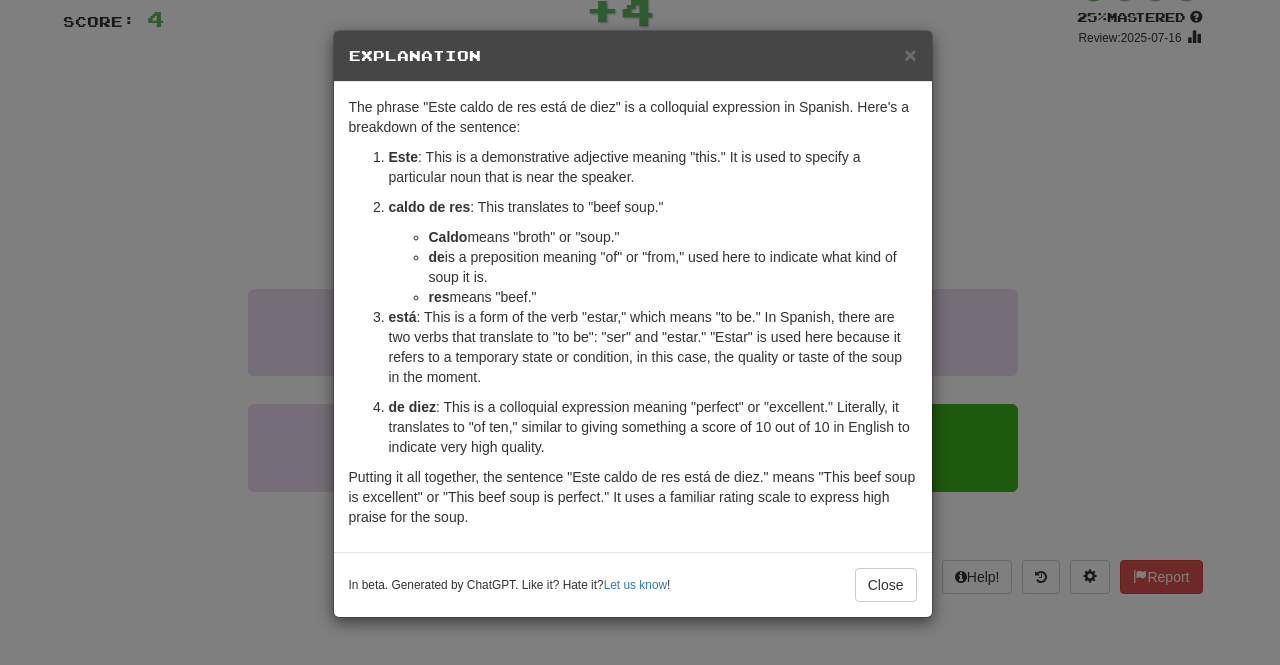 click on "This beef soup is excellent." at bounding box center [640, 332] 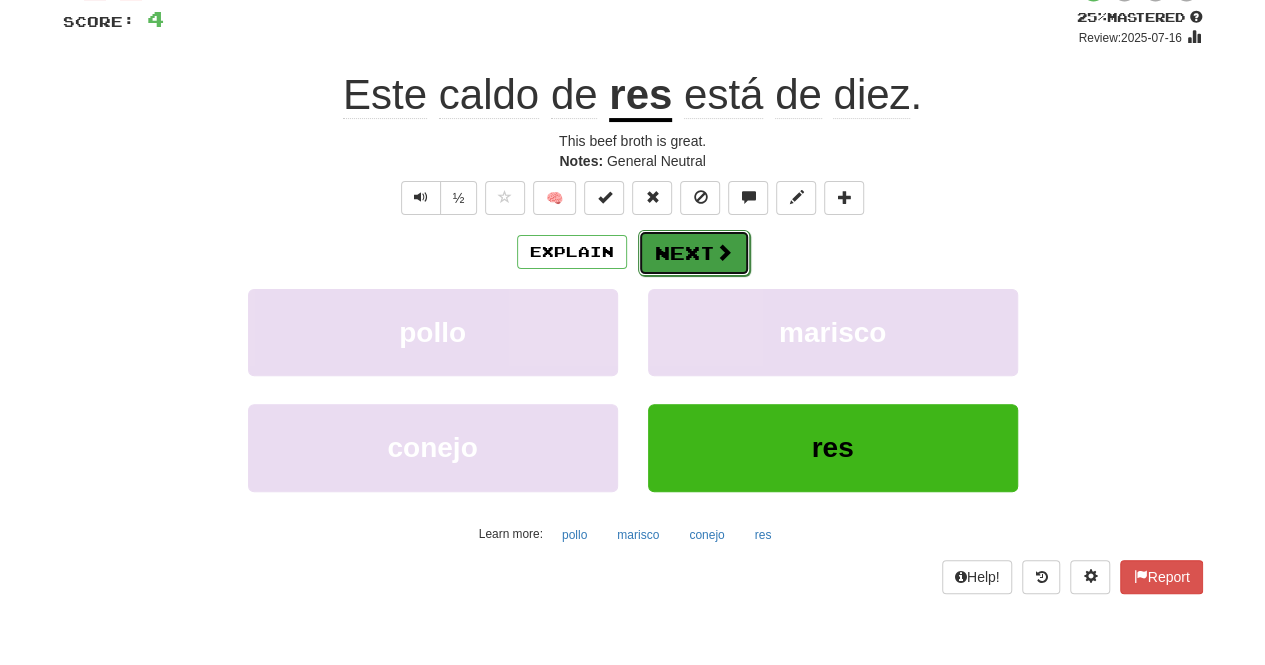 click at bounding box center [724, 252] 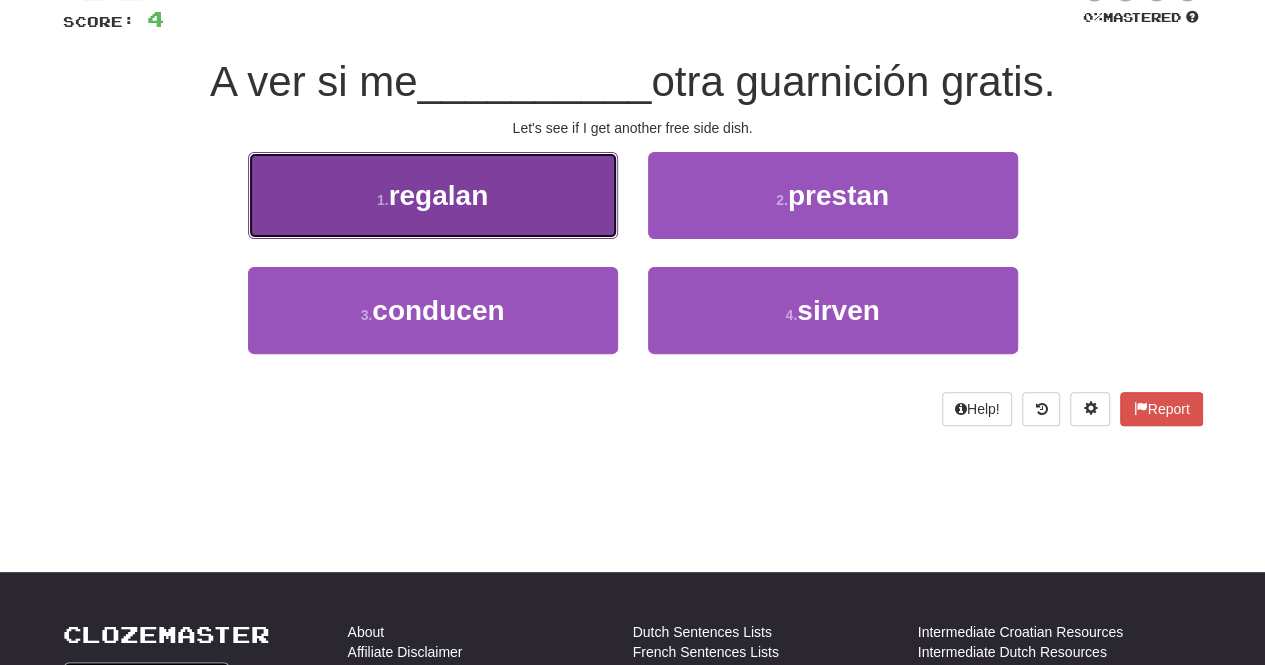 click on "1 .  regalan" at bounding box center (433, 195) 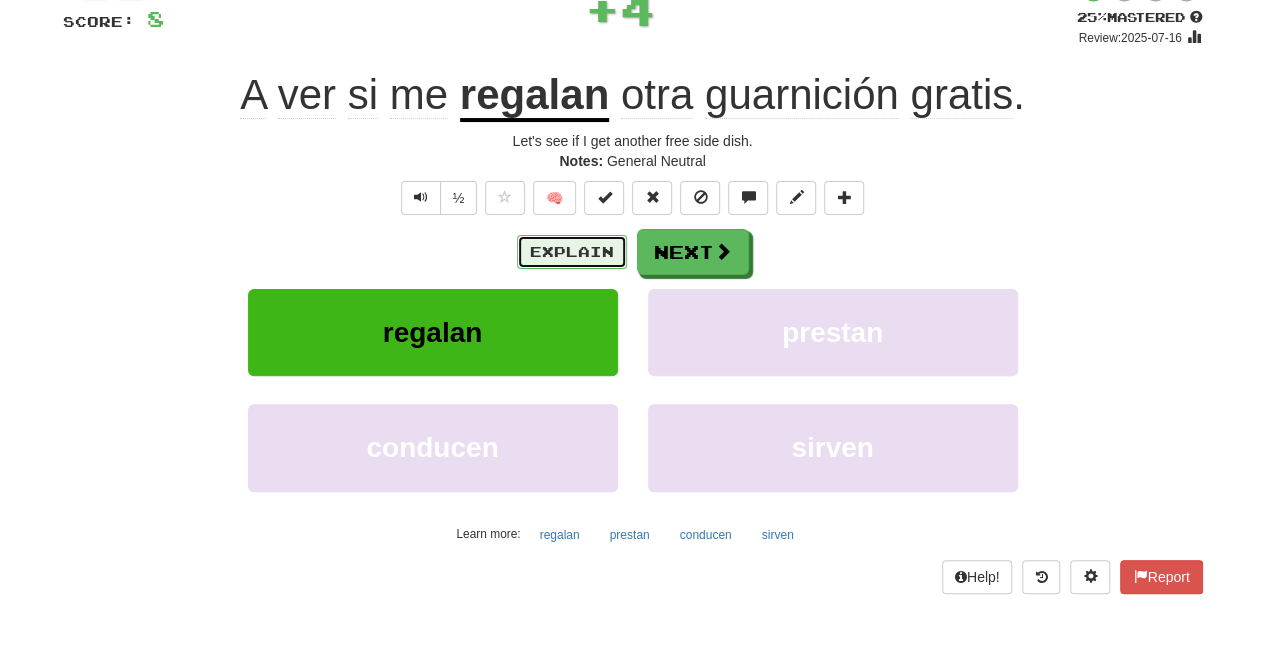 click on "Explain" at bounding box center (572, 252) 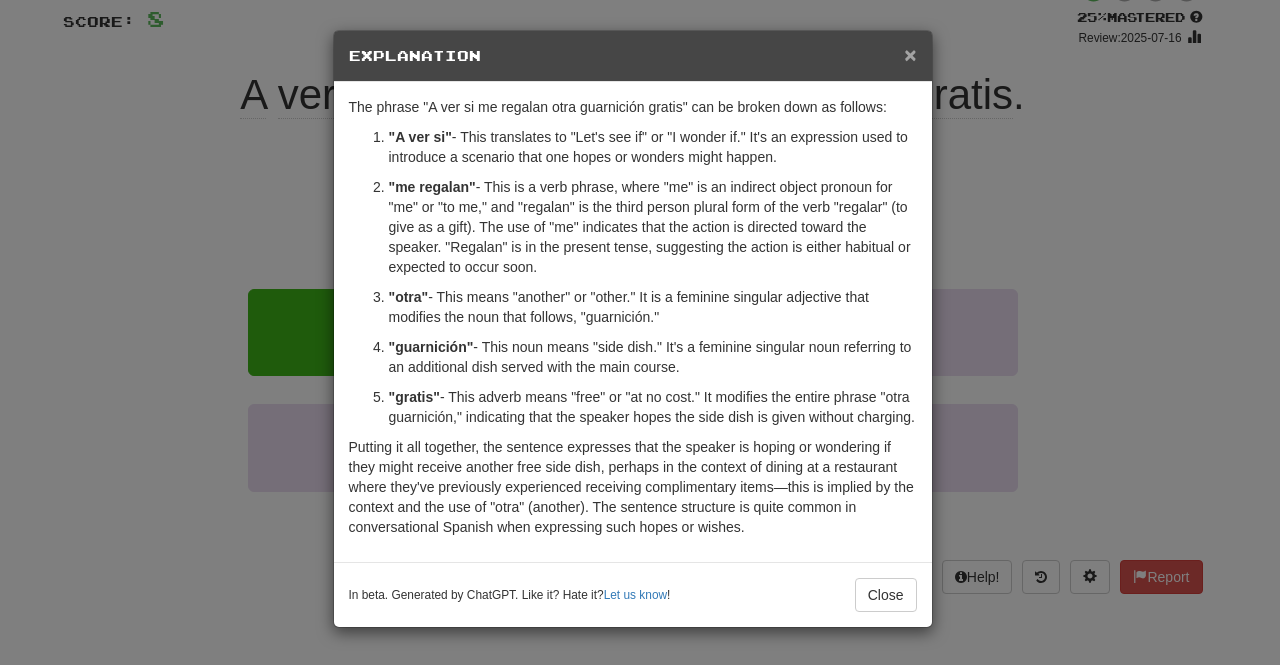 click on "×" at bounding box center (910, 54) 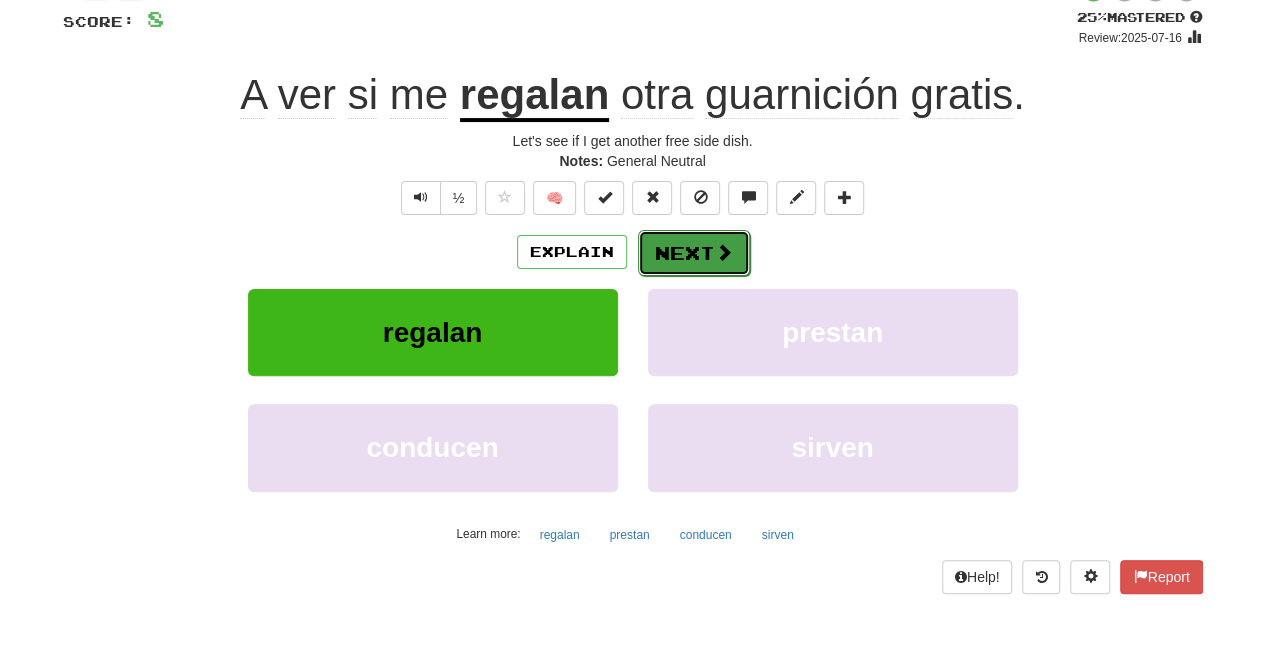 click at bounding box center (724, 252) 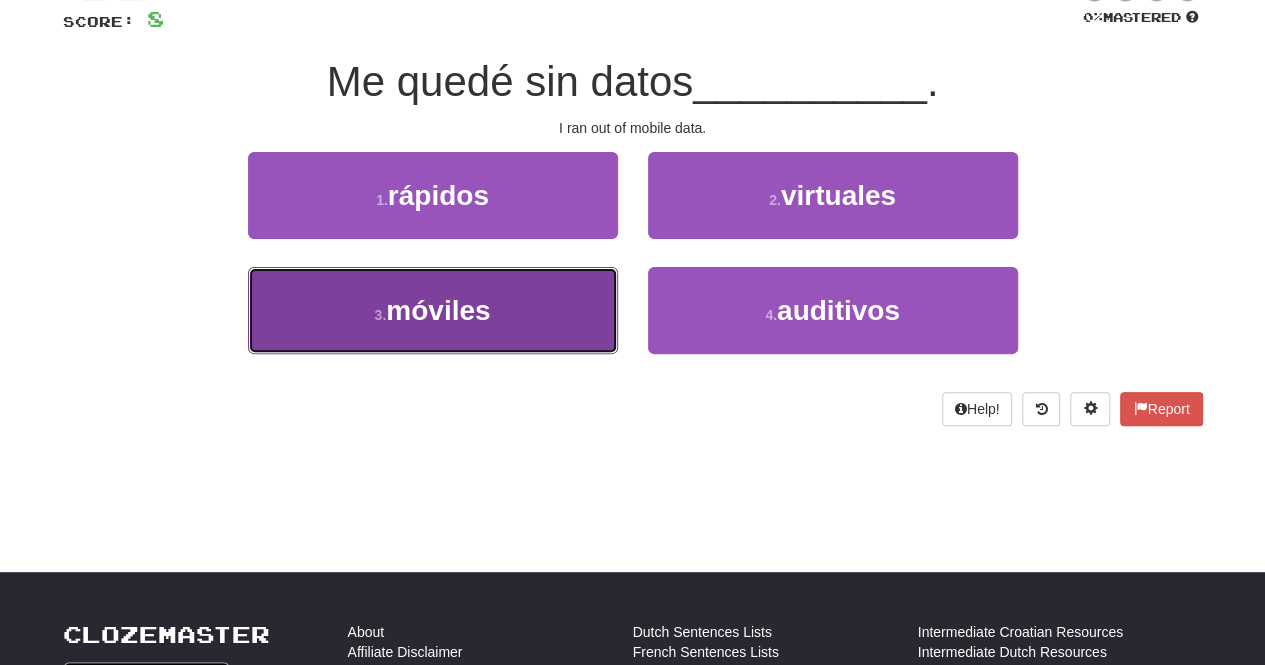 click on "3 .  móviles" at bounding box center [433, 310] 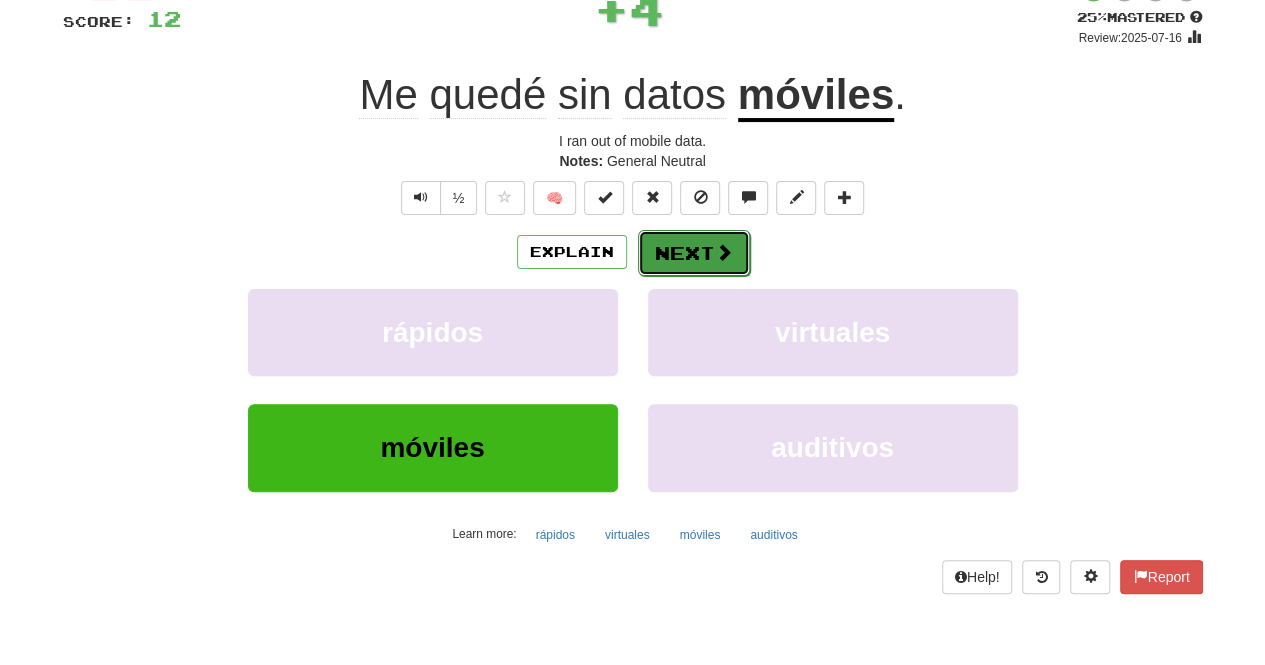 click on "Next" at bounding box center [694, 253] 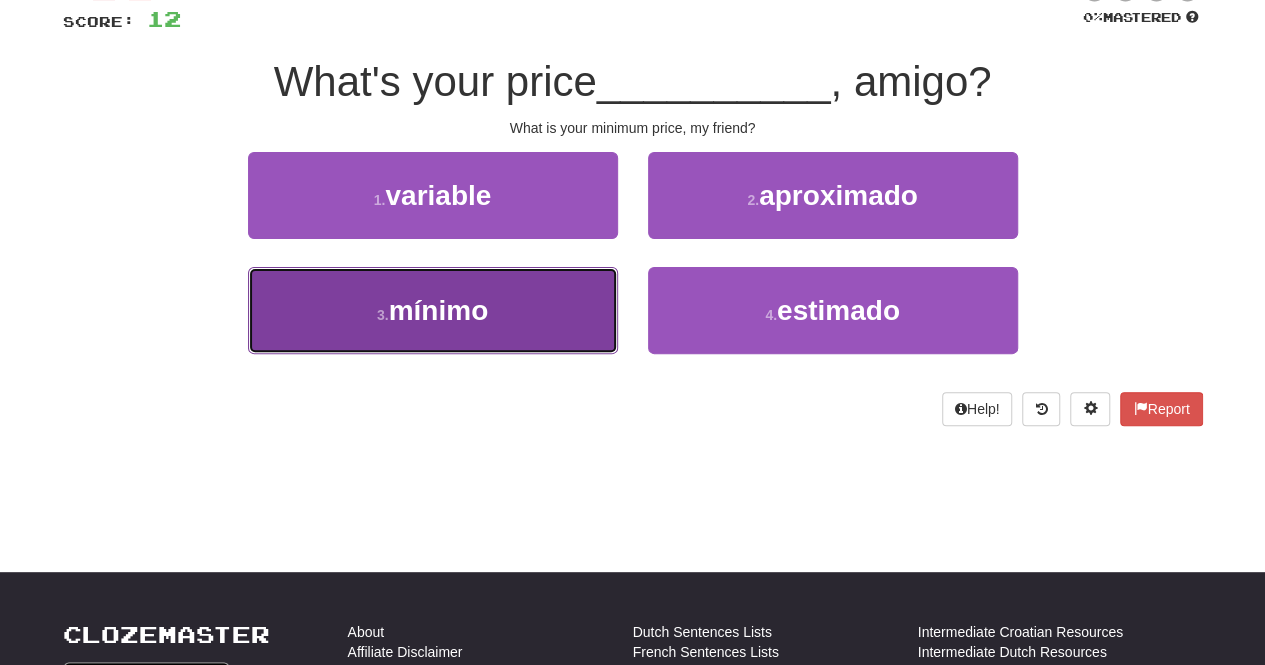 click on "3 . mínimo" at bounding box center [433, 310] 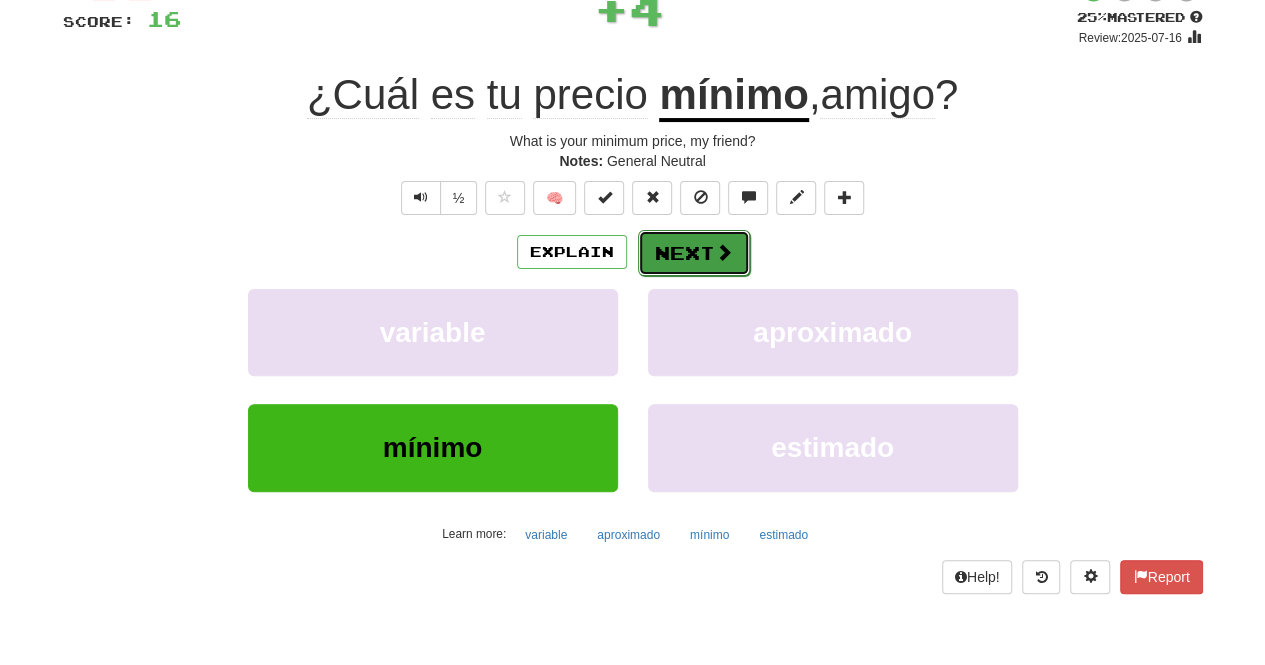click on "Next" at bounding box center [694, 253] 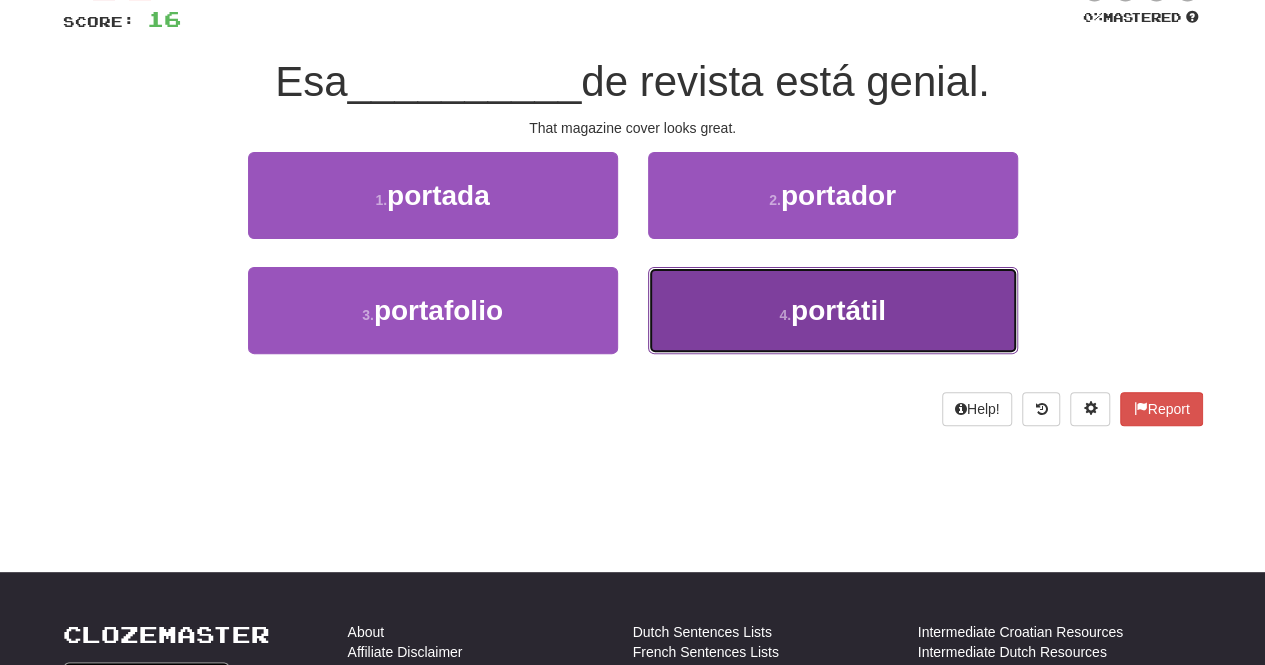 click on "4 .  portátil" at bounding box center [833, 310] 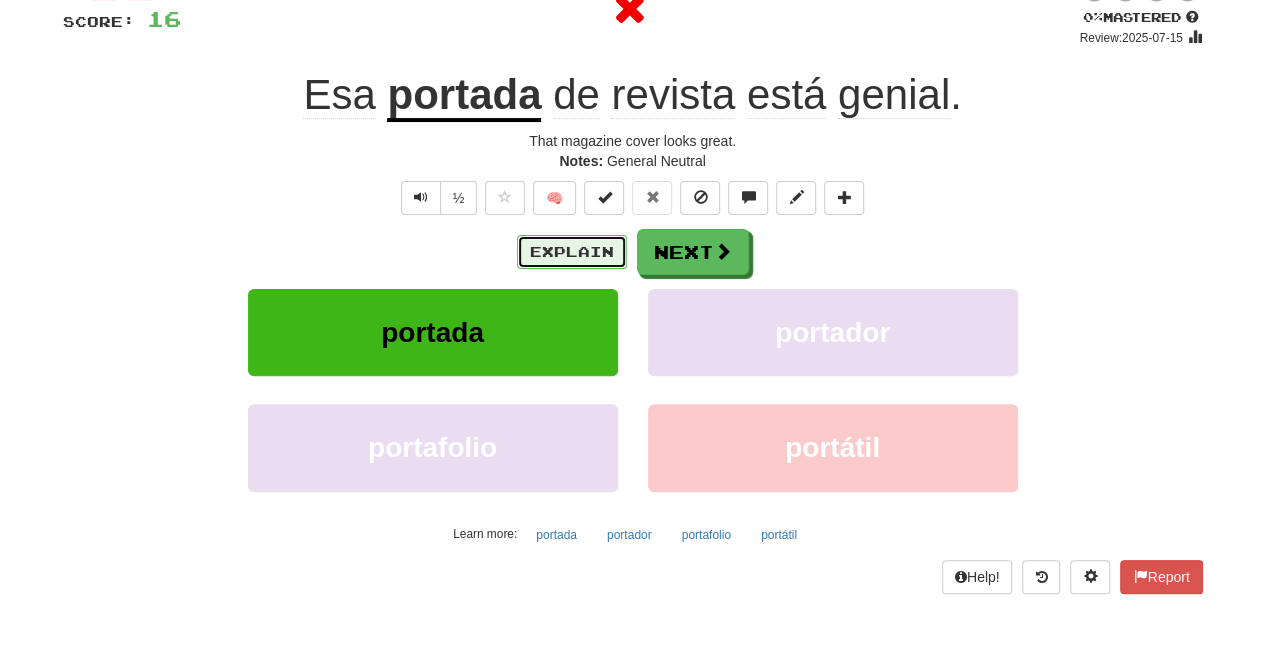 click on "Explain" at bounding box center (572, 252) 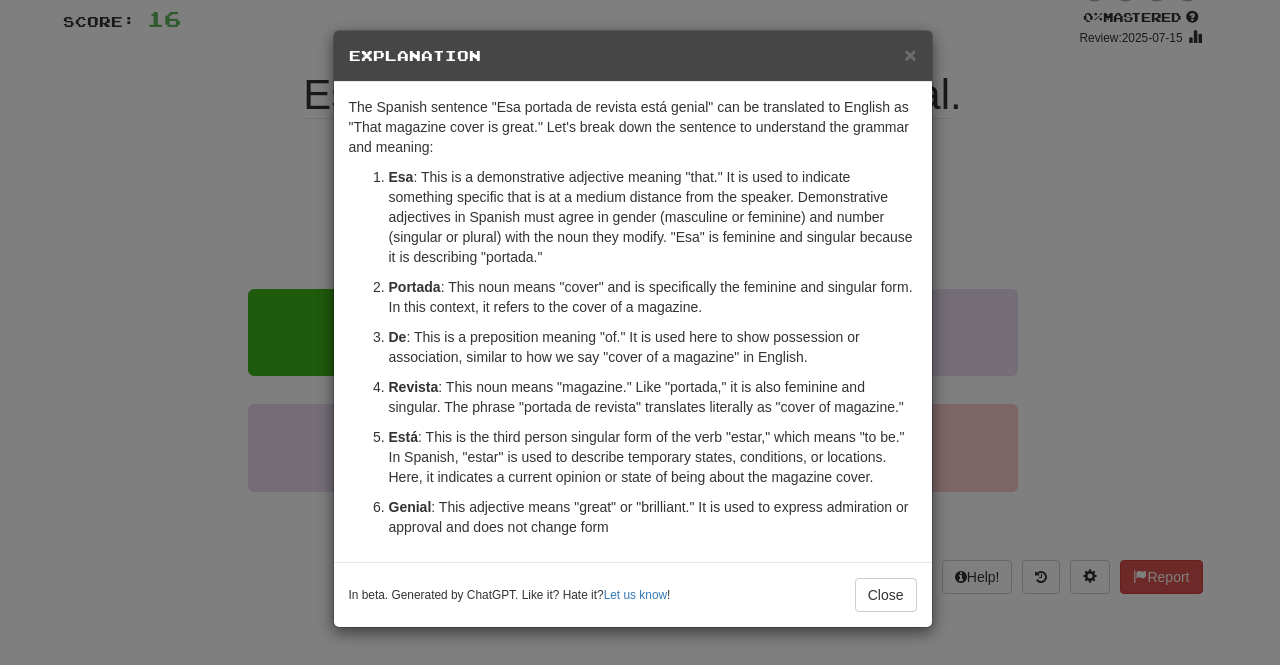 click on "× Explanation The Spanish sentence "Esa portada de revista está genial" can be translated to English as "That magazine cover is great." Let's break down the sentence to understand the grammar and meaning: Esa : This is a demonstrative adjective meaning "that." It is used to indicate something specific that is at a medium distance from the speaker. Demonstrative adjectives in Spanish must agree in gender (masculine or feminine) and number (singular or plural) with the noun they modify. "Esa" is feminine and singular because it is describing "portada." Portada : This noun means "cover" and is specifically the feminine and singular form. In this context, it refers to the cover of a magazine. De : This is a preposition meaning "of." It is used here to show possession or association, similar to how we say "cover of a magazine" in English. Revista Está Genial : This adjective means "great" or "brilliant." It is used to express admiration or approval and does not change form" at bounding box center [640, 332] 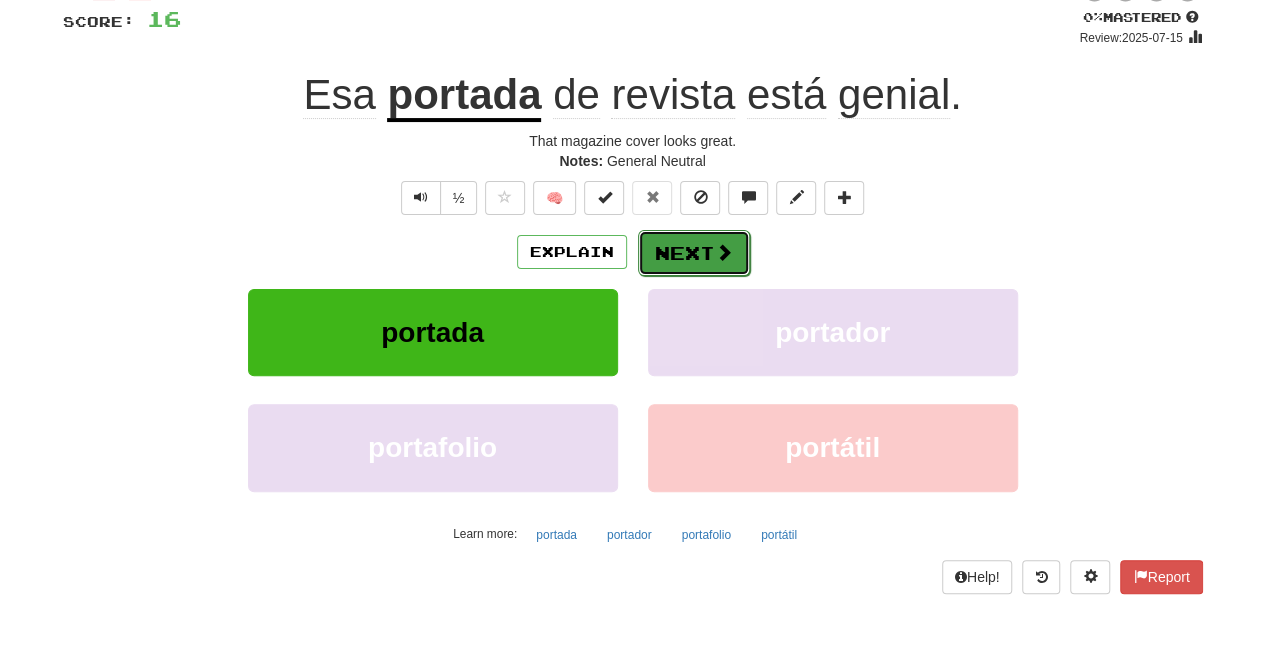 click on "Next" at bounding box center (694, 253) 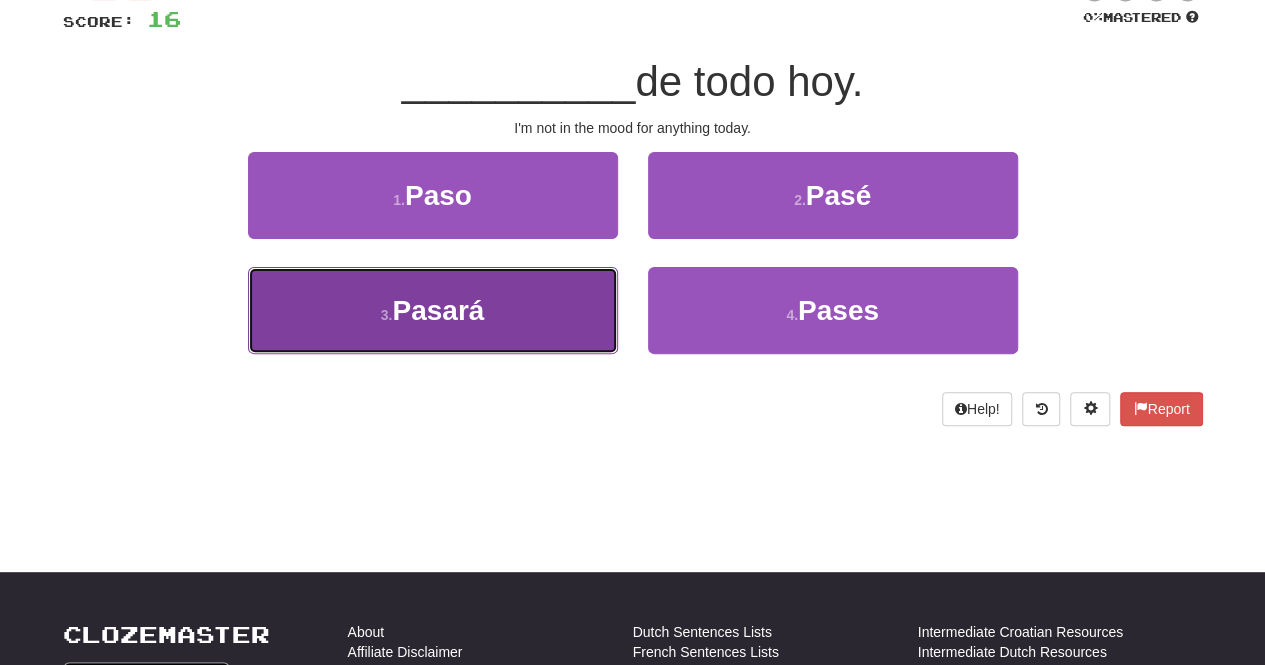 click on "3 .  Pasará" at bounding box center [433, 310] 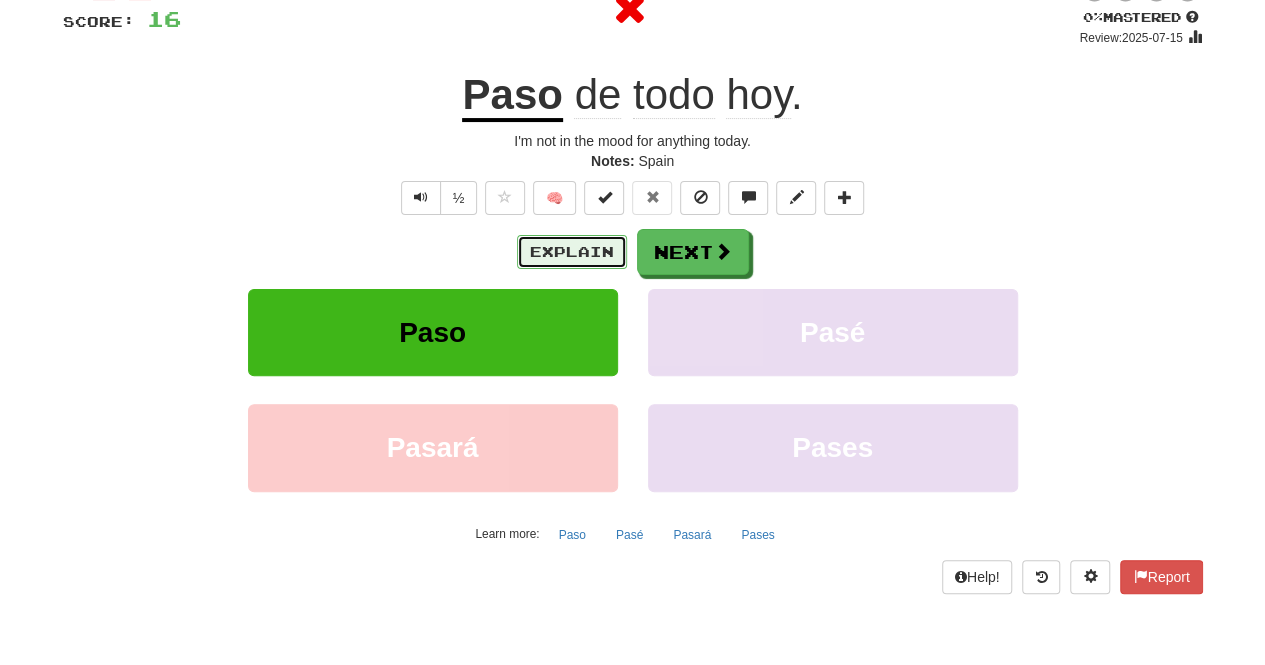 click on "Explain" at bounding box center [572, 252] 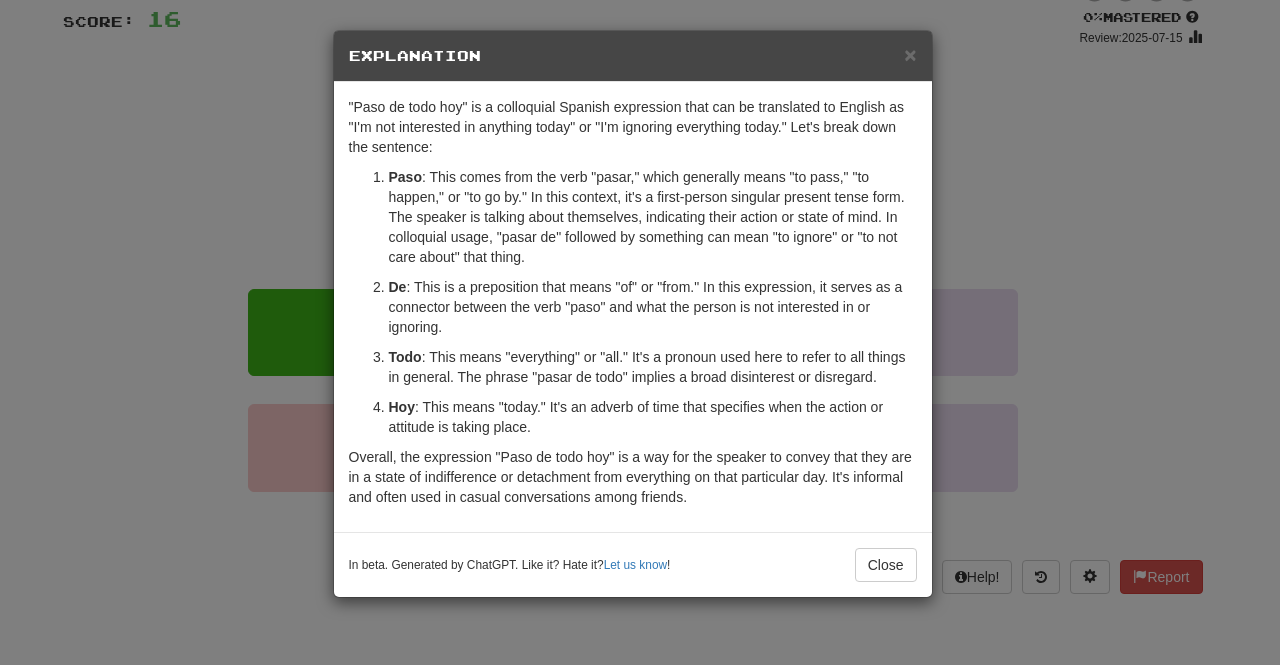 drag, startPoint x: 1065, startPoint y: 273, endPoint x: 1036, endPoint y: 135, distance: 141.01419 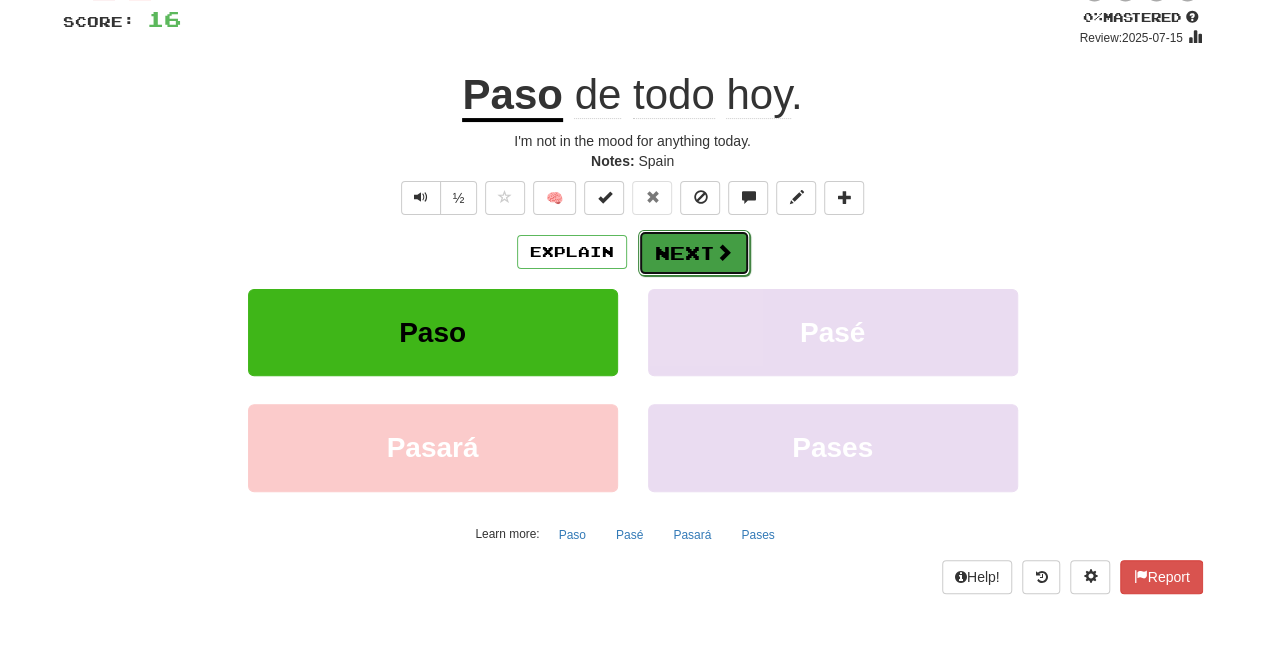 click on "Next" at bounding box center [694, 253] 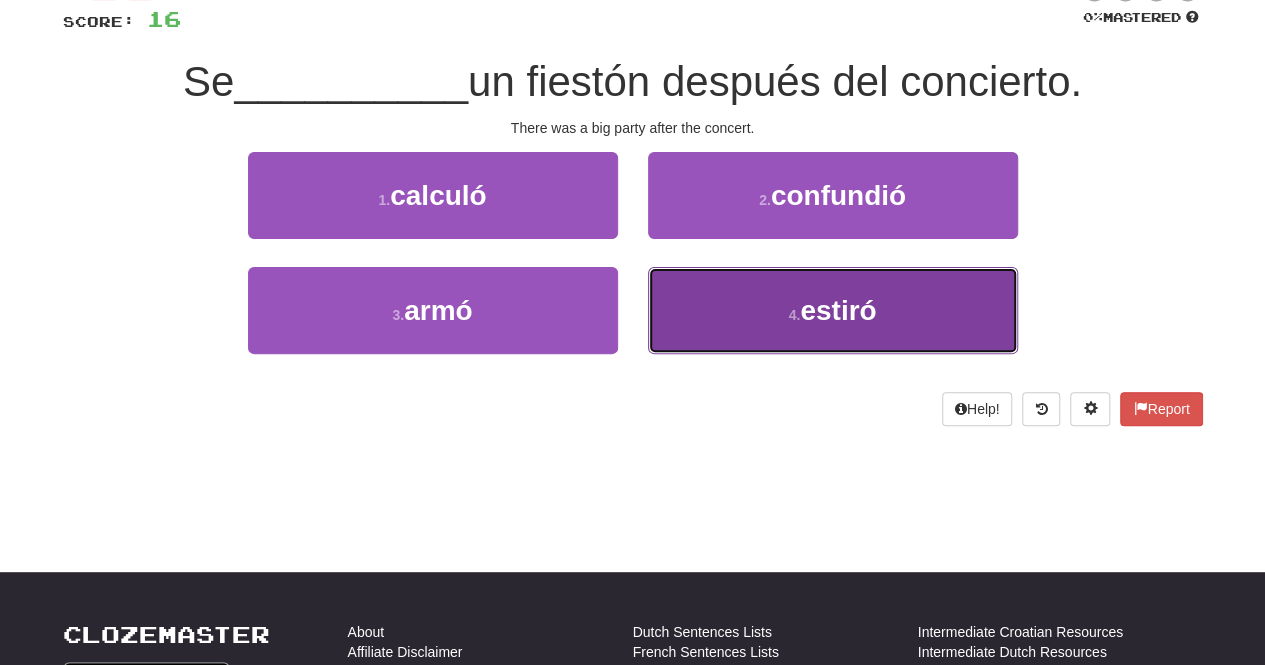 click on "4 .  estiró" at bounding box center (833, 310) 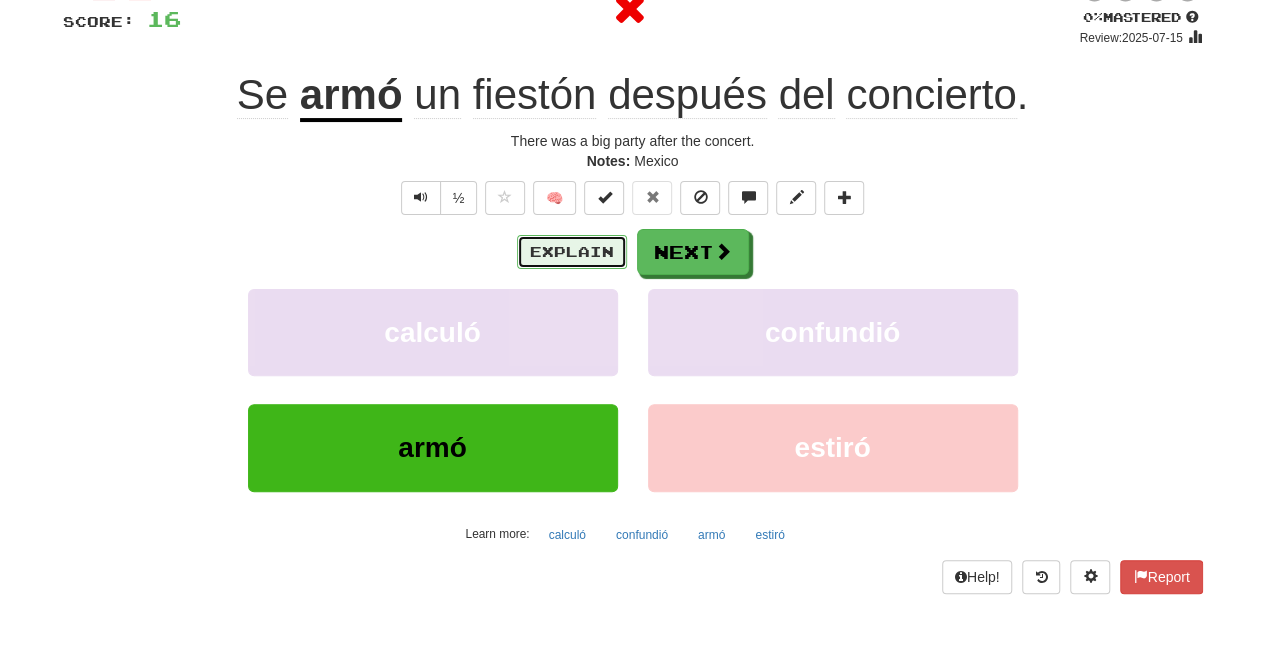 click on "Explain" at bounding box center (572, 252) 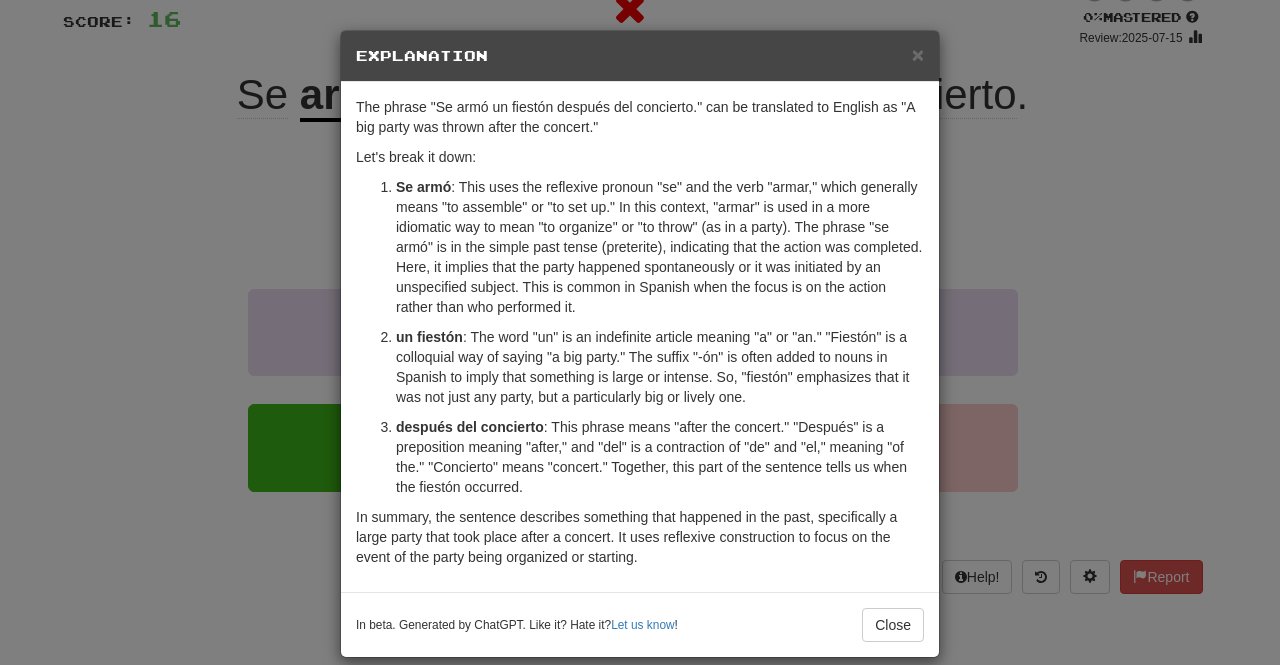 click on "Se armó : This uses the reflexive pronoun "se" and the verb "armar," which generally means "to assemble" or "to set up." In this context, "armar" is used in a more idiomatic way to mean "to organize" or "to throw" (as in a party). The phrase "se armó" is in the simple past tense (preterite), indicating that the action was completed. Here, it implies that the party happened spontaneously or it was initiated by an unspecified subject. This is common in Spanish when the focus is on the action rather than who performed it." at bounding box center [660, 247] 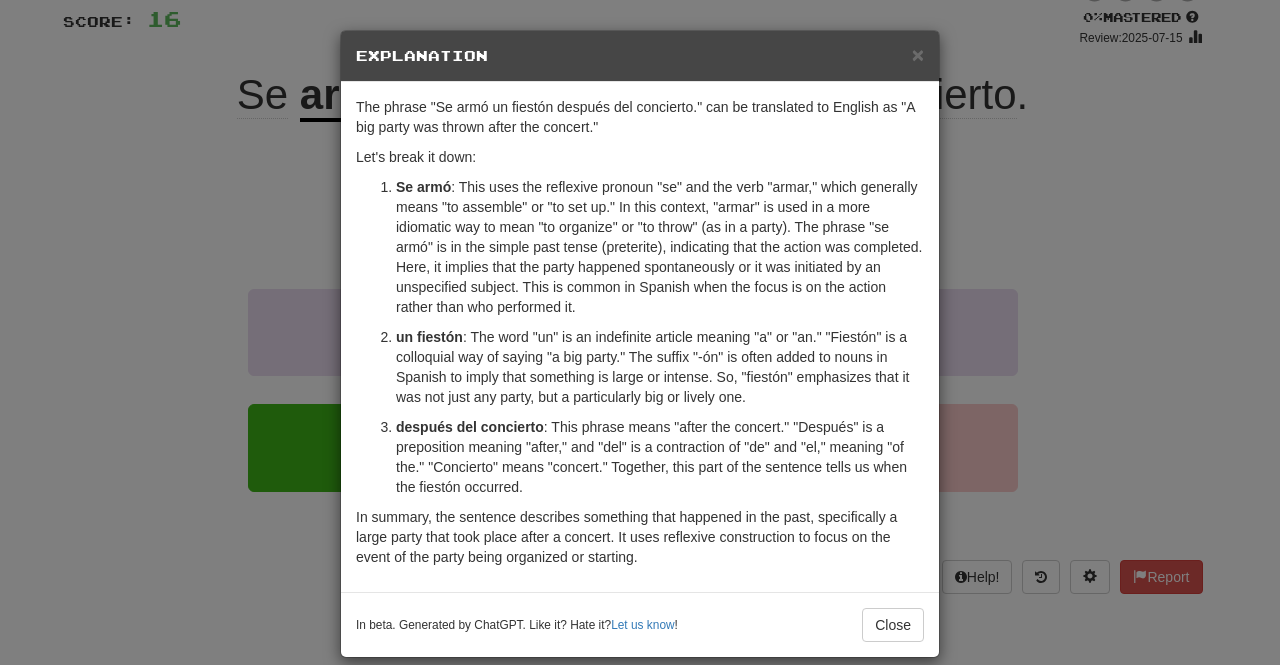 click on "× Explanation The phrase "Se armó un fiestón después del concierto." can be translated to English as "A big party was thrown after the concert."
Let's break it down:
Se armó : This uses the reflexive pronoun "se" and the verb "armar," which generally means "to assemble" or "to set up." In this context, "armar" is used in a more idiomatic way to mean "to organize" or "to throw" (as in a party). The phrase "se armó" is in the simple past tense (preterite), indicating that the action was completed. Here, it implies that the party happened spontaneously or it was initiated by an unspecified subject. This is common in Spanish when the focus is on the action rather than who performed it.
un fiestón
después del concierto : This phrase means "after the concert." "Después" is a preposition meaning "after," and "del" is a contraction of "de" and "el," meaning "of the." "Concierto" means "concert." Together, this part of the sentence tells us when the fiestón occurred.
Let us know !" at bounding box center [640, 332] 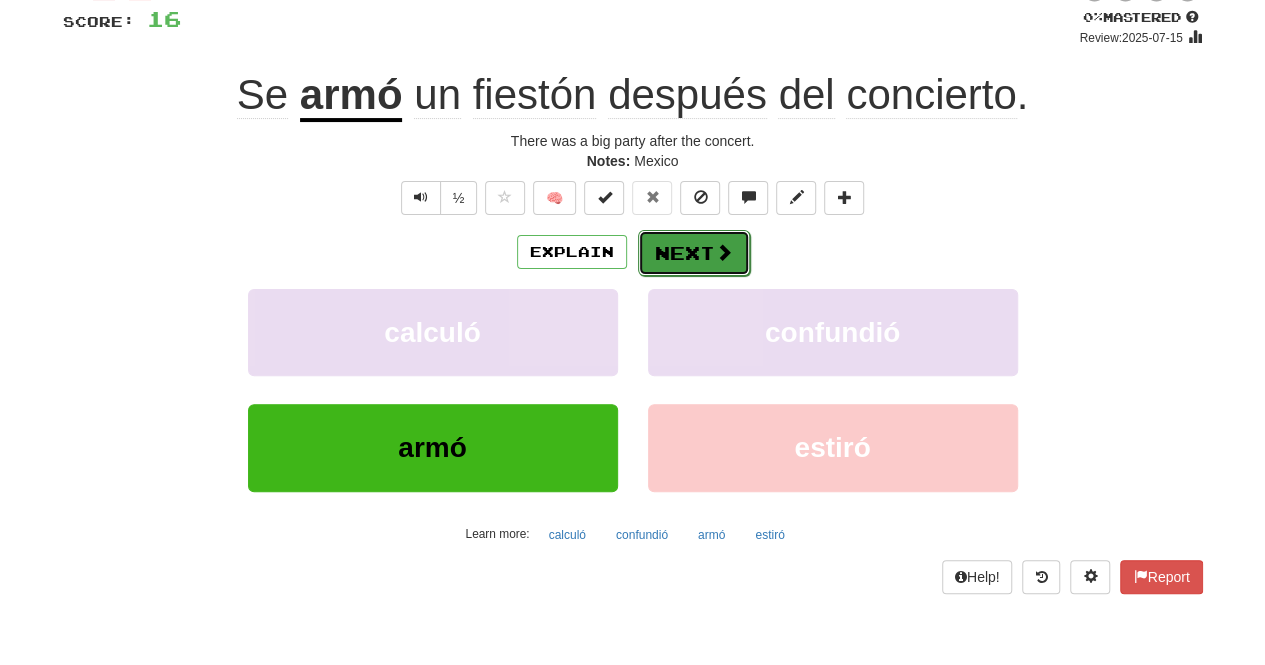 click on "Next" at bounding box center (694, 253) 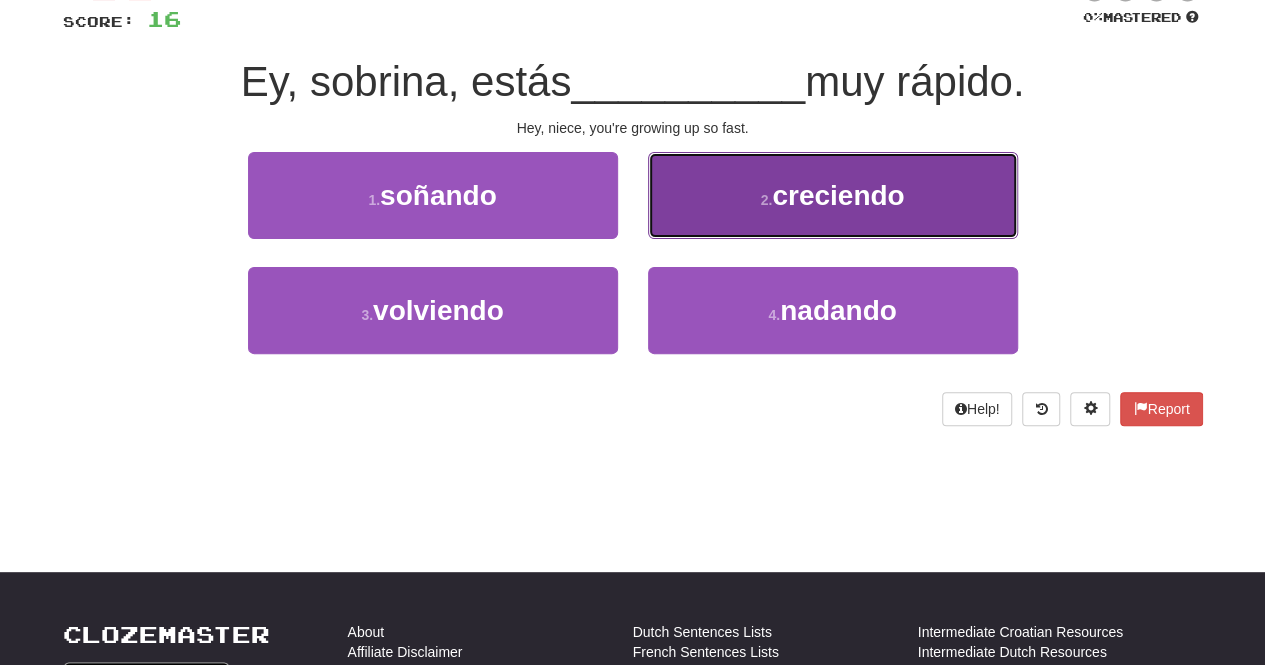 click on "2 . creciendo" at bounding box center [833, 195] 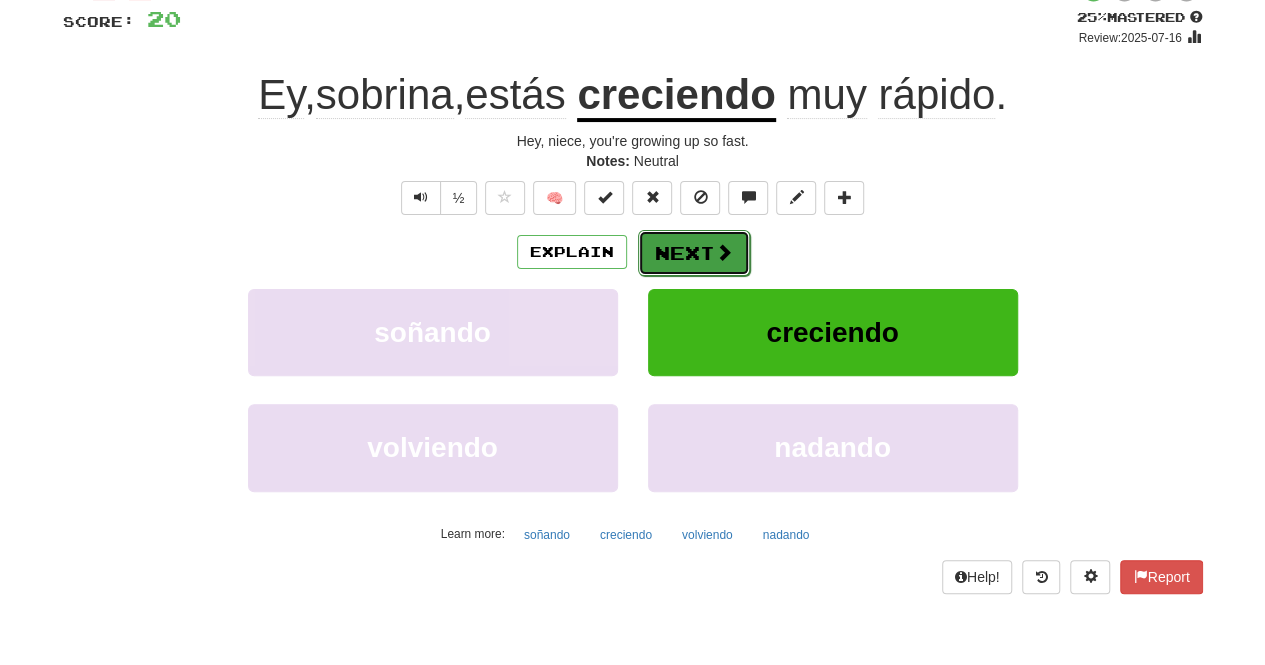 click on "Next" at bounding box center (694, 253) 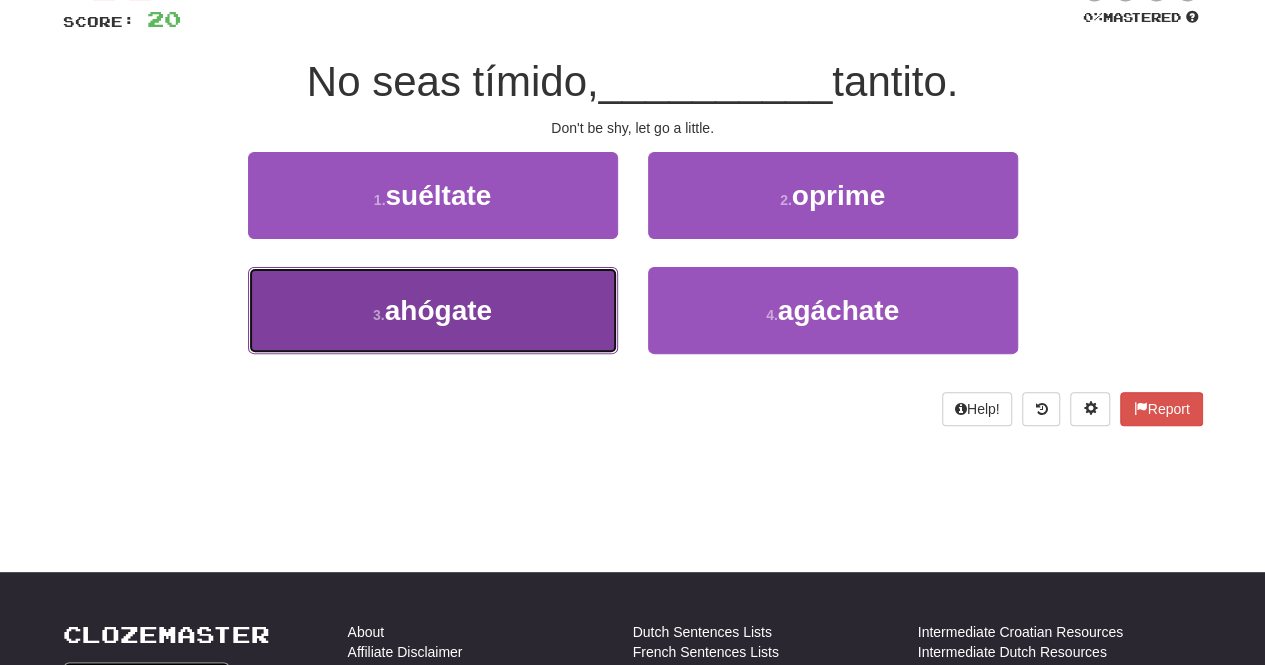 click on "3 .  ahógate" at bounding box center [433, 310] 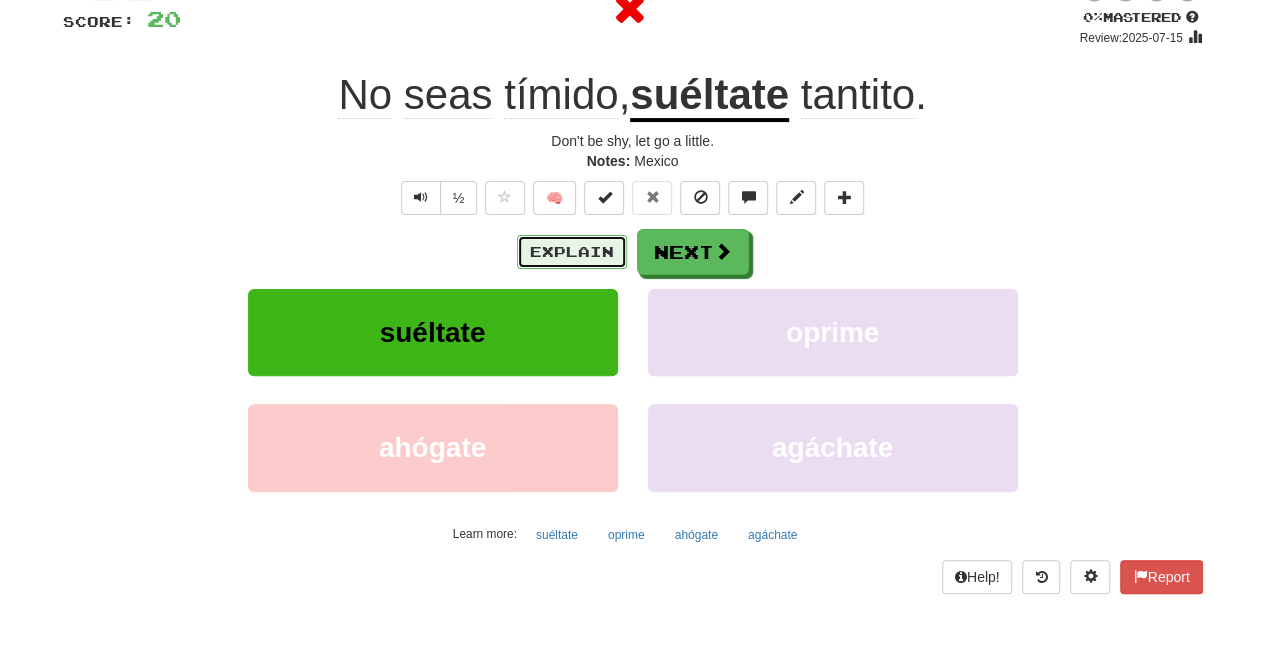 click on "Explain" at bounding box center [572, 252] 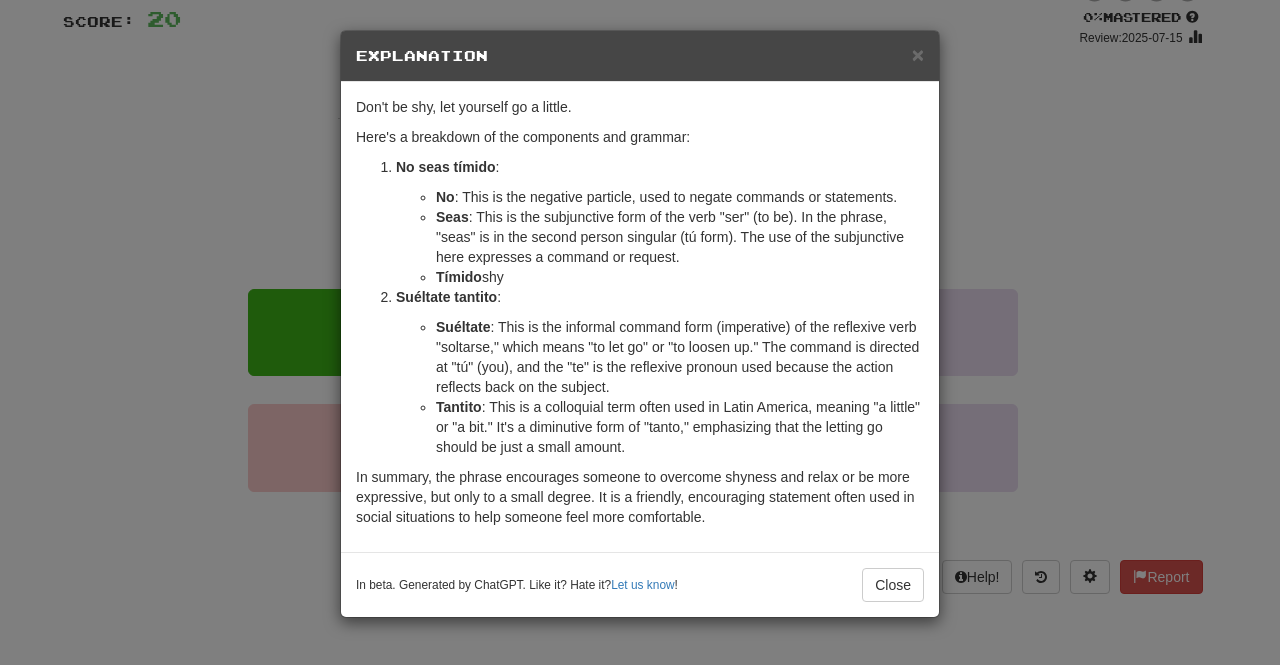 click on "× Explanation The phrase "No seas tímido, suéltate tantito" is a casual expression in Spanish that can be translated to English as "Don't be shy, let yourself go a little."
Here's a breakdown of the components and grammar:
No seas tímido :
No : This is the negative particle, used to negate commands or statements.
Seas : This is the subjunctive form of the verb "ser" (to be). In the phrase, "seas" is in the second person singular (tú form). The use of the subjunctive here expresses a command or request.
Tímido : This is an adjective meaning "shy." It agrees in gender and number with the subject, which is implied to be "tú" (you, informal singular).
Suéltate tantito :
Suéltate : This is the informal command form (imperative) of the reflexive verb "soltarse," which means "to let go" or "to loosen up." The command is directed at "tú" (you), and the "te" is the reflexive pronoun used because the action reflects back on the subject.
Tantito
Let us know ! Close" at bounding box center (640, 332) 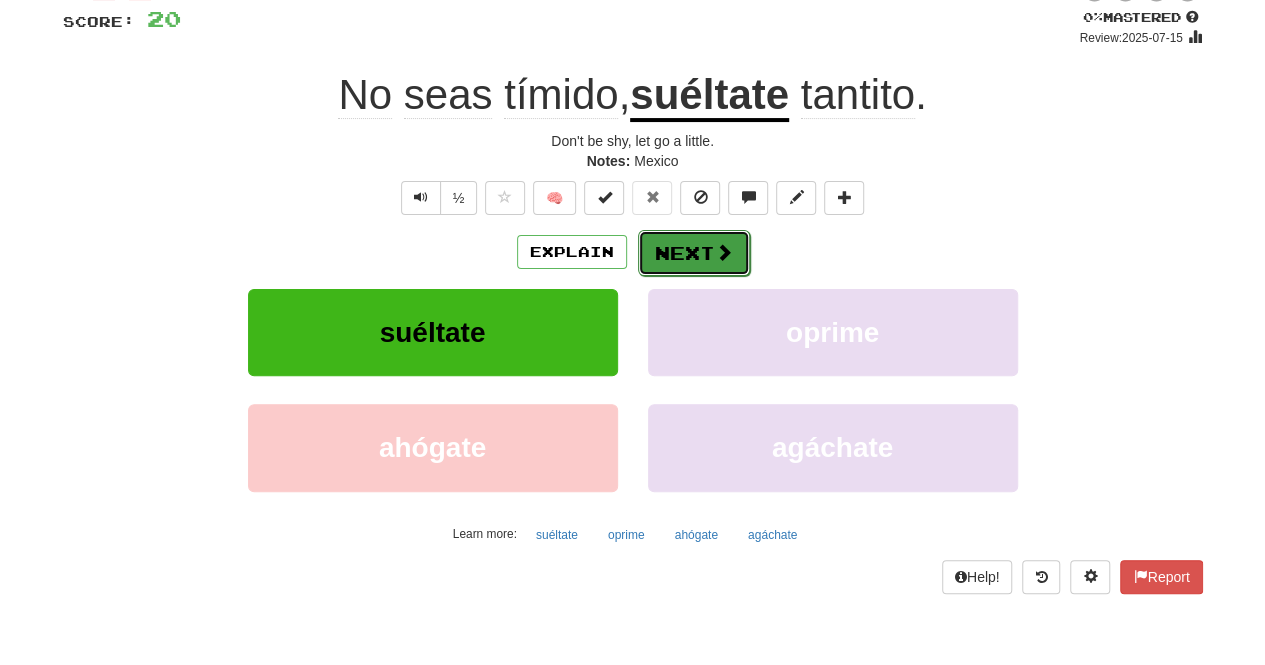 click at bounding box center [724, 252] 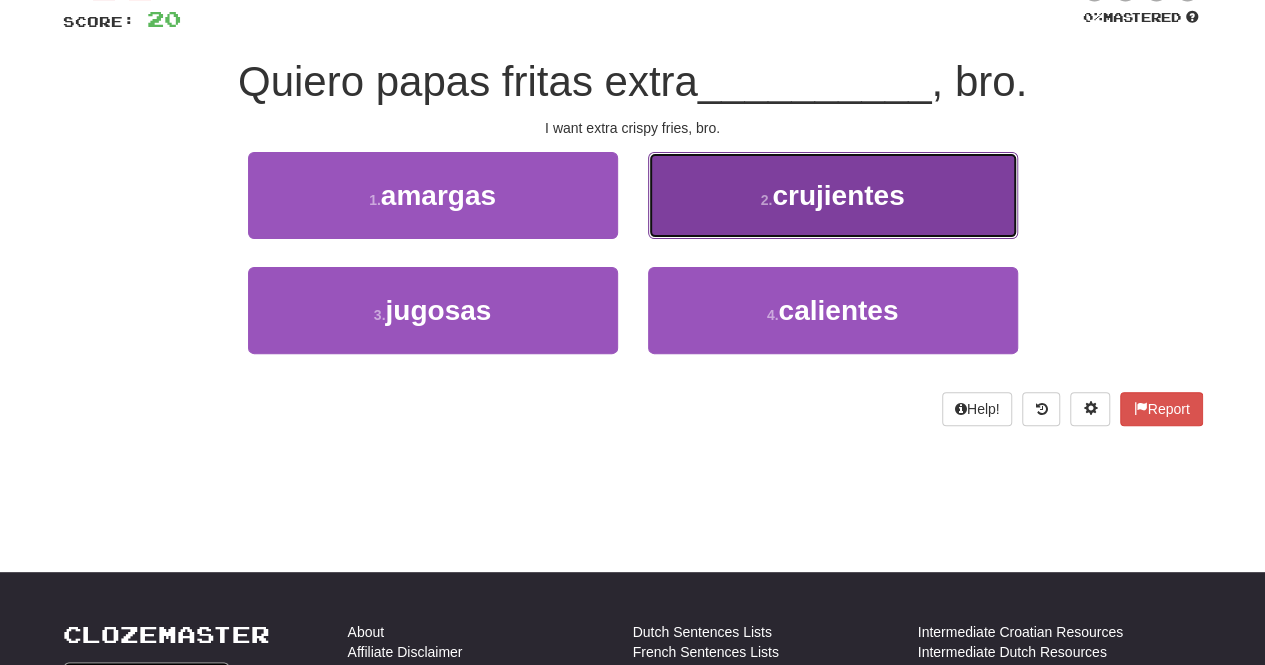 click on "2 .  crujientes" at bounding box center [833, 195] 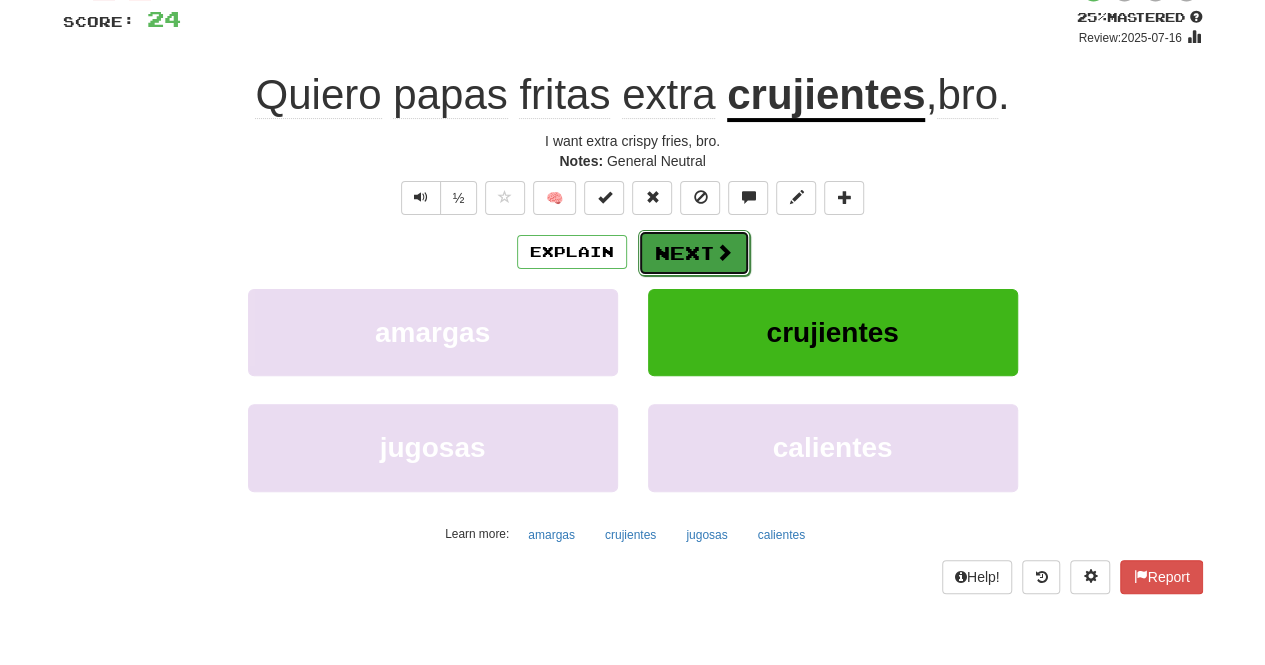 click at bounding box center (724, 252) 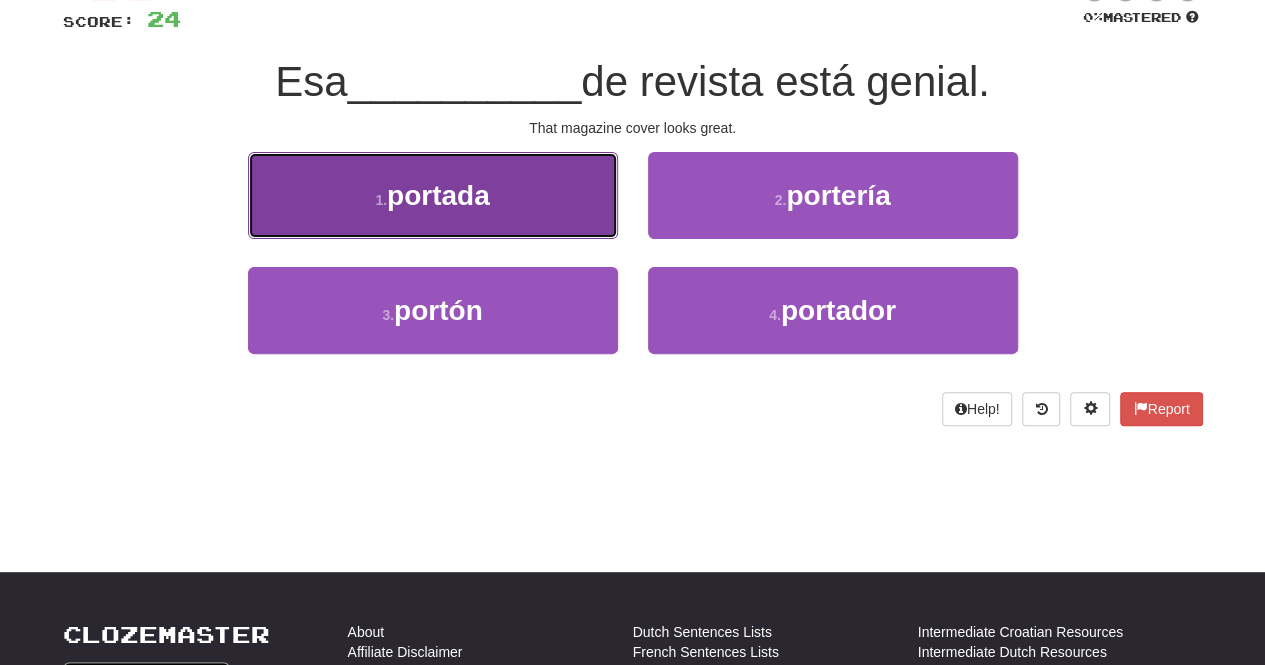 click on "1 . portada" at bounding box center (433, 195) 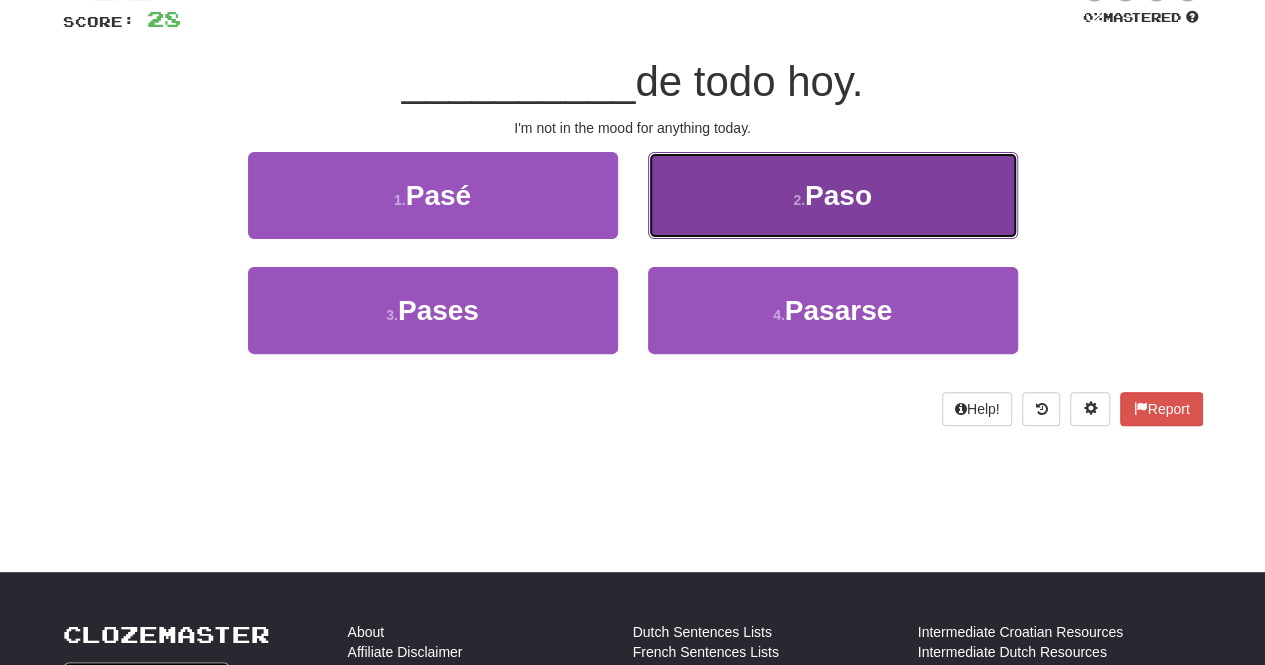 click on "2 .  Paso" at bounding box center (833, 195) 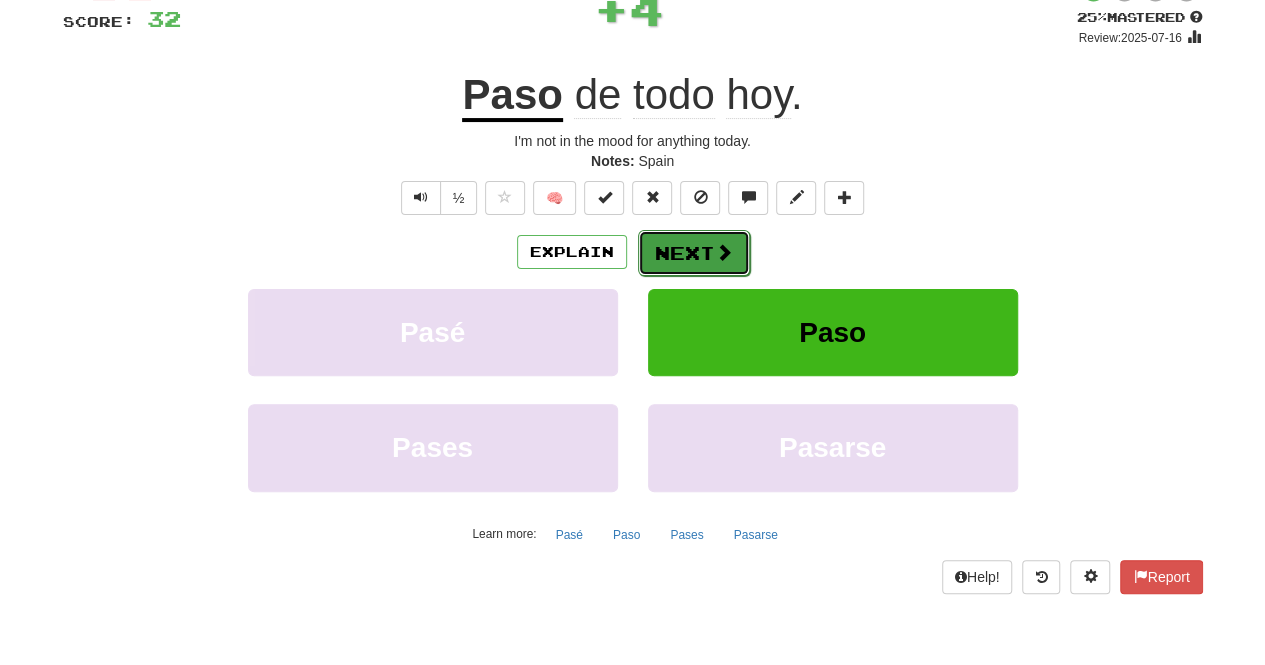 click on "Next" at bounding box center (694, 253) 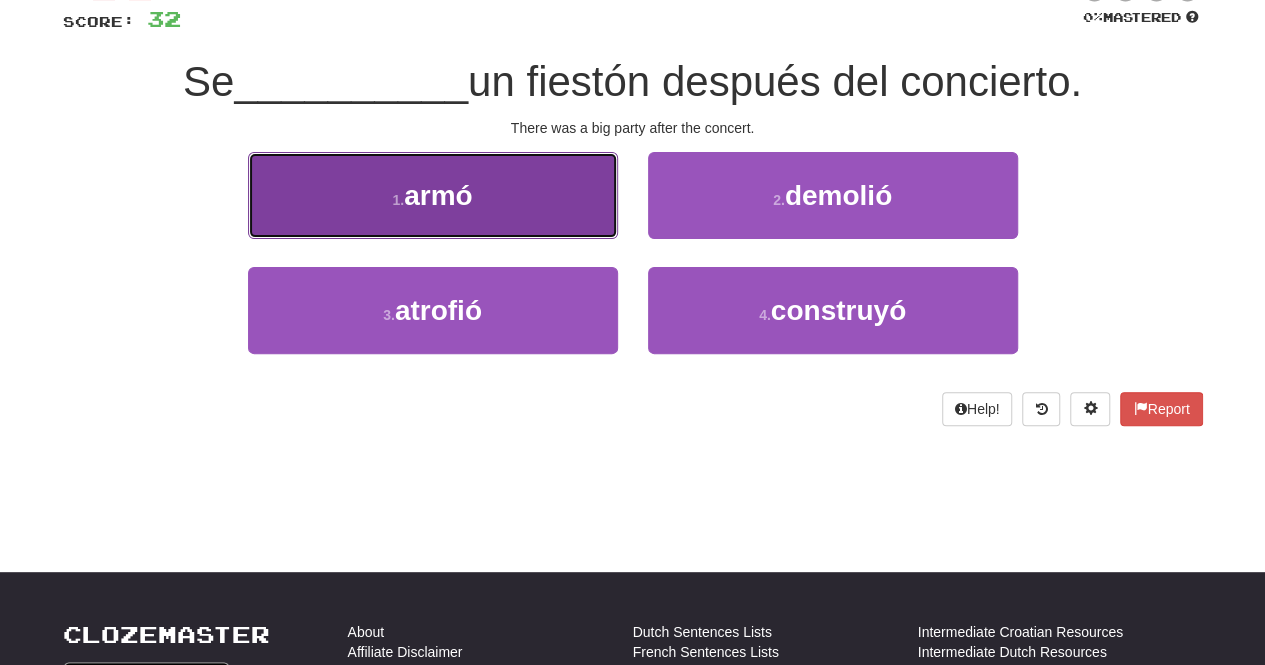 click on "1 .  armó" at bounding box center (433, 195) 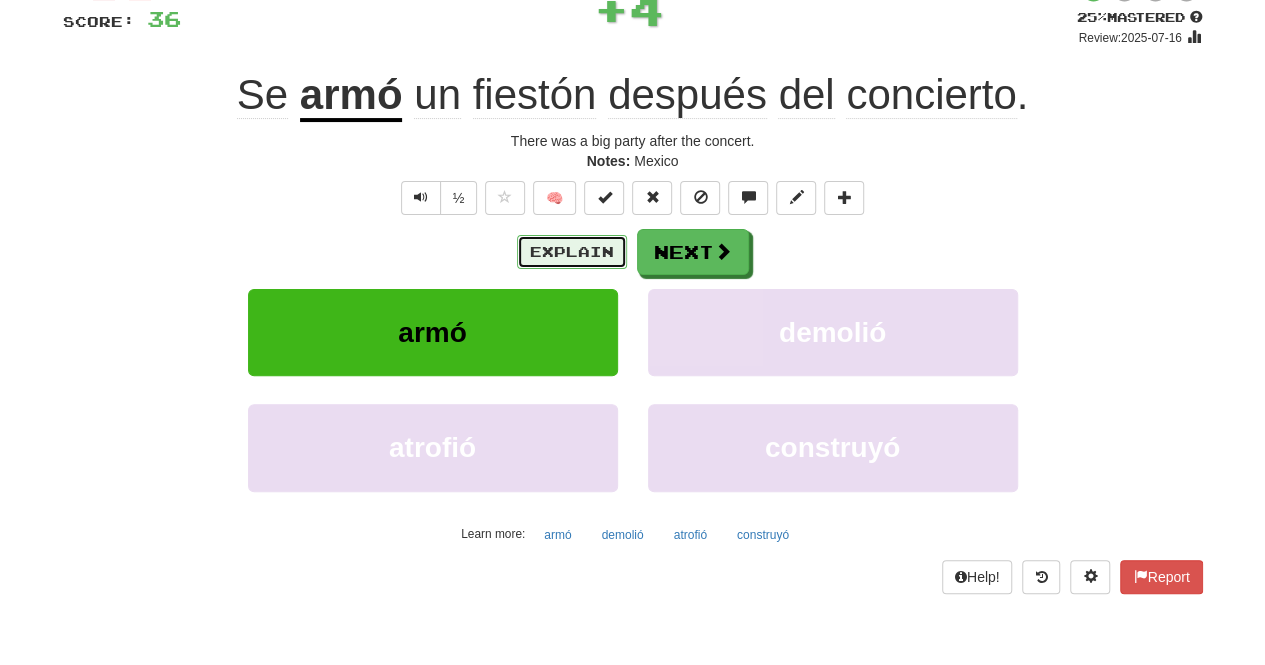 click on "Explain" at bounding box center [572, 252] 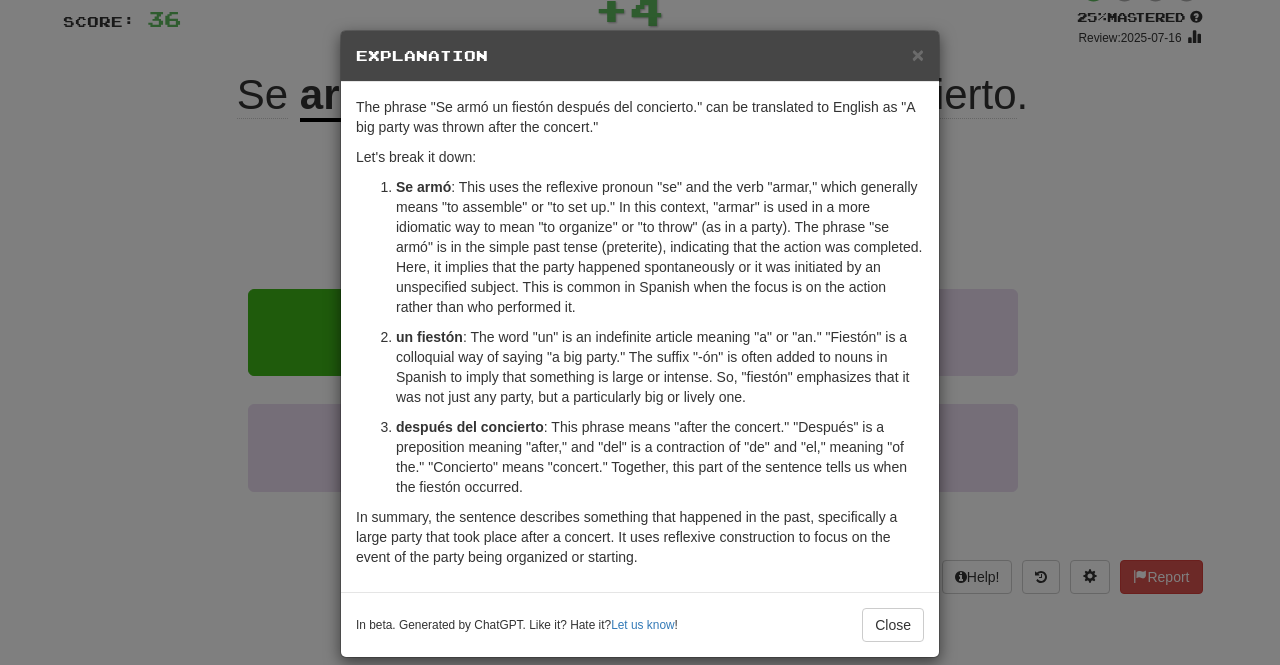 click on "× Explanation The phrase "Se armó un fiestón después del concierto." can be translated to English as "A big party was thrown after the concert."
Let's break it down:
Se armó : This uses the reflexive pronoun "se" and the verb "armar," which generally means "to assemble" or "to set up." In this context, "armar" is used in a more idiomatic way to mean "to organize" or "to throw" (as in a party). The phrase "se armó" is in the simple past tense (preterite), indicating that the action was completed. Here, it implies that the party happened spontaneously or it was initiated by an unspecified subject. This is common in Spanish when the focus is on the action rather than who performed it.
un fiestón
después del concierto : This phrase means "after the concert." "Después" is a preposition meaning "after," and "del" is a contraction of "de" and "el," meaning "of the." "Concierto" means "concert." Together, this part of the sentence tells us when the fiestón occurred.
Let us know !" at bounding box center [640, 332] 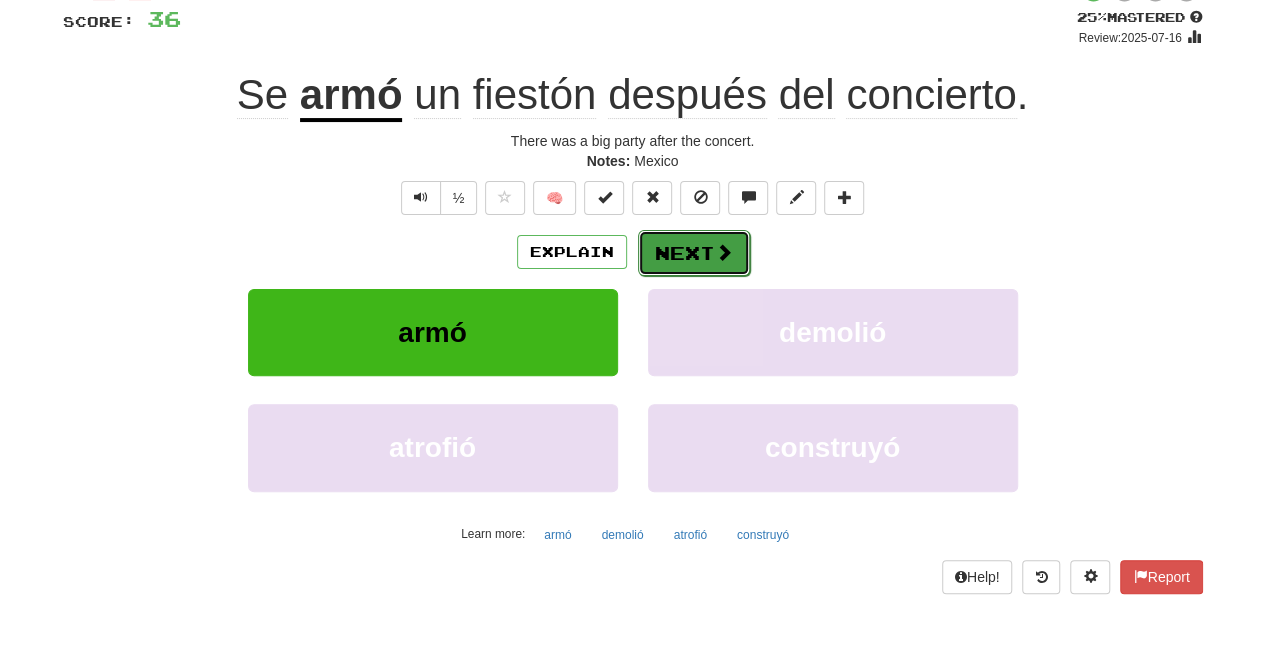 click at bounding box center [724, 252] 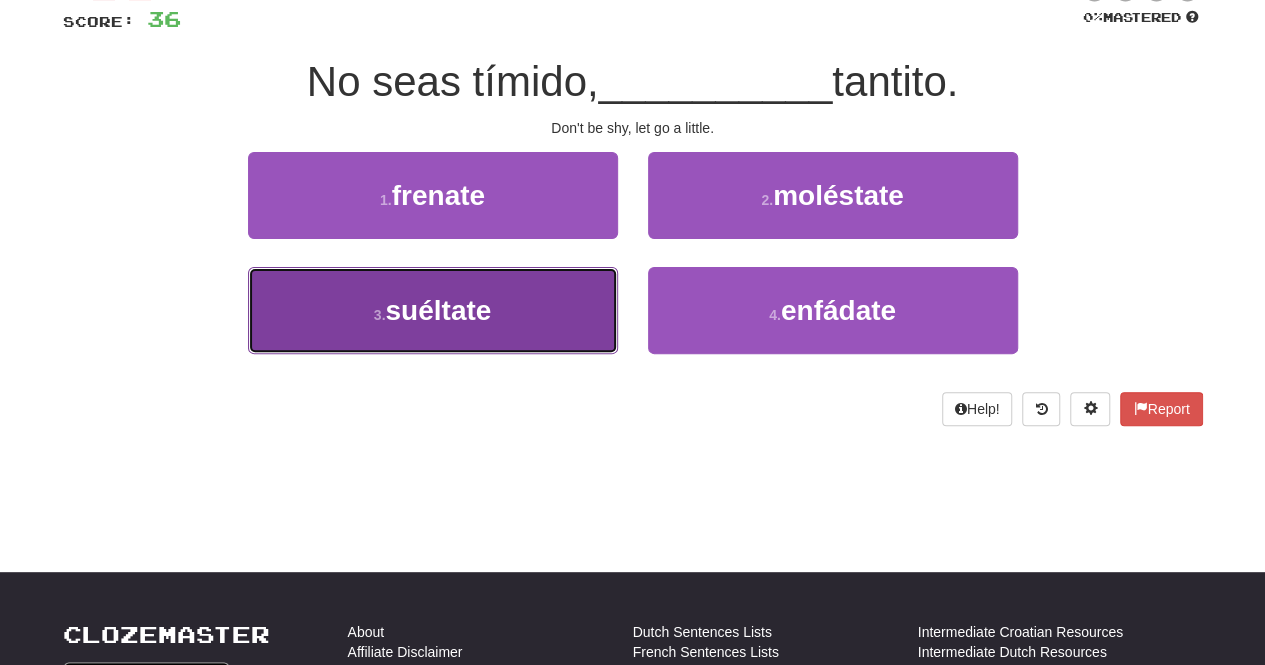 click on "3 .  suéltate" at bounding box center [433, 310] 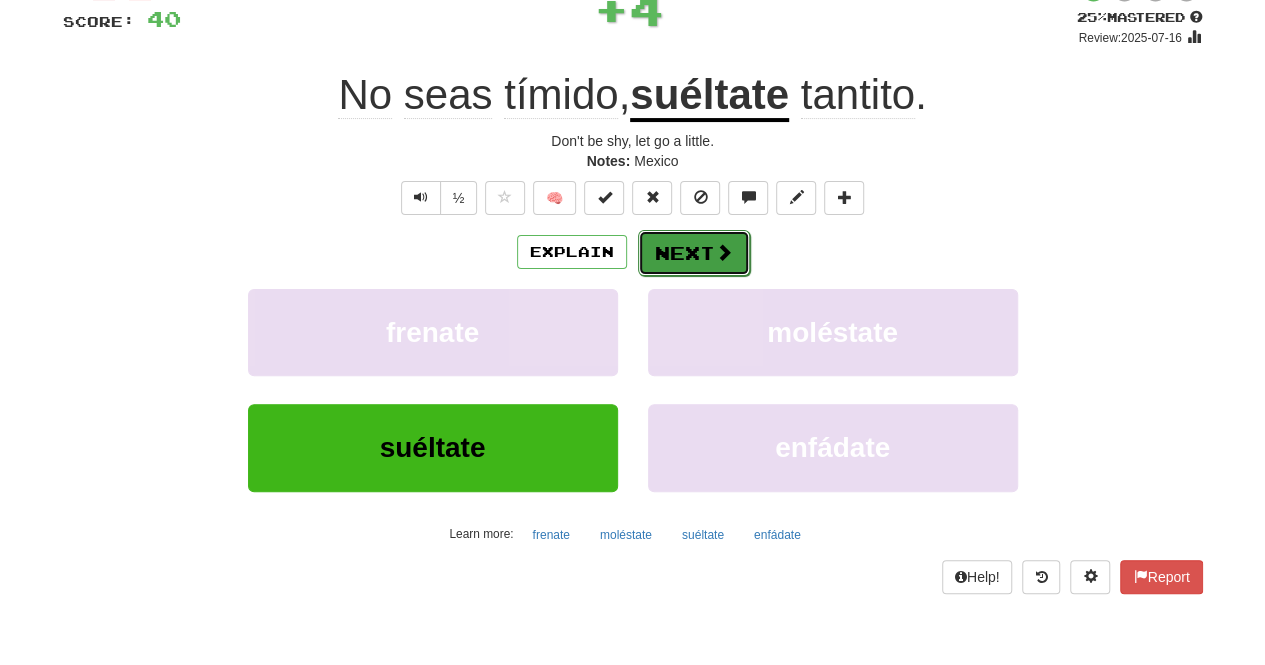 click on "Next" at bounding box center [694, 253] 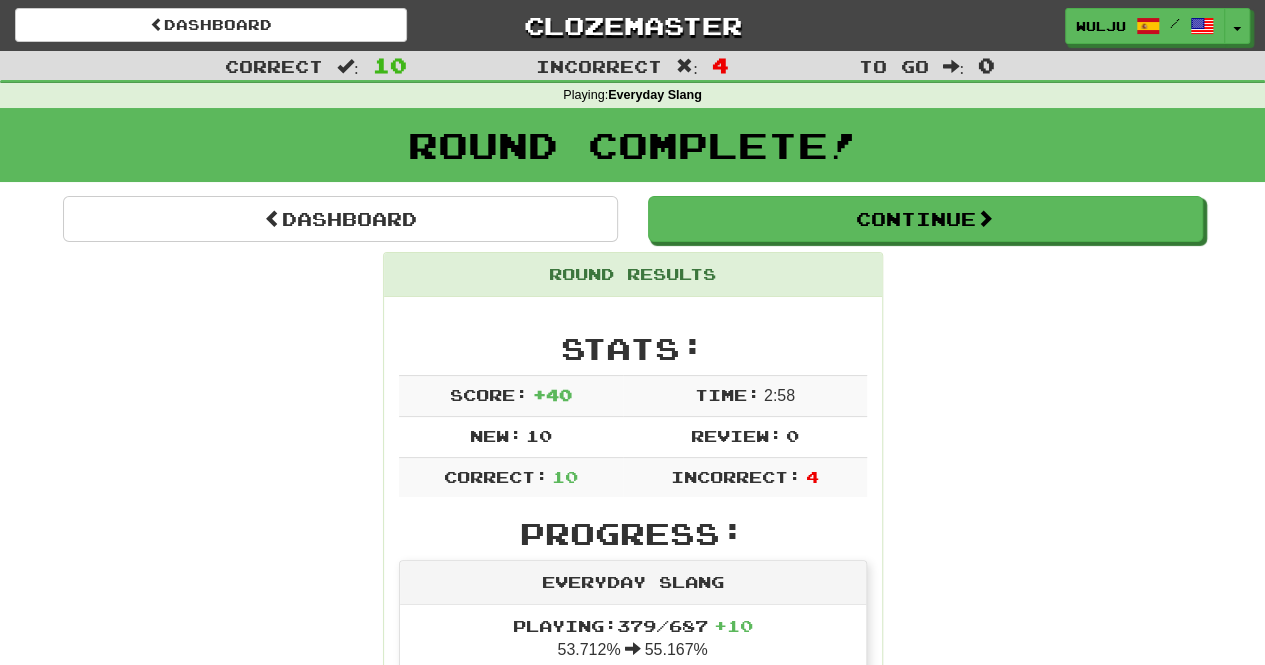 scroll, scrollTop: 44, scrollLeft: 0, axis: vertical 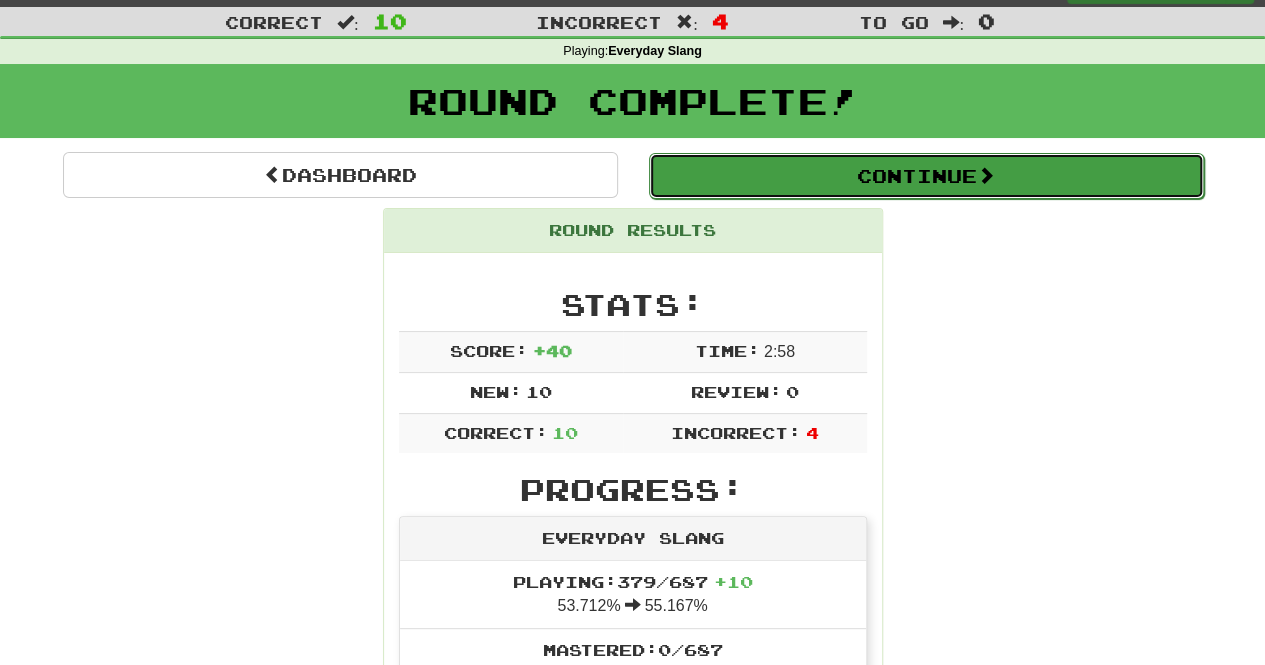 click on "Continue" at bounding box center (926, 176) 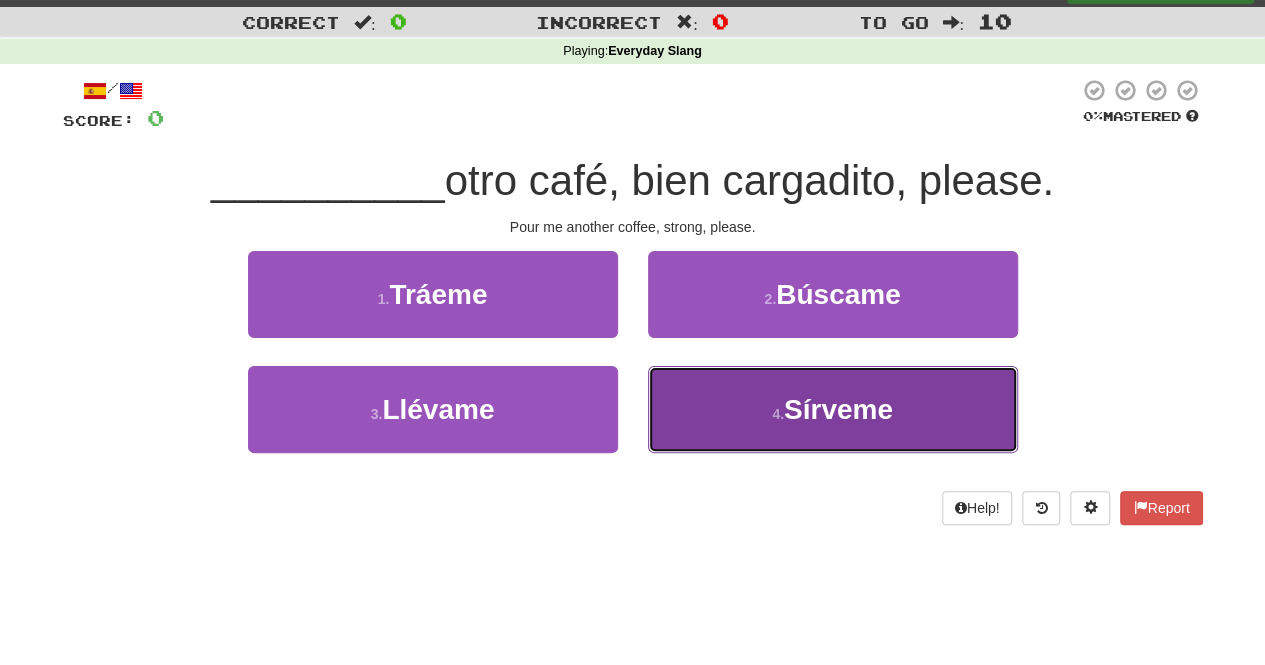 click on "4 .  Sírveme" at bounding box center (833, 409) 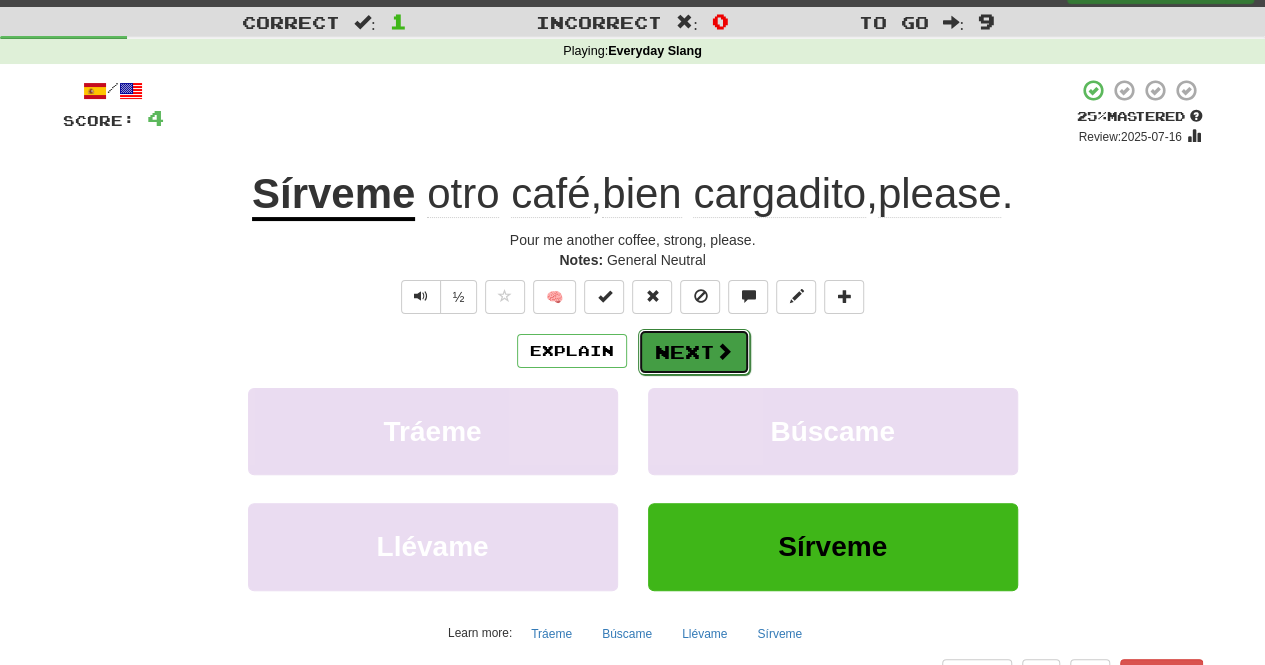 drag, startPoint x: 686, startPoint y: 335, endPoint x: 645, endPoint y: 344, distance: 41.976185 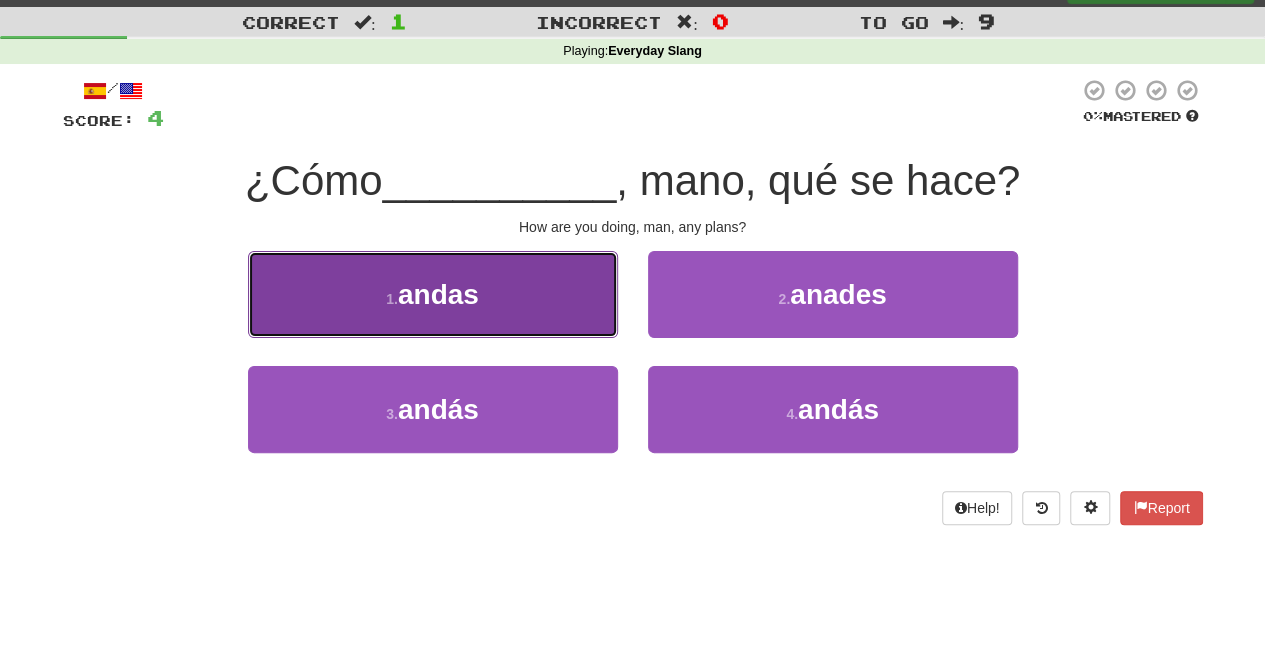 click on "1 .  andas" at bounding box center (433, 294) 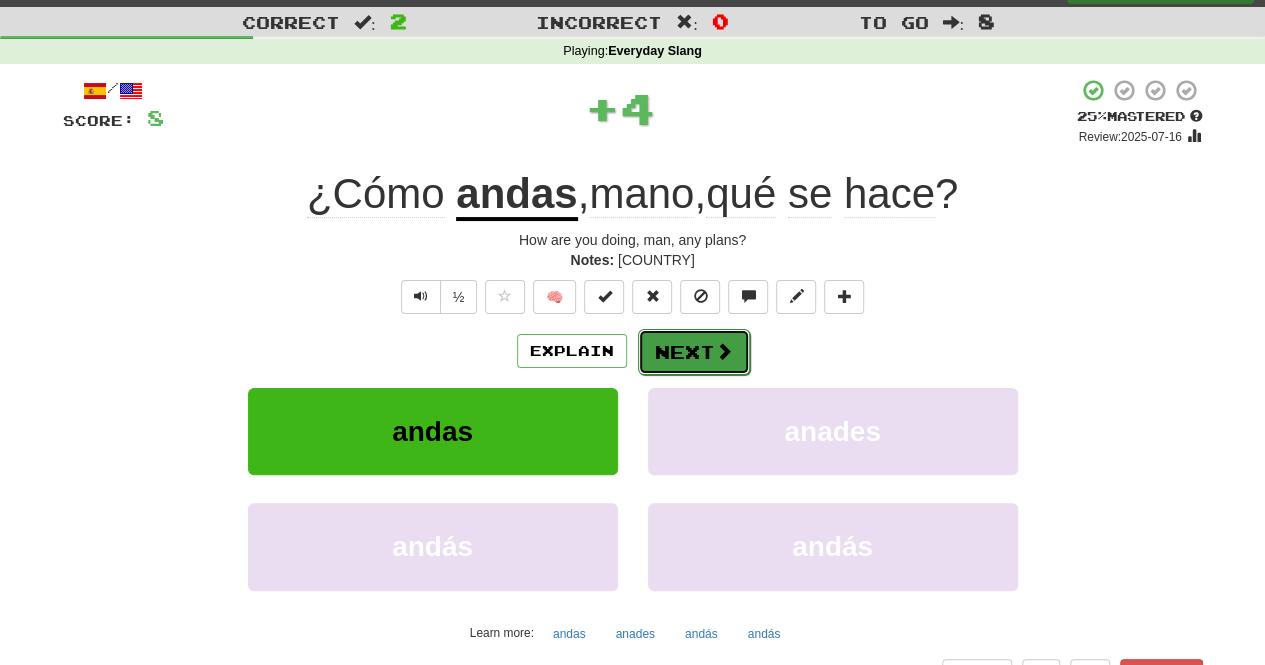 click on "Next" at bounding box center (694, 352) 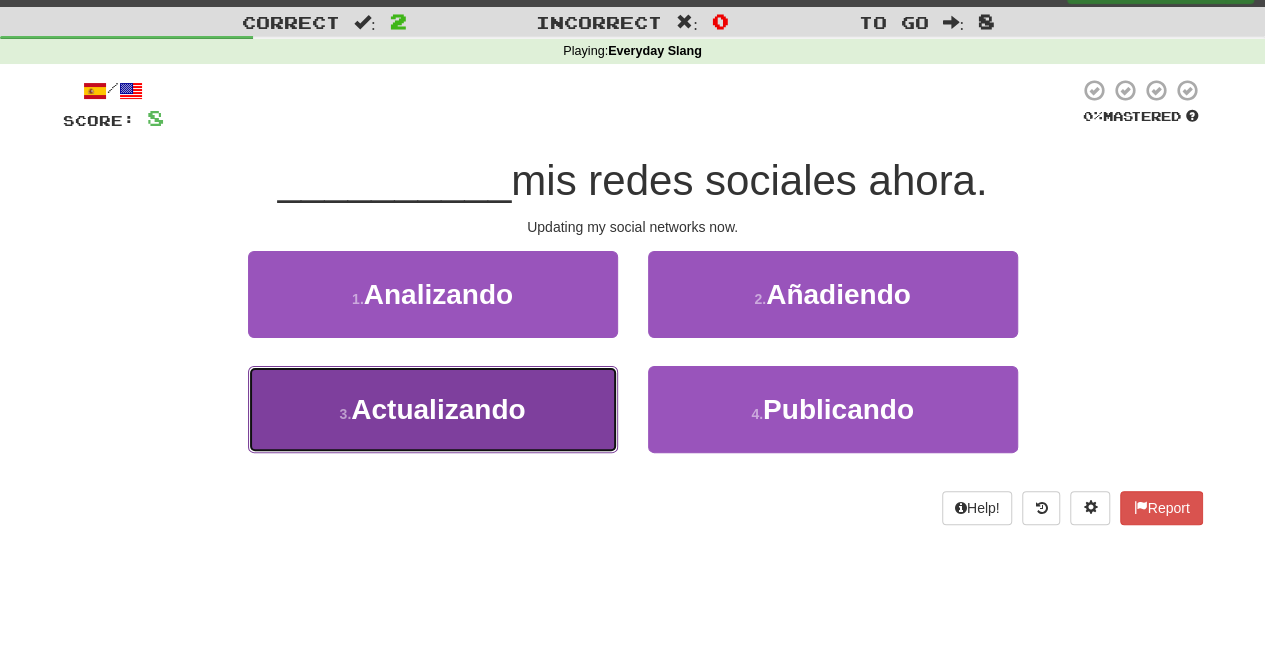 click on "3 .  Actualizando" at bounding box center [433, 409] 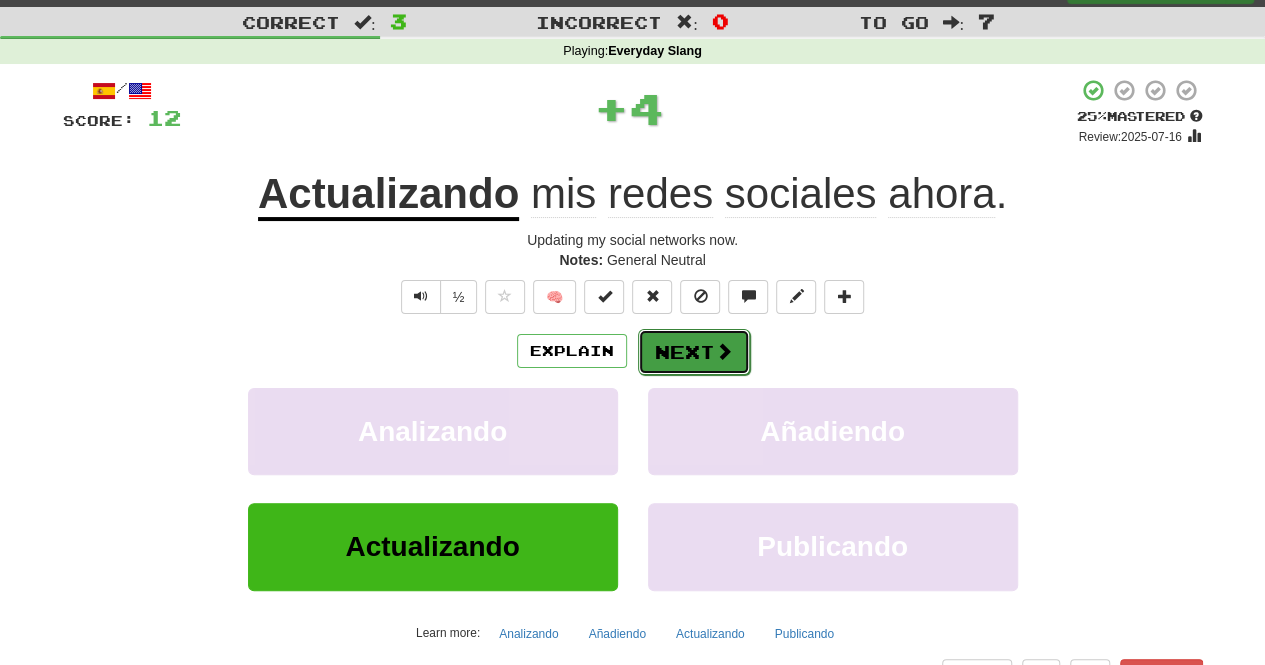 click on "Next" at bounding box center [694, 352] 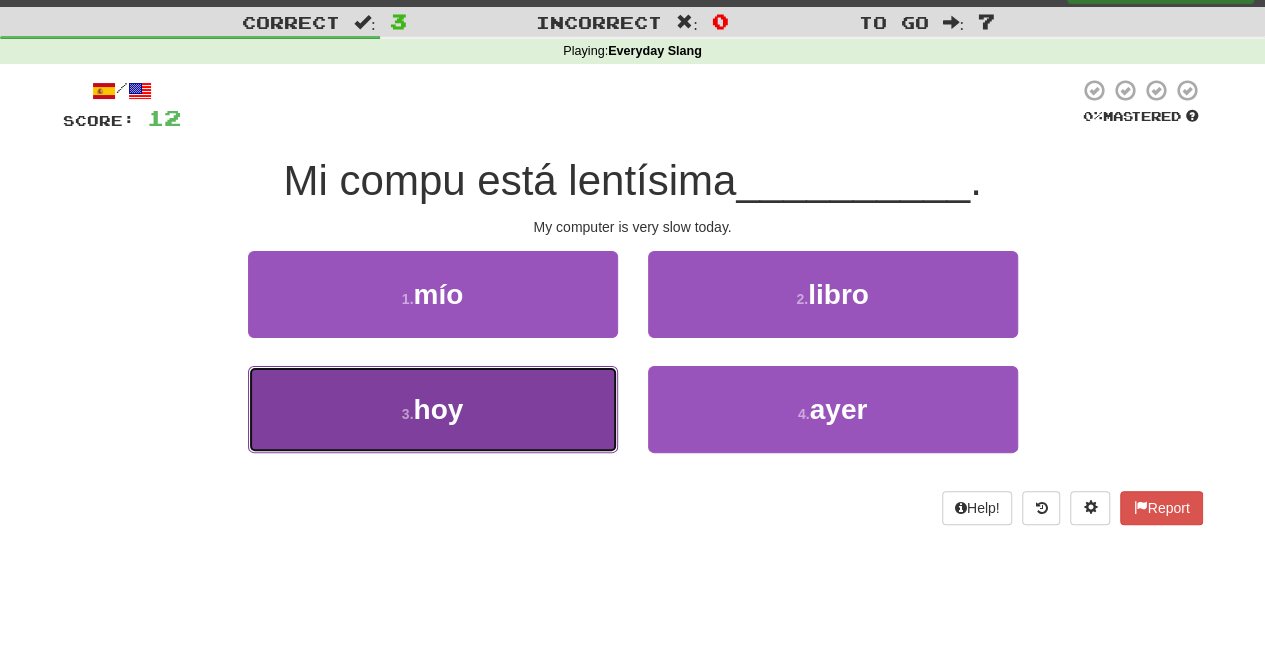 click on "3 .  hoy" at bounding box center [433, 409] 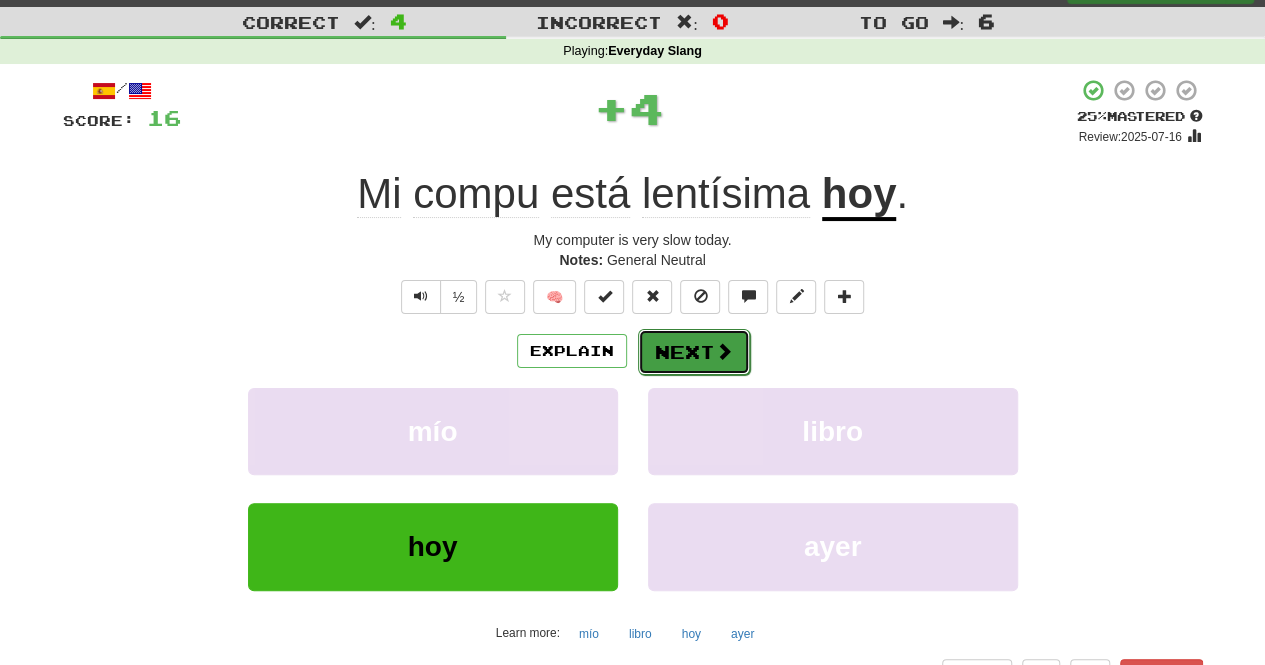 click on "Next" at bounding box center (694, 352) 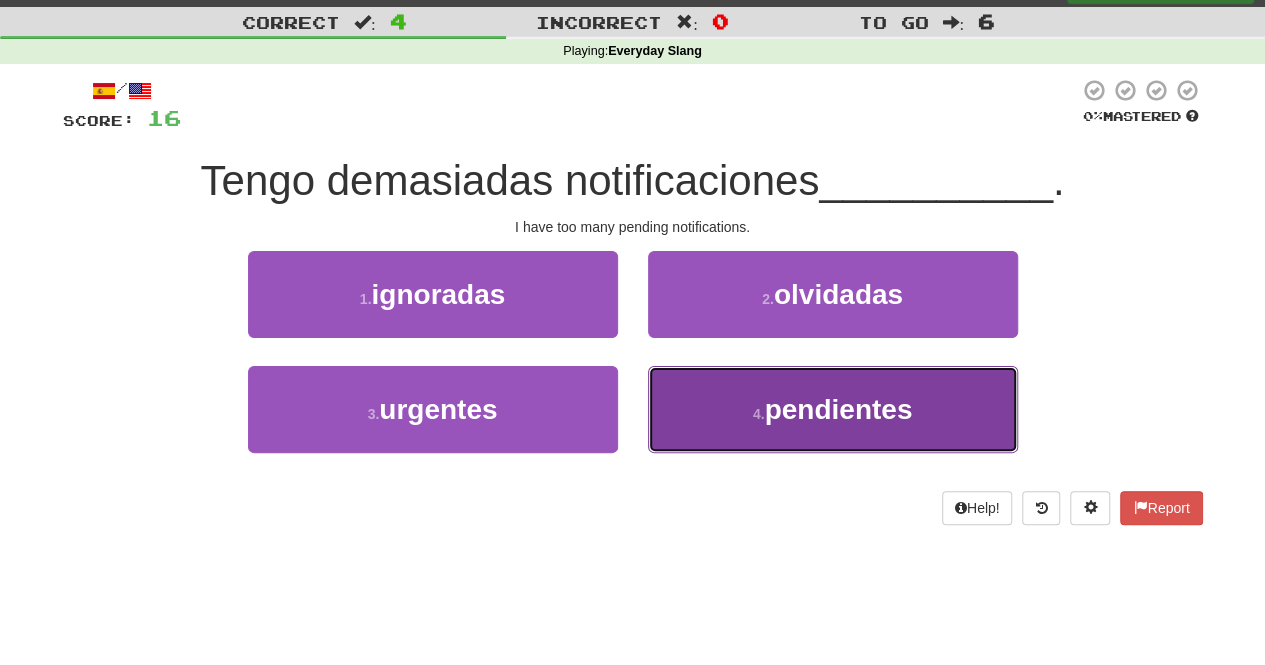 click on "4 .  pendientes" at bounding box center (833, 409) 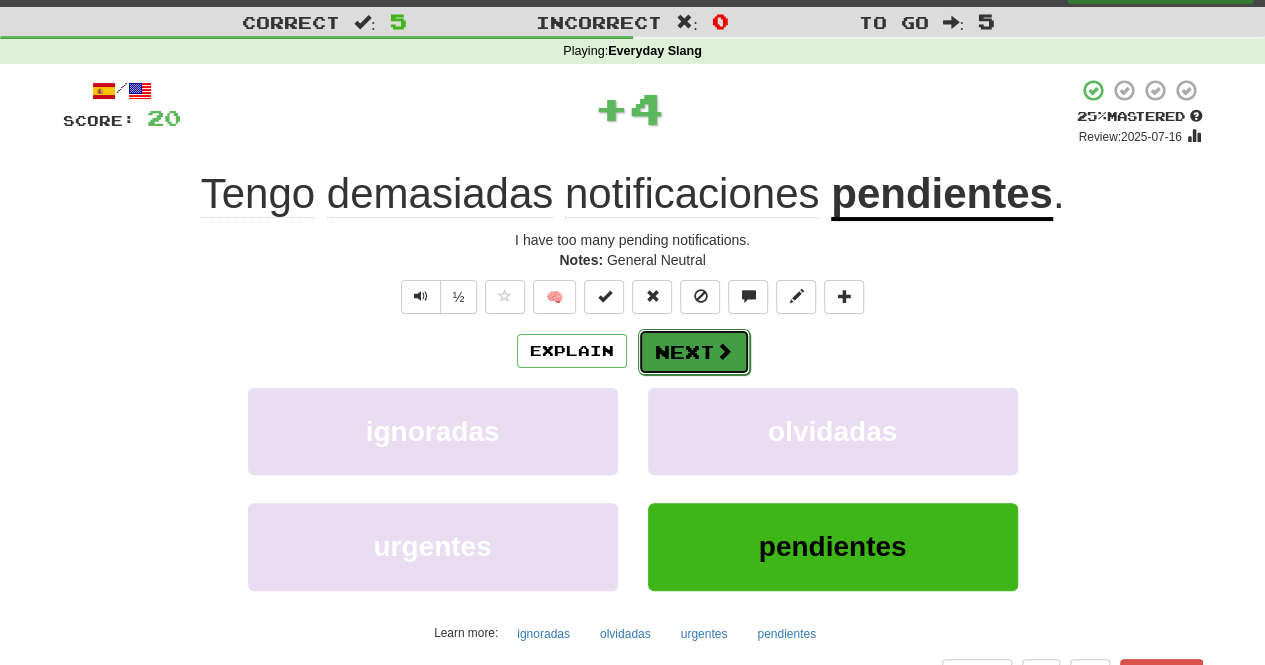 click on "Next" at bounding box center [694, 352] 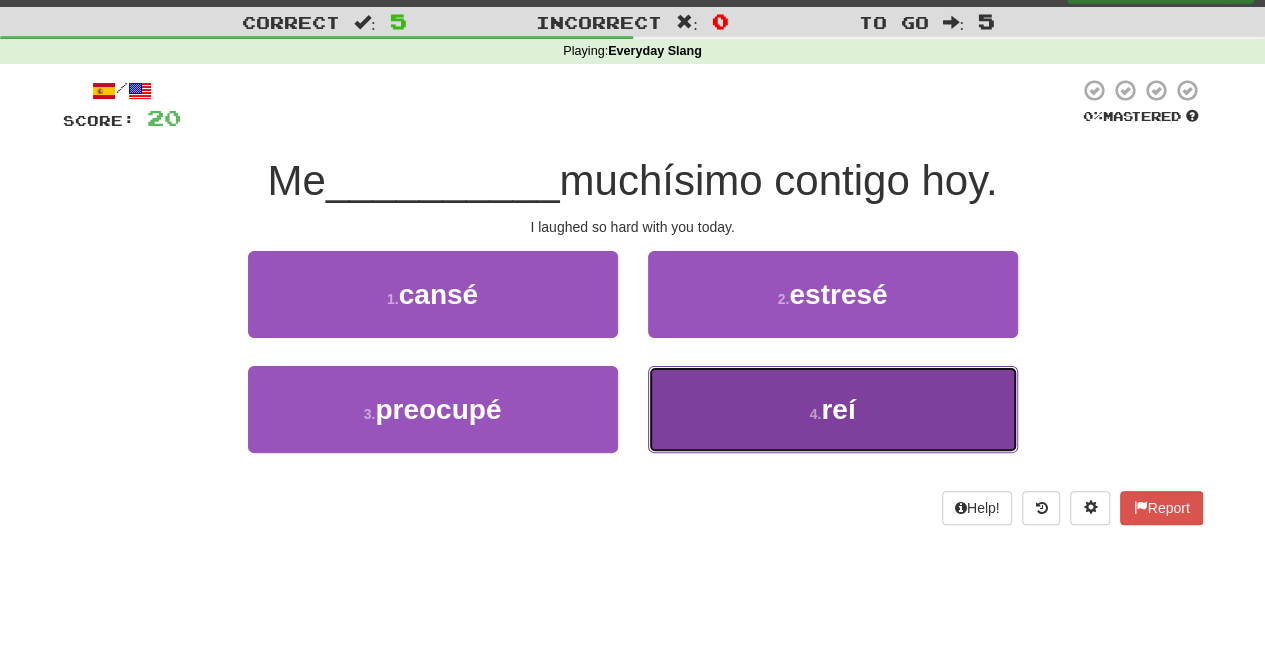 drag, startPoint x: 716, startPoint y: 377, endPoint x: 652, endPoint y: 402, distance: 68.70953 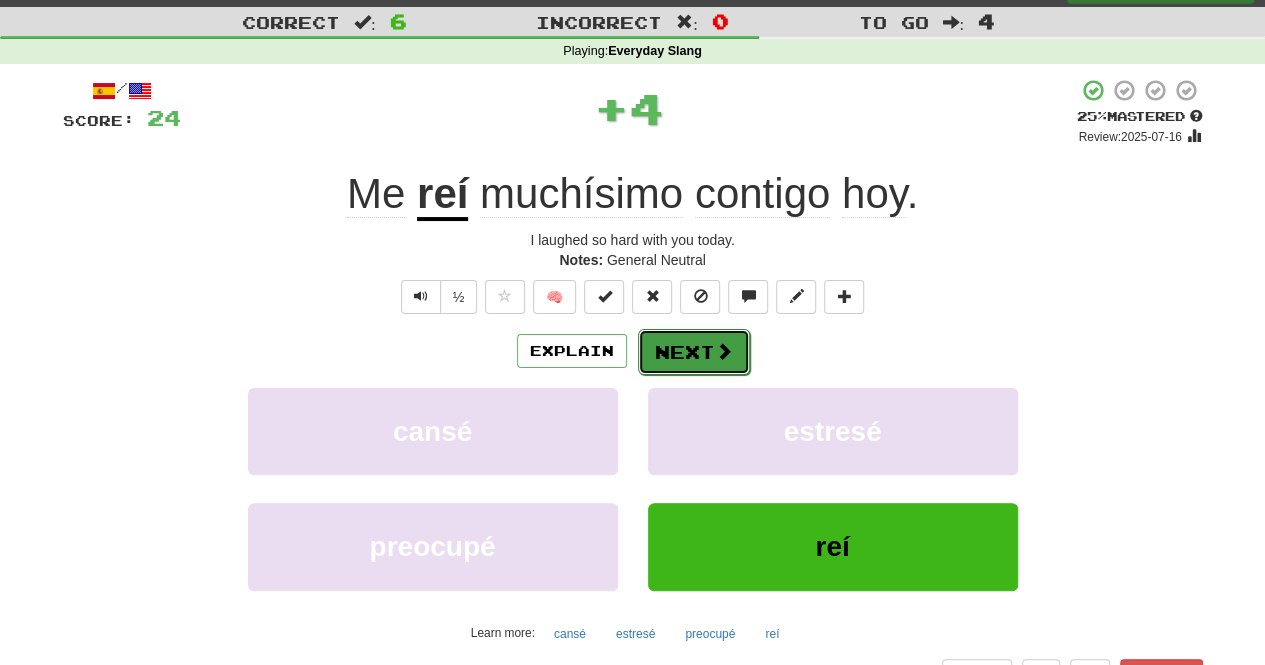 click on "Next" at bounding box center [694, 352] 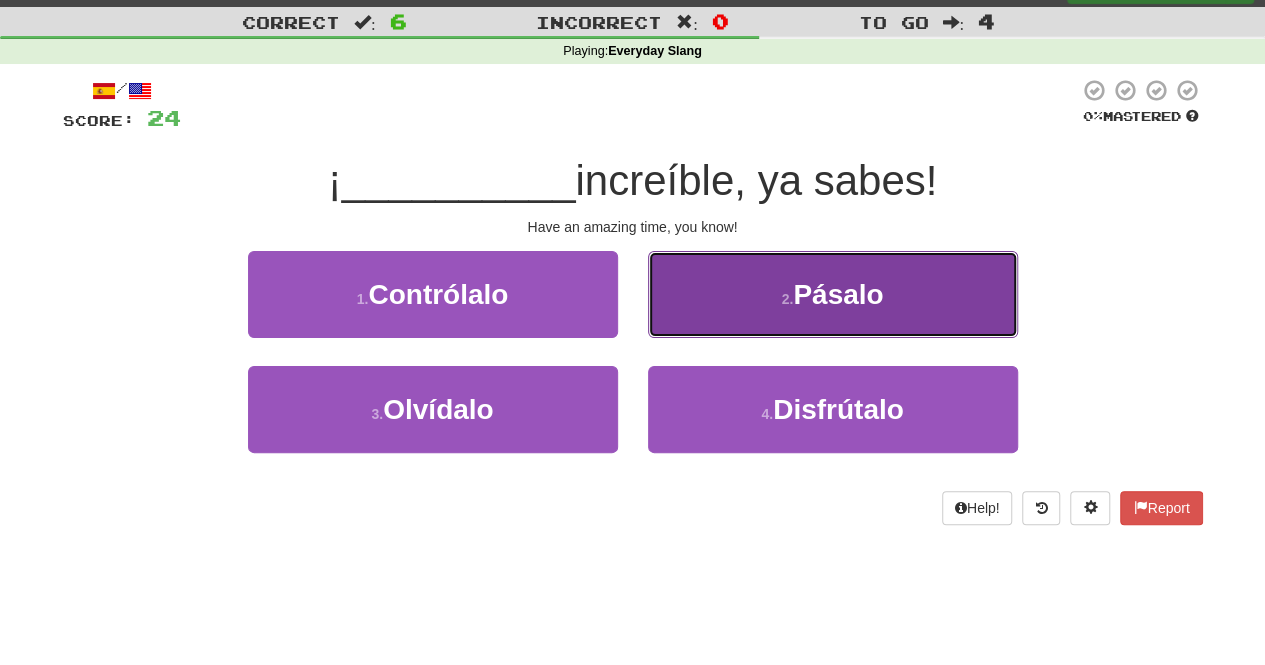 click on "2 .  Pásalo" at bounding box center [833, 294] 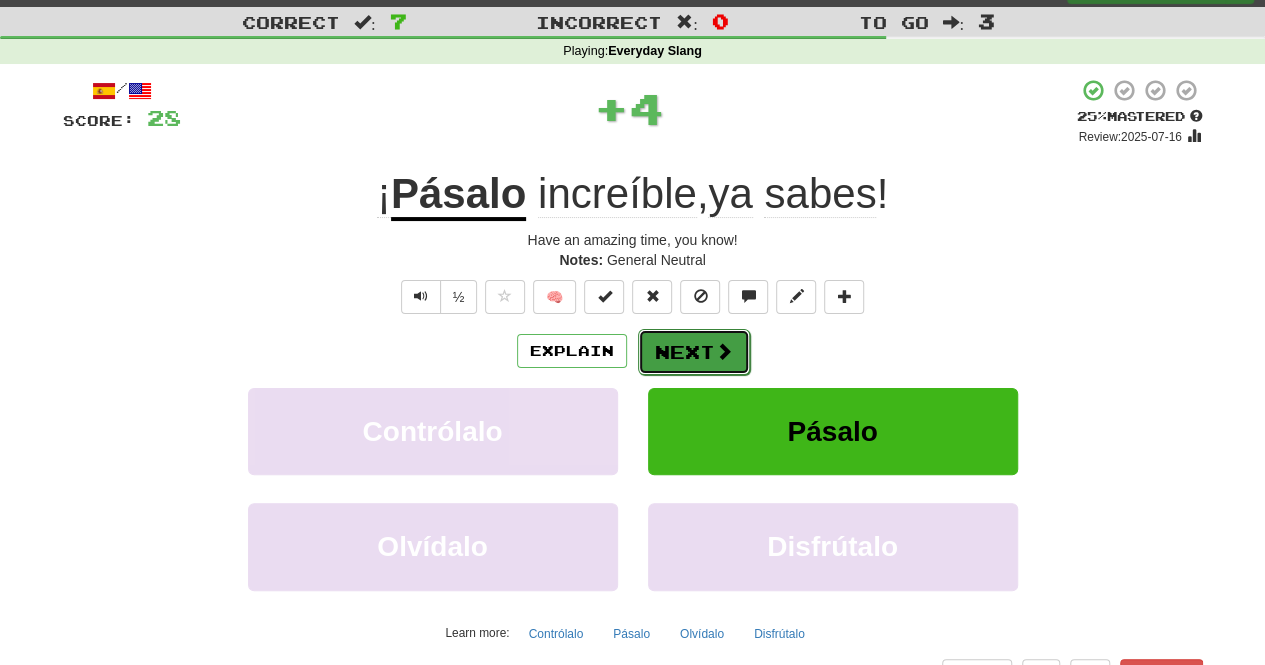 click on "Next" at bounding box center (694, 352) 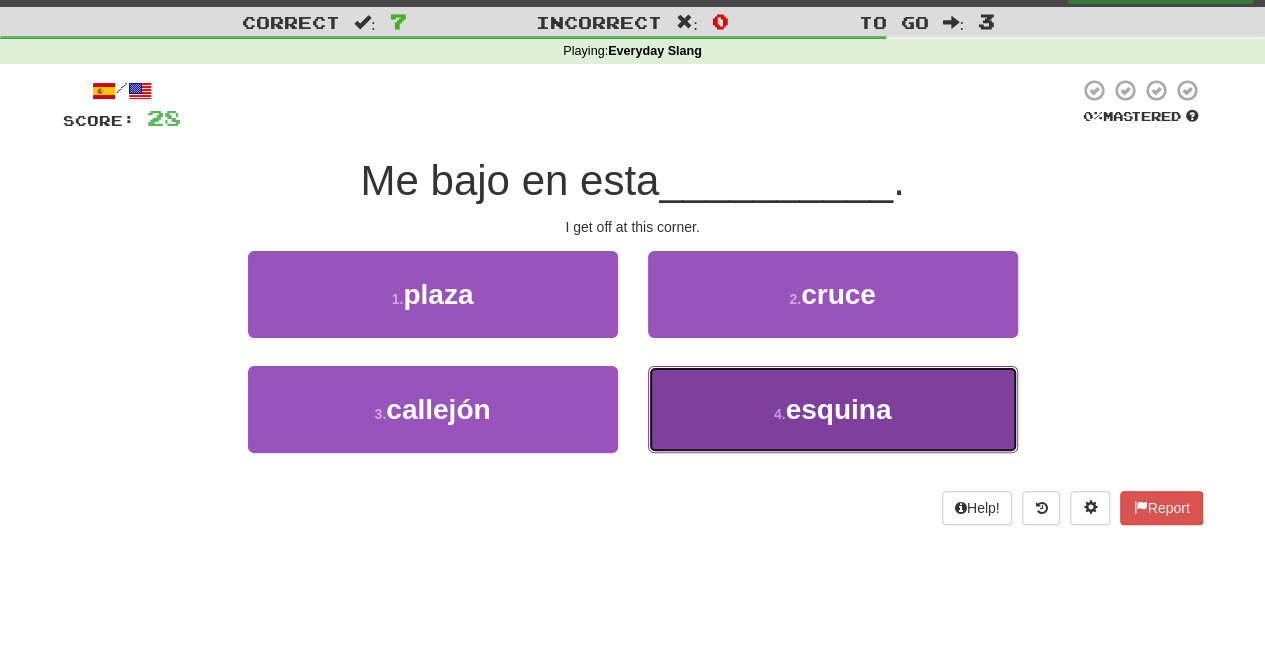 click on "4 .  esquina" at bounding box center (833, 409) 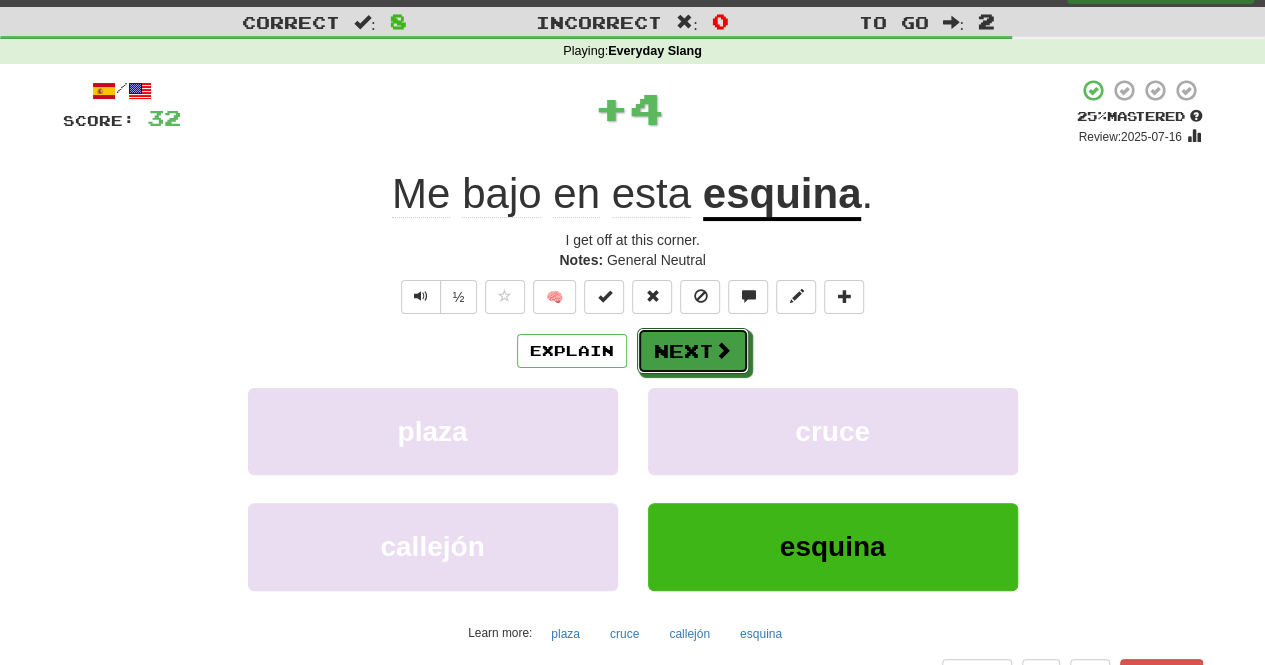 click on "Next" at bounding box center [693, 351] 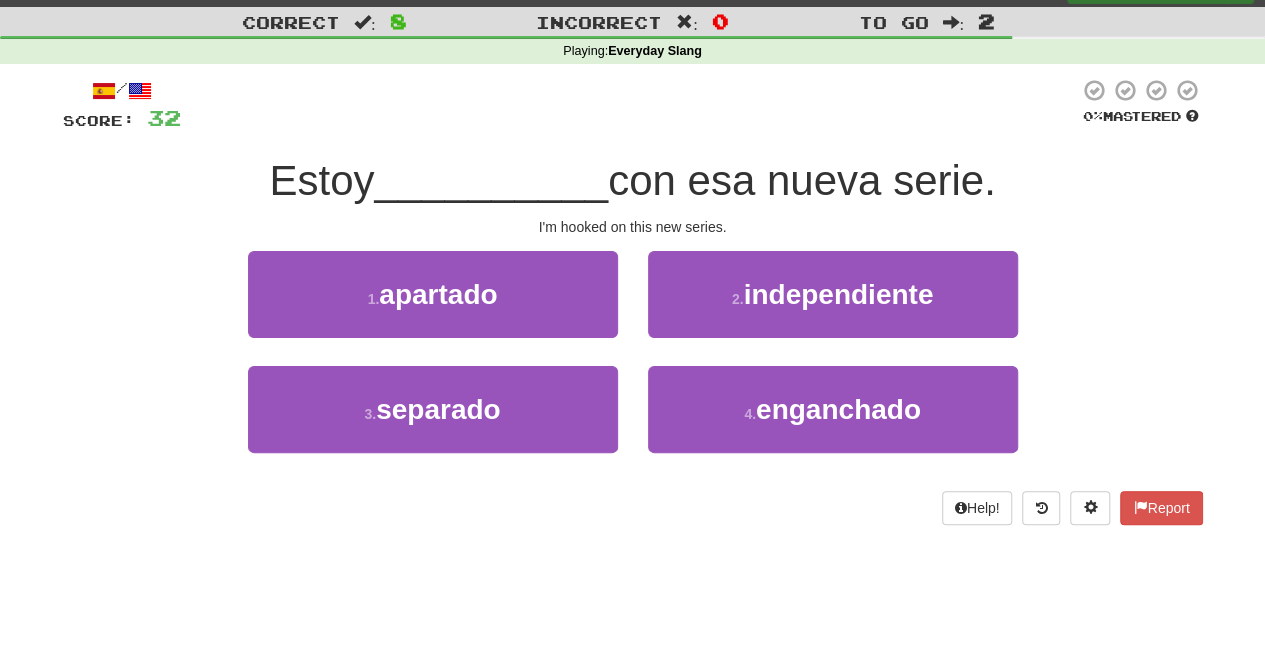 click at bounding box center [630, 105] 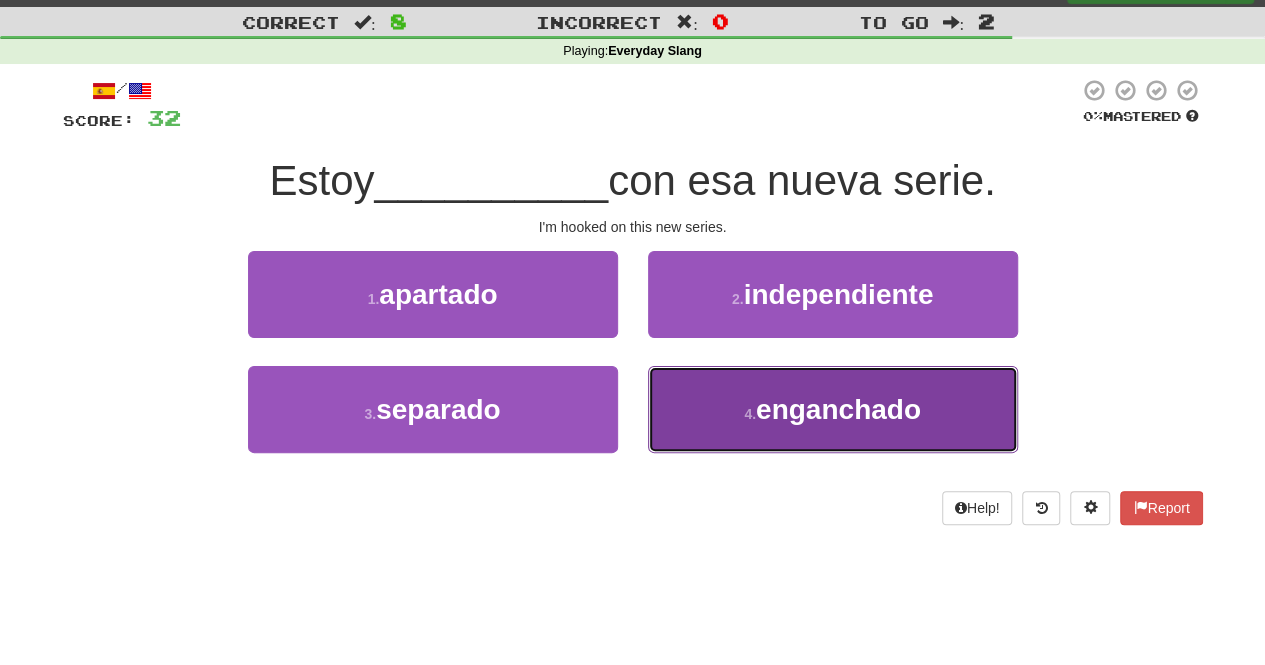 click on "4 .  enganchado" at bounding box center [833, 409] 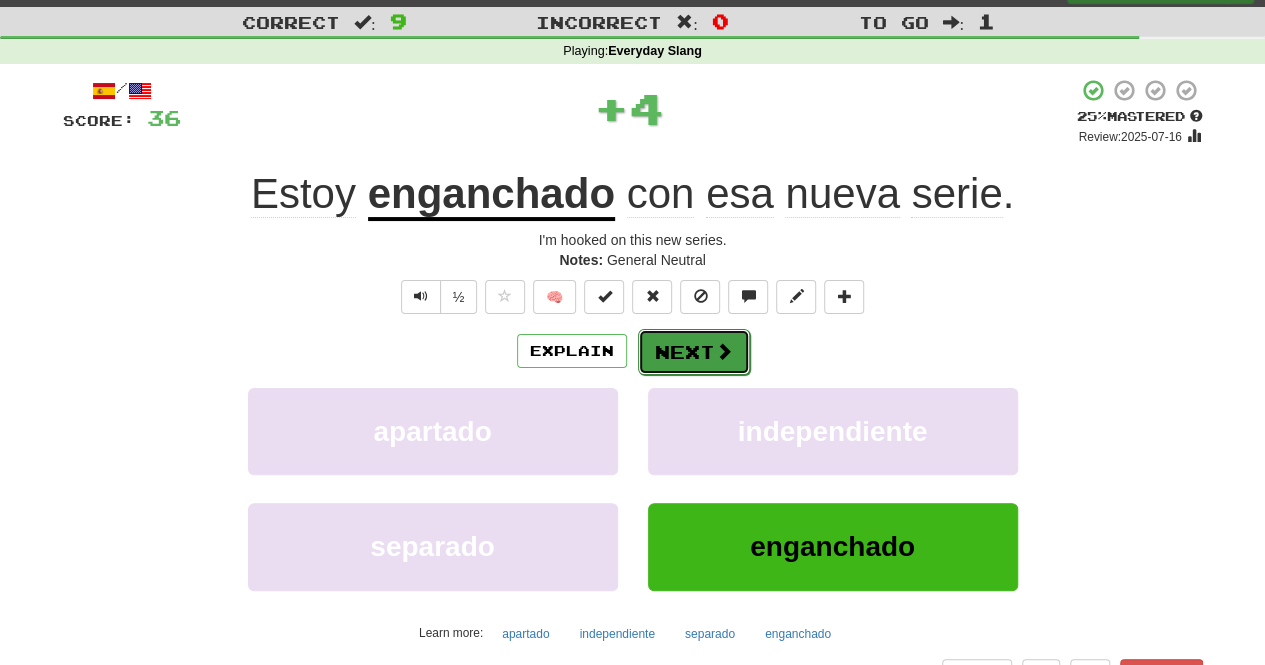 click on "Next" at bounding box center [694, 352] 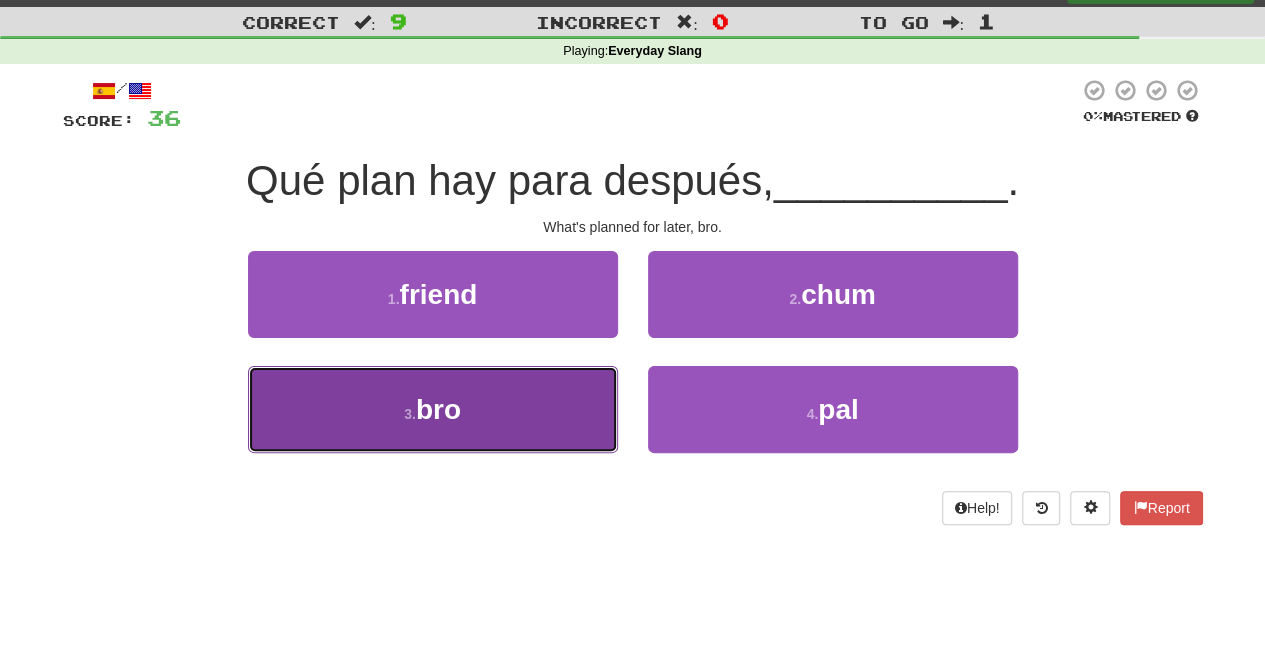 click on "3 .  bro" at bounding box center [433, 409] 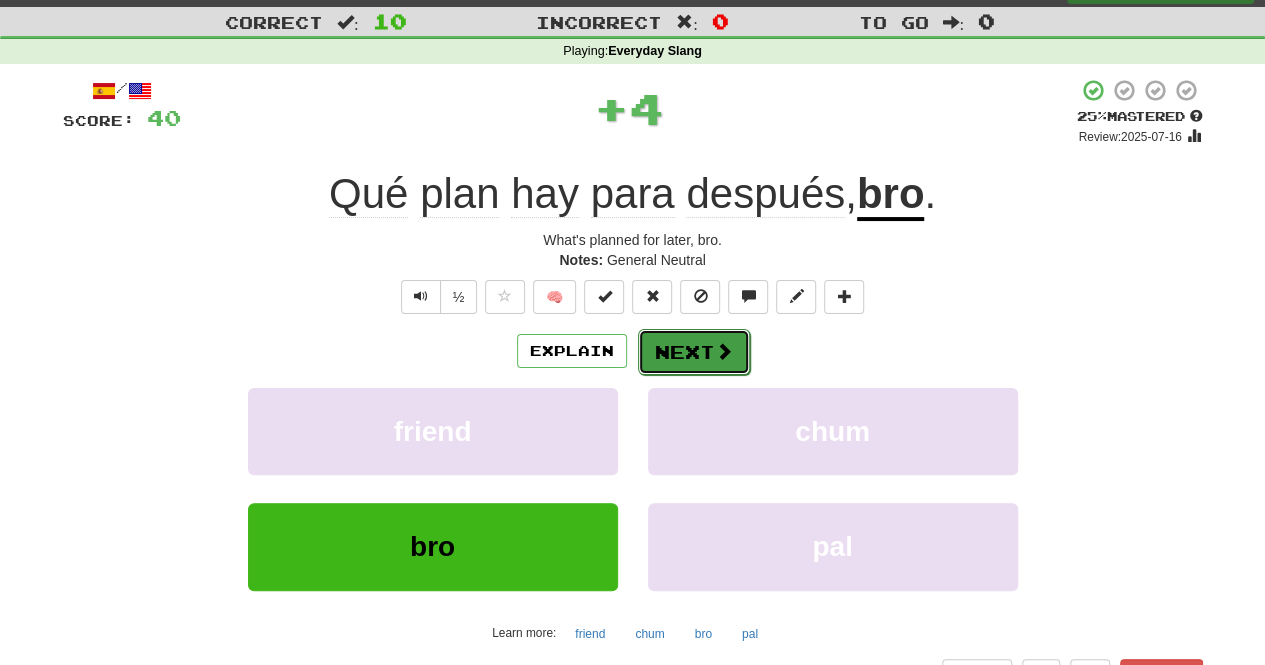 click on "Next" at bounding box center (694, 352) 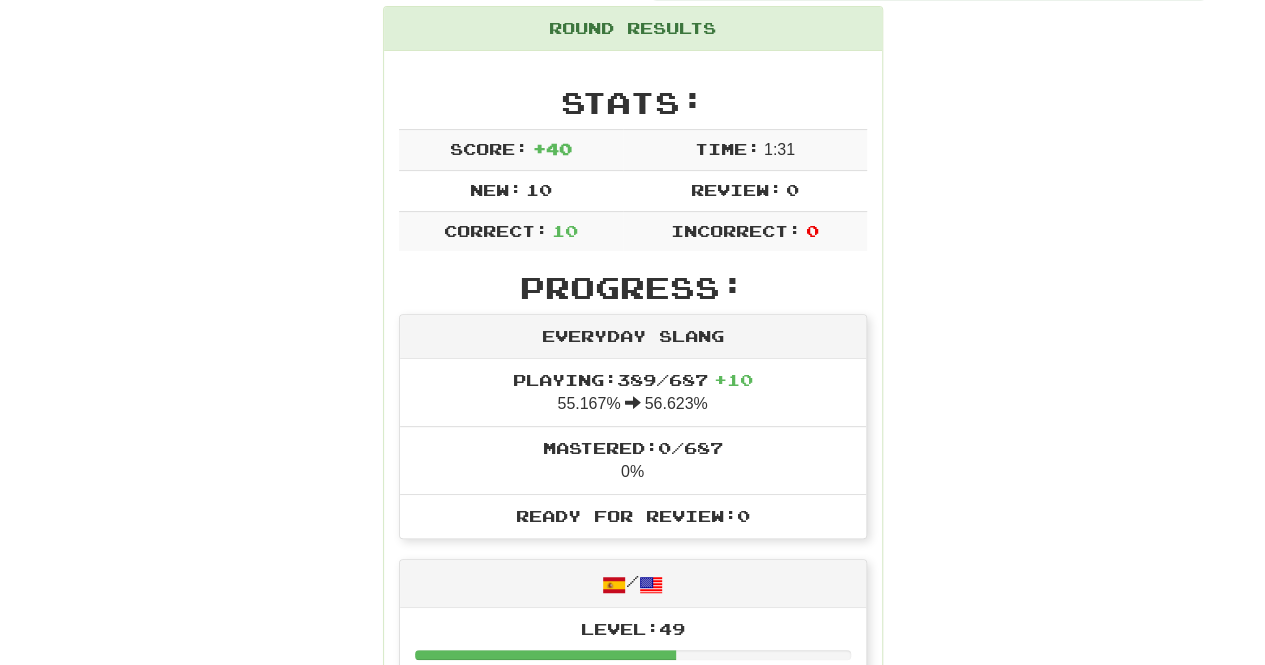 scroll, scrollTop: 0, scrollLeft: 0, axis: both 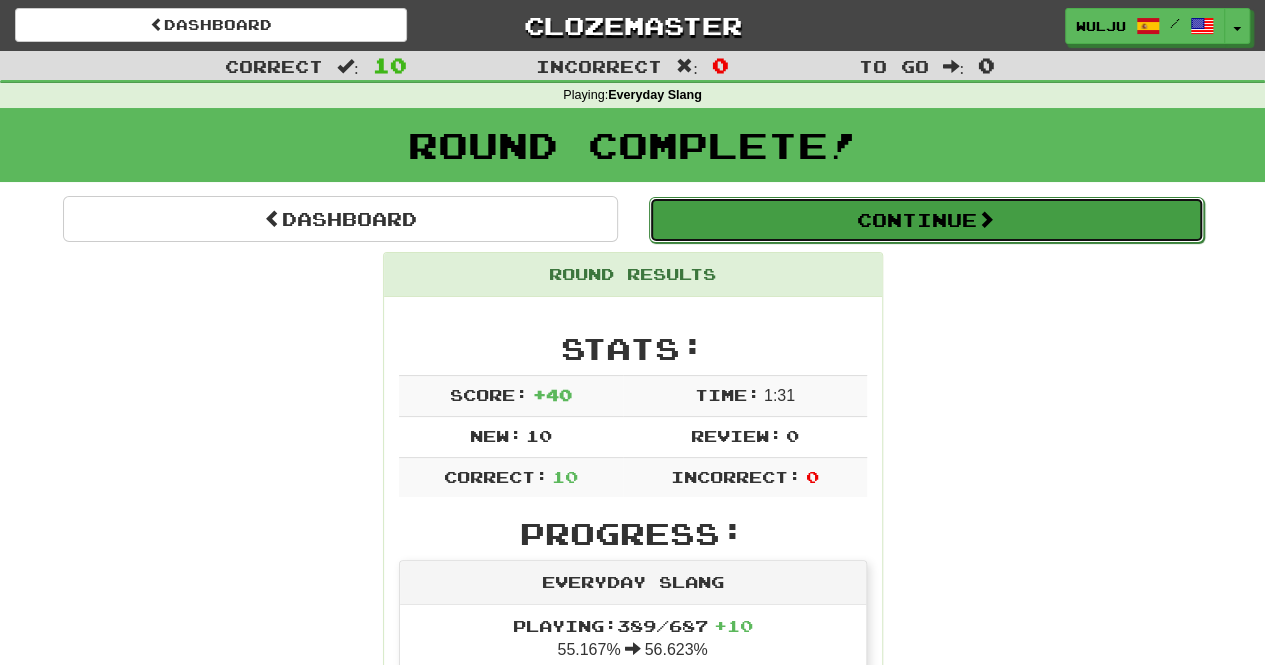 click on "Continue" at bounding box center (926, 220) 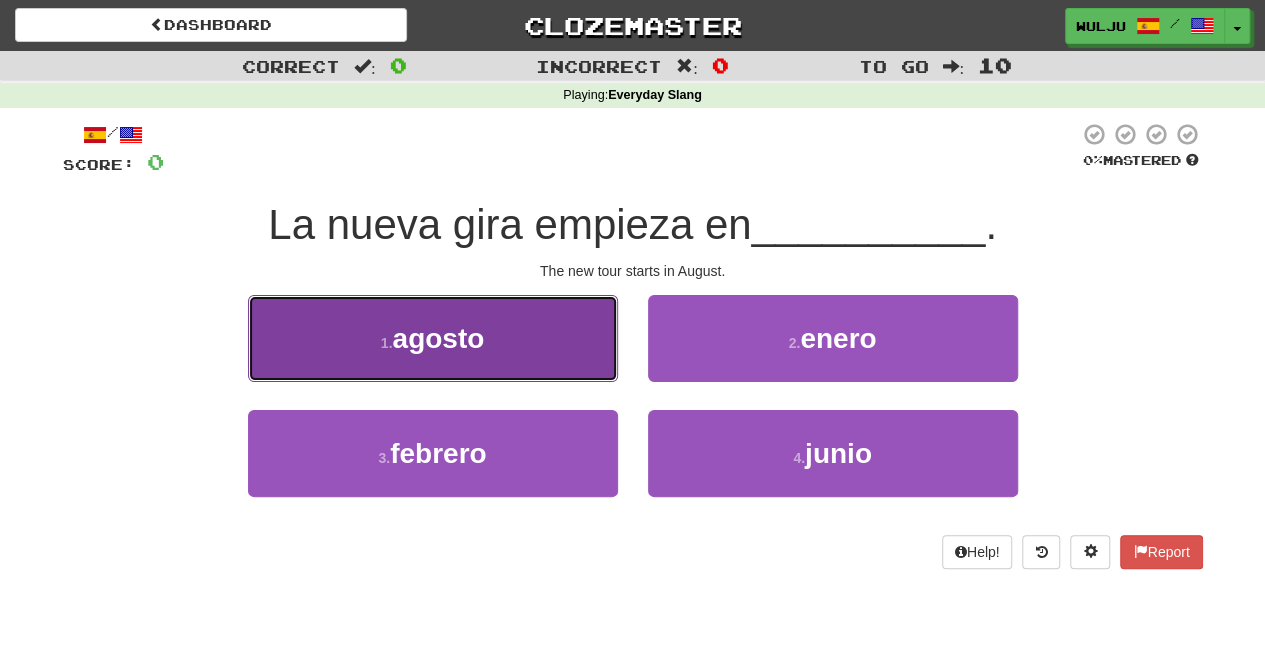 click on "1 .  agosto" at bounding box center [433, 338] 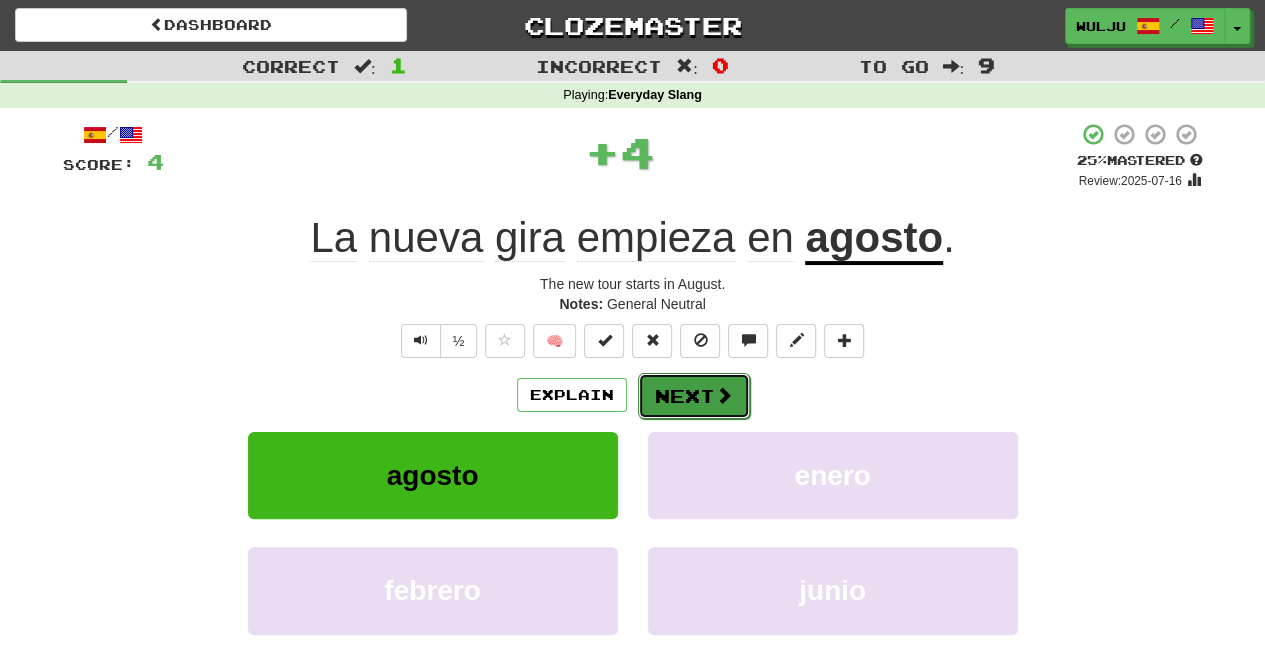click at bounding box center (724, 395) 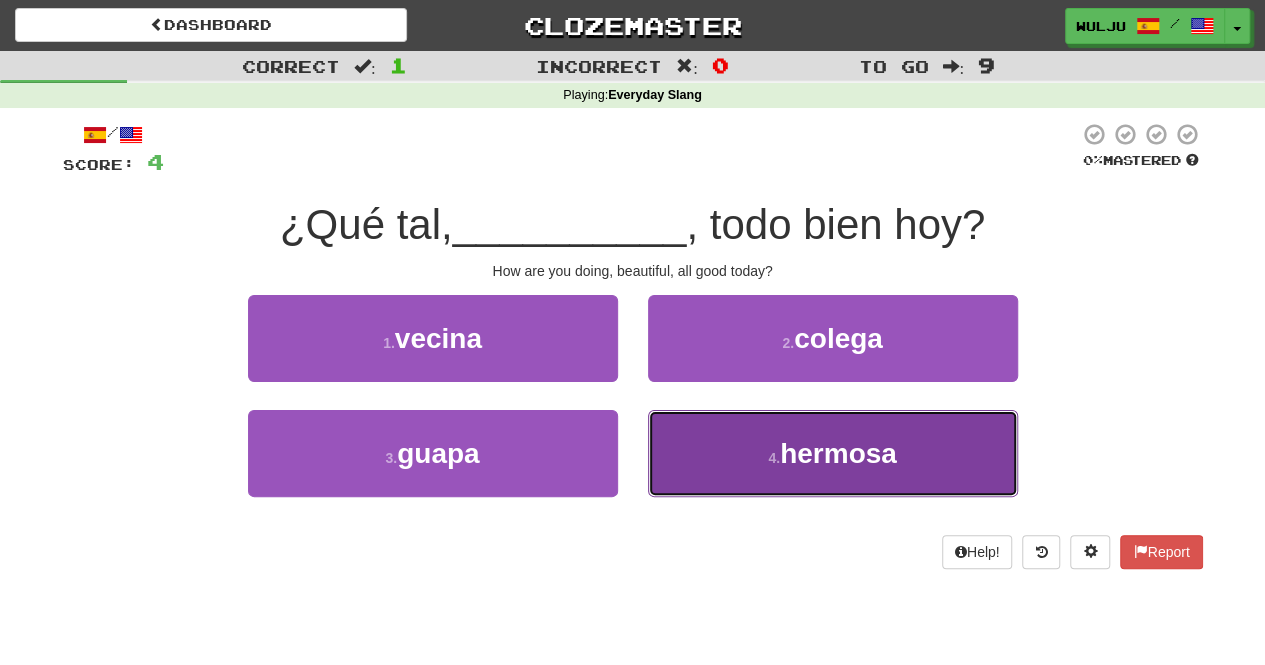 click on "4 .  hermosa" at bounding box center [833, 453] 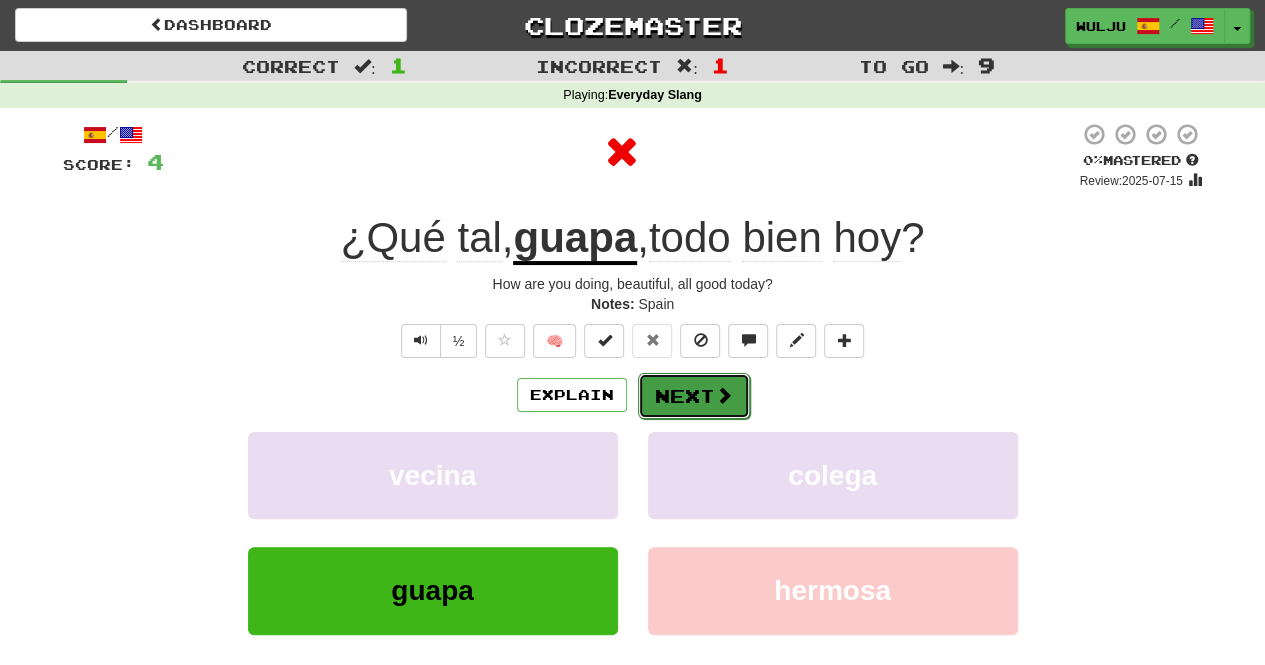 click on "Next" at bounding box center (694, 396) 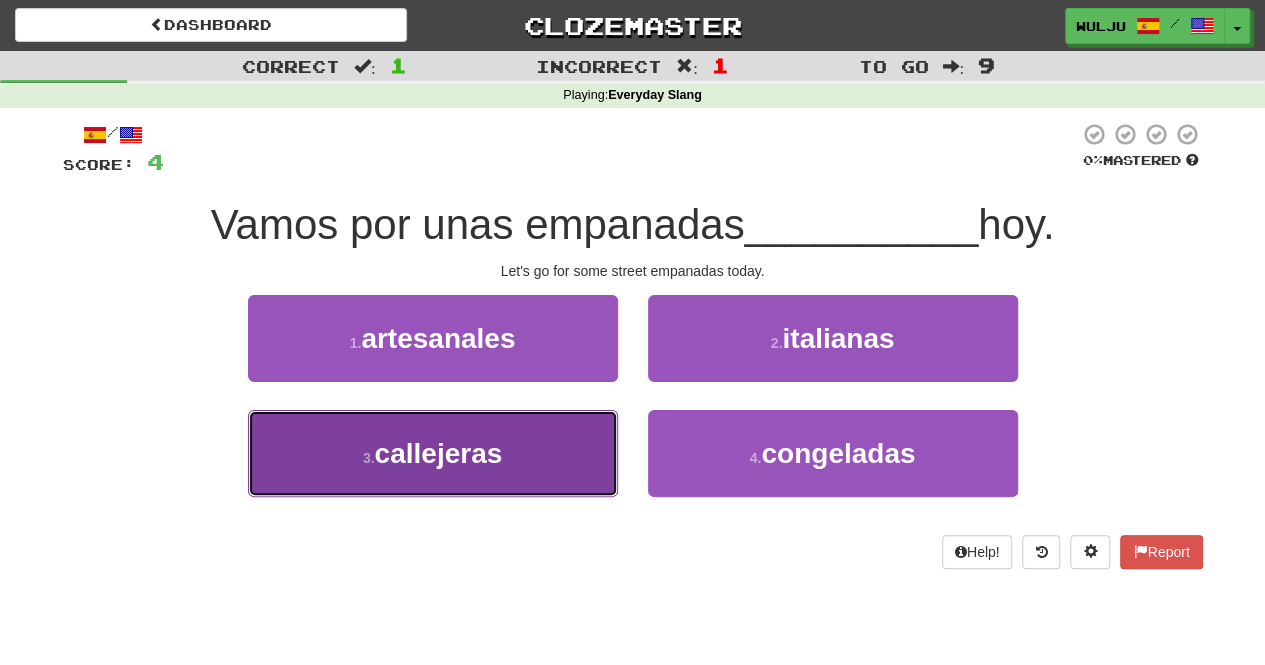 click on "3 .  callejeras" at bounding box center (433, 453) 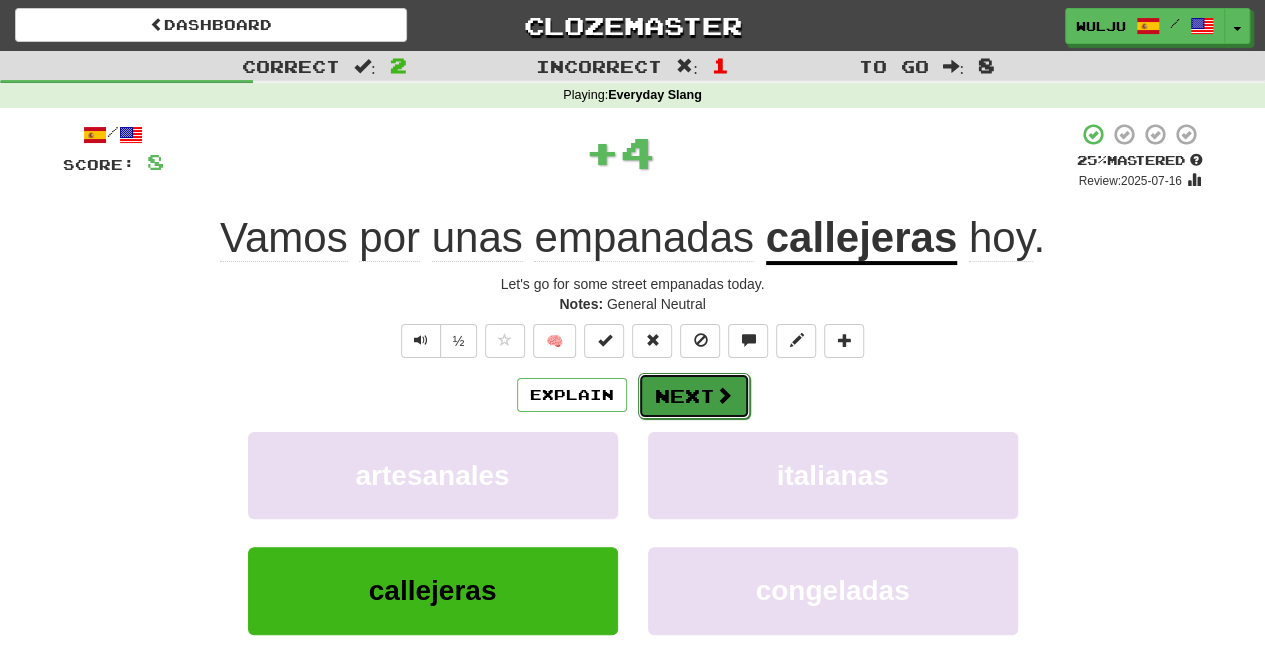 click on "Next" at bounding box center (694, 396) 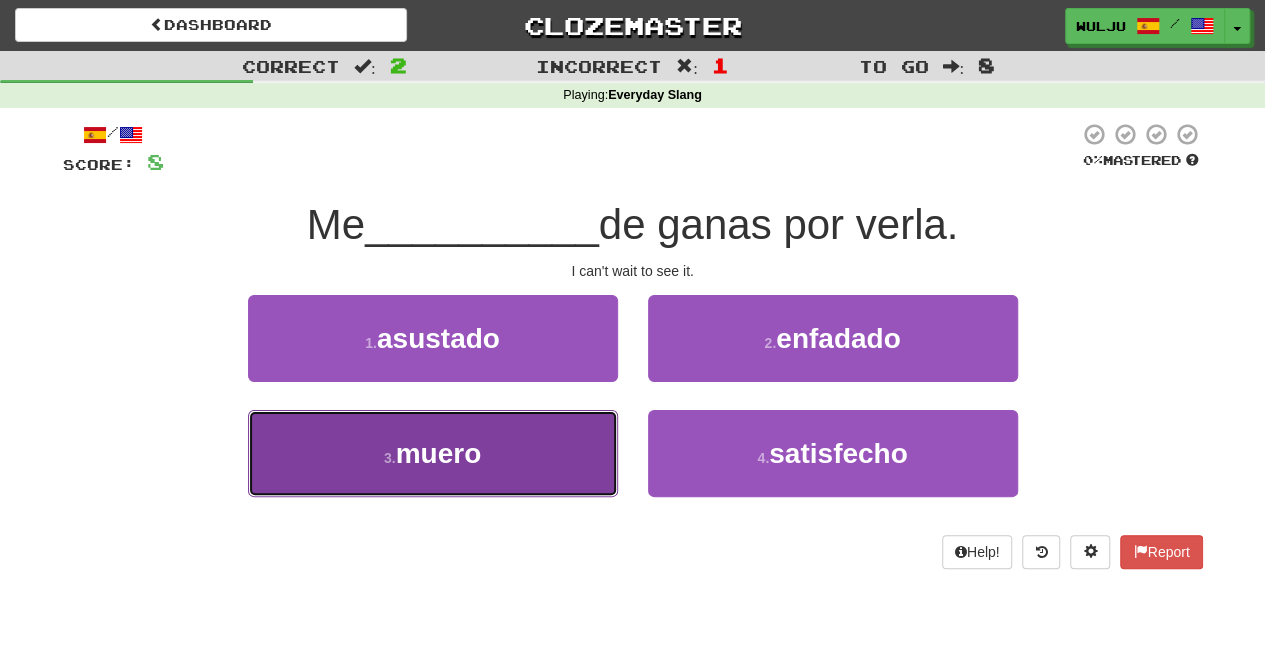 click on "3 . muero" at bounding box center (433, 453) 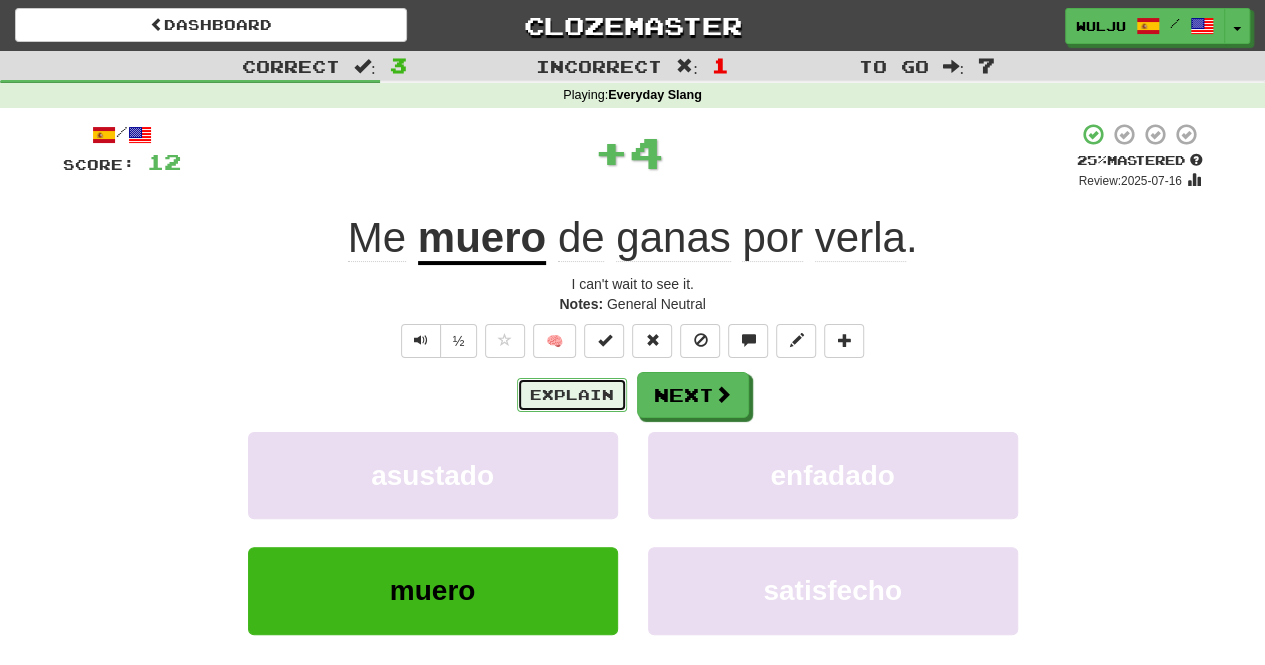 click on "Explain" at bounding box center [572, 395] 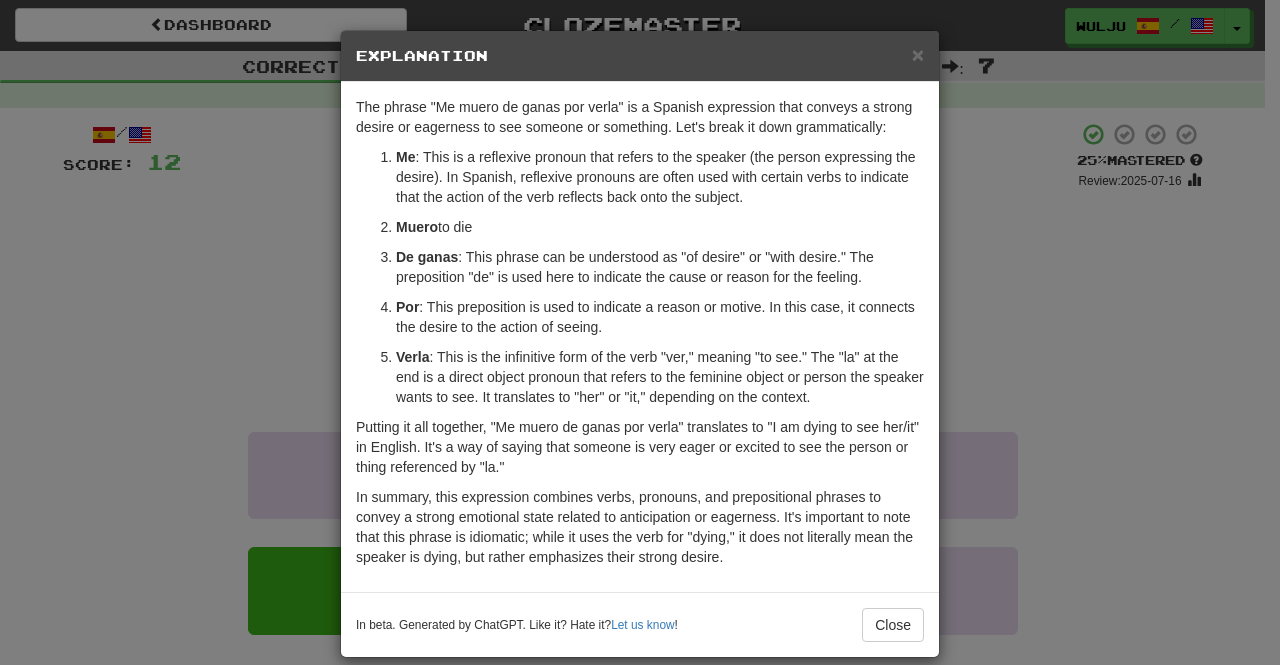 click on "× Explanation The phrase "Me muero de ganas por verla" is a Spanish expression that conveys a strong desire or eagerness to see someone or something. Let's break it down grammatically:
Me : This is a reflexive pronoun that refers to the speaker (the person expressing the desire). In Spanish, reflexive pronouns are often used with certain verbs to indicate that the action of the verb reflects back onto the subject.
Muero : This is the first person singular form (yo) of the verb "morir," which means "to die." In this context, "muero" is used figuratively and colloquially to express an intense feeling or emotion.
De ganas : This phrase can be understood as "of desire" or "with desire." The preposition "de" is used here to indicate the cause or reason for the feeling.
Por : This preposition is used to indicate a reason or motive. In this case, it connects the desire to the action of seeing.
Verla
In beta. Generated by ChatGPT. Like it? Hate it?  Let us know ! Close" at bounding box center [640, 332] 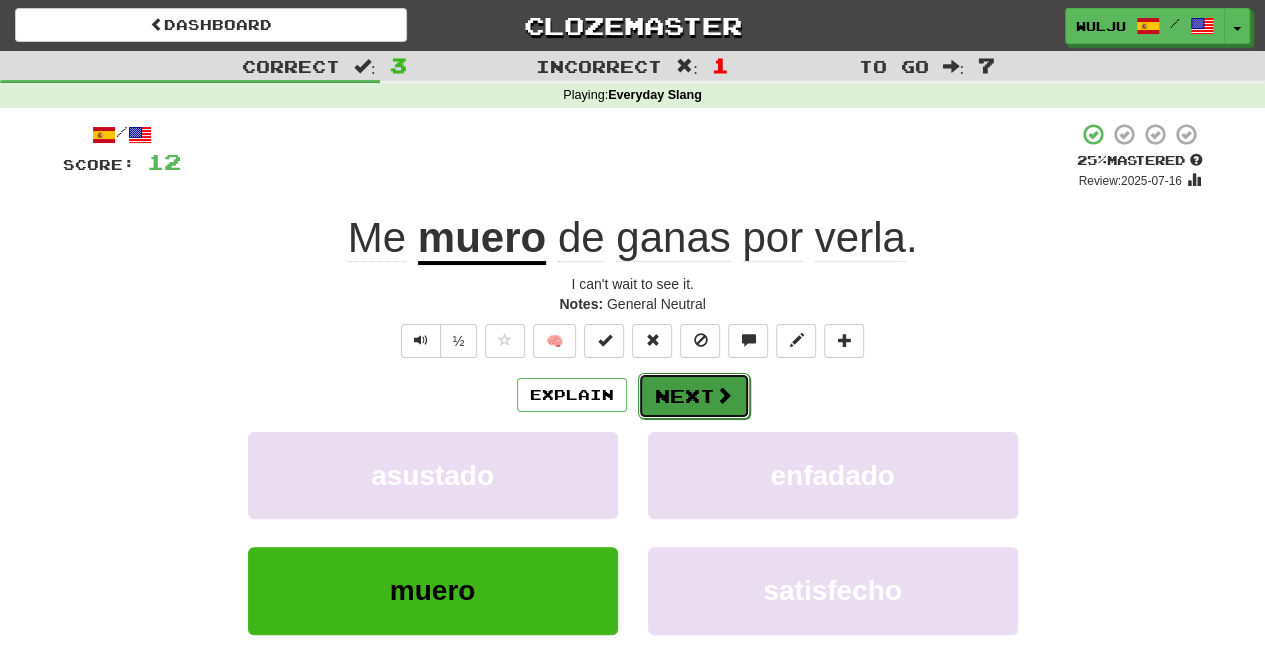 click on "Next" at bounding box center (694, 396) 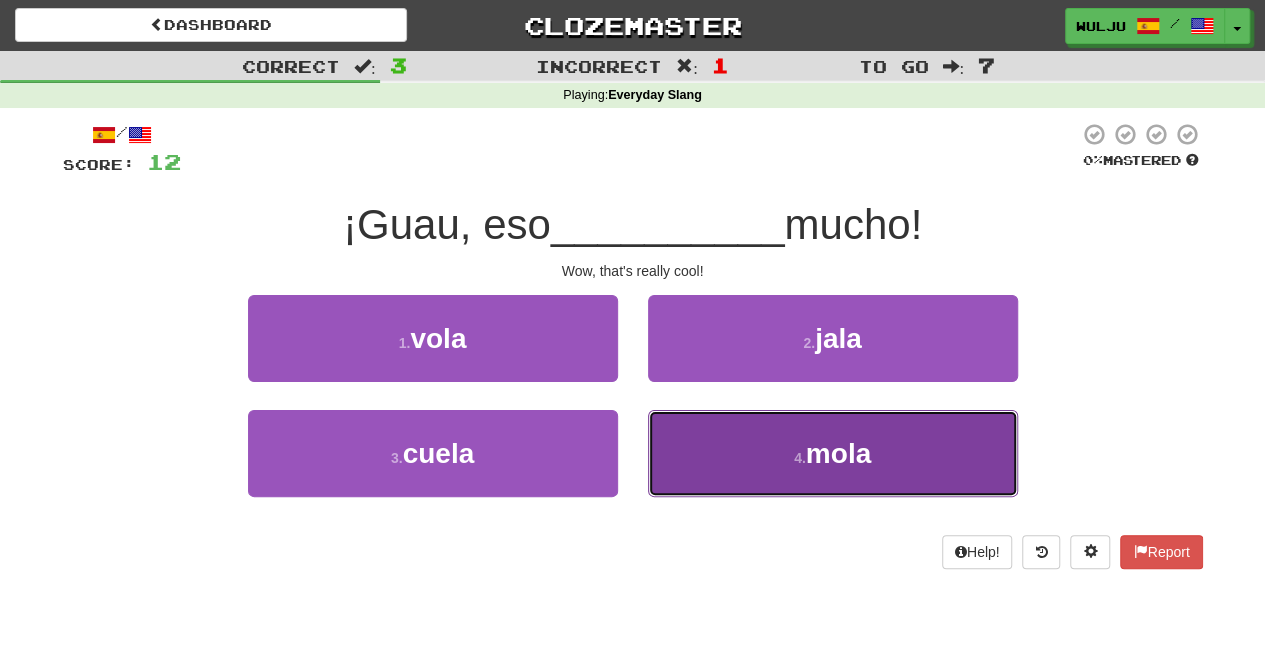 click on "4 .  mola" at bounding box center [833, 453] 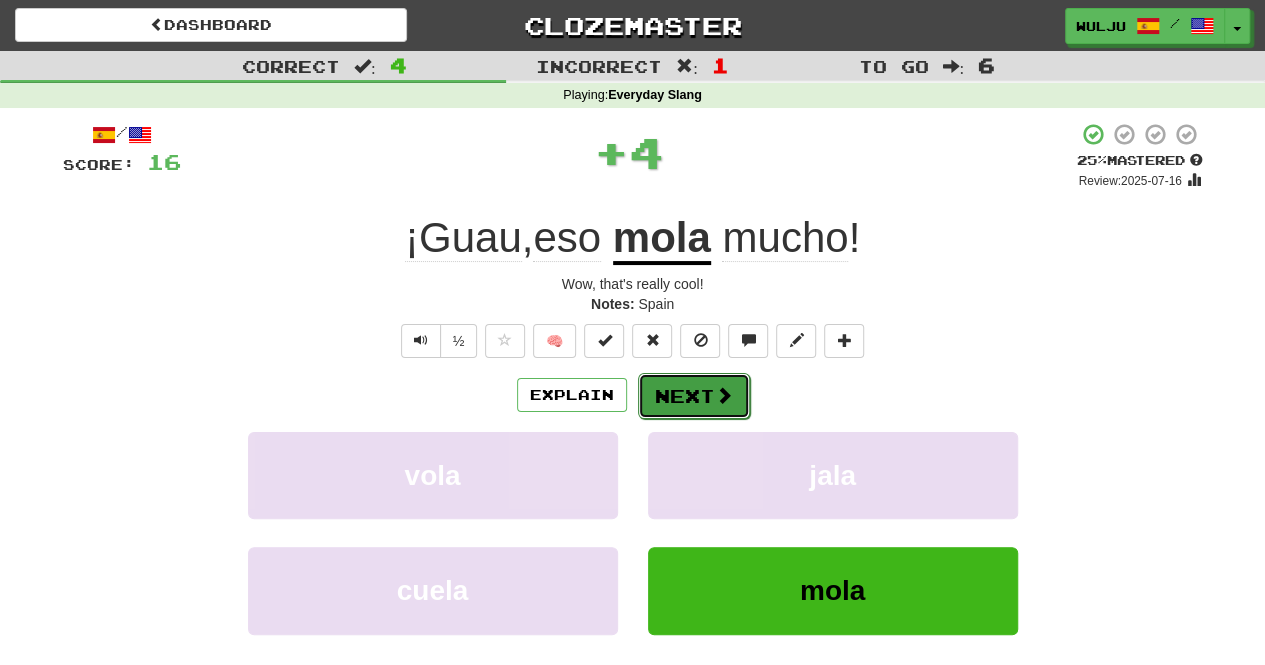 click on "Next" at bounding box center (694, 396) 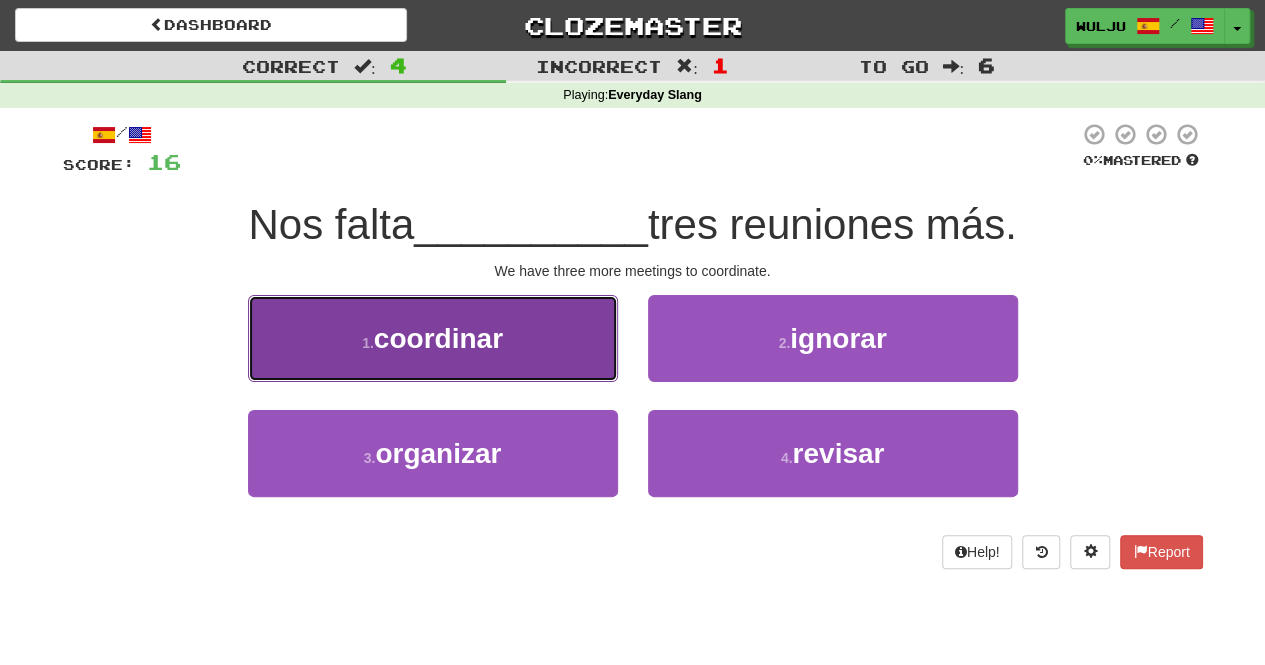 click on "1 .  coordinar" at bounding box center [433, 338] 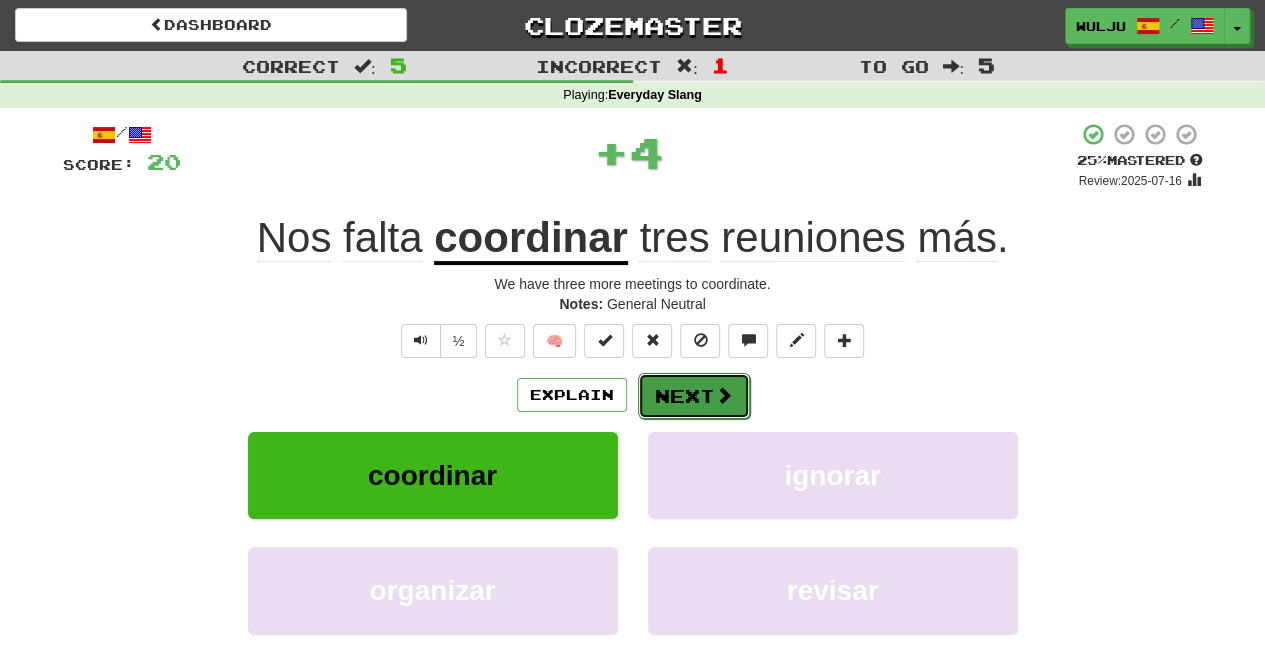 click at bounding box center (724, 395) 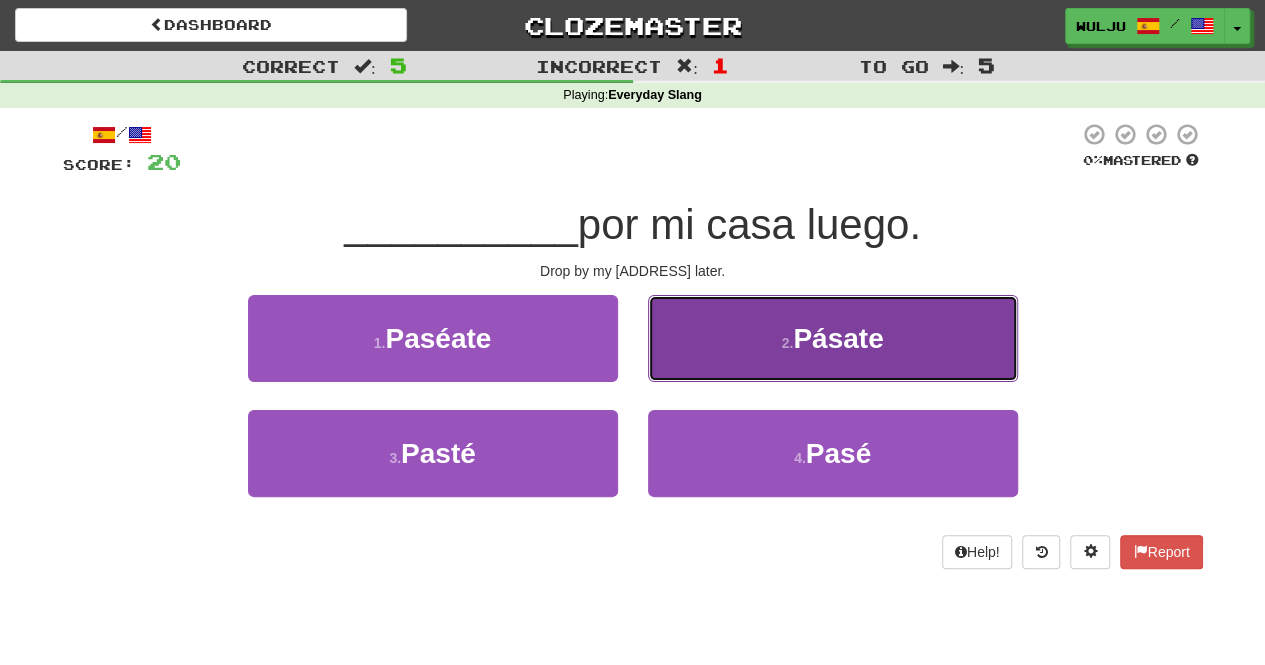 click on "2 .  Pásate" at bounding box center [833, 338] 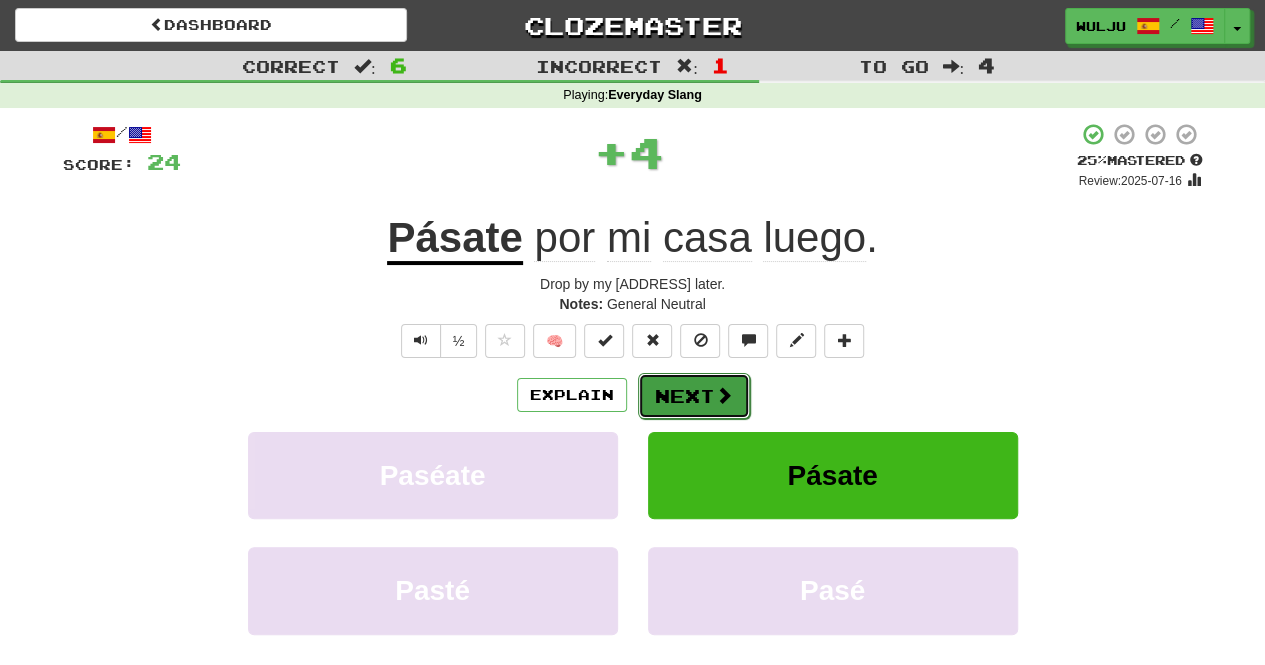 click at bounding box center [724, 395] 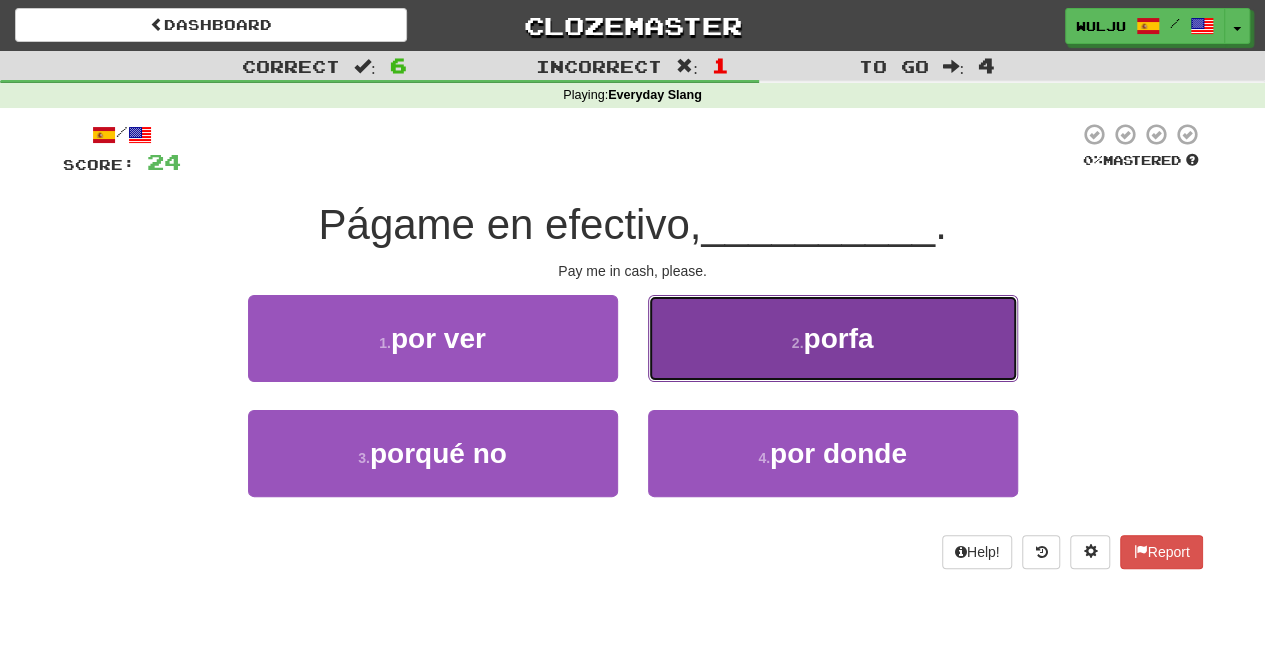 click on "2 .  porfa" at bounding box center (833, 338) 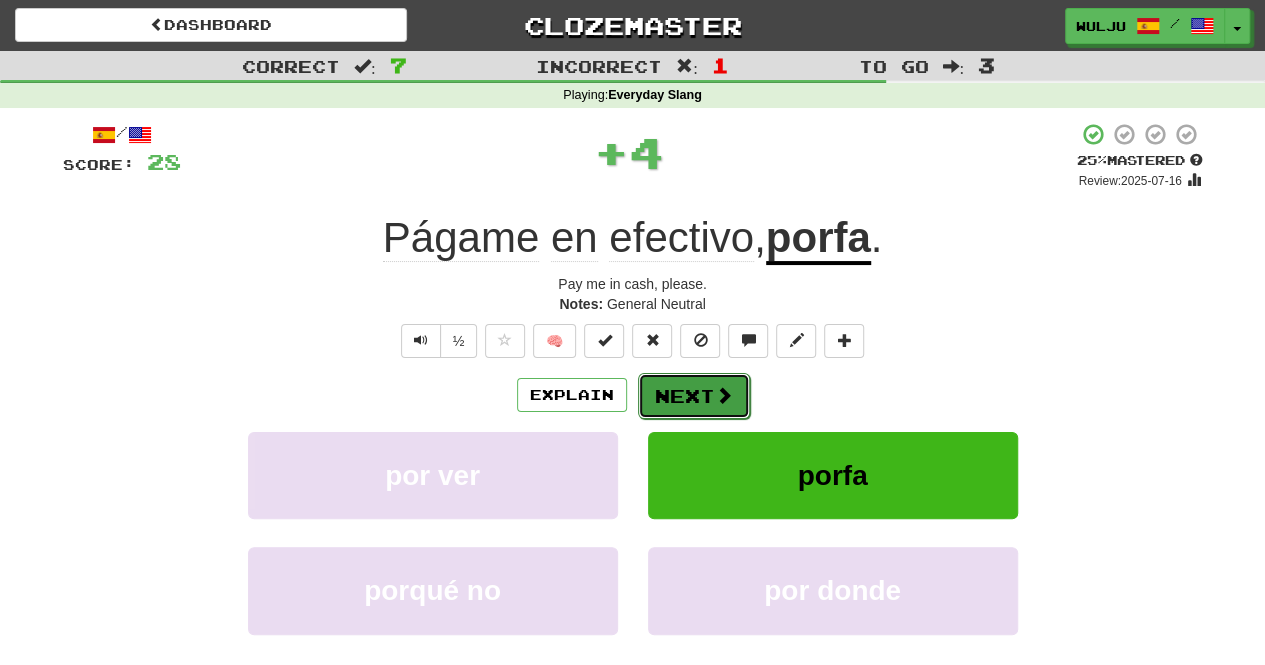 click on "Next" at bounding box center [694, 396] 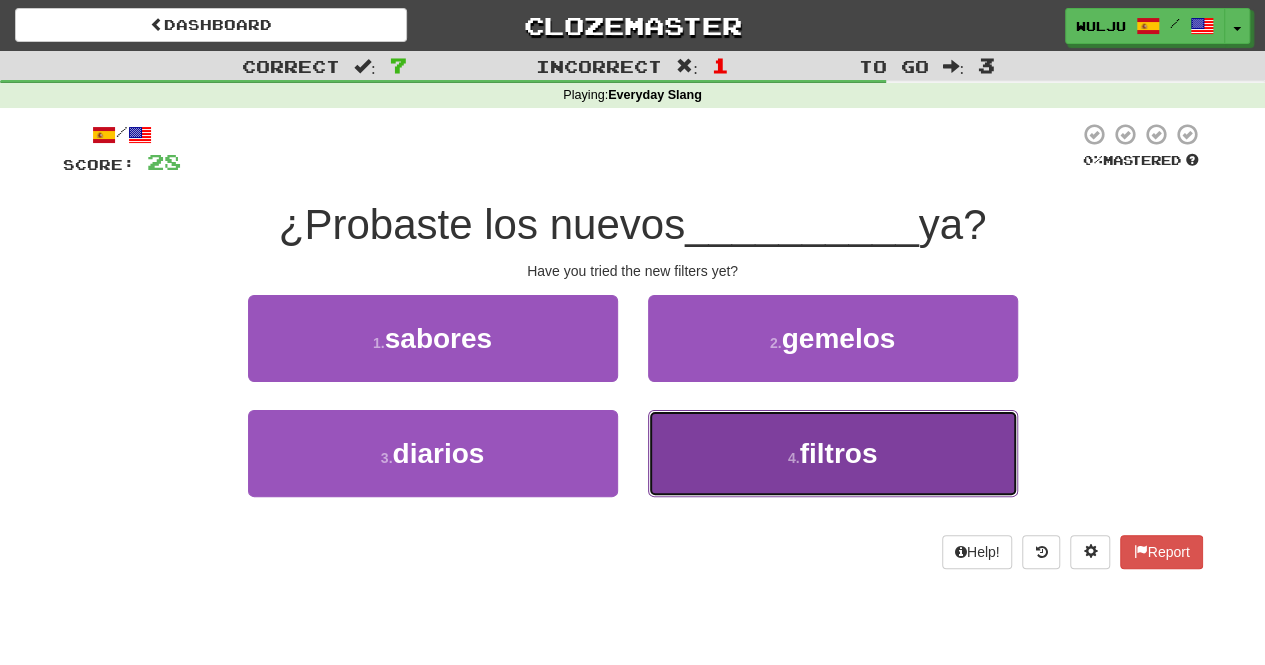 click on "4 .  filtros" at bounding box center [833, 453] 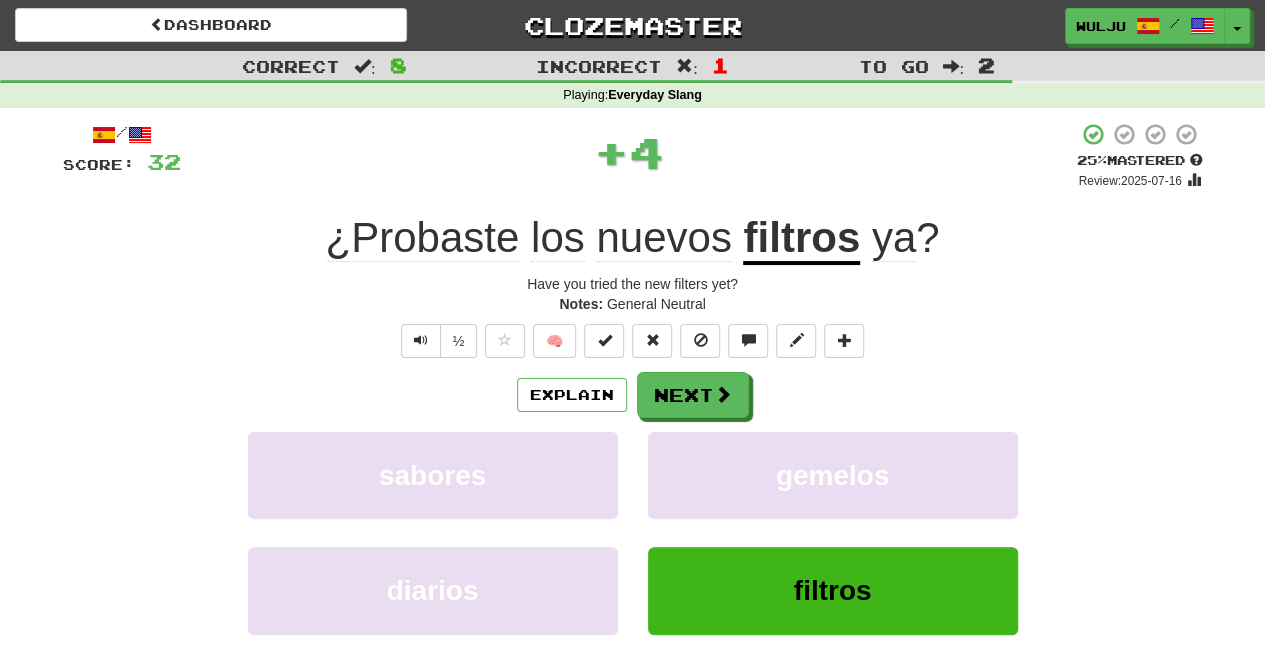 click on "/  Score:   32 + 4 25 %  Mastered Review:  2025-07-16 ¿Probaste   los   nuevos   filtros   ya ? Have you tried the new filters yet? Notes:   General Neutral ½ 🧠 Explain Next sabores gemelos diarios filtros Learn more: sabores gemelos diarios filtros  Help!  Report" at bounding box center [633, 429] 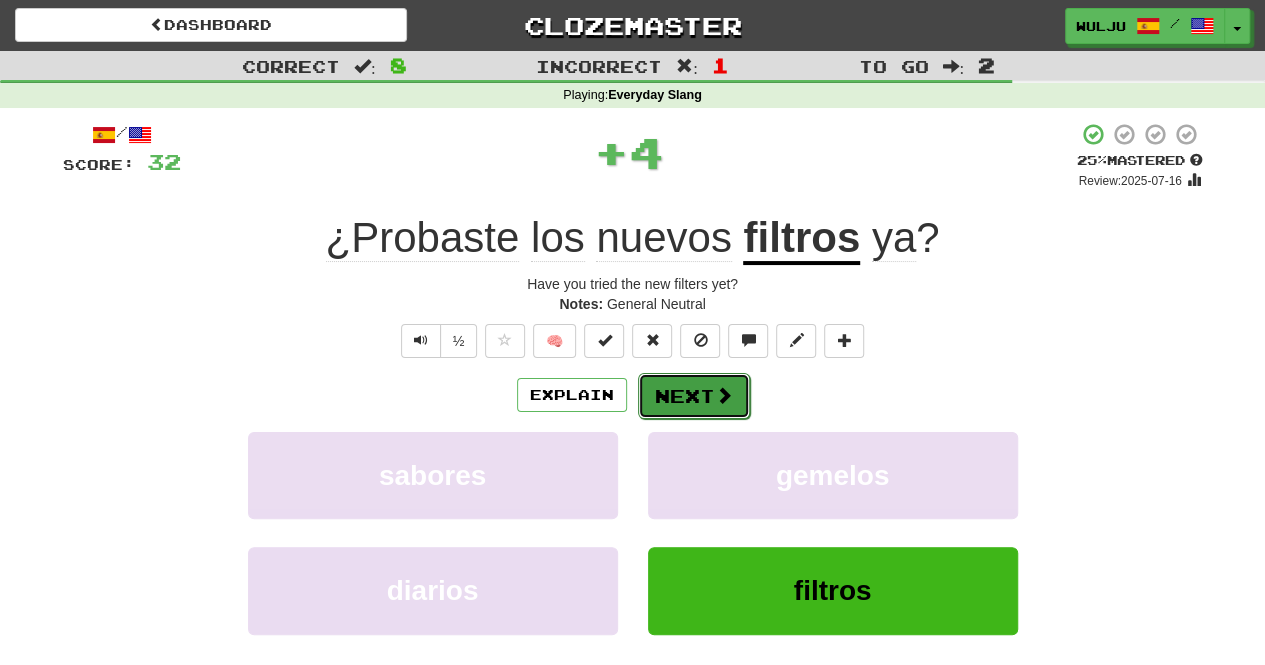 click on "Next" at bounding box center (694, 396) 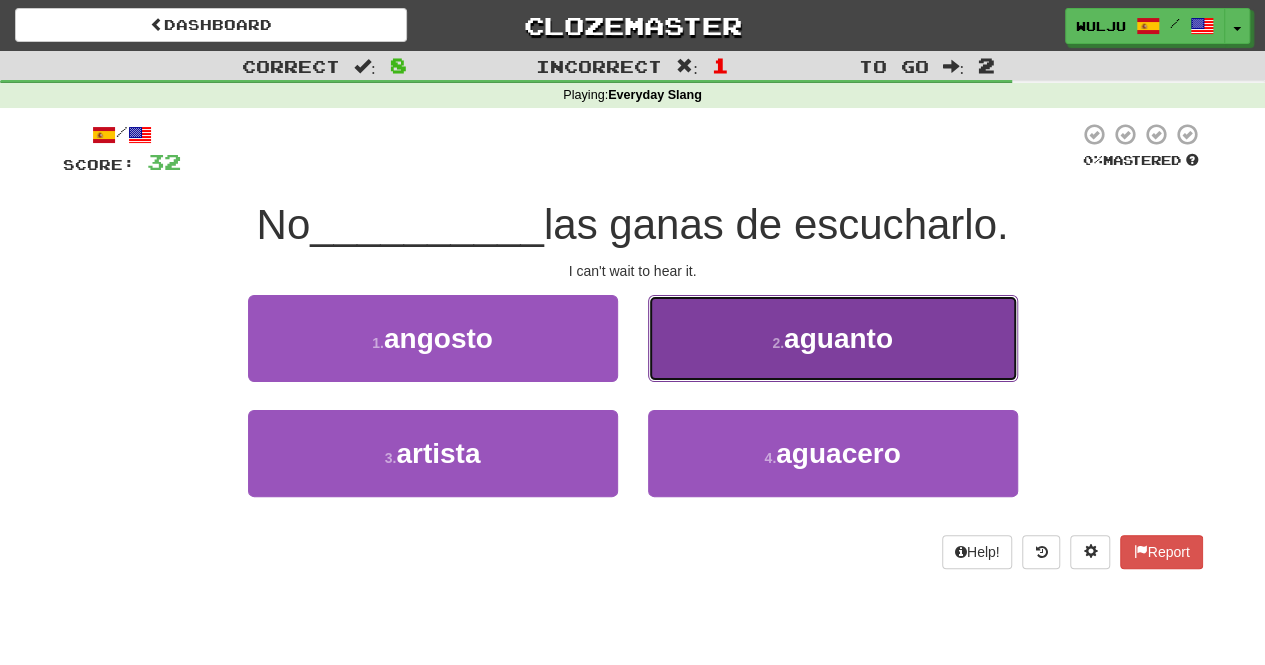 click on "2 .  aguanto" at bounding box center (833, 338) 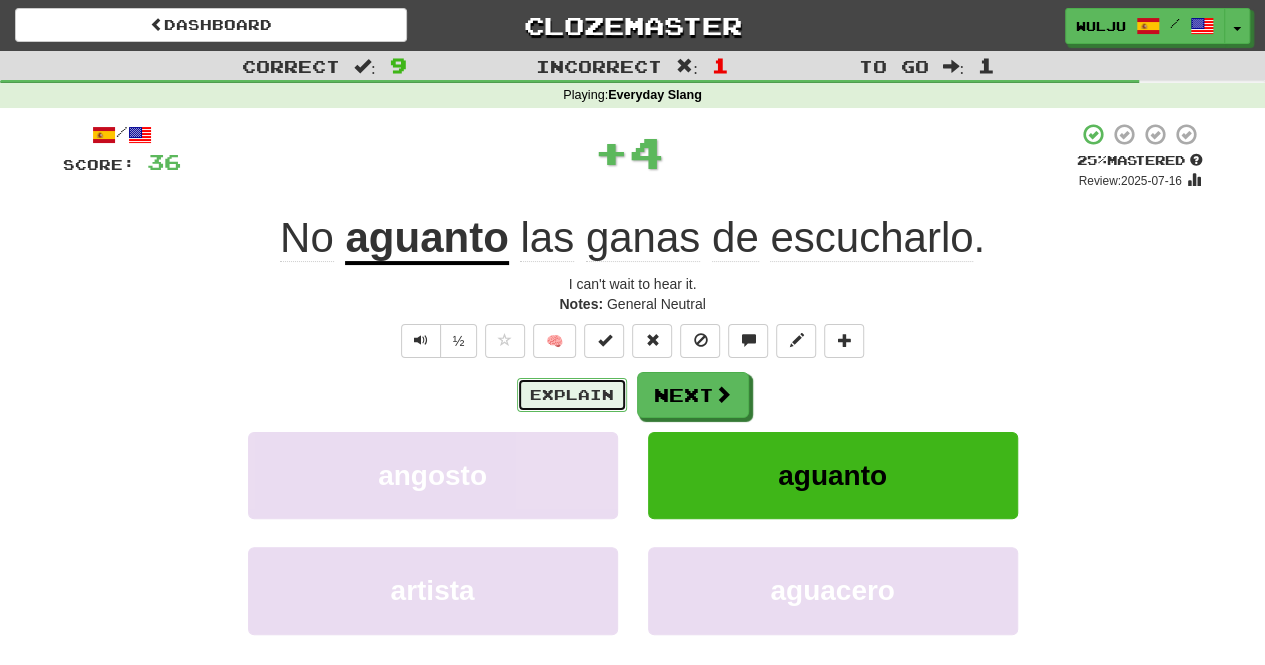 click on "Explain" at bounding box center (572, 395) 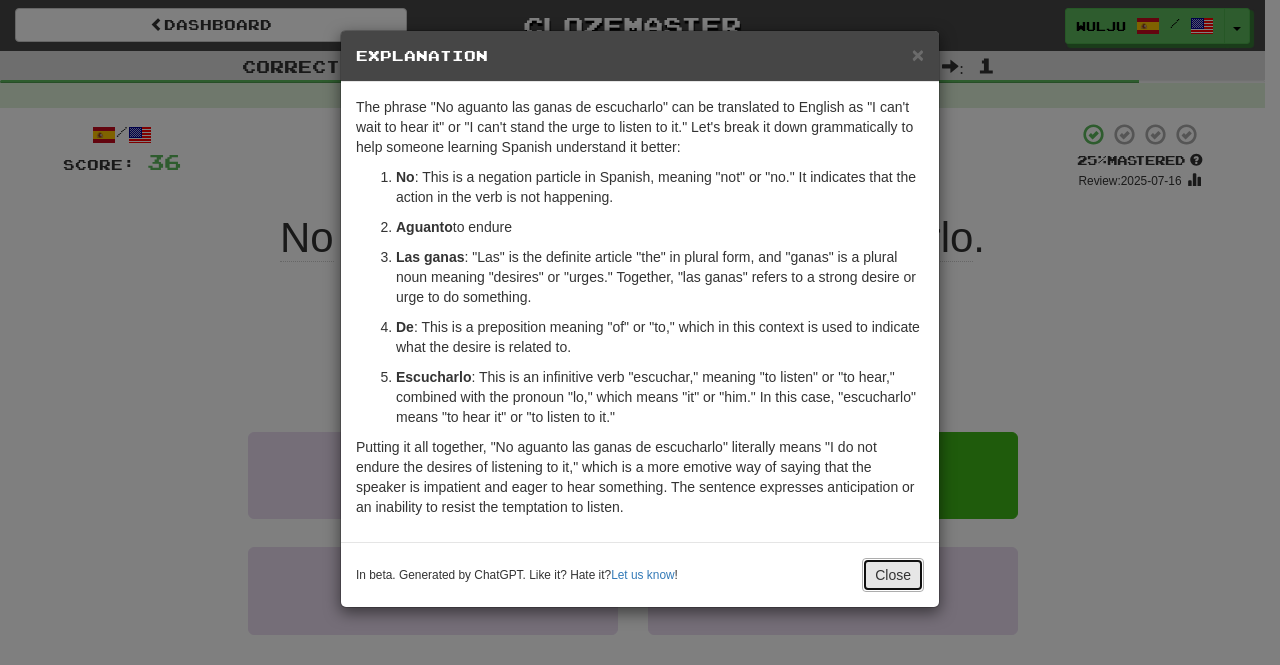 click on "Close" at bounding box center (893, 575) 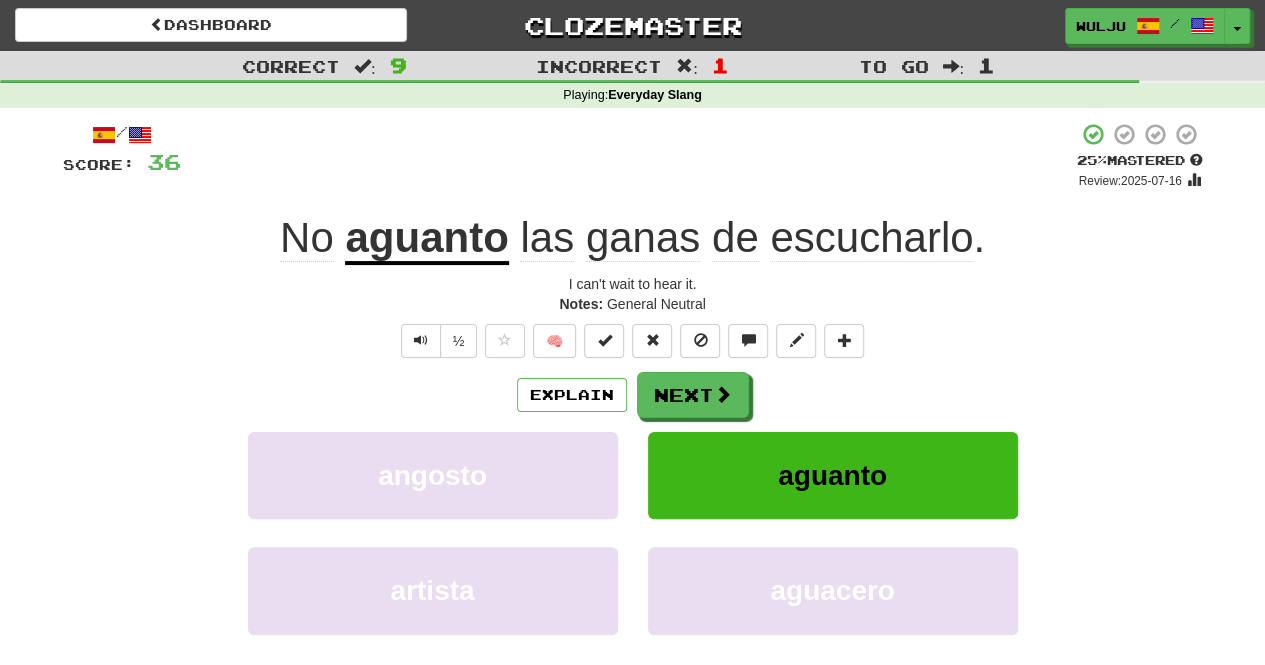 click on "Explain Next" at bounding box center [633, 395] 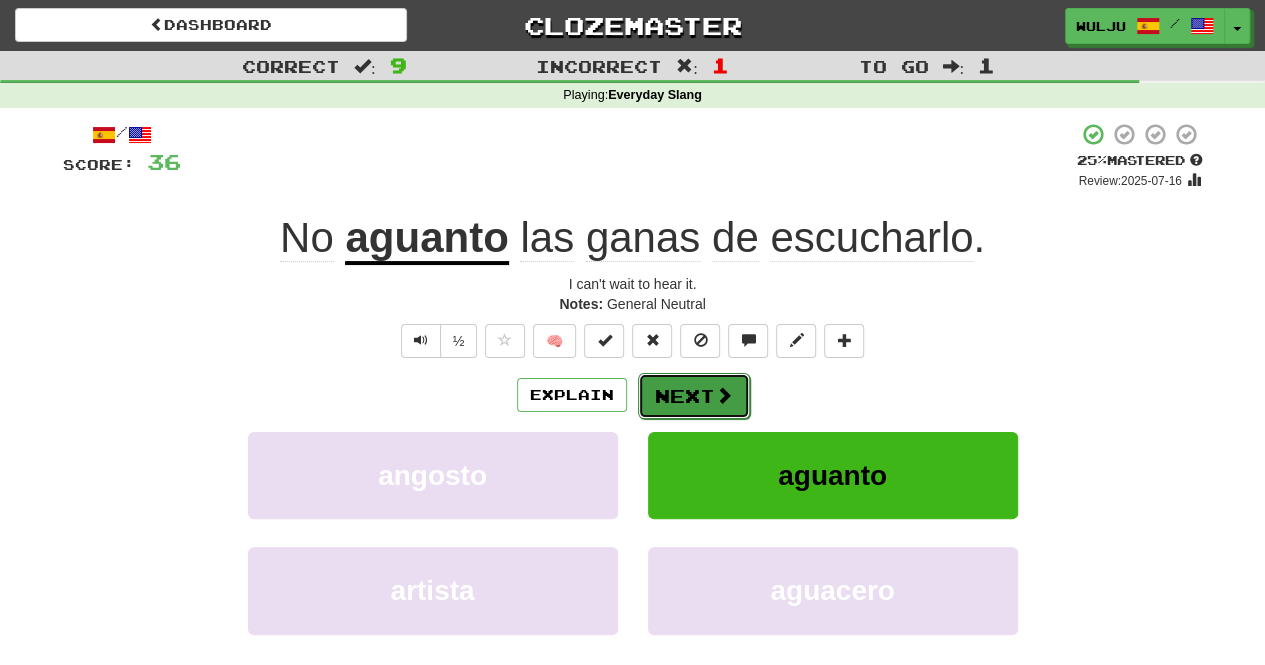 click on "Next" at bounding box center [694, 396] 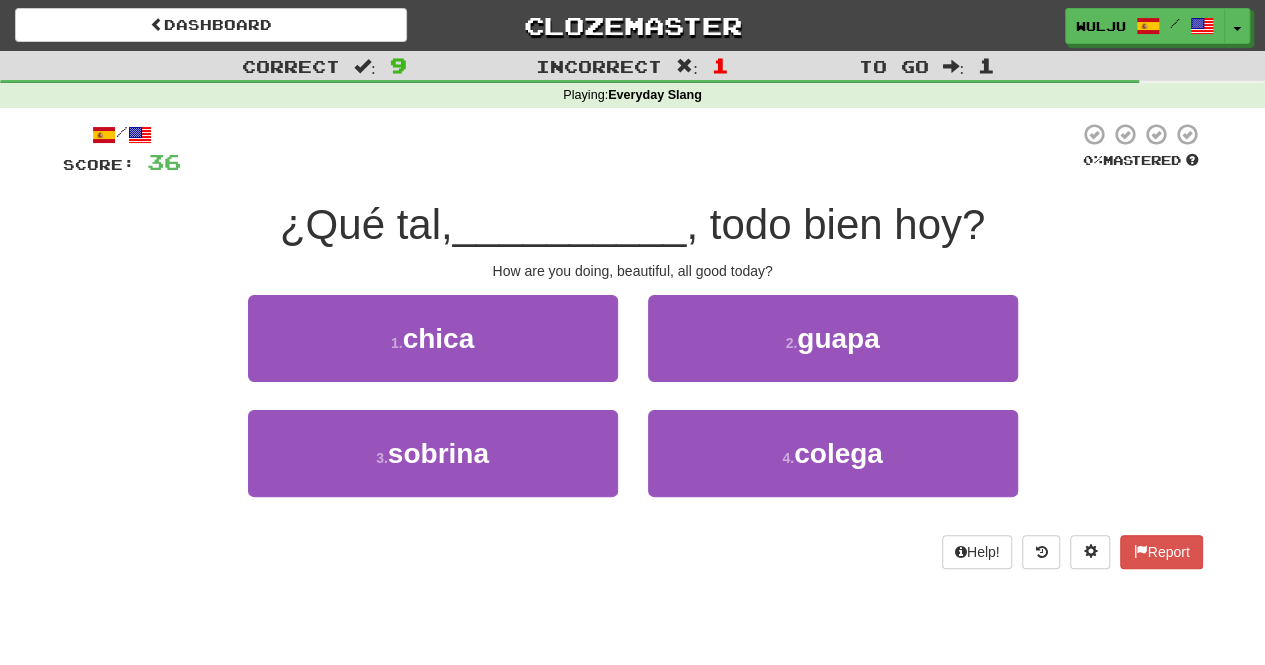 click on "/ Score: 36 0 % Mastered ¿Qué tal, __________ , todo bien hoy? How are you doing, beautiful, all good today? 1 . chica 2 . guapa 3 . sobrina 4 . colega Help! Report" at bounding box center [633, 345] 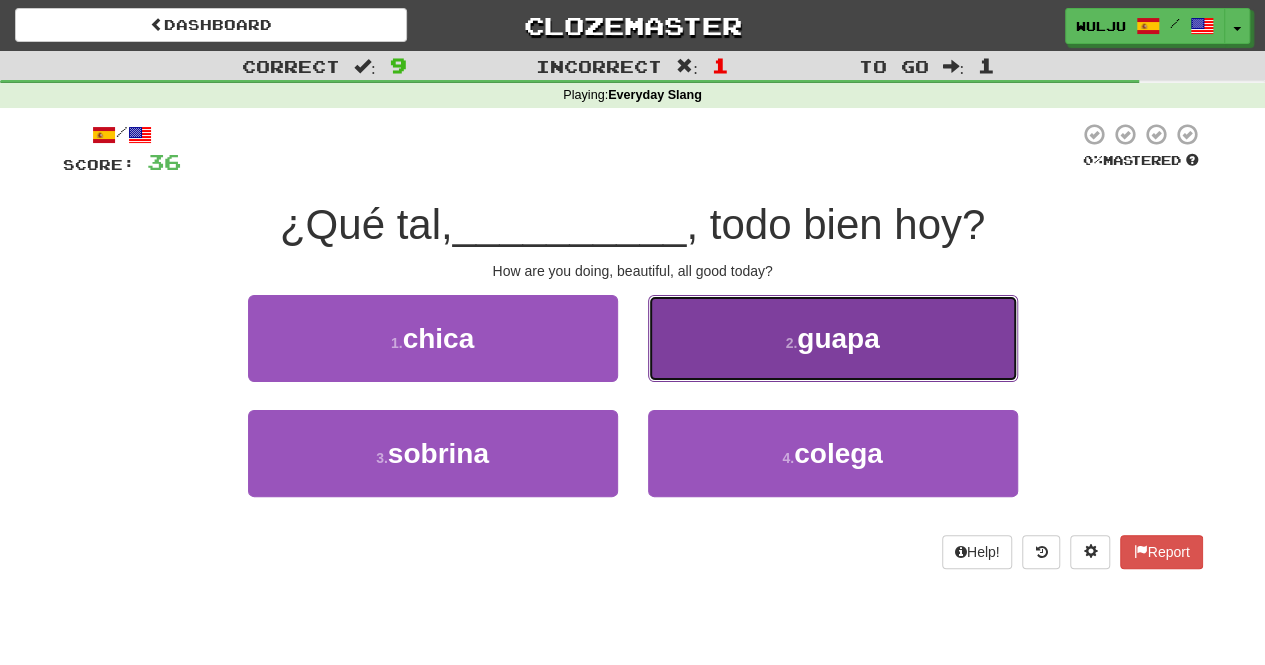 click on "2 .  guapa" at bounding box center (833, 338) 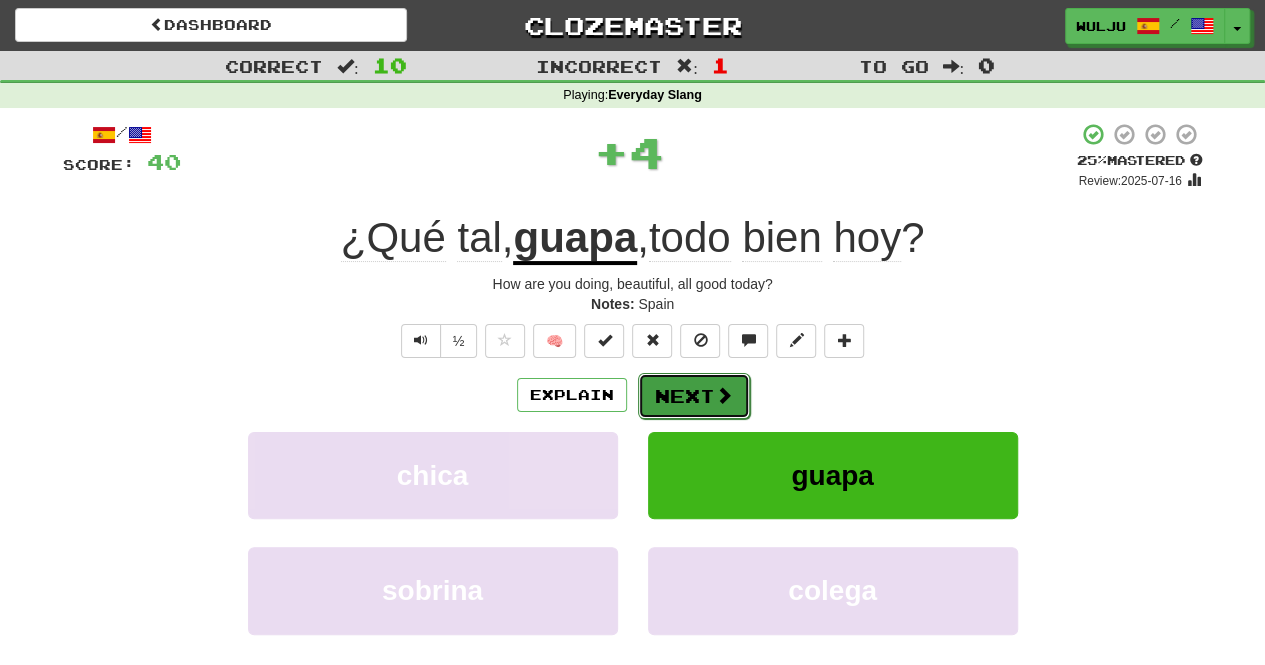 click on "Next" at bounding box center (694, 396) 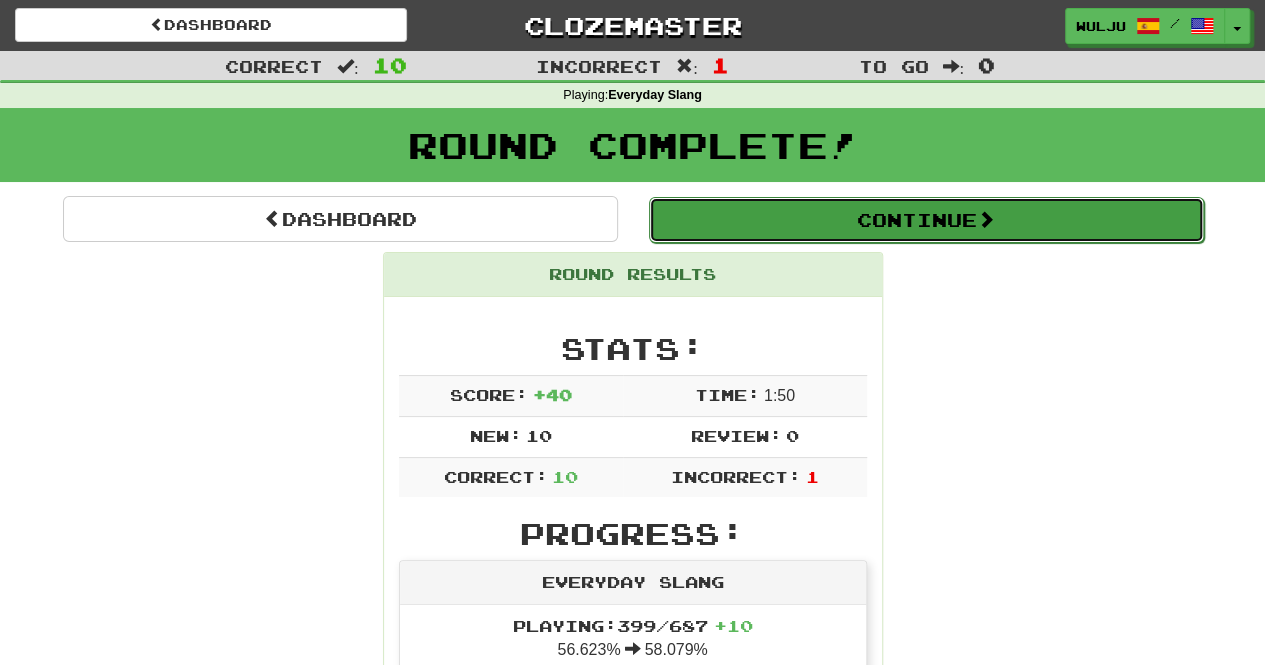 click on "Continue" at bounding box center [926, 220] 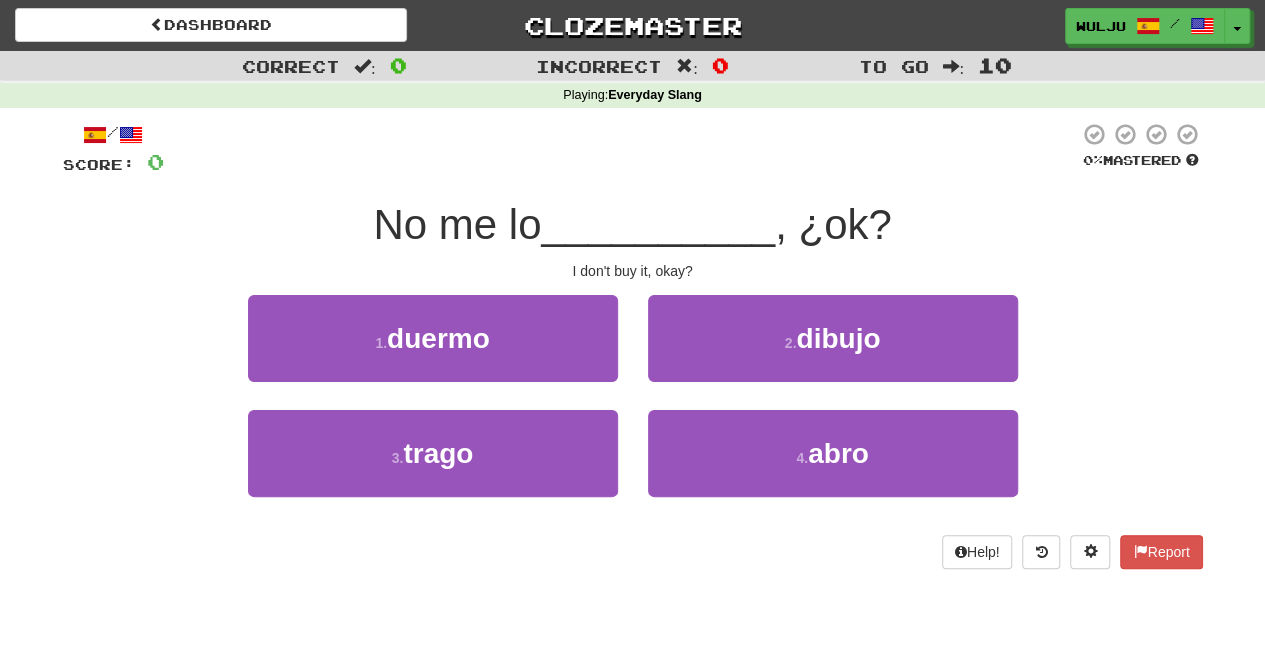 click on "I don't buy it, okay?" at bounding box center (633, 271) 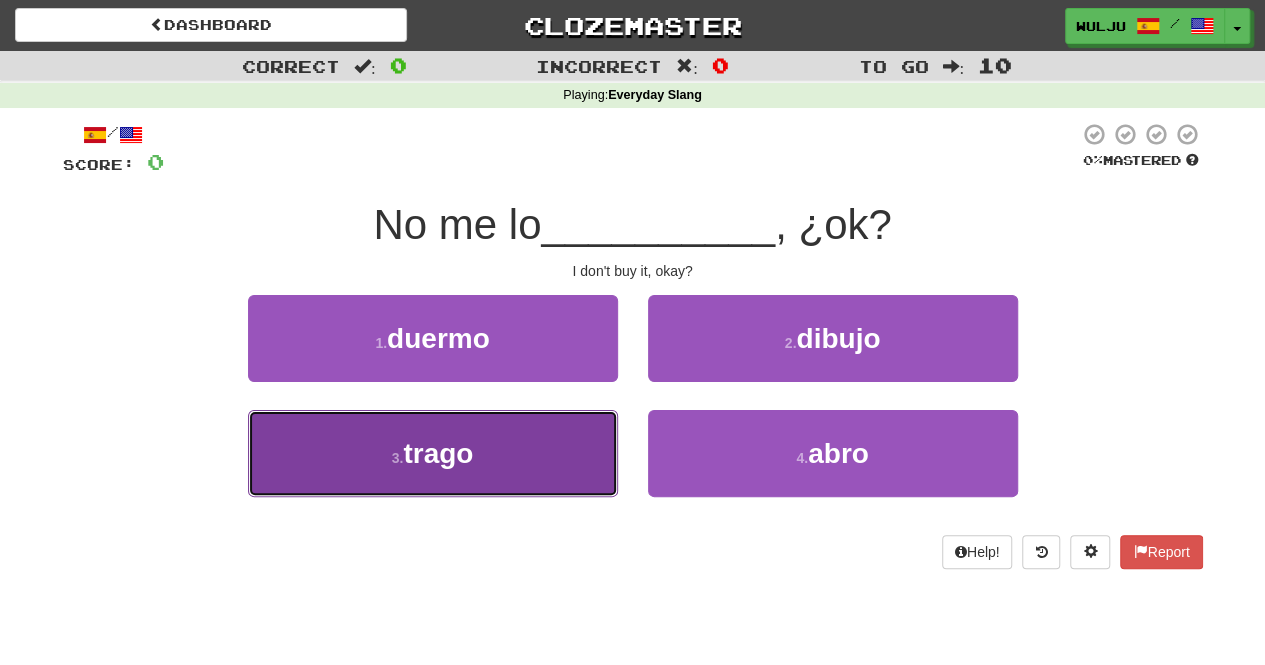 click on "3 .  trago" at bounding box center (433, 453) 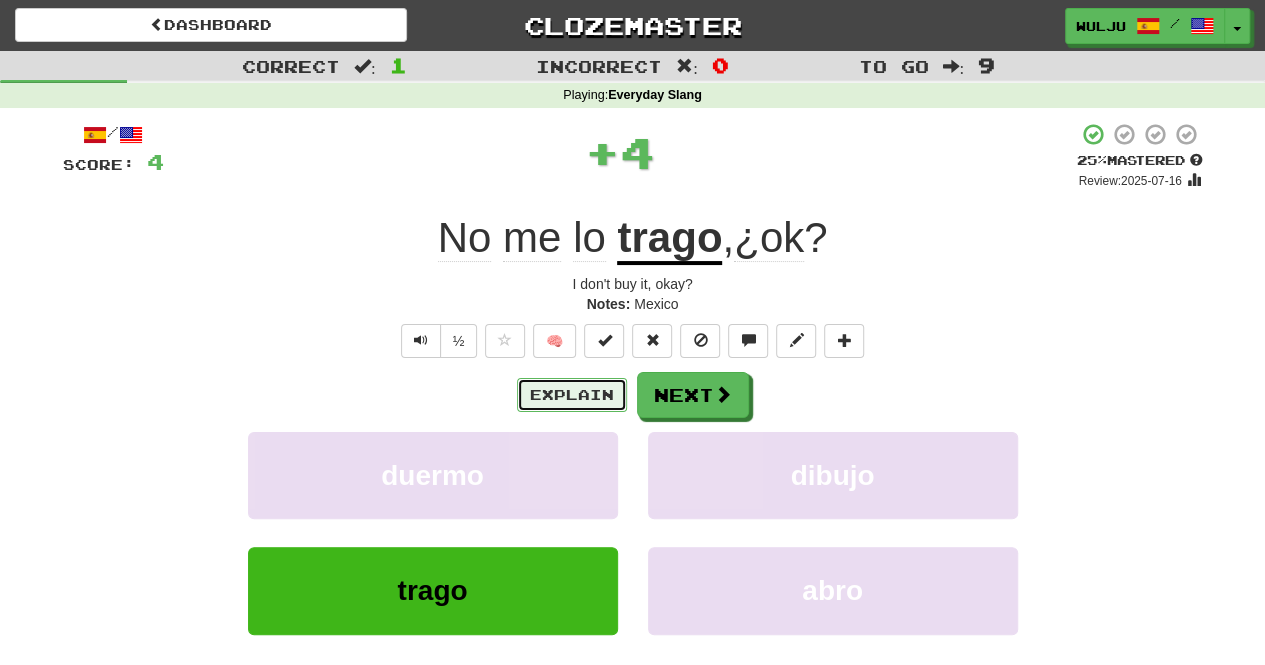 click on "Explain" at bounding box center (572, 395) 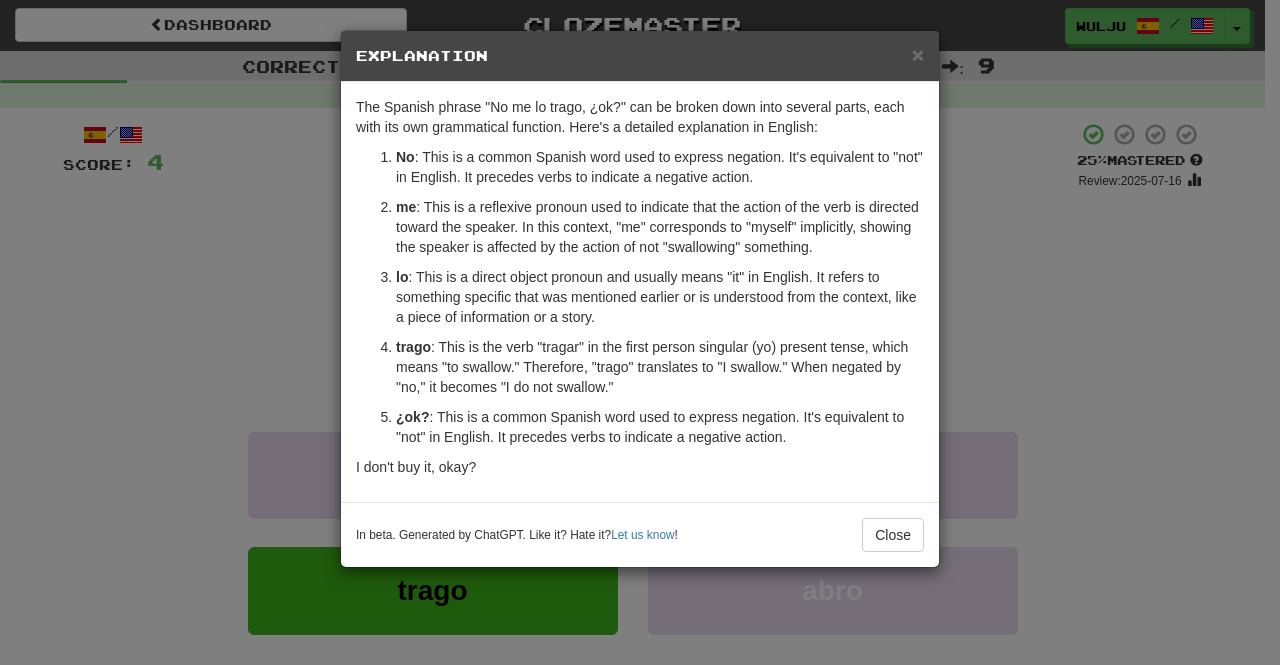 click on "× Explanation The Spanish phrase "No me lo trago, ¿ok?" can be broken down into several parts, each with its own grammatical function. Here's a detailed explanation in English:
No : This is a common Spanish word used to express negation. It's equivalent to "not" in English. It precedes verbs to indicate a negative action.
me : This is a reflexive pronoun used to indicate that the action of the verb is directed toward the speaker. In this context, "me" corresponds to "myself" implicitly, showing the speaker is affected by the action of not "swallowing" something.
lo : This is a direct object pronoun and usually means "it" in English. It refers to something specific that was mentioned earlier or is understood from the context, like a piece of information or a story.
trago : This is the verb "tragar" in the first person singular (yo) present tense, which means "to swallow." Therefore, "trago" translates to "I swallow." When negated by "no," it becomes "I do not swallow."
¿ok?" at bounding box center (640, 332) 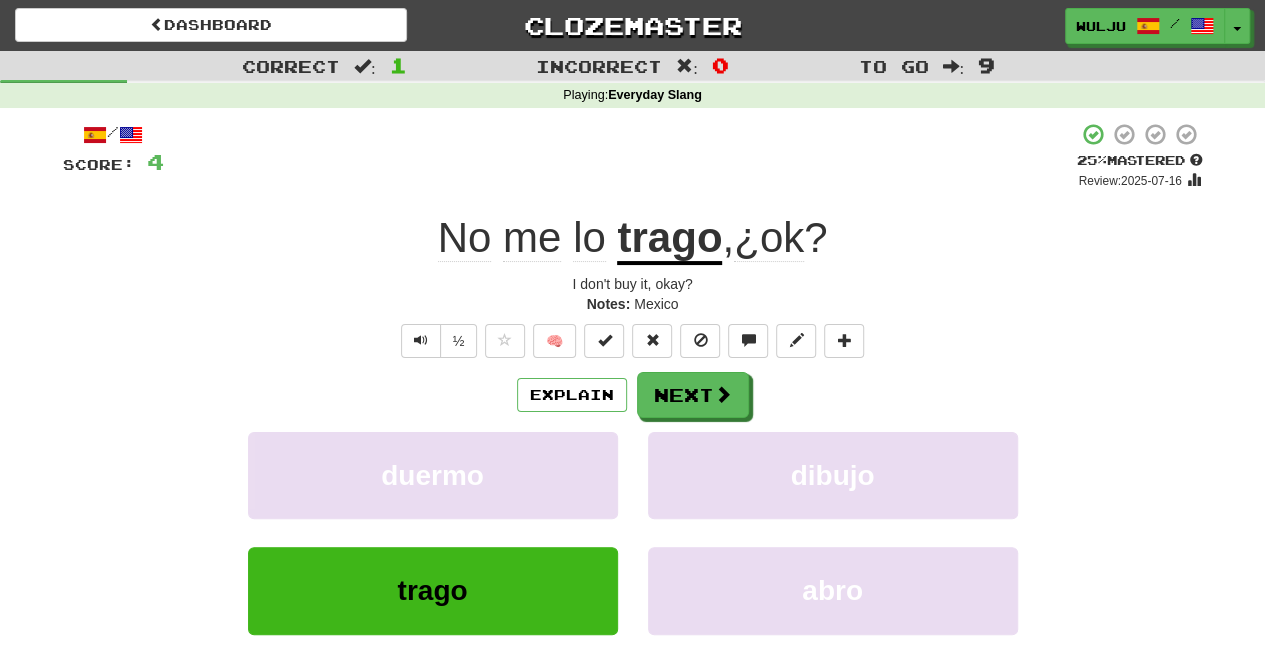 click on "/ Score: 4 + 4 25 % Mastered Review: 2025-07-16 No me lo trago, ¿ok ? I don't buy it, okay? Notes: Mexico ½ 🧠 Explain Next duermo dibujo trago abro Learn more: duermo dibujo trago abro Help! Report" at bounding box center (633, 429) 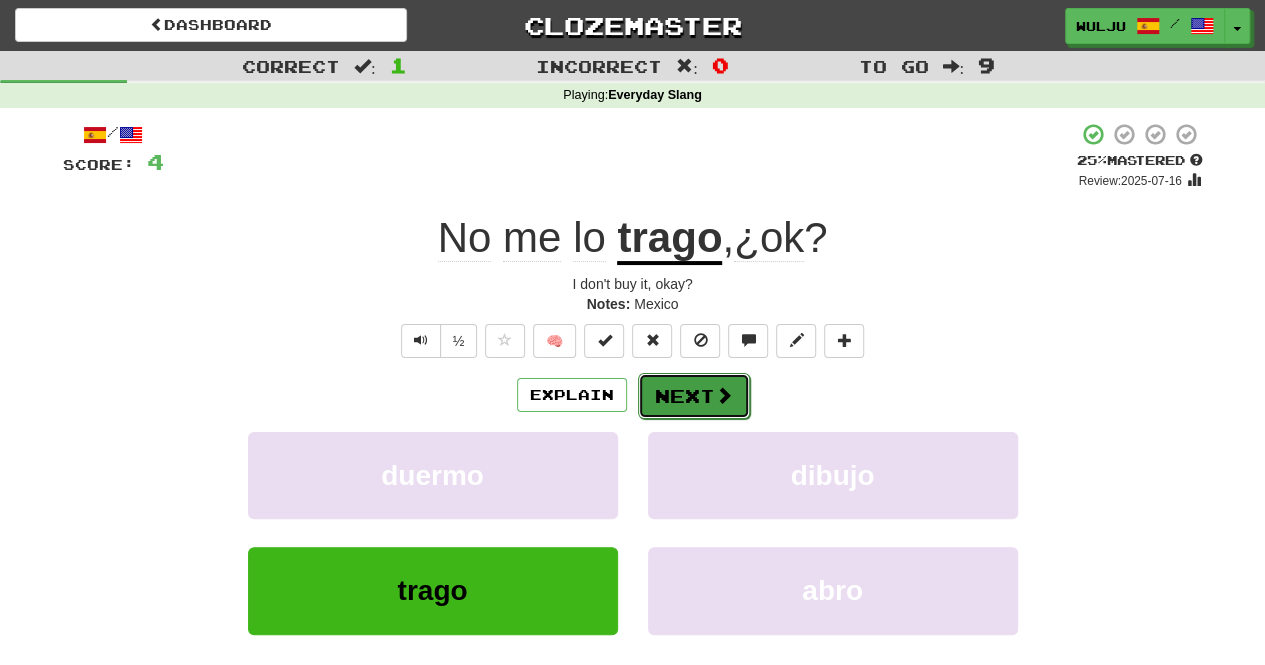 click on "Next" at bounding box center [694, 396] 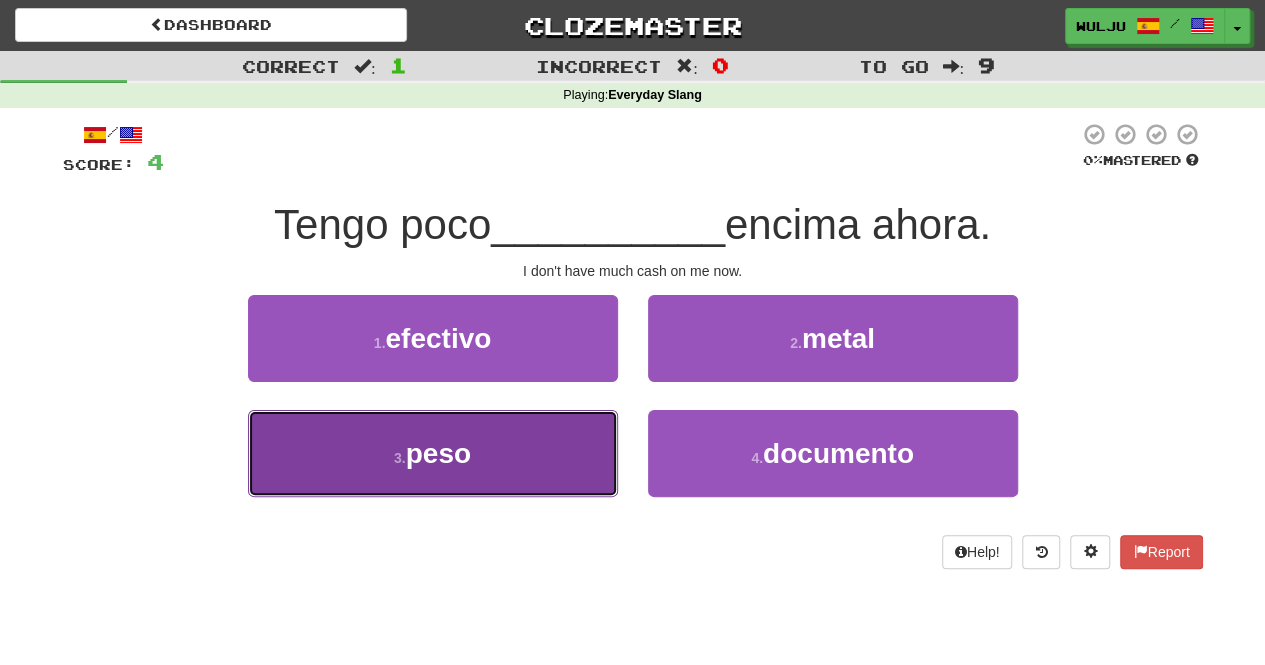 click on "3 .  peso" at bounding box center [433, 453] 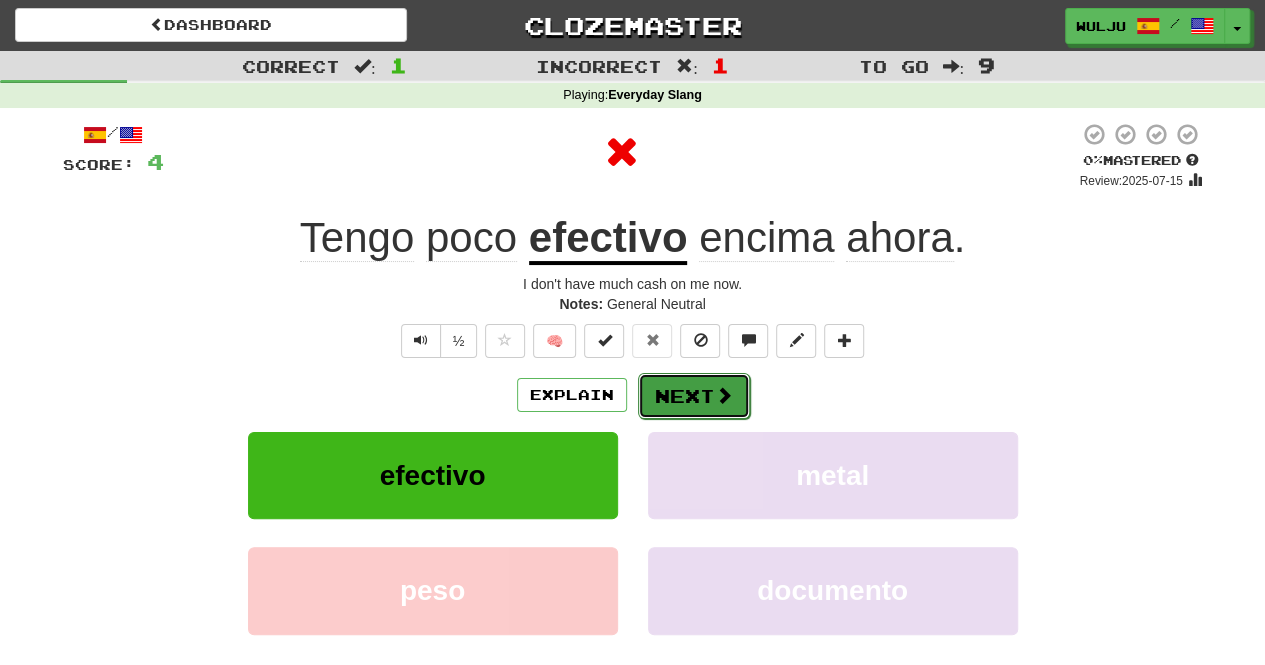 click on "Next" at bounding box center [694, 396] 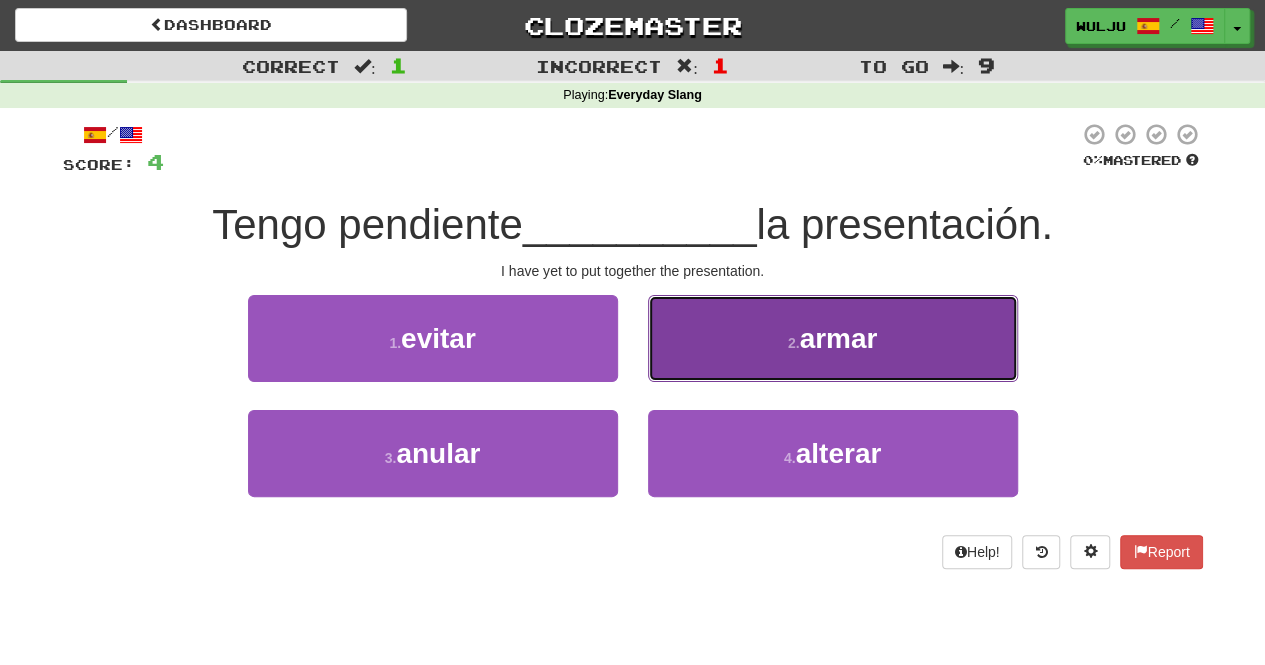 click on "2 .  armar" at bounding box center [833, 338] 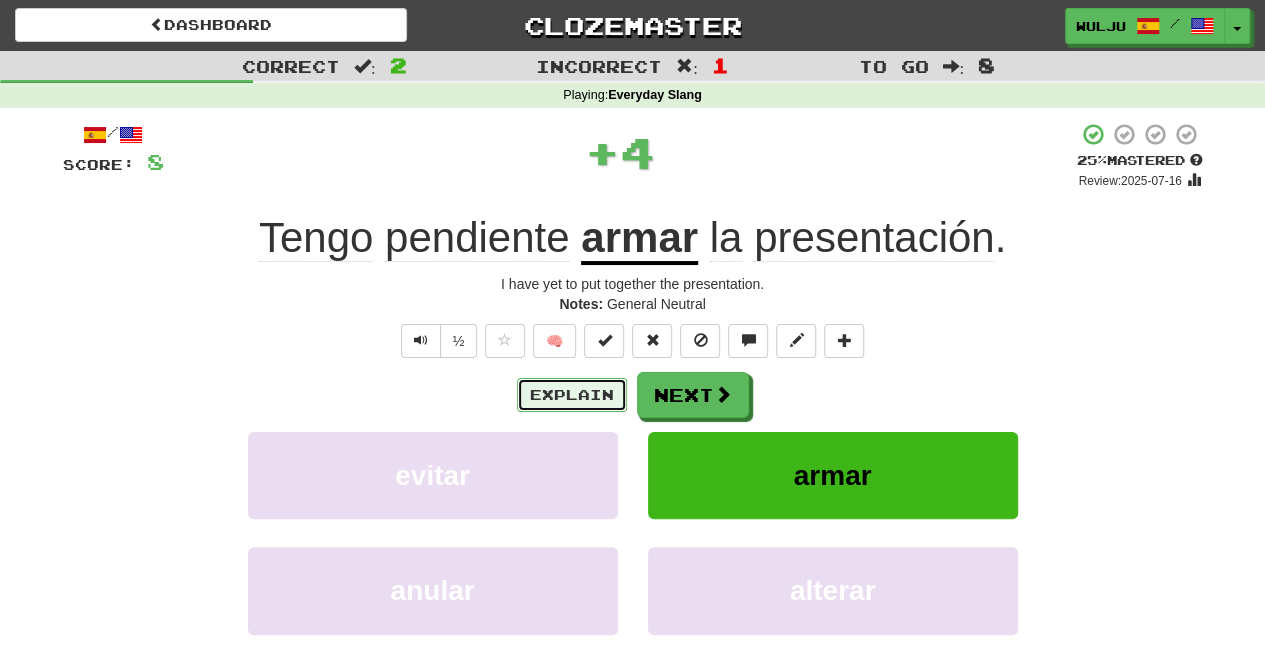 click on "Explain" at bounding box center [572, 395] 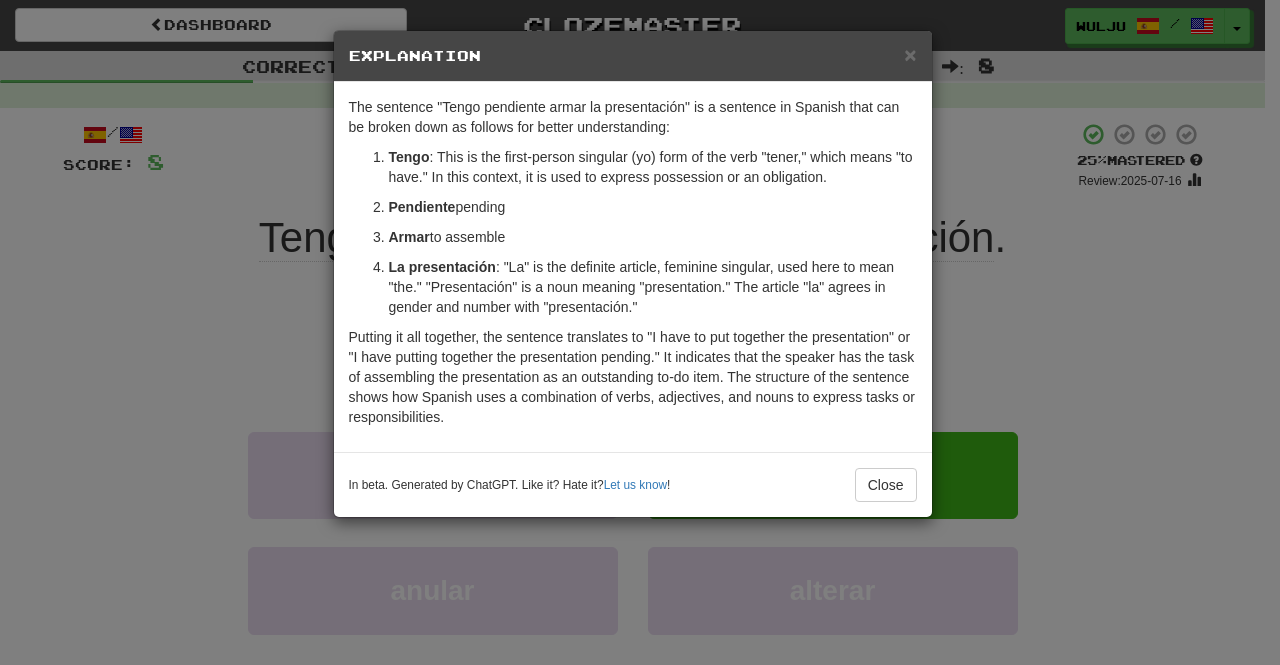 click on "× Explanation The sentence "Tengo pendiente armar la presentación" is a sentence in Spanish that can be broken down as follows for better understanding:
Tengo : This is the first-person singular (yo) form of the verb "tener," which means "to have." In this context, it is used to express possession or an obligation.
Pendiente : This word functions as an adjective here and means "pending" or "outstanding." It is used to describe something that needs to be completed.
Armar : This is the infinitive form of the verb, meaning "to assemble" or "to put together." It is common to use the infinitive form of a verb directly after another verb in Spanish, particularly verbs like "tener," when describing actions that need to be done.
La presentación : "La" is the definite article, feminine singular, used here to mean "the." "Presentación" is a noun meaning "presentation." The article "la" agrees in gender and number with "presentación."
In beta. Generated by ChatGPT. Like it? Hate it?  !" at bounding box center (640, 332) 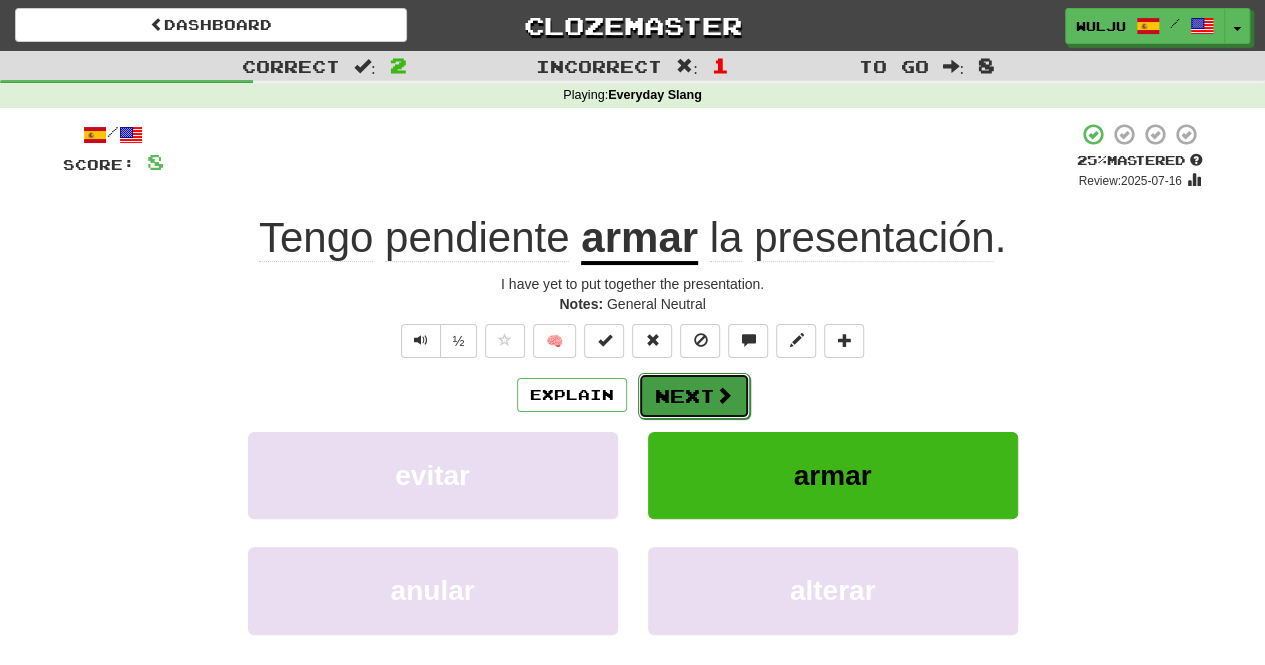 click on "Next" at bounding box center [694, 396] 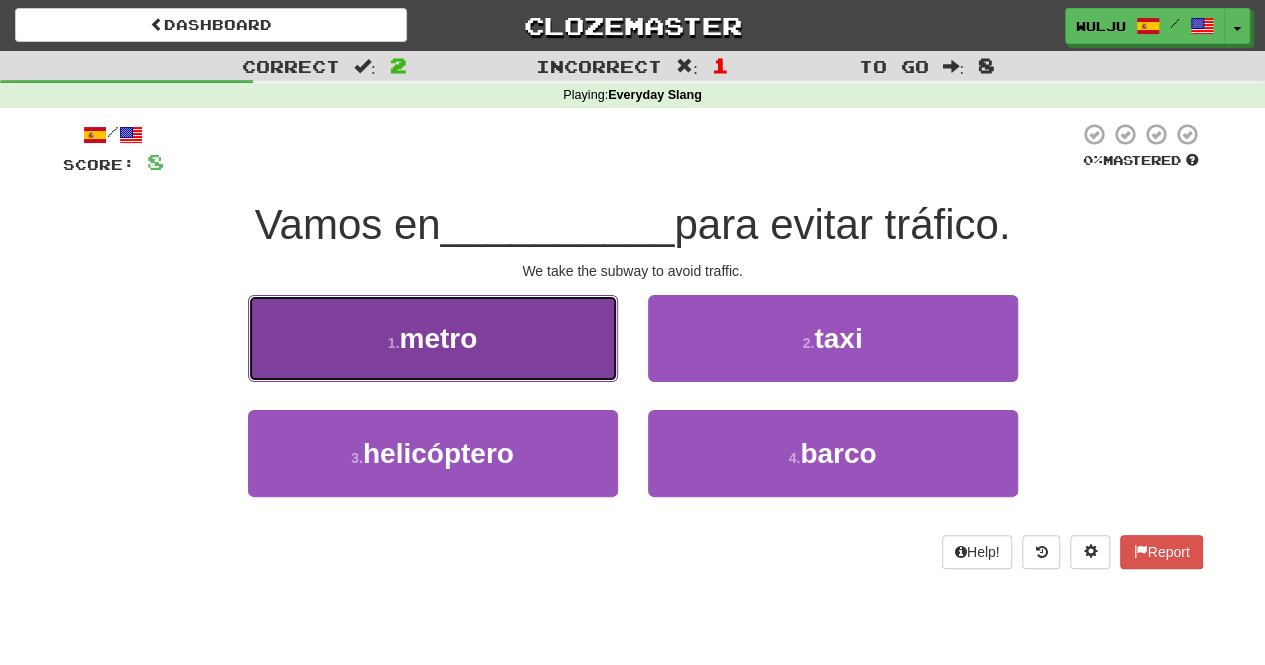click on "1 . metro" at bounding box center [433, 338] 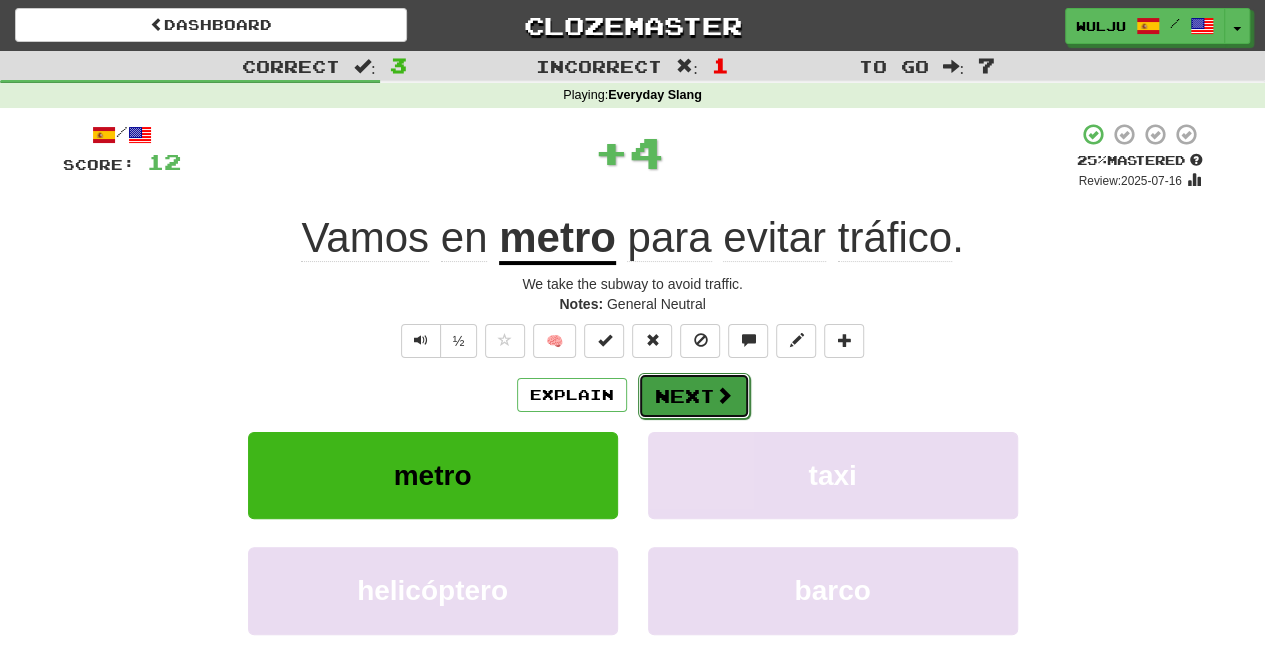 click on "Next" at bounding box center (694, 396) 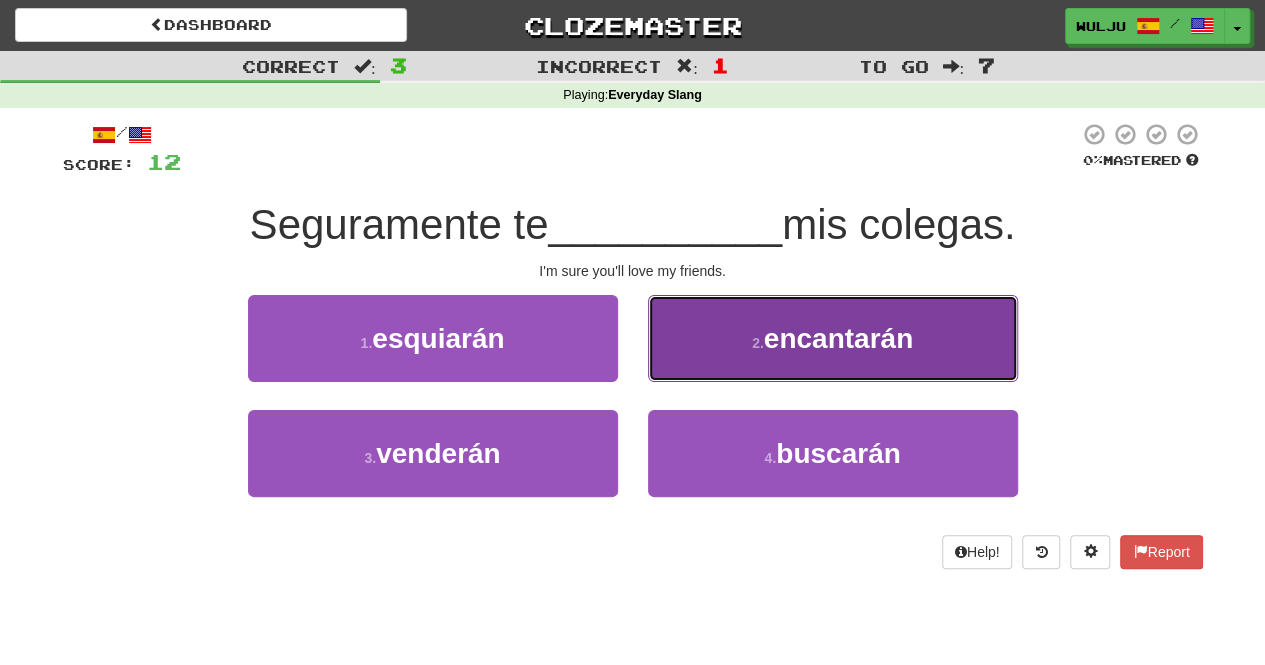 click on "2 .  encantarán" at bounding box center (833, 338) 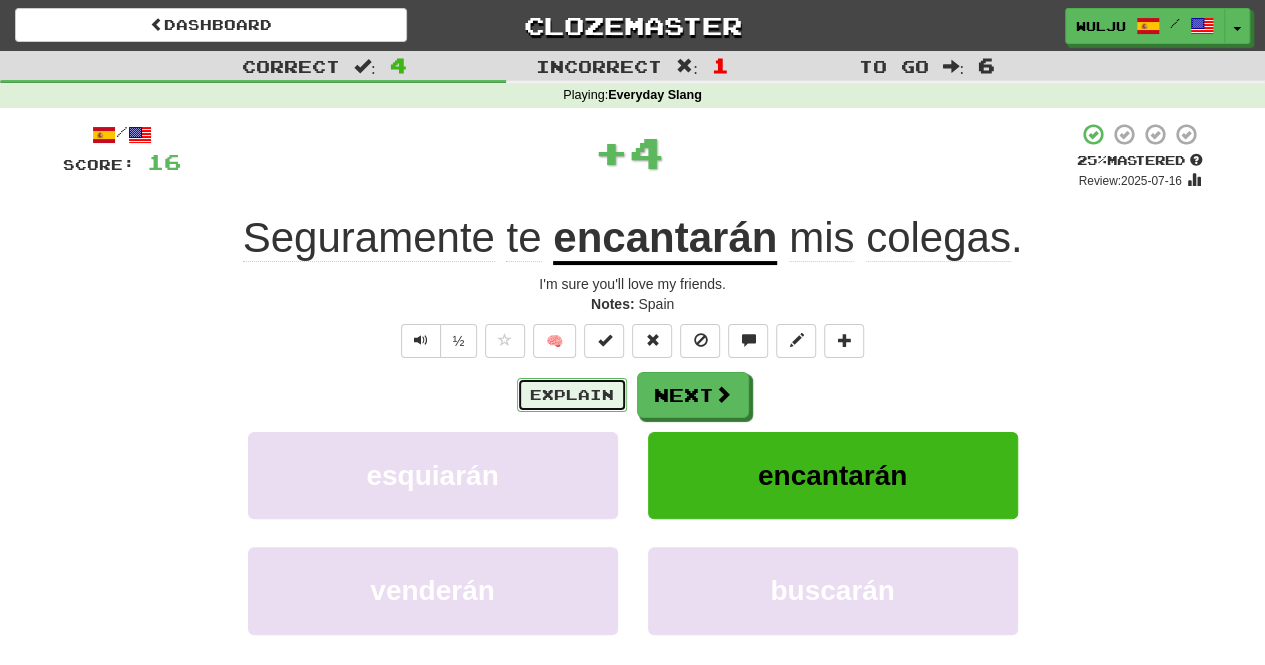 click on "Explain" at bounding box center [572, 395] 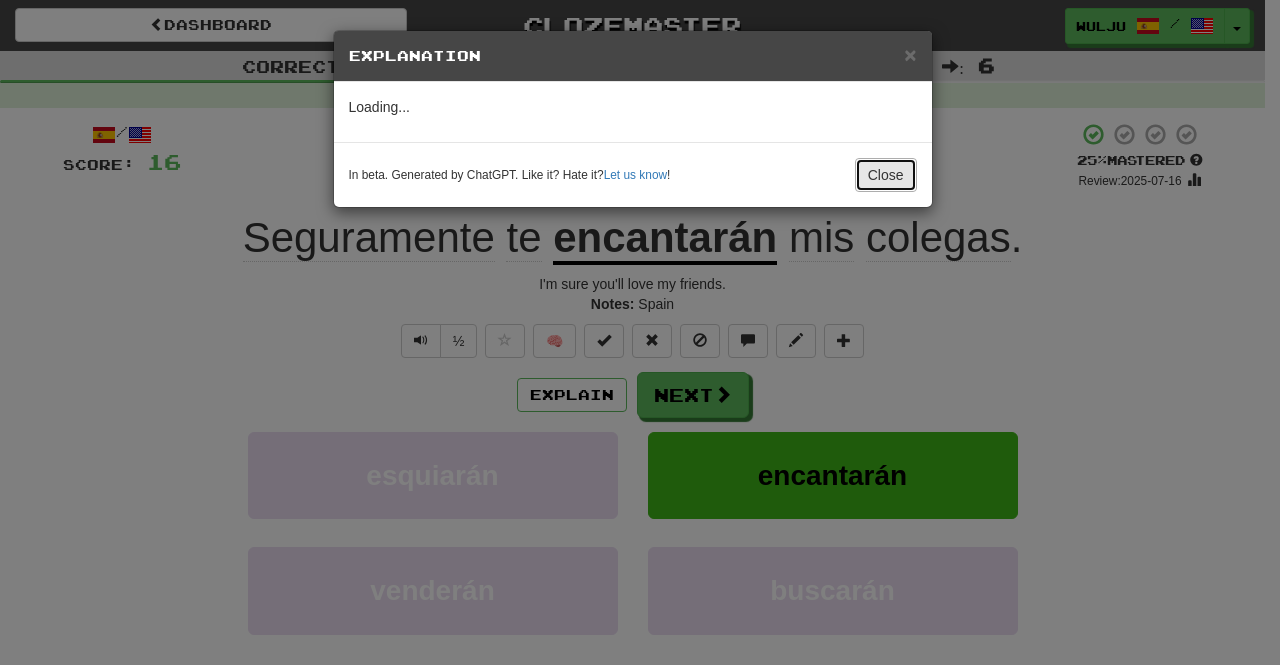 click on "Close" at bounding box center (886, 175) 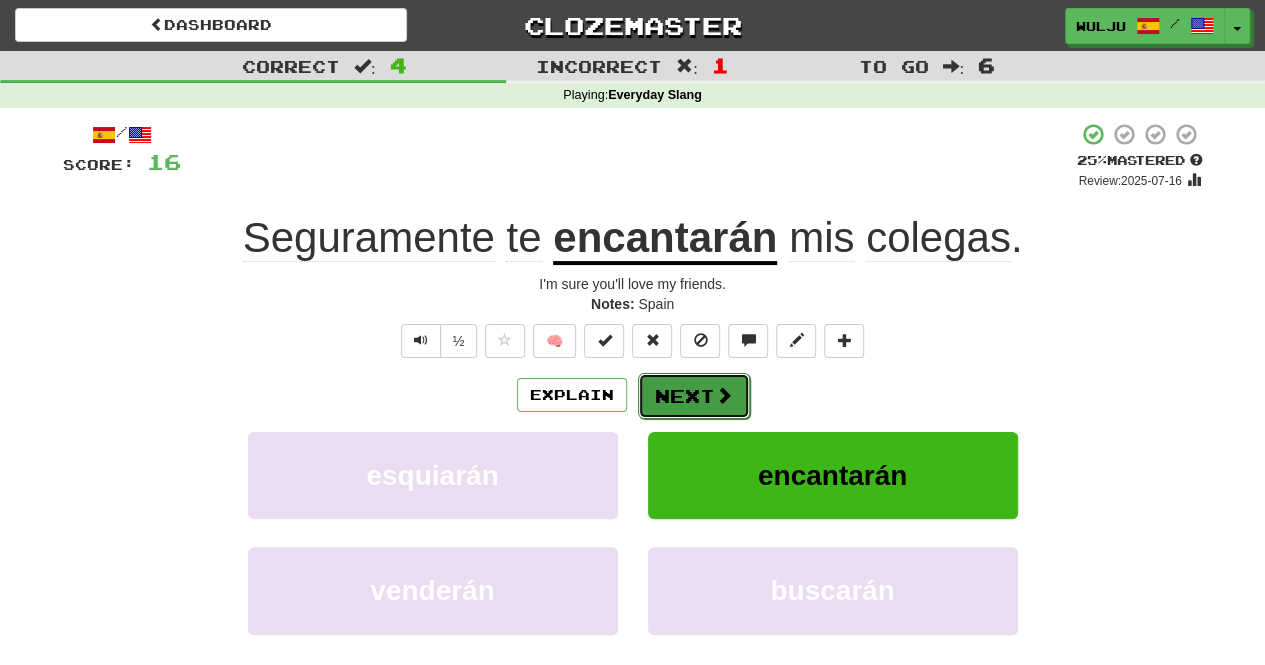click on "Next" at bounding box center (694, 396) 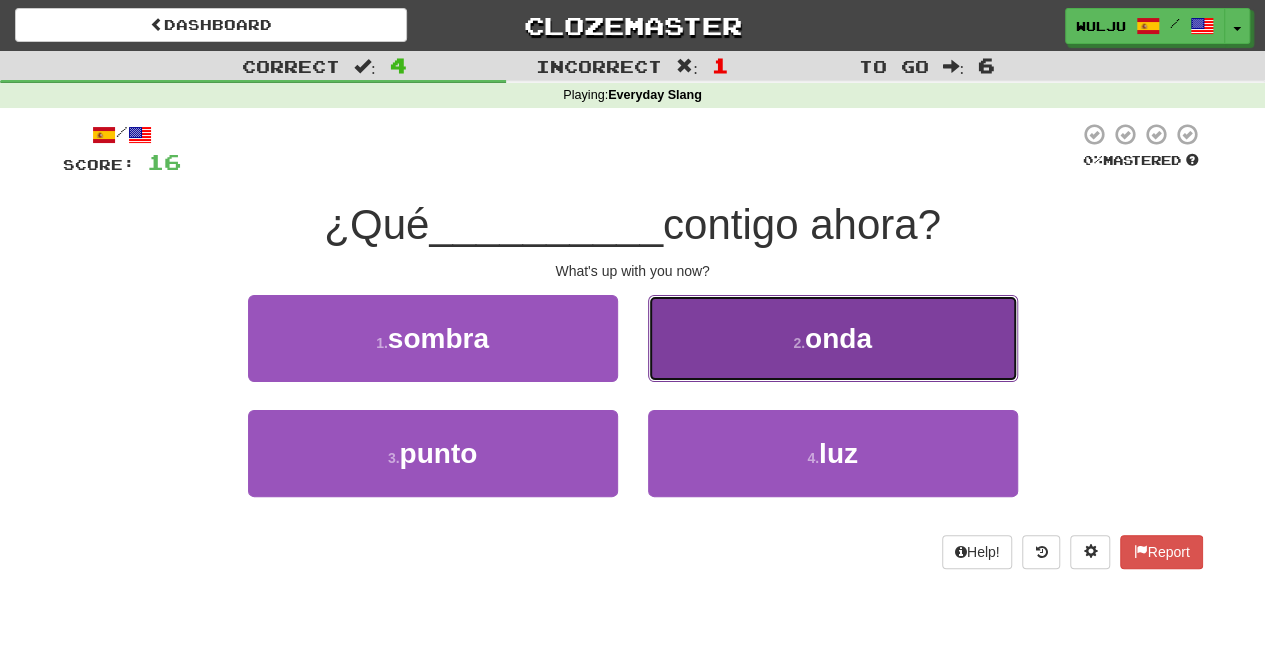 click on "2 .  onda" at bounding box center (833, 338) 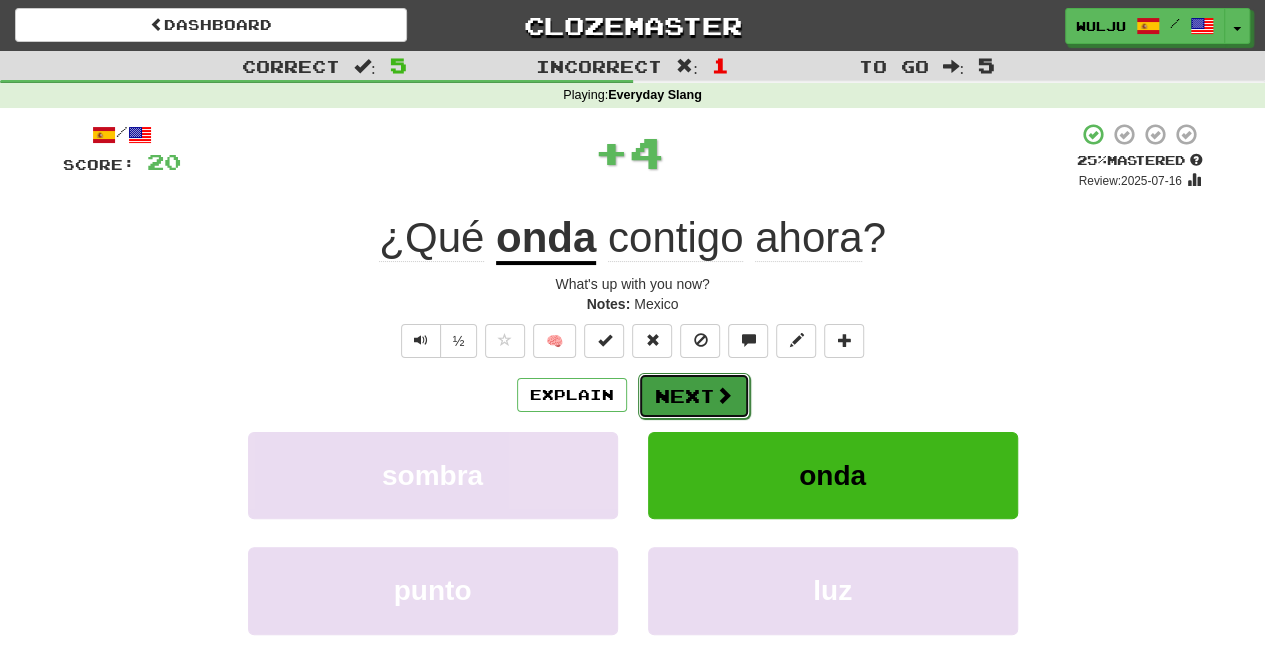 click on "Next" at bounding box center (694, 396) 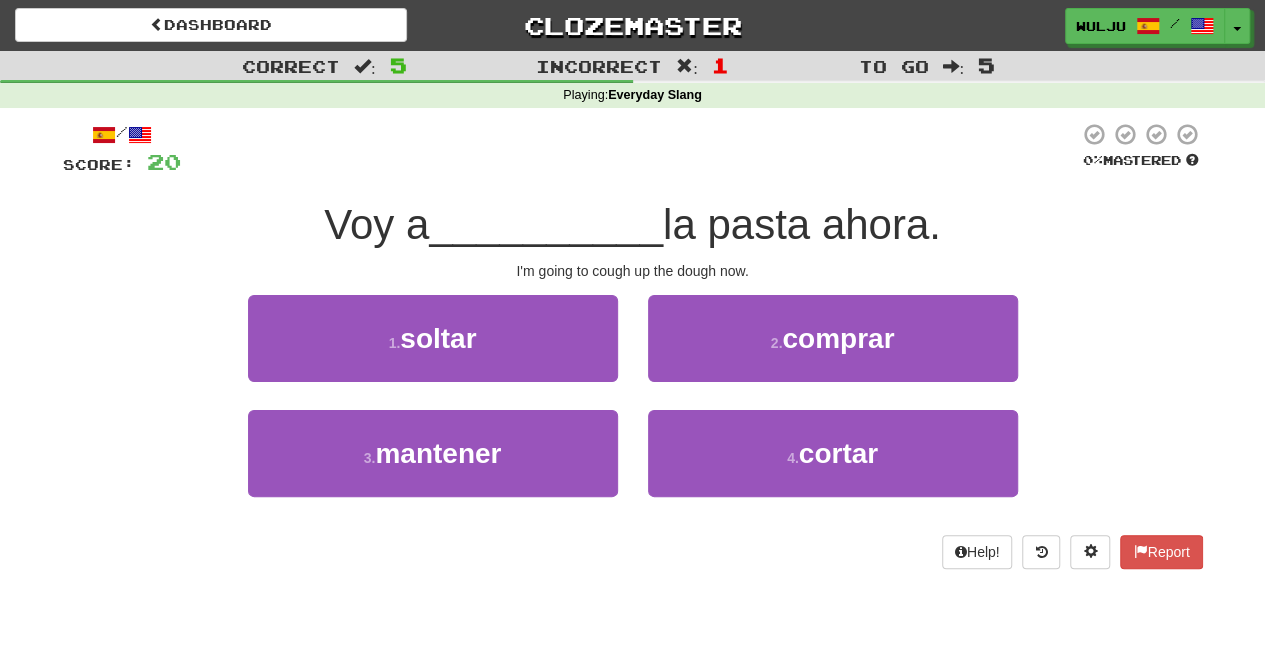 click on "1 . soltar 2 . comprar" at bounding box center (633, 352) 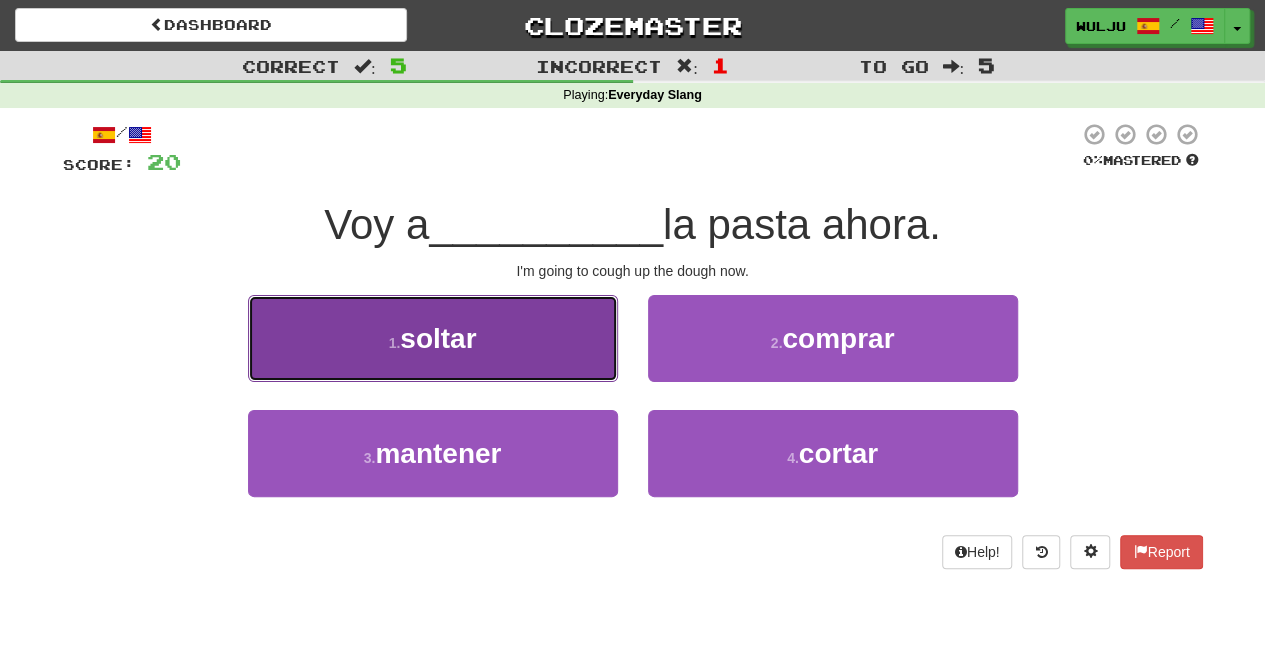 click on "to release" at bounding box center [433, 338] 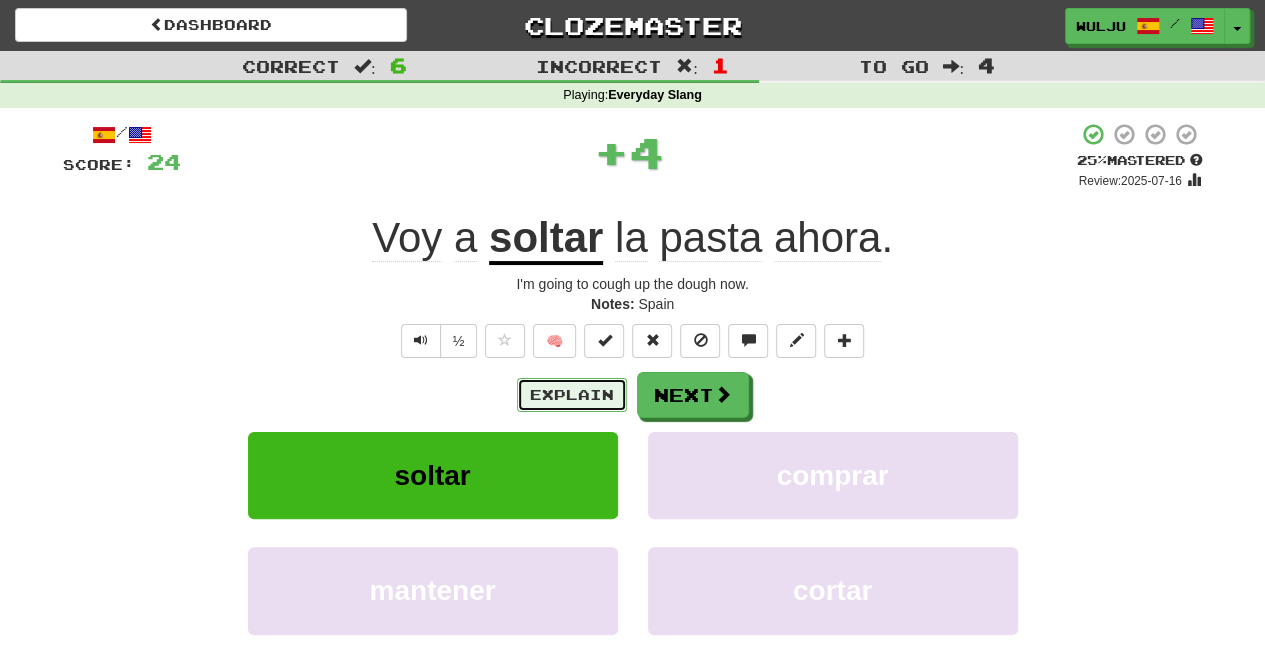 click on "Explain" at bounding box center [572, 395] 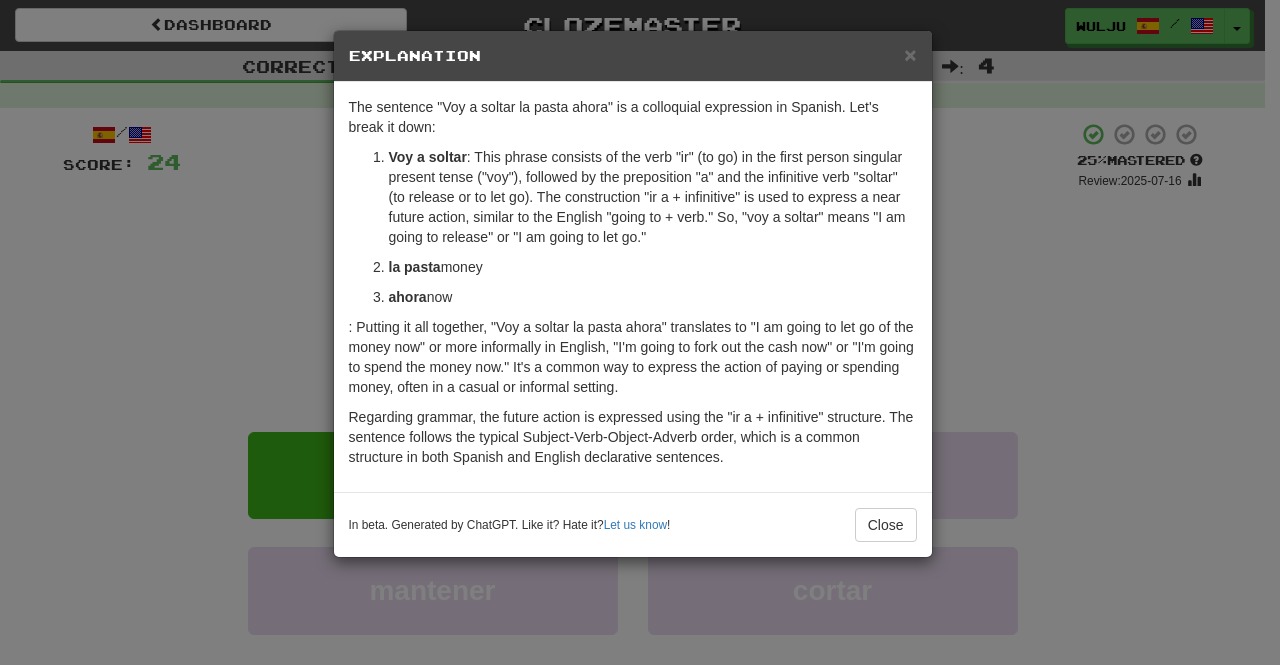 click on "× Explanation The sentence "Voy a soltar la pasta ahora" is a colloquial expression in Spanish. Let's break it down:
Voy a soltar : This phrase consists of the verb "ir" (to go) in the first person singular present tense ("voy"), followed by the preposition "a" and the infinitive verb "soltar" (to release or to let go). The construction "ir a + infinitive" is used to express a near future action, similar to the English "going to + verb." So, "voy a soltar" means "I am going to release" or "I am going to let go."
la pasta : In this context, "pasta" is a slang term for money. While "pasta" also means "pasta" (as in the food), it's commonly used in informal Spanish to refer to cash.
ahora : This adverb means "now," indicating when the action is going to take place.
In beta. Generated by ChatGPT. Like it? Hate it?  Let us know ! Close" at bounding box center (640, 332) 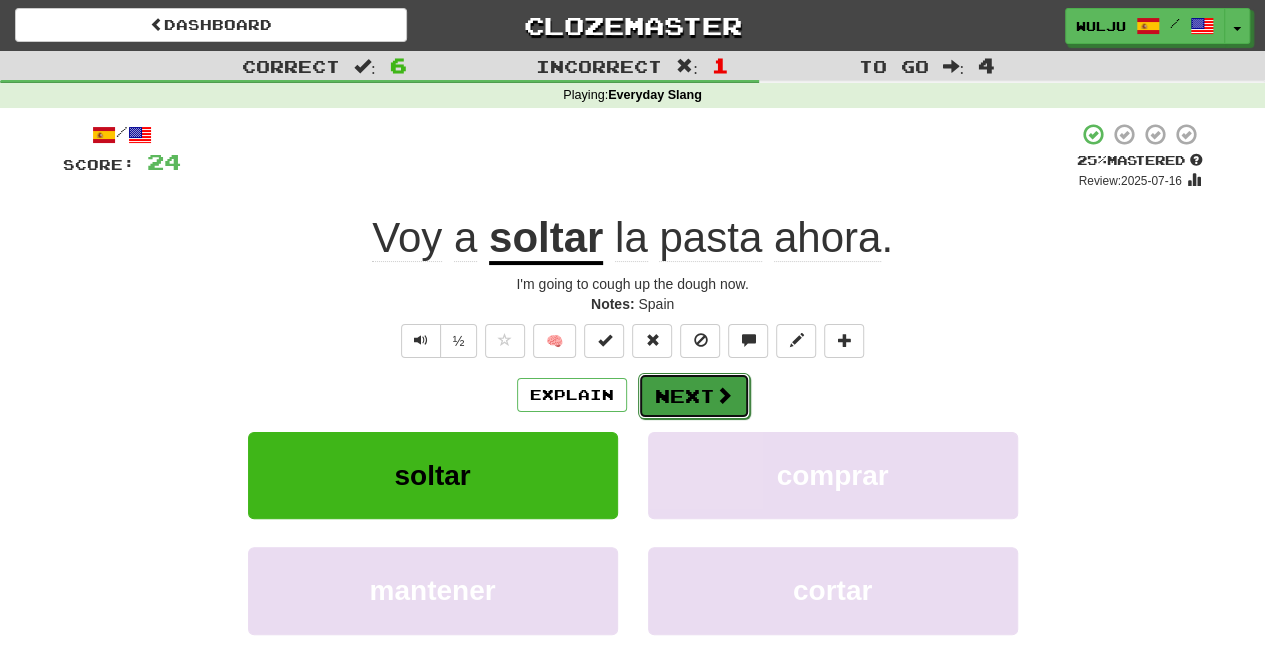 click on "Next" at bounding box center (694, 396) 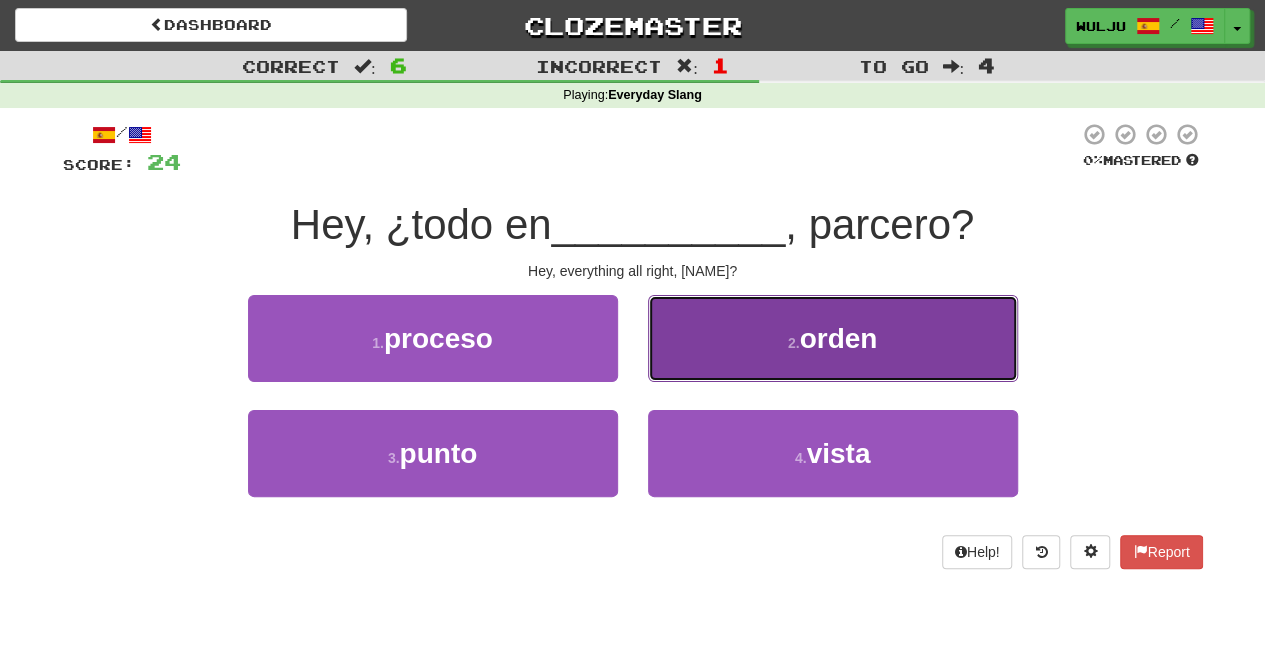 click on "2 .  orden" at bounding box center [833, 338] 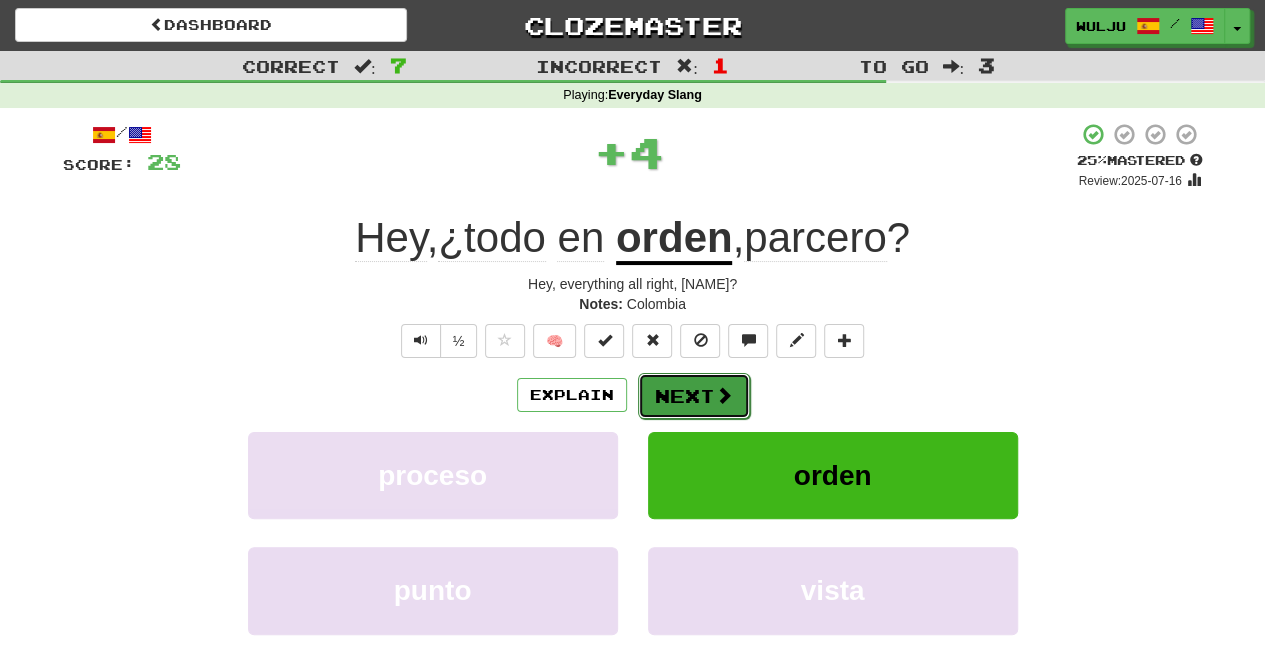 drag, startPoint x: 716, startPoint y: 370, endPoint x: 703, endPoint y: 407, distance: 39.217342 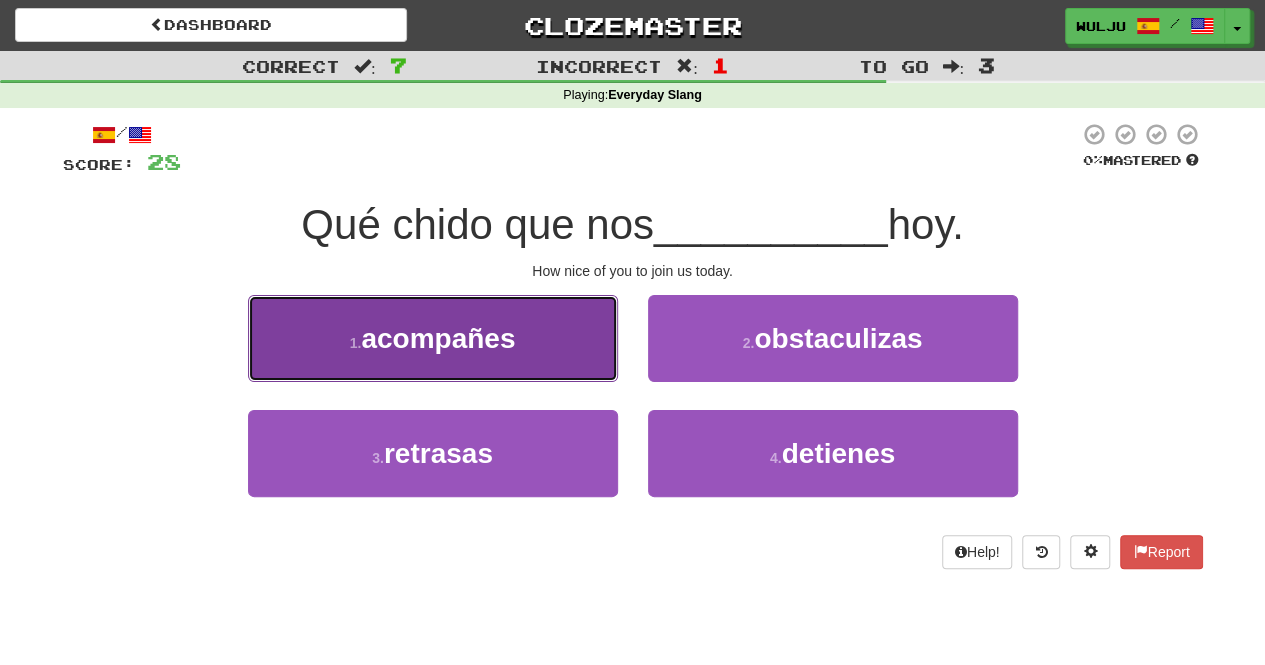 click on "1 .  acompañes" at bounding box center (433, 338) 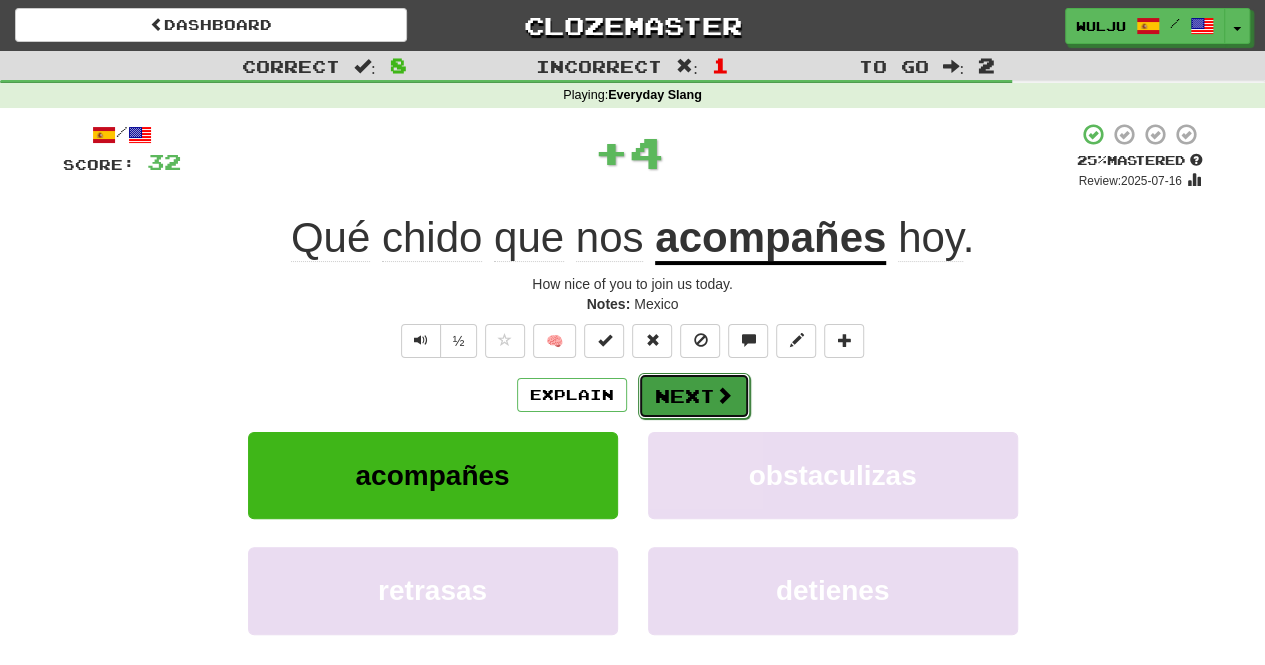 click on "Next" at bounding box center [694, 396] 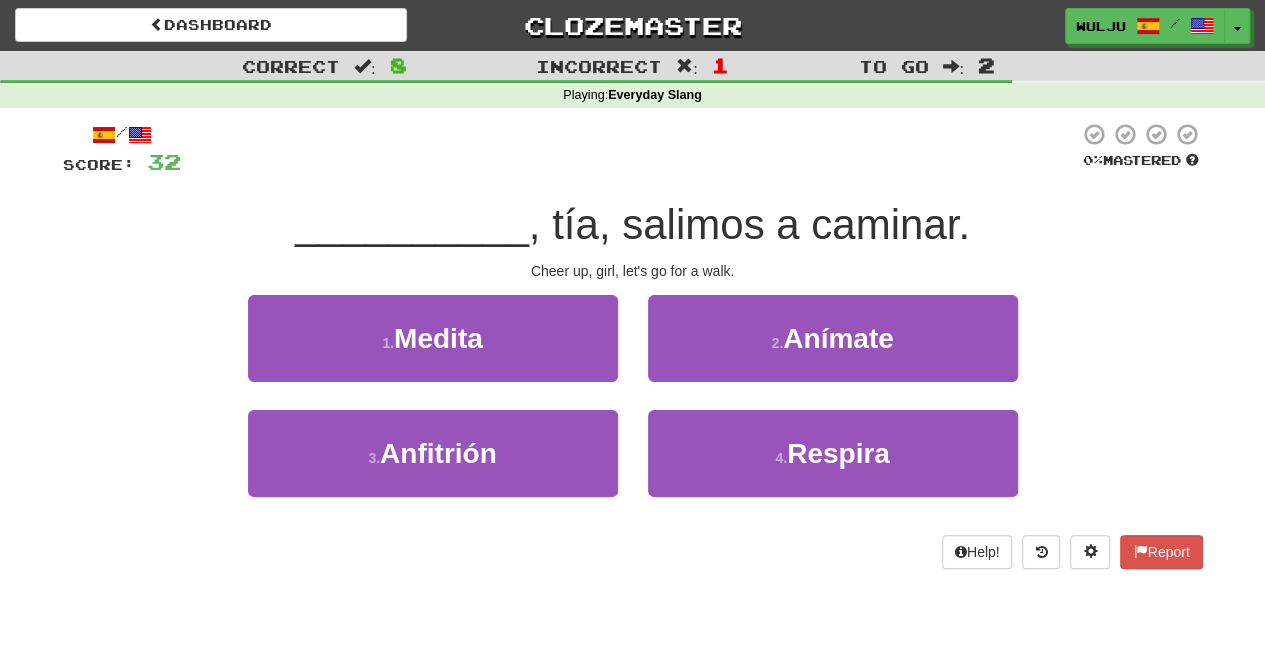 click at bounding box center (630, 149) 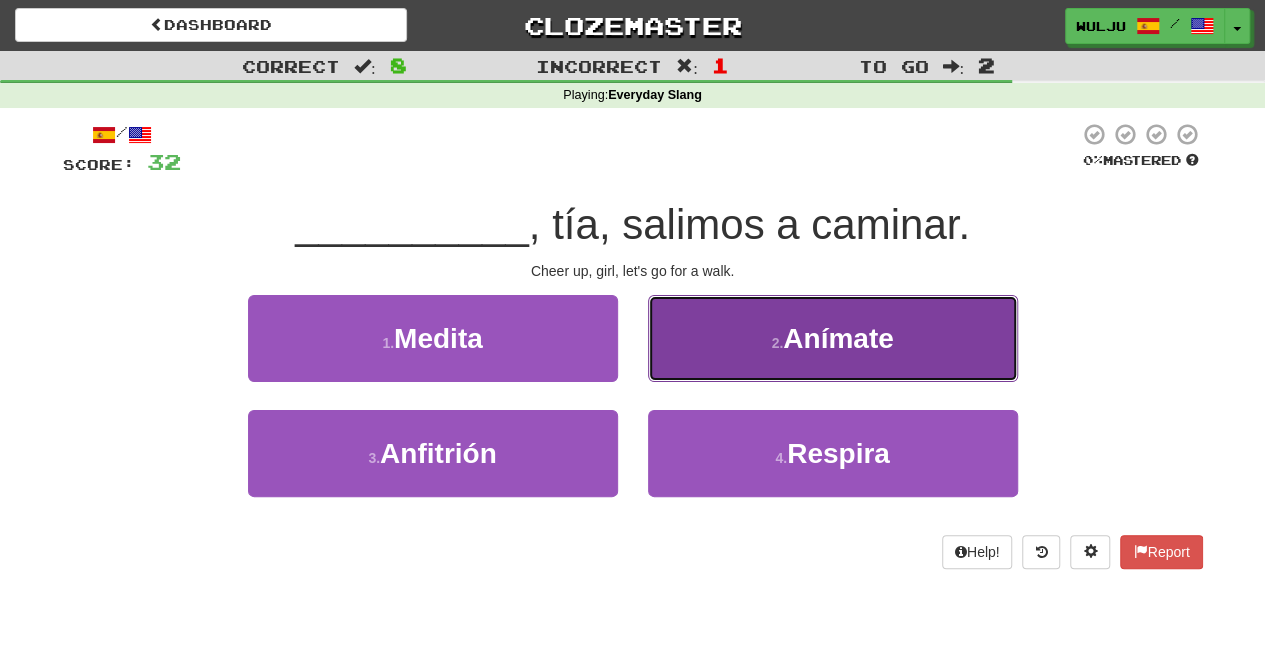 click on "Anímate" at bounding box center [838, 338] 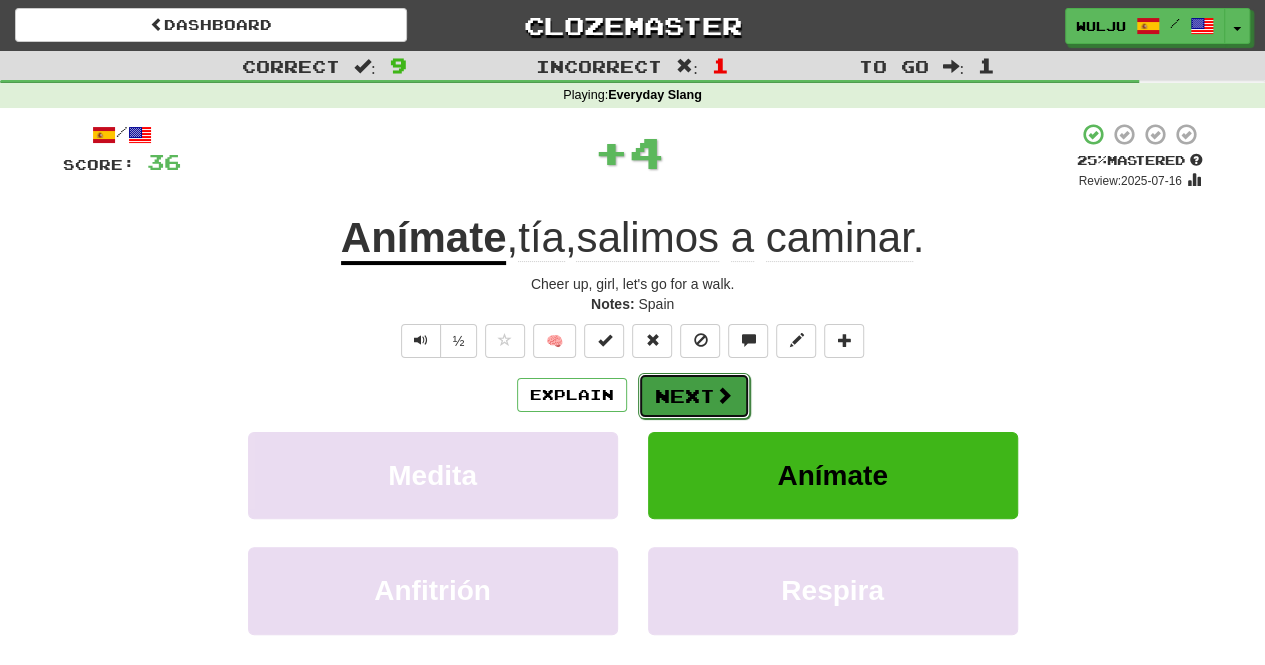 click on "Next" at bounding box center [694, 396] 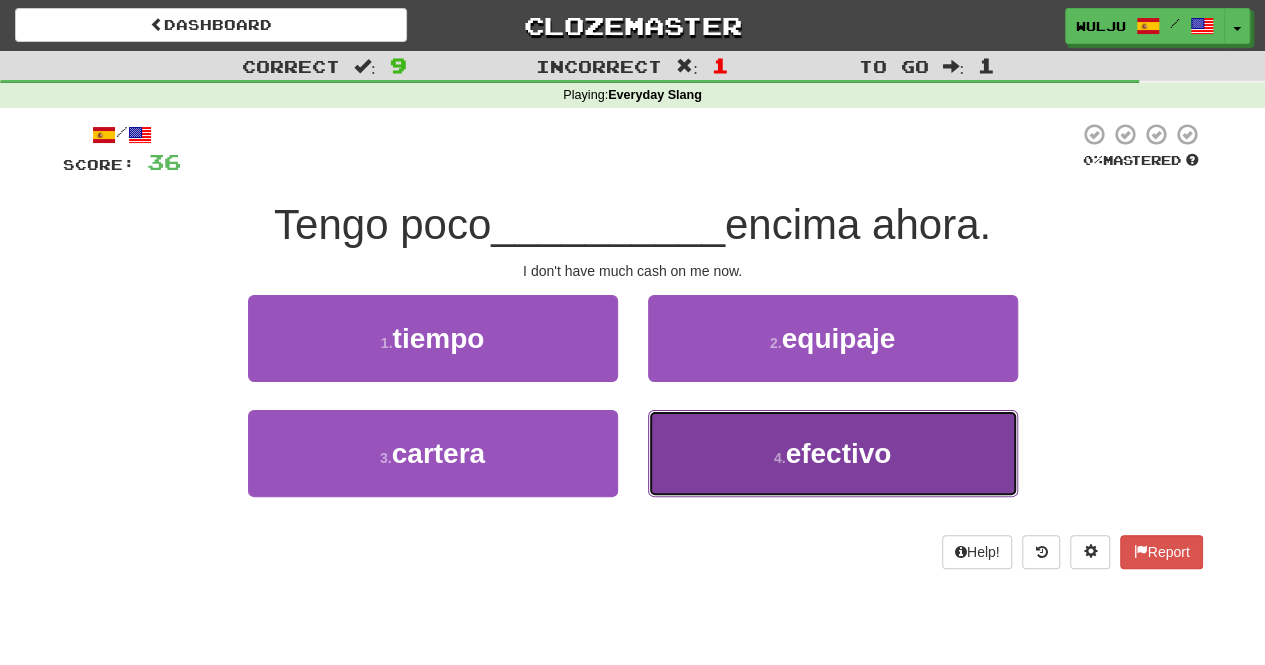 click on "4 . efectivo" at bounding box center [833, 453] 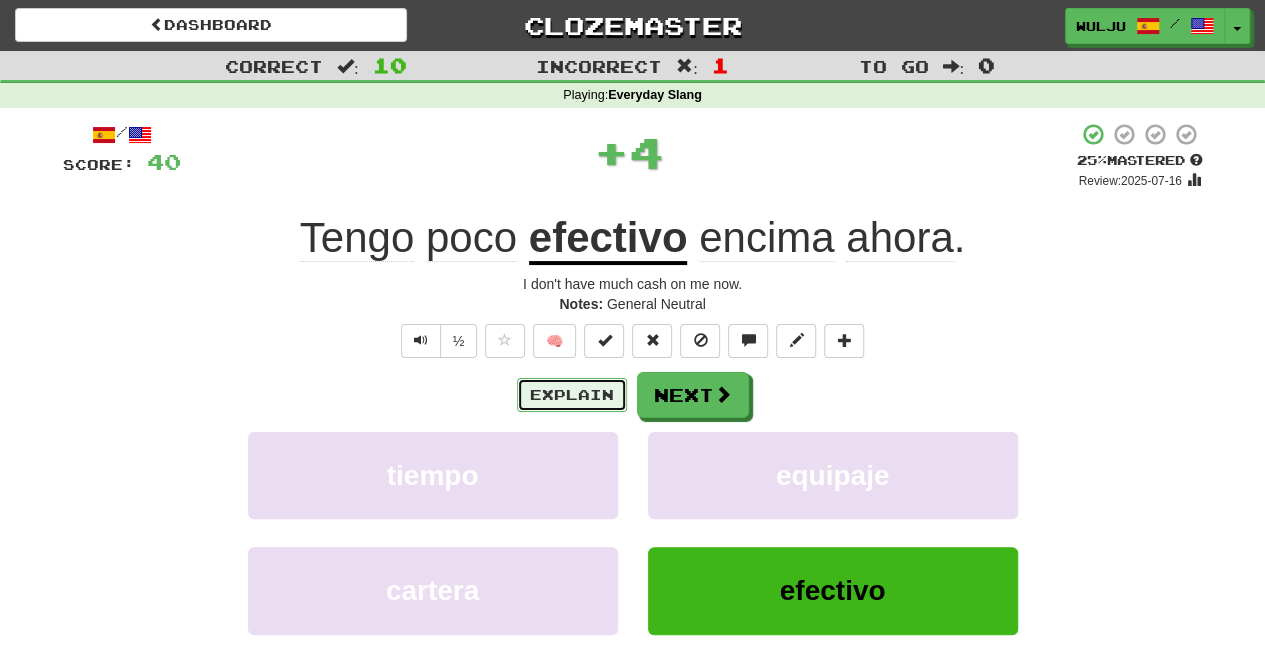 click on "Explain" at bounding box center [572, 395] 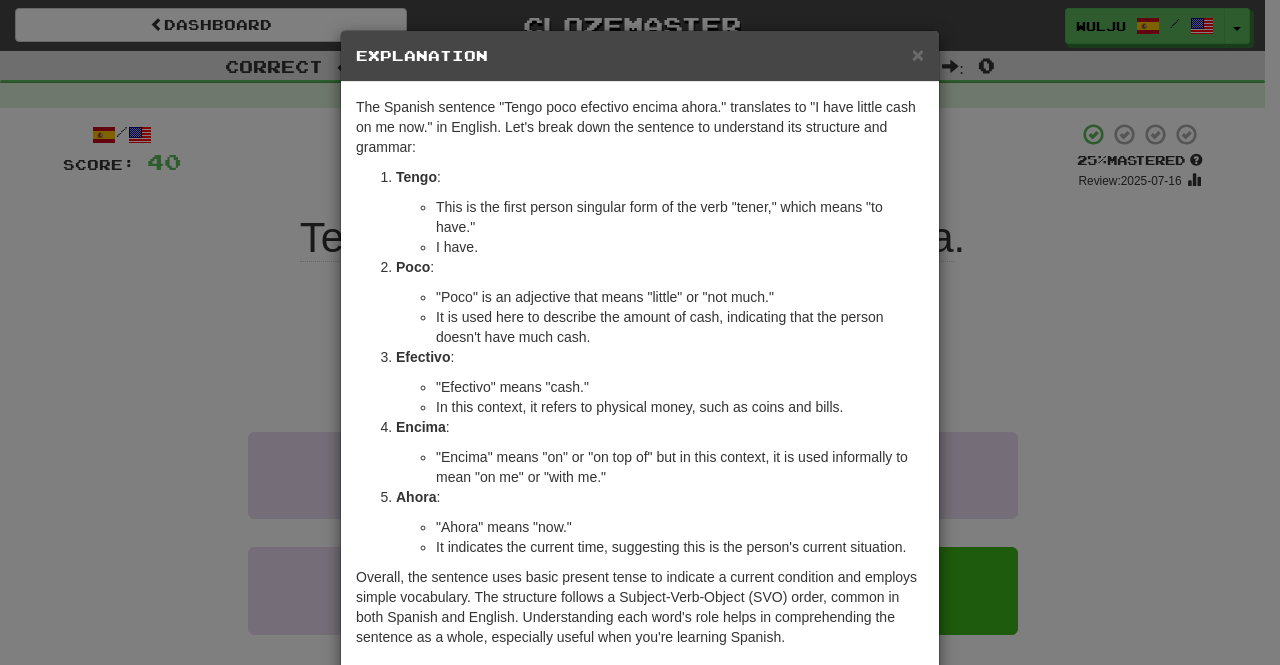click on "× Explanation The Spanish sentence "Tengo poco efectivo encima ahora." translates to "I have little cash on me now." in English. Let's break down the sentence to understand its structure and grammar: Tengo : This is the first person singular form of the verb "tener," which means "to have." "Tengo" means "I have." Poco : "Poco" is an adjective that means "little" or "not much." It is used here to describe the amount of cash, indicating that the person doesn't have much cash. Efectivo : "Efectivo" means "cash." In this context, it refers to physical money, such as coins and bills. Encima : "Encima" means "on" or "on top of" but in this context, it is used informally to mean "on me" or "with me." Ahora : "Ahora" means "now." It indicates the current time, suggesting this is the person's current situation. In beta. Generated by ChatGPT. Like it? Hate it? Let us know ! Close" at bounding box center (640, 332) 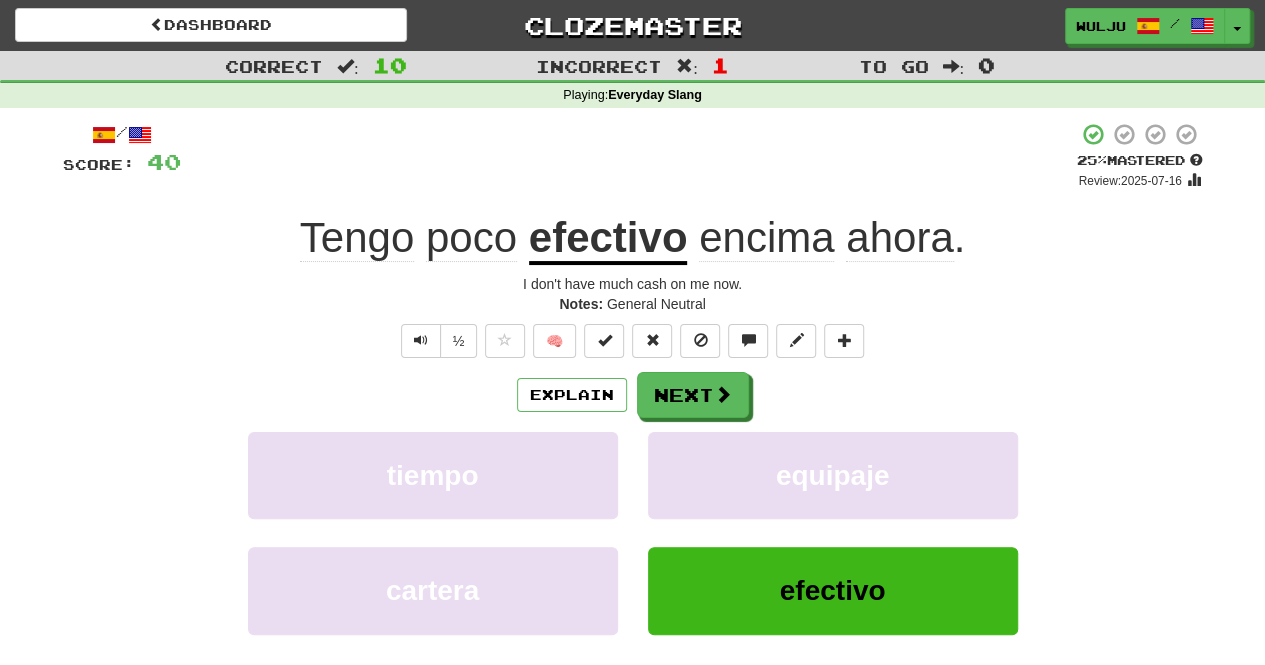 click on "Explain Next tiempo equipaje cartera efectivo Learn more: tiempo equipaje cartera efectivo" at bounding box center (633, 532) 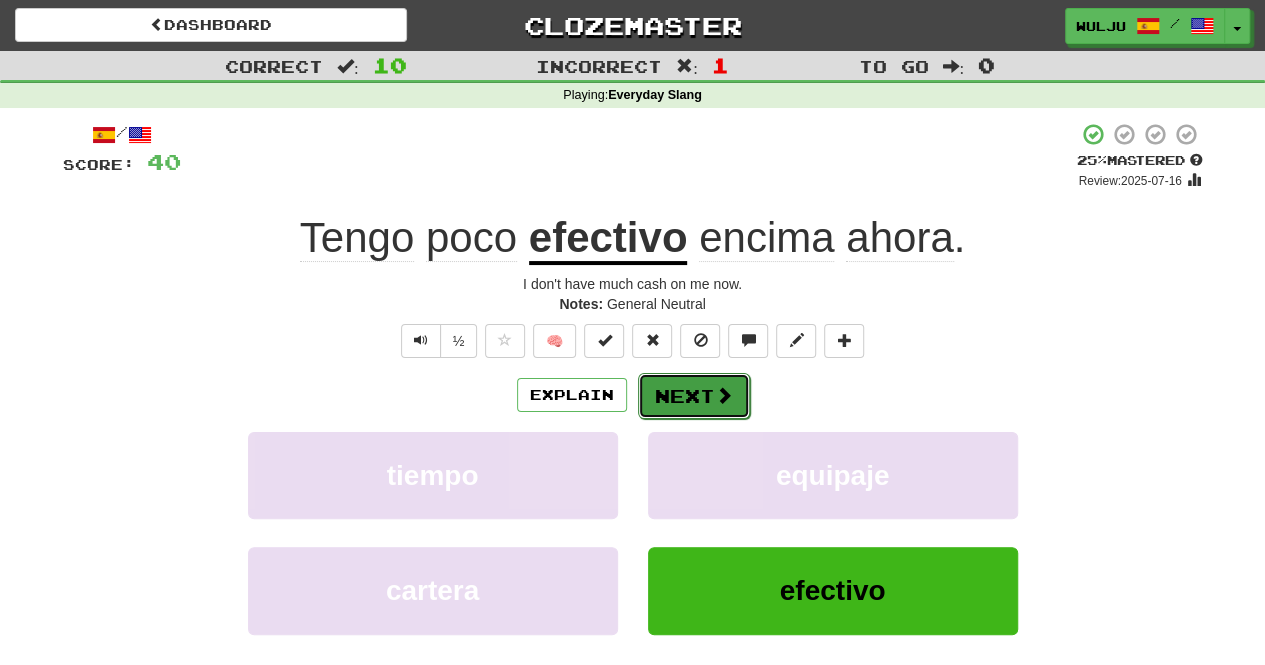 click on "Next" at bounding box center (694, 396) 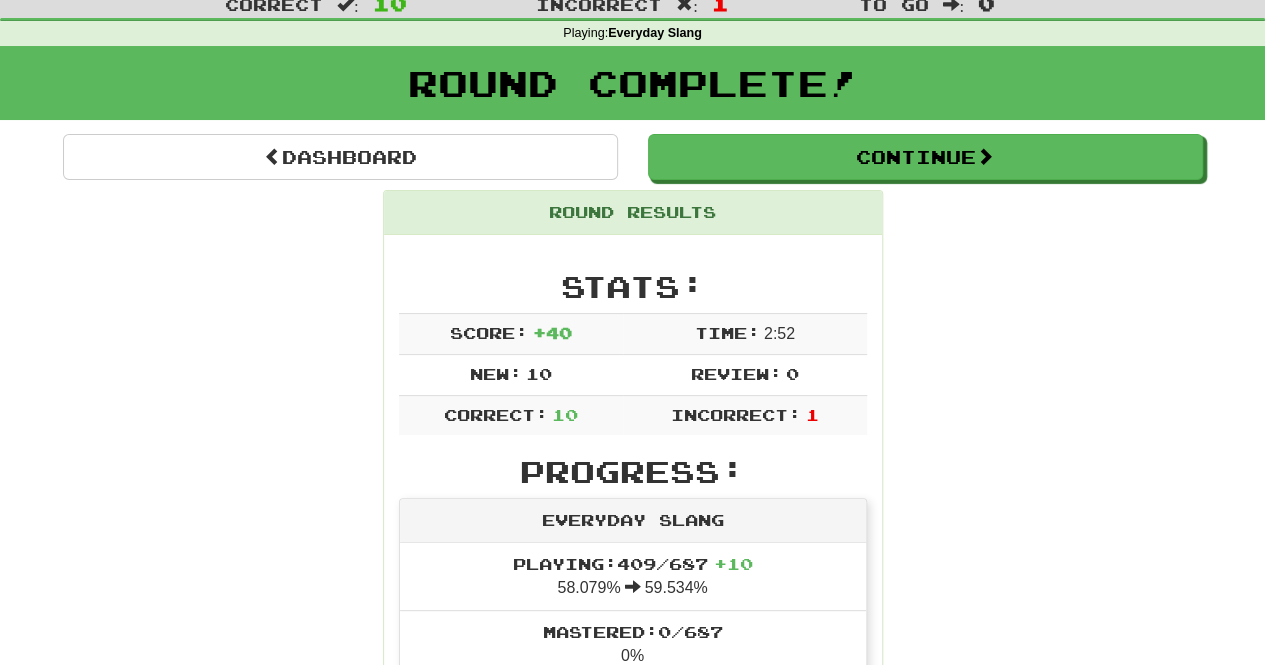 scroll, scrollTop: 41, scrollLeft: 0, axis: vertical 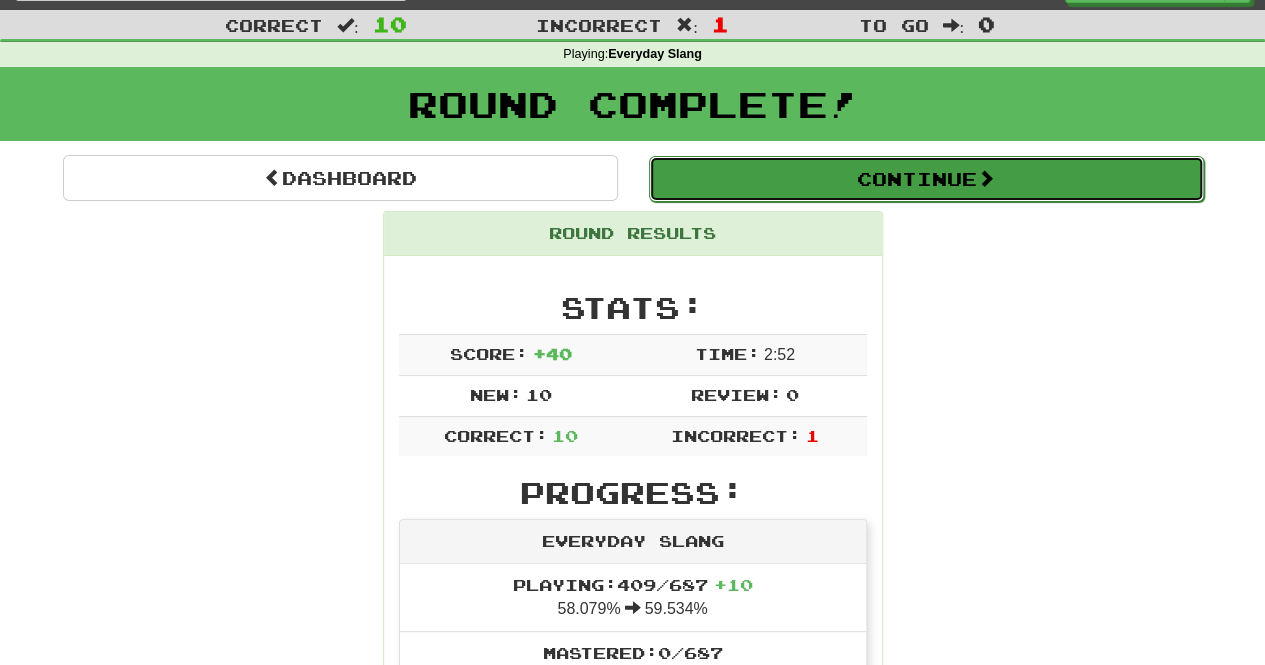 click on "Continue" at bounding box center (926, 179) 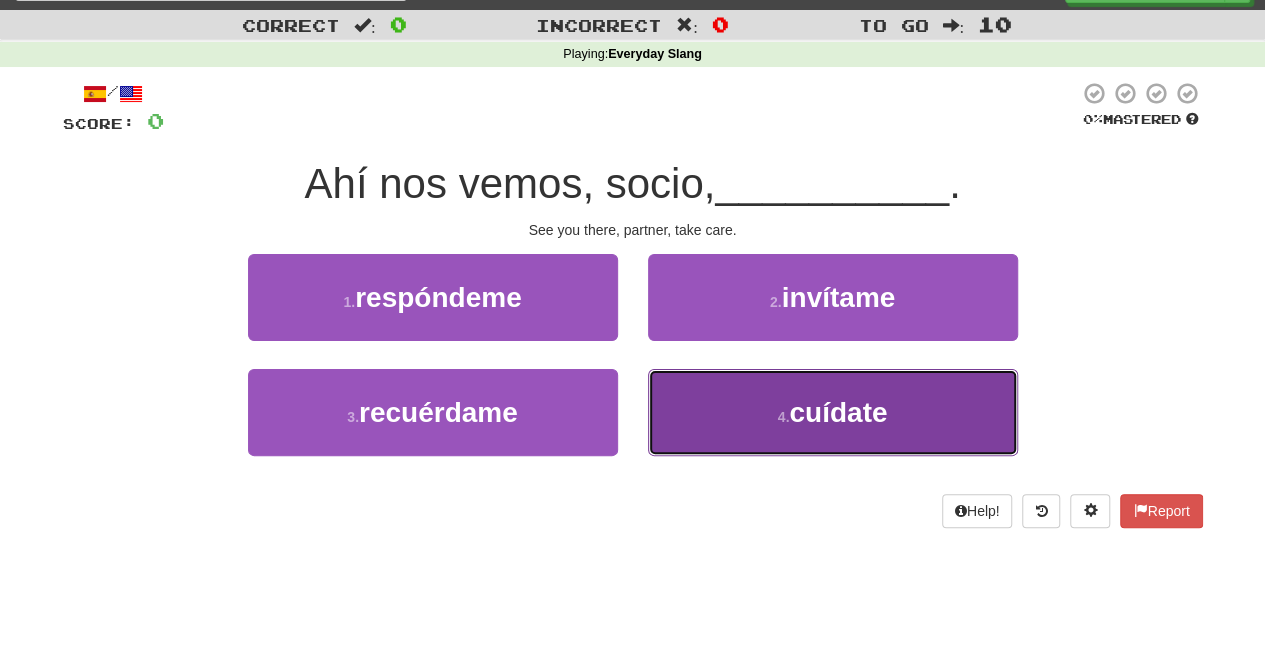 click on "4 .  cuídate" at bounding box center (833, 412) 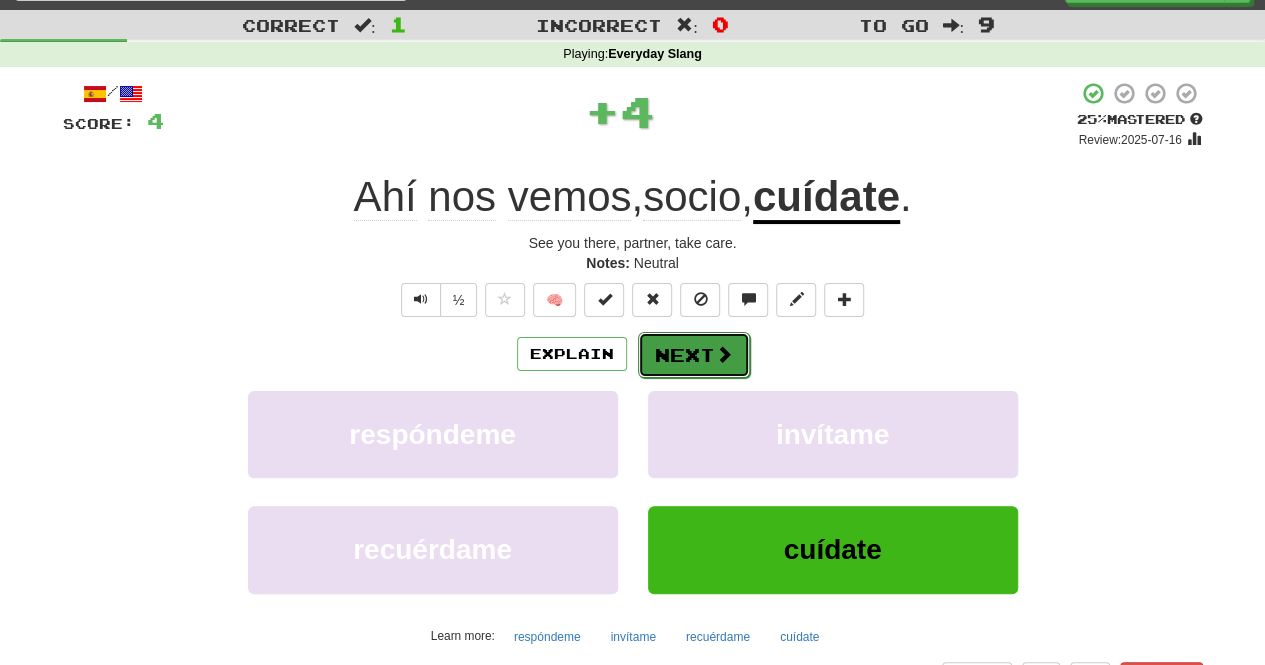 click on "Next" at bounding box center [694, 355] 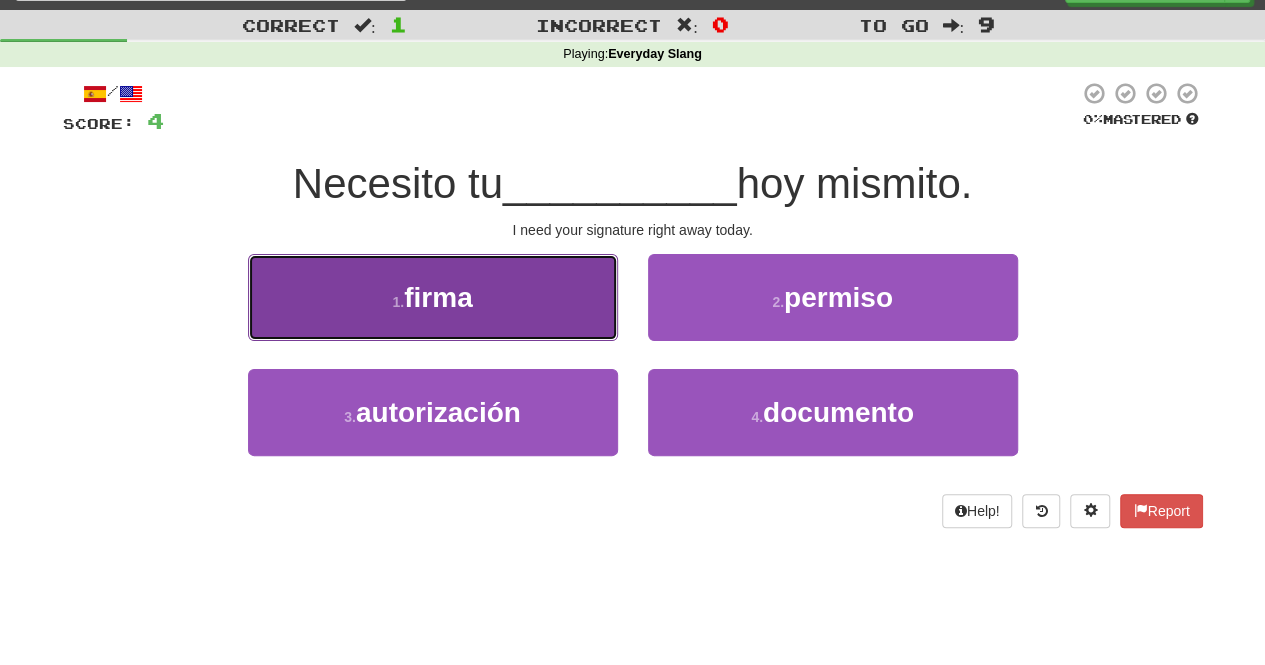 click on "1 .  firma" at bounding box center [433, 297] 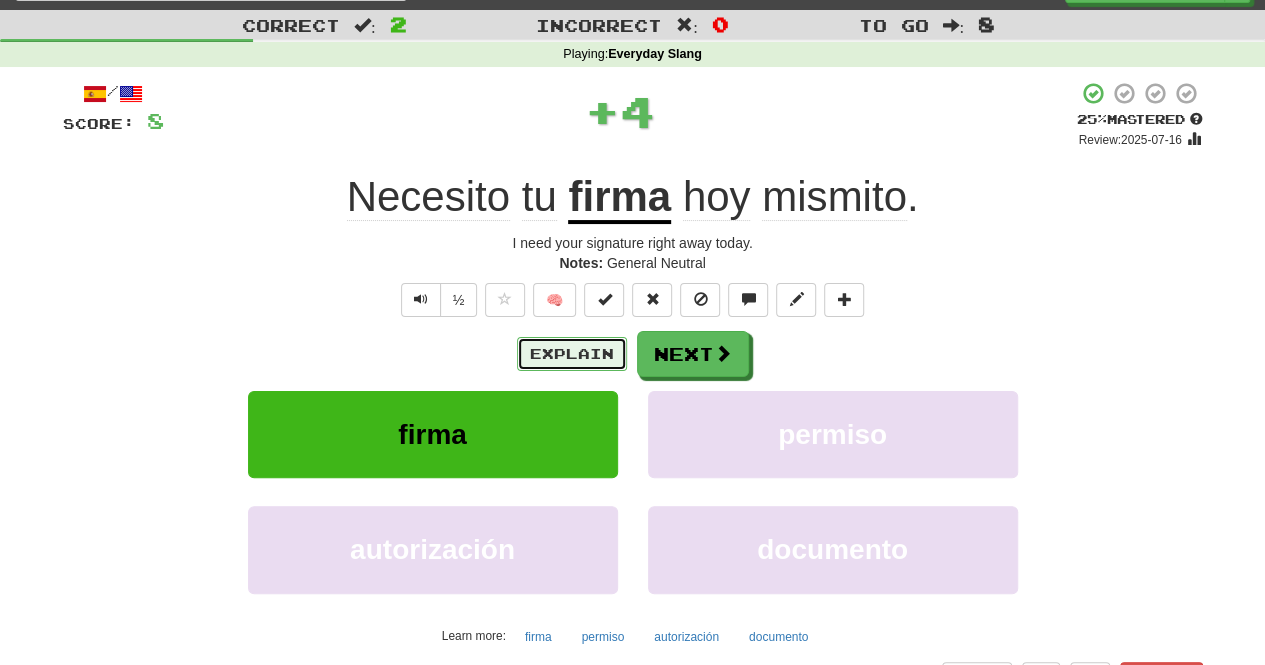 click on "Explain" at bounding box center (572, 354) 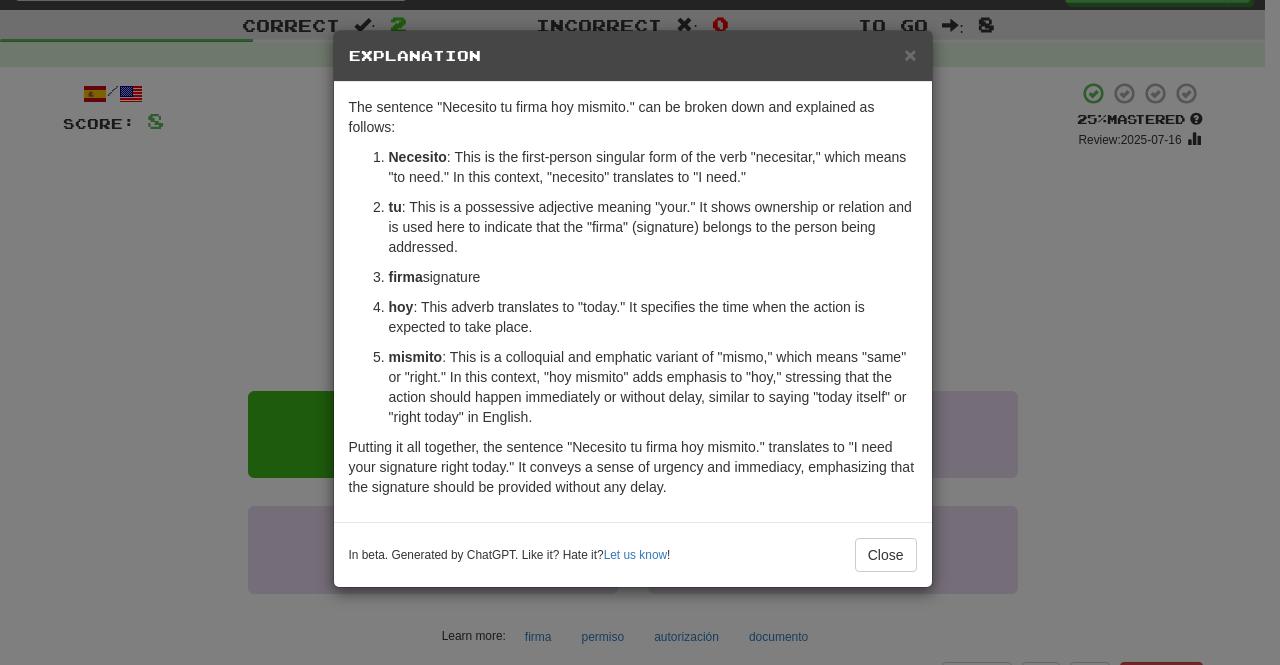 click on "× Explanation The sentence "Necesito tu firma hoy mismito." can be broken down and explained as follows:
Necesito : This is the first-person singular form of the verb "necesitar," which means "to need." In this context, "necesito" translates to "I need."
tu : This is a possessive adjective meaning "your." It shows ownership or relation and is used here to indicate that the "firma" (signature) belongs to the person being addressed.
firma : This noun means "signature." It is the object of the verb "necesitar," meaning that it is what is needed. It's in singular form and feminine.
hoy : This adverb translates to "today." It specifies the time when the action is expected to take place.
mismito : This is a colloquial and emphatic variant of "mismo," which means "same" or "right." In this context, "hoy mismito" adds emphasis to "hoy," stressing that the action should happen immediately or without delay, similar to saying "today itself" or "right today" in English.
Let us know !" at bounding box center [640, 332] 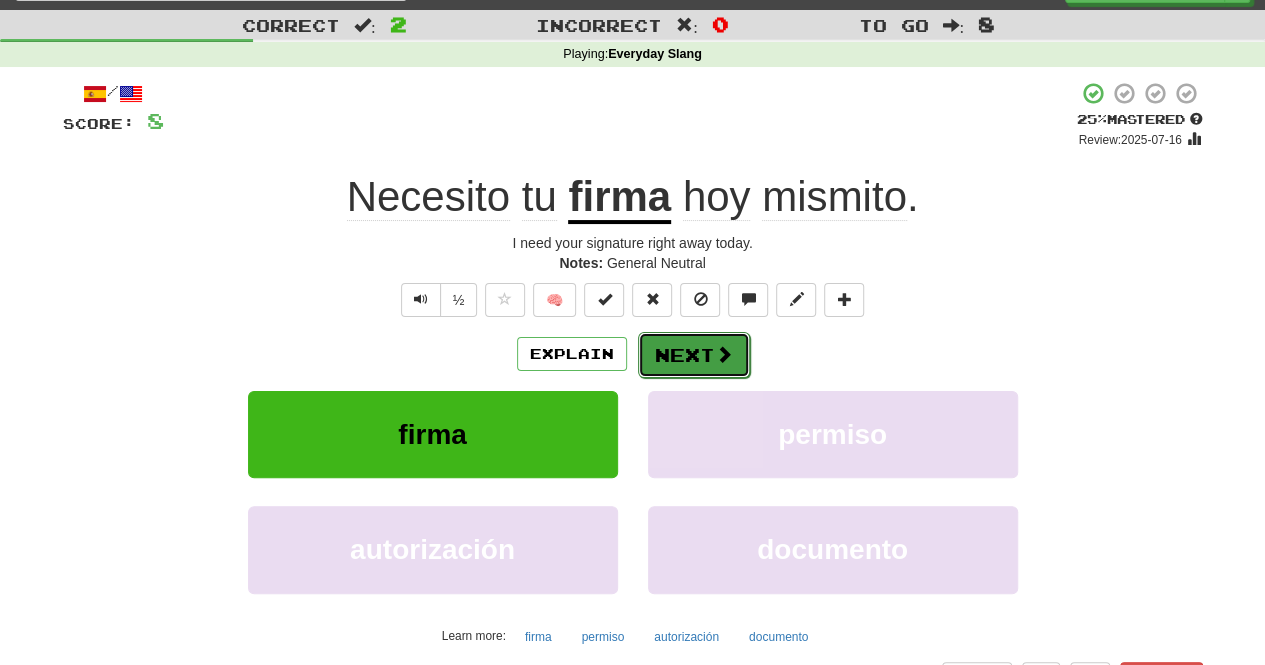 click at bounding box center (724, 354) 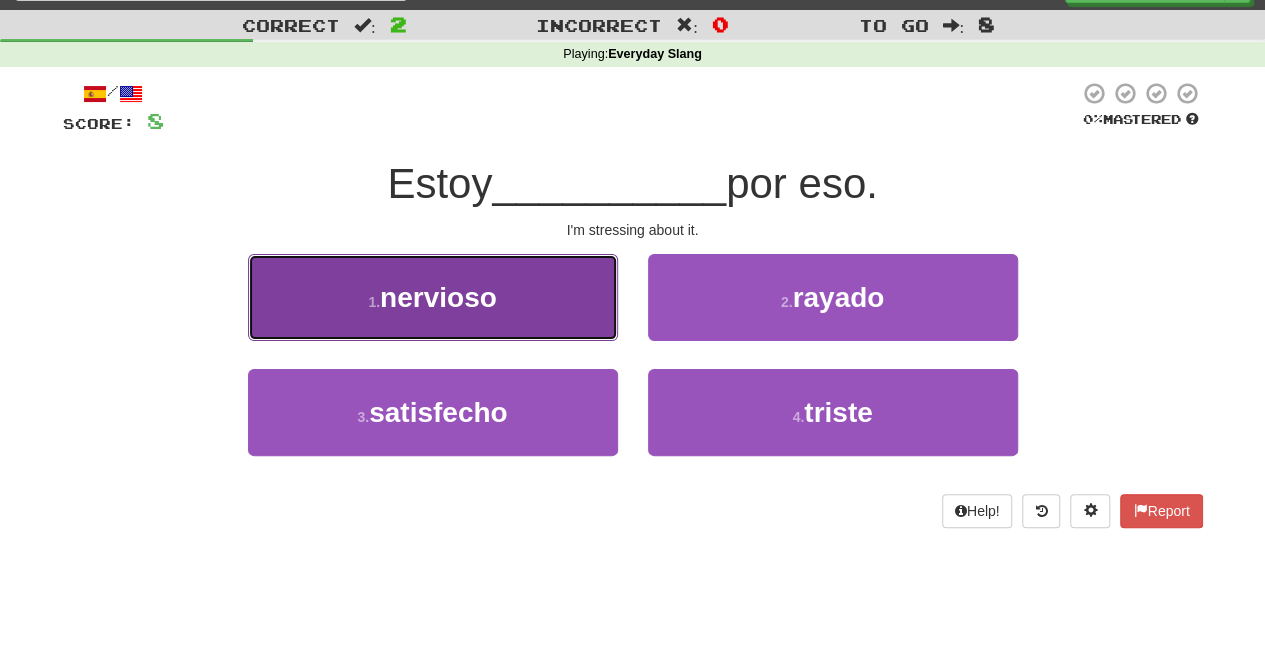 click on "1 .  nervioso" at bounding box center [433, 297] 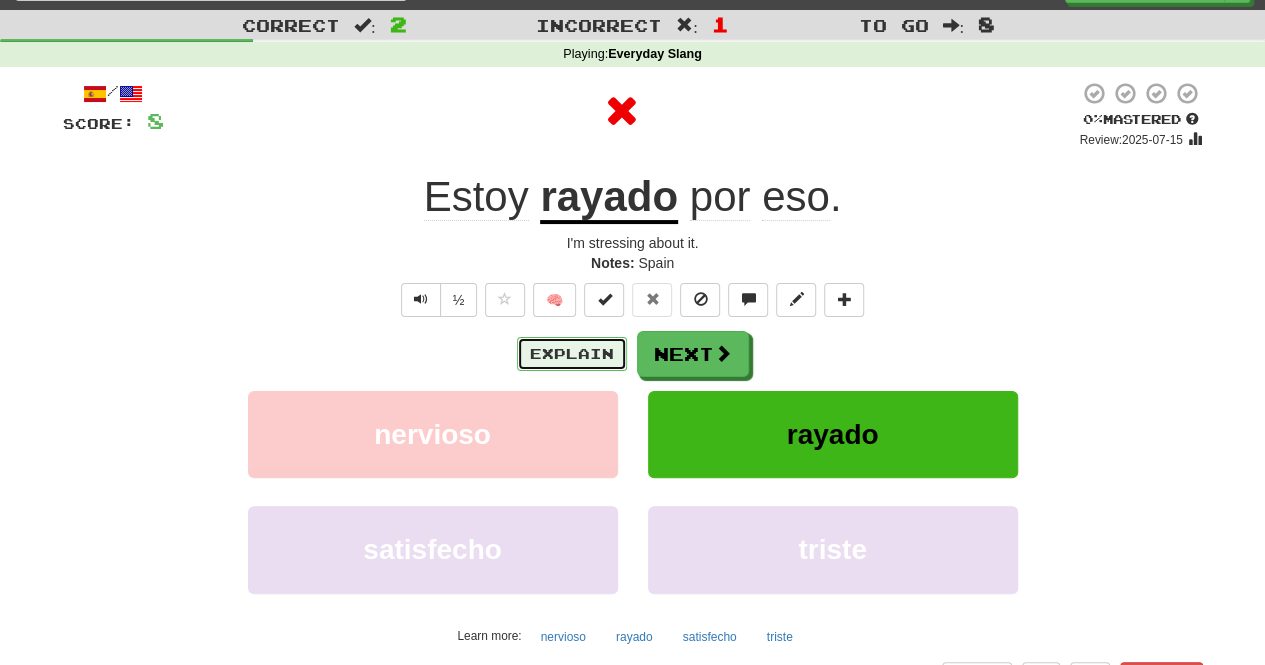 click on "Explain" at bounding box center (572, 354) 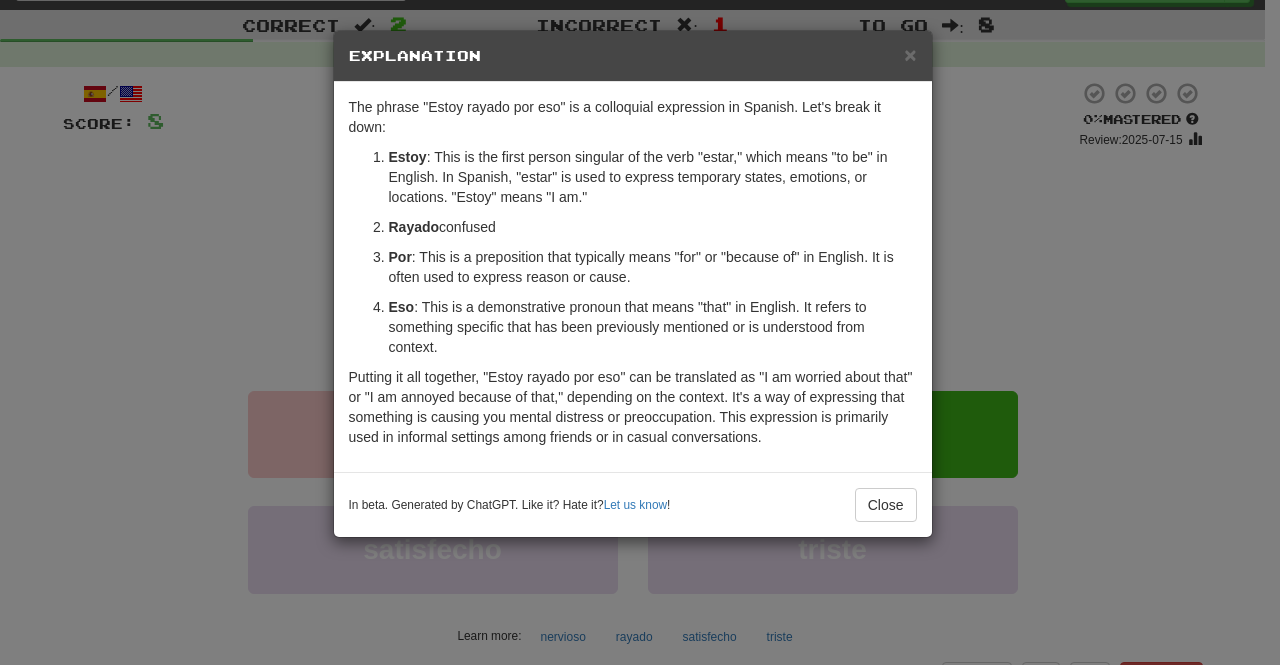 click on "× Explanation The phrase "Estoy rayado por eso" is a colloquial expression in Spanish. Let's break it down:
Estoy : This is the first person singular of the verb "estar," which means "to be" in English. In Spanish, "estar" is used to express temporary states, emotions, or locations. "Estoy" means "I am."
Rayado : This is an adjective that comes from the verb "rayar," which literally means "to scratch" or "to mark with lines." However, in colloquial Spanish, especially in Spain, "rayado" is often used to mean "confused," "annoyed," or "worried." It can also imply being preoccupied with something or overthinking.
Por : This is a preposition that typically means "for" or "because of" in English. It is often used to express reason or cause.
Eso : This is a demonstrative pronoun that means "that" in English. It refers to something specific that has been previously mentioned or is understood from context.
In beta. Generated by ChatGPT. Like it? Hate it?  Let us know ! Close" at bounding box center (640, 332) 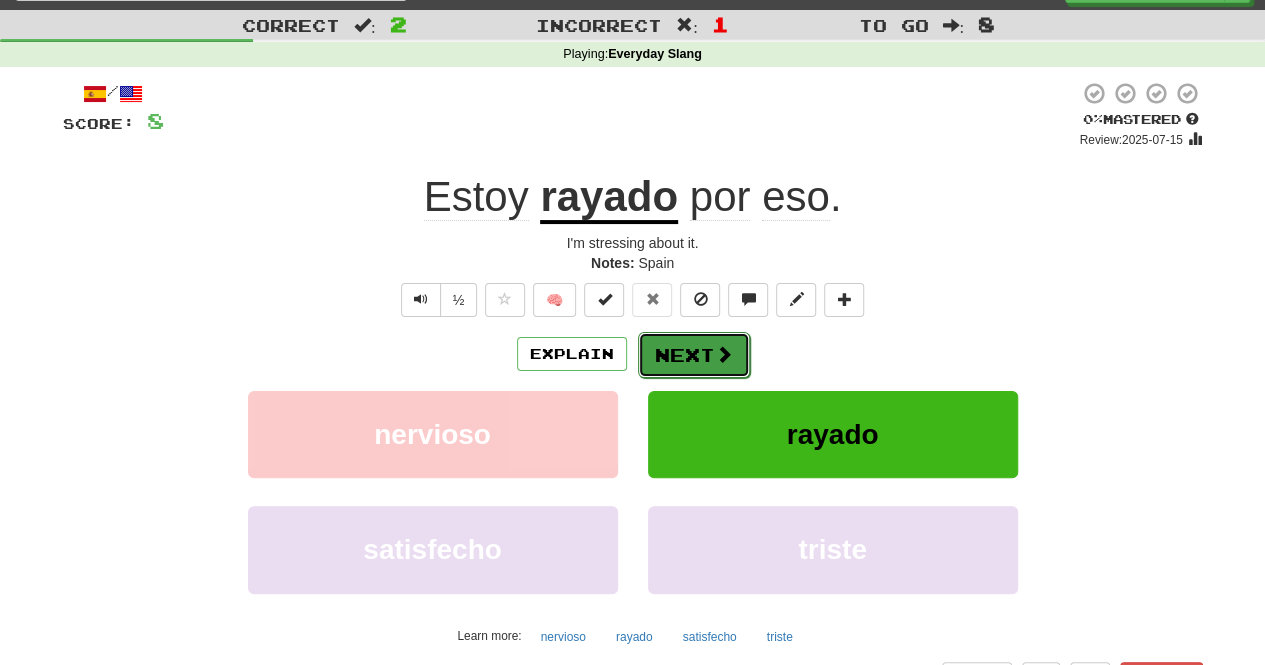 click at bounding box center [724, 354] 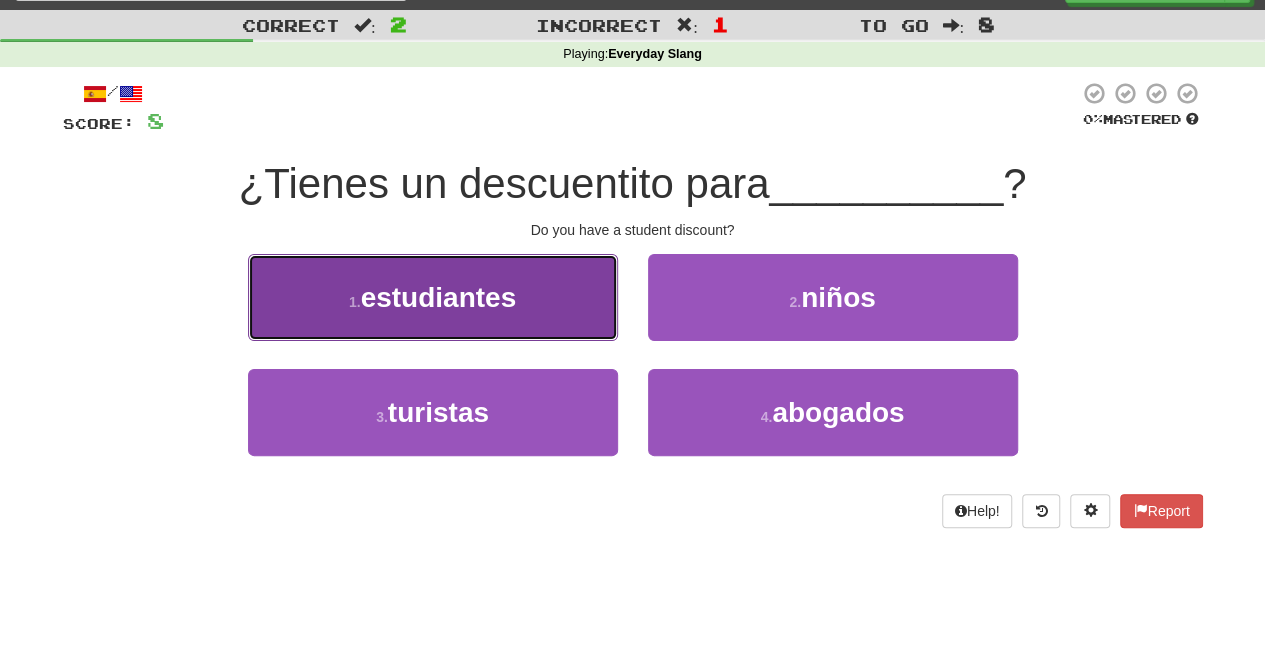 click on "1 .  estudiantes" at bounding box center (433, 297) 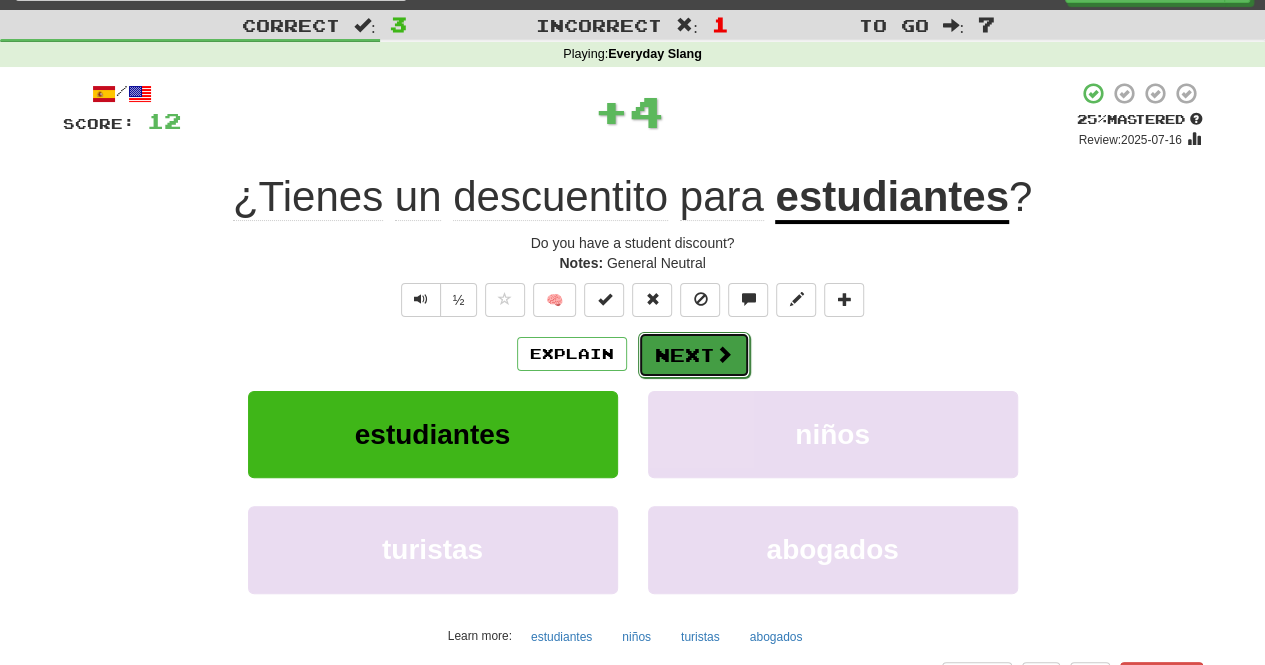 click on "Next" at bounding box center (694, 355) 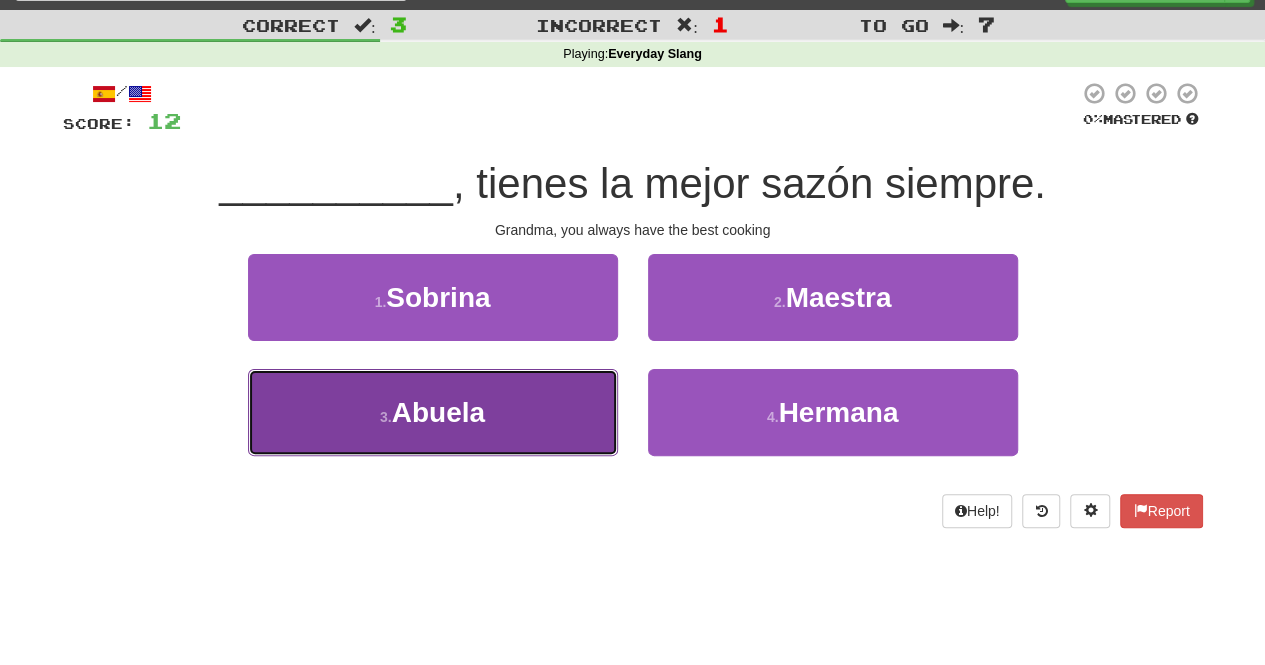 click on "3 .  Abuela" at bounding box center [433, 412] 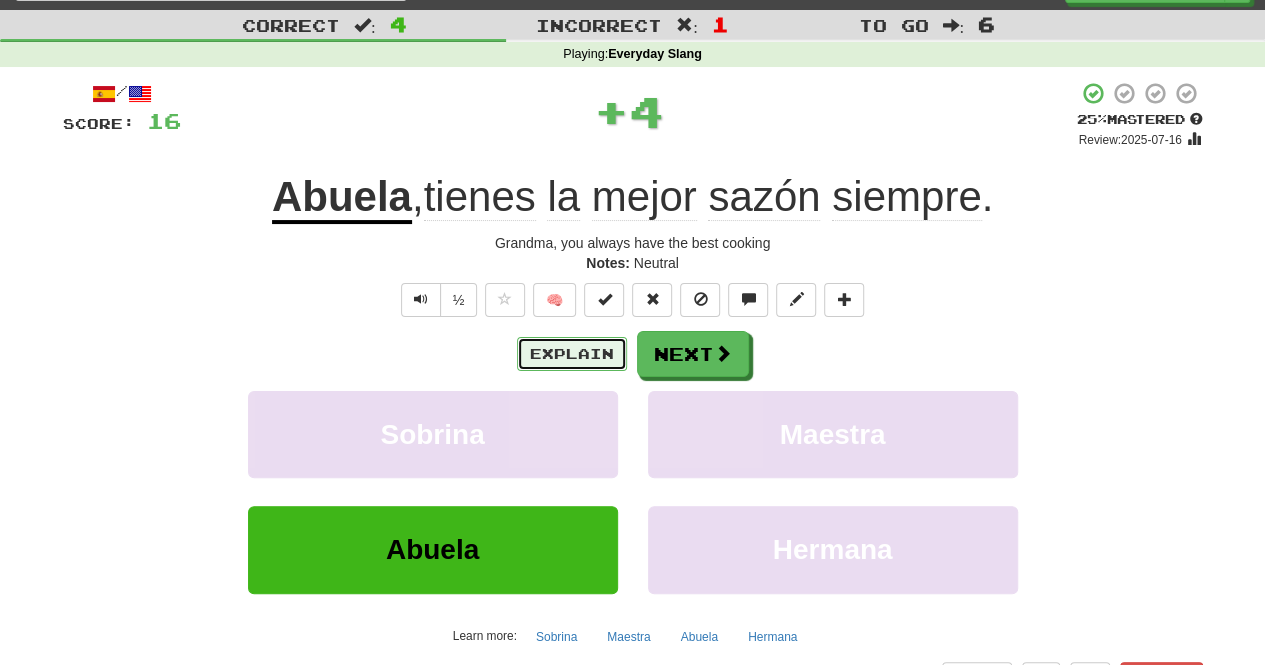 click on "Explain" at bounding box center (572, 354) 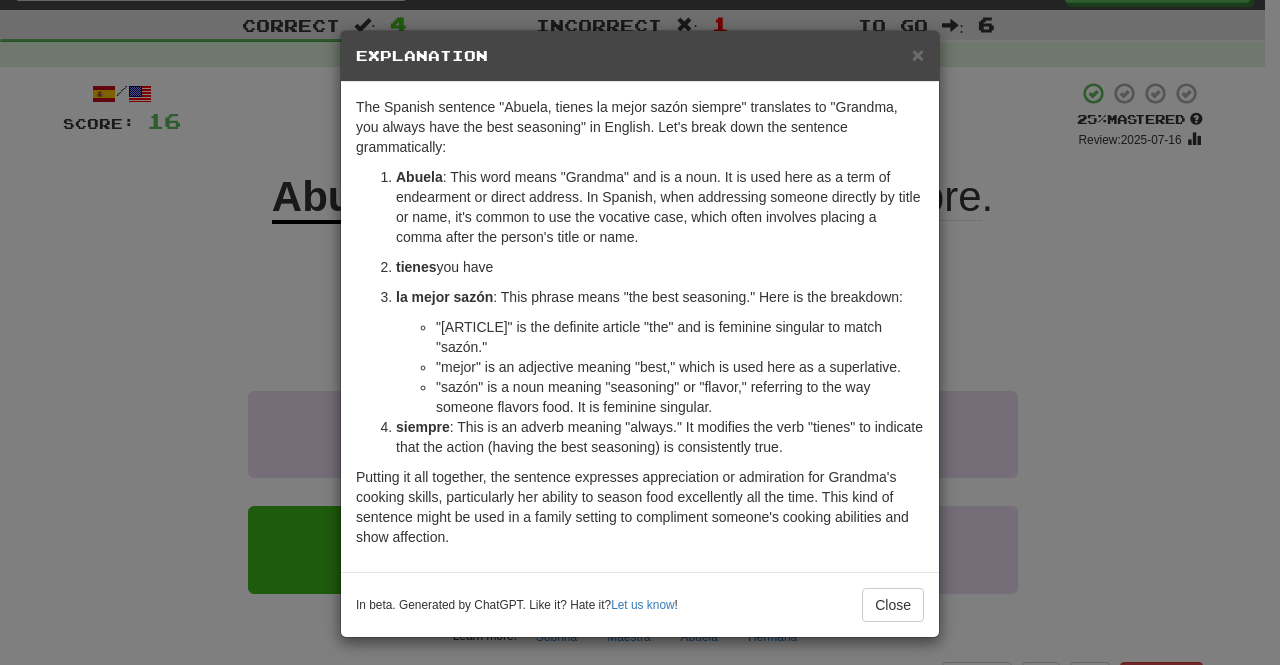 click on "× Explanation The Spanish sentence "Abuela, tienes la mejor sazón siempre" translates to "Grandma, you always have the best seasoning" in English. Let's break down the sentence grammatically:
Abuela : This word means "Grandma" and is a noun. It is used here as a term of endearment or direct address. In Spanish, when addressing someone directly by title or name, it's common to use the vocative case, which often involves placing a comma after the person's title or name.
tienes : This is the verb in the sentence, coming from the infinitive verb "tener," which means "to have." "Tienes" is the second person singular conjugation in the present tense (tú form), so it means "you have." It indicates that the speaker is addressing the grandmother directly.
la mejor sazón : This phrase means "the best seasoning." Here is the breakdown:
"la" is the definite article "the" and is feminine singular to match "sazón."
"mejor" is an adjective meaning "best," which is used here as a superlative." at bounding box center (640, 332) 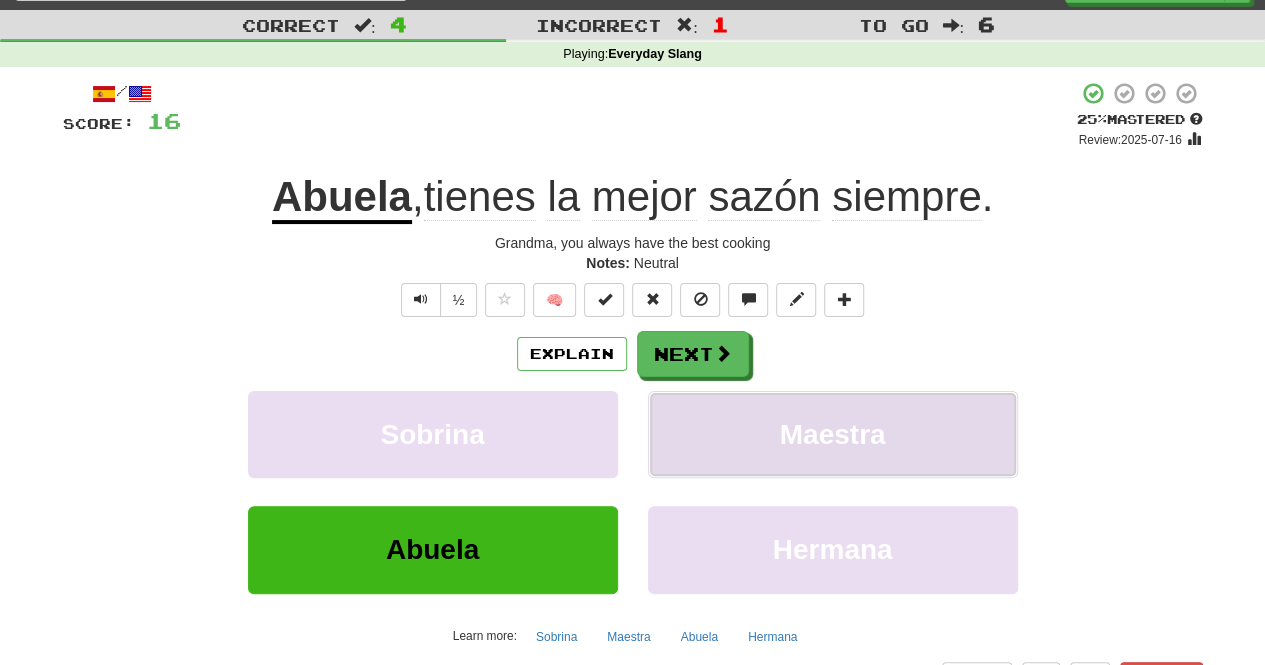 click on "Maestra" at bounding box center [833, 434] 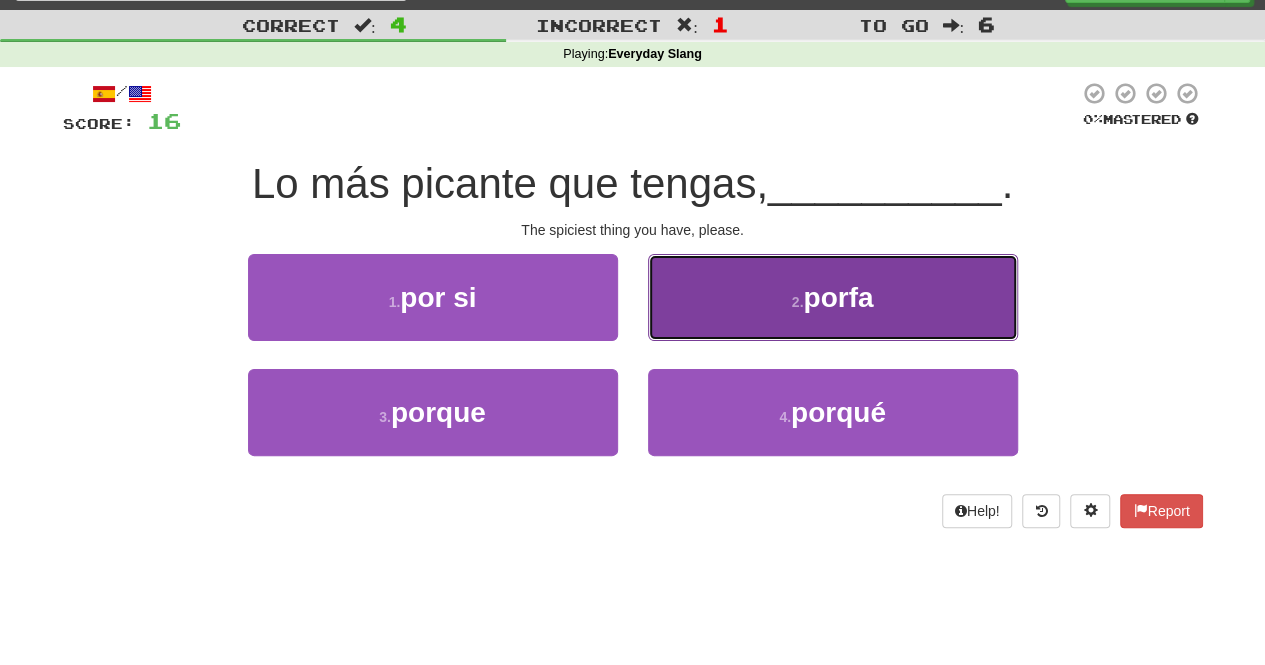 click on "porfa" at bounding box center [838, 297] 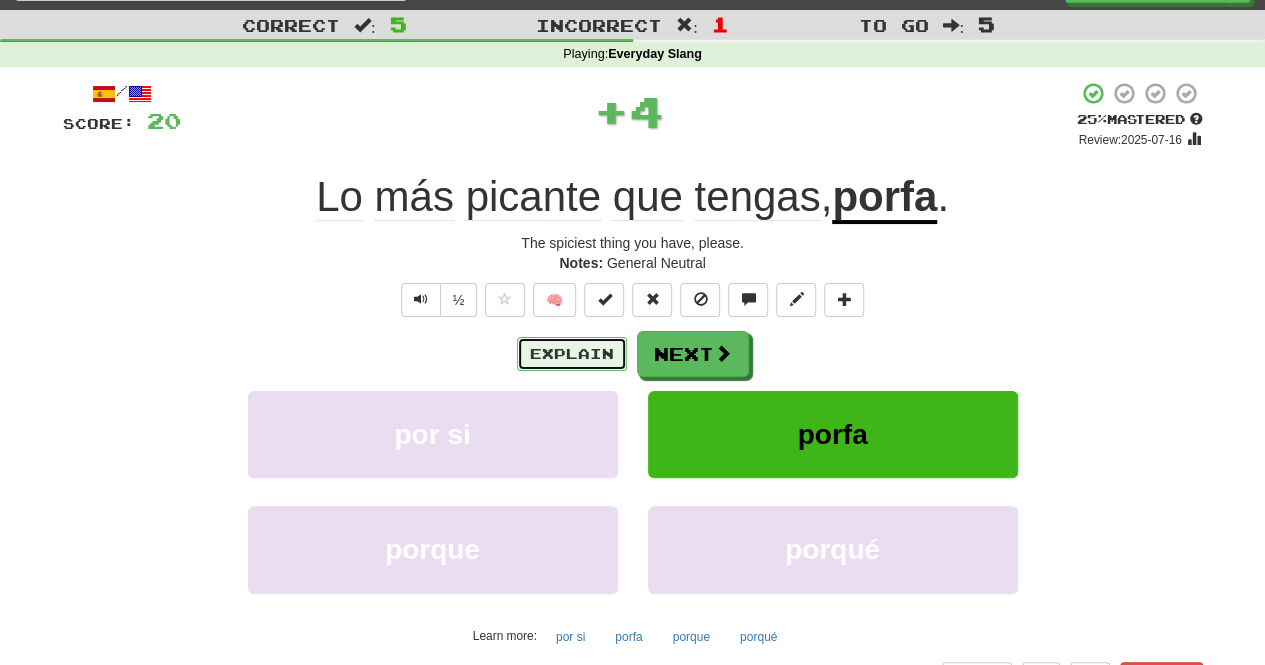 click on "Explain" at bounding box center [572, 354] 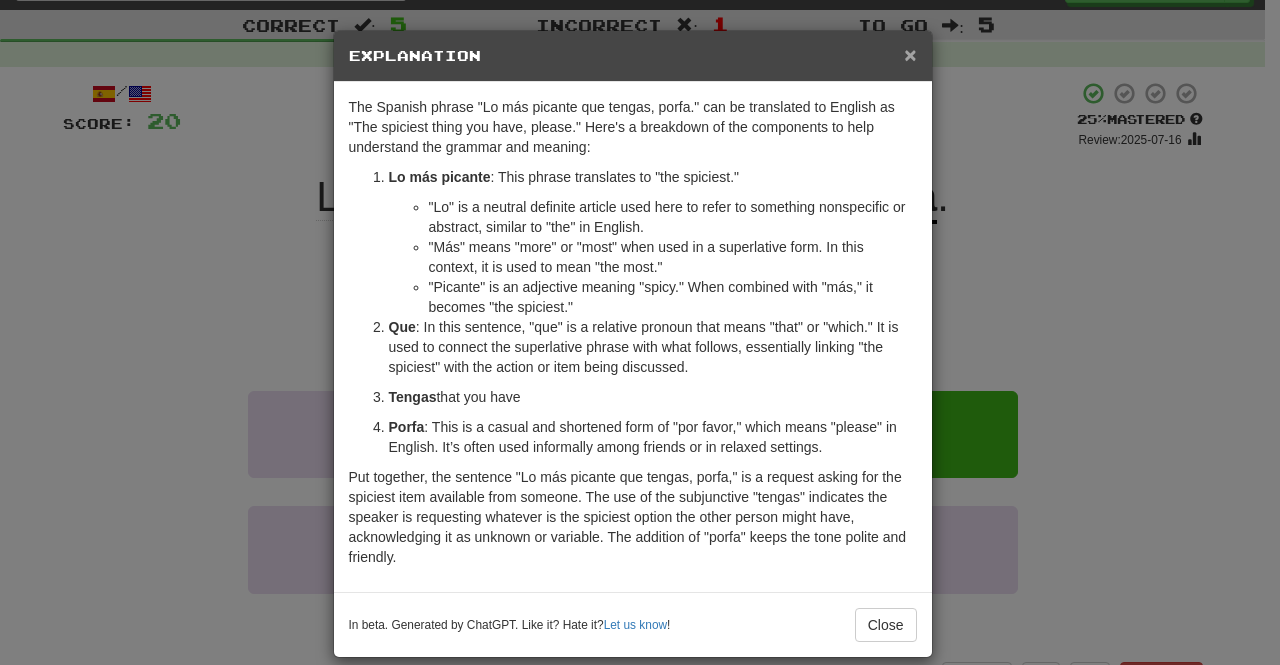 click on "×" at bounding box center [910, 54] 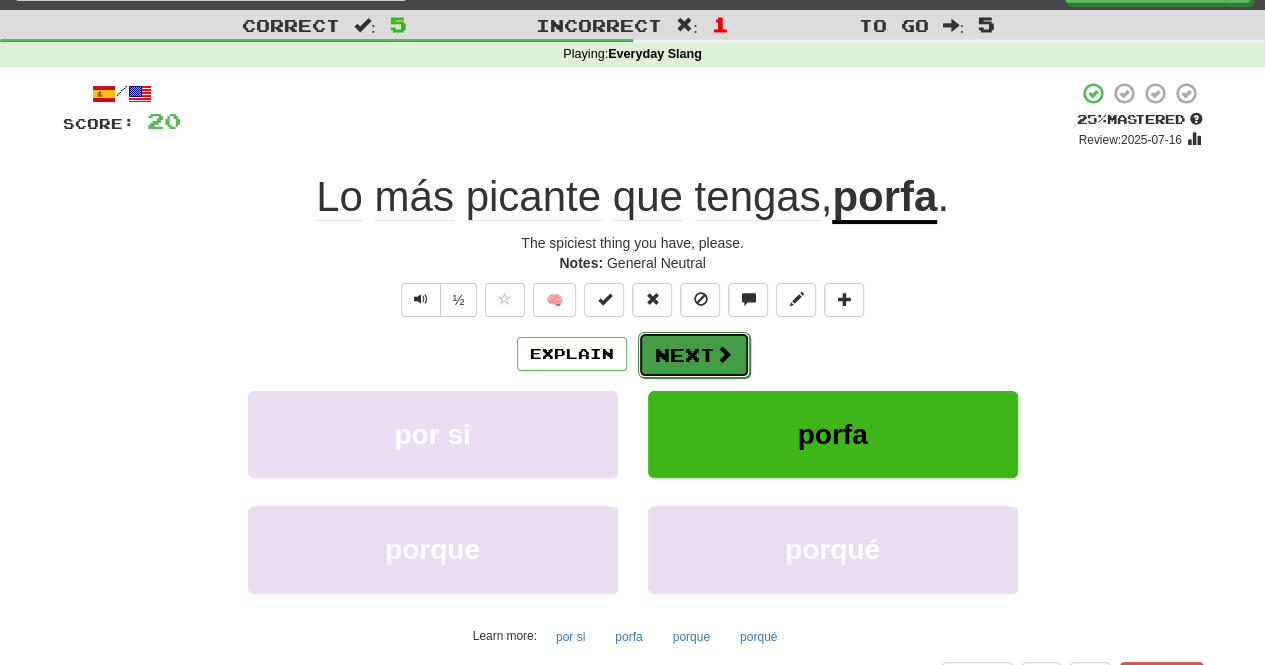 click on "Next" at bounding box center (694, 355) 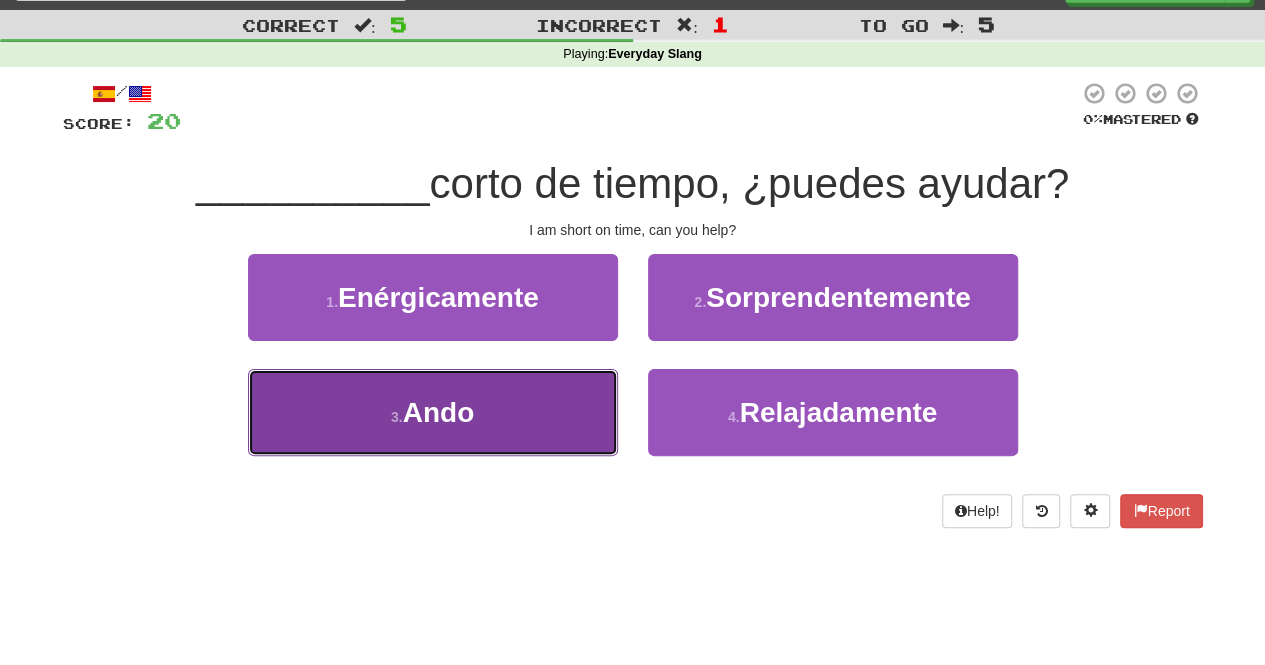 click on "3 .  Ando" at bounding box center [433, 412] 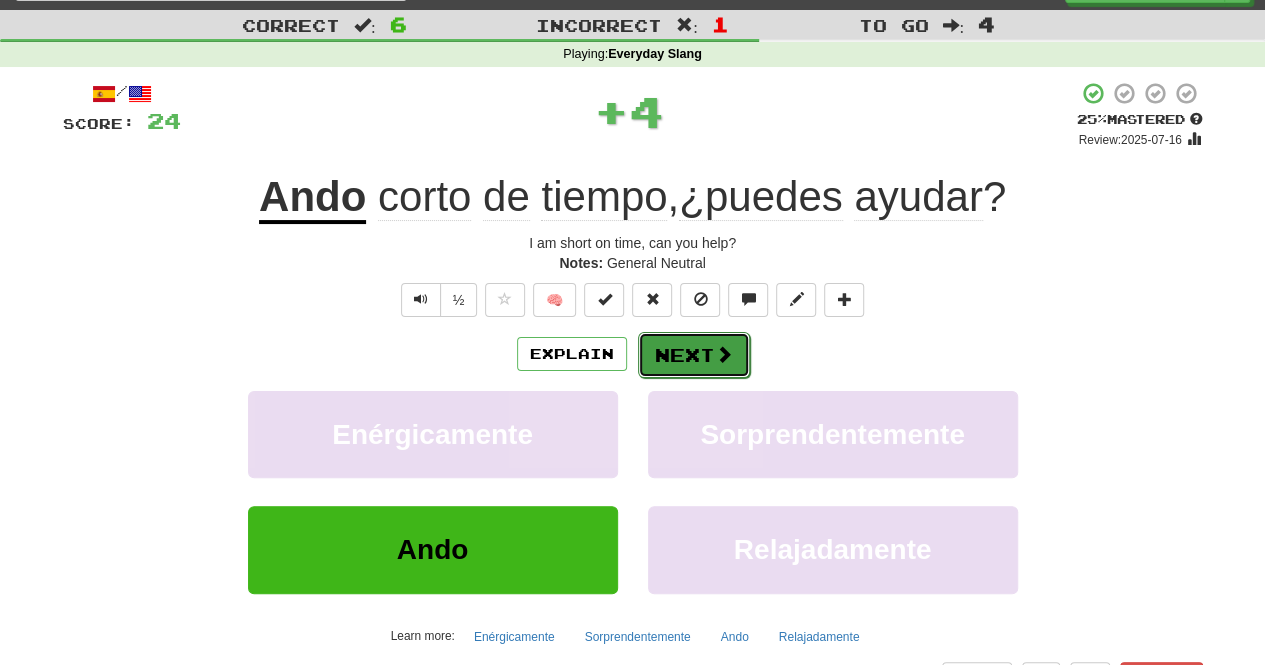 click on "Next" at bounding box center [694, 355] 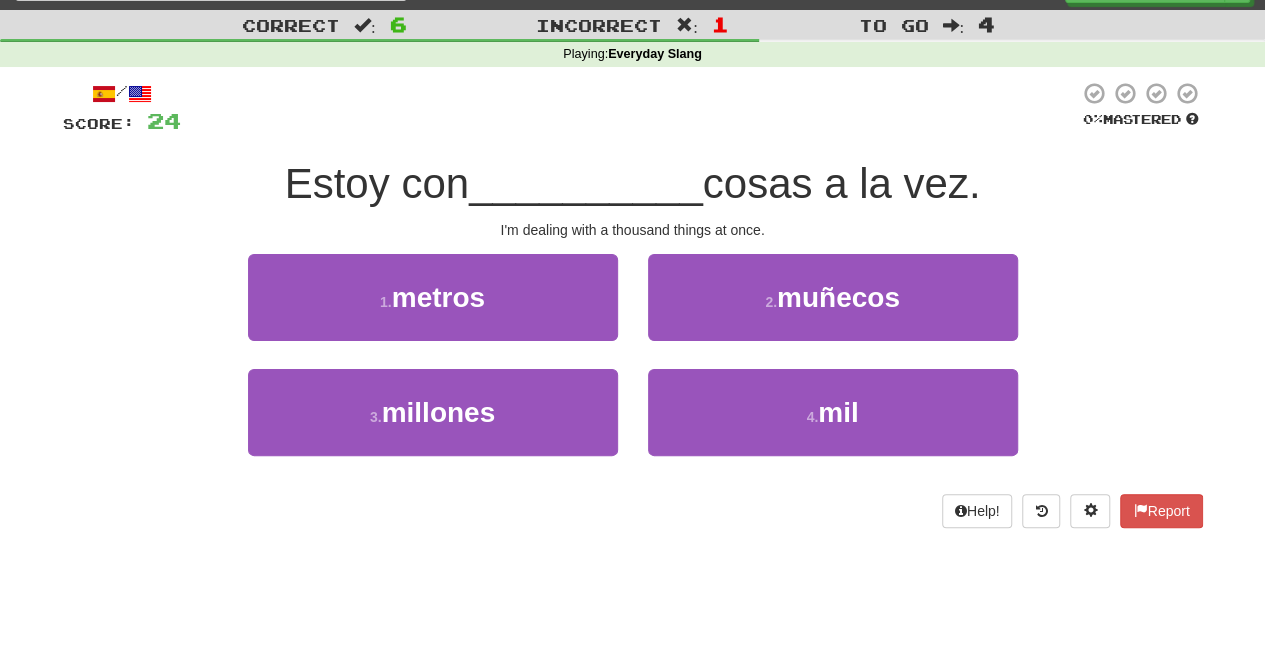 click on "cosas a la vez." at bounding box center (842, 183) 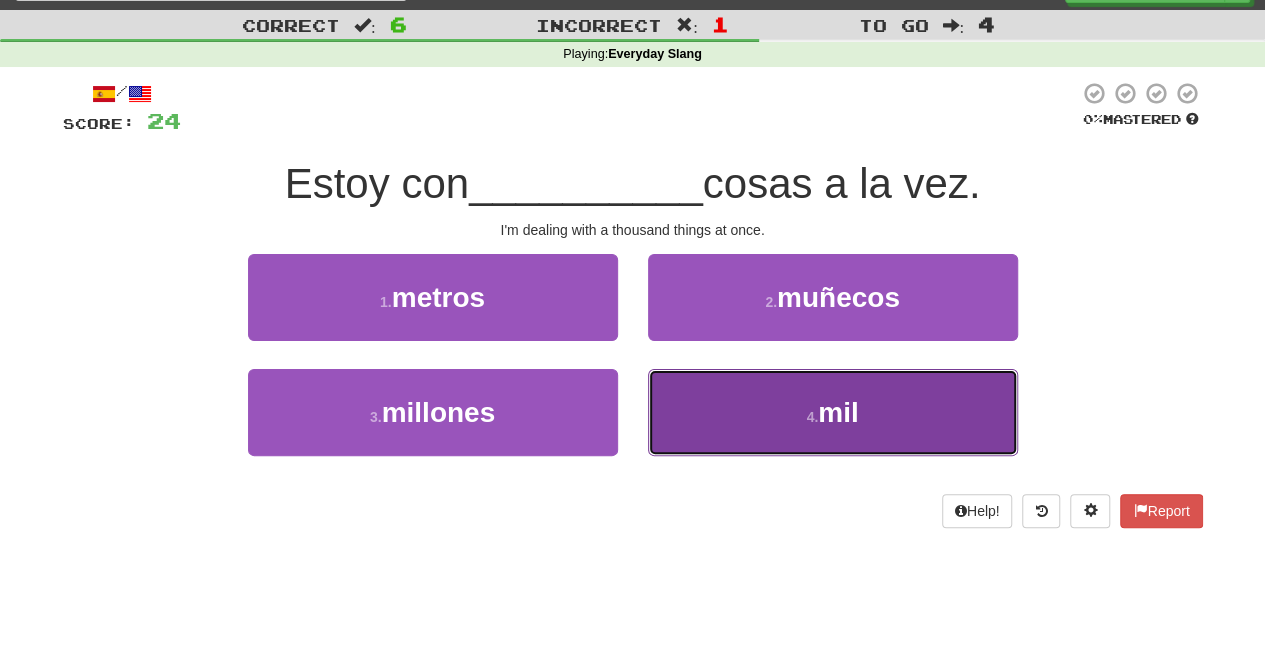 click on "4 .  mil" at bounding box center (833, 412) 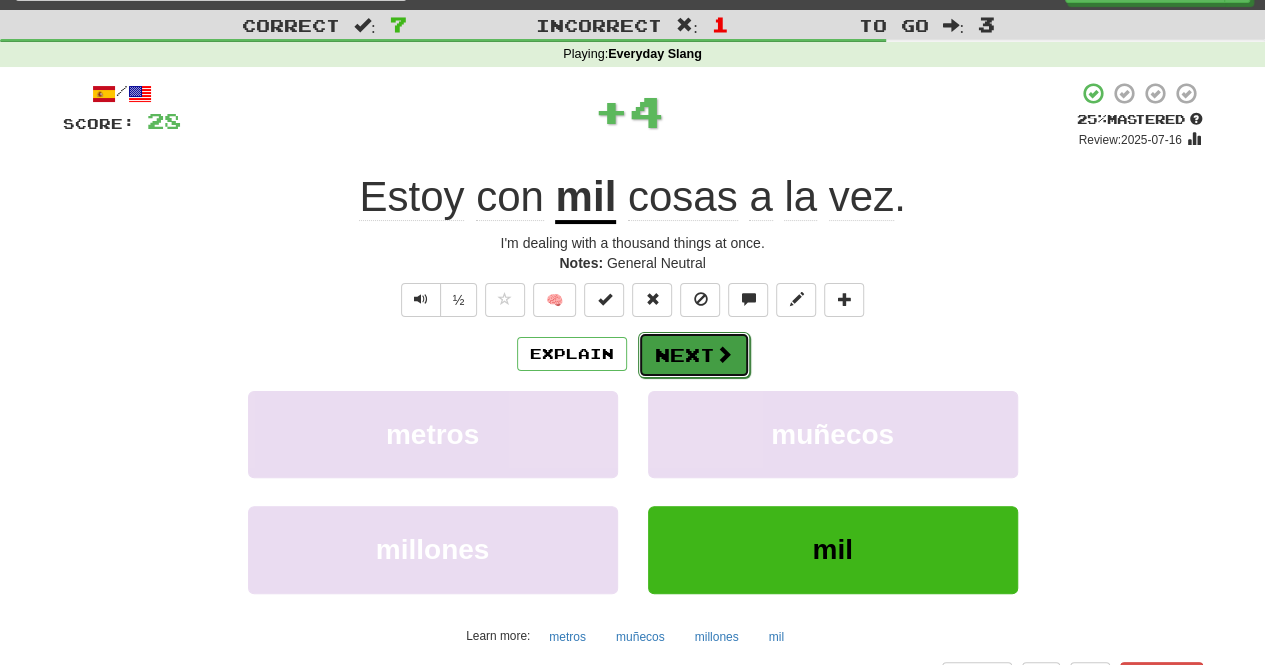 click on "Next" at bounding box center (694, 355) 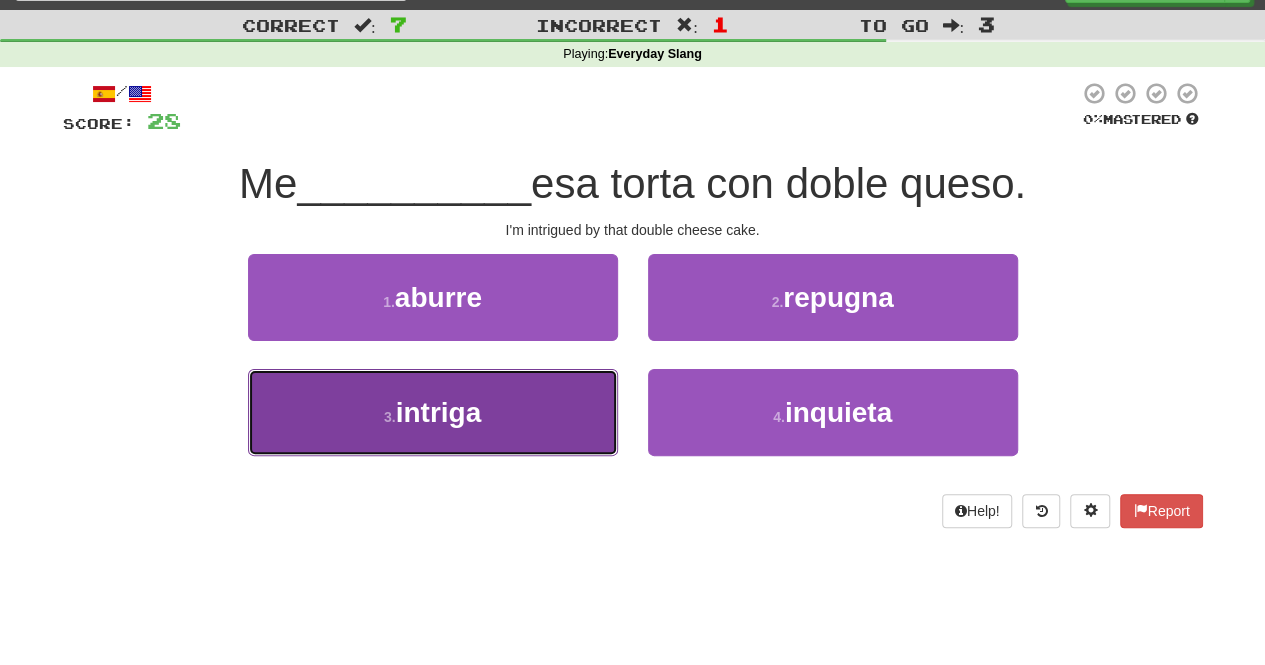 click on "3 .  intriga" at bounding box center (433, 412) 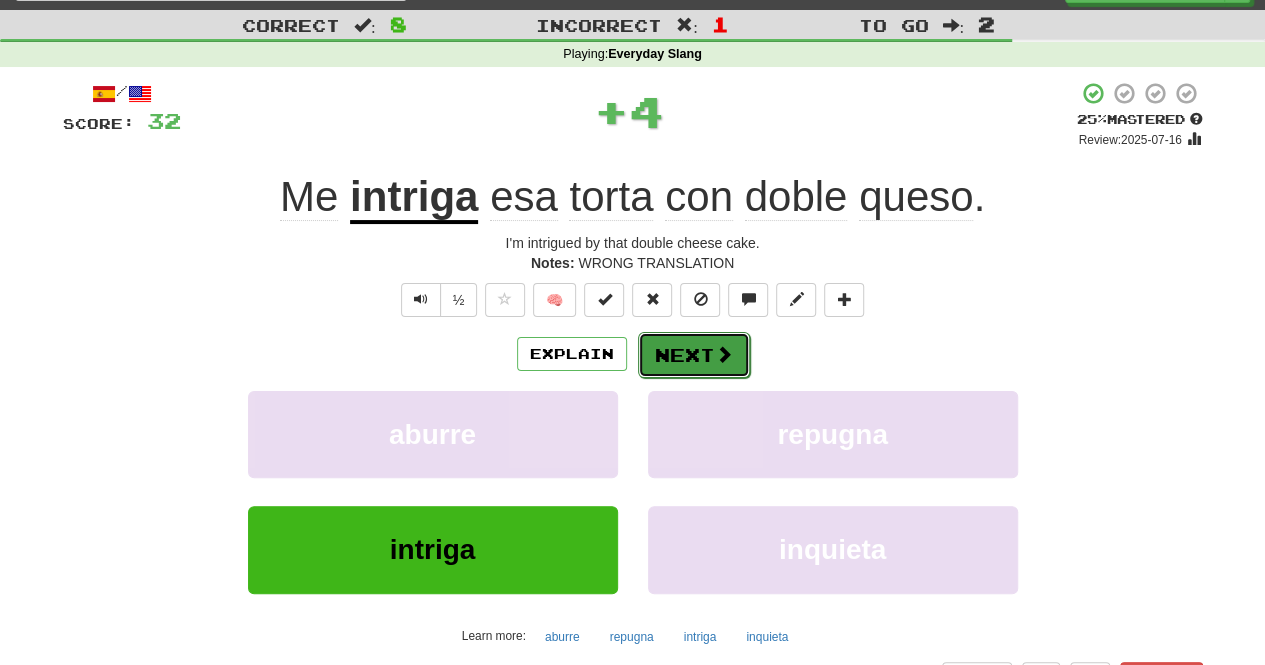 click on "Next" at bounding box center [694, 355] 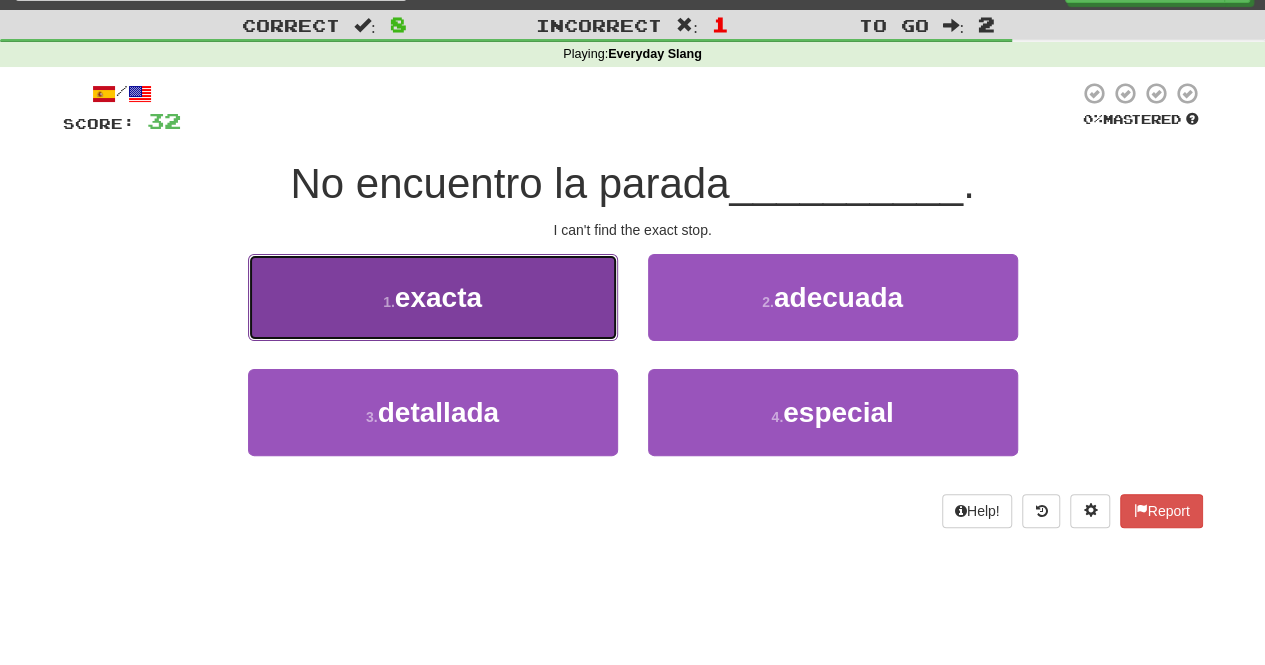 click on "1 .  exacta" at bounding box center [433, 297] 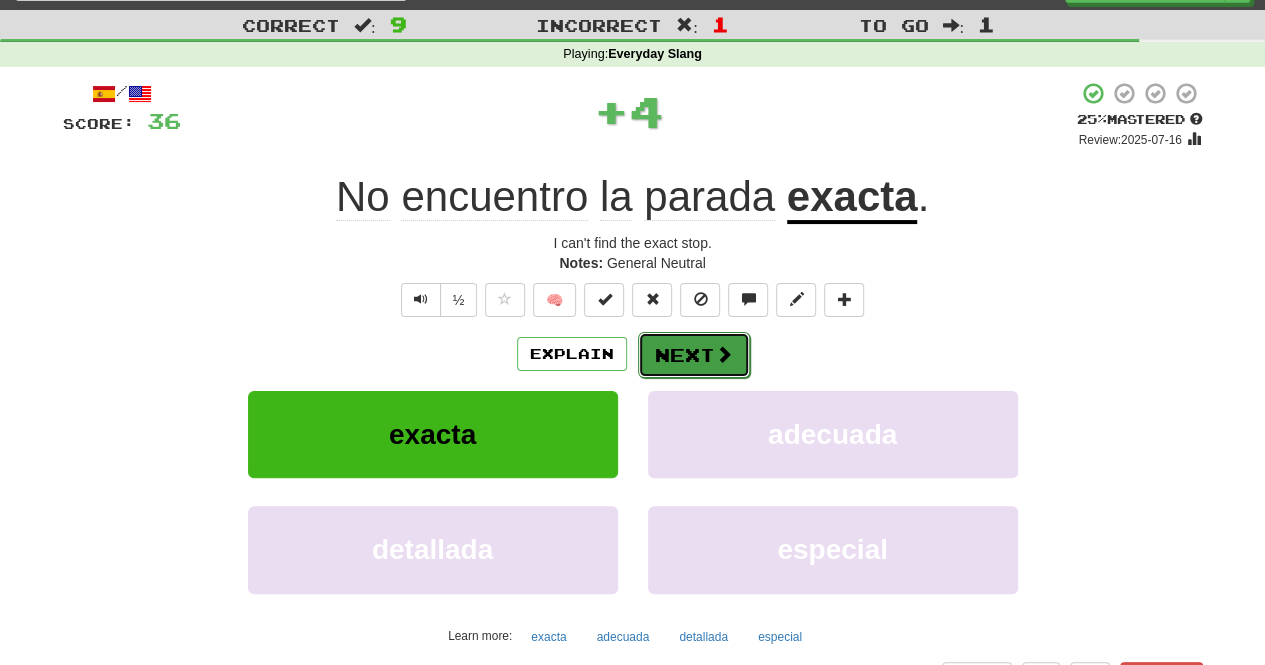 click at bounding box center [724, 354] 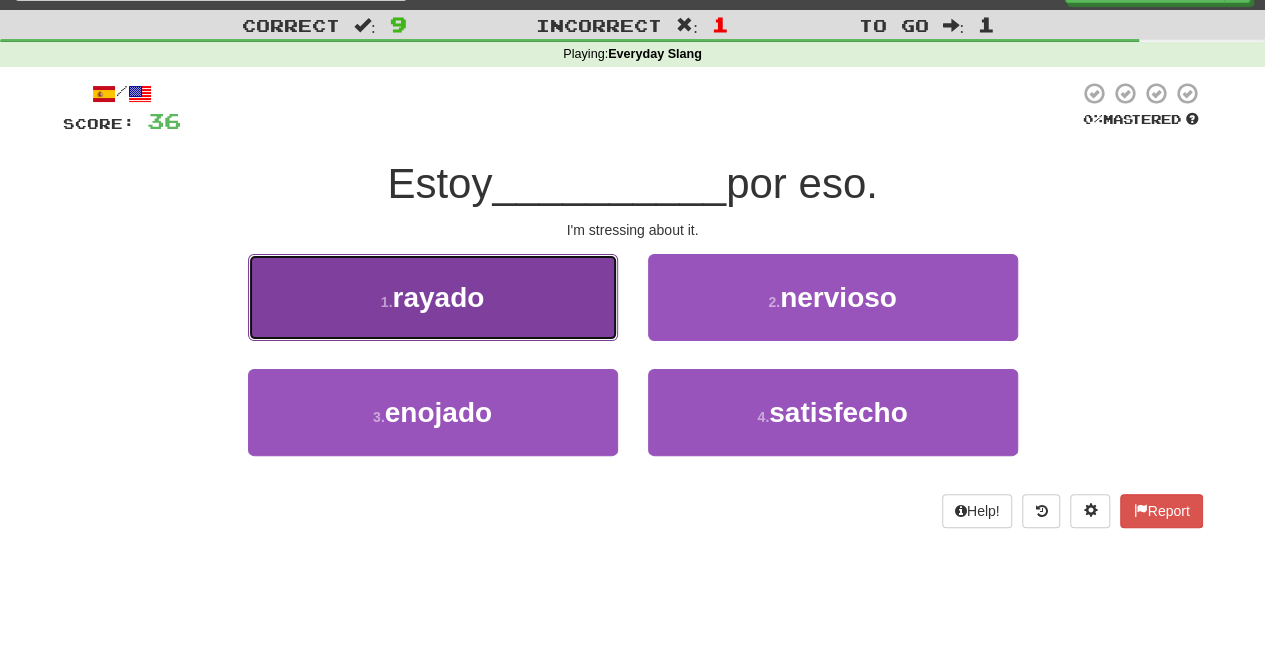 click on "1 .  rayado" at bounding box center [433, 297] 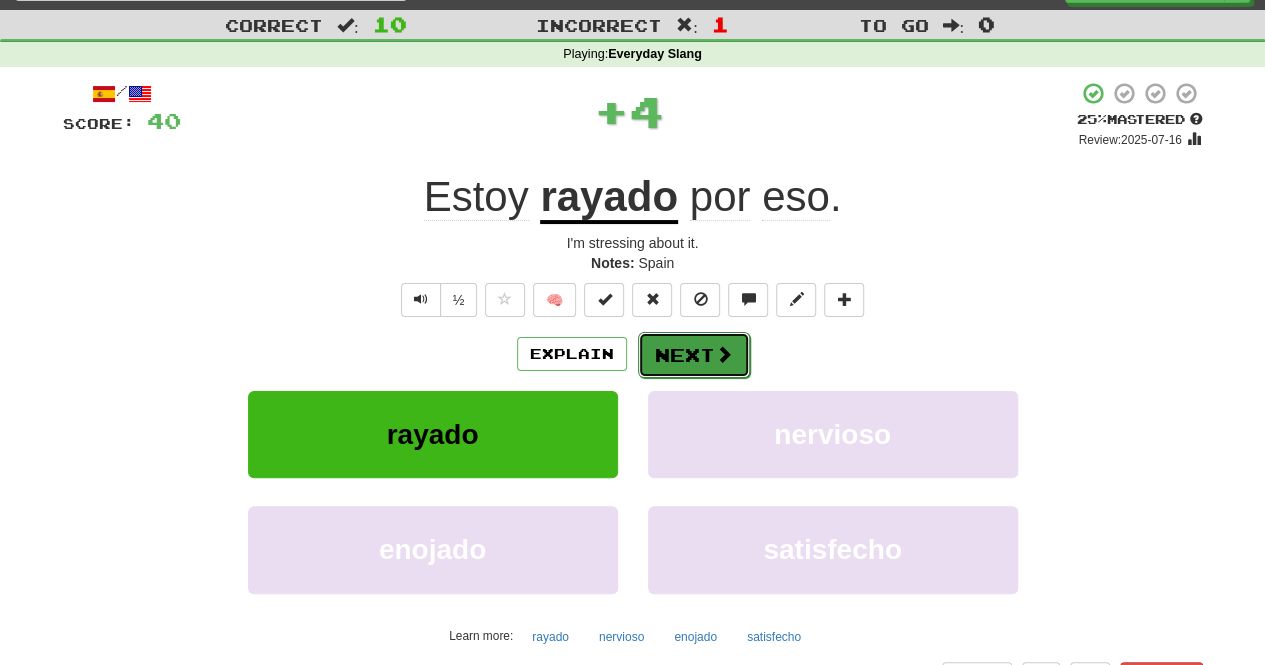click on "Next" at bounding box center (694, 355) 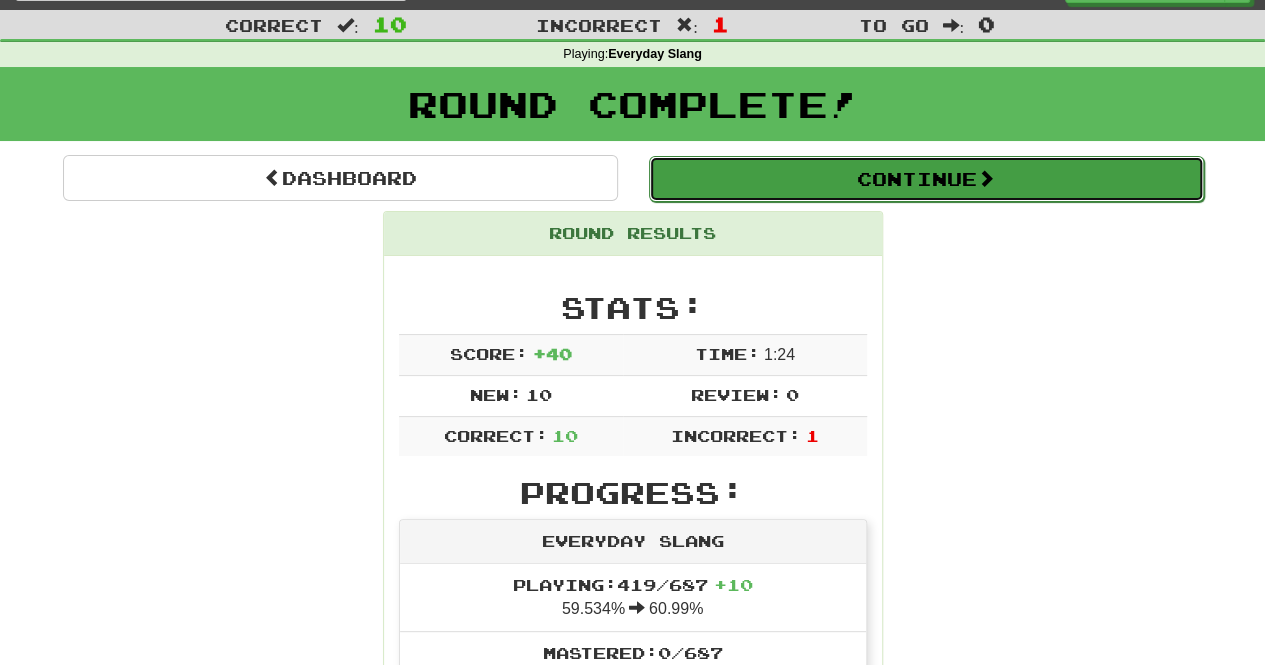 click on "Continue" at bounding box center (926, 179) 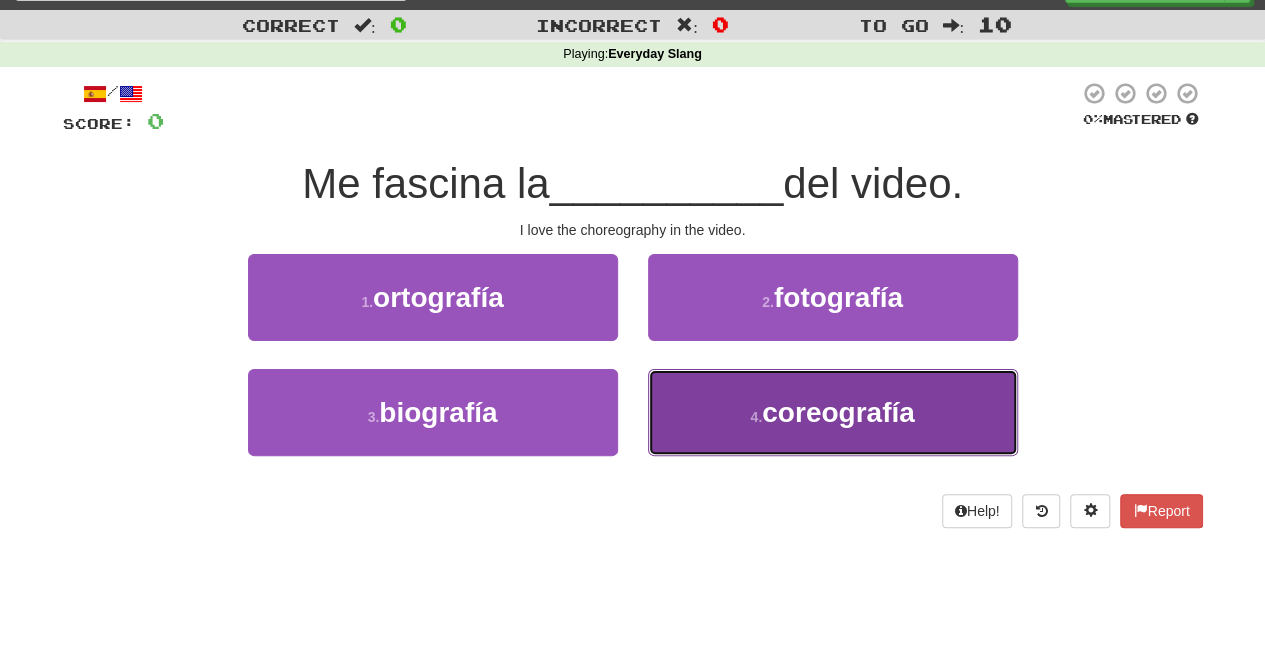 click on "coreografía" at bounding box center (838, 412) 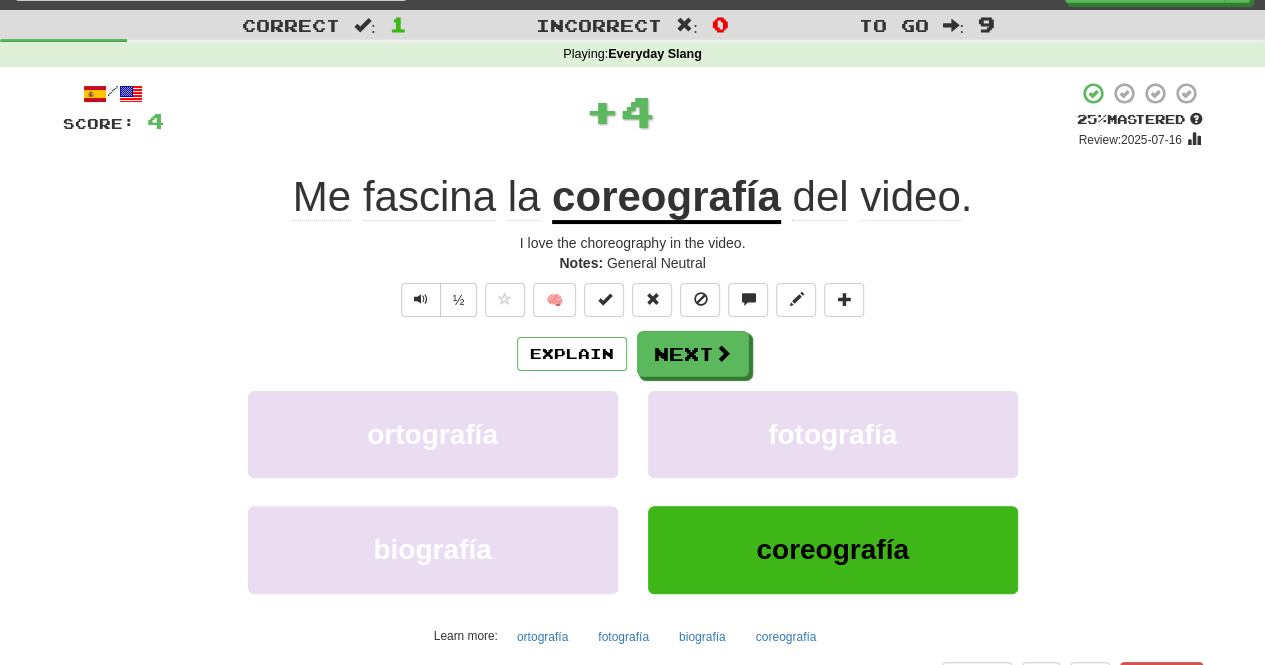 click on "Score:   4 + 4 25 %  Mastered Review:  2025-07-16 Me   fascina   la   coreografía   del   video . I love the choreography in the video. Notes:   General Neutral ½ 🧠 Explain Next ortografía fotografía biografía coreografía Learn more: ortografía fotografía biografía coreografía  Help!  Report" at bounding box center (633, 388) 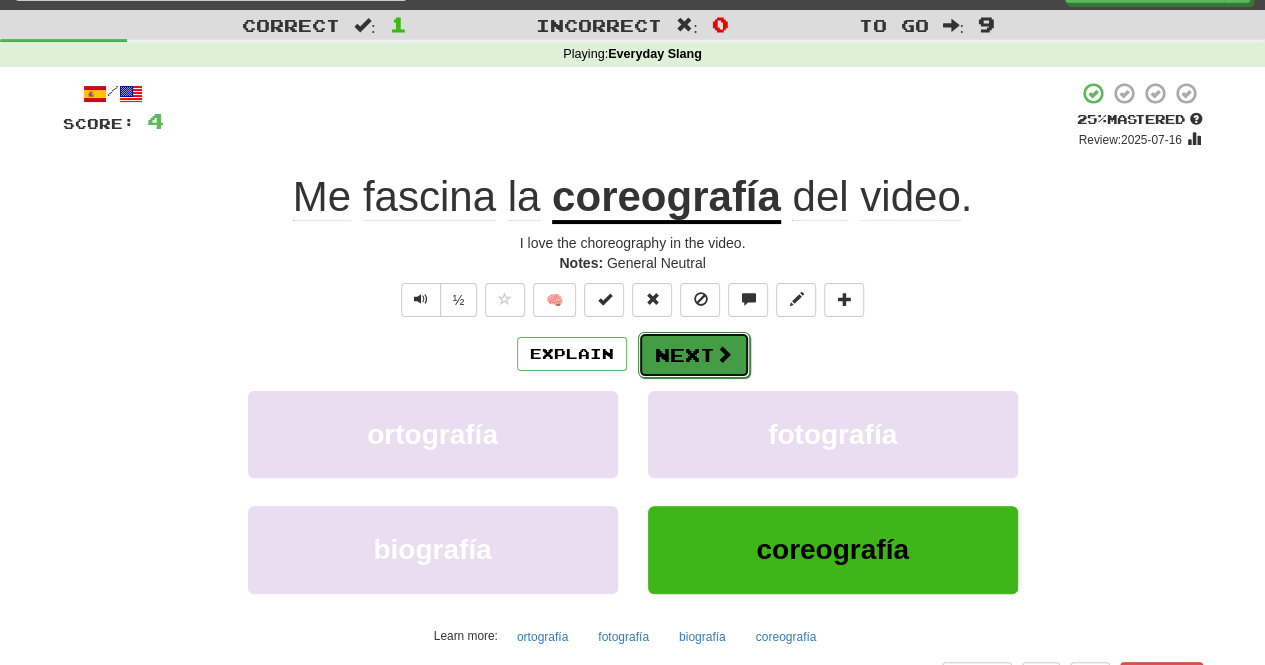 click on "Next" at bounding box center [694, 355] 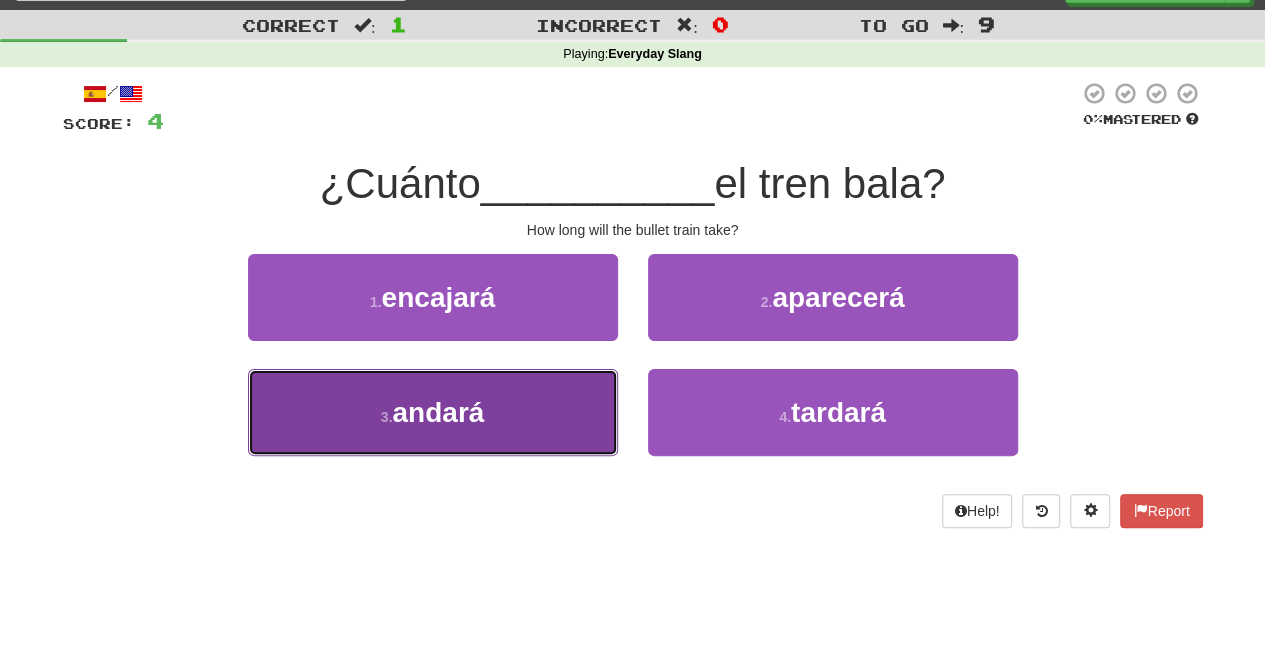 click on "3 . andará" at bounding box center (433, 412) 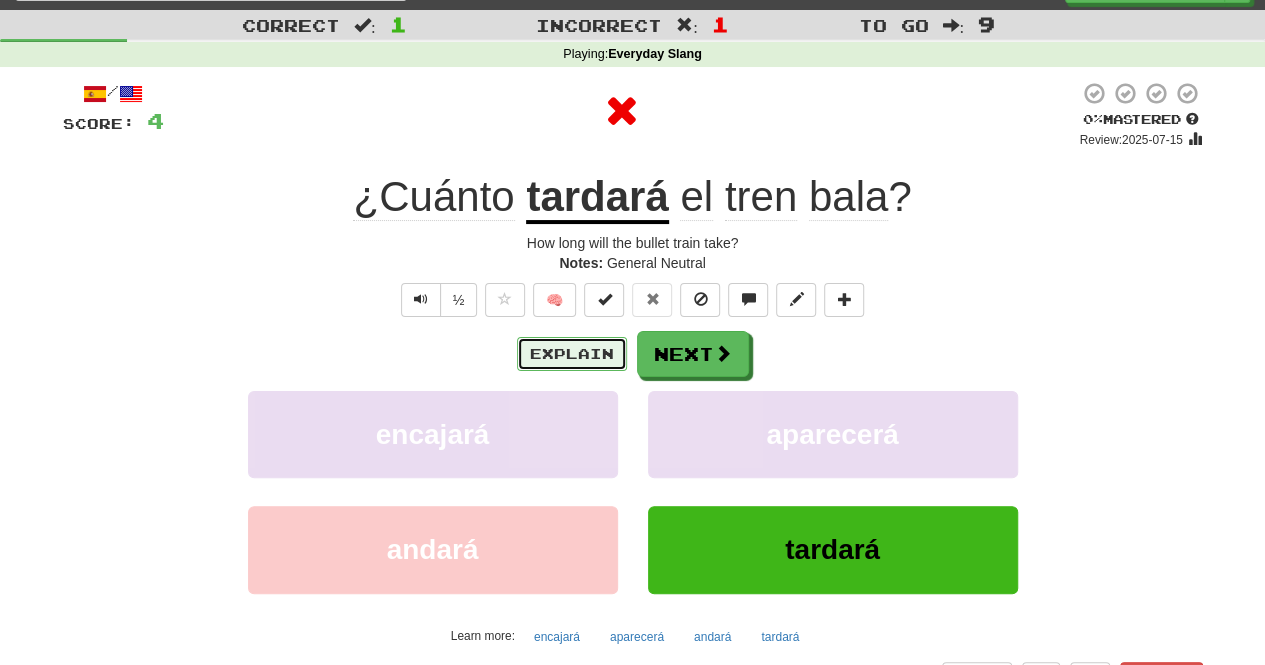 click on "Explain" at bounding box center [572, 354] 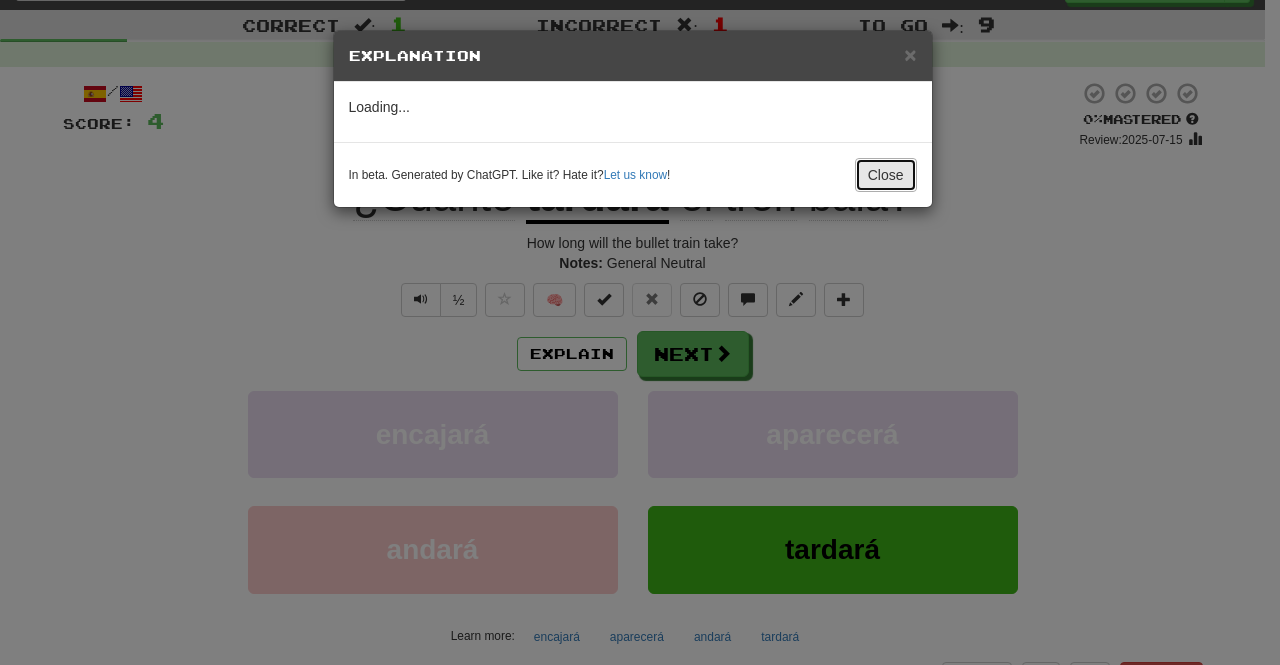 click on "Close" at bounding box center [886, 175] 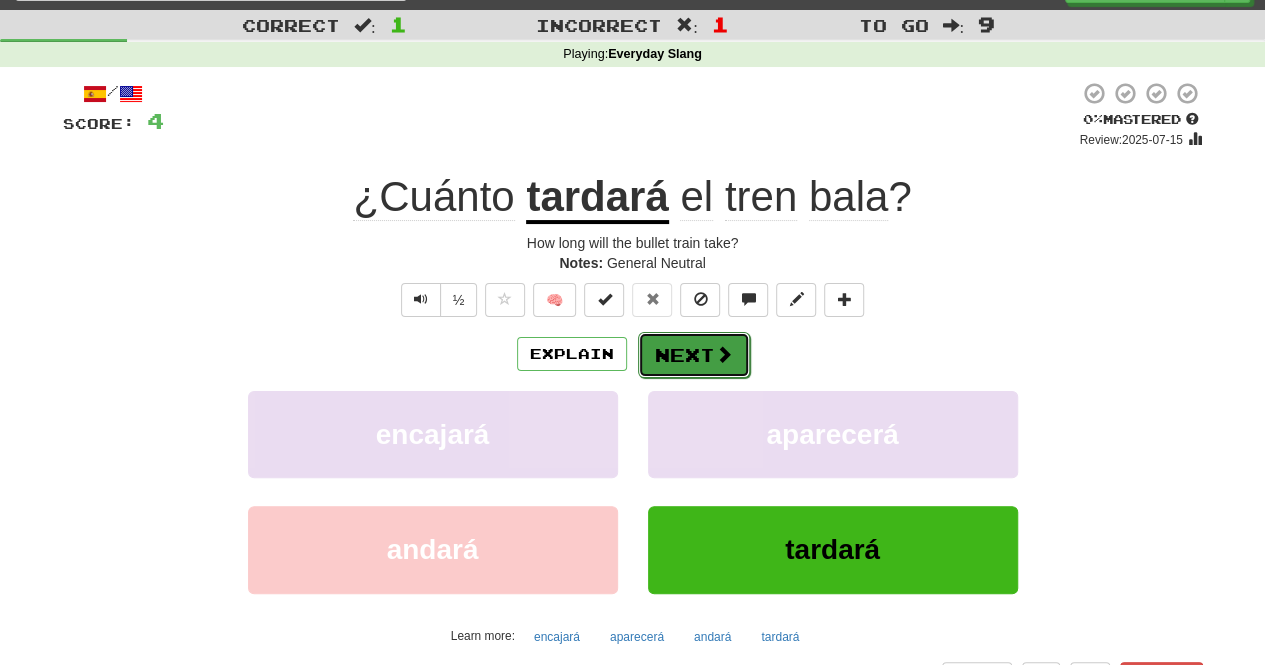 click on "Next" at bounding box center [694, 355] 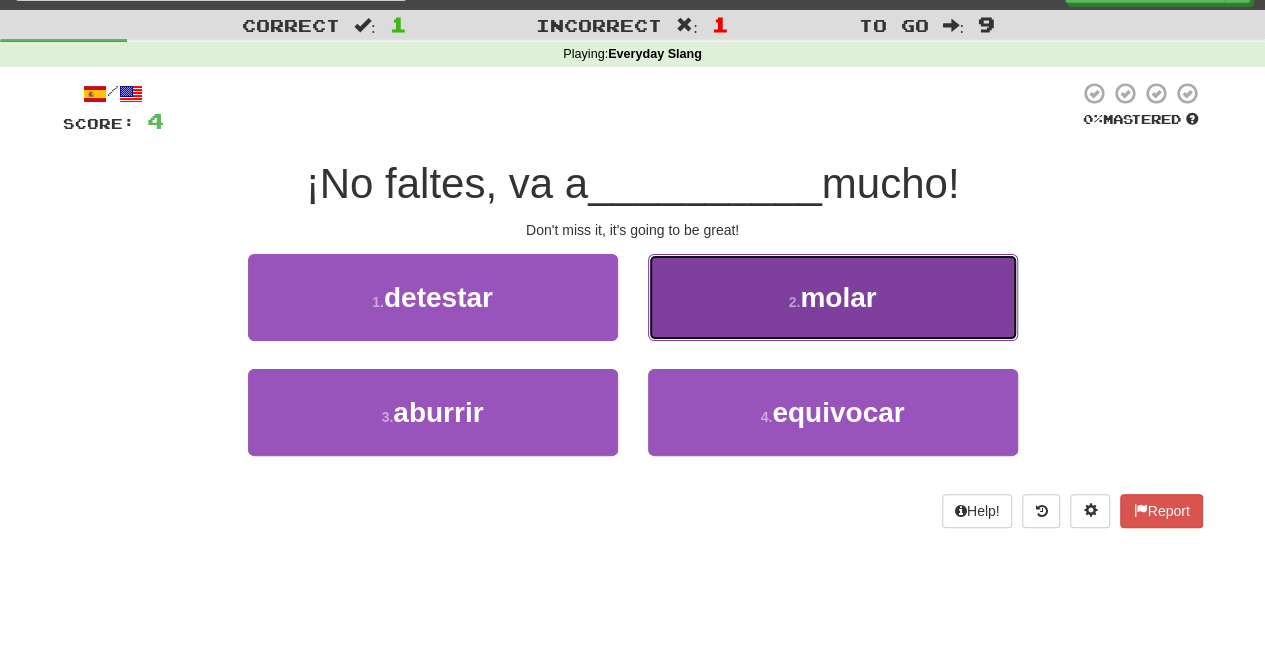 click on "2 . molar" at bounding box center [833, 297] 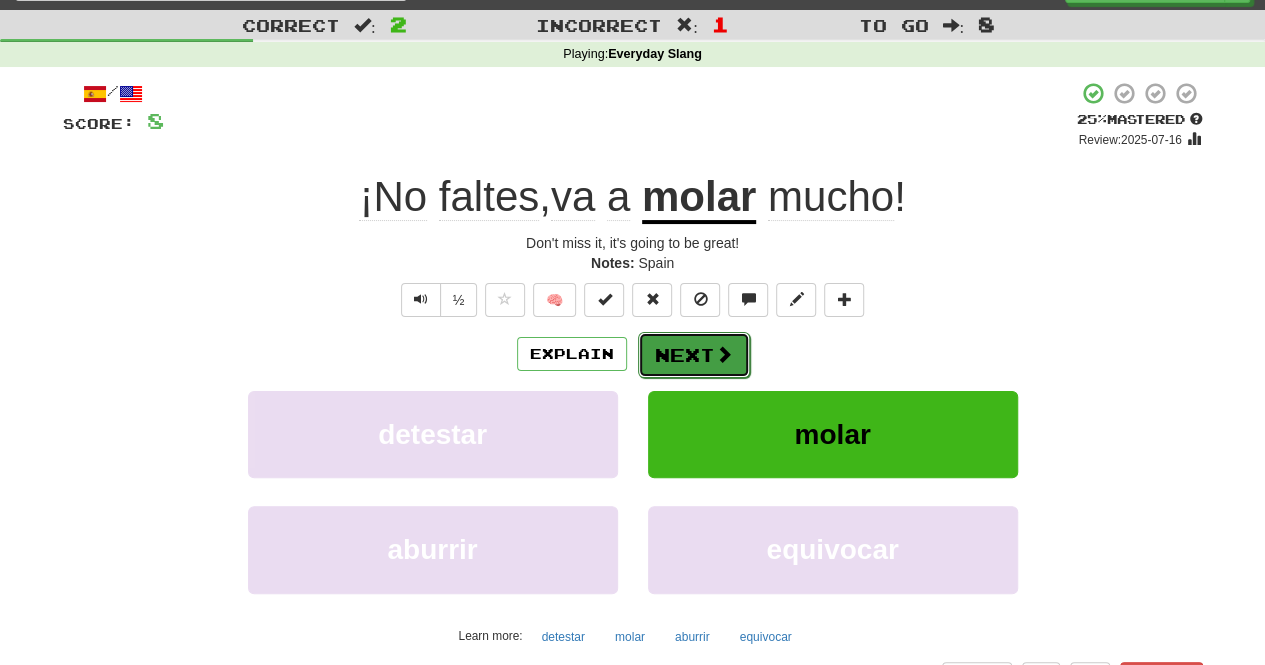 click on "Next" at bounding box center (694, 355) 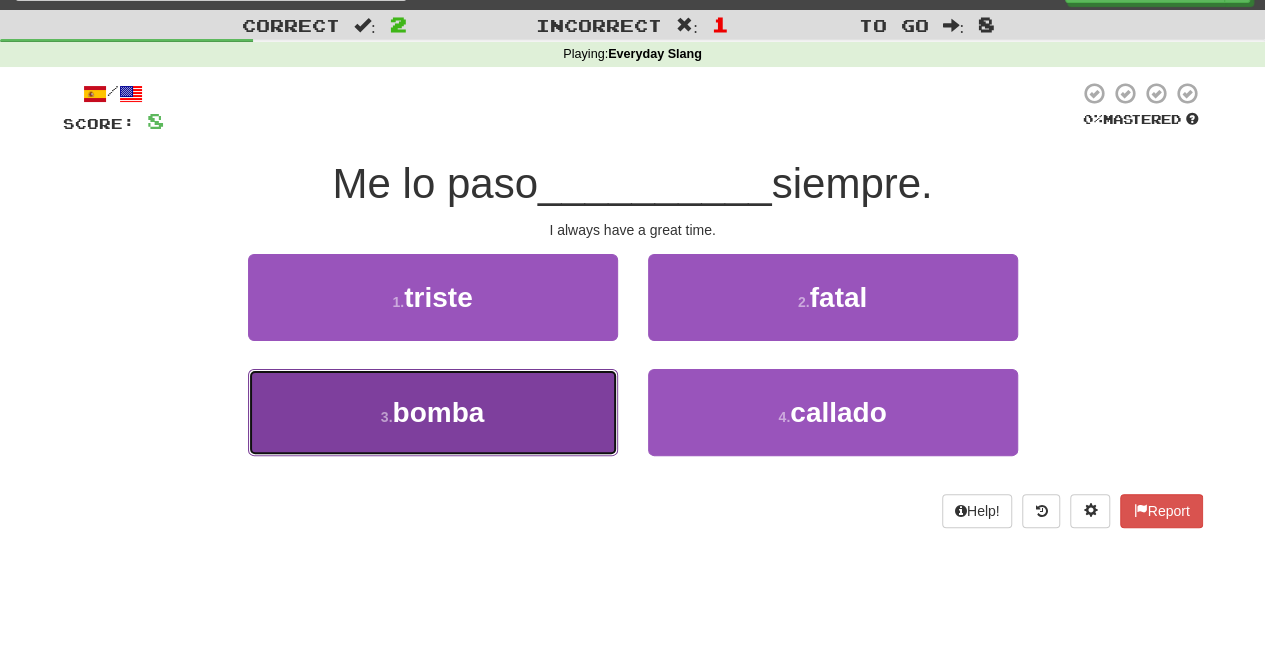 click on "3 .  bomba" at bounding box center (433, 412) 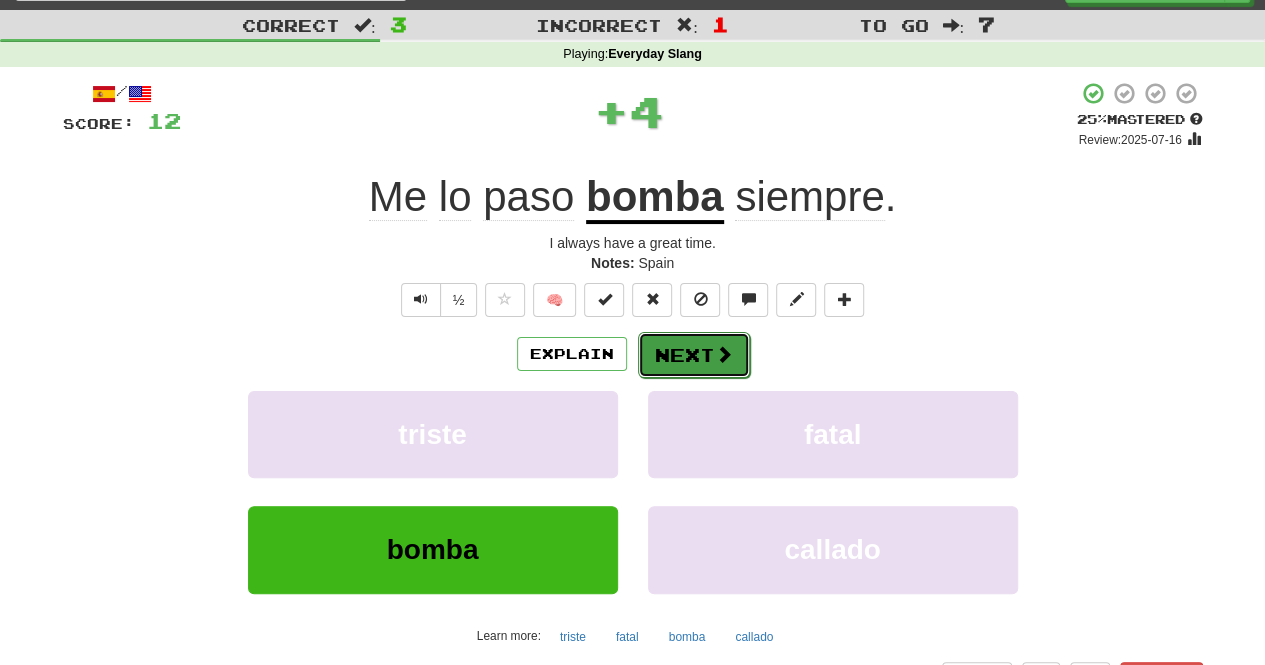 click on "Next" at bounding box center (694, 355) 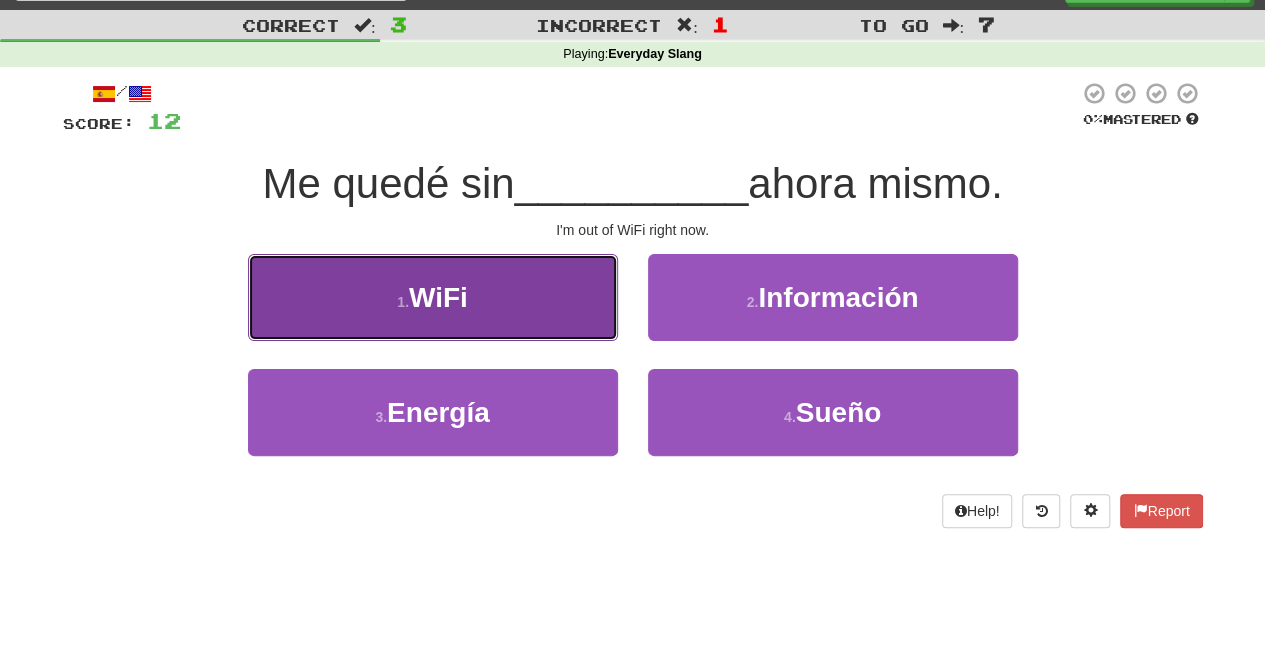 click on "1 .  WiFi" at bounding box center [433, 297] 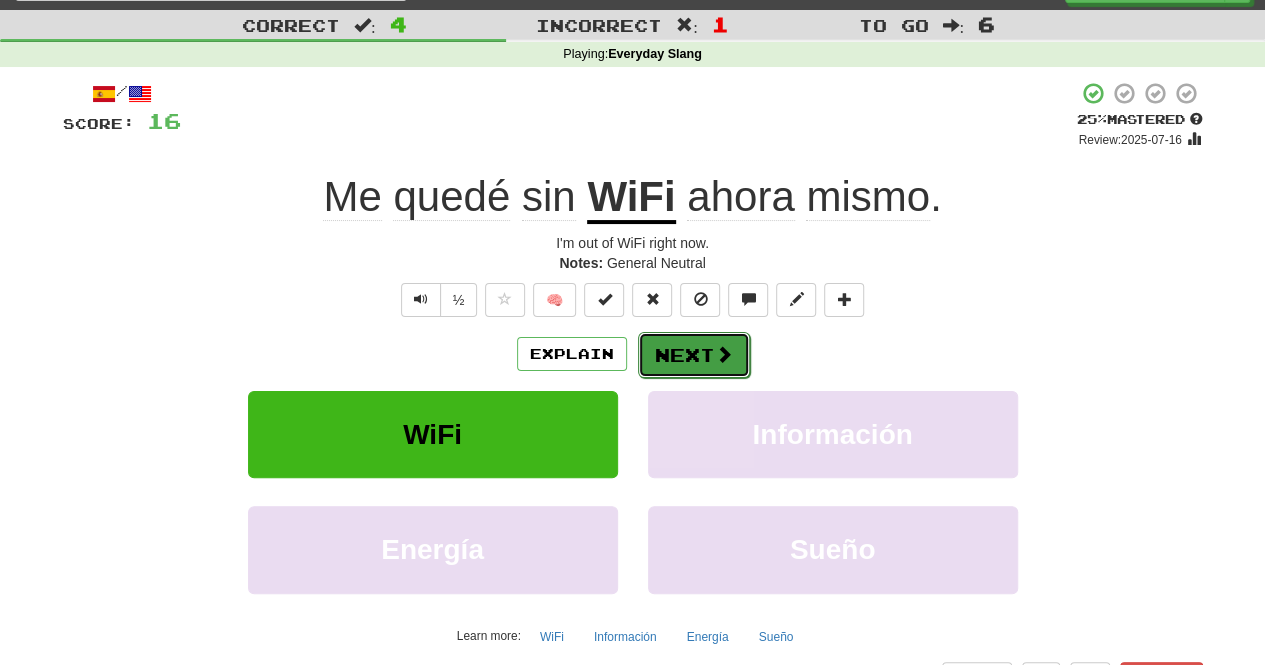 click on "Next" at bounding box center [694, 355] 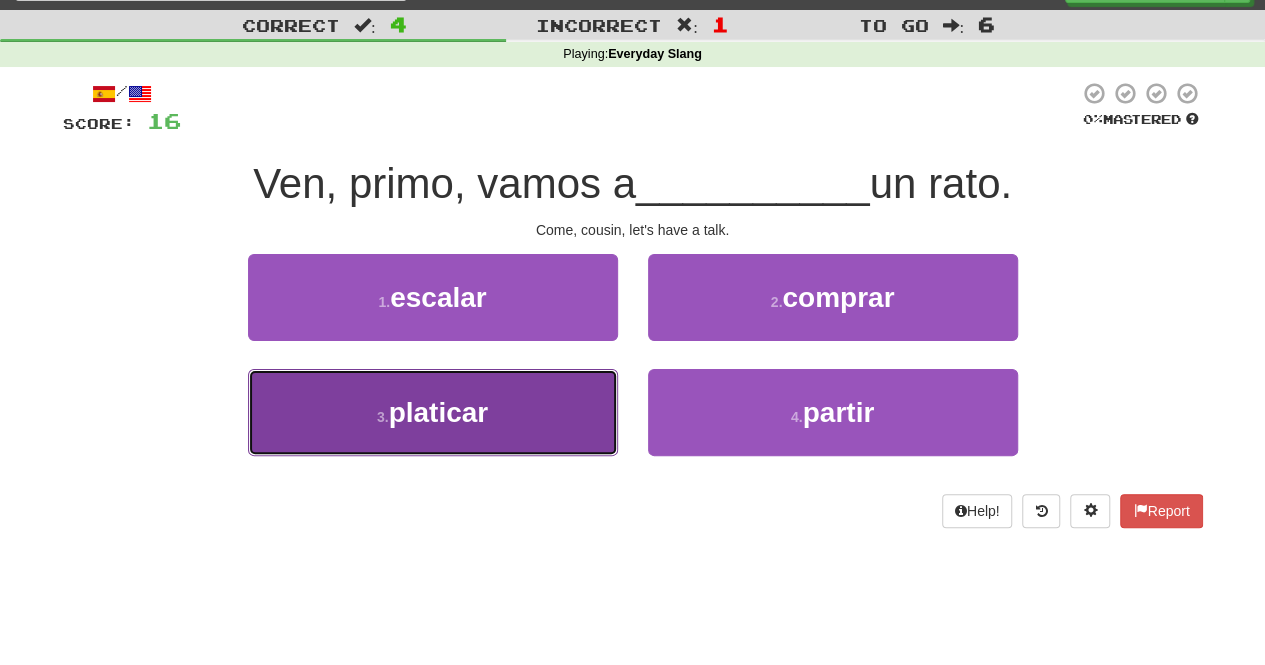 click on "3 .  platicar" at bounding box center [433, 412] 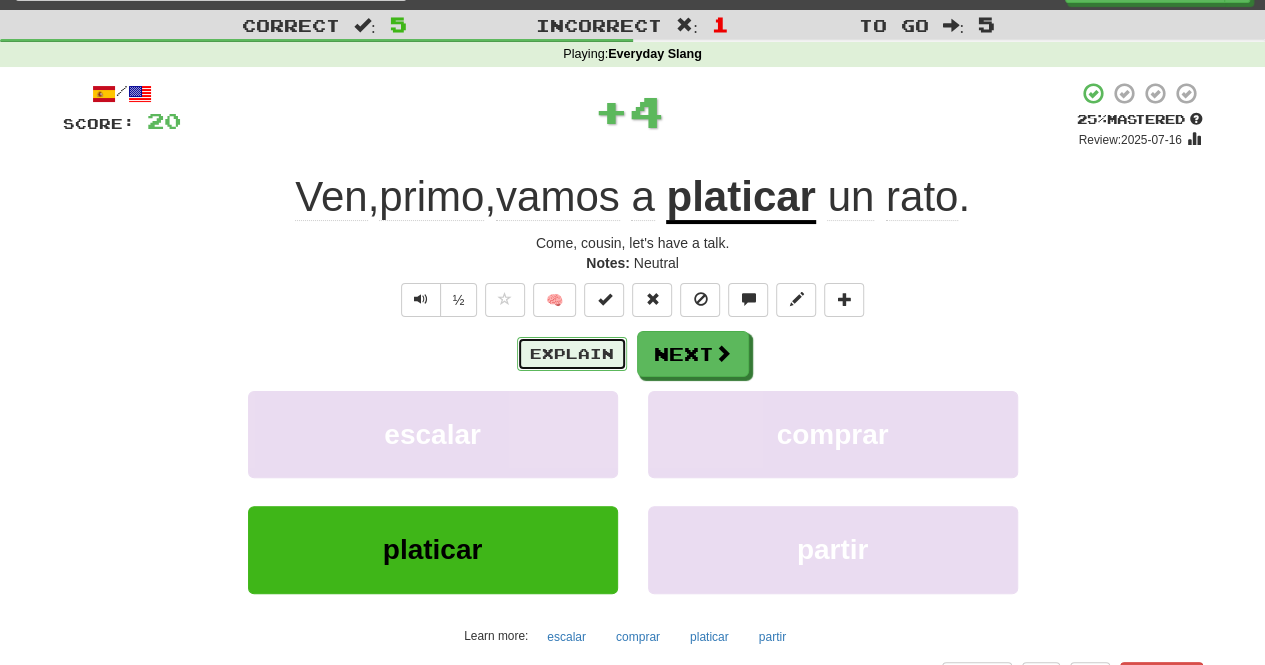 click on "Explain" at bounding box center [572, 354] 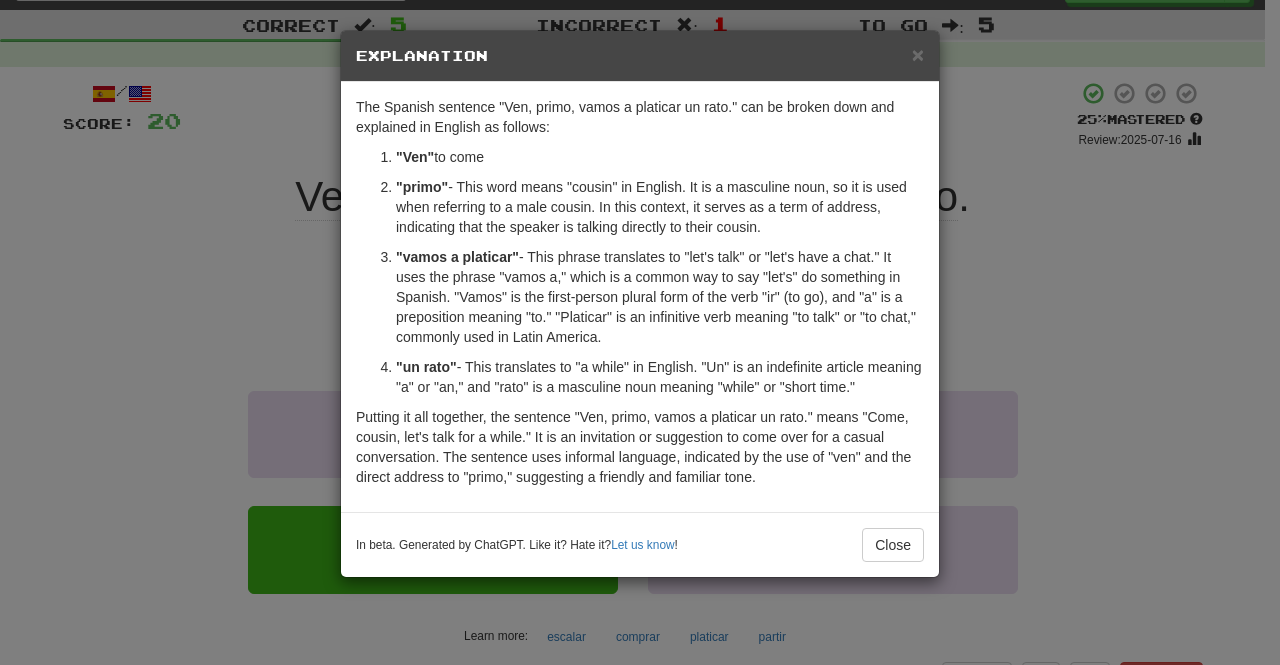 click on "× Explanation The Spanish sentence "Ven, primo, vamos a platicar un rato." can be broken down and explained in English as follows:
"Ven"  - This is a command form of the verb "venir," which means "to come." It is in the imperative mood, used to give direct orders or requests. "Ven" is the informal command form used when speaking to someone you would address as "tú" (the informal "you").
"primo"  - This word means "cousin" in English. It is a masculine noun, so it is used when referring to a male cousin. In this context, it serves as a term of address, indicating that the speaker is talking directly to their cousin.
"vamos a platicar"  - This phrase translates to "let's talk" or "let's have a chat." It uses the phrase "vamos a," which is a common way to say "let's" do something in Spanish. "Vamos" is the first-person plural form of the verb "ir" (to go), and "a" is a preposition meaning "to." "Platicar" is an infinitive verb meaning "to talk" or "to chat," commonly used in Latin America." at bounding box center (640, 332) 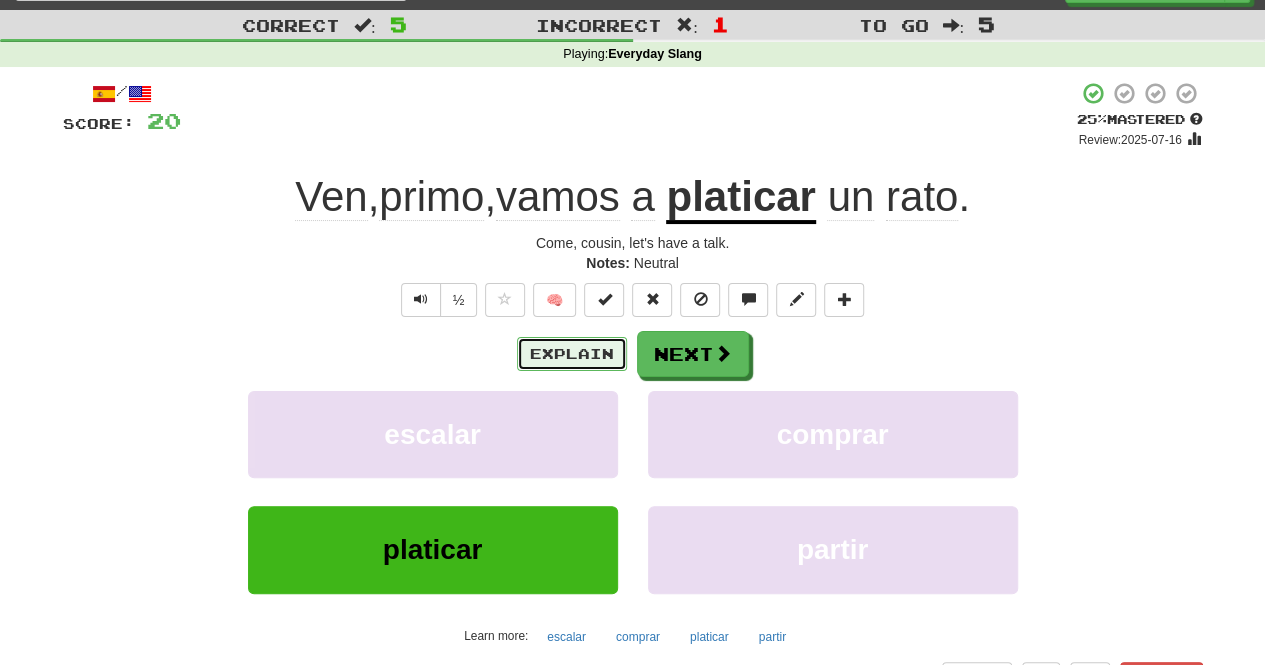 click on "Explain" at bounding box center [572, 354] 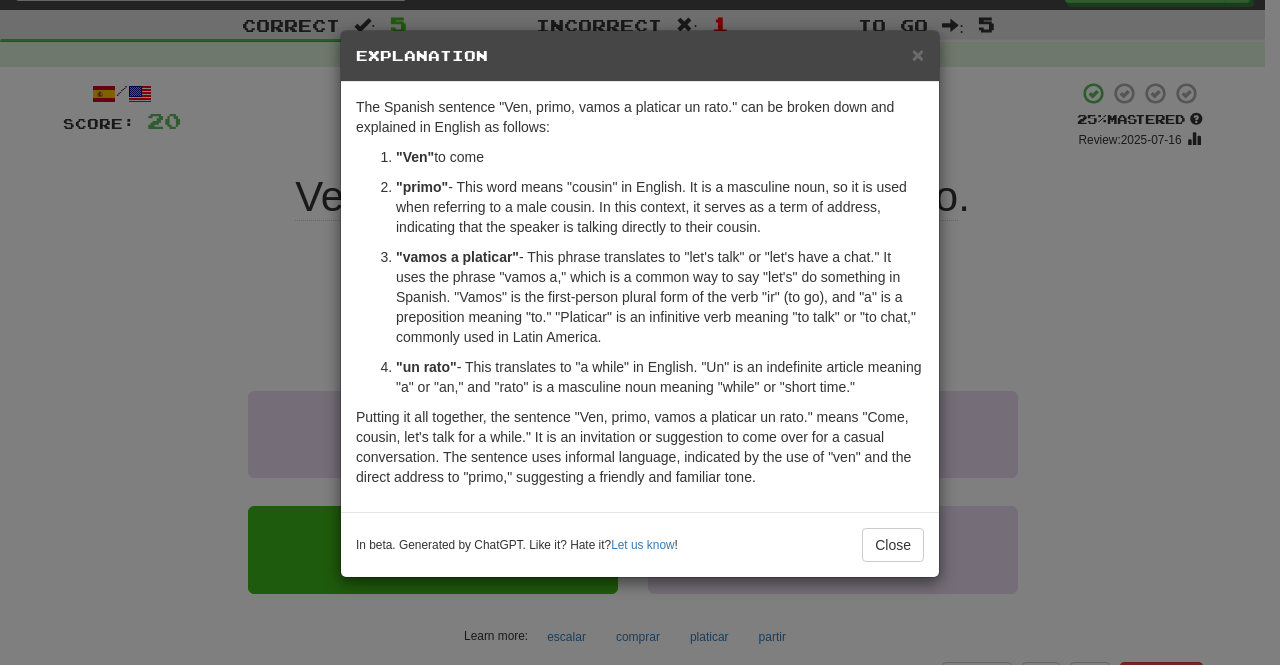 click on "× Explanation The Spanish sentence "Ven, primo, vamos a platicar un rato." can be broken down and explained in English as follows:
"Ven"  - This is a command form of the verb "venir," which means "to come." It is in the imperative mood, used to give direct orders or requests. "Ven" is the informal command form used when speaking to someone you would address as "tú" (the informal "you").
"primo"  - This word means "cousin" in English. It is a masculine noun, so it is used when referring to a male cousin. In this context, it serves as a term of address, indicating that the speaker is talking directly to their cousin.
"vamos a platicar"  - This phrase translates to "let's talk" or "let's have a chat." It uses the phrase "vamos a," which is a common way to say "let's" do something in Spanish. "Vamos" is the first-person plural form of the verb "ir" (to go), and "a" is a preposition meaning "to." "Platicar" is an infinitive verb meaning "to talk" or "to chat," commonly used in Latin America." at bounding box center [640, 332] 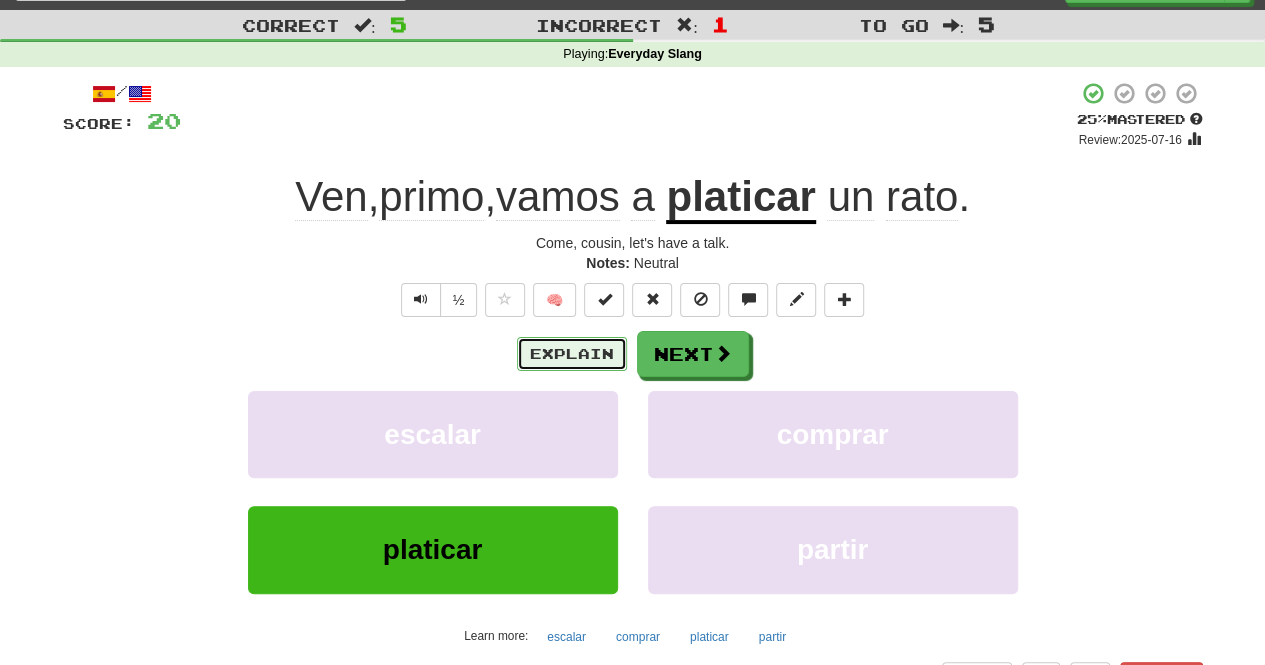 click on "Explain" at bounding box center (572, 354) 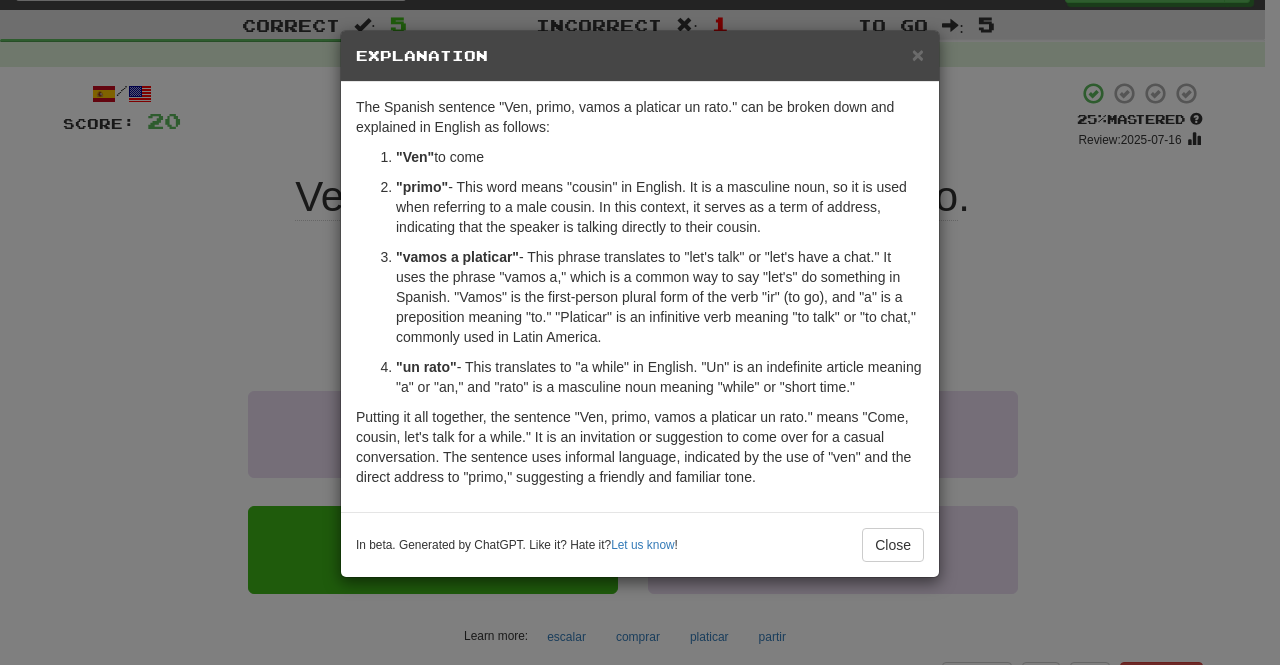 click on "× Explanation The Spanish sentence "Ven, primo, vamos a platicar un rato." can be broken down and explained in English as follows:
"Ven"  - This is a command form of the verb "venir," which means "to come." It is in the imperative mood, used to give direct orders or requests. "Ven" is the informal command form used when speaking to someone you would address as "tú" (the informal "you").
"primo"  - This word means "cousin" in English. It is a masculine noun, so it is used when referring to a male cousin. In this context, it serves as a term of address, indicating that the speaker is talking directly to their cousin.
"vamos a platicar"  - This phrase translates to "let's talk" or "let's have a chat." It uses the phrase "vamos a," which is a common way to say "let's" do something in Spanish. "Vamos" is the first-person plural form of the verb "ir" (to go), and "a" is a preposition meaning "to." "Platicar" is an infinitive verb meaning "to talk" or "to chat," commonly used in Latin America." at bounding box center [640, 332] 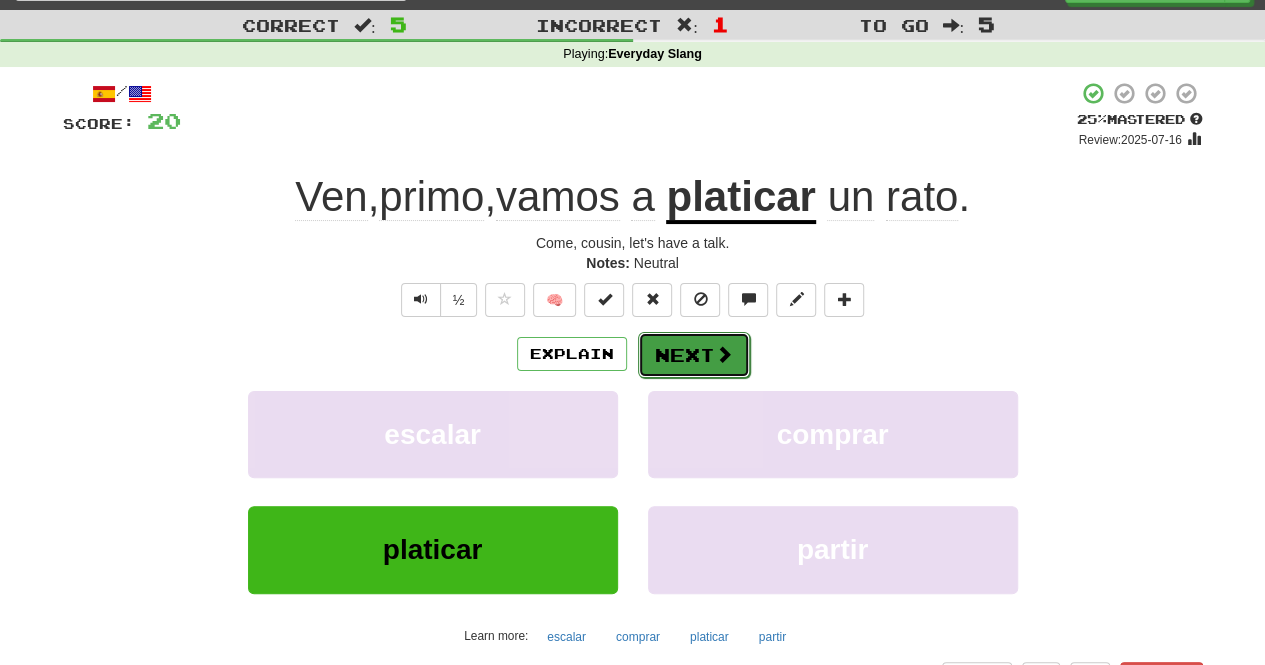 click at bounding box center (724, 354) 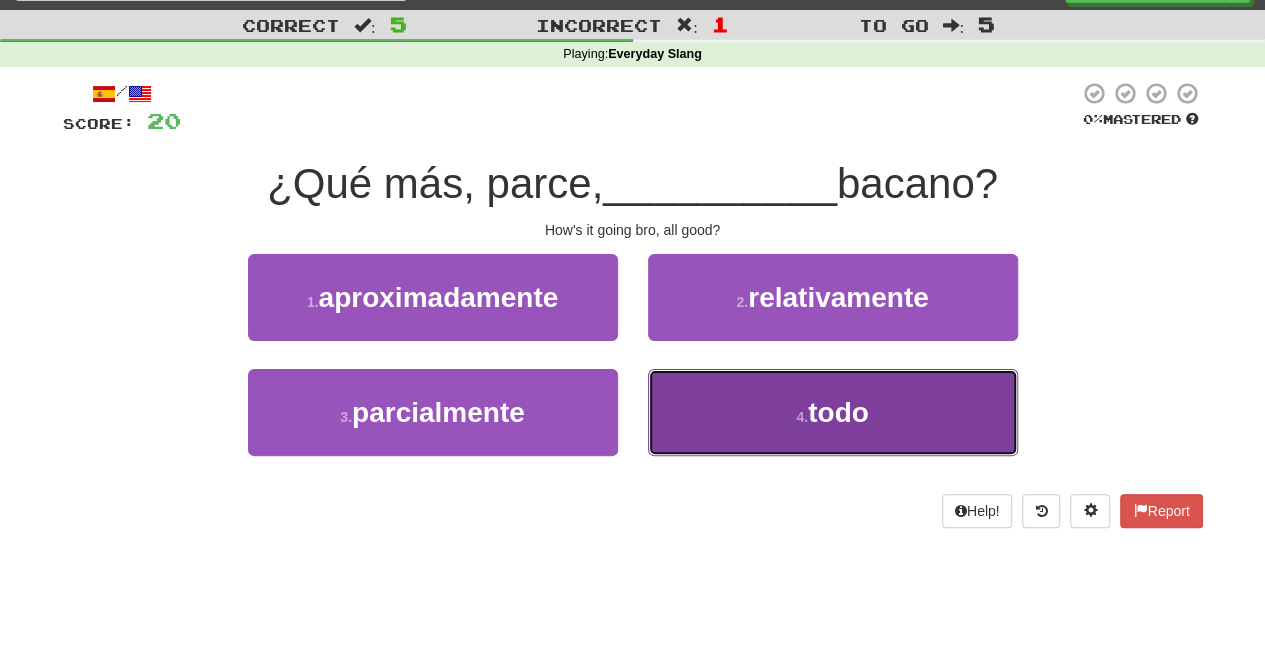 click on "4 .  todo" at bounding box center (833, 412) 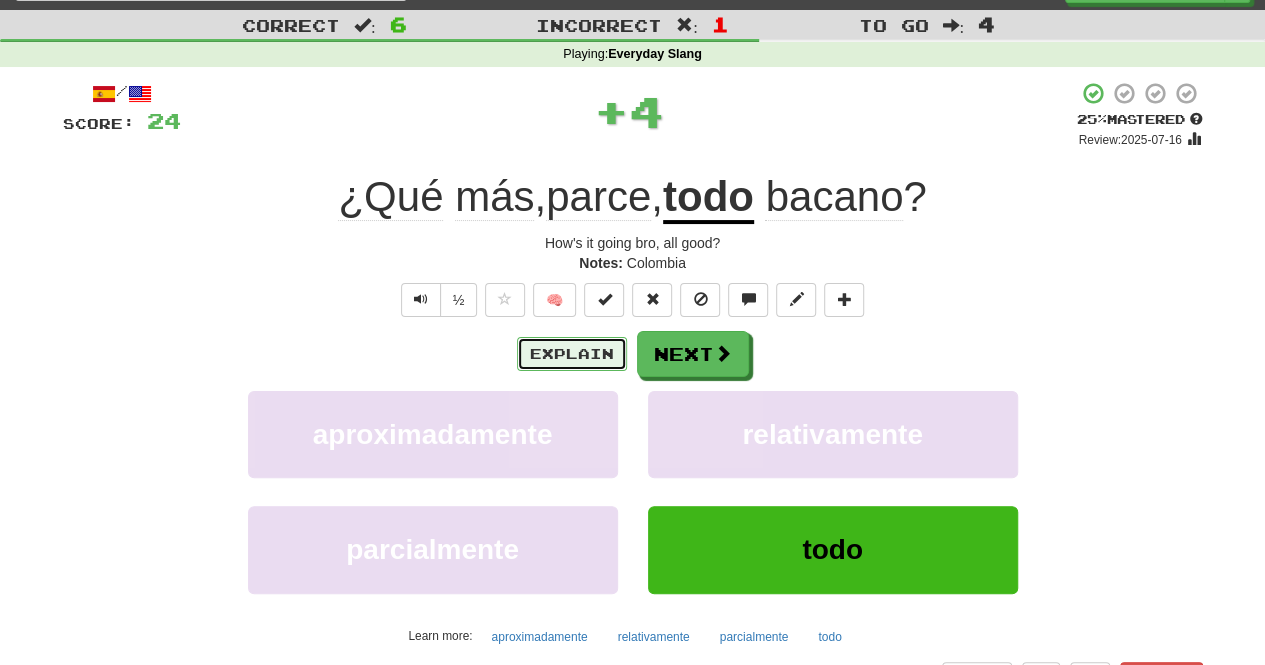 click on "Explain" at bounding box center (572, 354) 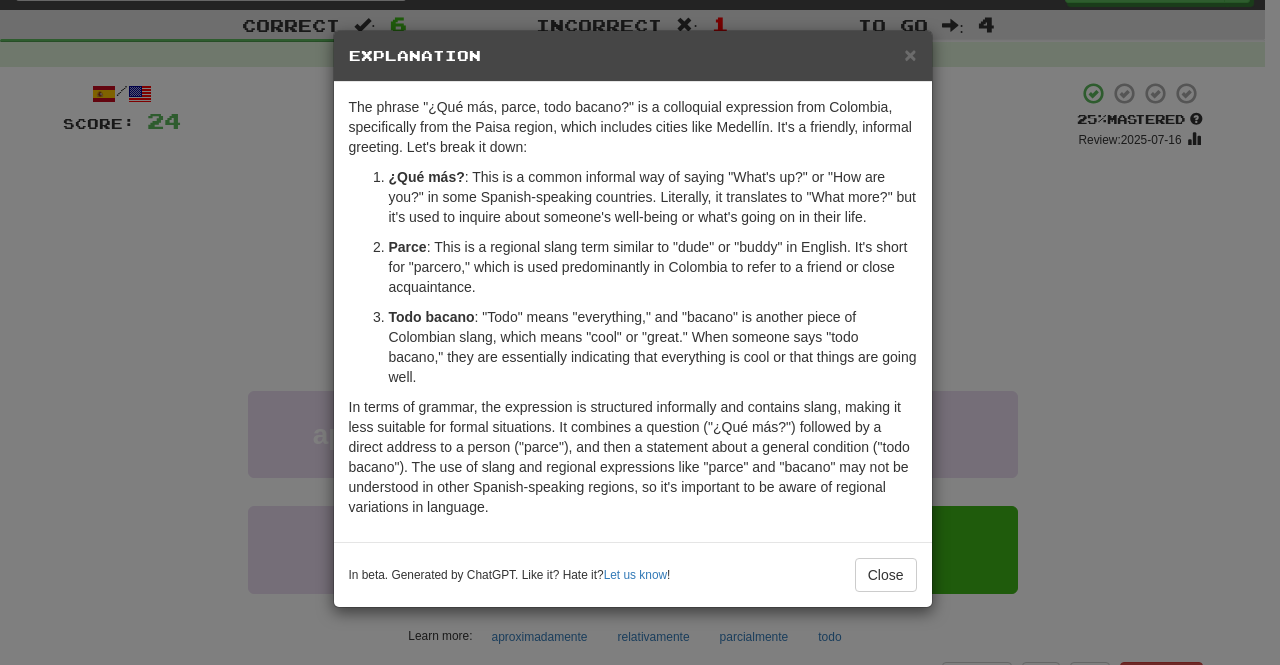 click on "× Explanation The phrase "¿Qué más, parce, todo bacano?" is a colloquial expression from Colombia, specifically from the Paisa region, which includes cities like Medellín. It's a friendly, informal greeting. Let's break it down:
¿Qué más? : This is a common informal way of saying "What's up?" or "How are you?" in some Spanish-speaking countries. Literally, it translates to "What more?" but it's used to inquire about someone's well-being or what's going on in their life.
Parce : This is a regional slang term similar to "dude" or "buddy" in English. It's short for "parcero," which is used predominantly in Colombia to refer to a friend or close acquaintance.
Todo bacano : "Todo" means "everything," and "bacano" is another piece of Colombian slang, which means "cool" or "great." When someone says "todo bacano," they are essentially indicating that everything is cool or that things are going well.
In beta. Generated by ChatGPT. Like it? Hate it?  Let us know ! Close" at bounding box center [640, 332] 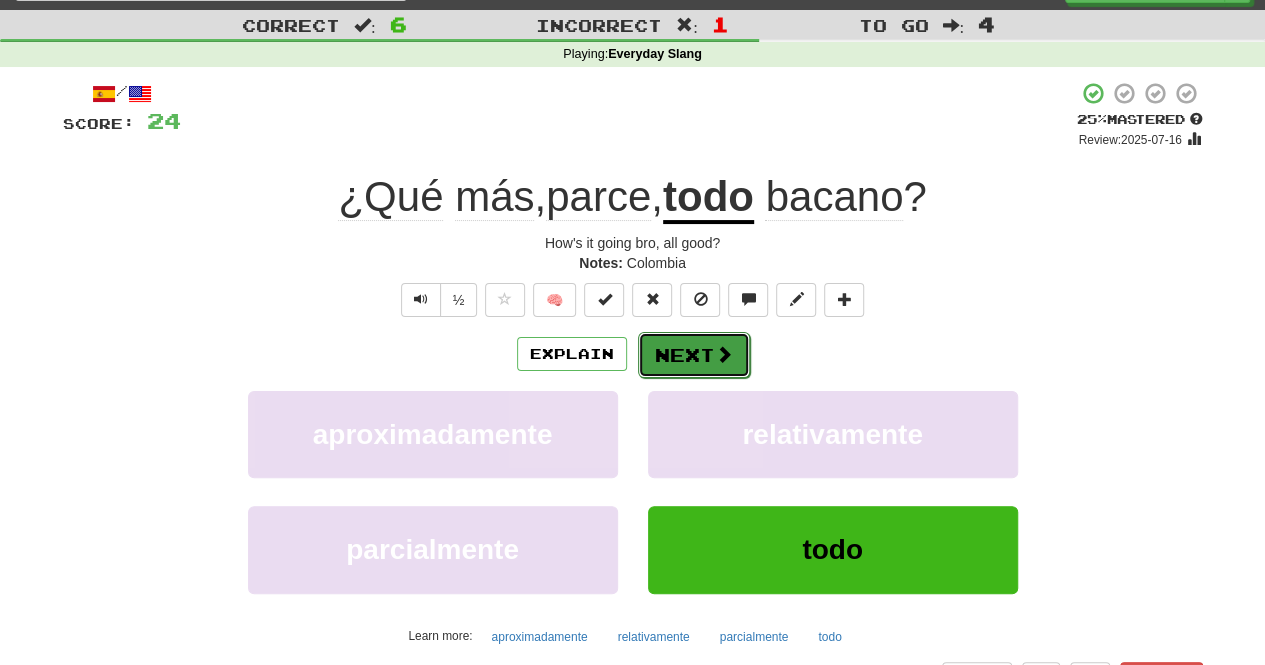 click on "Next" at bounding box center [694, 355] 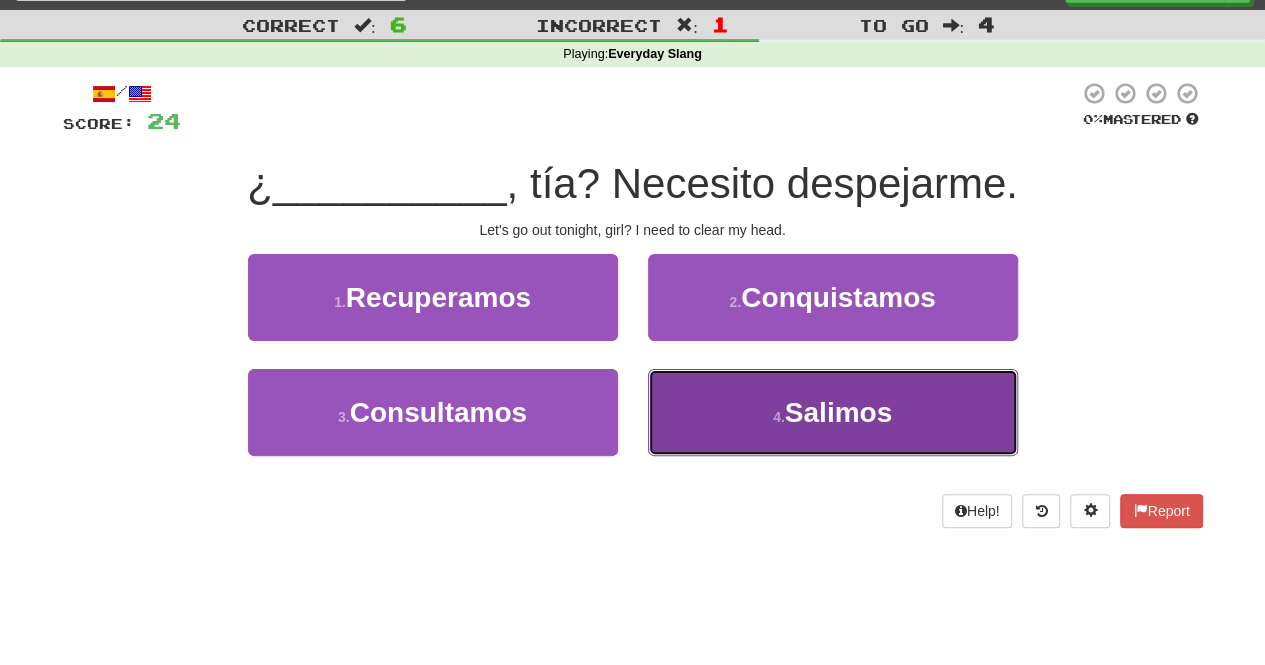 click on "4 .  Salimos" at bounding box center (833, 412) 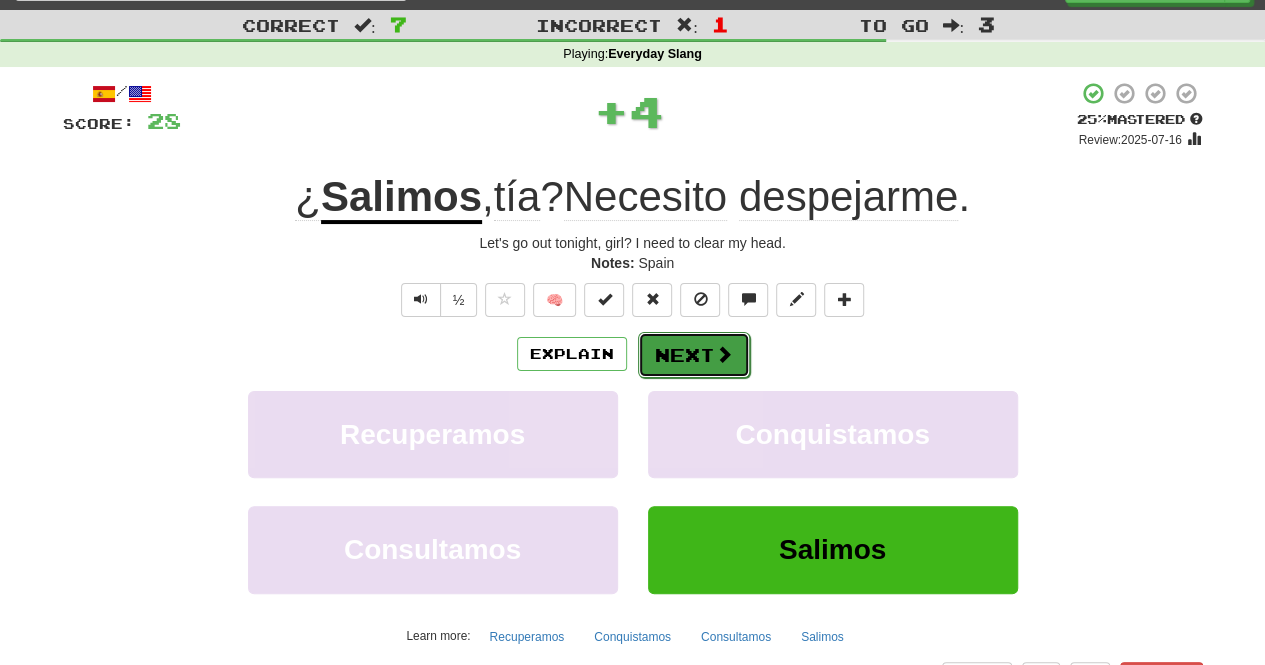 click on "Next" at bounding box center [694, 355] 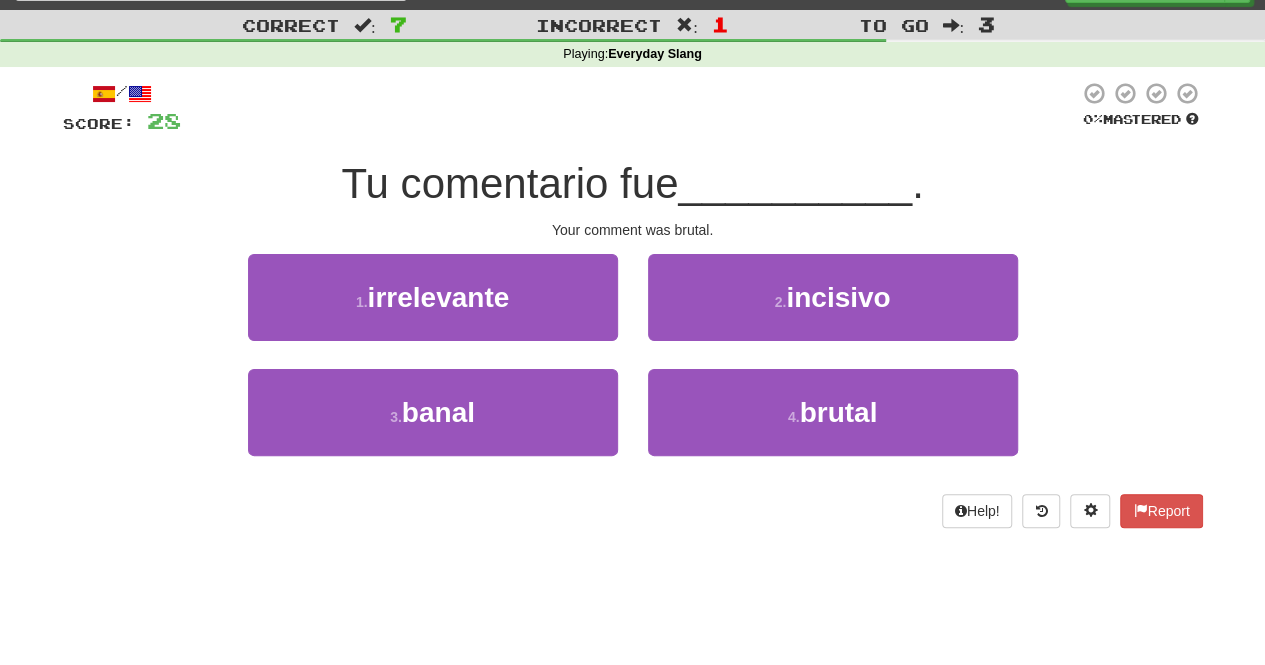 click on "1 .  irrelevante" at bounding box center (433, 311) 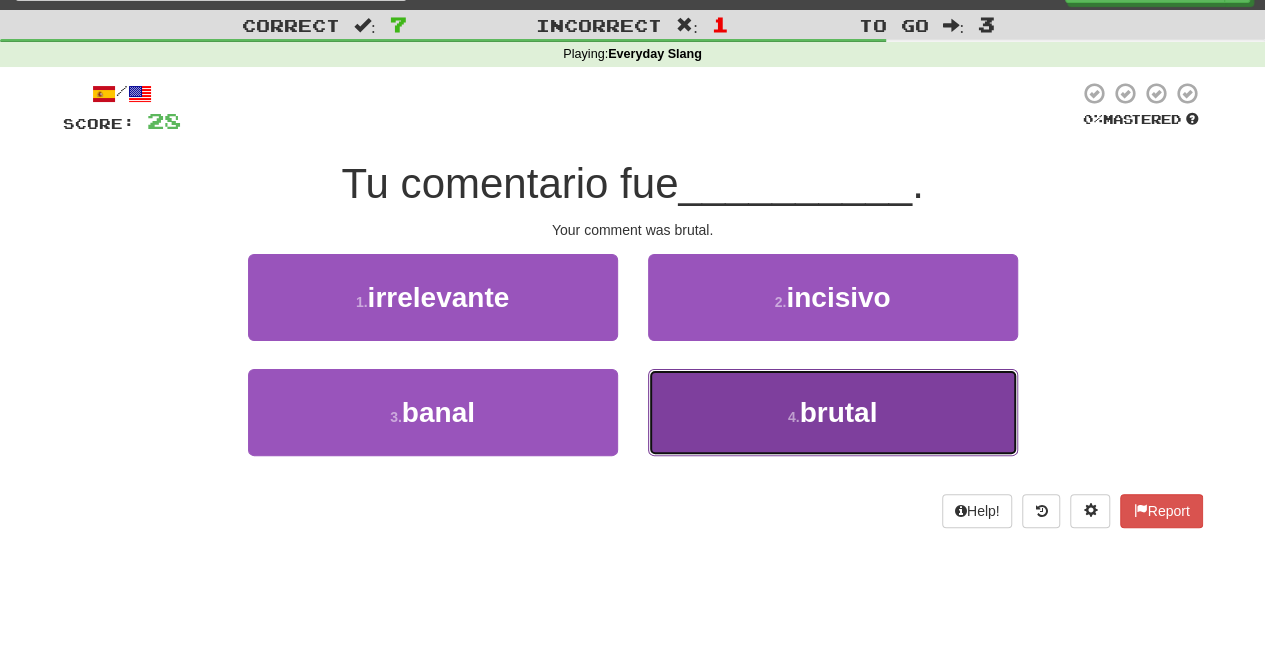 click on "4 .  brutal" at bounding box center [833, 412] 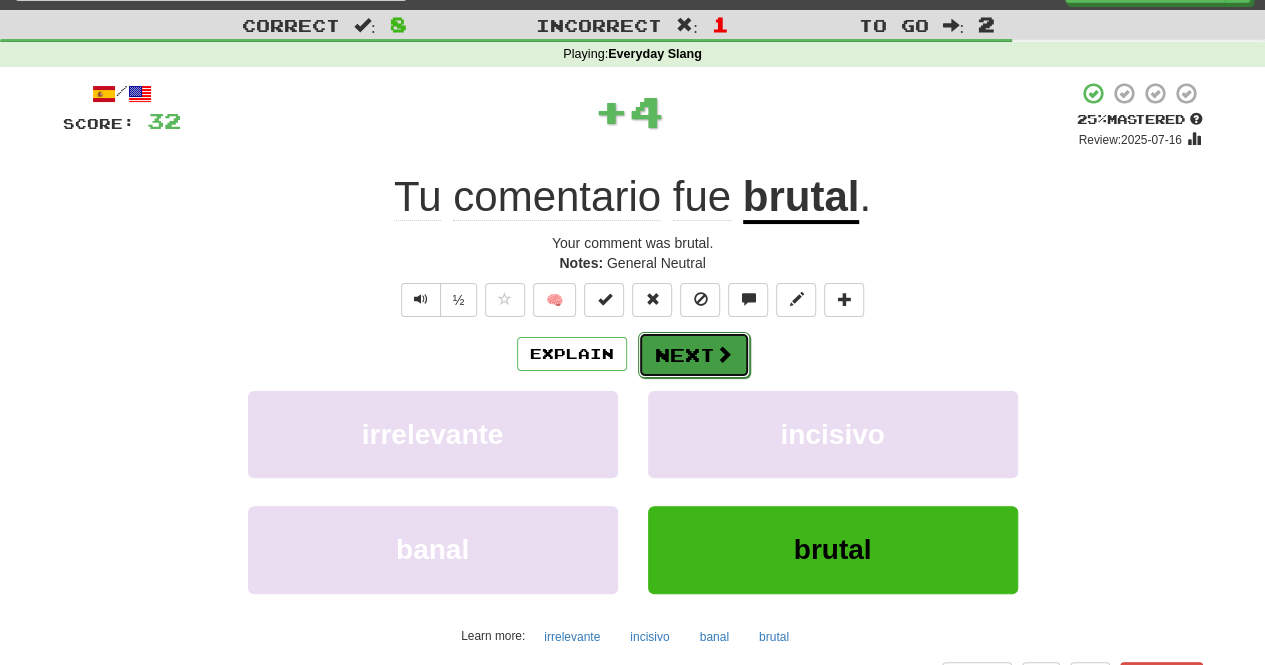 click on "Next" at bounding box center (694, 355) 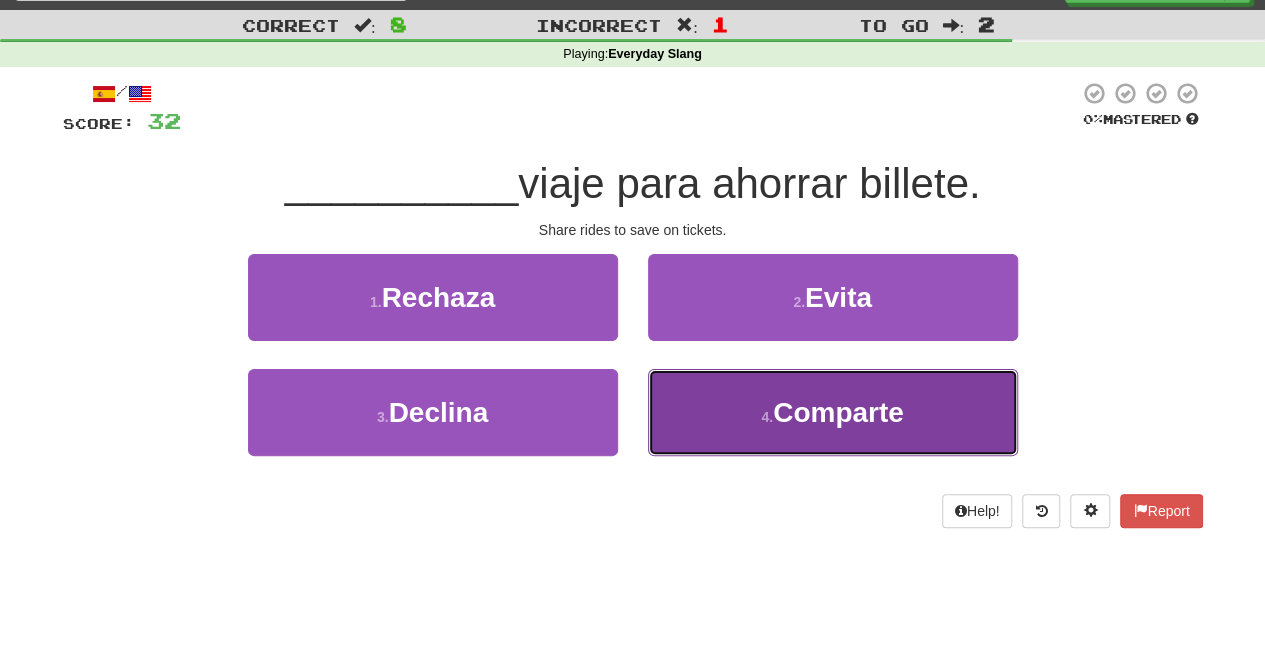 click on "4 .  Comparte" at bounding box center (833, 412) 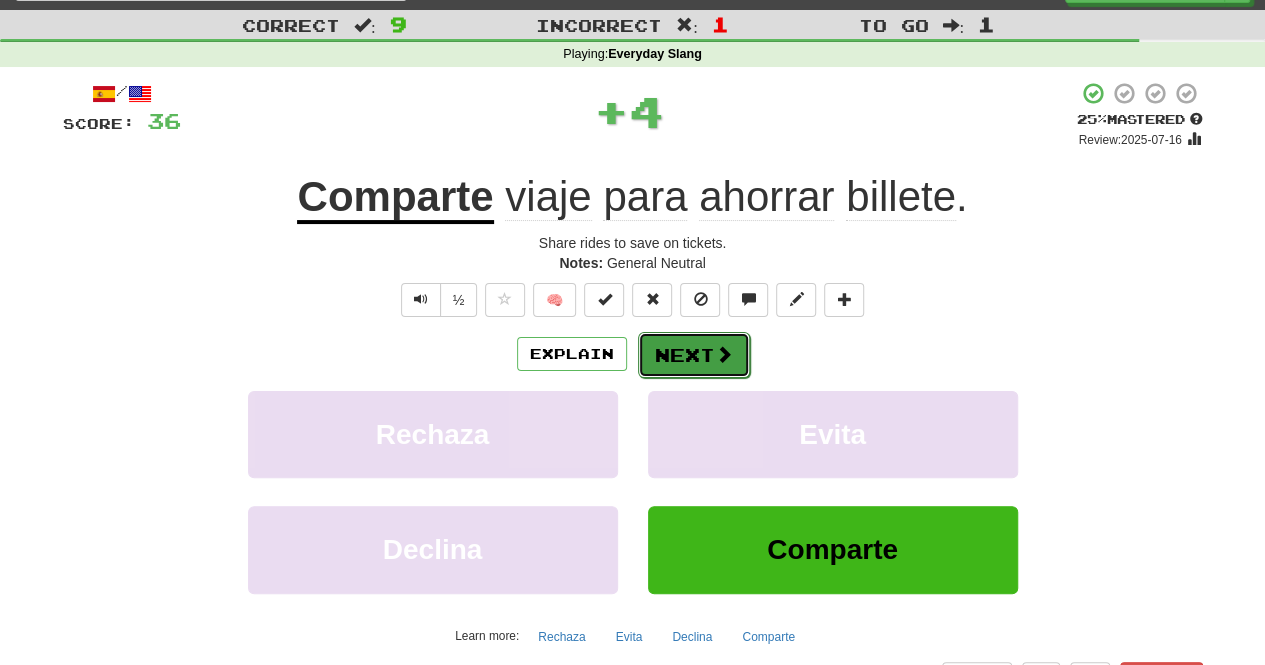 click on "Next" at bounding box center [694, 355] 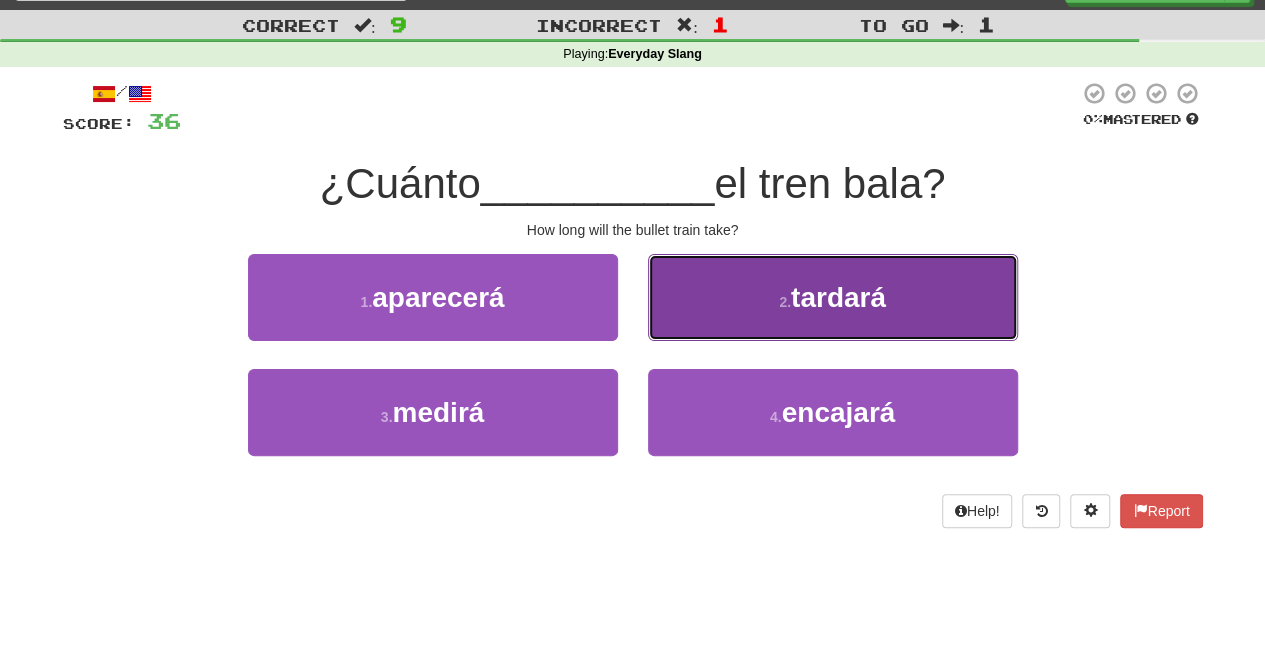 click on "2 . tardará" at bounding box center [833, 297] 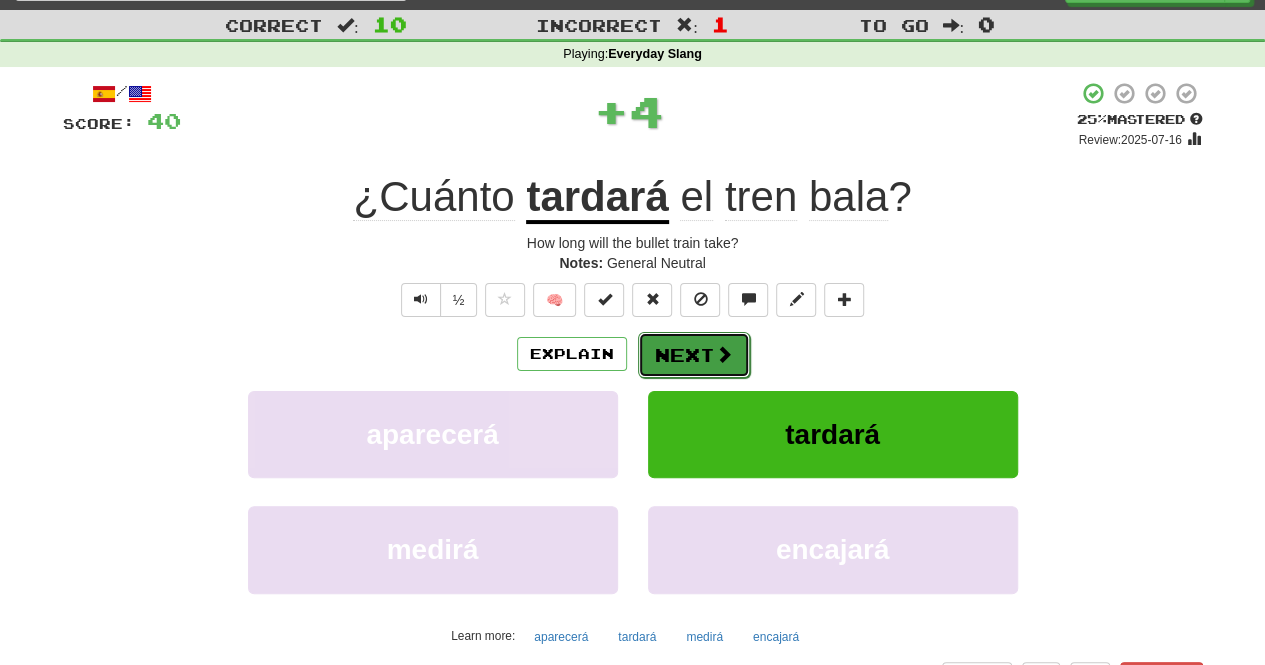 click on "Next" at bounding box center (694, 355) 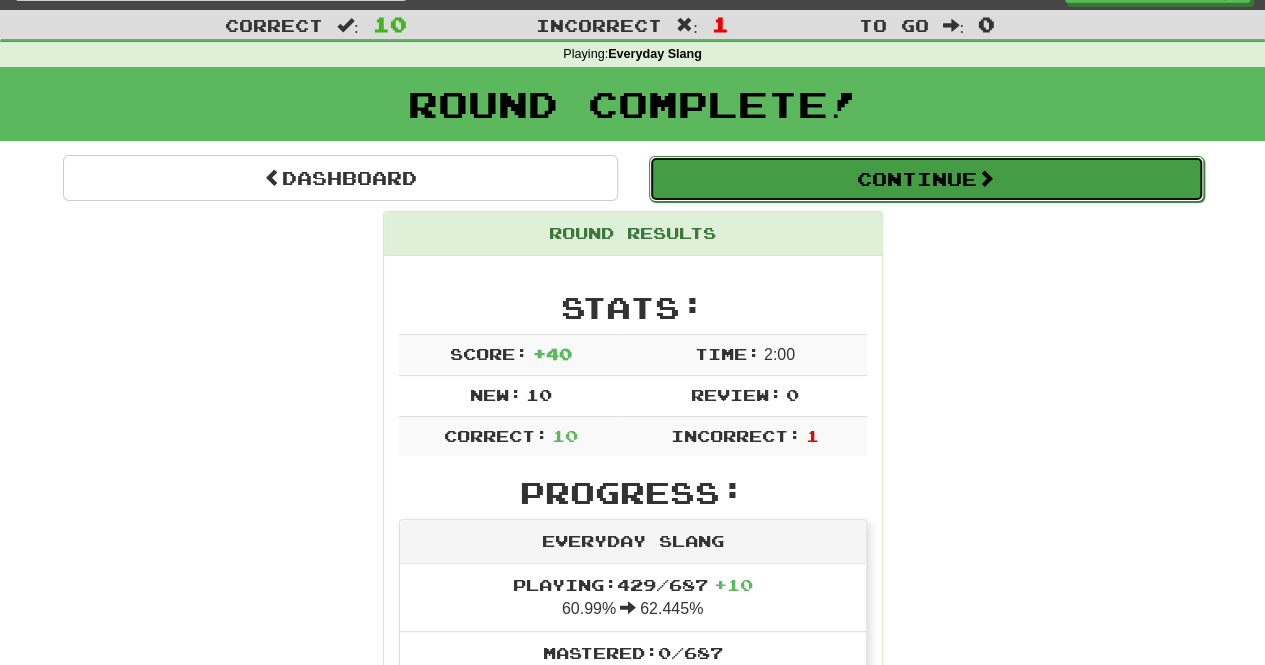 click on "Continue" at bounding box center (926, 179) 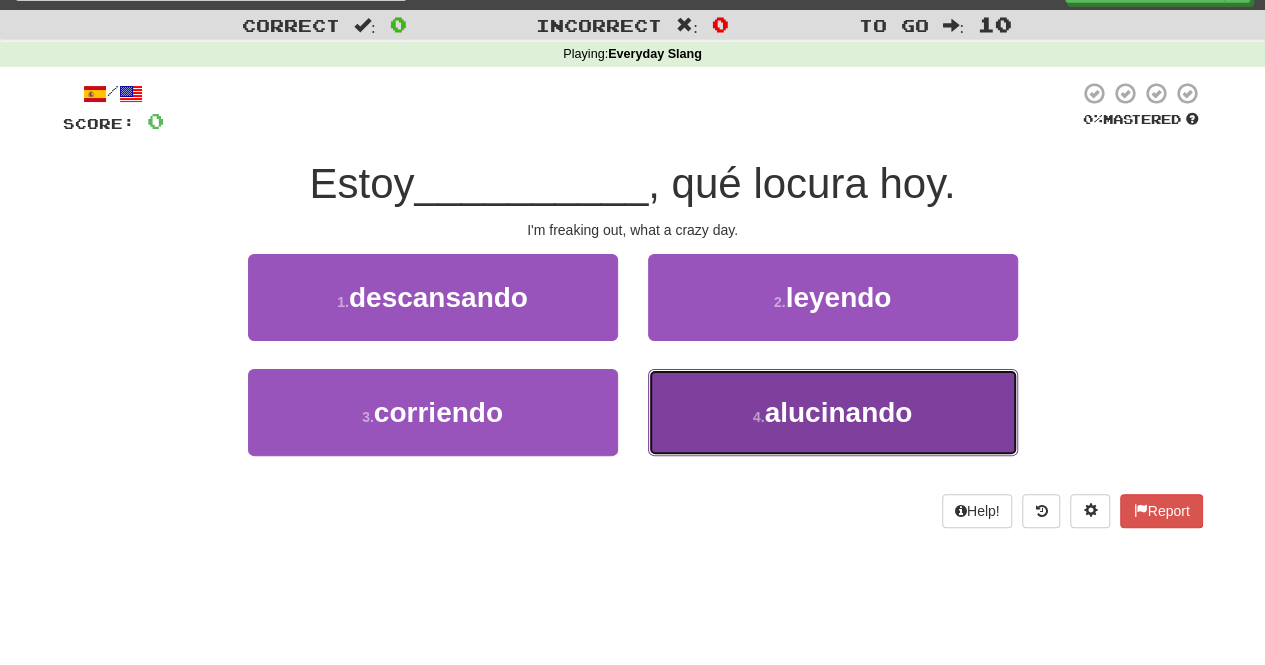 click on "4 .  alucinando" at bounding box center (833, 412) 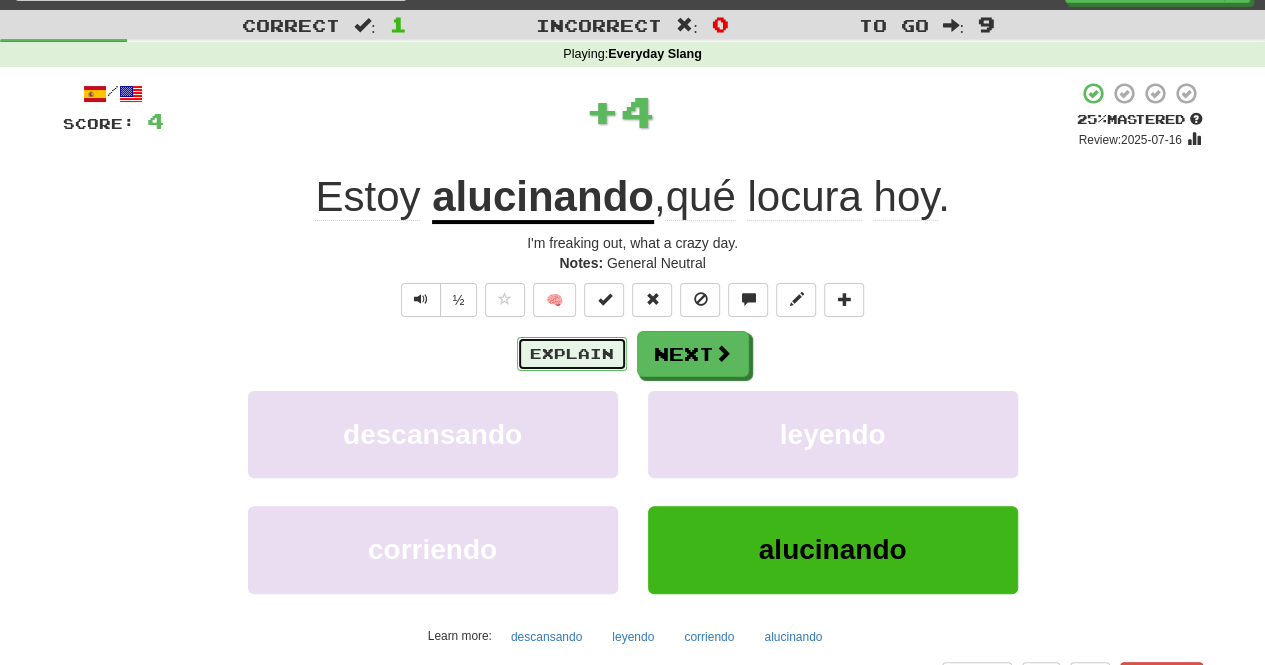 click on "Explain" at bounding box center (572, 354) 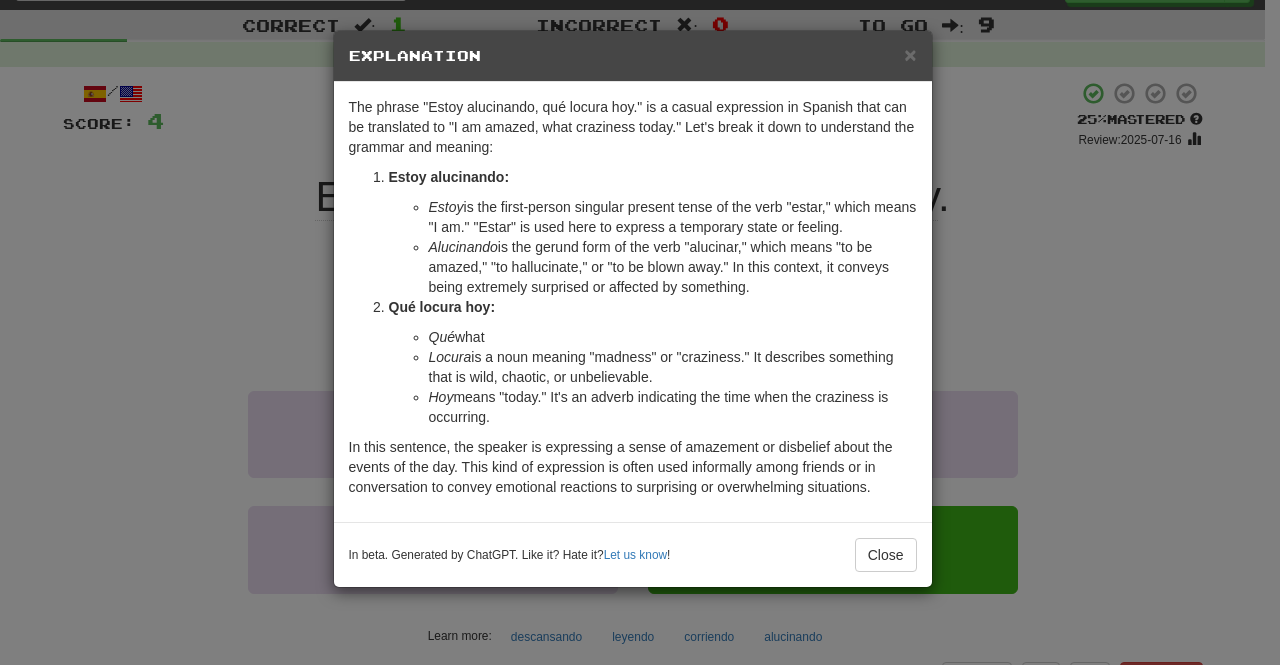 click on "× Explanation The phrase "Estoy alucinando, qué locura hoy." is a casual expression in Spanish that can be translated to "I am amazed, what craziness today." Let's break it down to understand the grammar and meaning:
Estoy alucinando:
Estoy  is the first-person singular present tense of the verb "estar," which means "I am." "Estar" is used here to express a temporary state or feeling.
Alucinando  is the gerund form of the verb "alucinar," which means "to be amazed," "to hallucinate," or "to be blown away." In this context, it conveys being extremely surprised or affected by something.
Qué locura hoy:
Qué  is an exclamatory pronoun meaning "what" in English. It's used here to express intensity or emphasis.
Locura  is a noun meaning "madness" or "craziness." It describes something that is wild, chaotic, or unbelievable.
Hoy  means "today." It's an adverb indicating the time when the craziness is occurring.
In beta. Generated by ChatGPT. Like it? Hate it?  Let us know !" at bounding box center [640, 332] 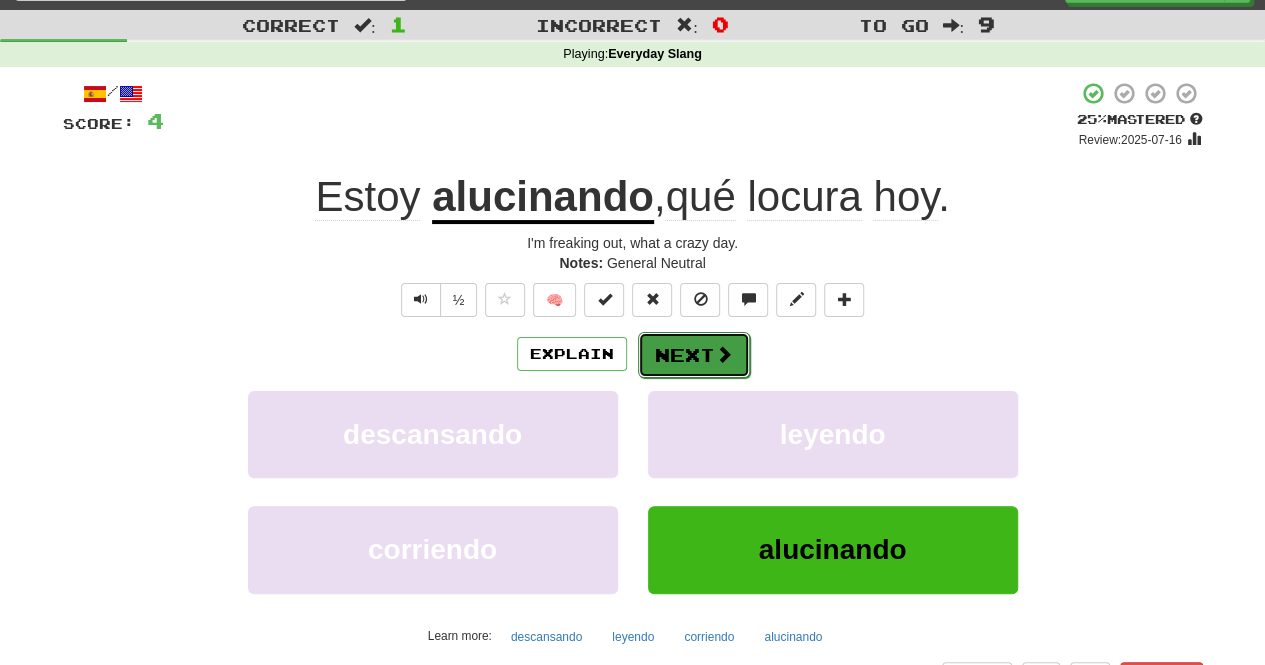 click on "Next" at bounding box center (694, 355) 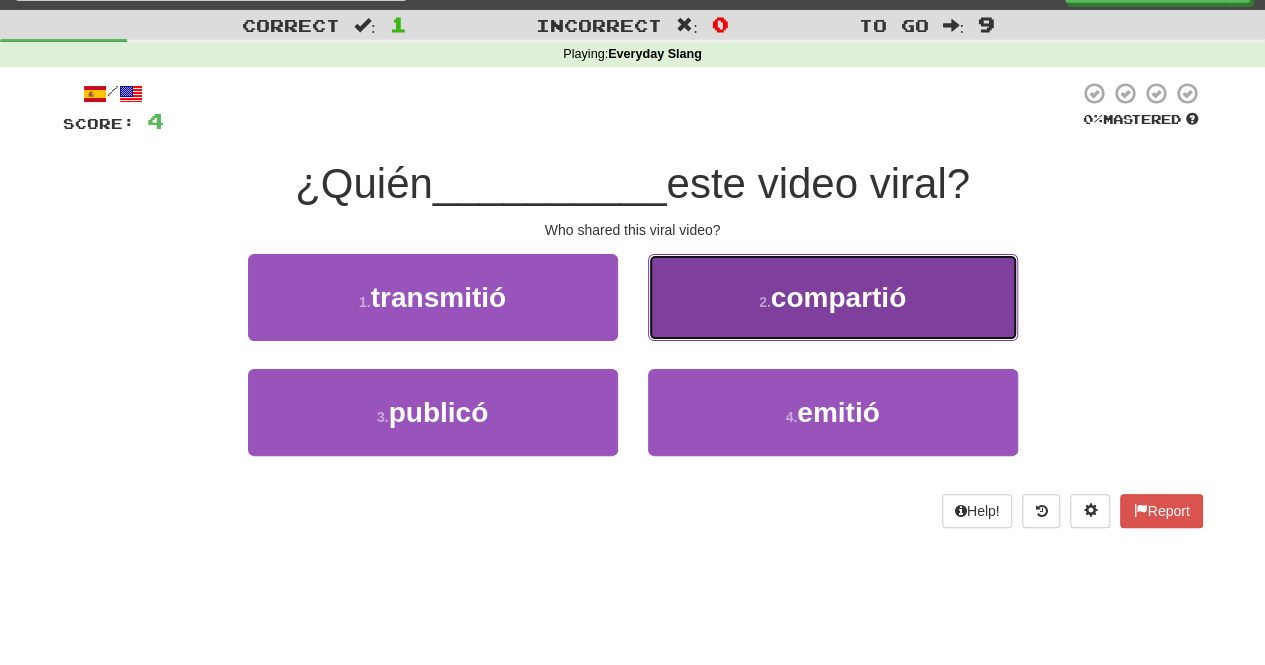 click on "compartió" at bounding box center [838, 297] 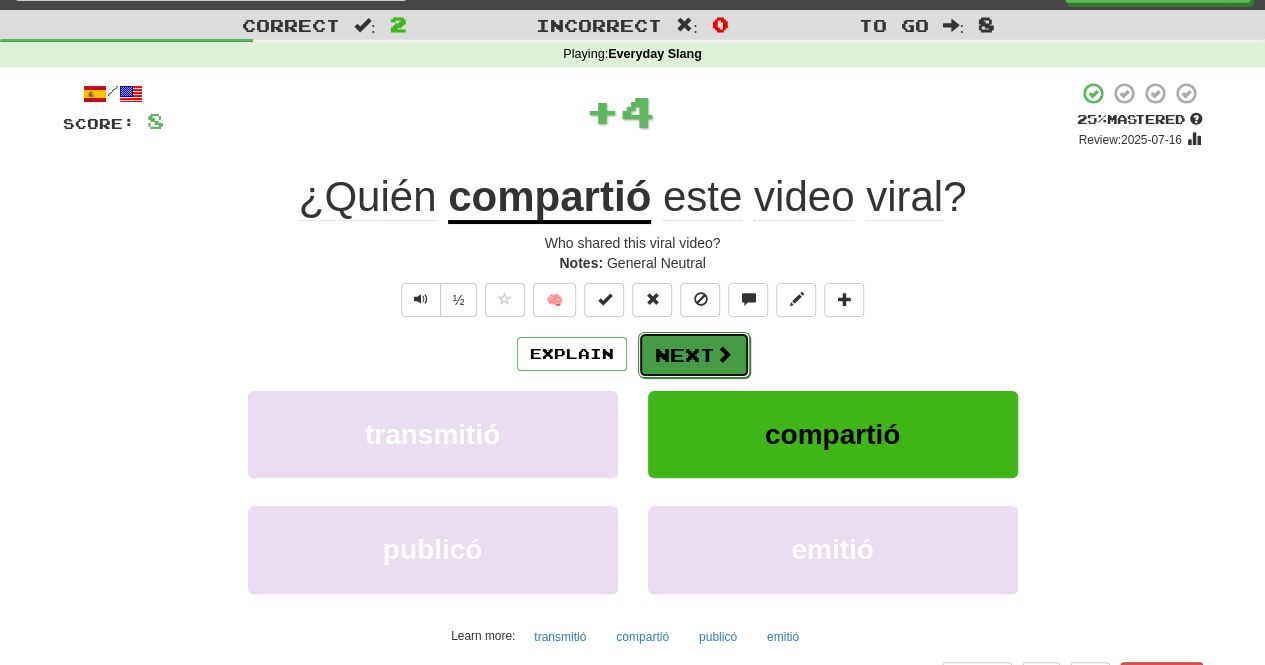 click at bounding box center [724, 354] 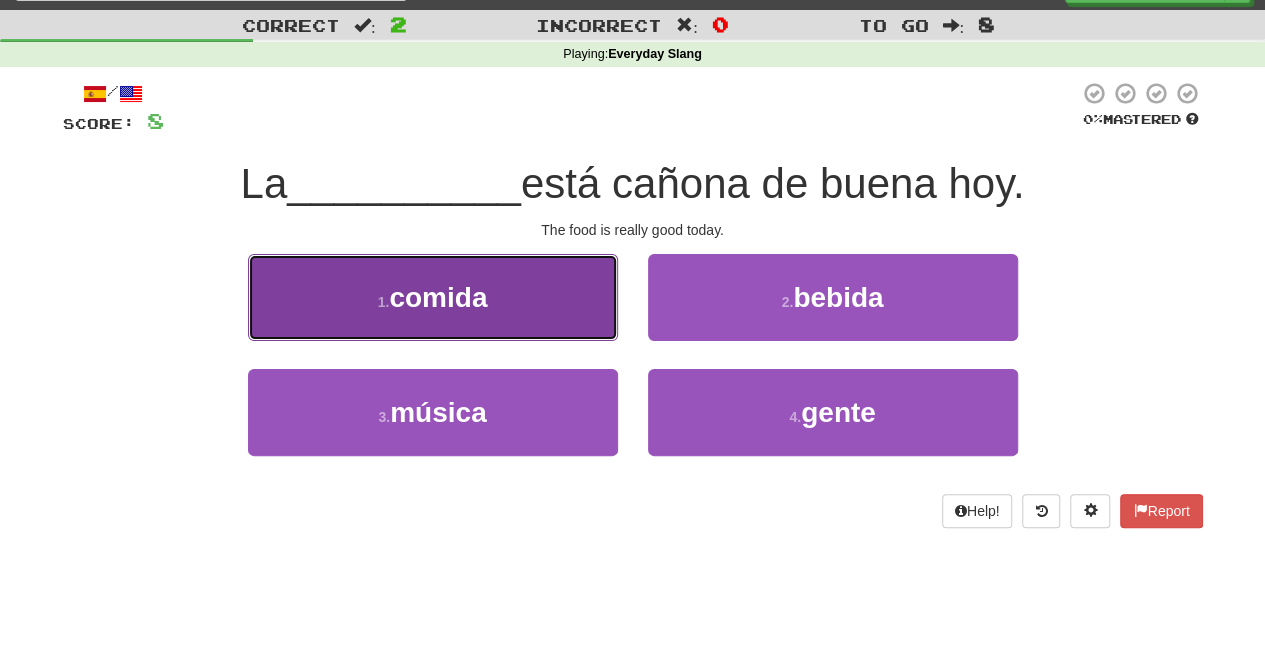 click on "1 .  comida" at bounding box center [433, 297] 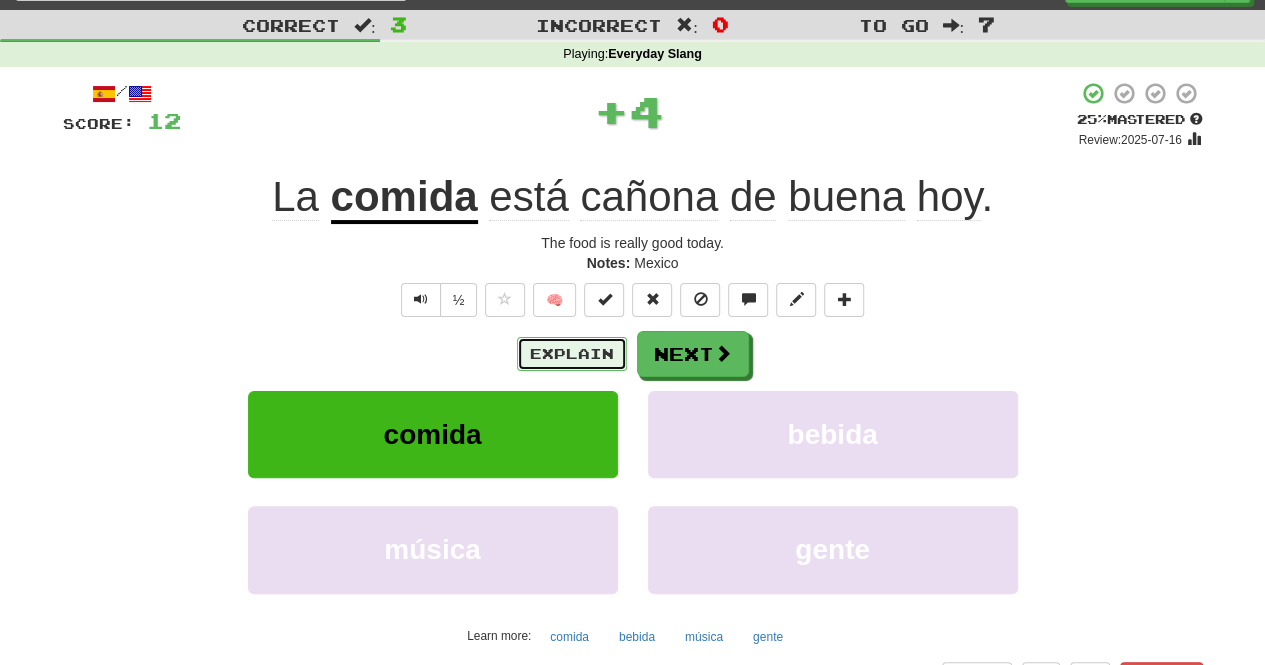 click on "Explain" at bounding box center [572, 354] 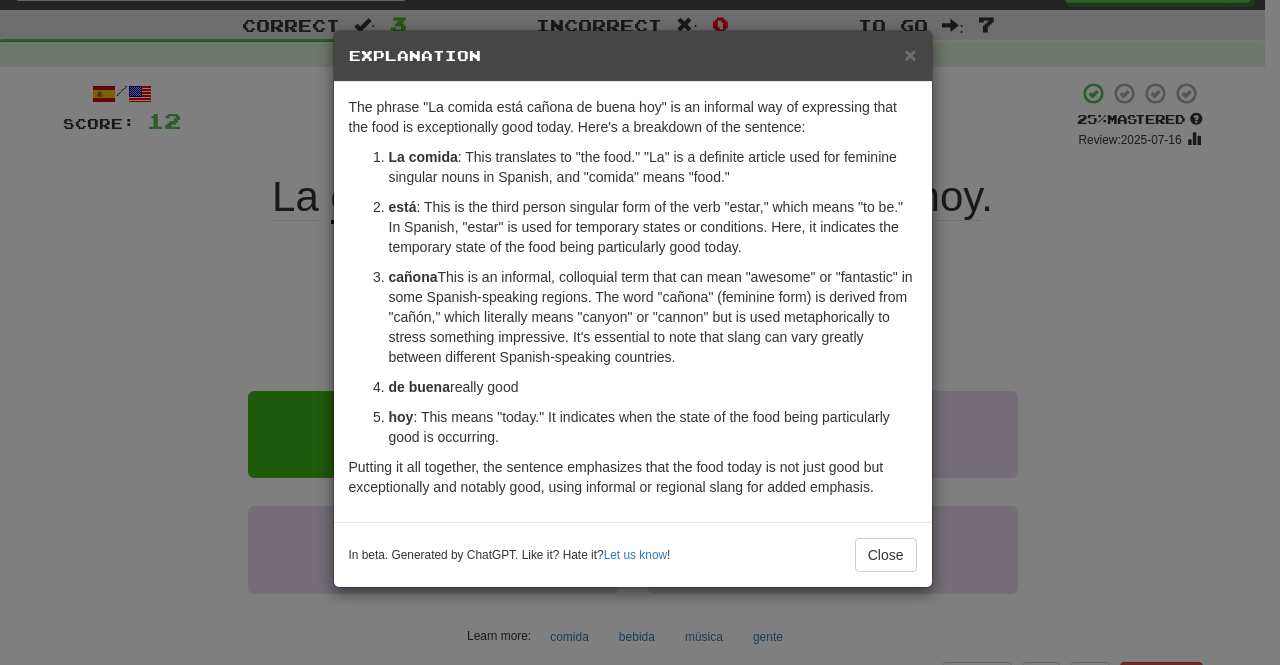 click on "× Explanation The phrase "La comida está cañona de buena hoy" is an informal way of expressing that the food is exceptionally good today. Here's a breakdown of the sentence:
La comida : This translates to "the food." "La" is a definite article used for feminine singular nouns in Spanish, and "comida" means "food."
está : This is the third person singular form of the verb "estar," which means "to be." In Spanish, "estar" is used for temporary states or conditions. Here, it indicates the temporary state of the food being particularly good today.
cañona : This is an informal, colloquial term that can mean "awesome" or "fantastic" in some Spanish-speaking regions. The word "cañona" (feminine form) is derived from "cañón," which literally means "canyon" or "cannon" but is used metaphorically to stress something impressive. It's essential to note that slang can vary greatly between different Spanish-speaking countries.
de buena
hoy
Let us know ! Close" at bounding box center (640, 332) 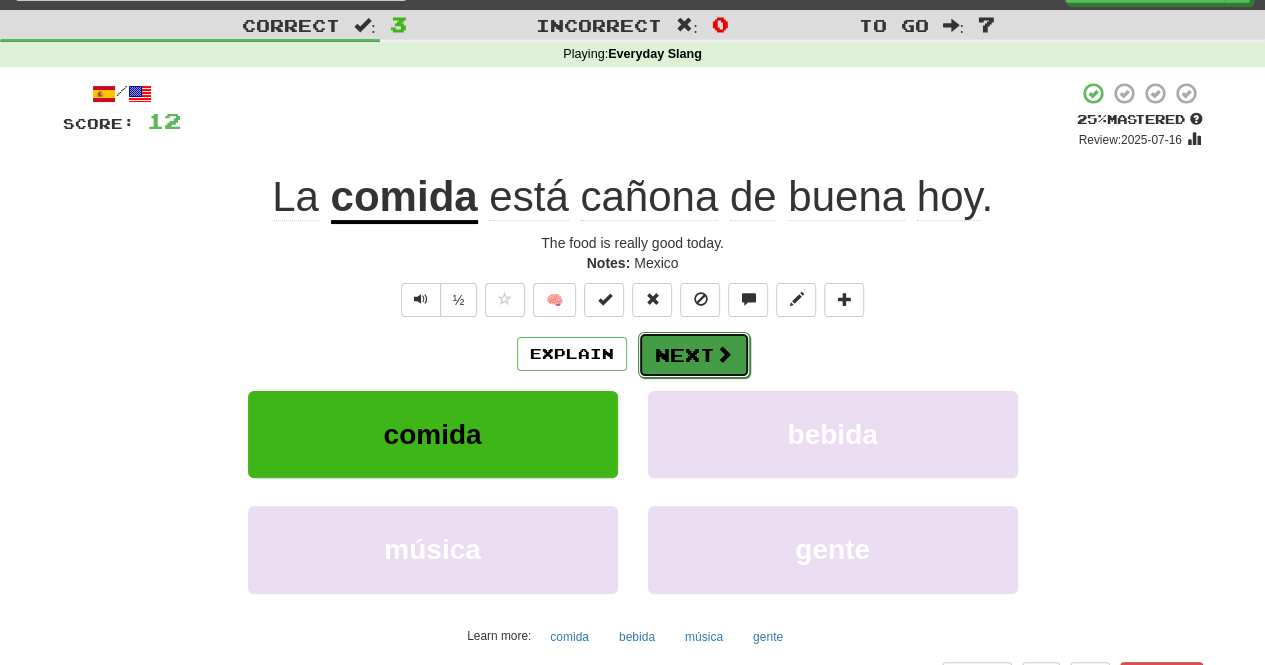 click on "Next" at bounding box center (694, 355) 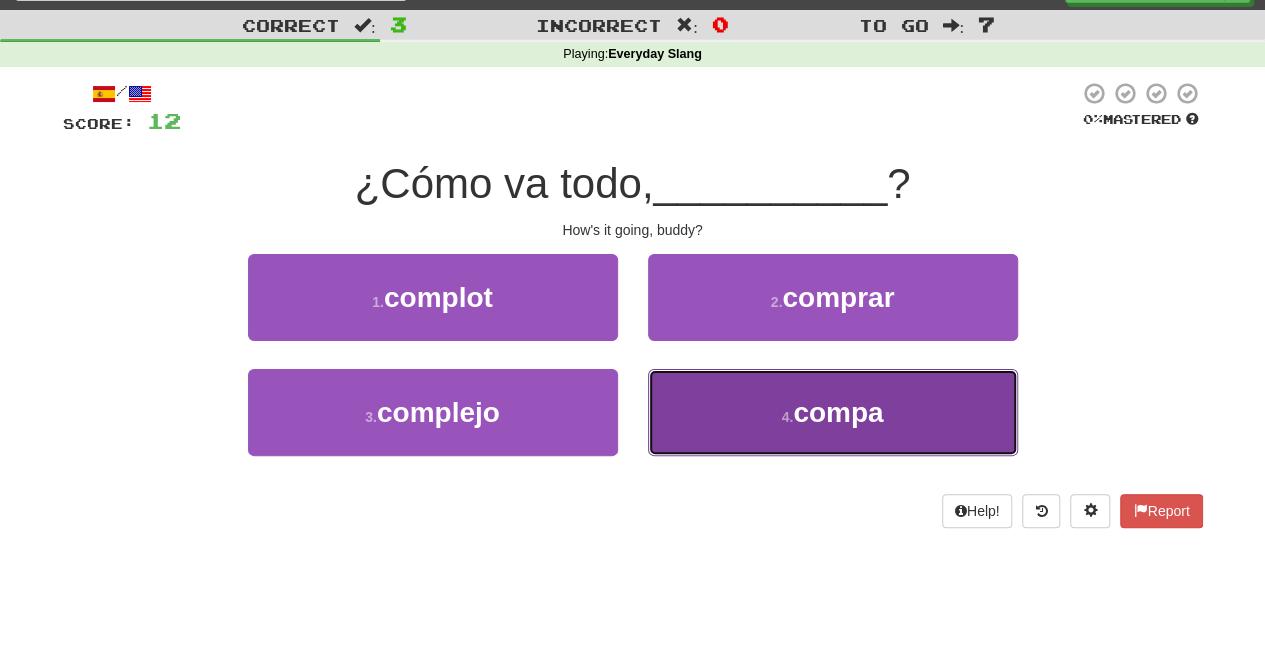 click on "4 .  compa" at bounding box center (833, 412) 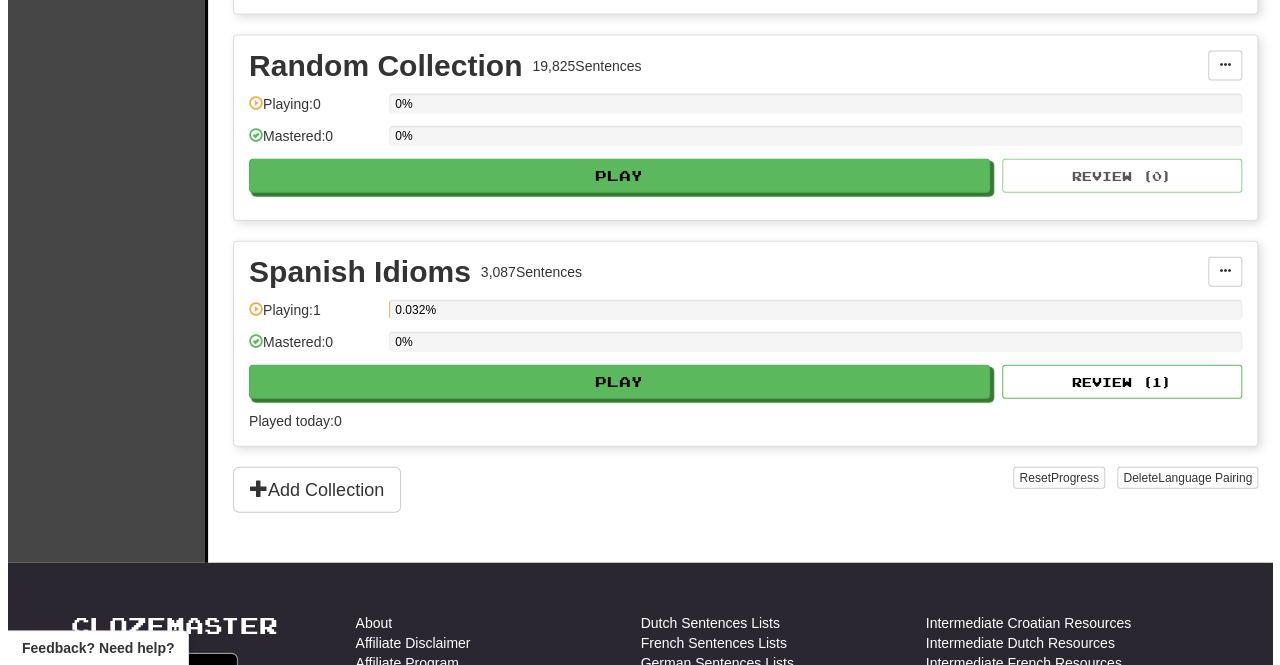 scroll, scrollTop: 2252, scrollLeft: 0, axis: vertical 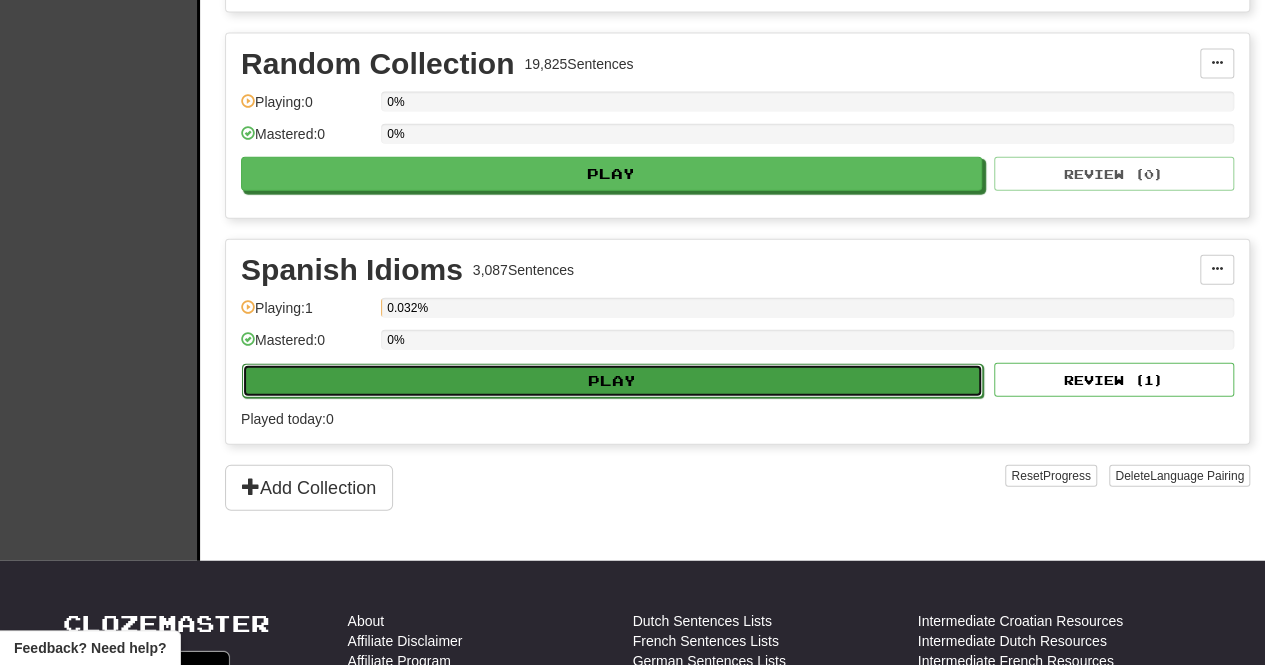 click on "Play" at bounding box center (612, 381) 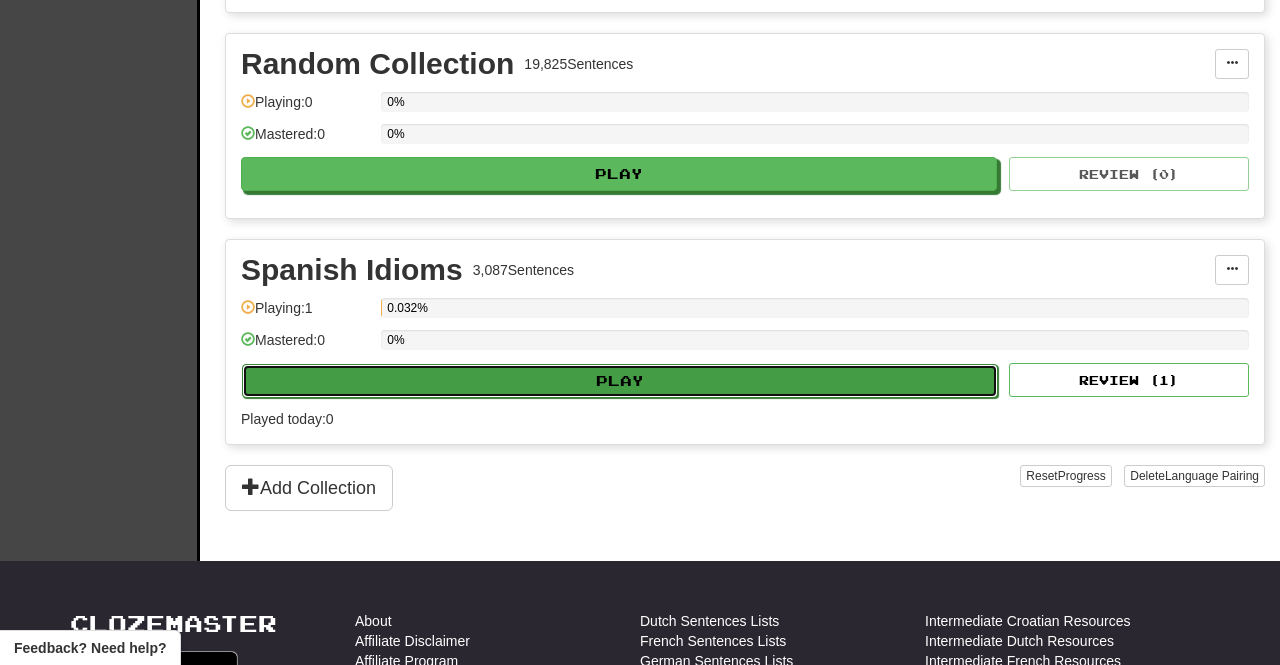 select on "**" 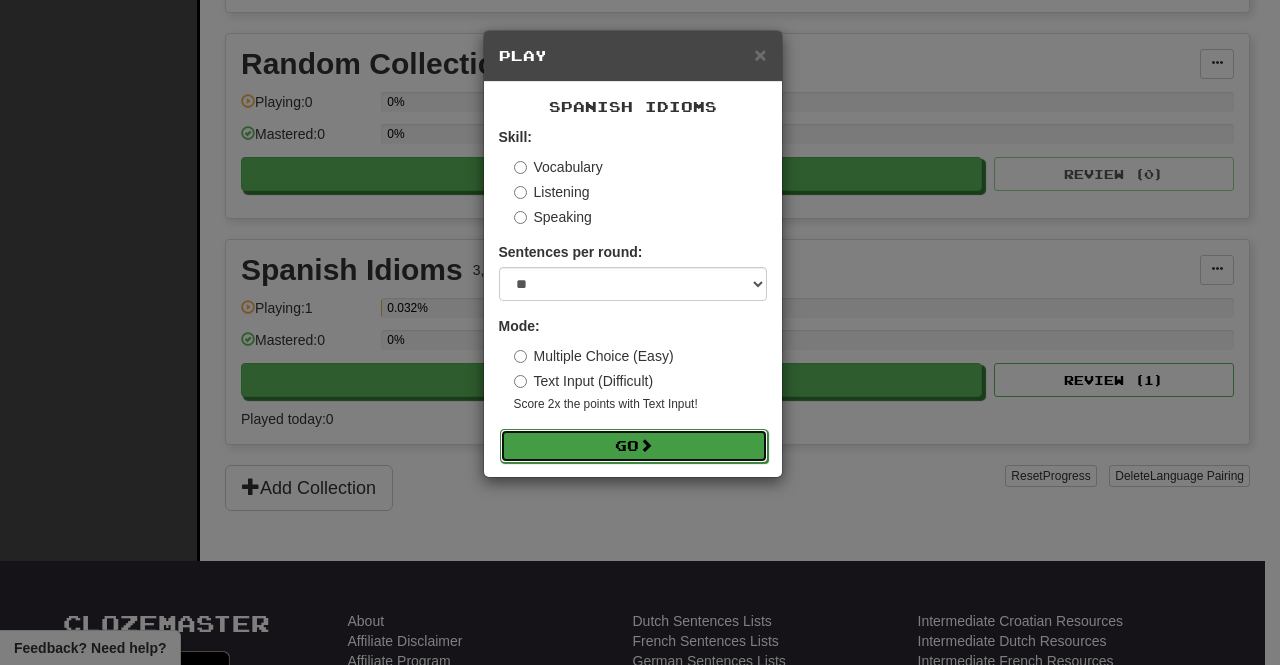 click on "Go" at bounding box center (634, 446) 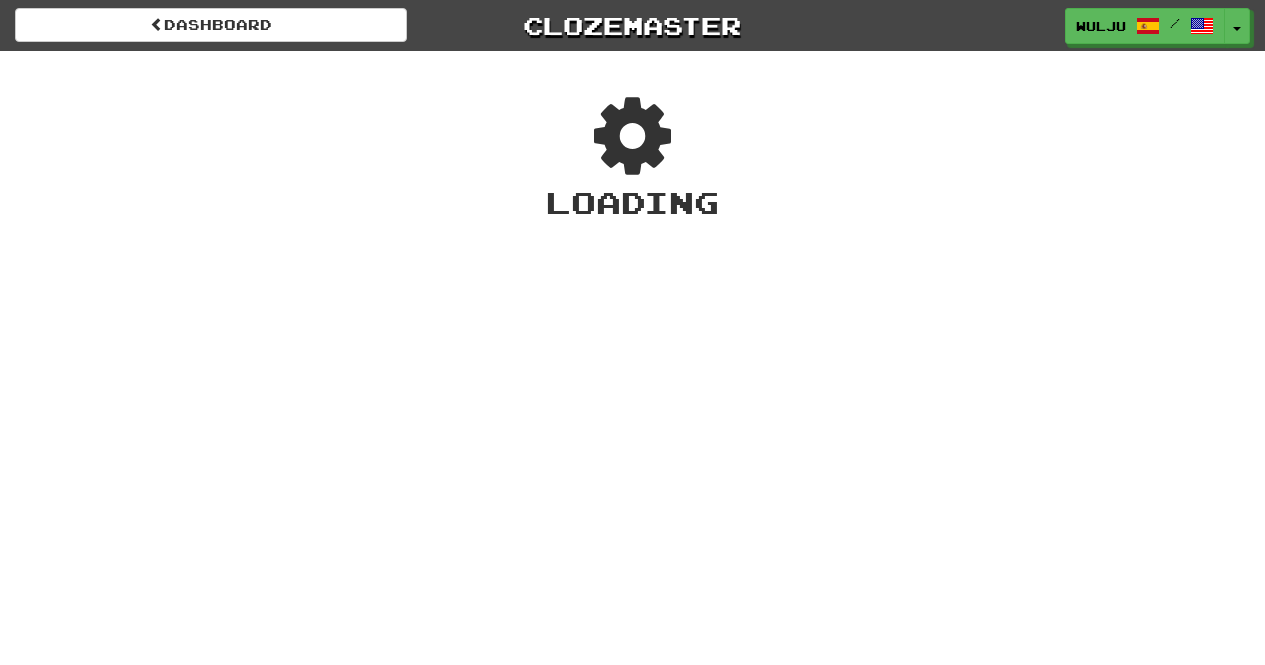 scroll, scrollTop: 0, scrollLeft: 0, axis: both 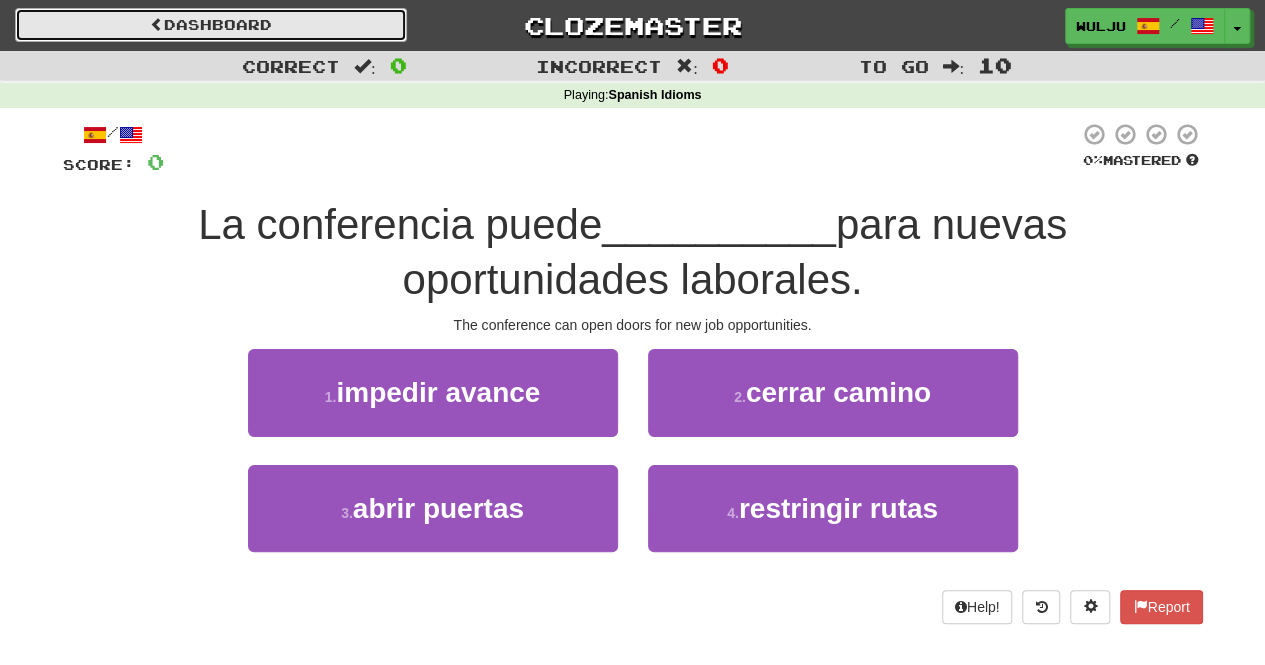 click on "Dashboard" at bounding box center (211, 25) 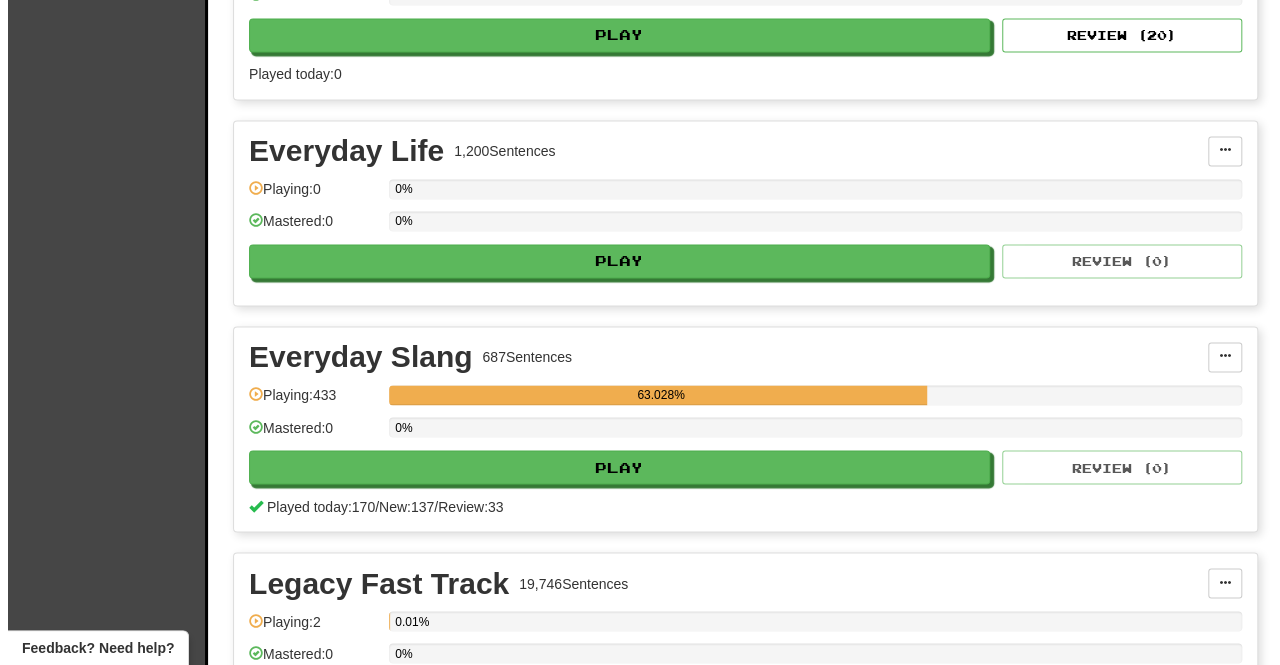scroll, scrollTop: 1469, scrollLeft: 0, axis: vertical 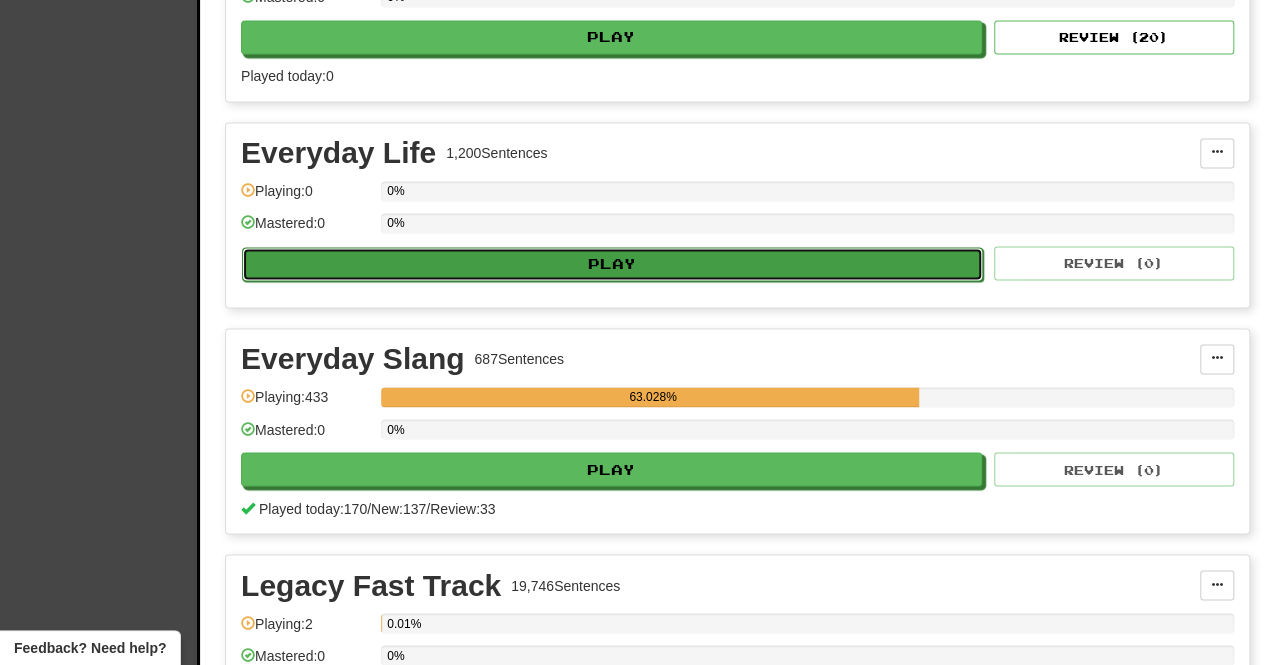 click on "Play" at bounding box center (612, 264) 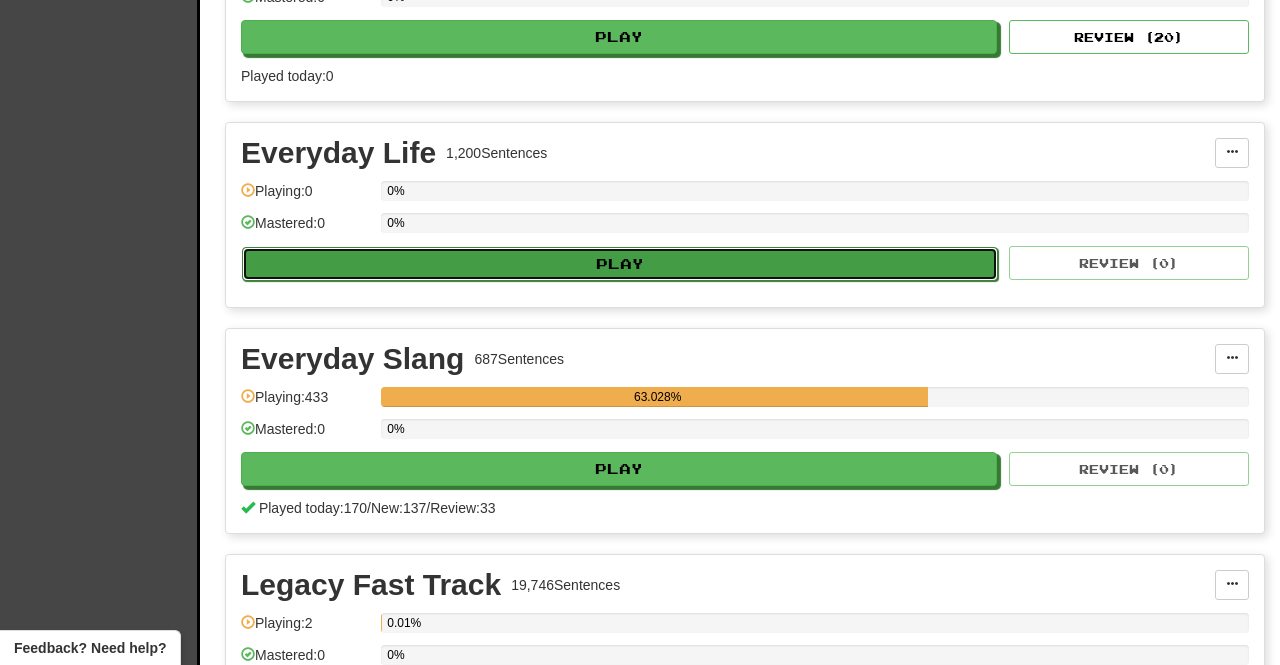 select on "**" 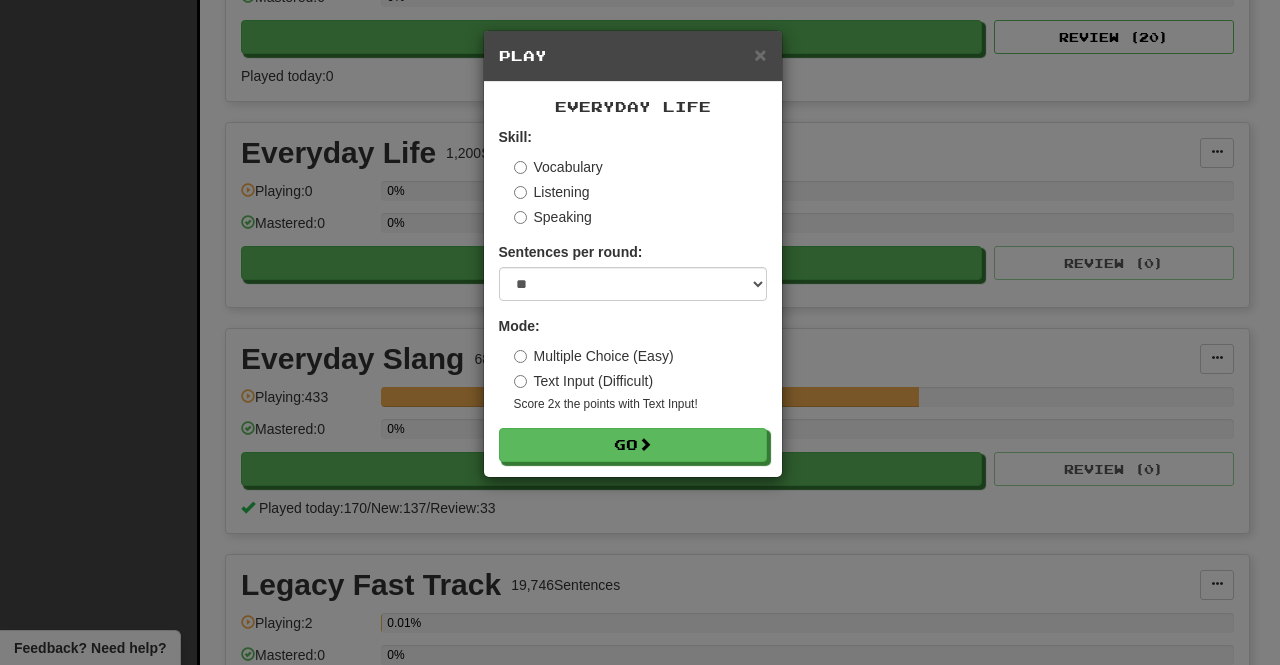 click on "× Play" at bounding box center (633, 56) 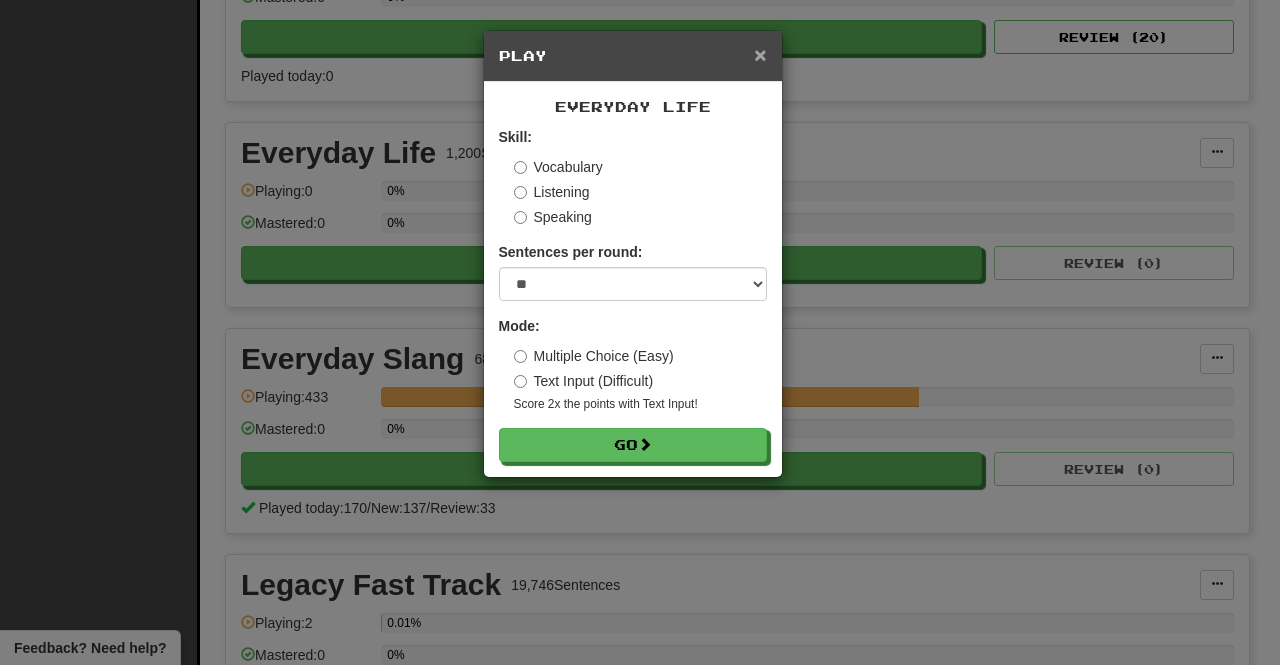click on "×" at bounding box center [760, 54] 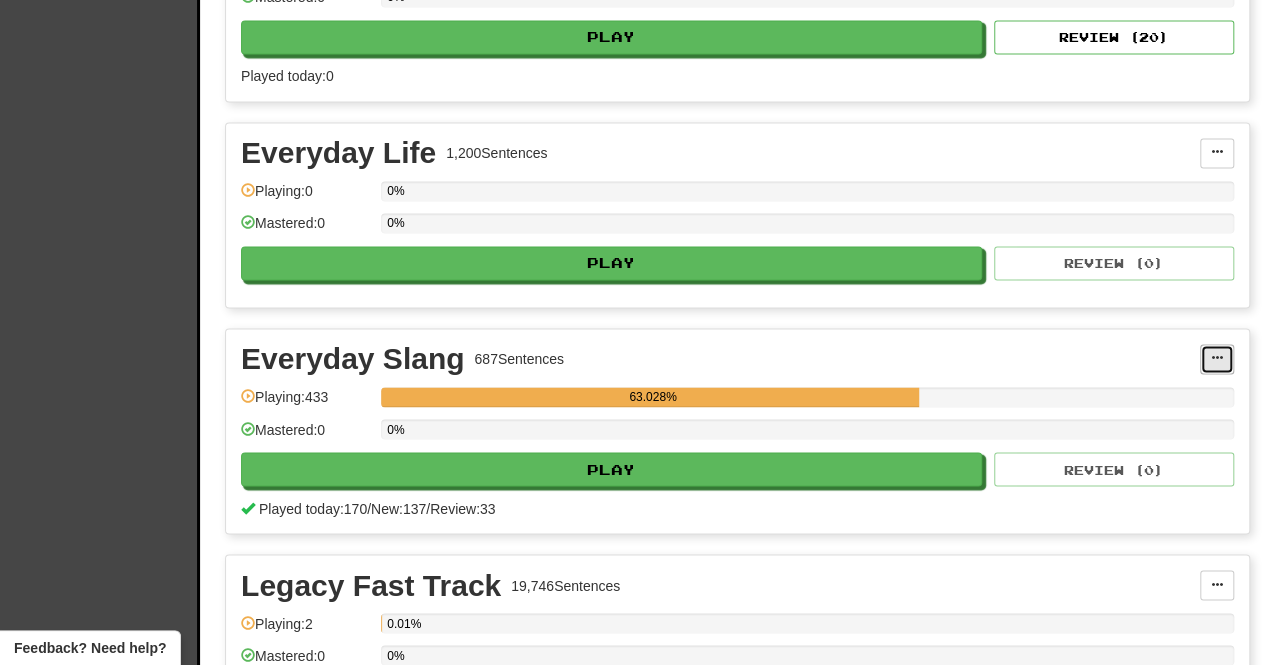 click at bounding box center (1217, 358) 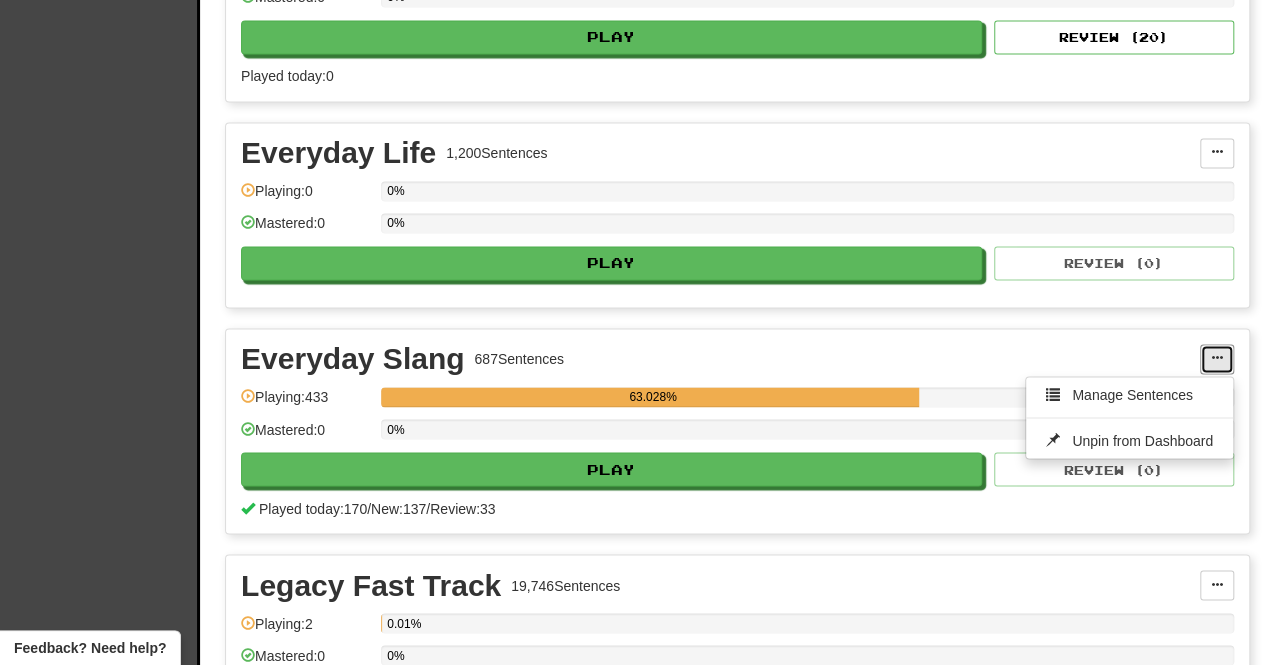 drag, startPoint x: 1219, startPoint y: 351, endPoint x: 980, endPoint y: 304, distance: 243.5775 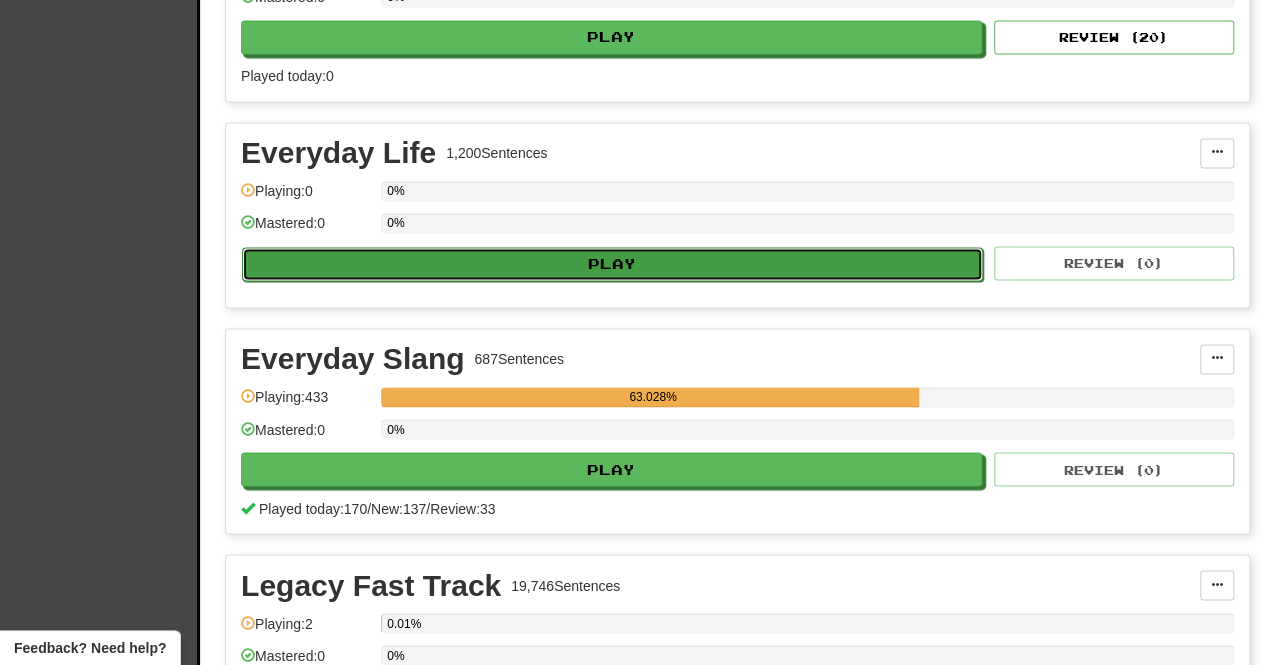 click on "Play" at bounding box center (612, 264) 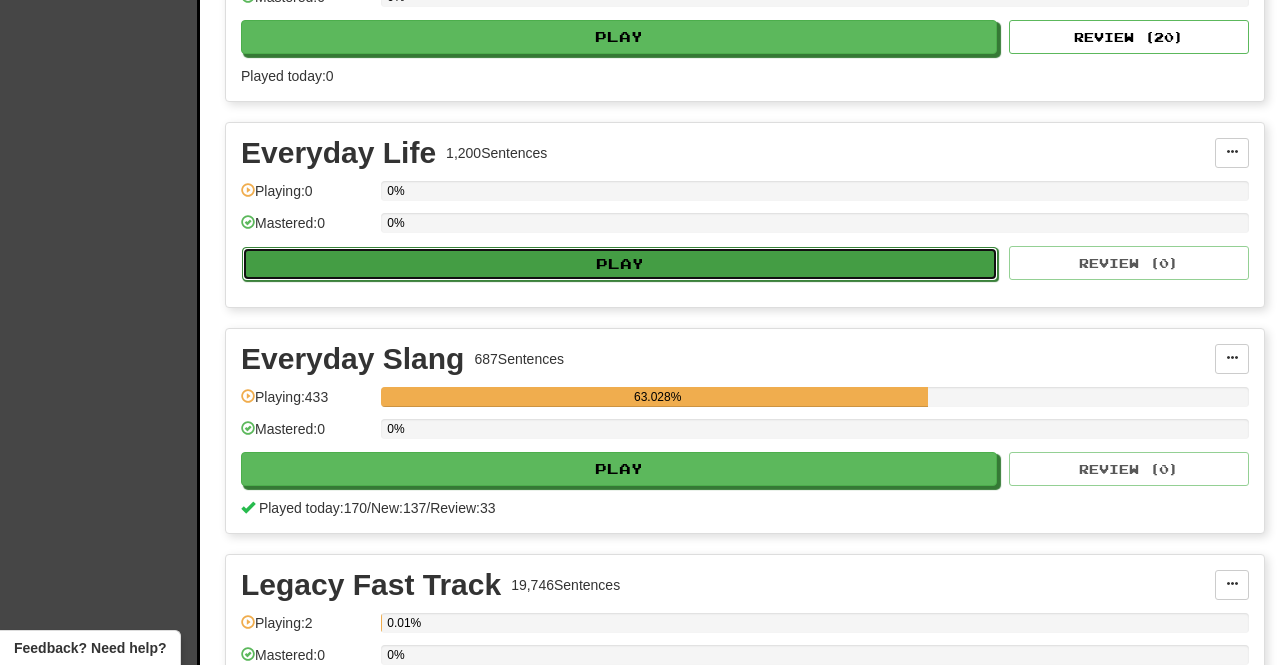 select on "**" 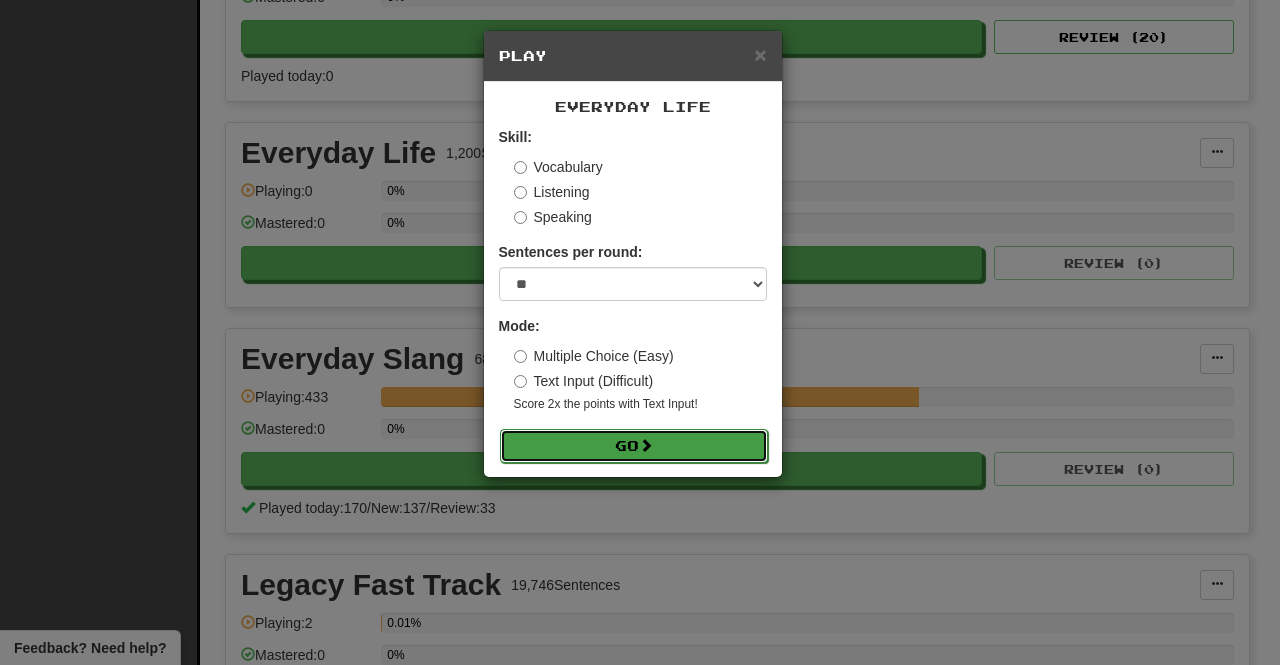 click on "Go" at bounding box center (634, 446) 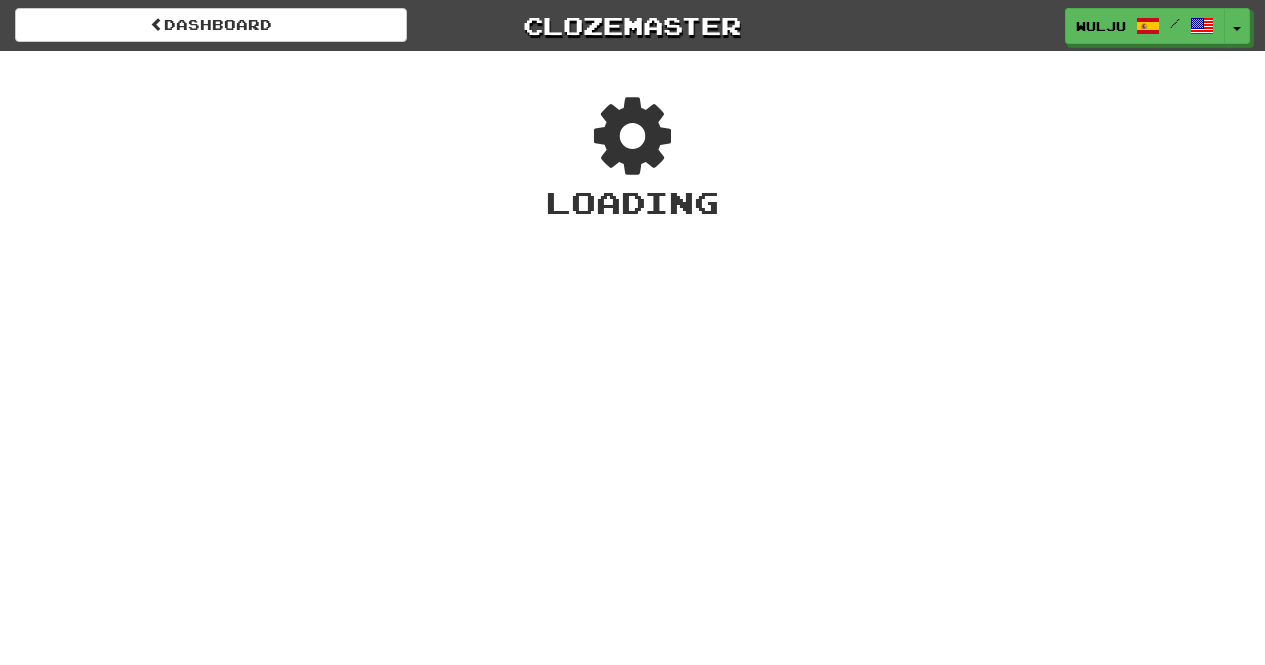 scroll, scrollTop: 0, scrollLeft: 0, axis: both 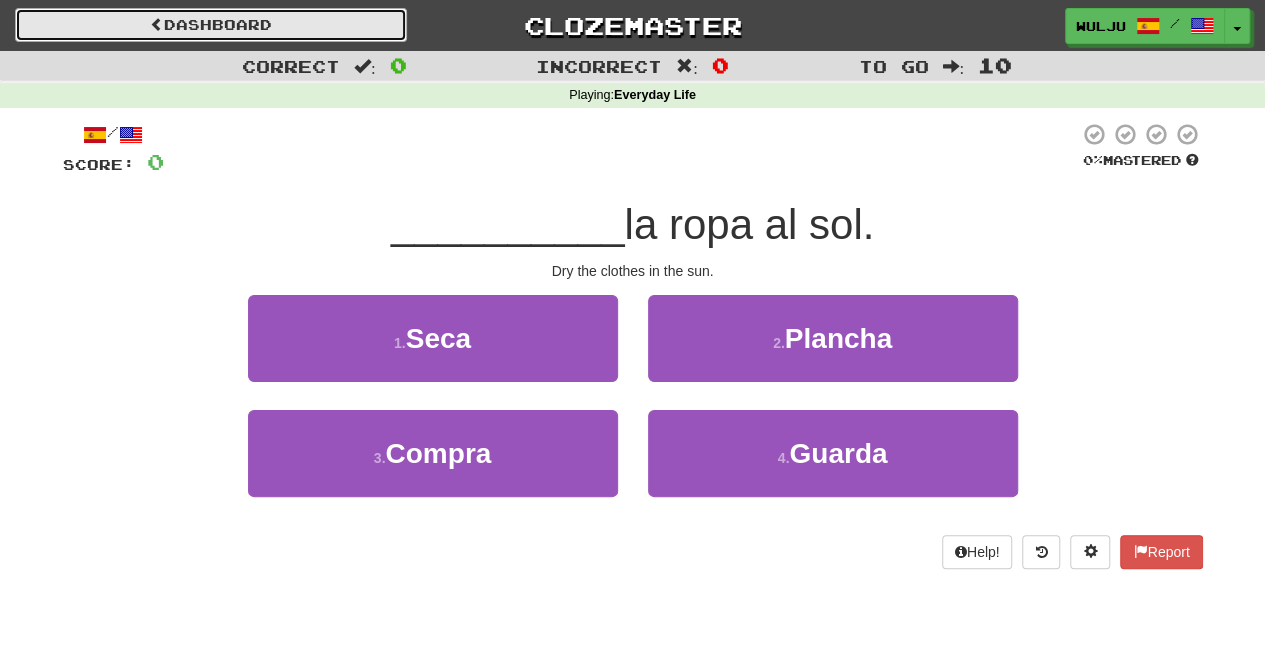 click on "Dashboard" at bounding box center [211, 25] 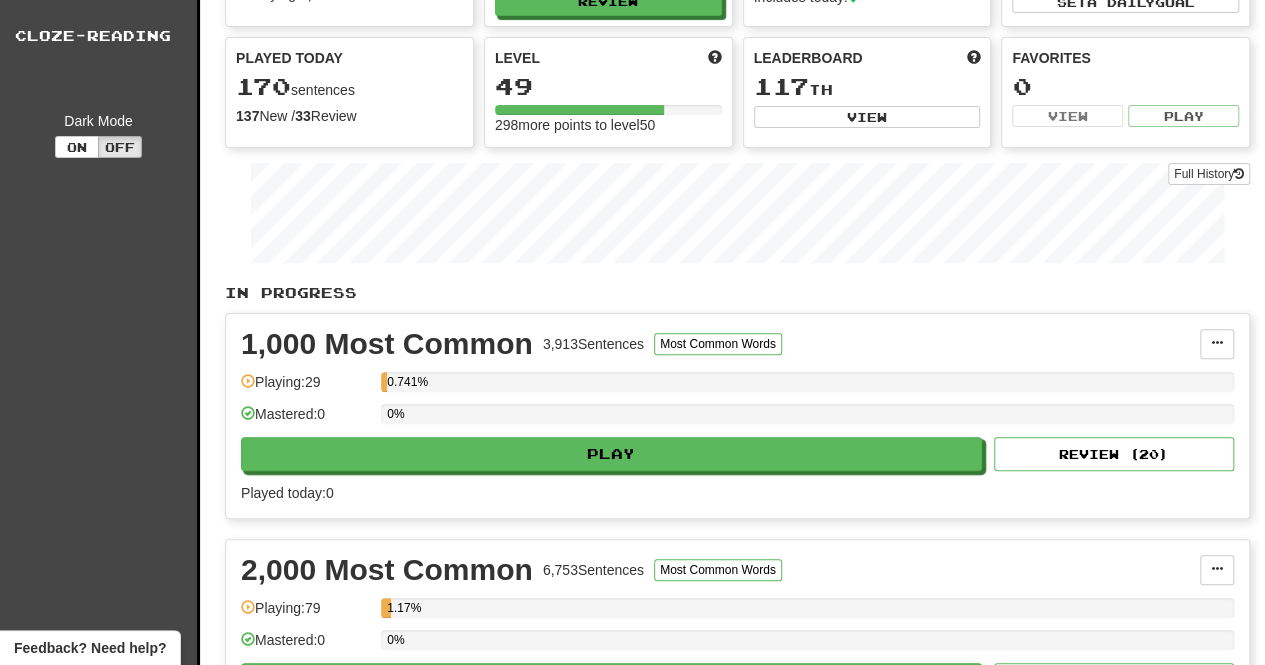 scroll, scrollTop: 0, scrollLeft: 0, axis: both 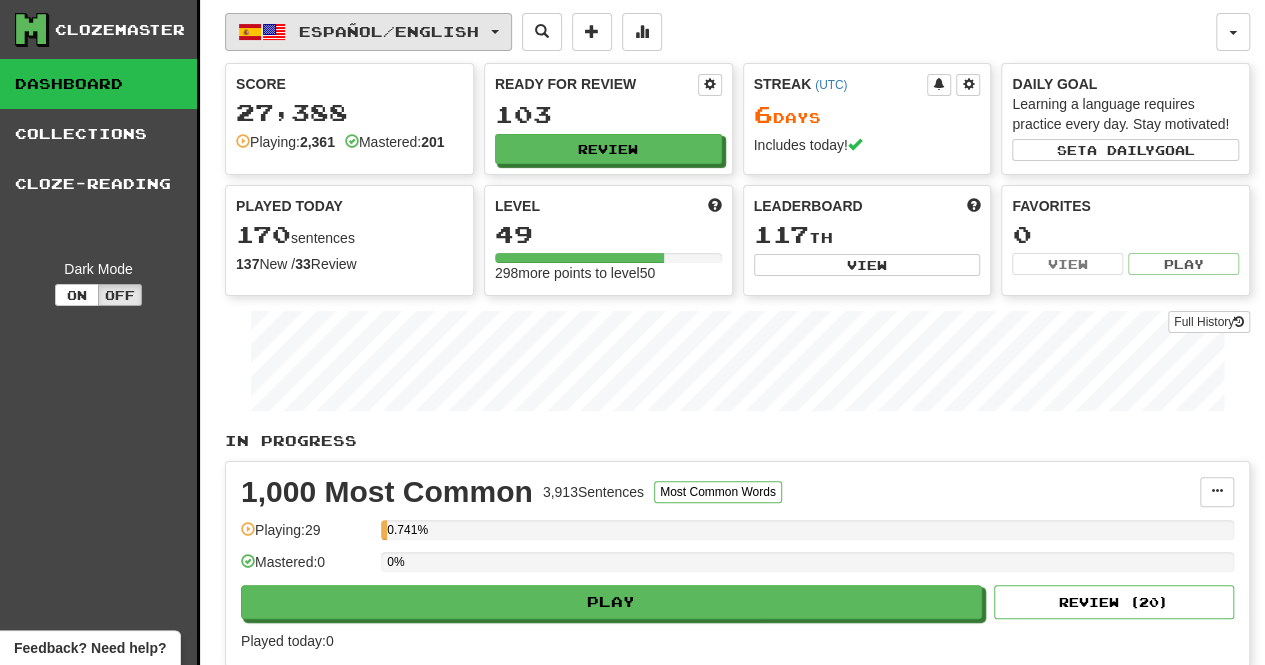 click on "Español  /  English" at bounding box center [389, 31] 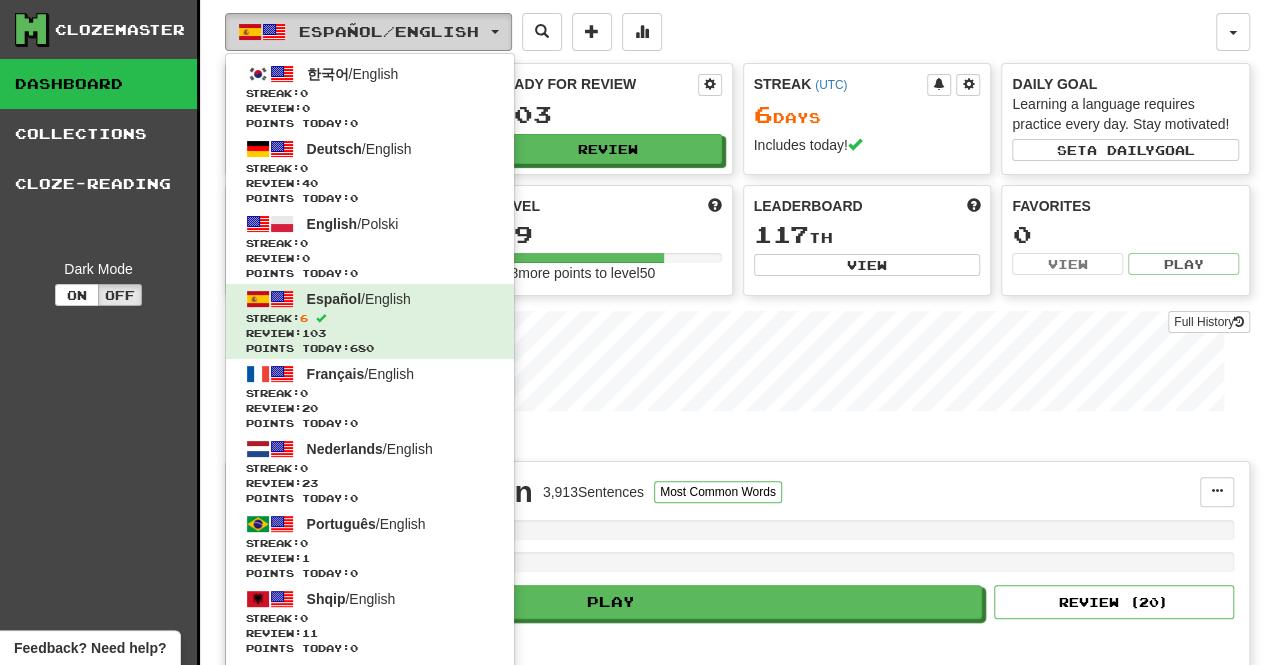 click on "Español  /  English" at bounding box center [389, 31] 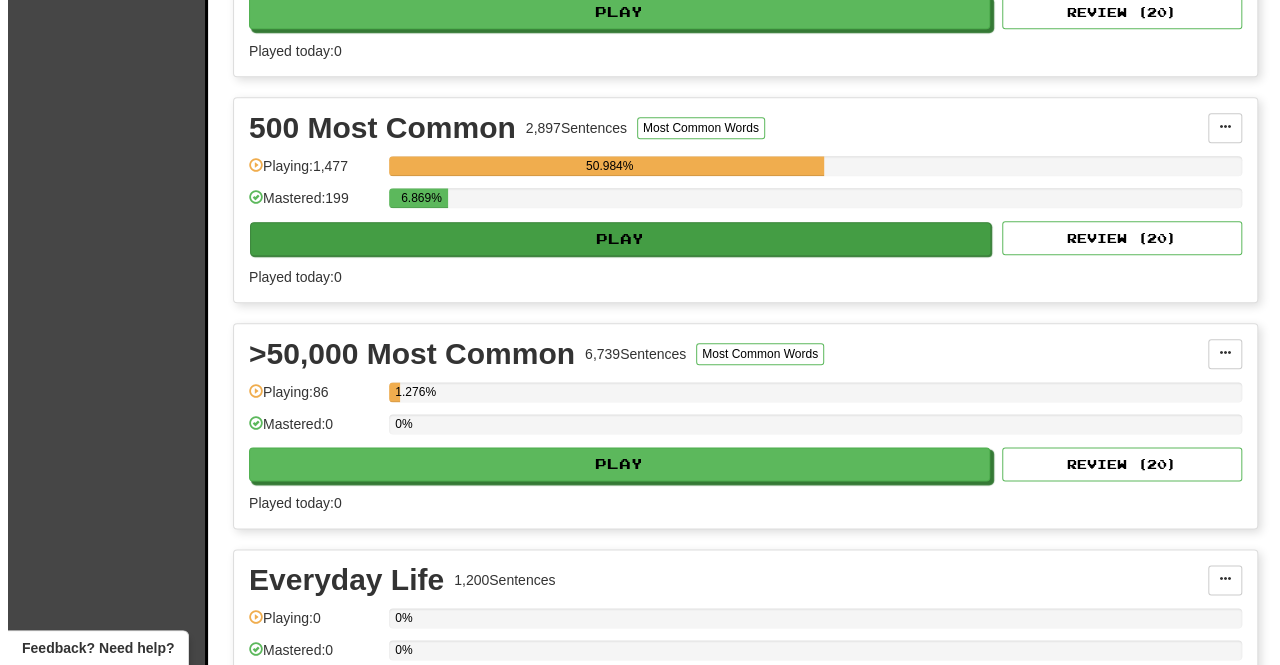scroll, scrollTop: 1077, scrollLeft: 0, axis: vertical 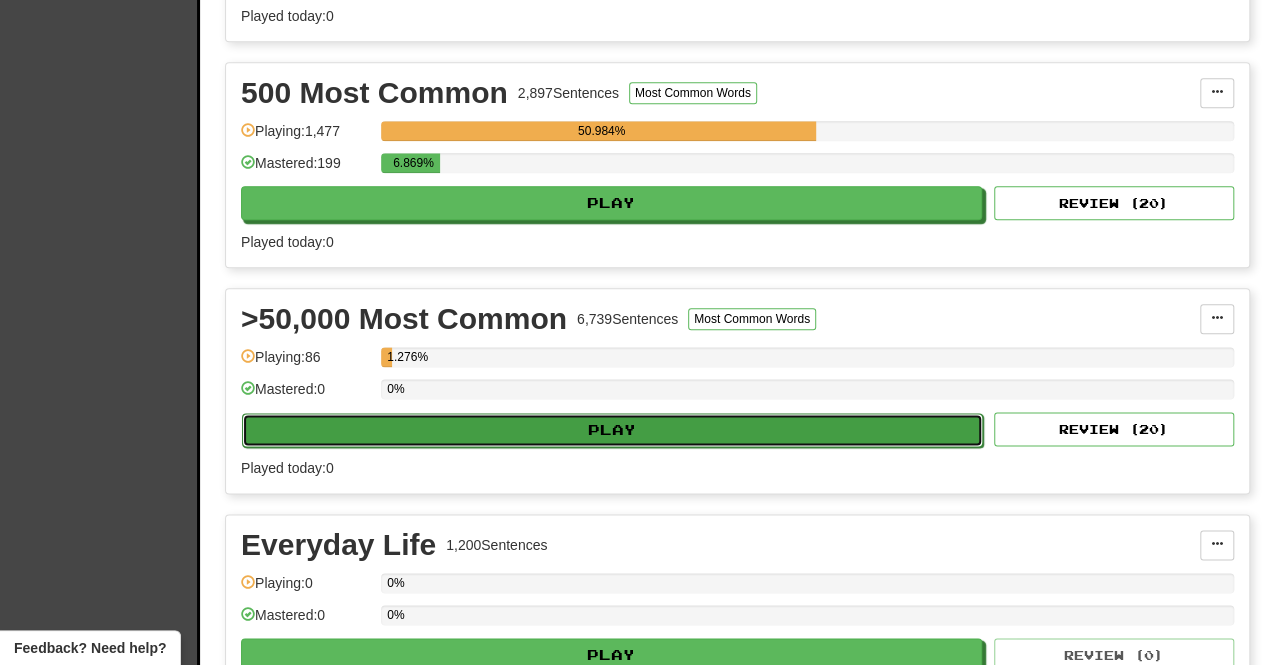 click on "Play" at bounding box center [612, 430] 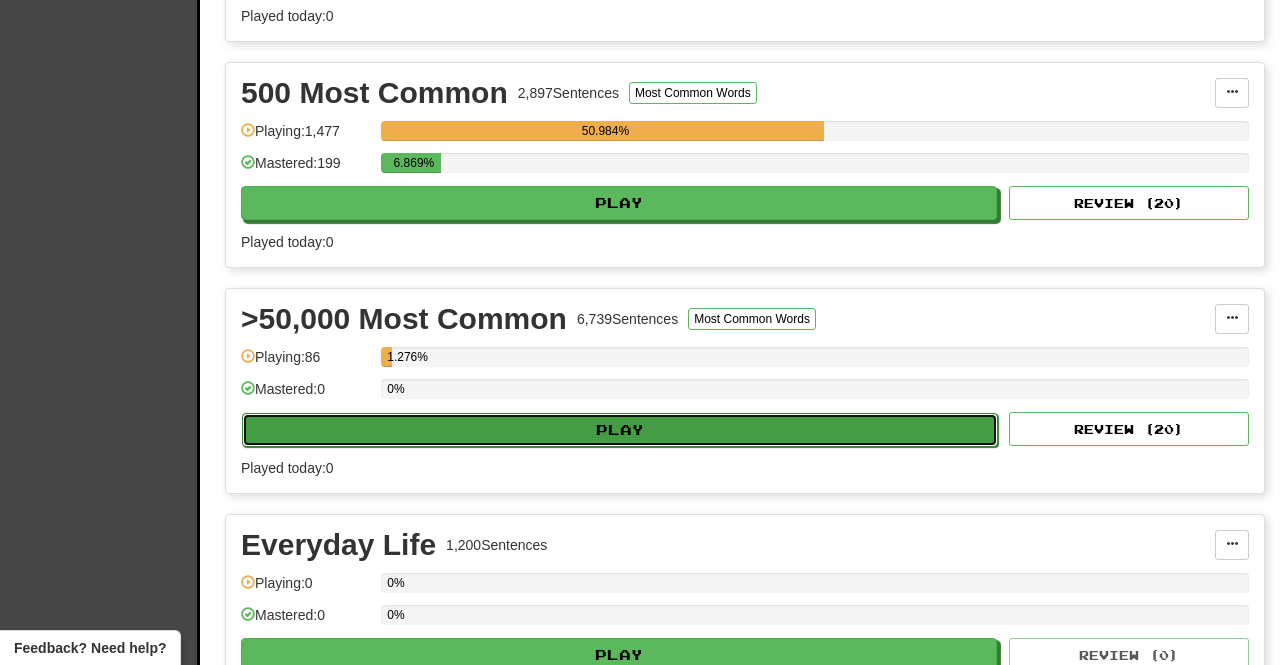 select on "**" 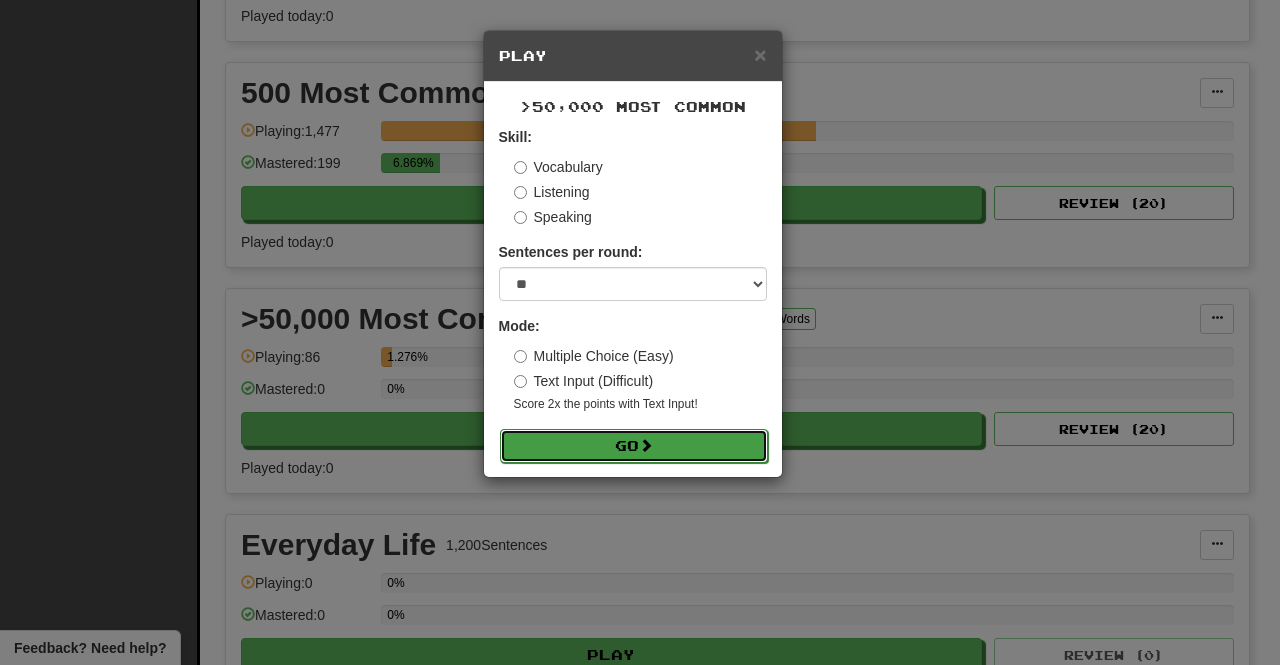 click on "Go" at bounding box center (634, 446) 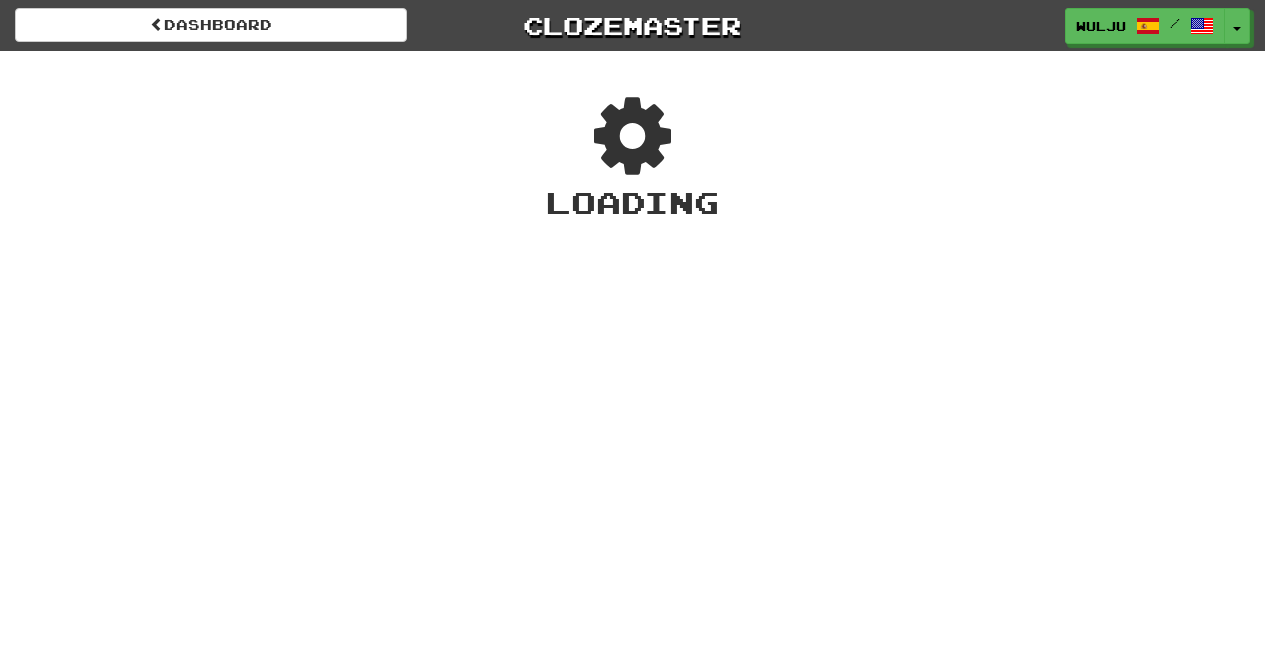 scroll, scrollTop: 0, scrollLeft: 0, axis: both 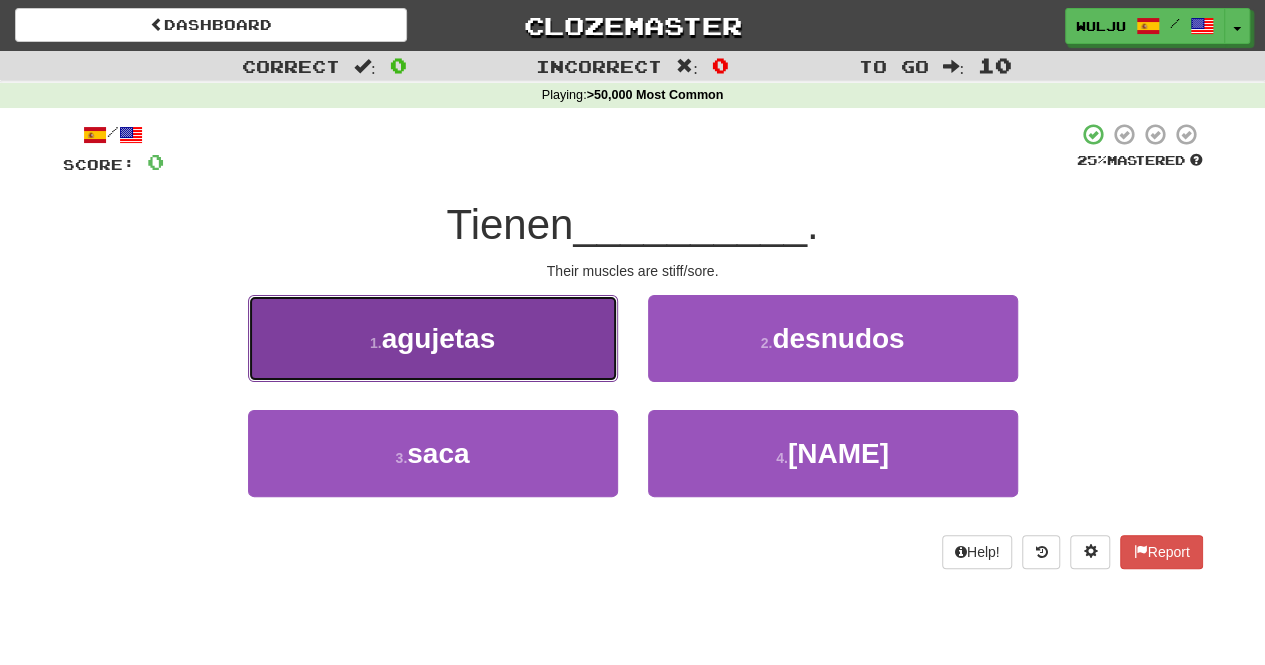 click on "1 .  agujetas" at bounding box center [433, 338] 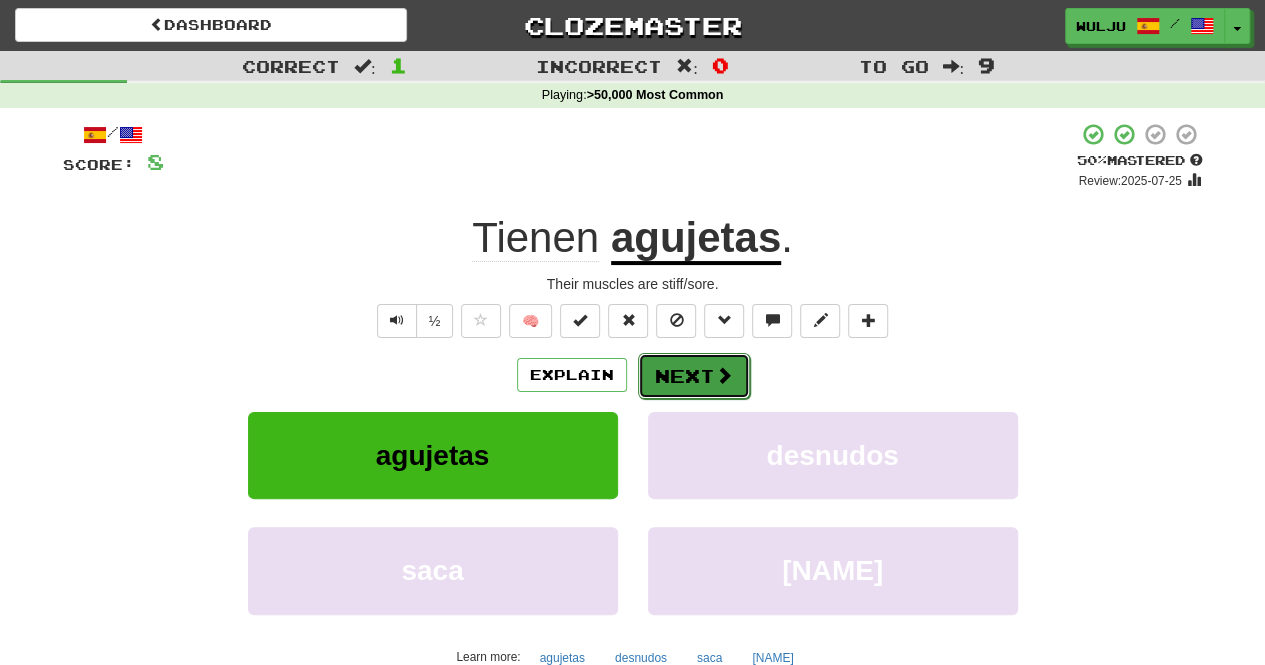 click on "Next" at bounding box center [694, 376] 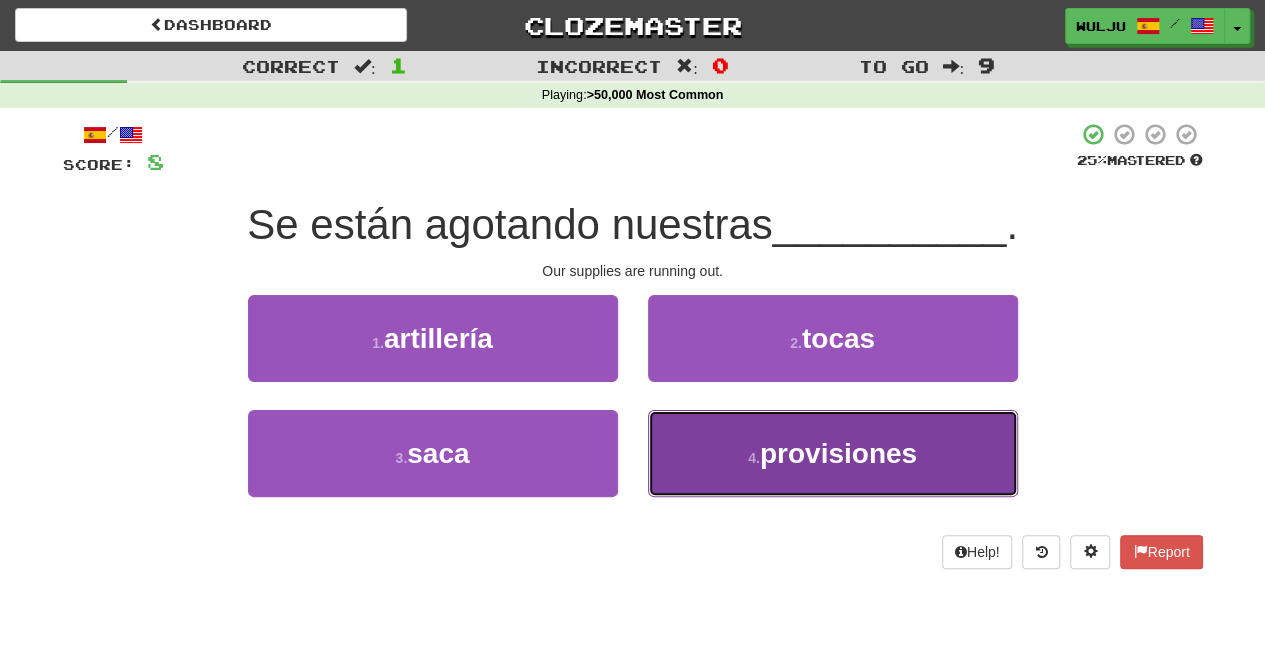 click on "4 .  provisiones" at bounding box center (833, 453) 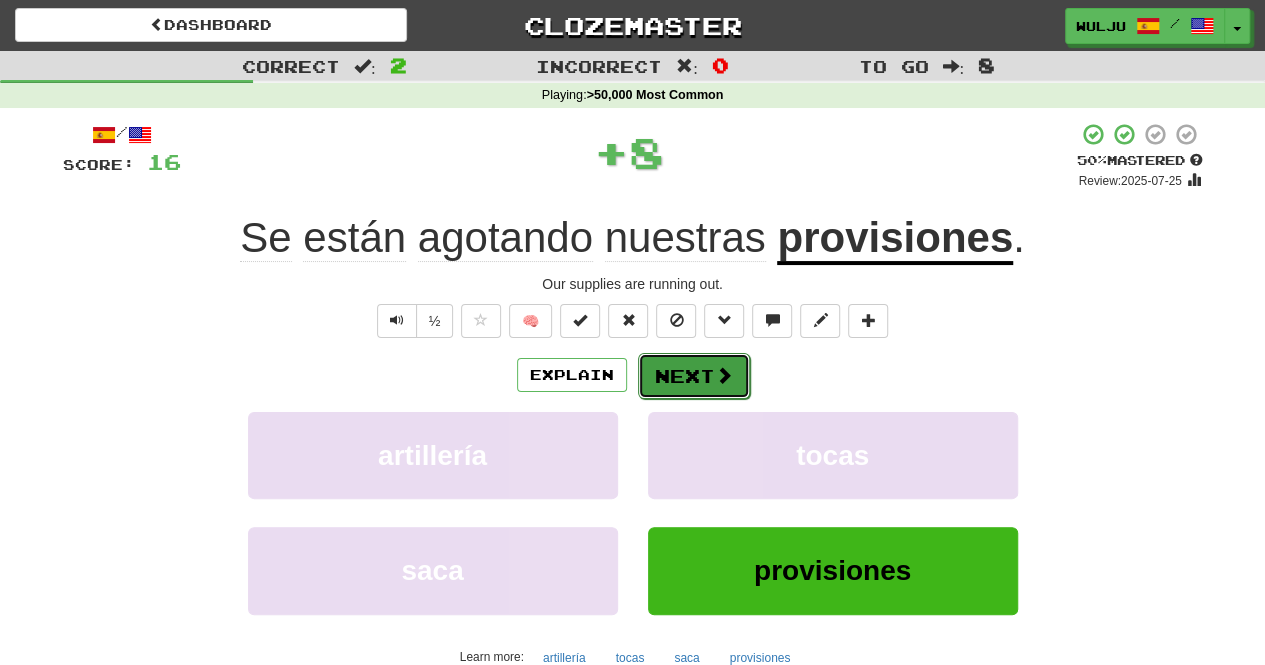 click on "Next" at bounding box center (694, 376) 